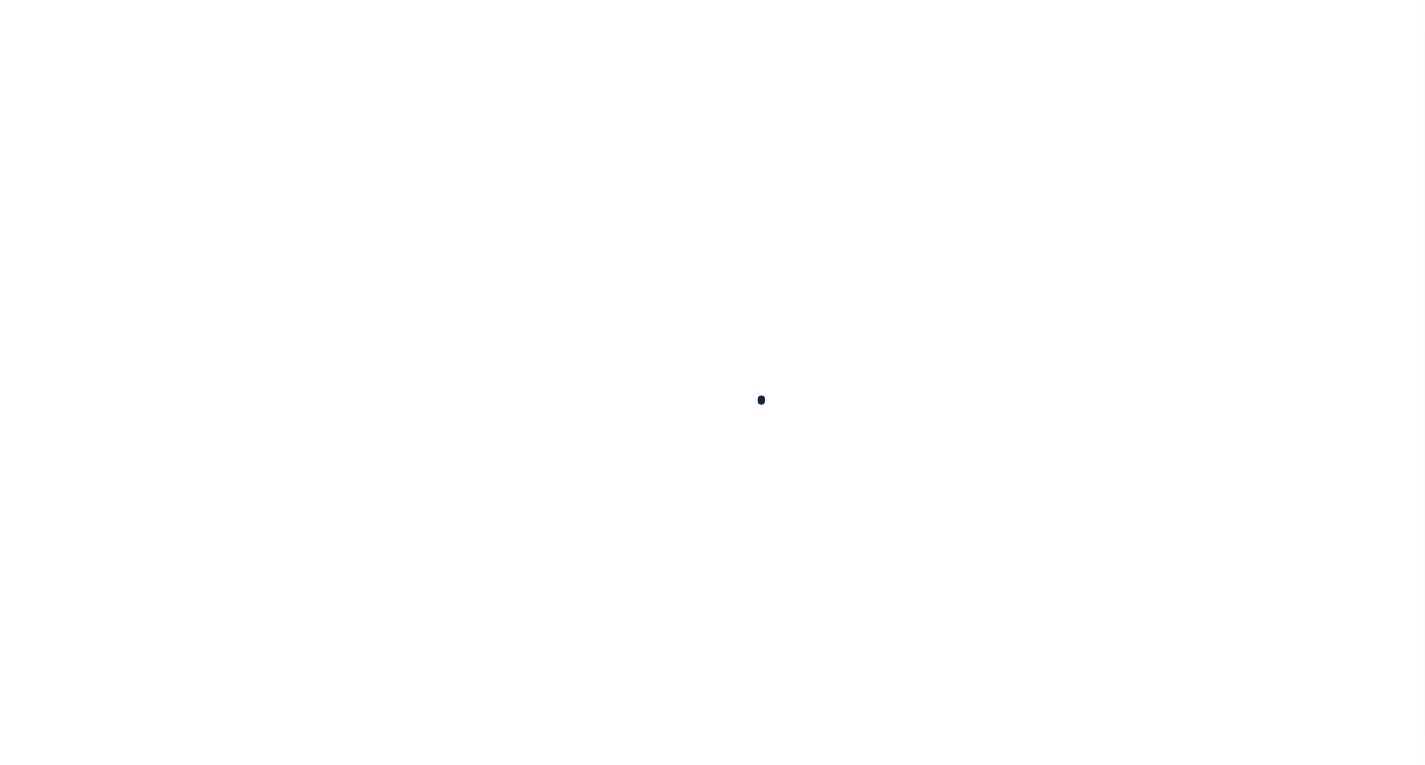 scroll, scrollTop: 0, scrollLeft: 0, axis: both 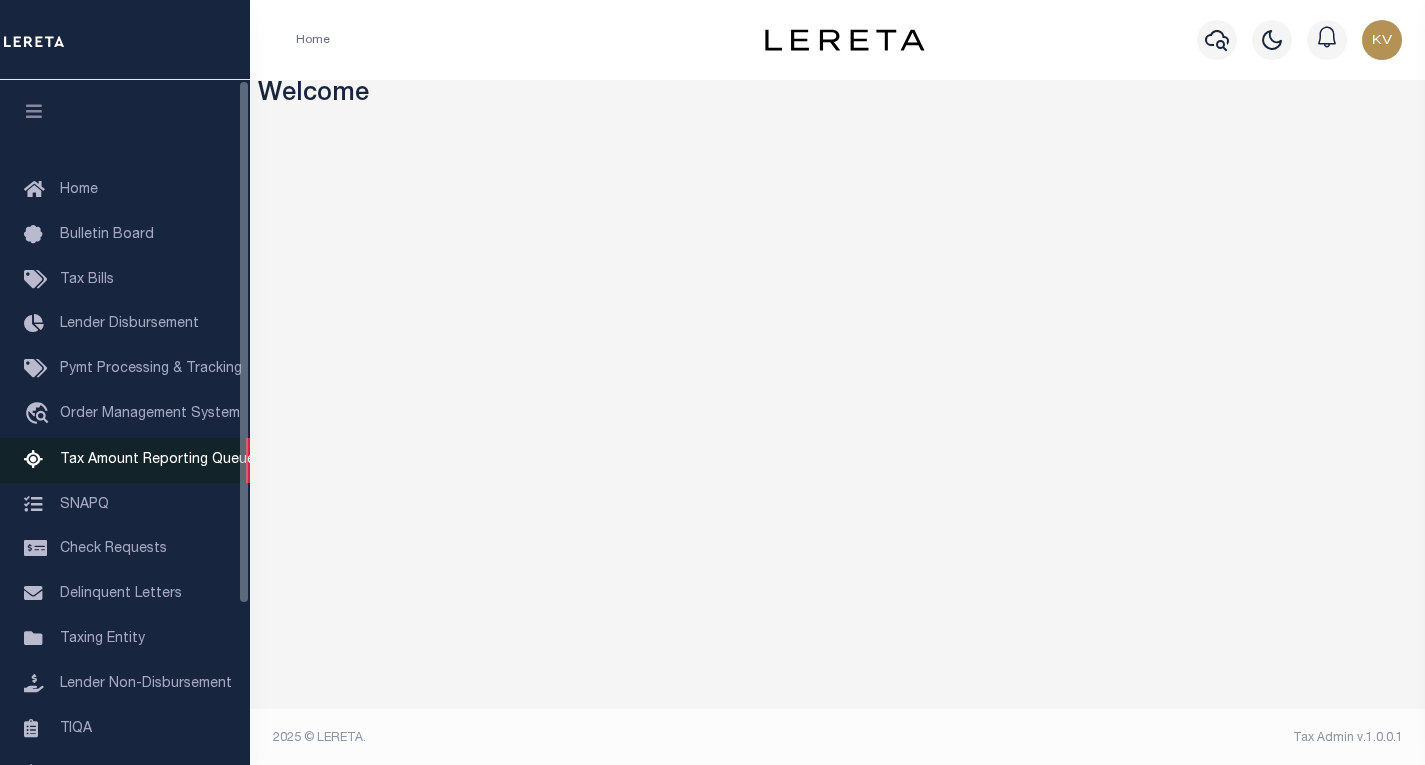 click on "Tax Amount Reporting Queue" at bounding box center (157, 460) 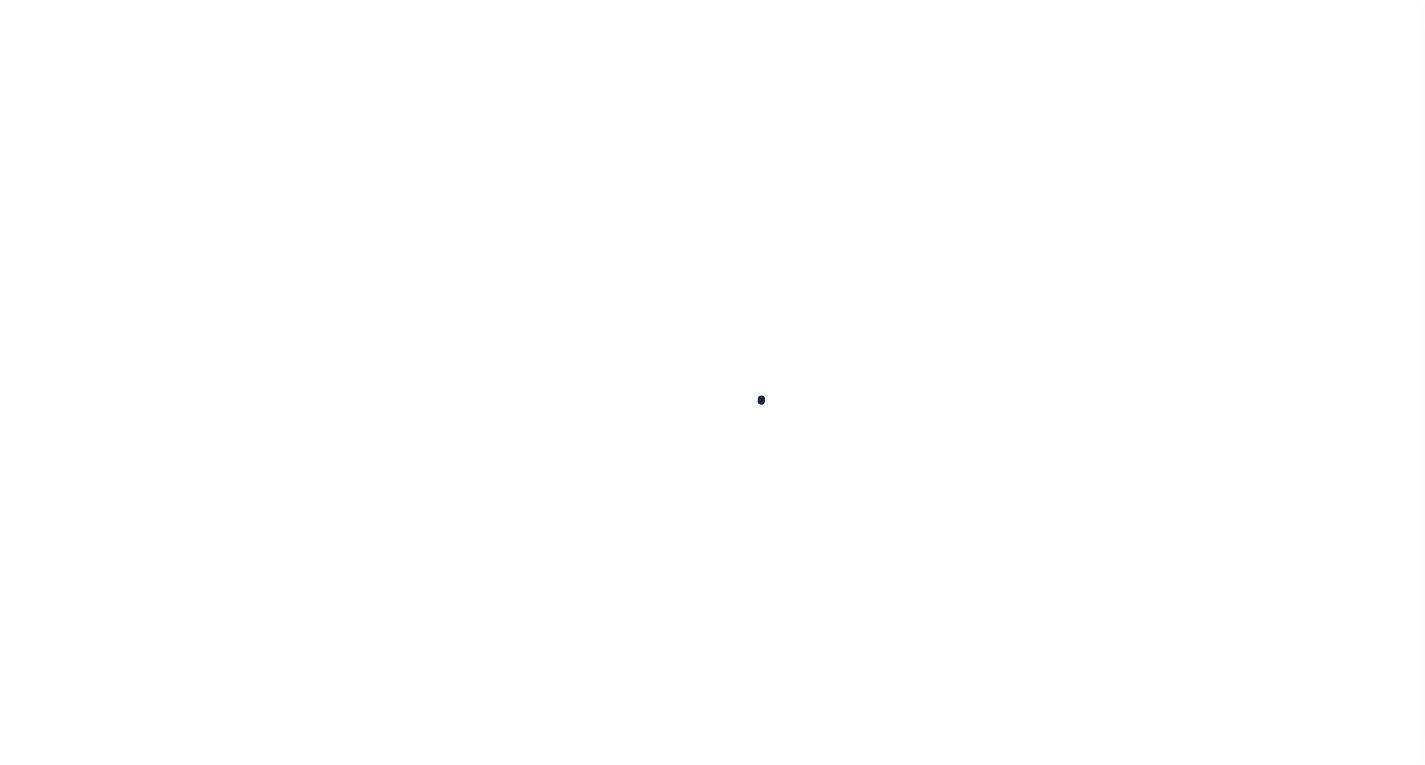 scroll, scrollTop: 0, scrollLeft: 0, axis: both 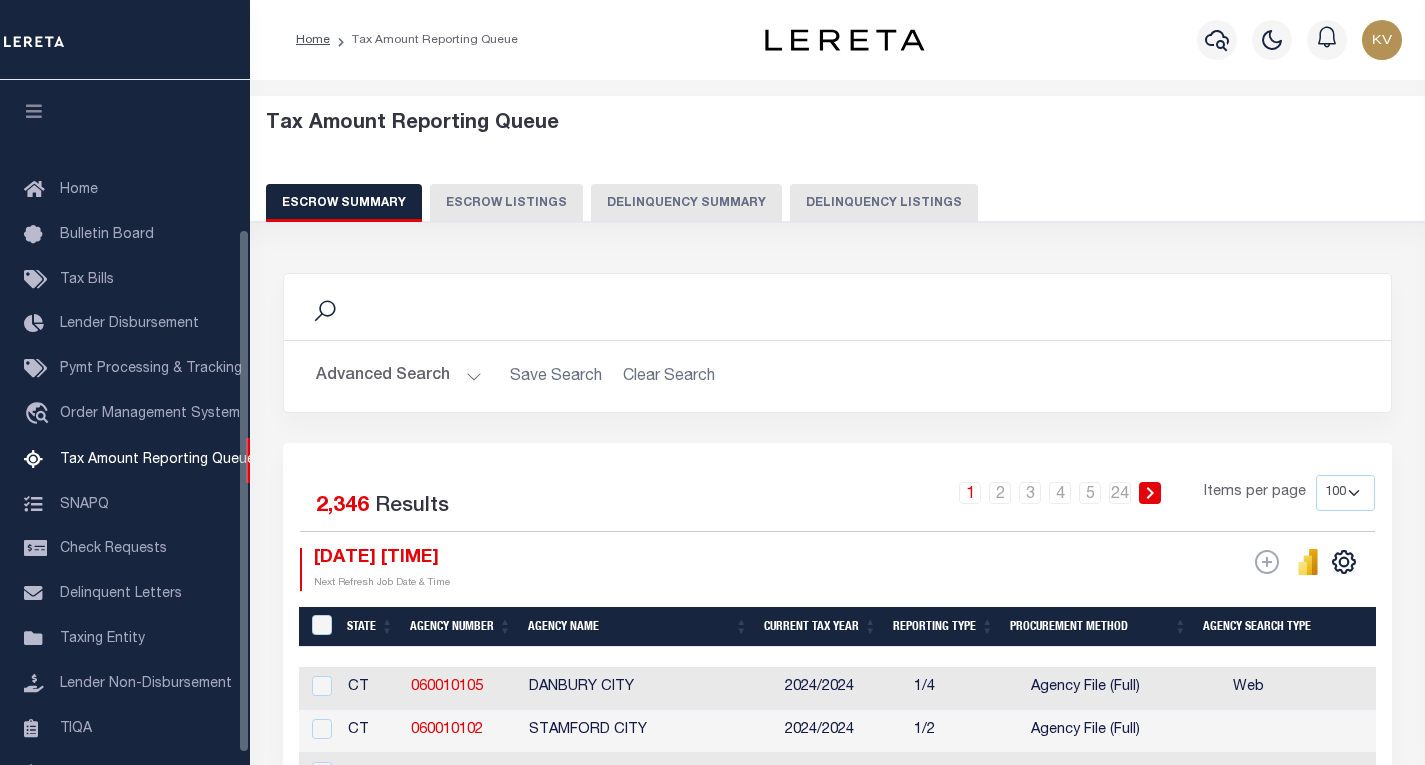 click on "Delinquency Listings" at bounding box center [884, 203] 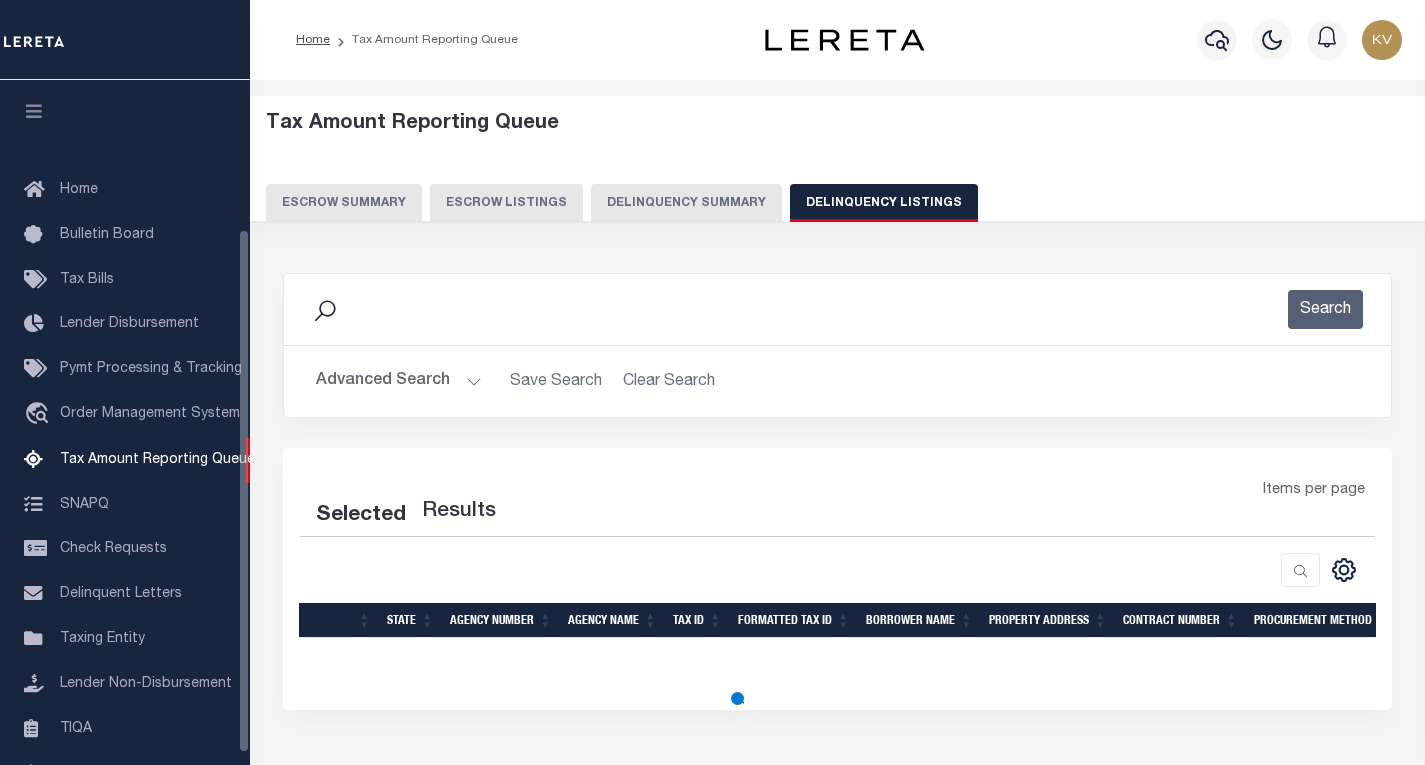 scroll, scrollTop: 194, scrollLeft: 0, axis: vertical 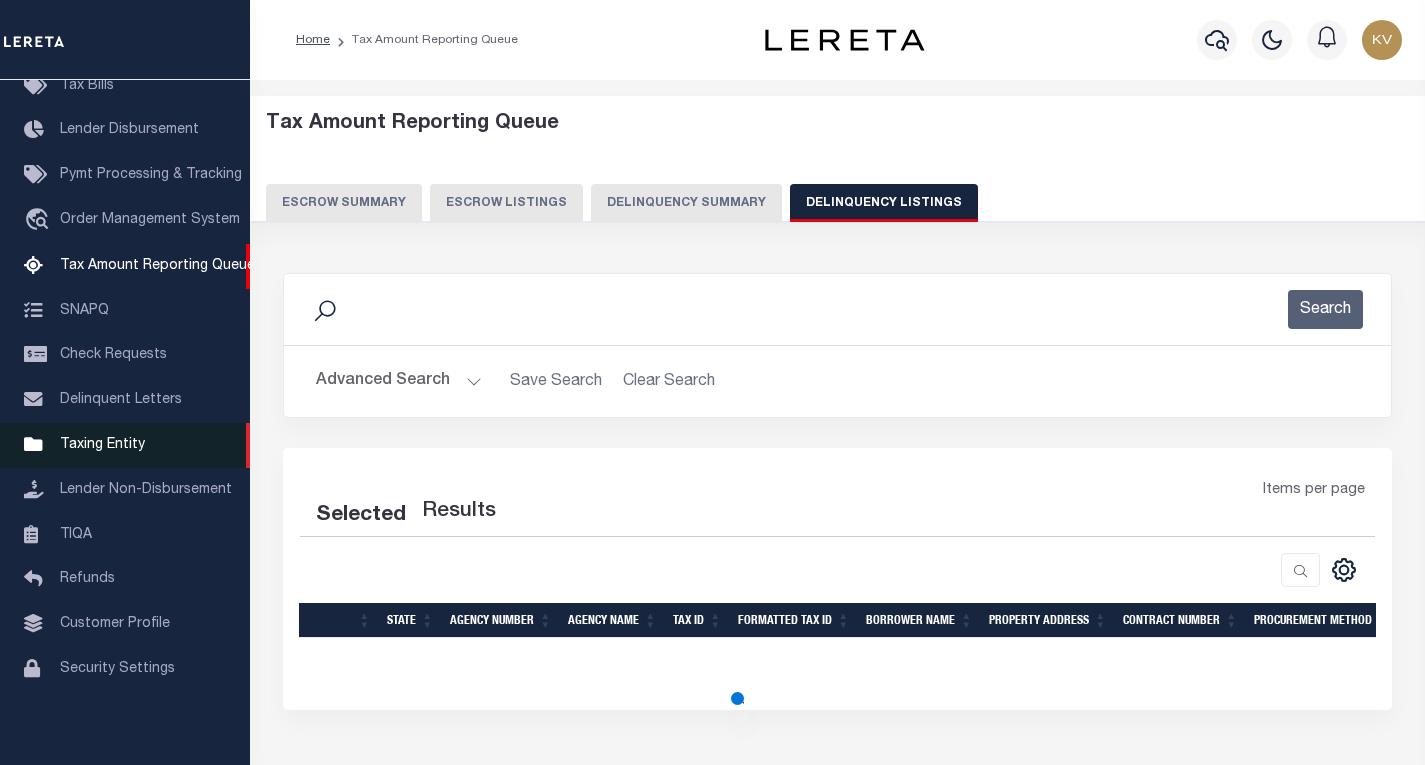 select on "100" 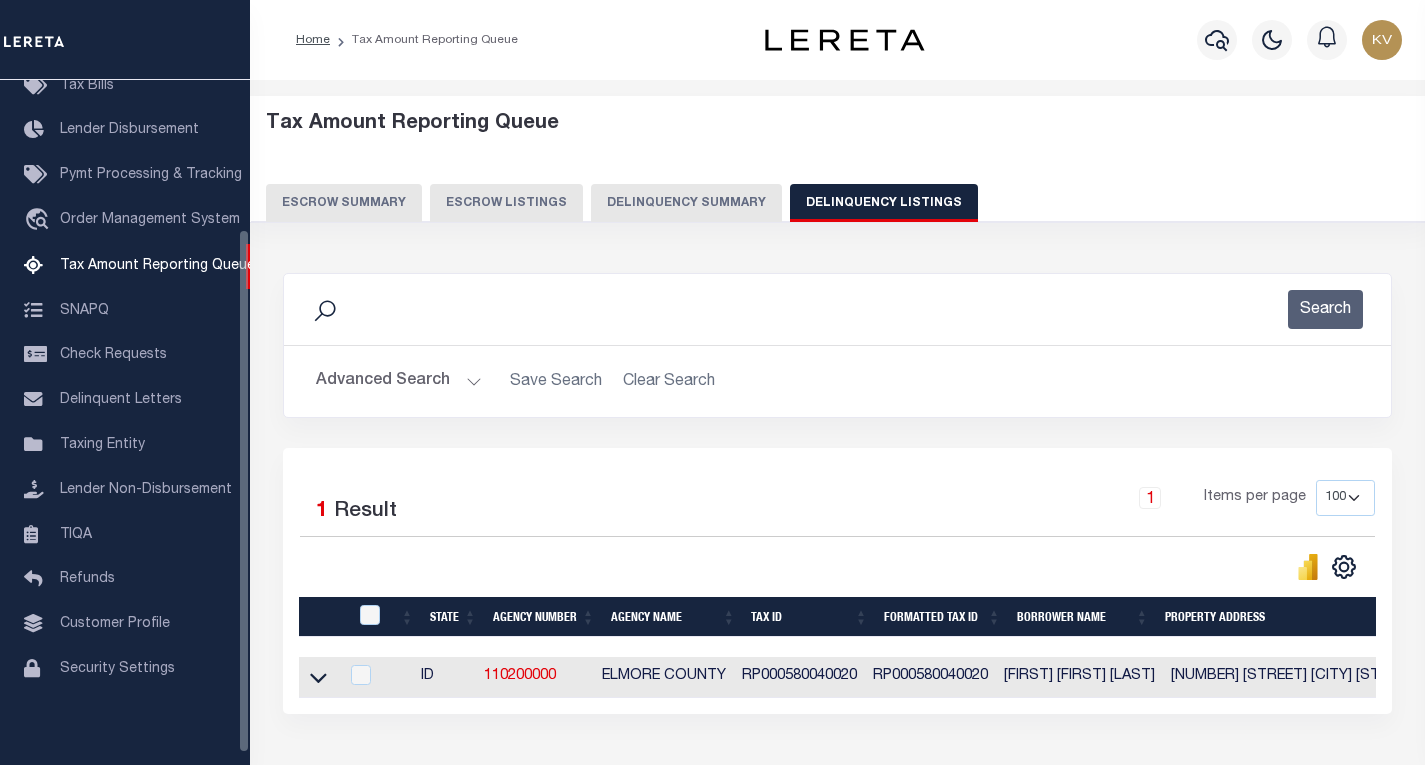 click on "Advanced Search" at bounding box center (399, 381) 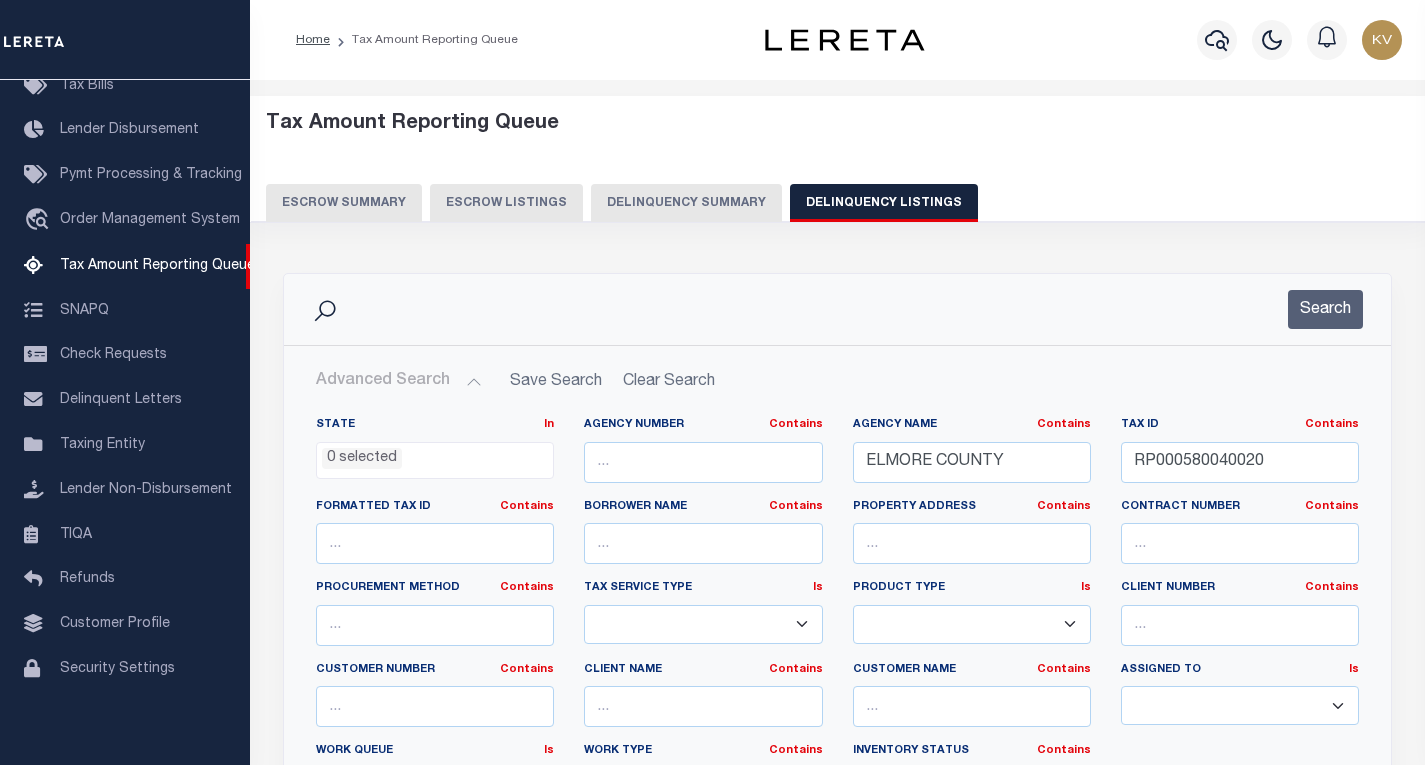 click on "Advanced Search" at bounding box center (399, 381) 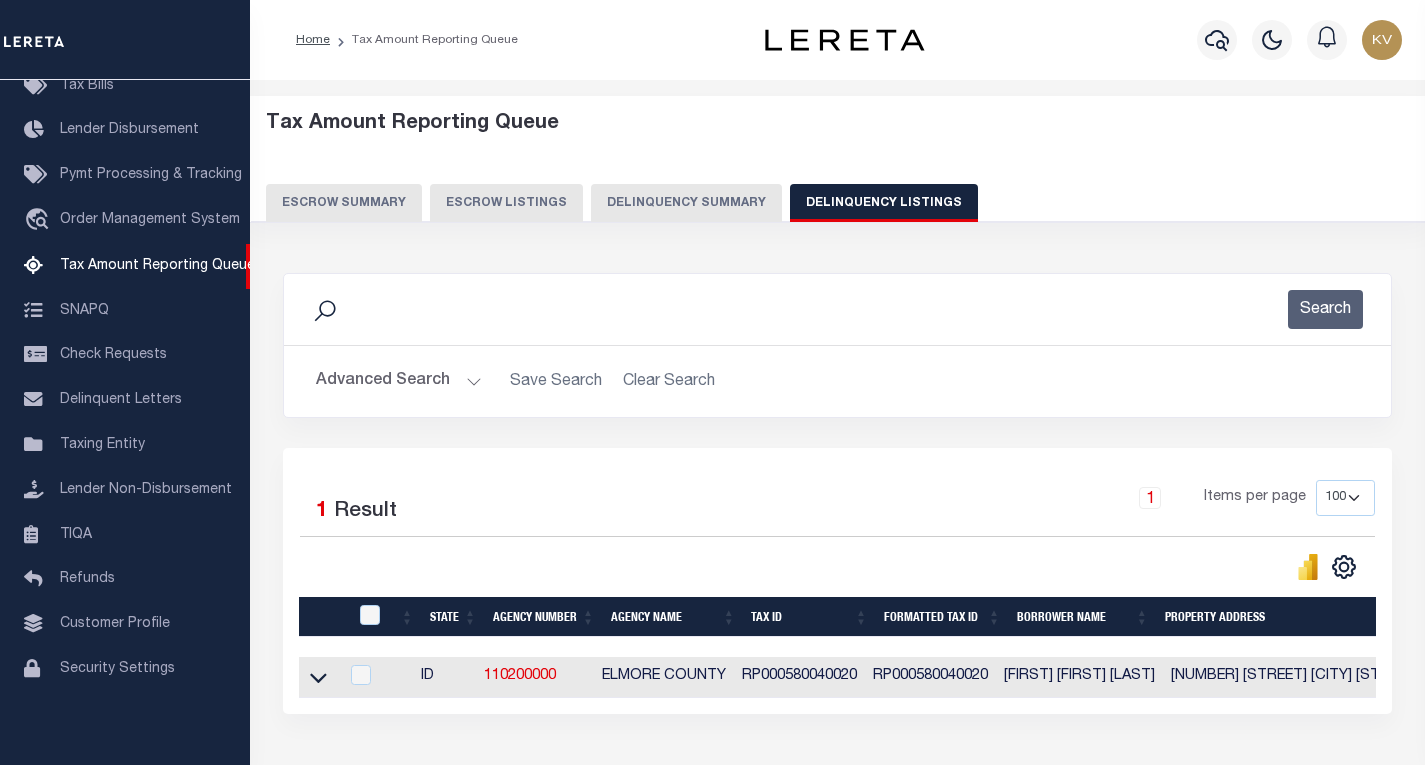 scroll, scrollTop: 100, scrollLeft: 0, axis: vertical 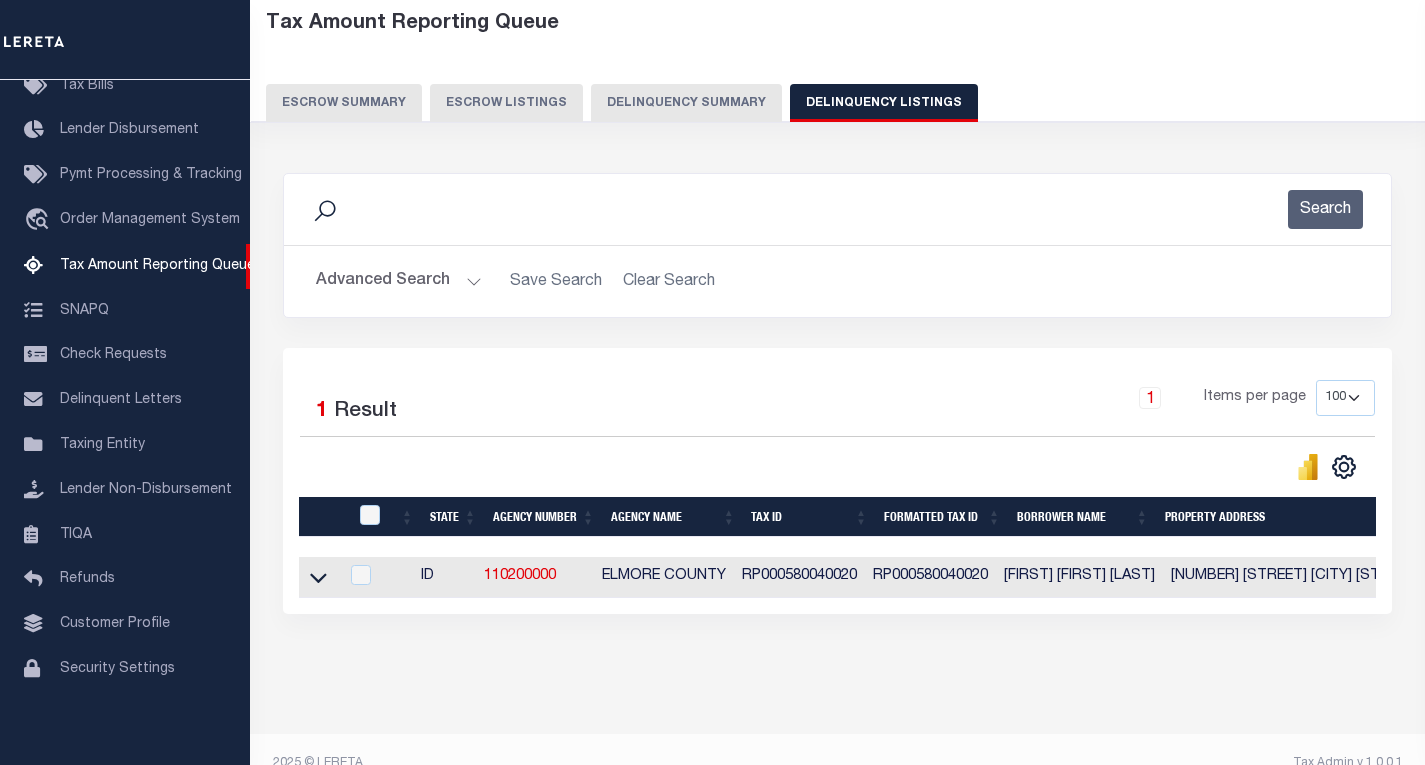 click on "Advanced Search" at bounding box center [399, 281] 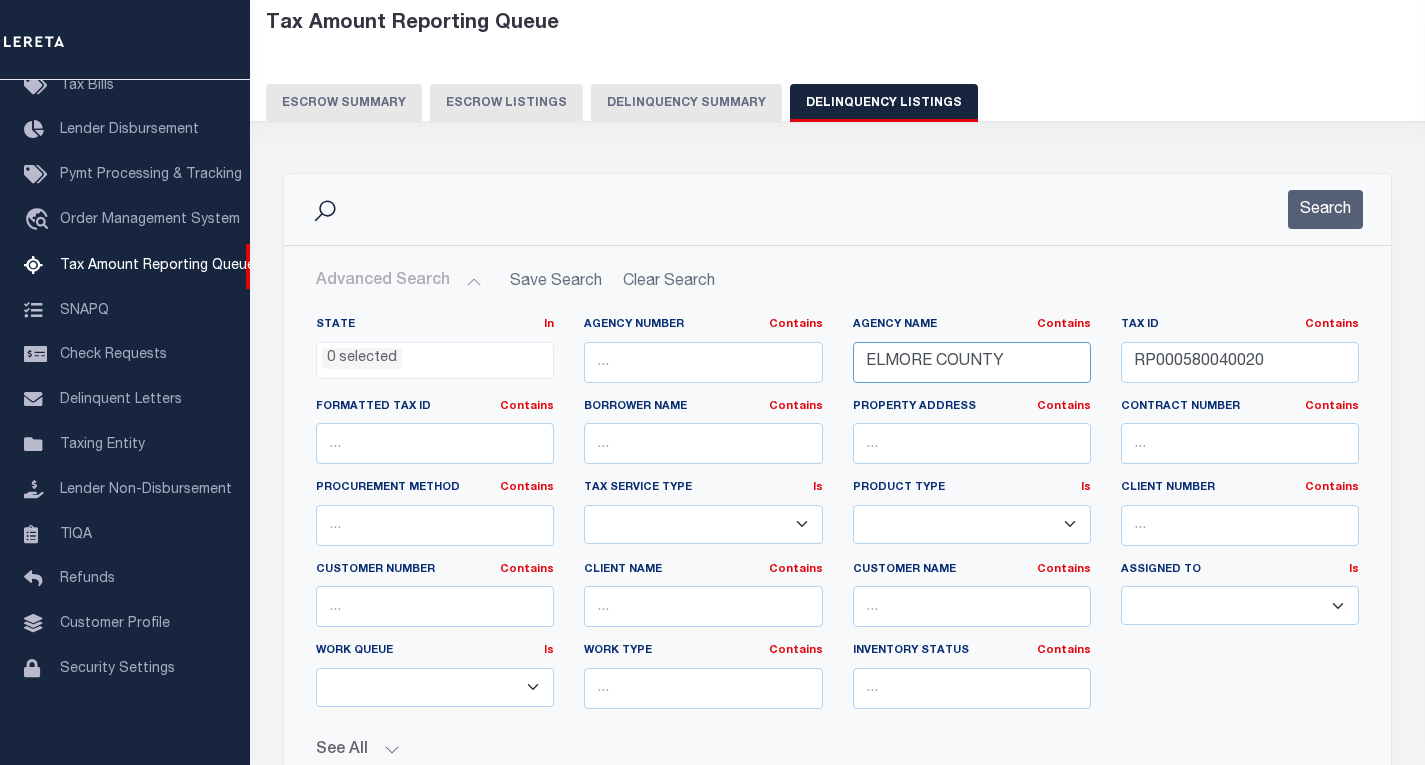 click on "ELMORE COUNTY" at bounding box center [972, 362] 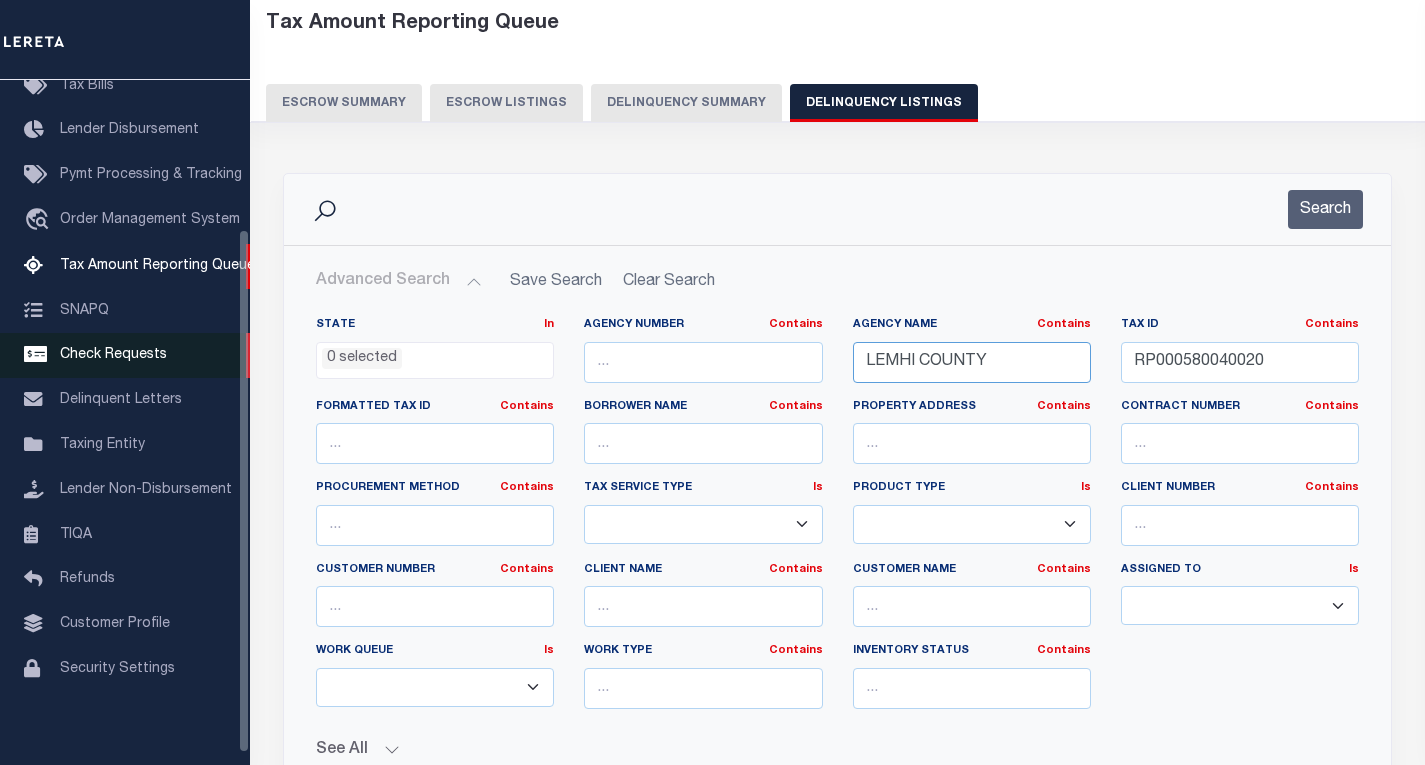 type on "LEMHI COUNTY" 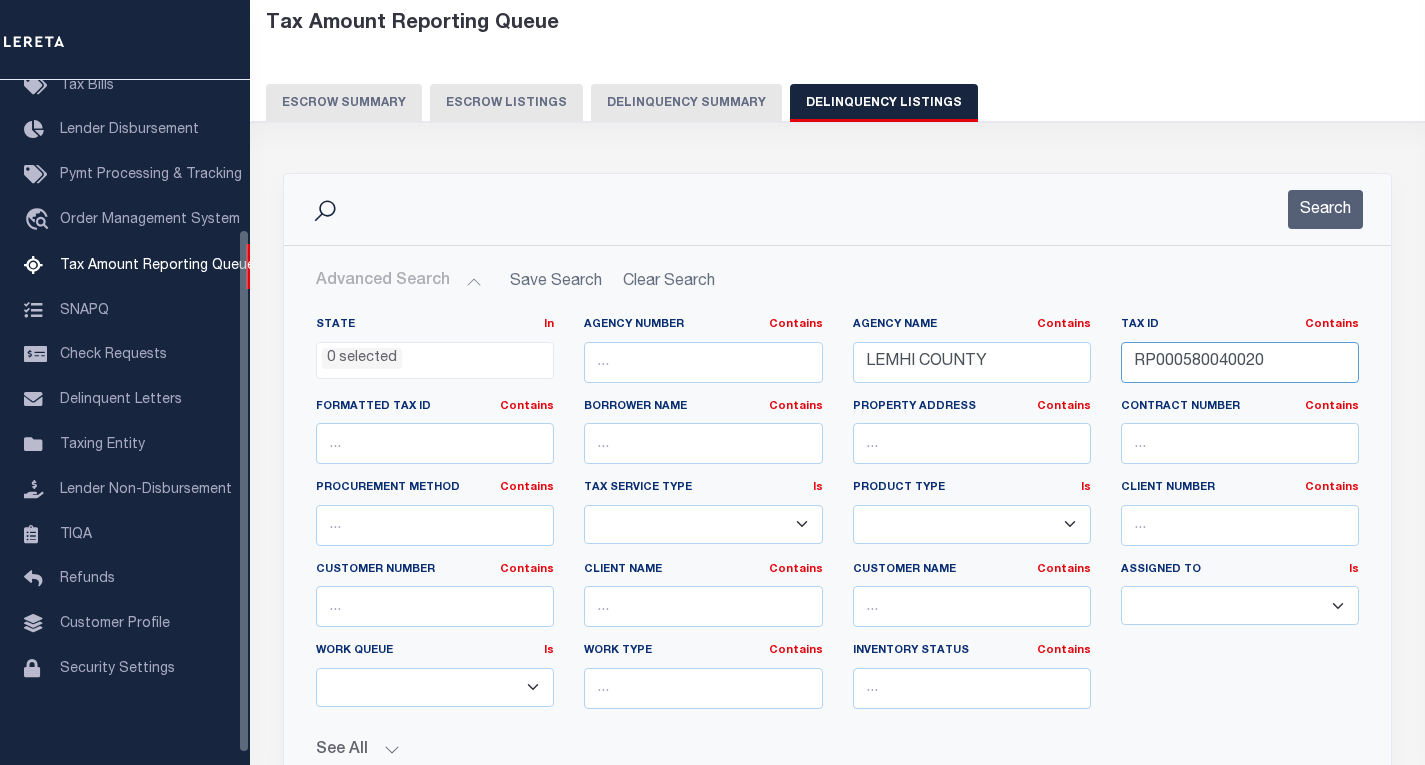 click on "RP000580040020" at bounding box center (1240, 362) 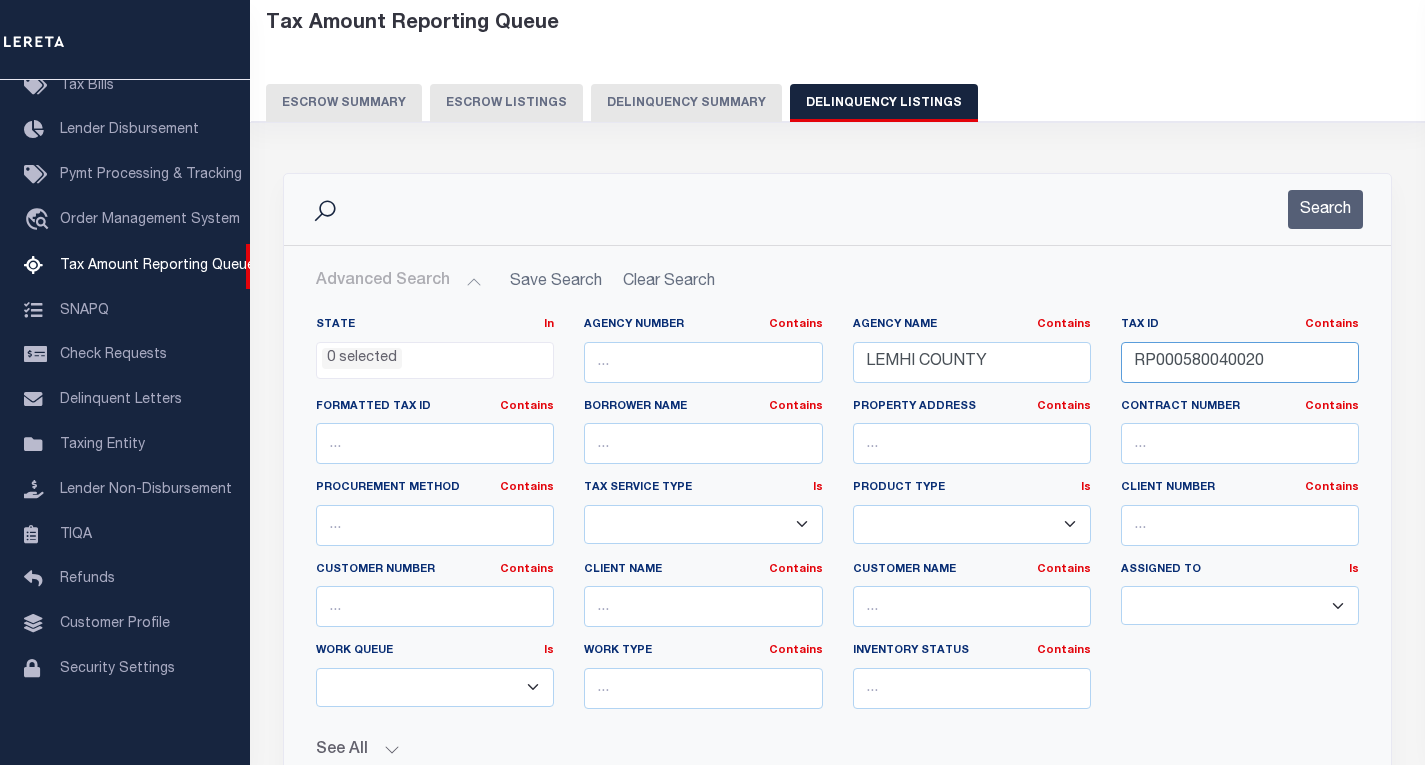 paste on "140000002A" 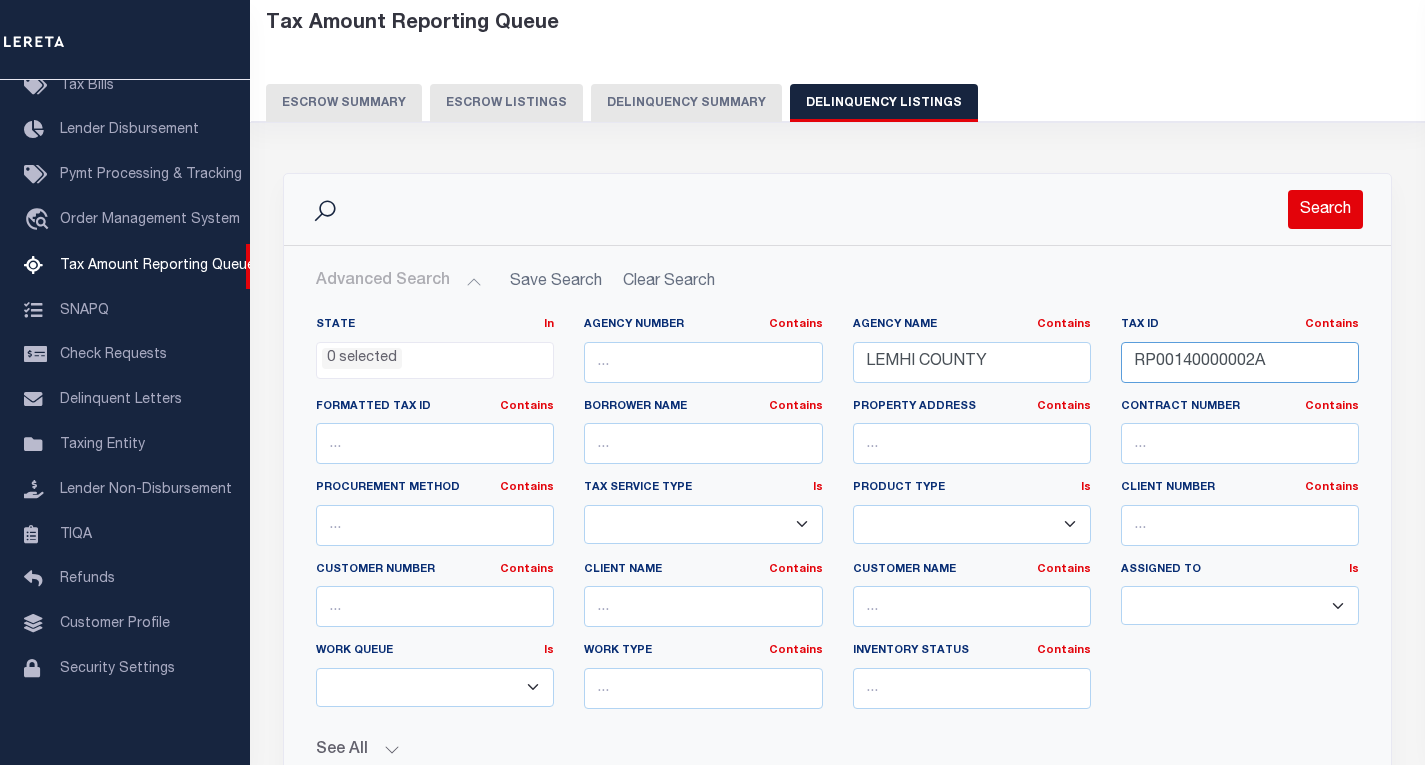 type on "RP00140000002A" 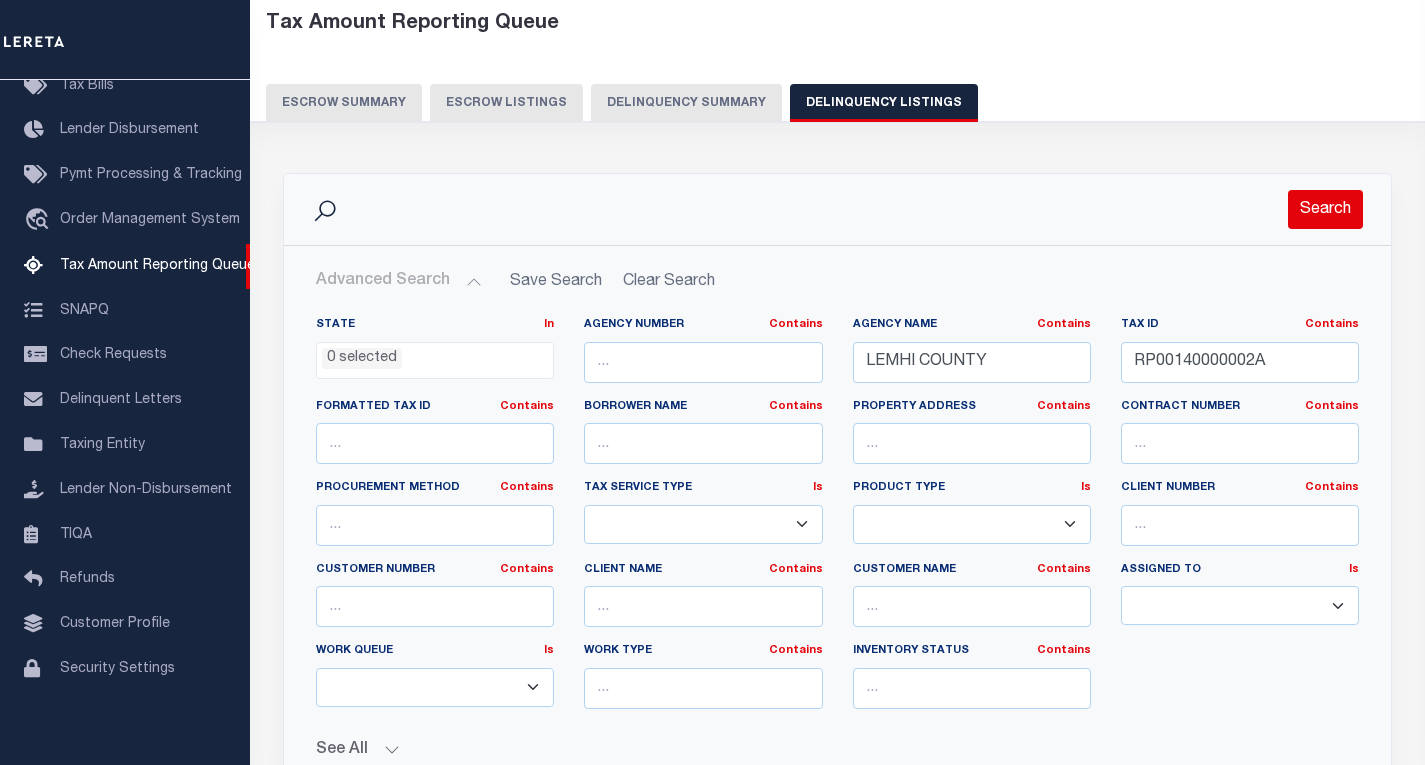 click on "Search" at bounding box center [1325, 209] 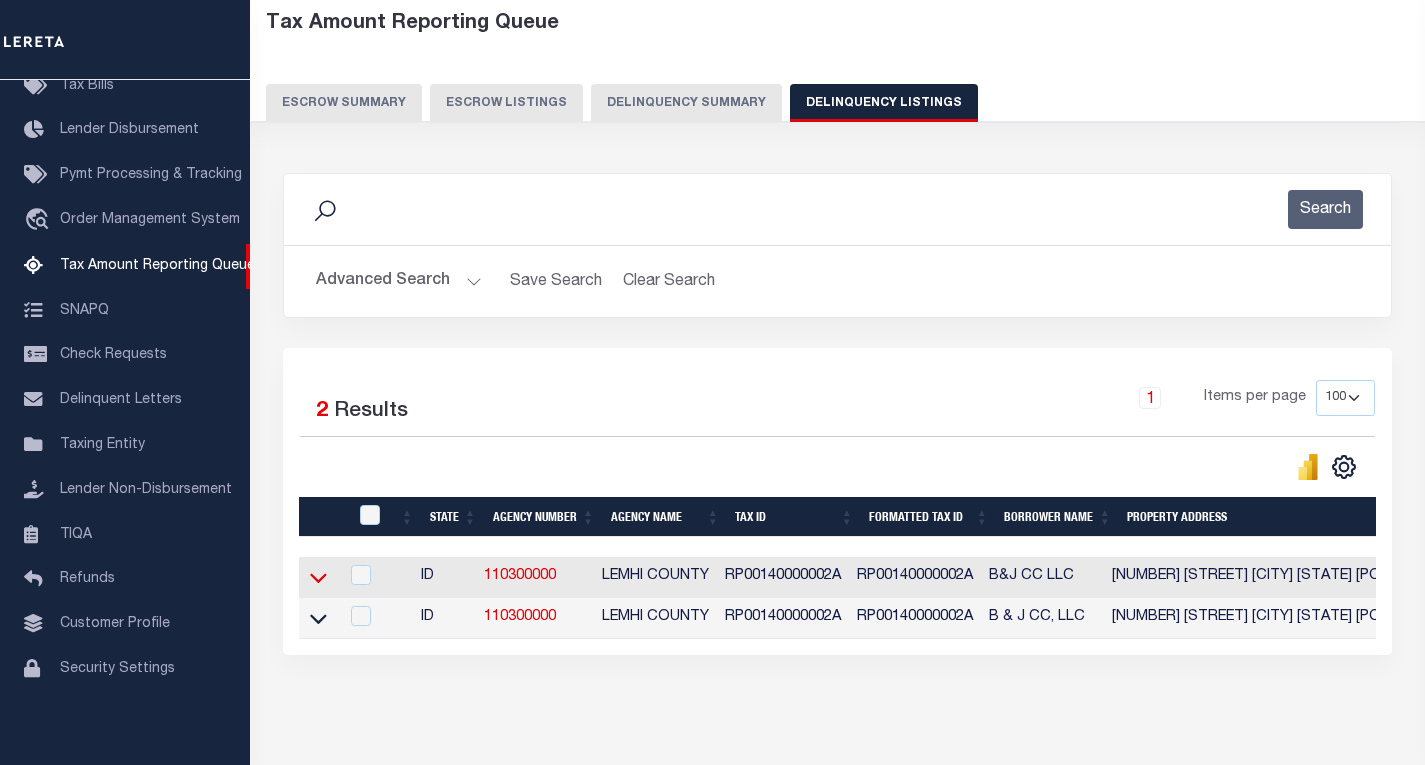 click 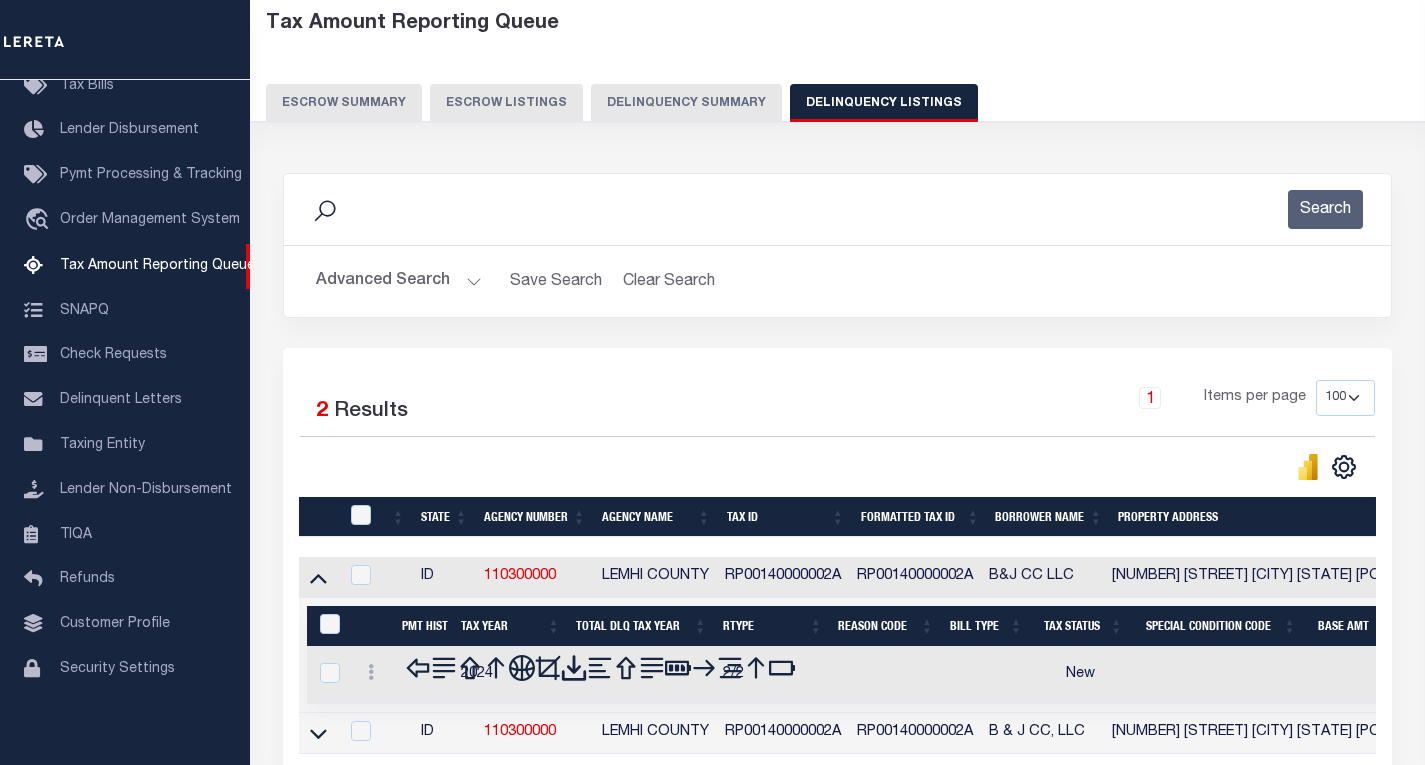 scroll, scrollTop: 290, scrollLeft: 0, axis: vertical 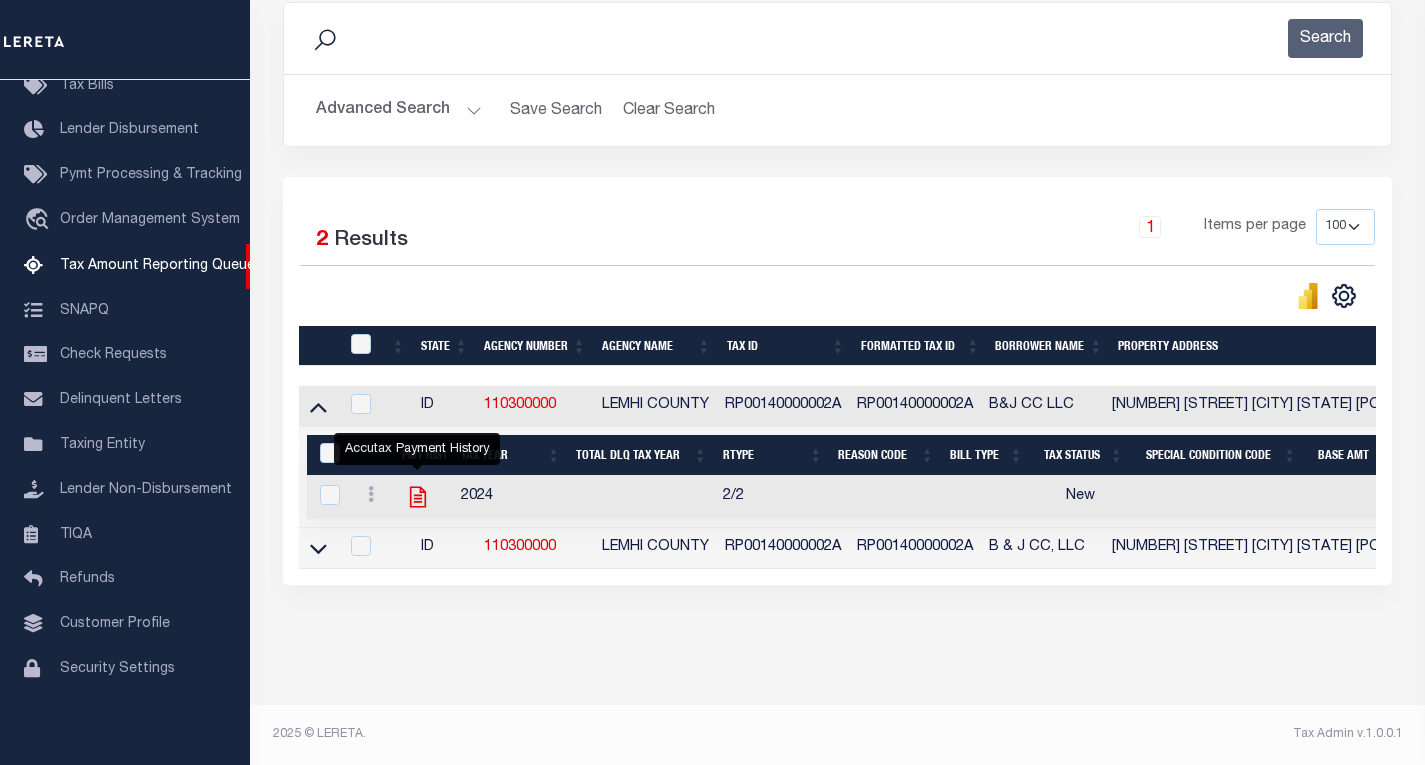 click 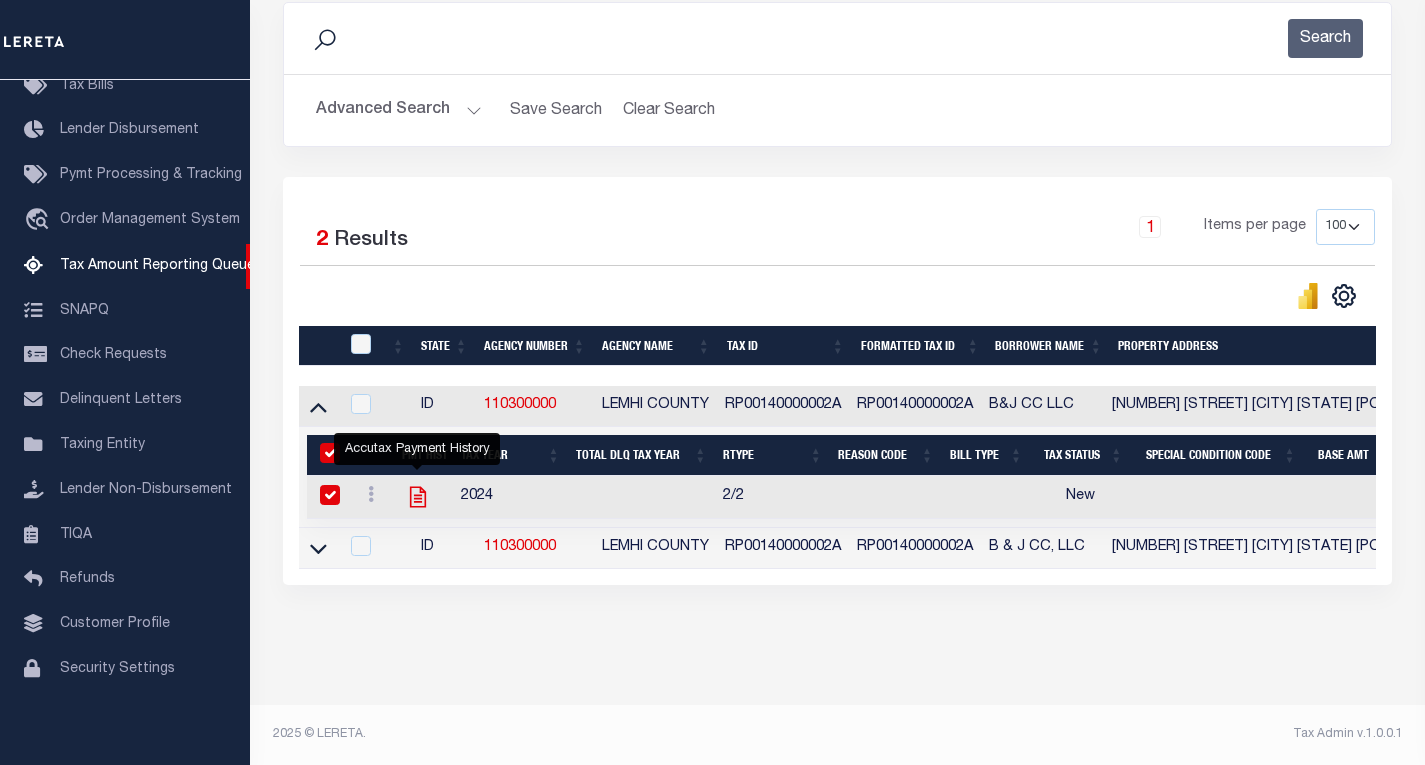 checkbox on "true" 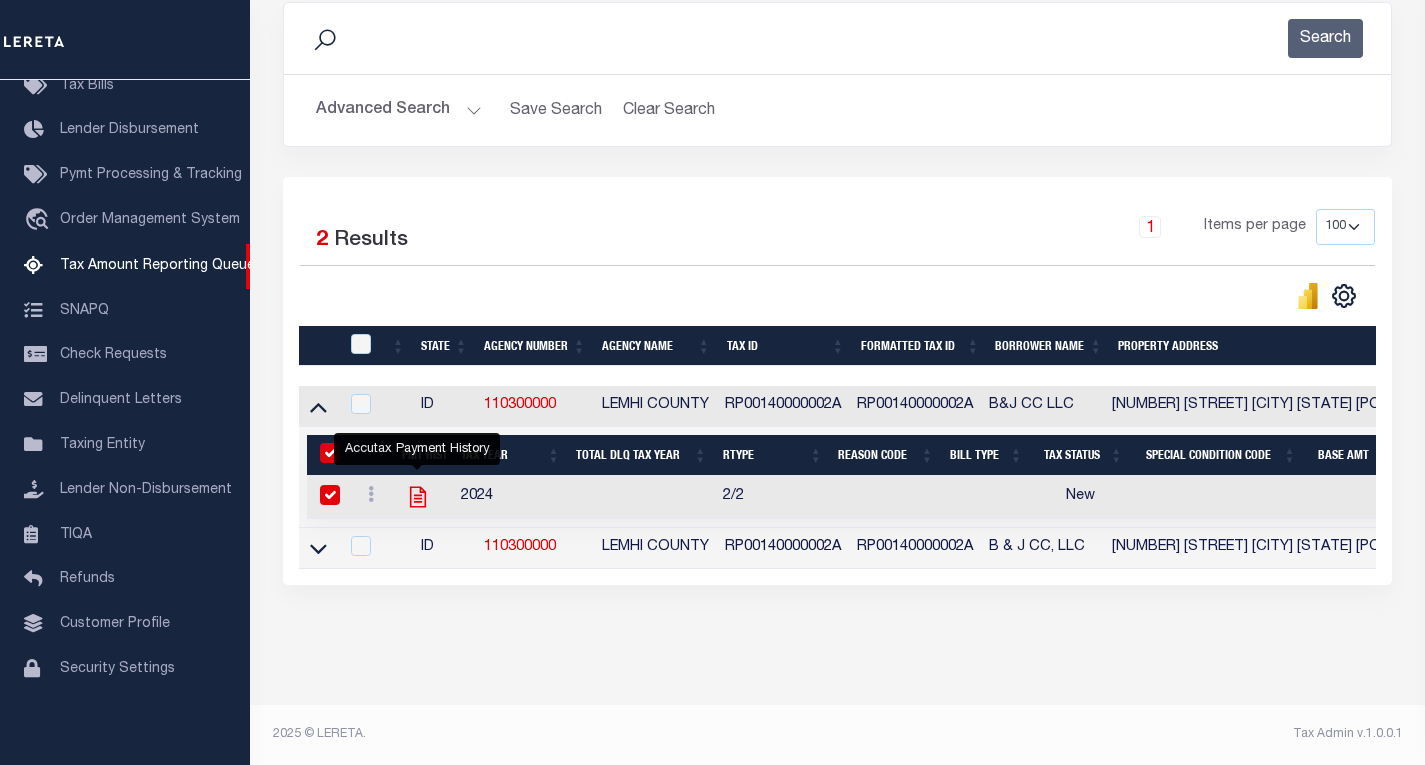 checkbox on "true" 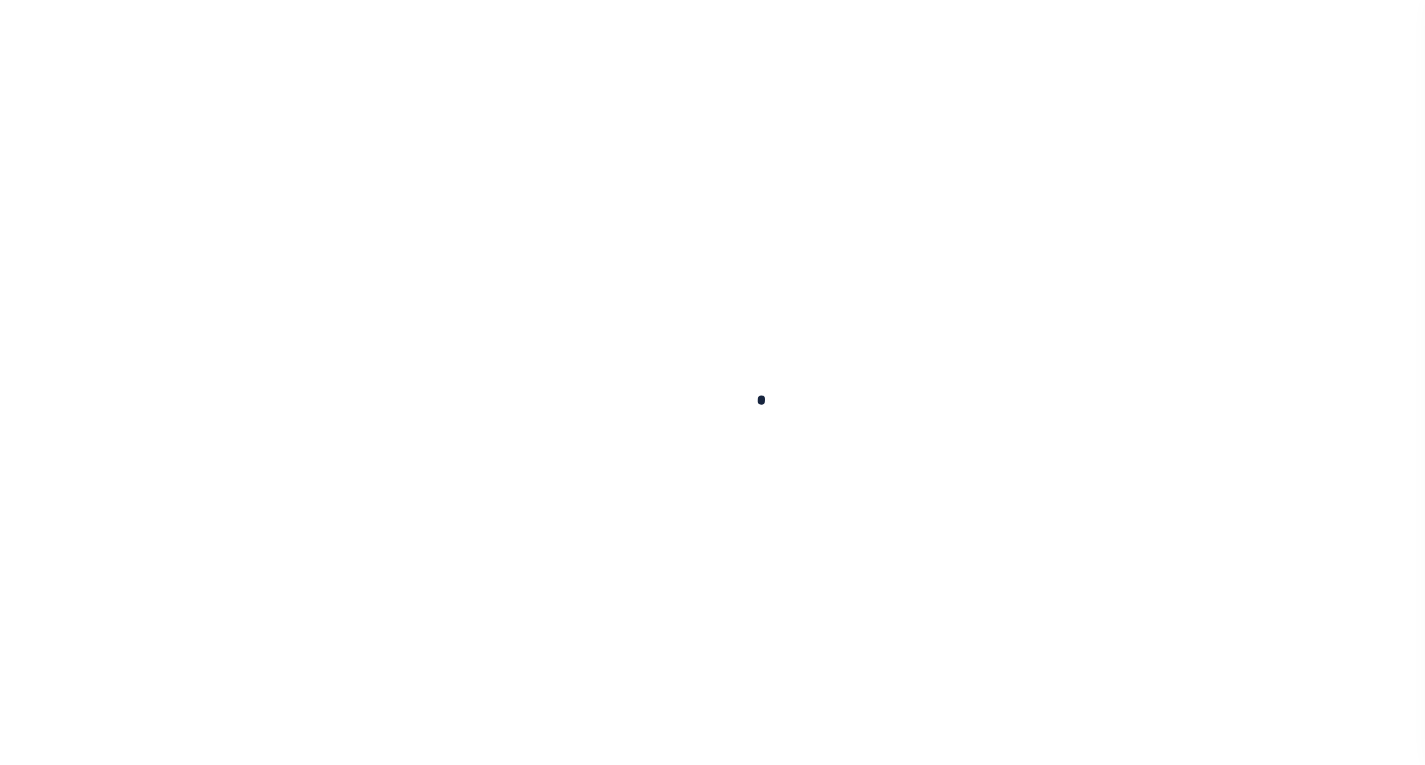 scroll, scrollTop: 0, scrollLeft: 0, axis: both 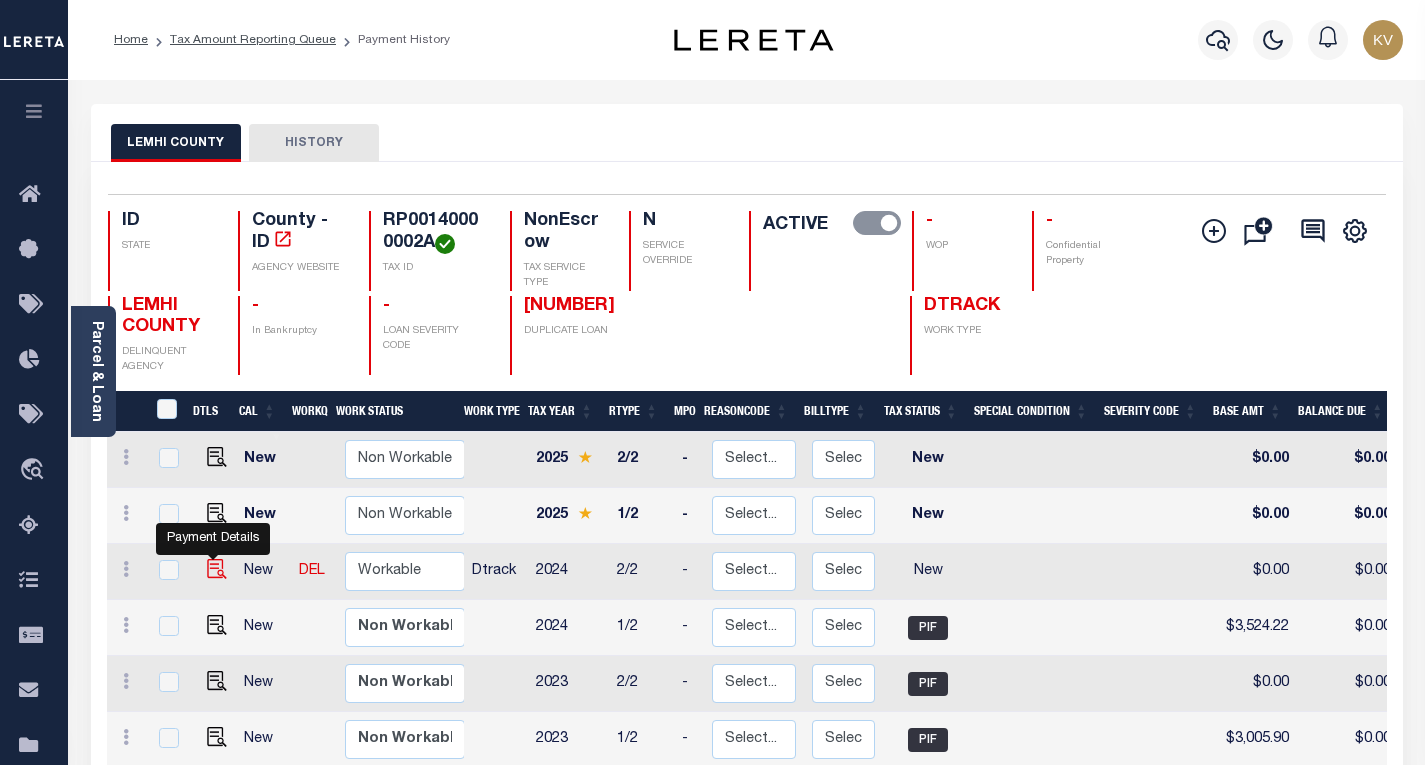 click at bounding box center (217, 569) 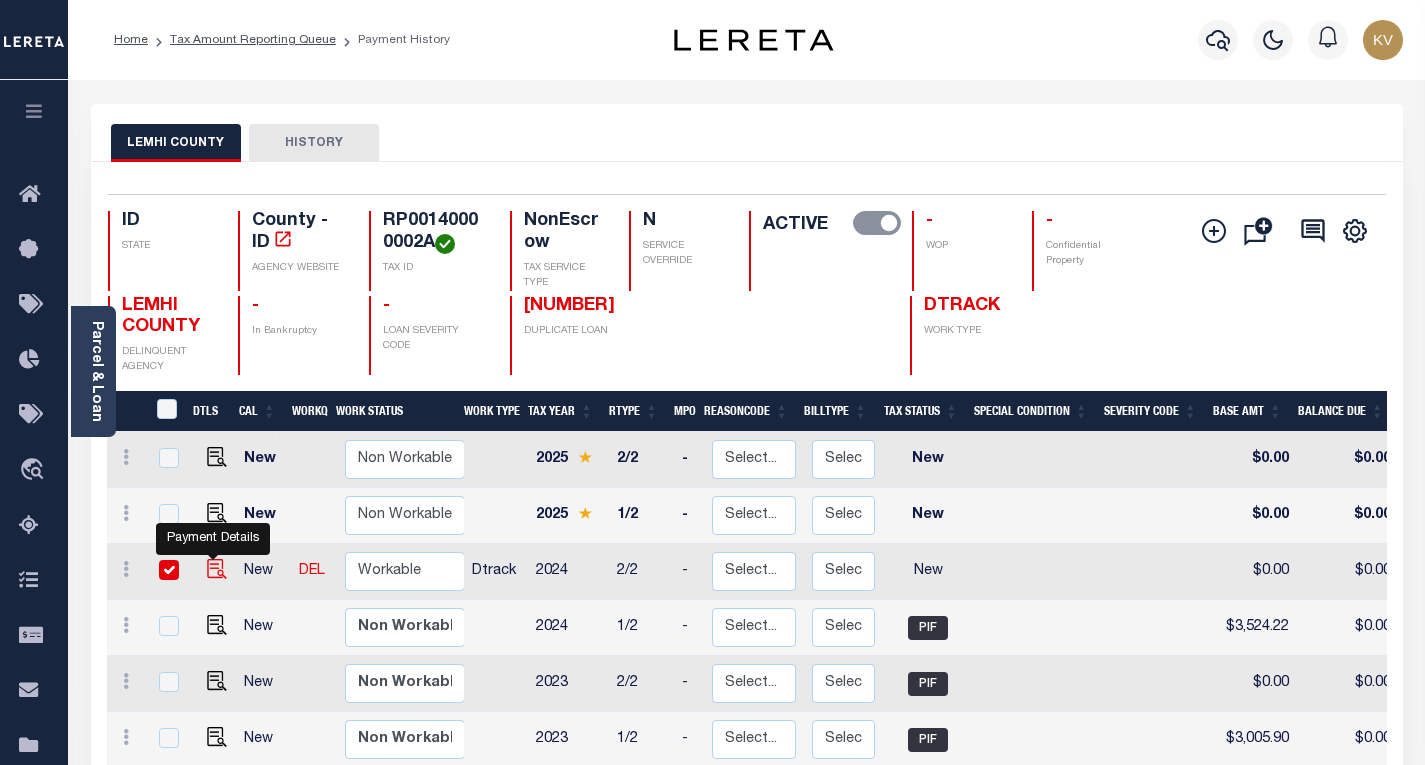 checkbox on "true" 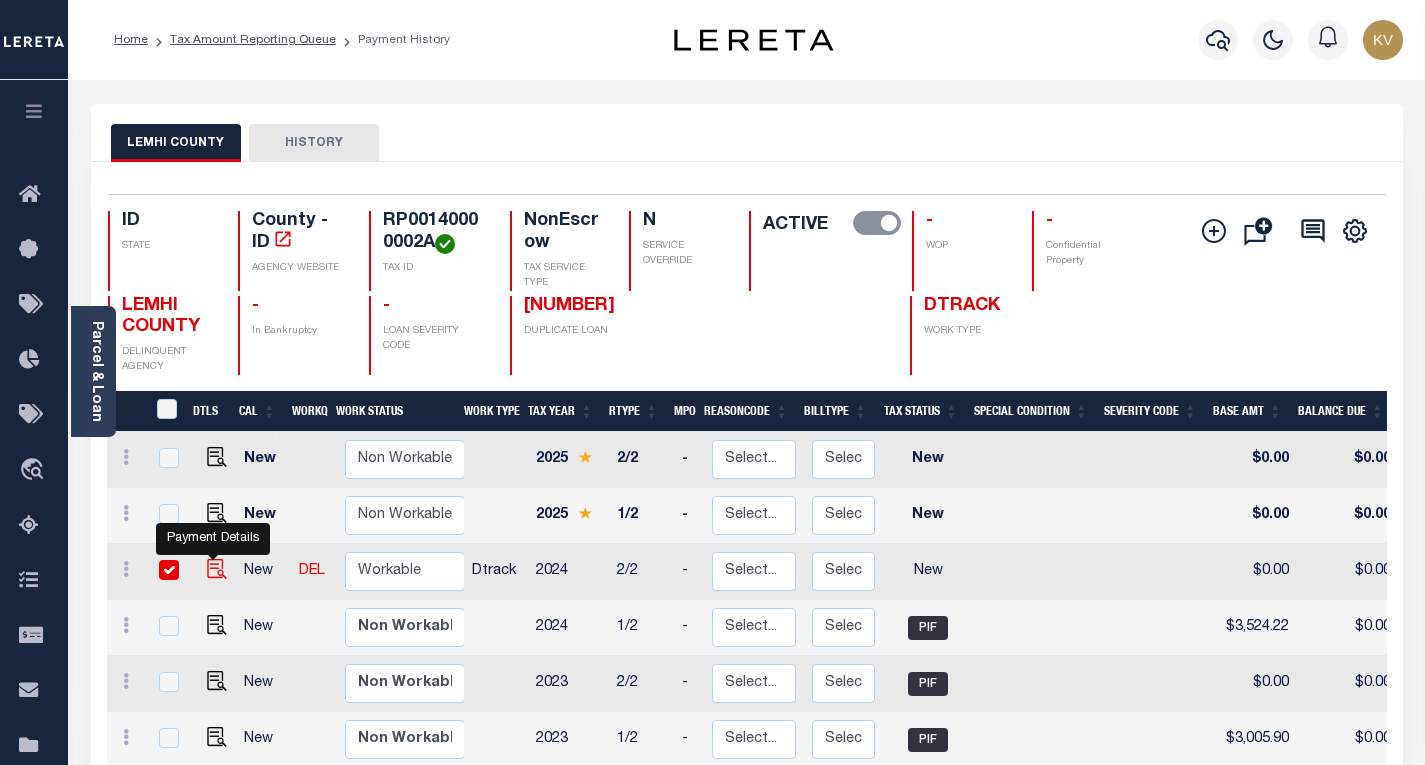 checkbox on "true" 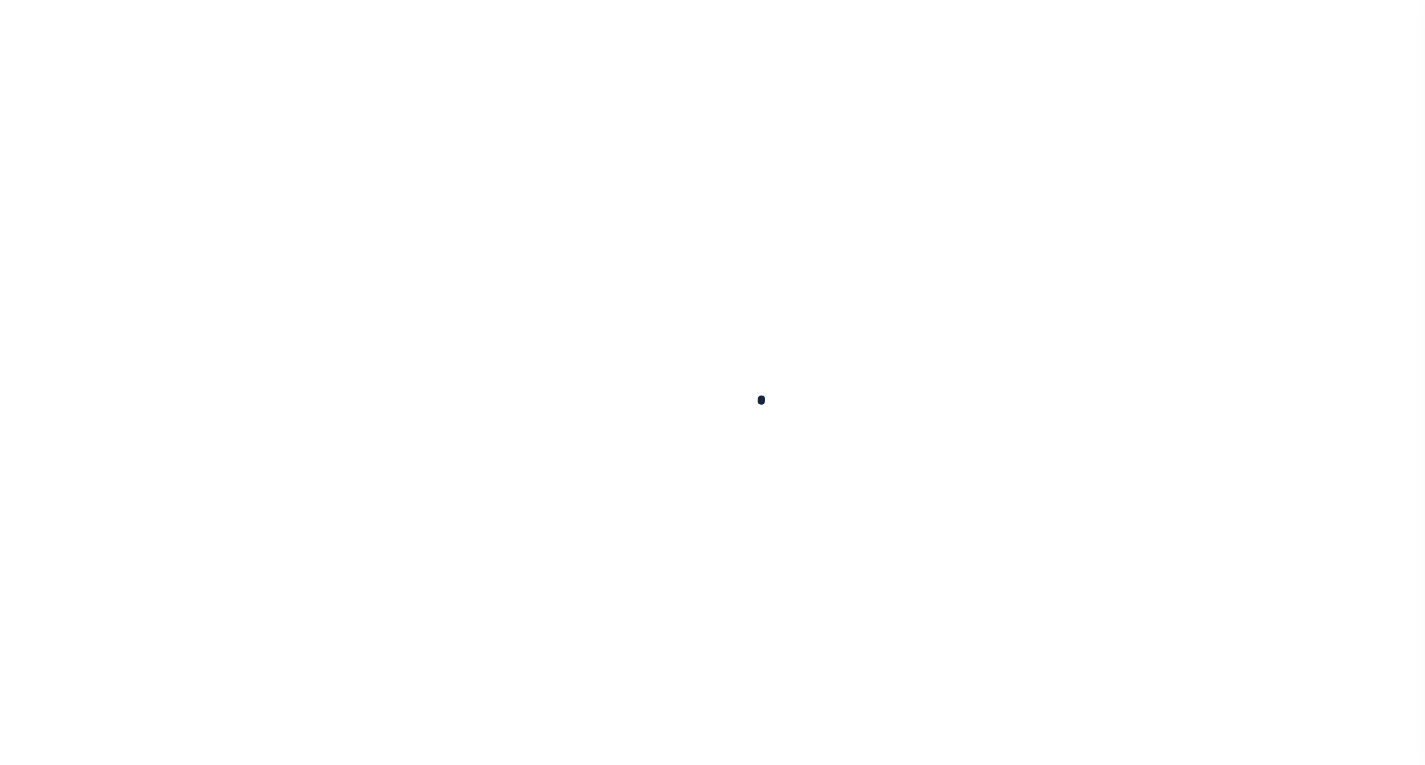 scroll, scrollTop: 0, scrollLeft: 0, axis: both 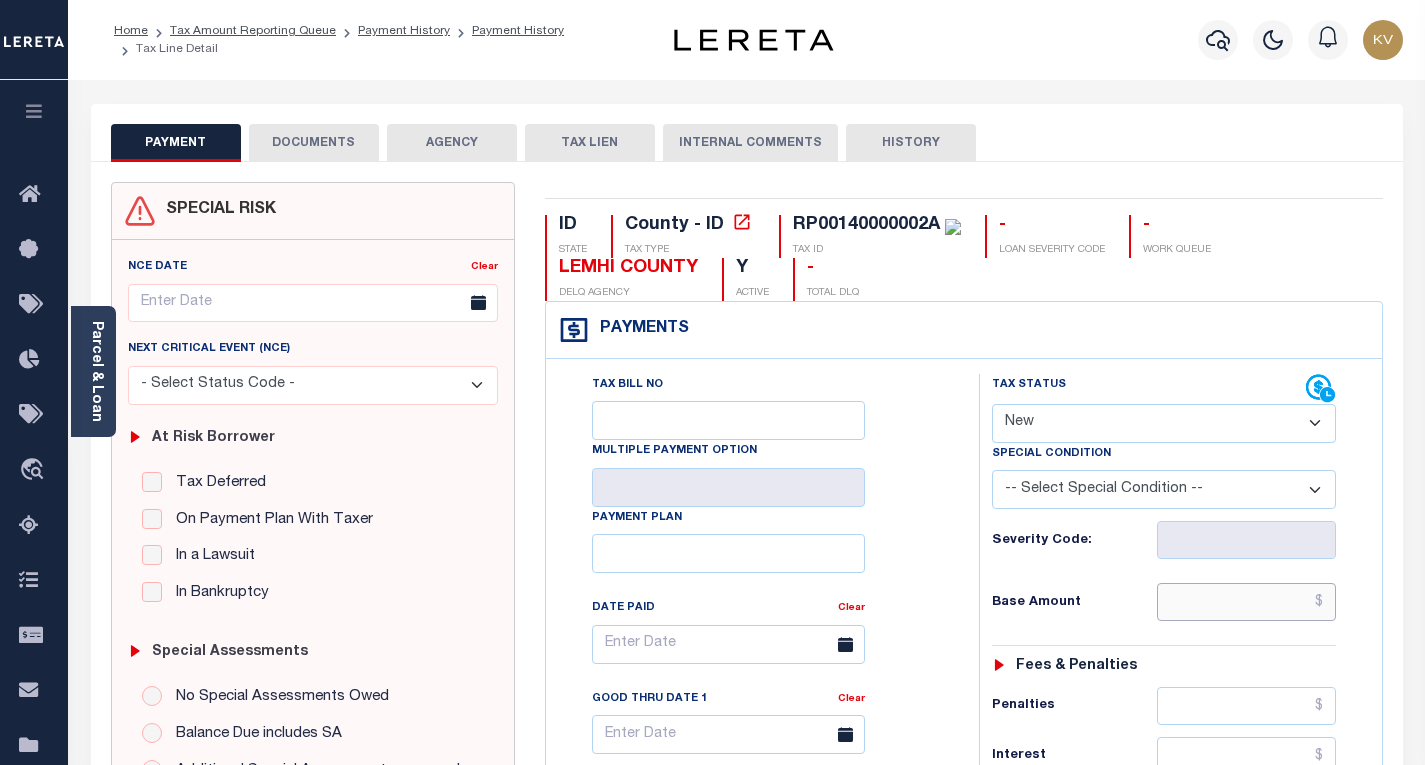 click at bounding box center [1246, 602] 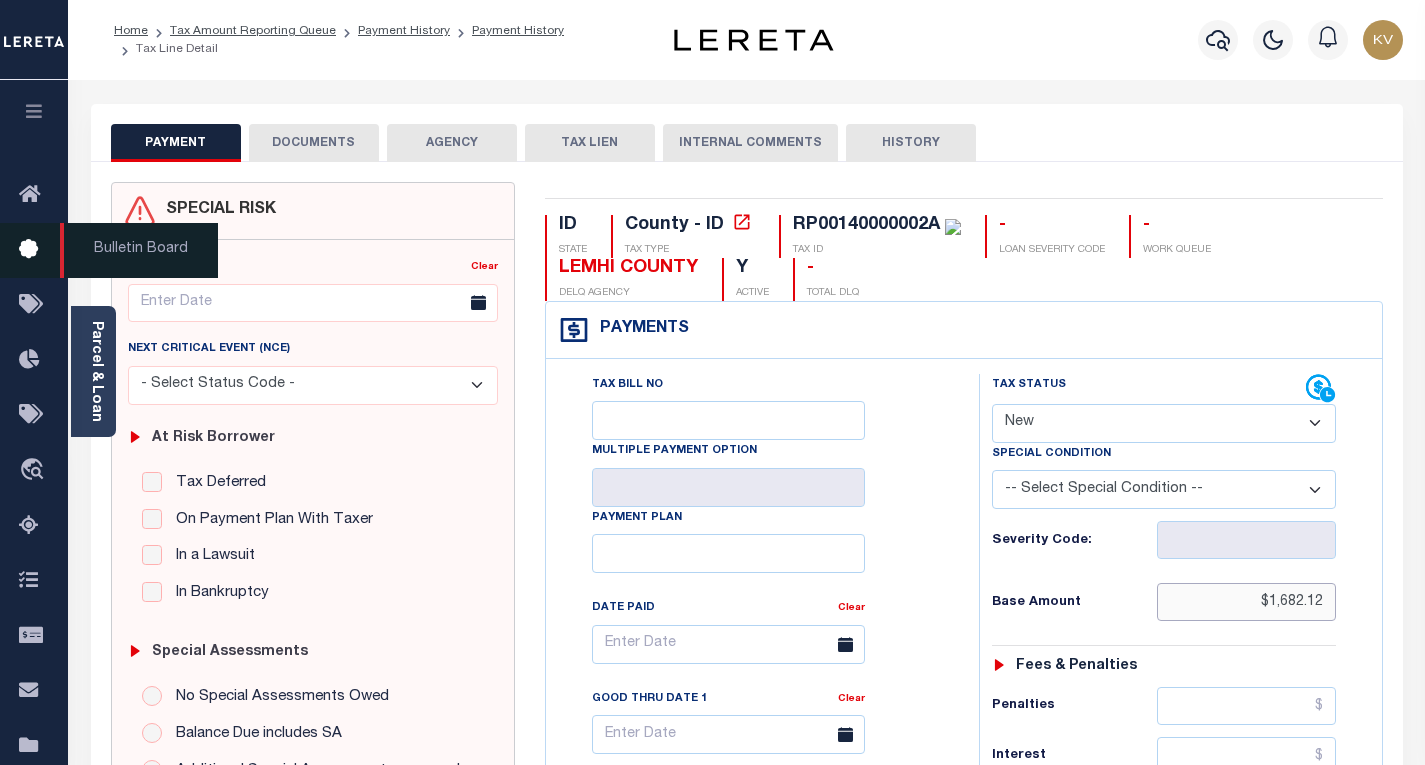 type on "$1,682.12" 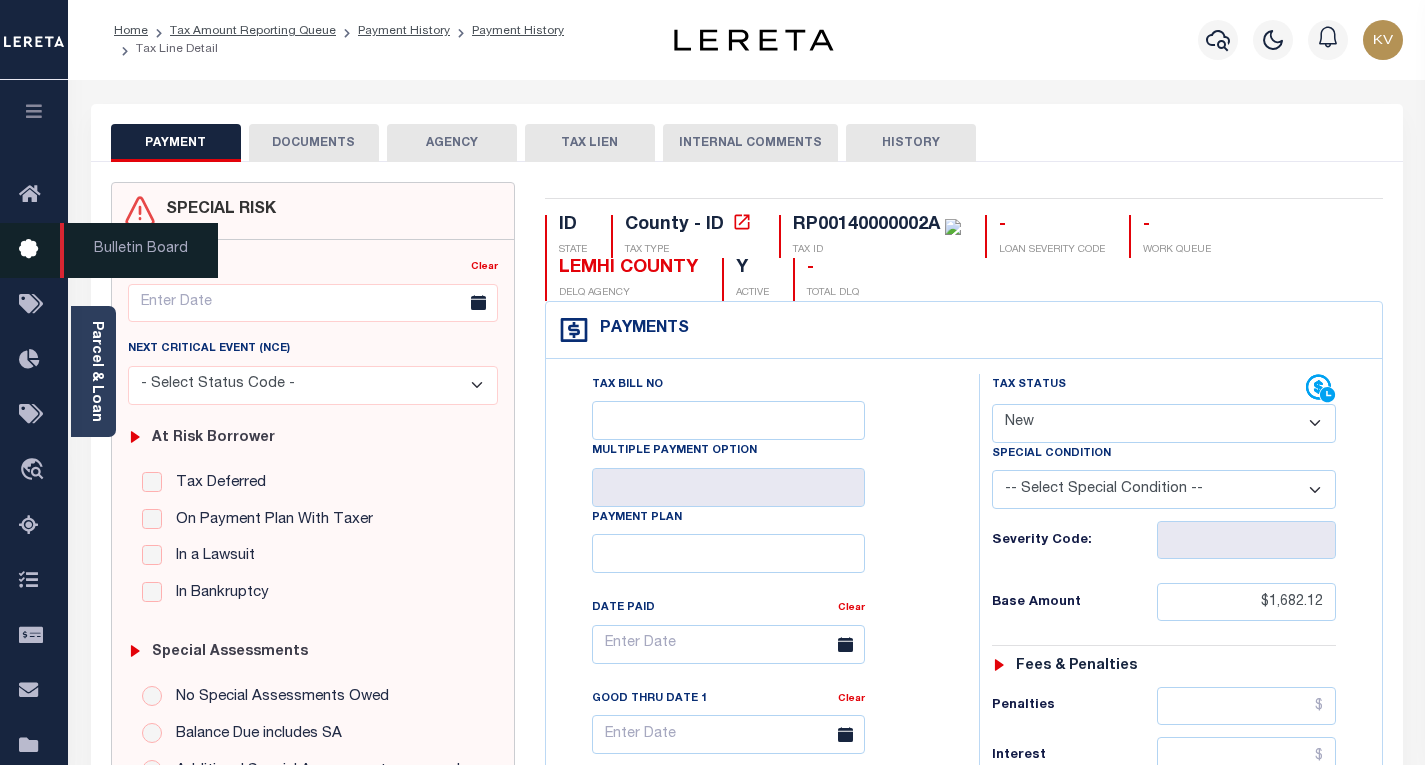 type on "08/01/2025" 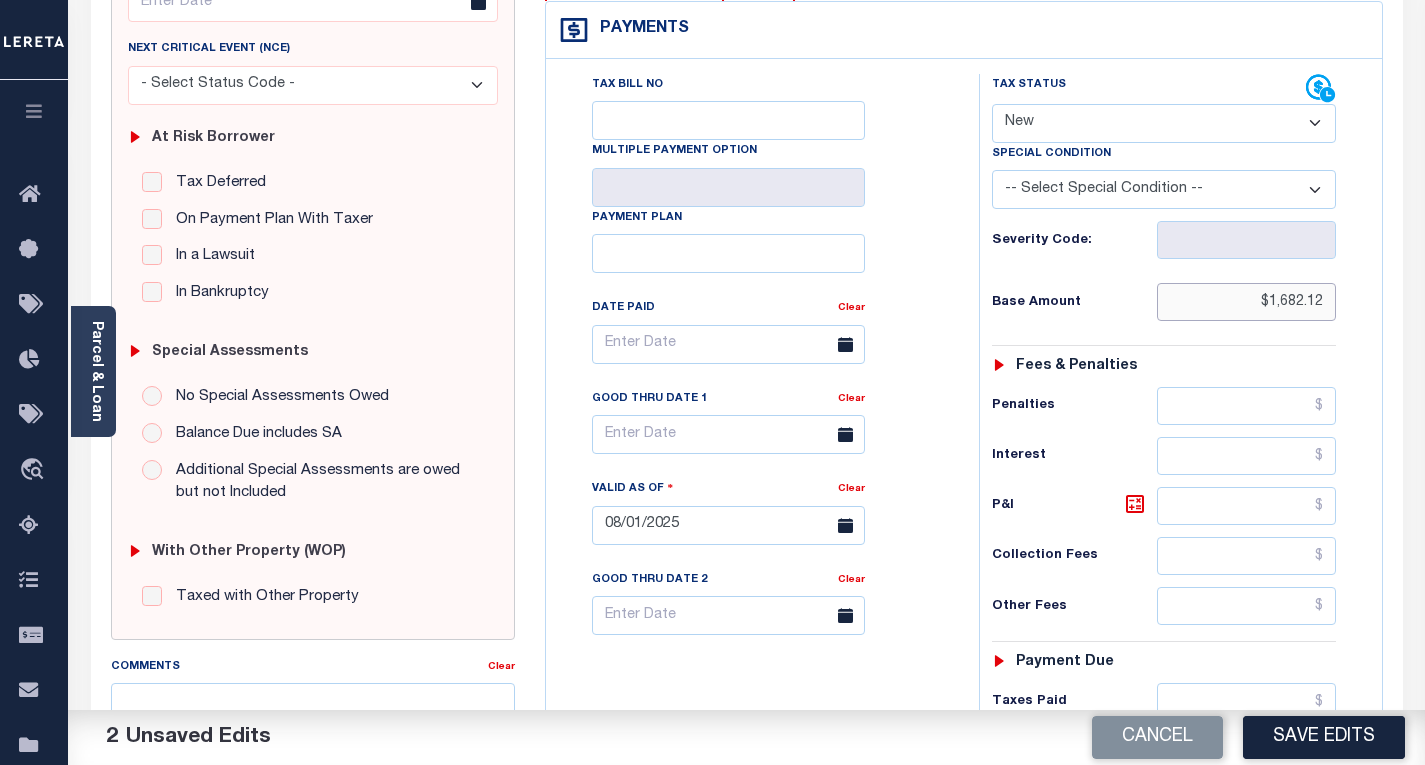 scroll, scrollTop: 500, scrollLeft: 0, axis: vertical 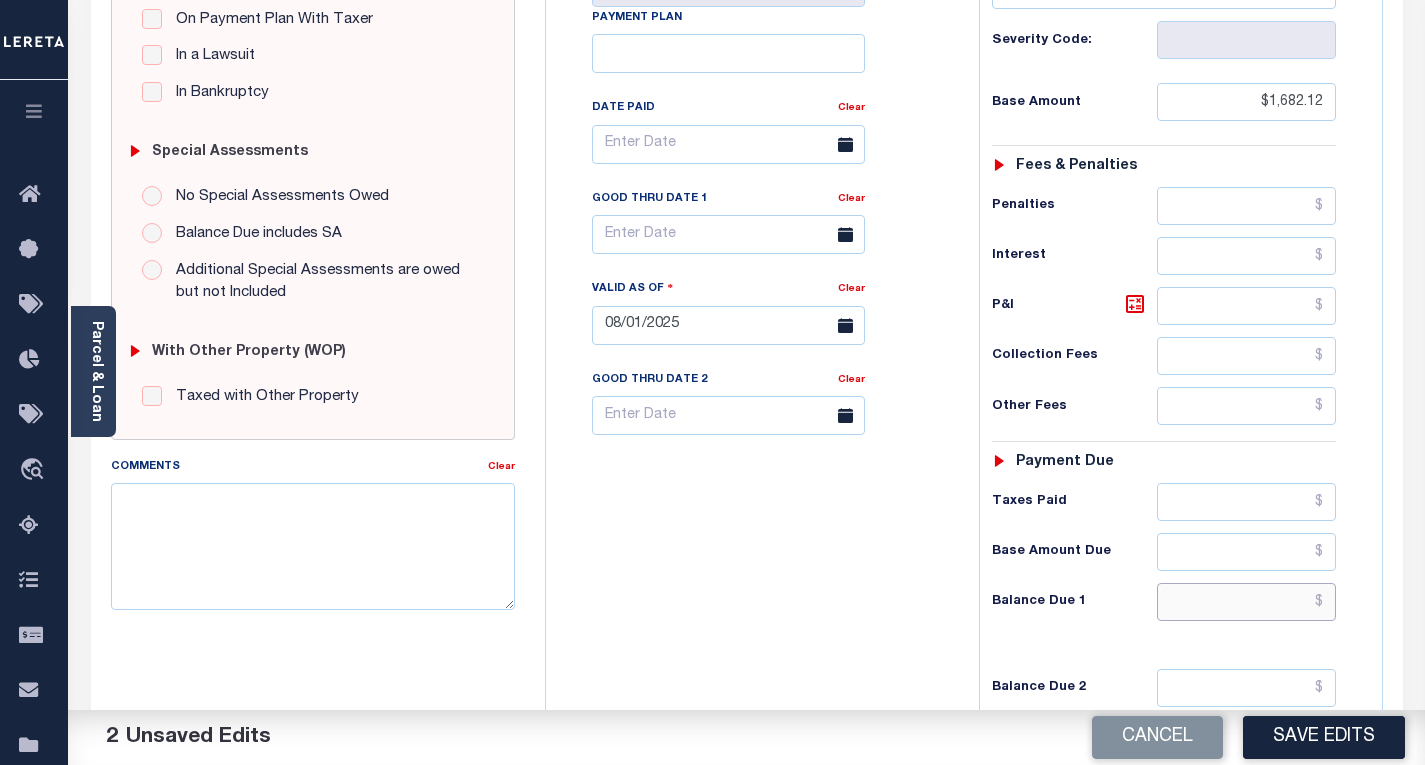 click at bounding box center (1246, 602) 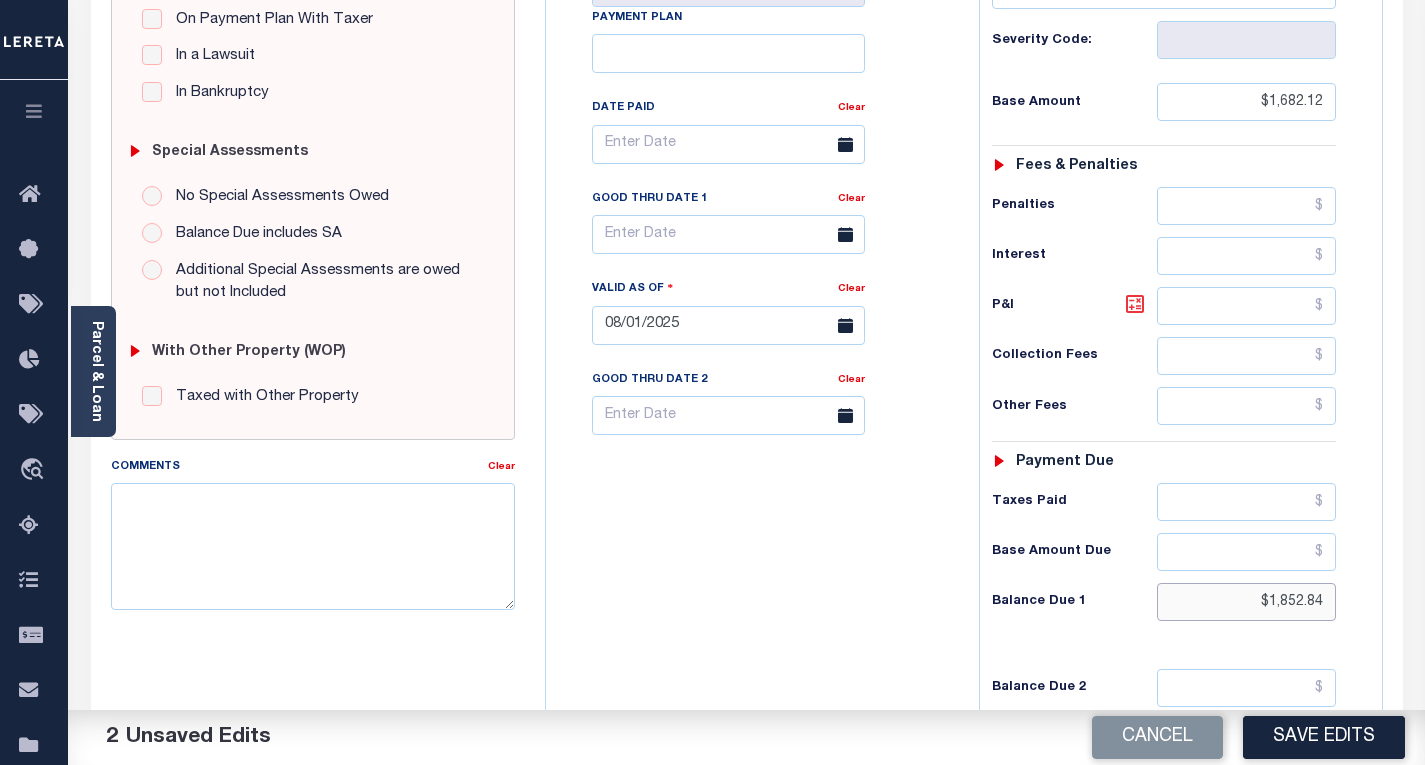 type on "$1,852.84" 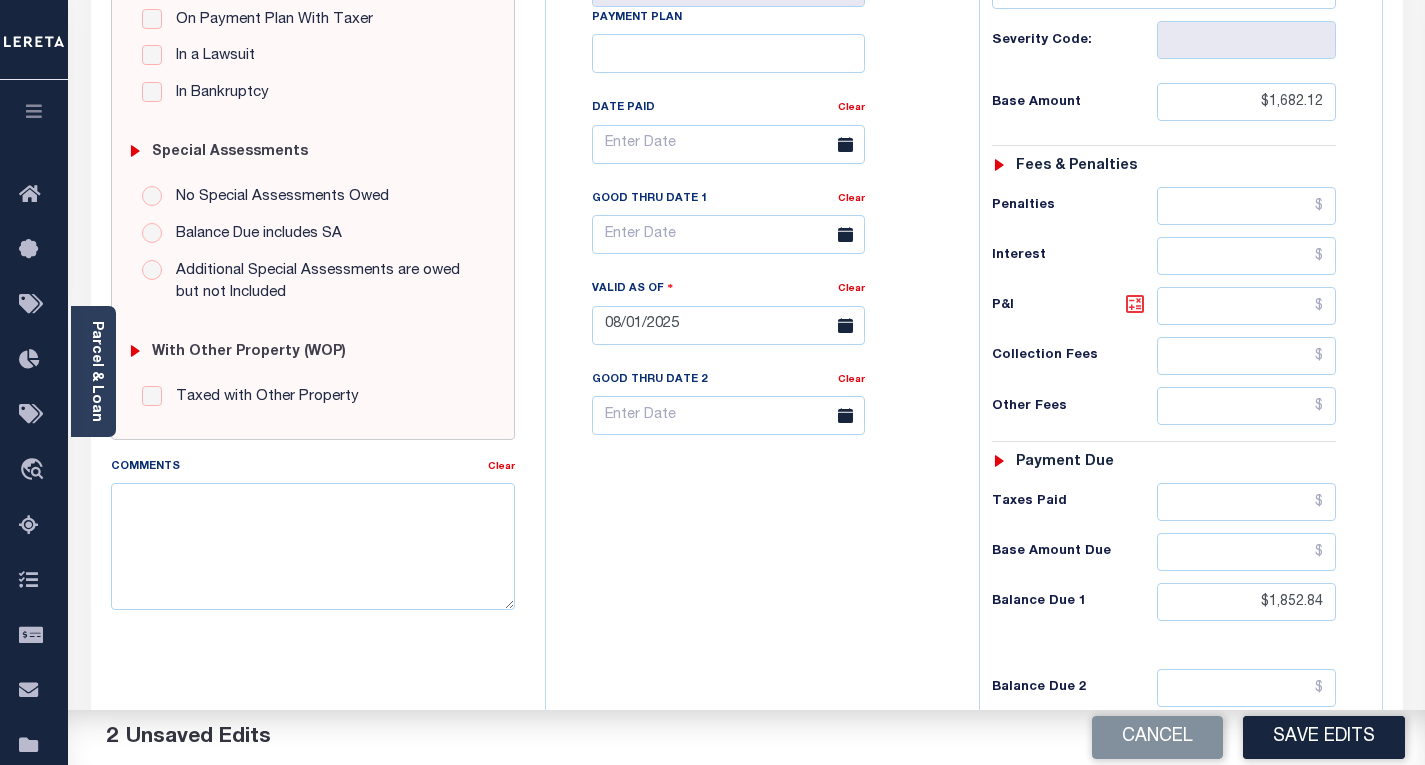 click 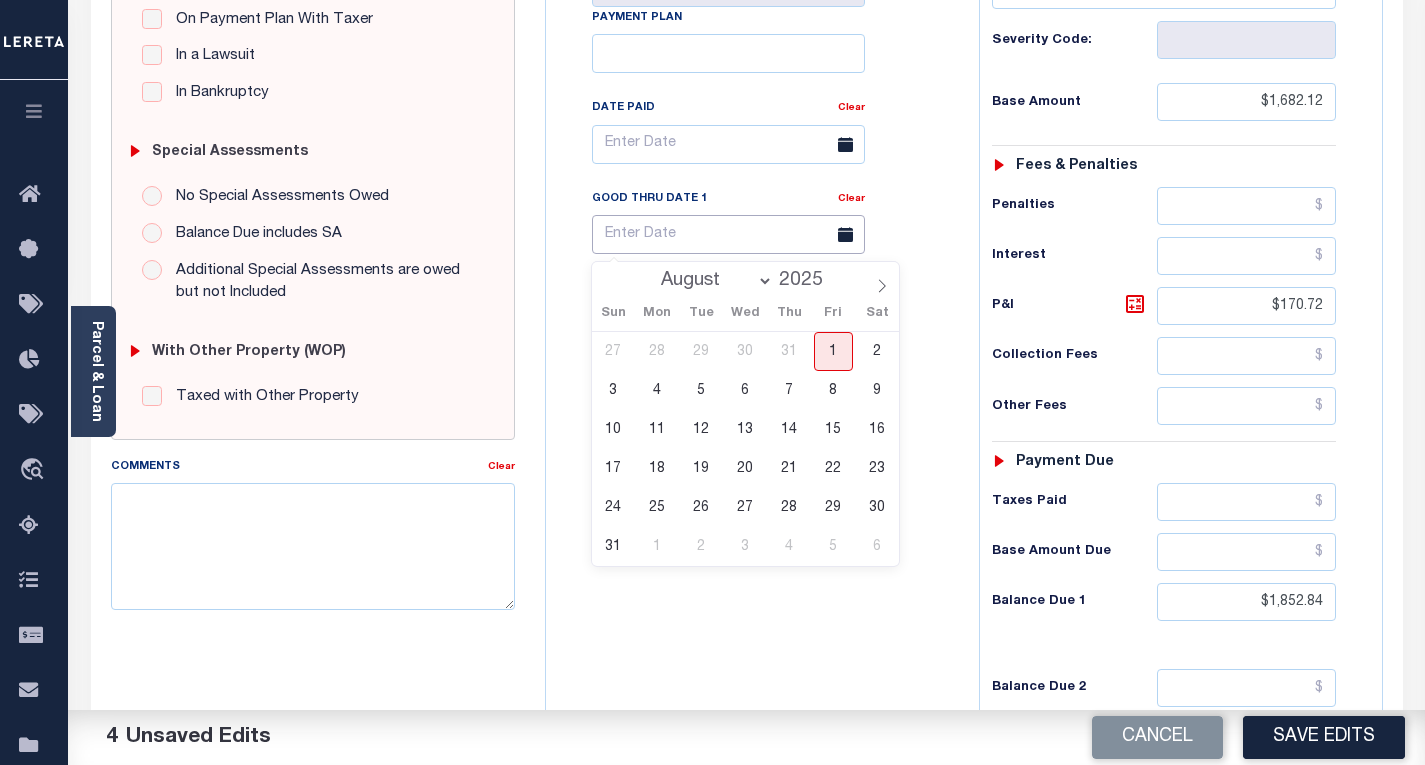 click at bounding box center [728, 234] 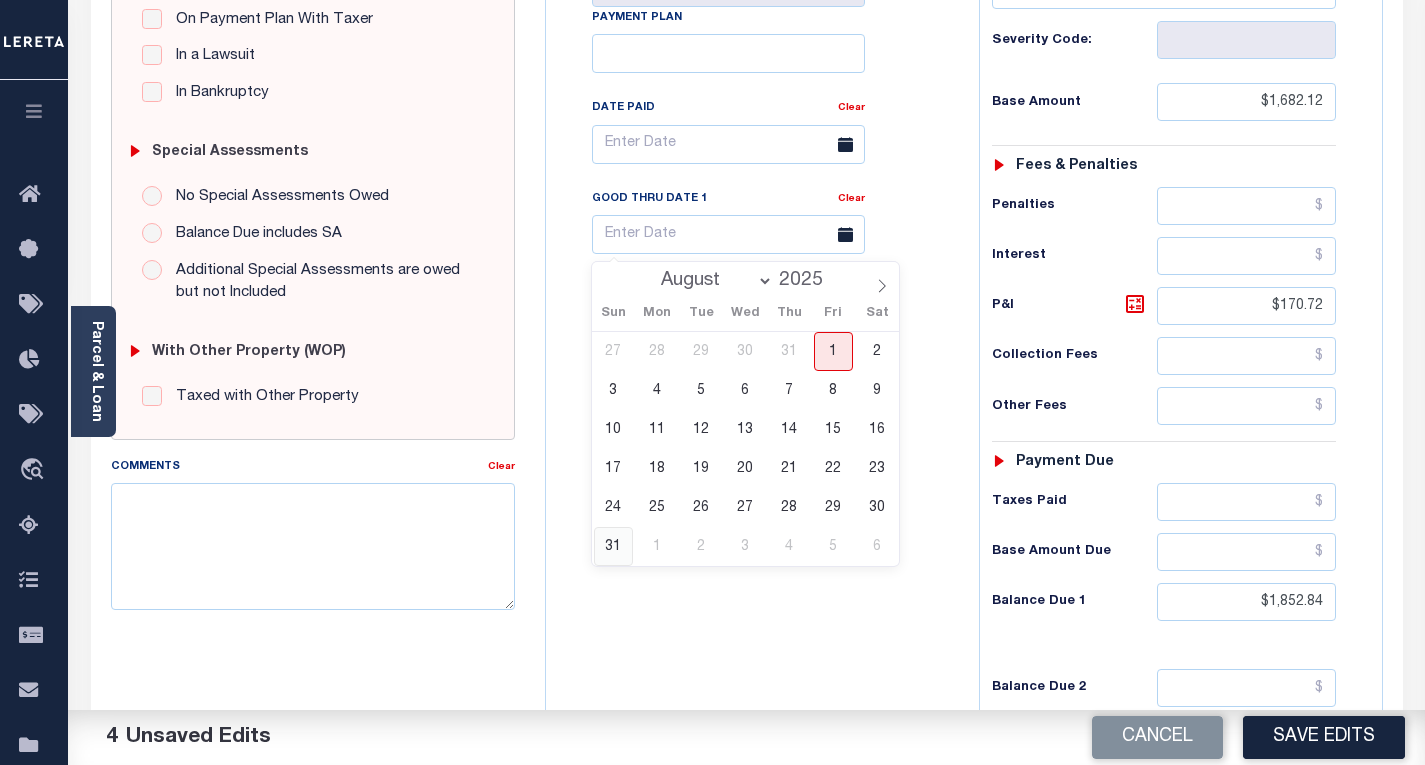click on "31" at bounding box center (613, 546) 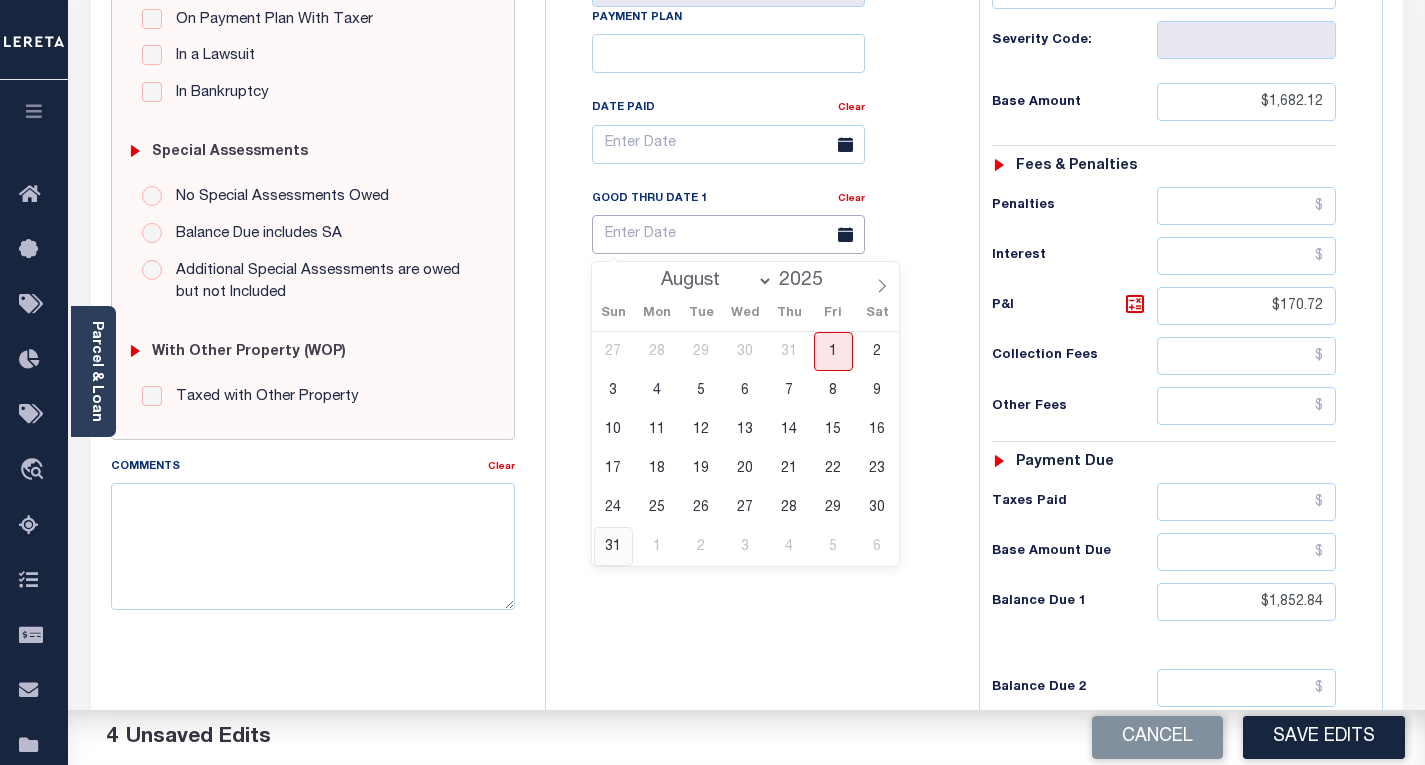 type on "08/31/2025" 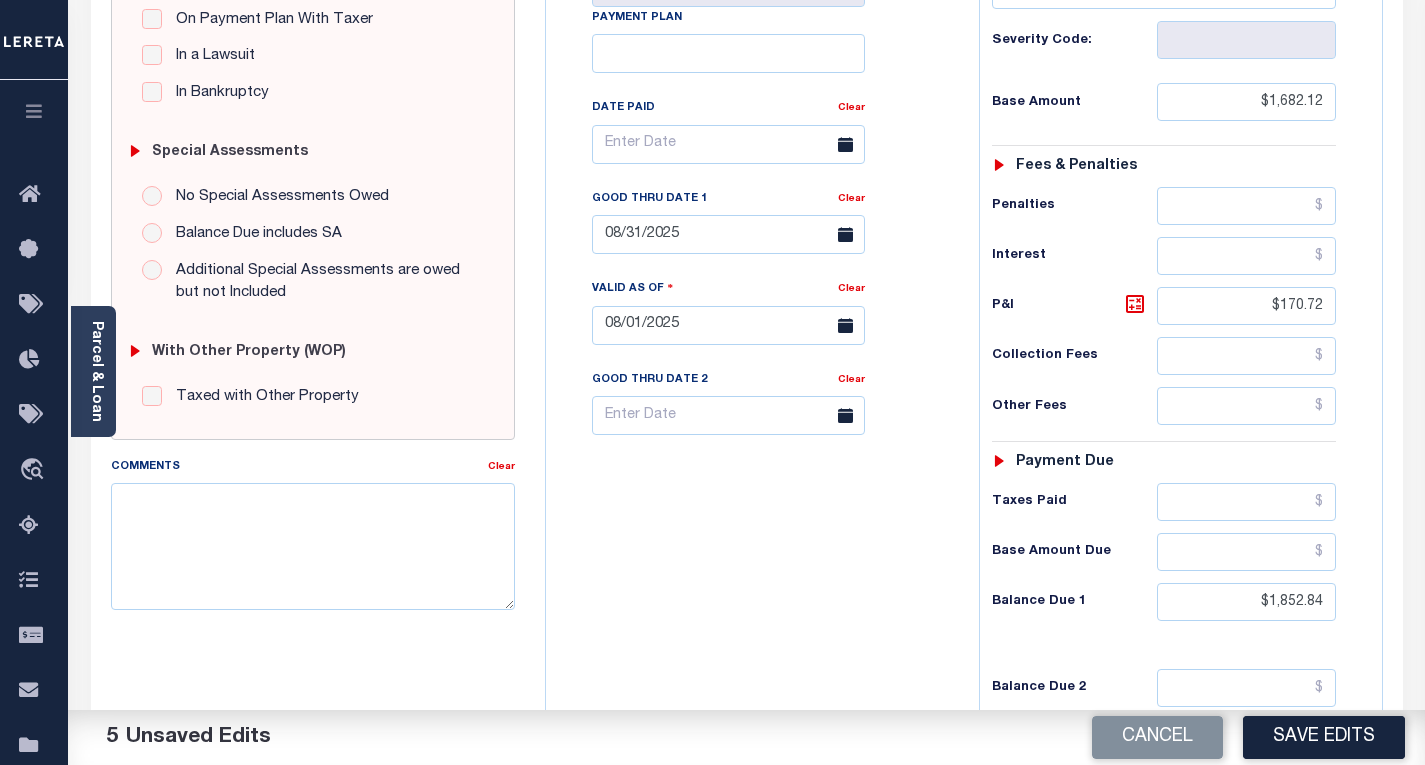 click on "Tax Bill No
Multiple Payment Option
Payment Plan
Clear" at bounding box center (757, 315) 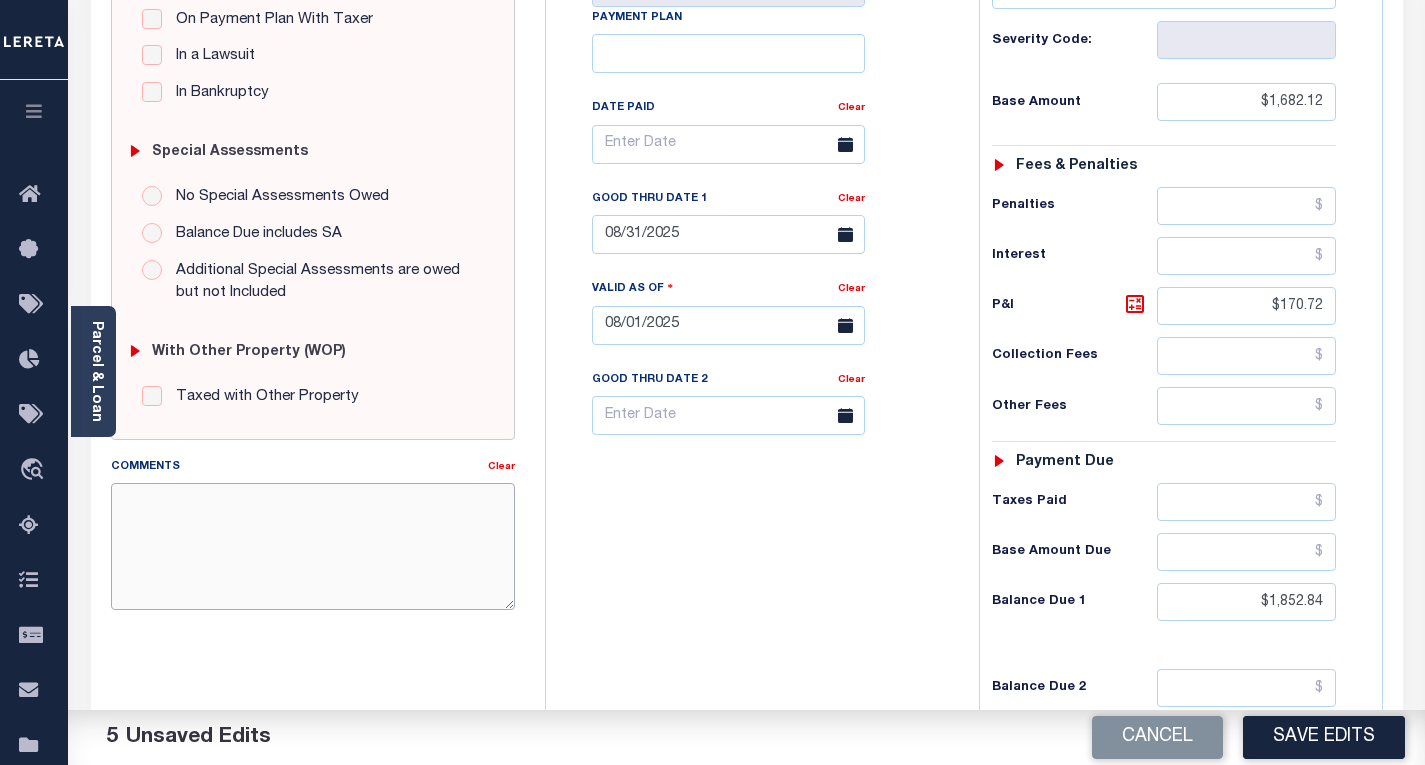 click on "Comments" at bounding box center [313, 546] 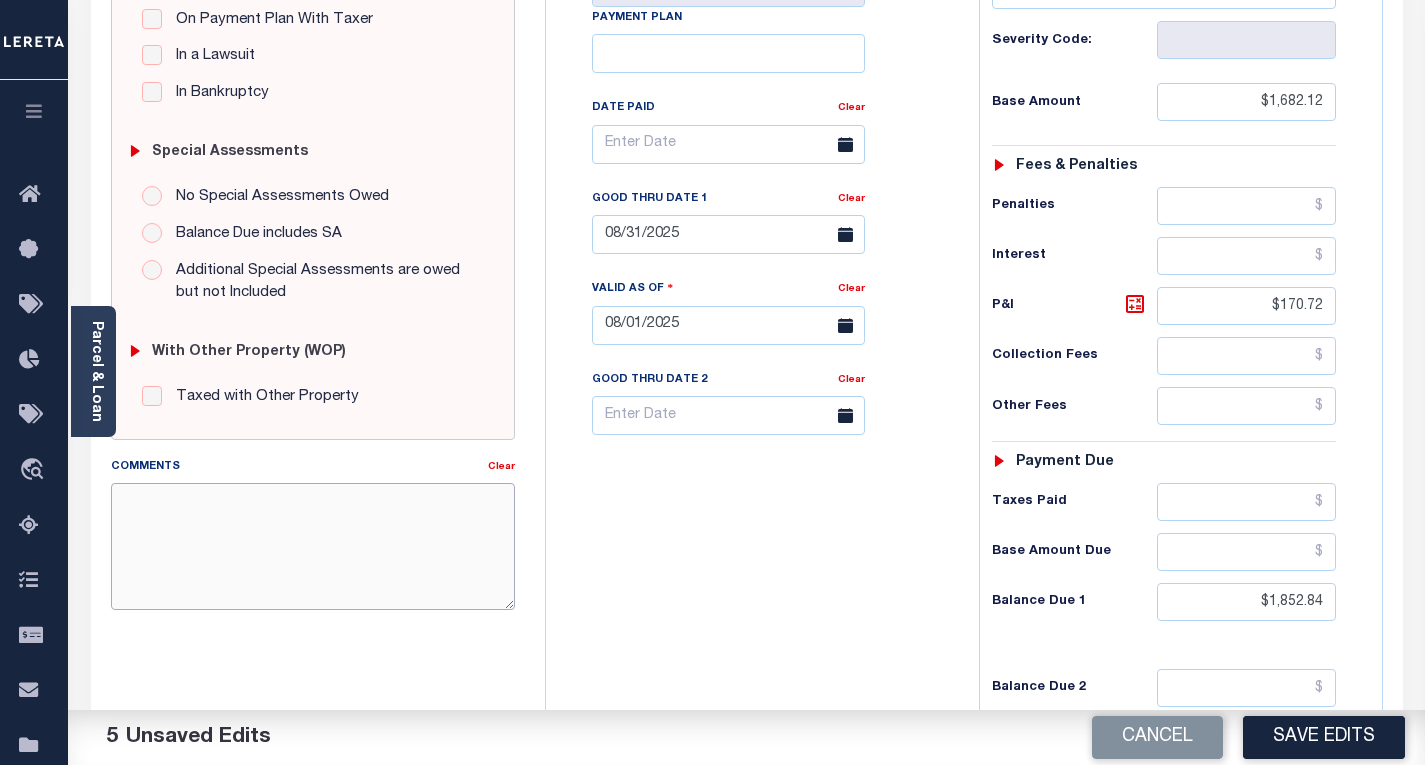 type on "7" 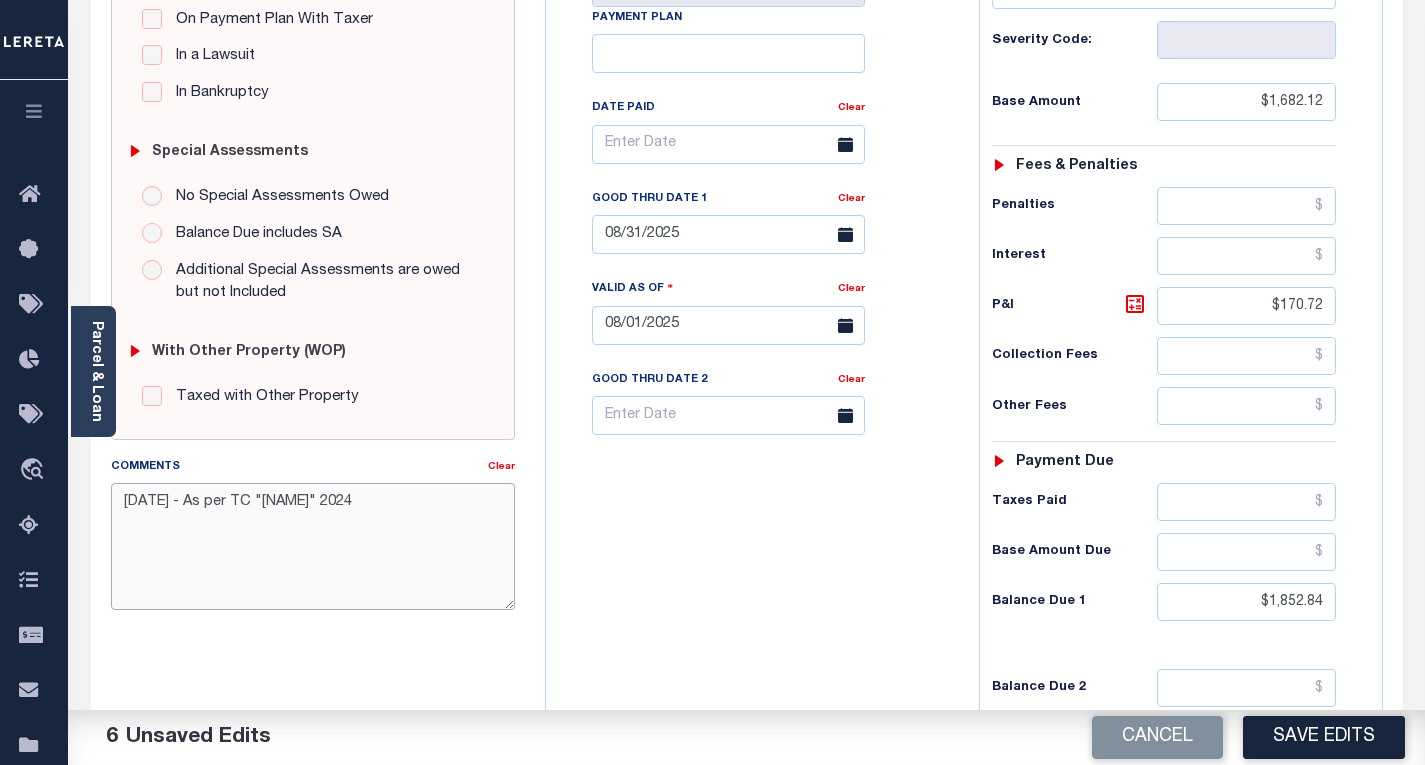 click on "8/1/2025 - As per TC "Jack" 2024" at bounding box center [313, 546] 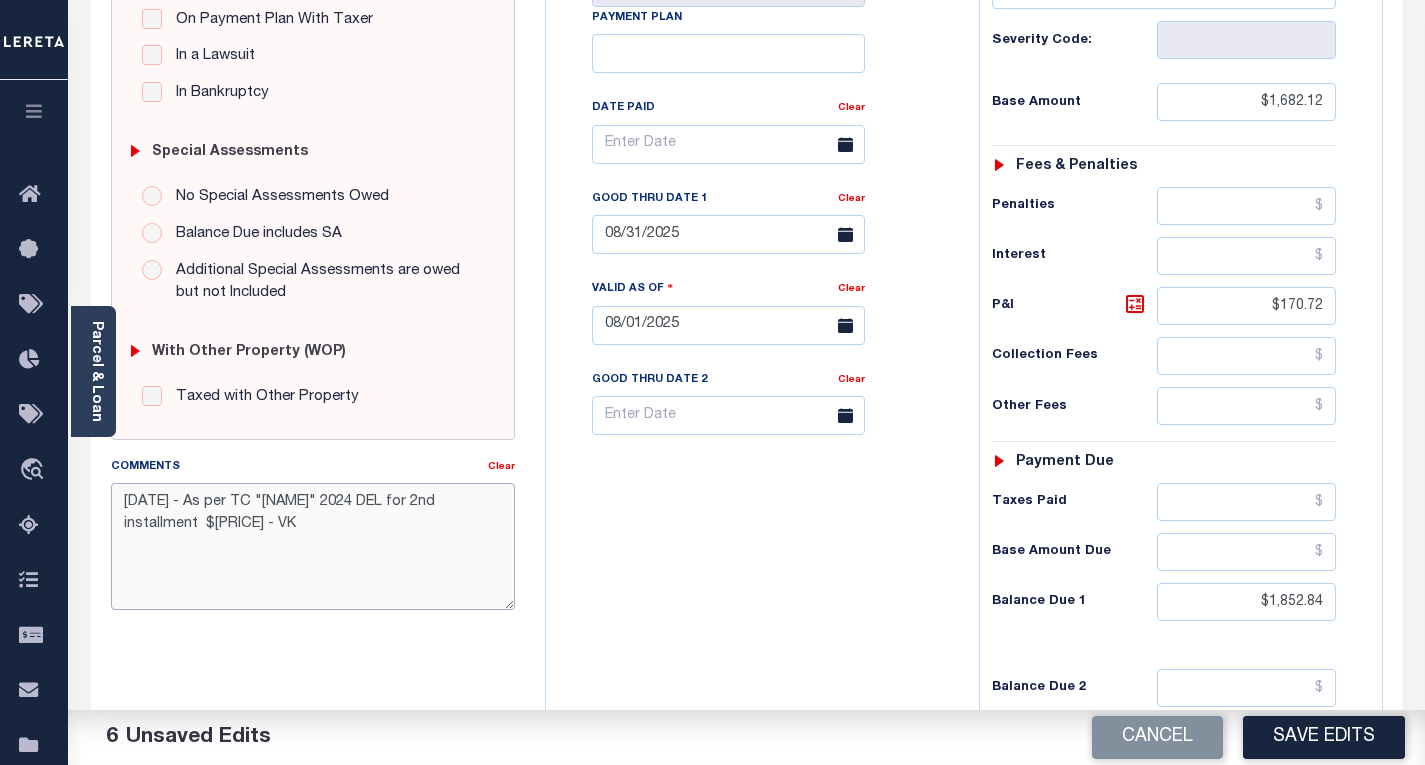 drag, startPoint x: 285, startPoint y: 526, endPoint x: 114, endPoint y: 510, distance: 171.7469 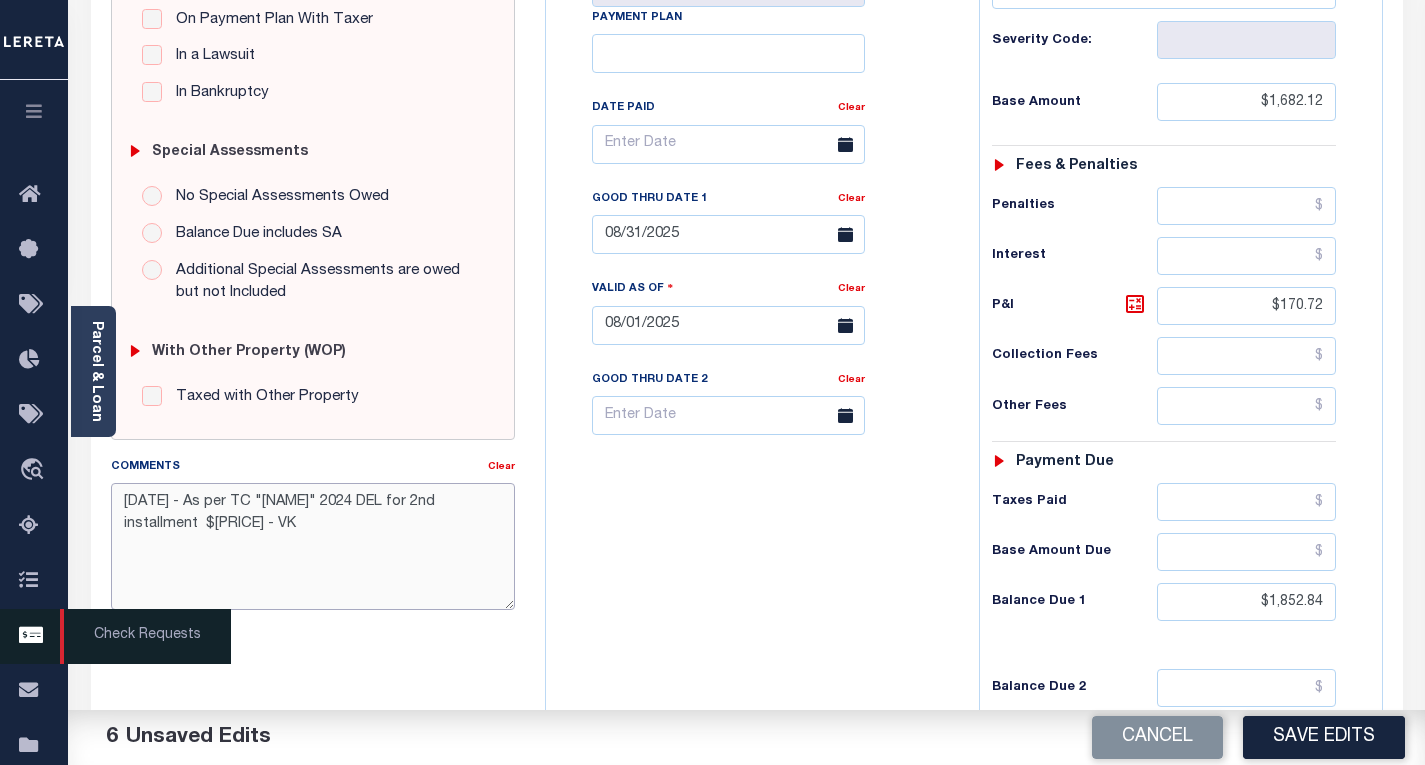 type on "8/1/2025 - As per TC "Jack" 2024 DEL for 2nd installment  $1682.12 - VK" 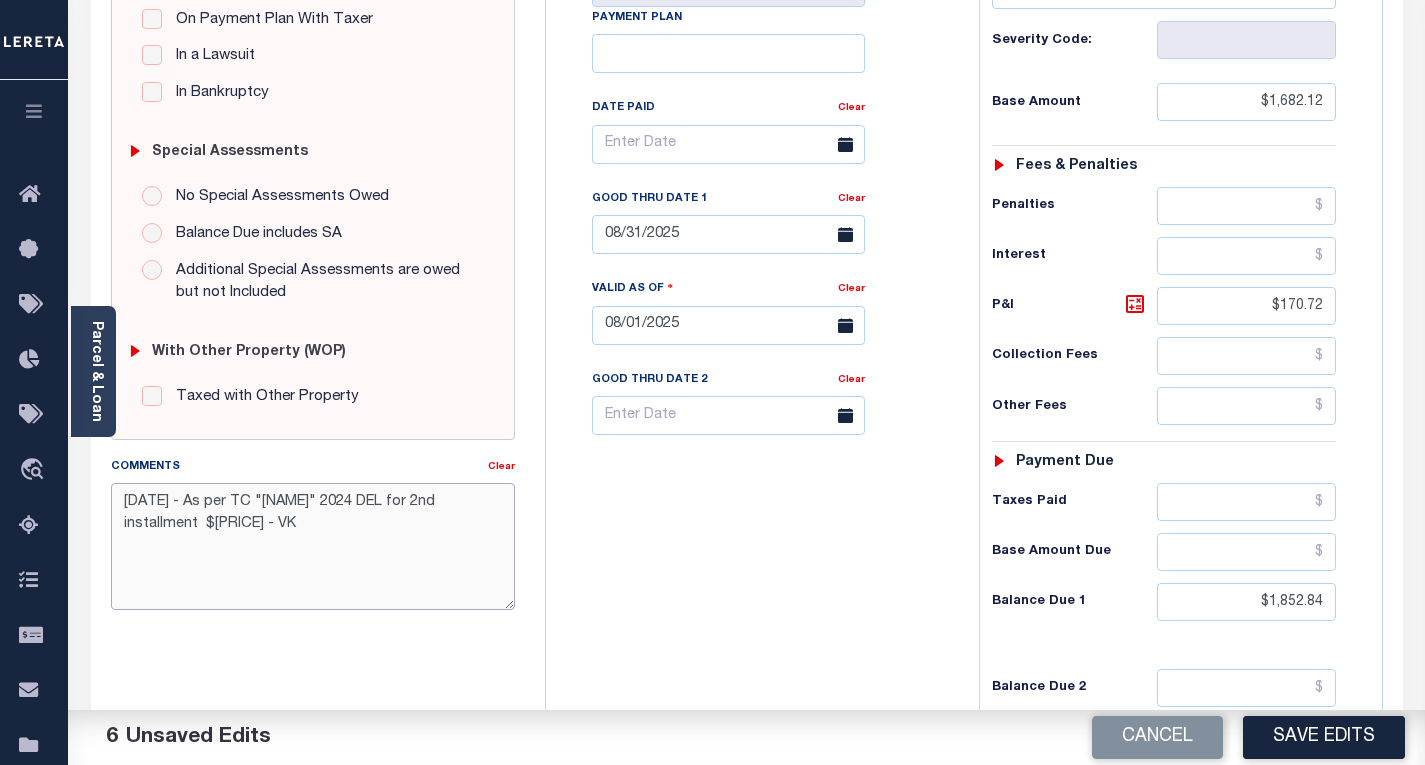 click on "8/1/2025 - As per TC "Jack" 2024 DEL for 2nd installment  $1682.12 - VK" at bounding box center (313, 546) 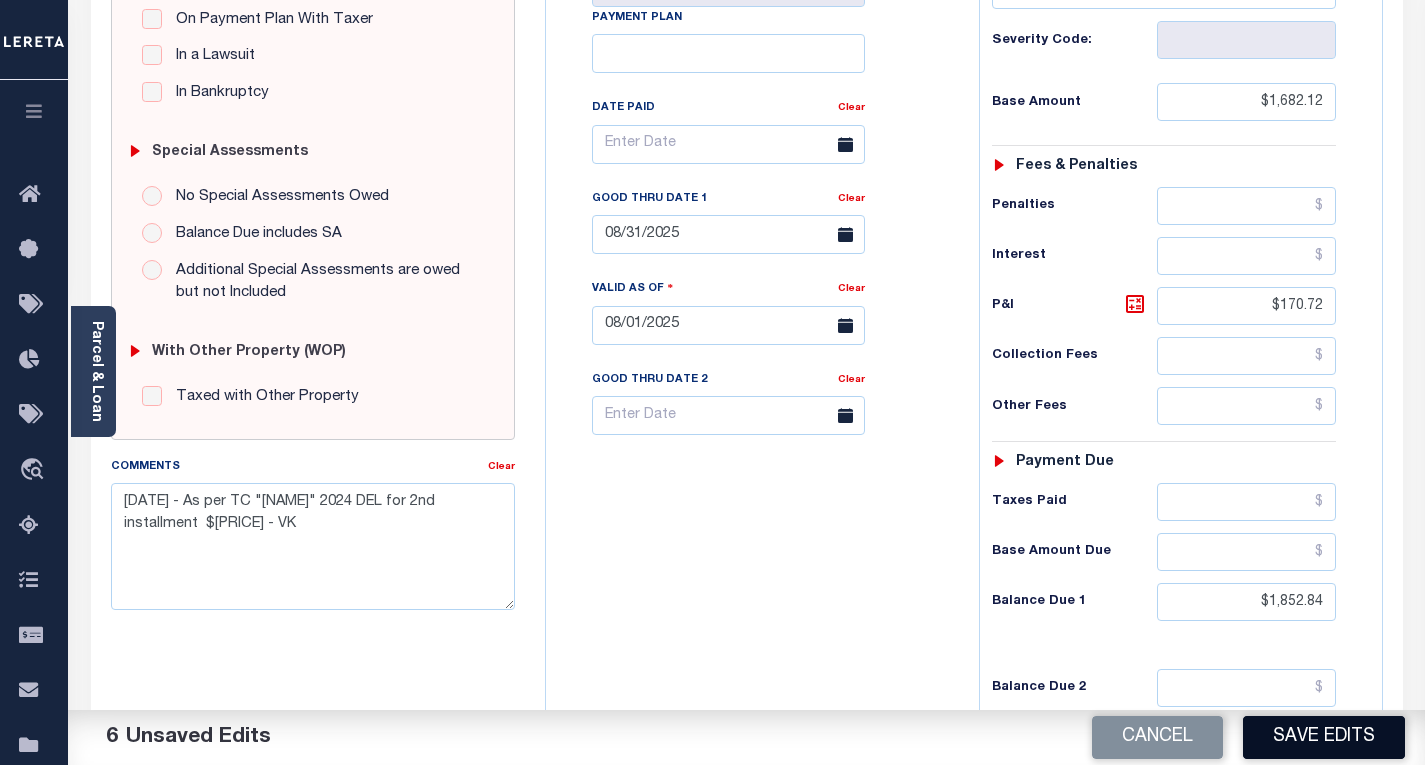 click on "Save Edits" at bounding box center (1324, 737) 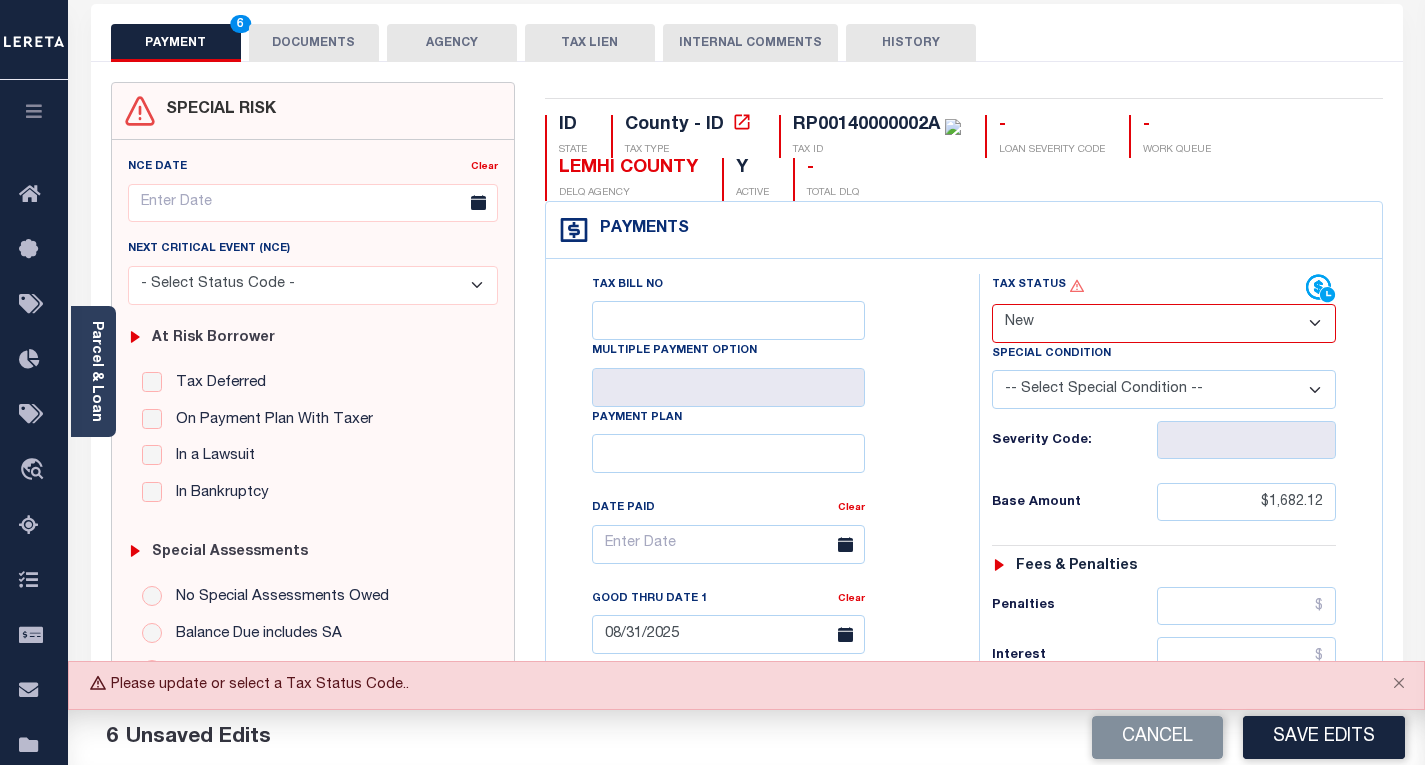 scroll, scrollTop: 0, scrollLeft: 0, axis: both 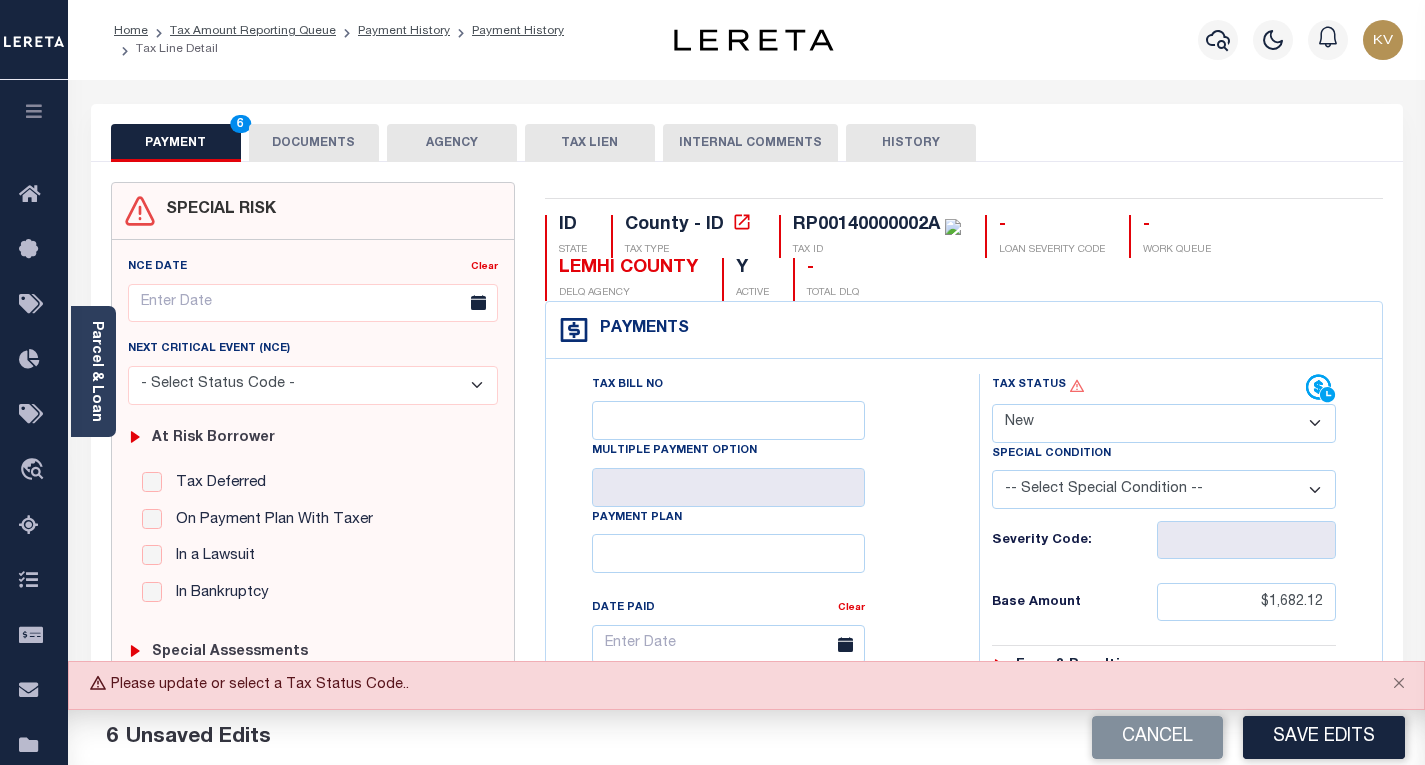click on "- Select Status Code -
Open
Due/Unpaid
Paid
Incomplete
No Tax Due
Internal Refund Processed
New" at bounding box center (1164, 423) 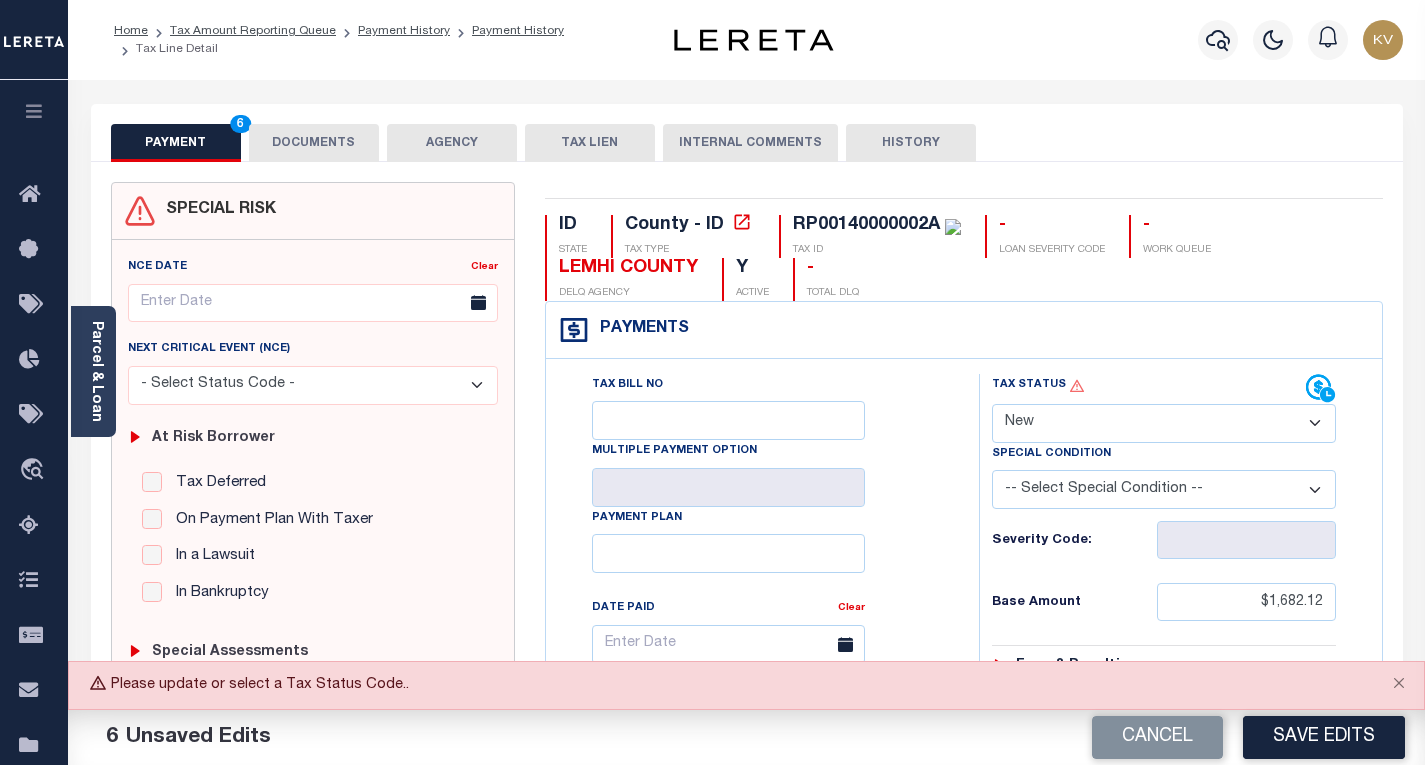select on "DUE" 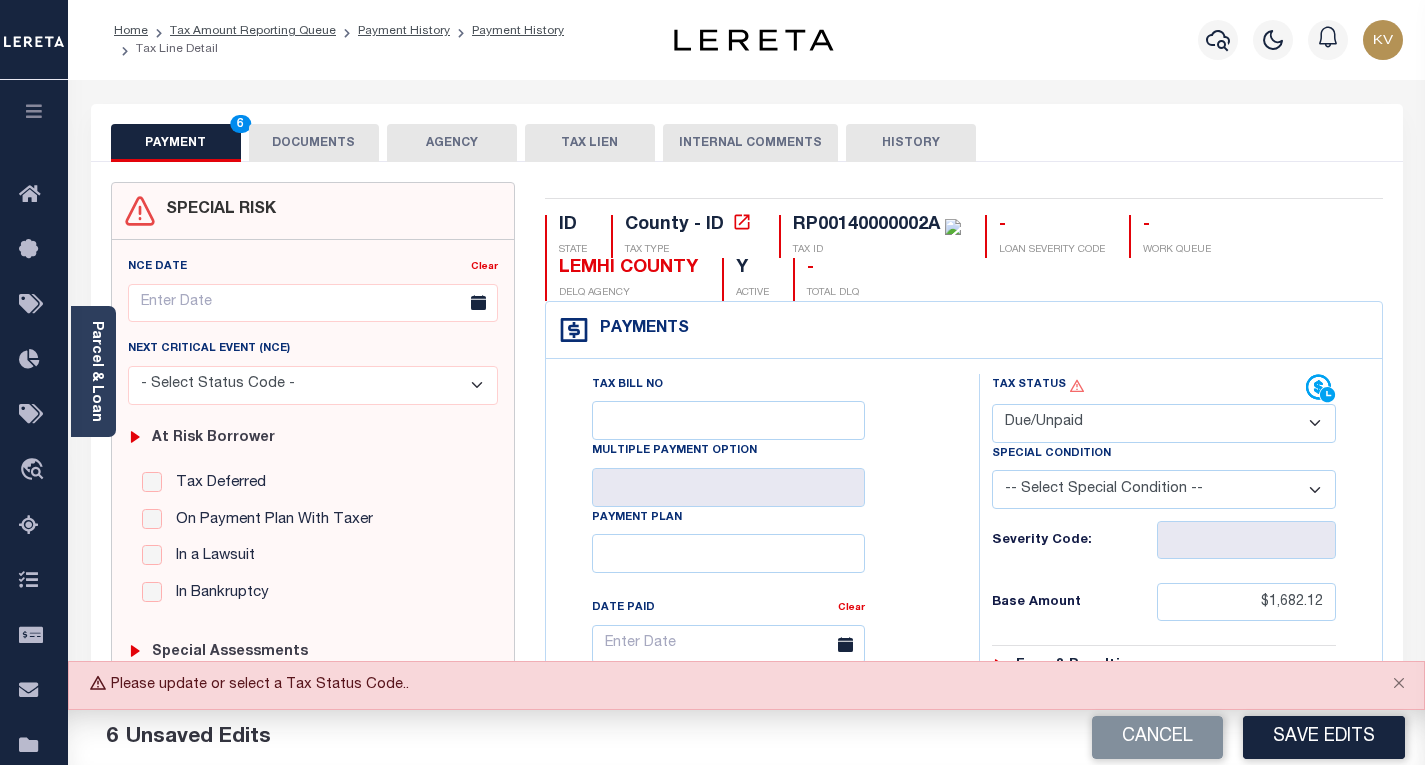 click on "- Select Status Code -
Open
Due/Unpaid
Paid
Incomplete
No Tax Due
Internal Refund Processed
New" at bounding box center [1164, 423] 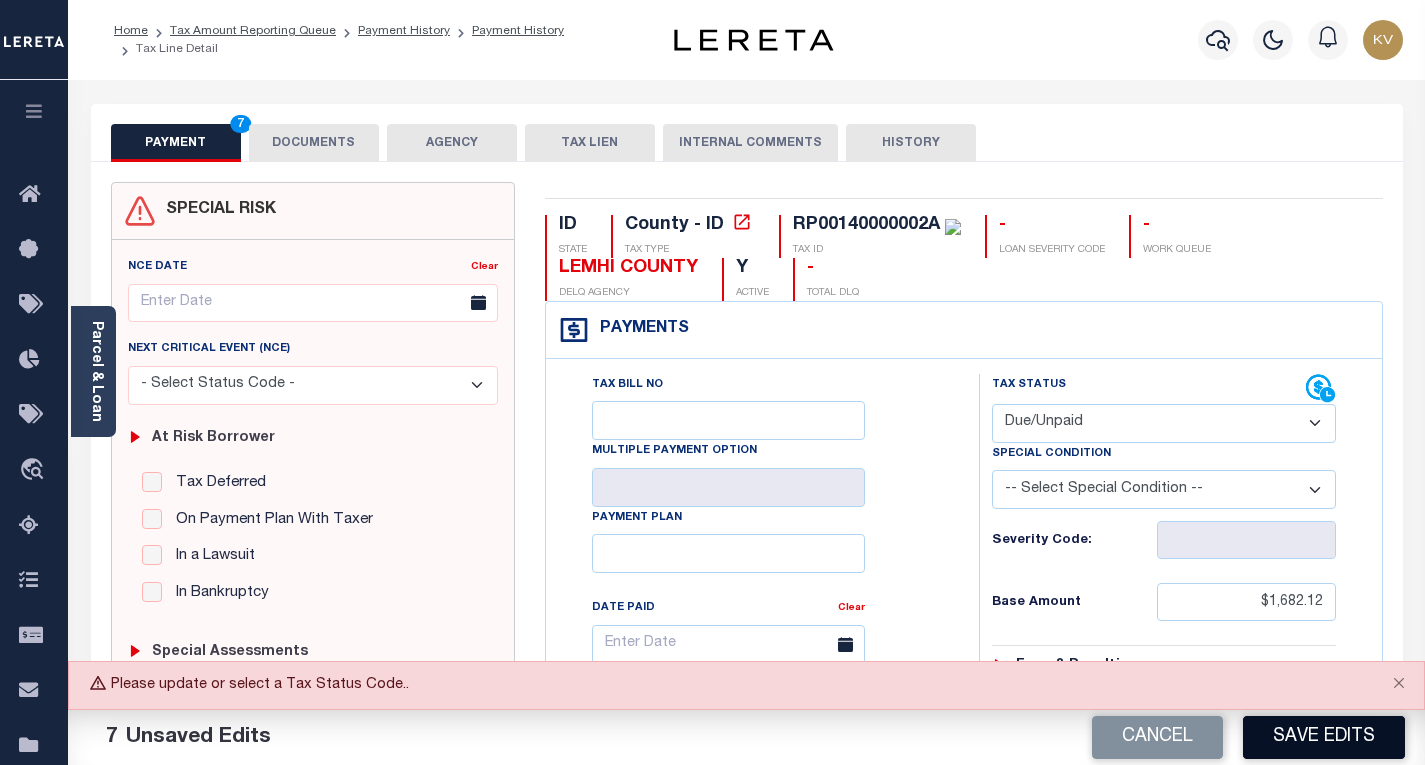 click on "Save Edits" at bounding box center [1324, 737] 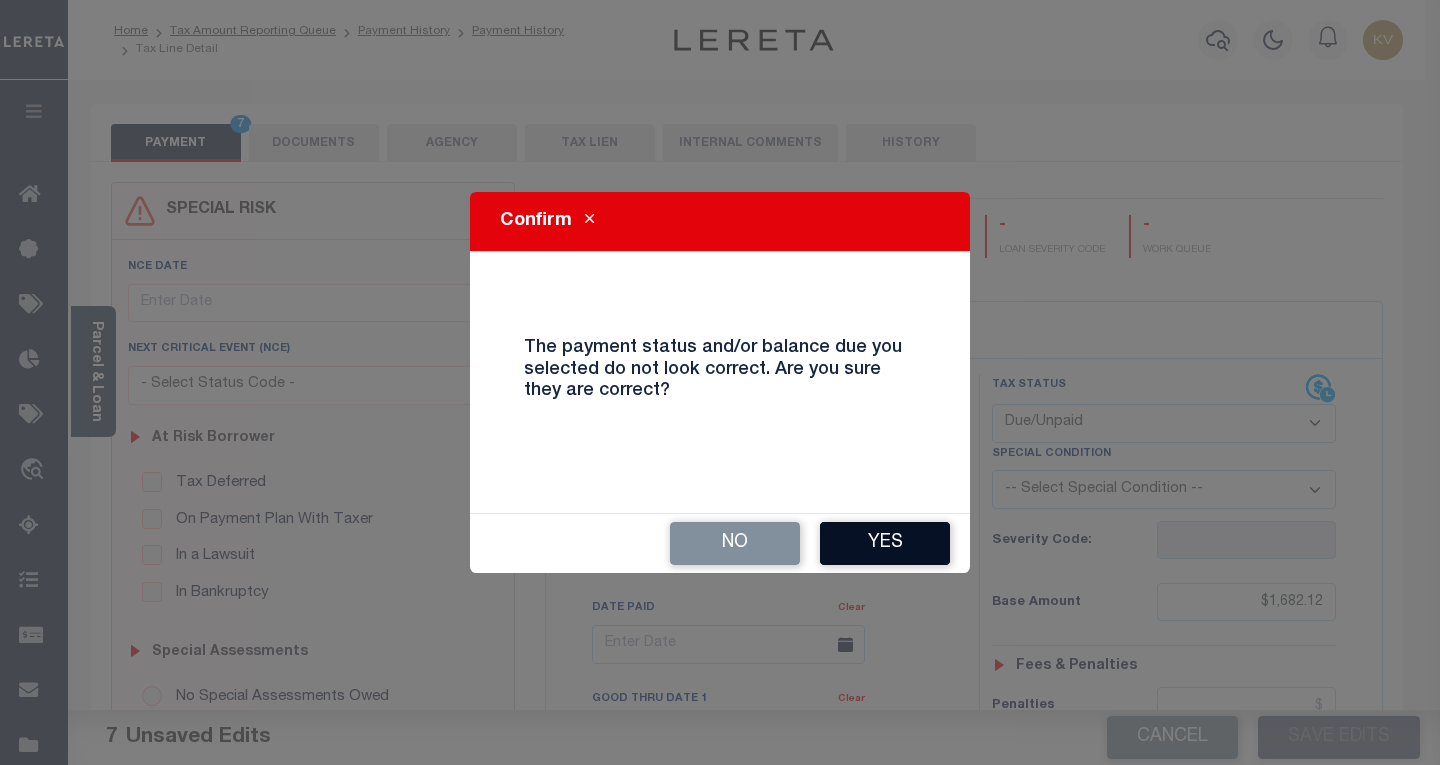click on "Yes" at bounding box center [885, 543] 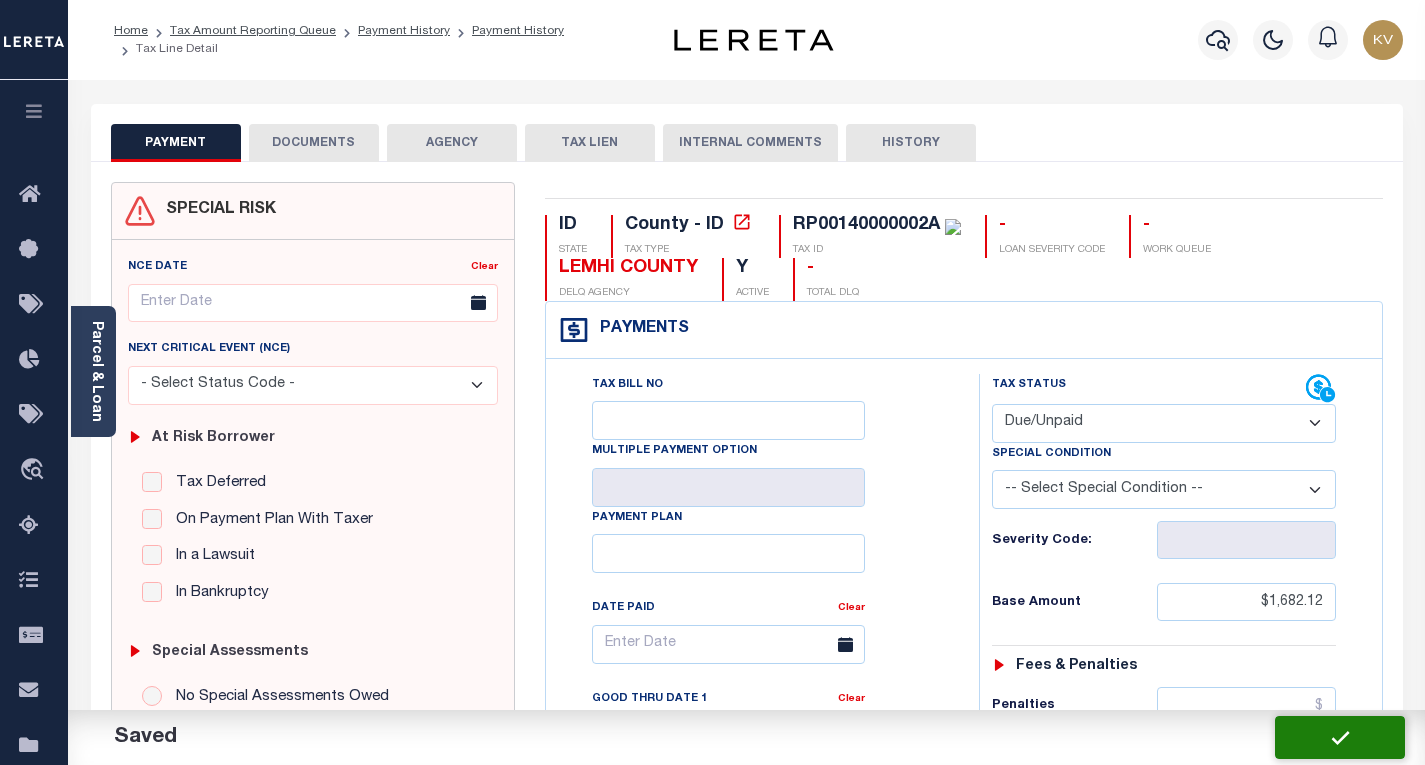 checkbox on "false" 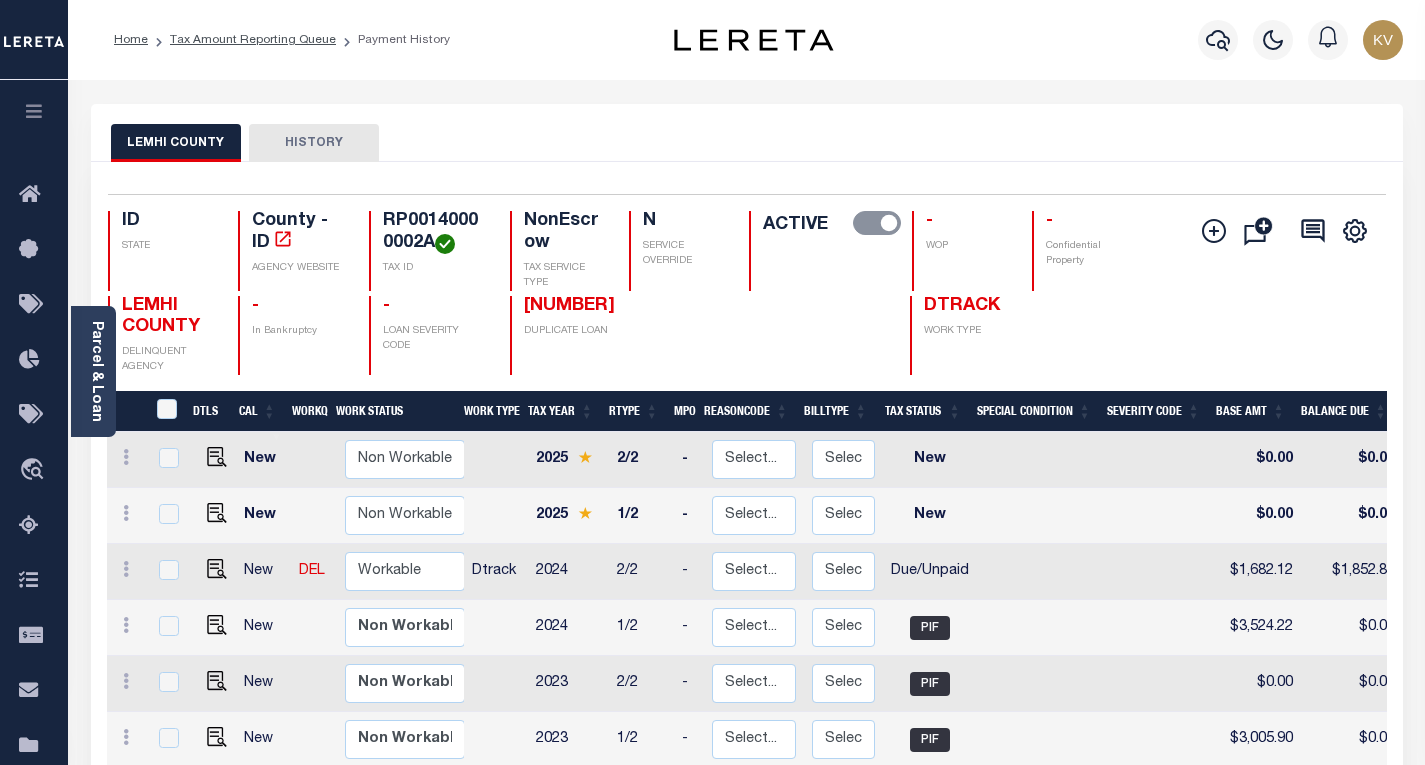 scroll, scrollTop: 100, scrollLeft: 0, axis: vertical 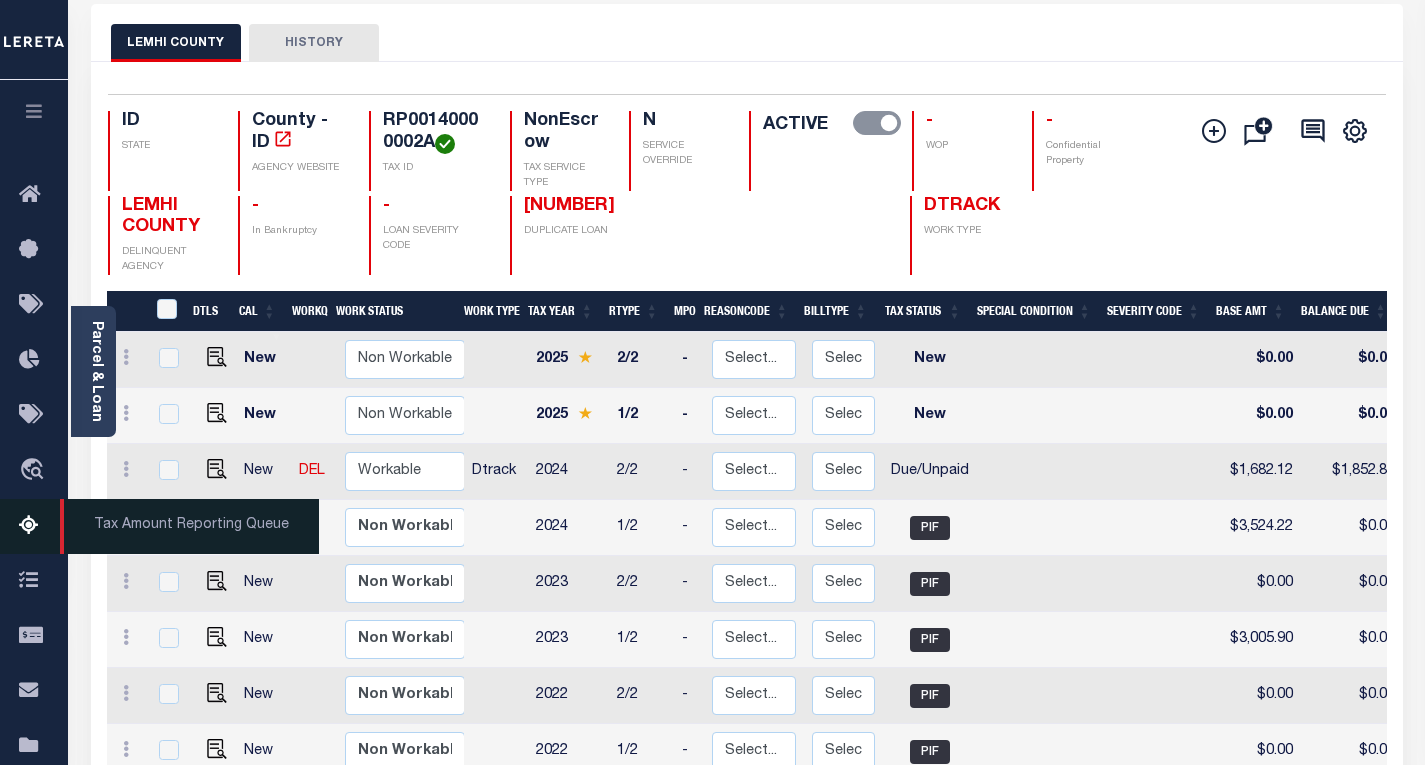 click at bounding box center [35, 526] 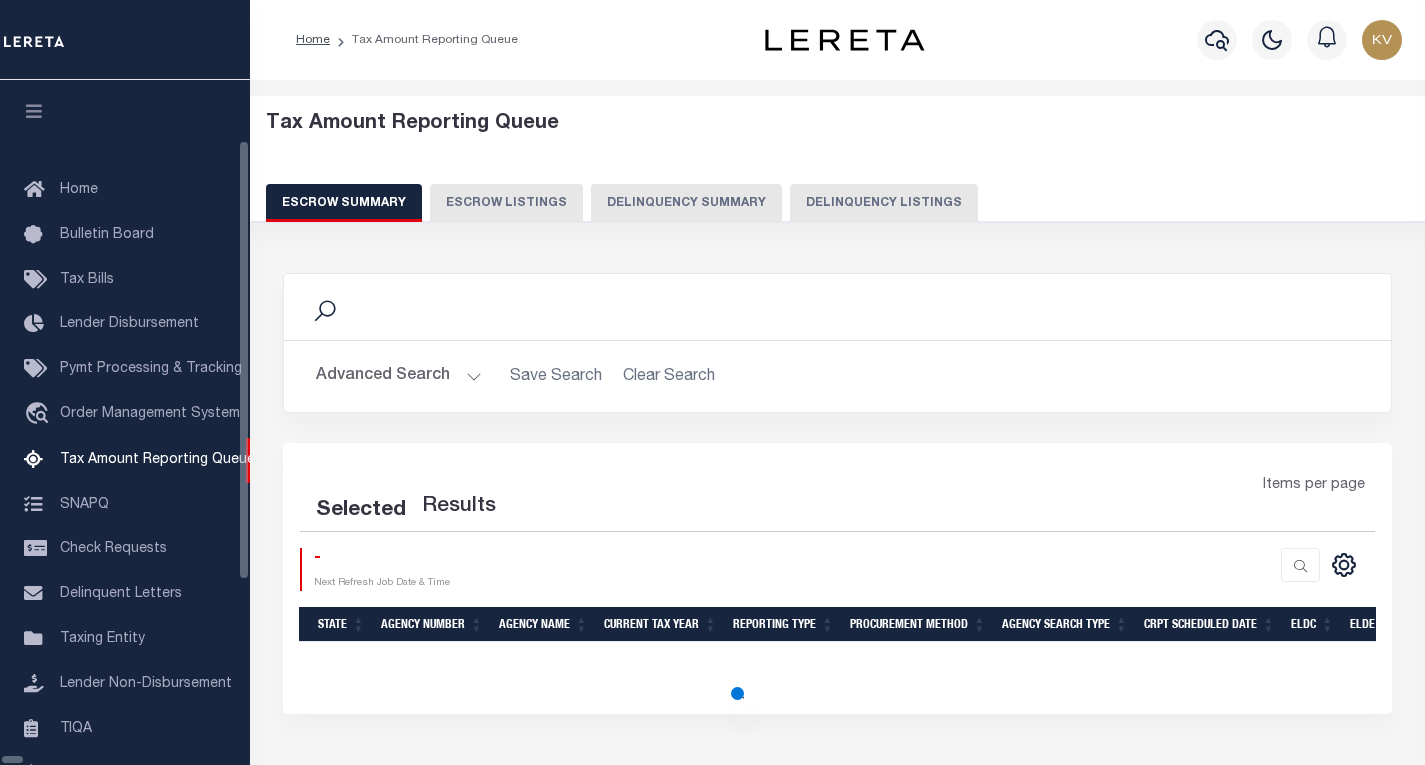 select on "100" 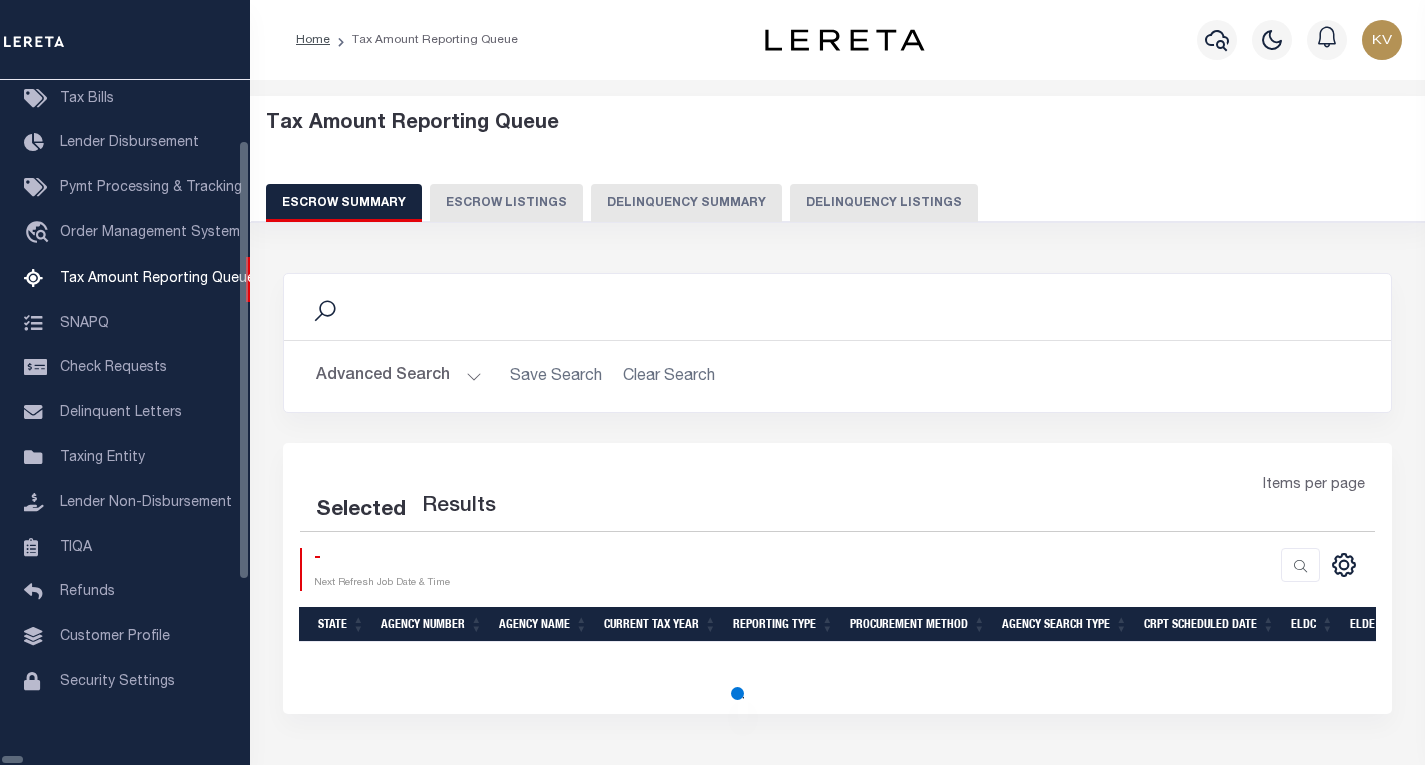 click on "Delinquency Summary" at bounding box center [686, 203] 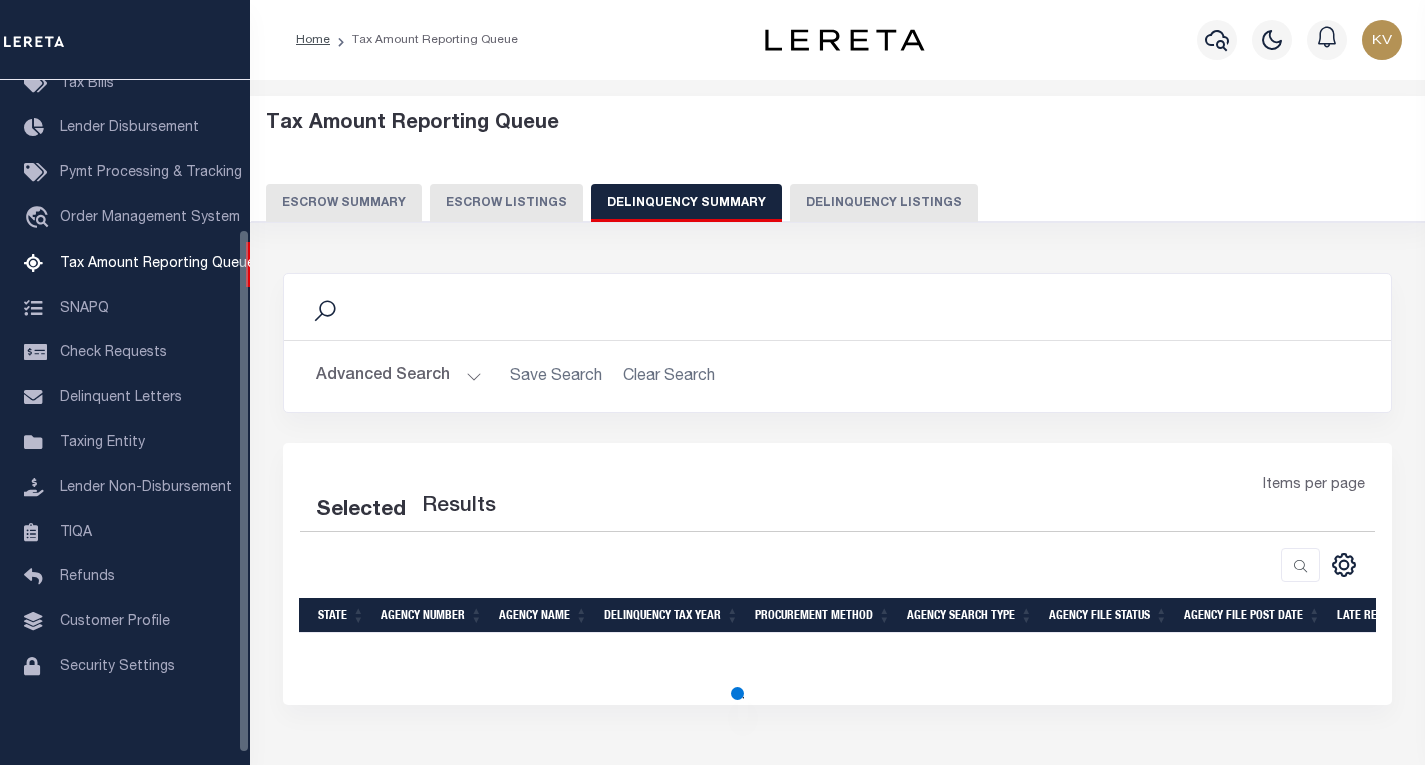 click on "Delinquency Listings" at bounding box center (884, 203) 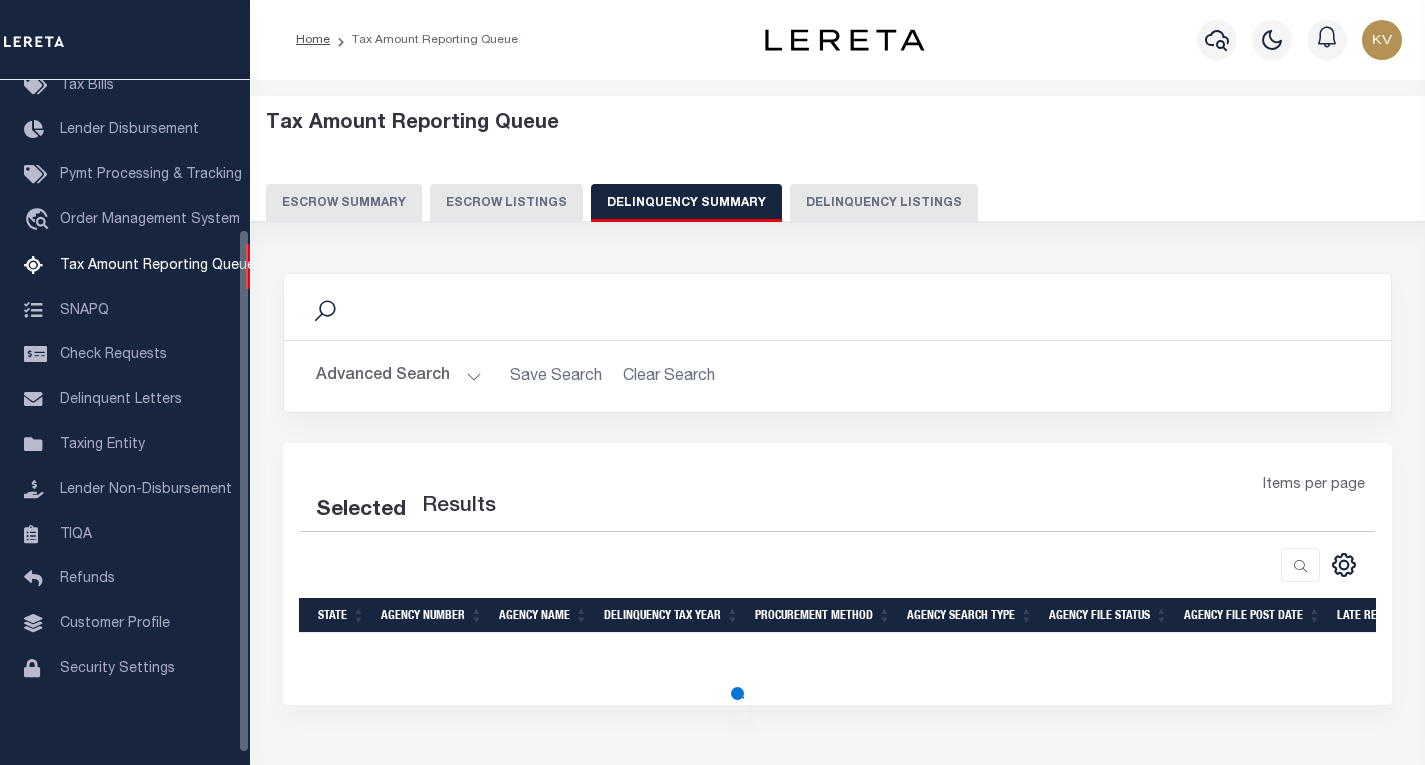 select on "100" 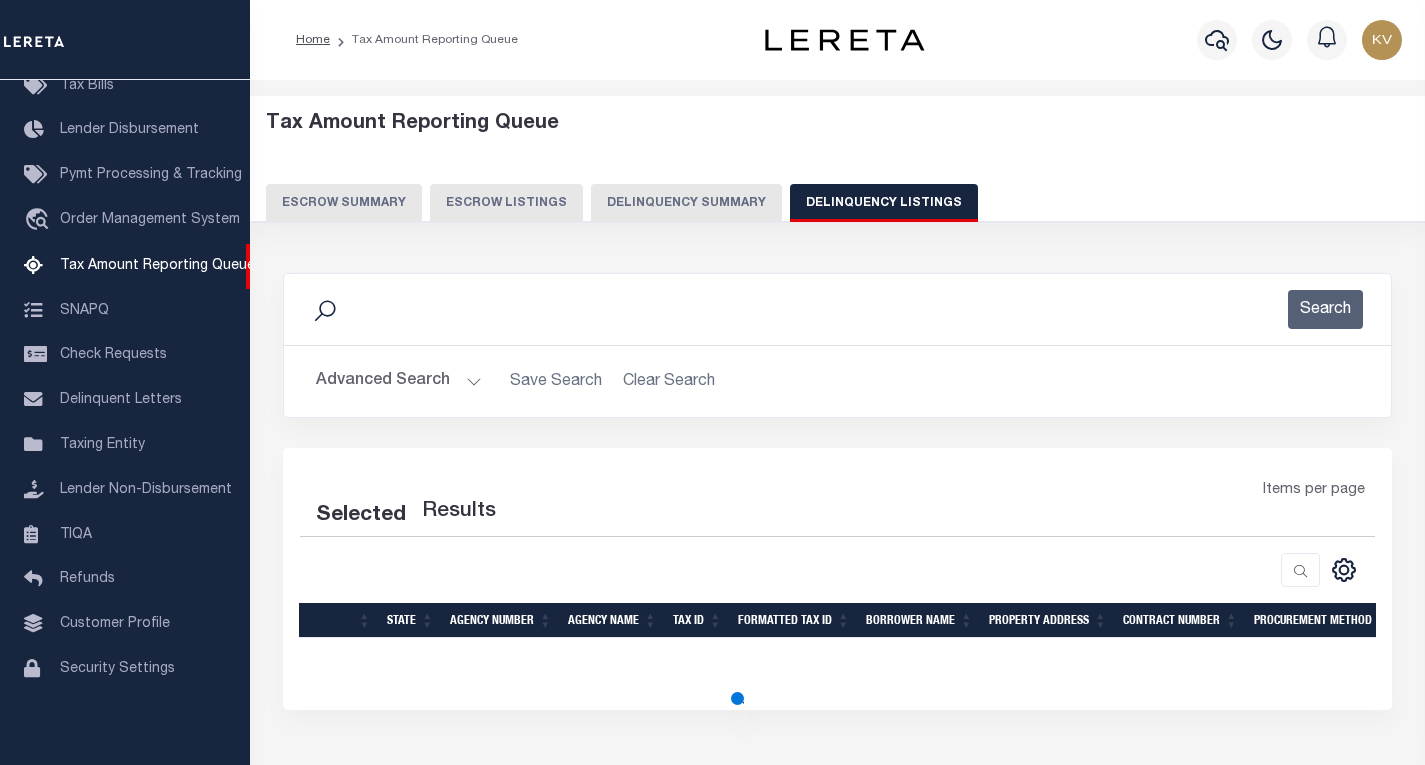 select on "100" 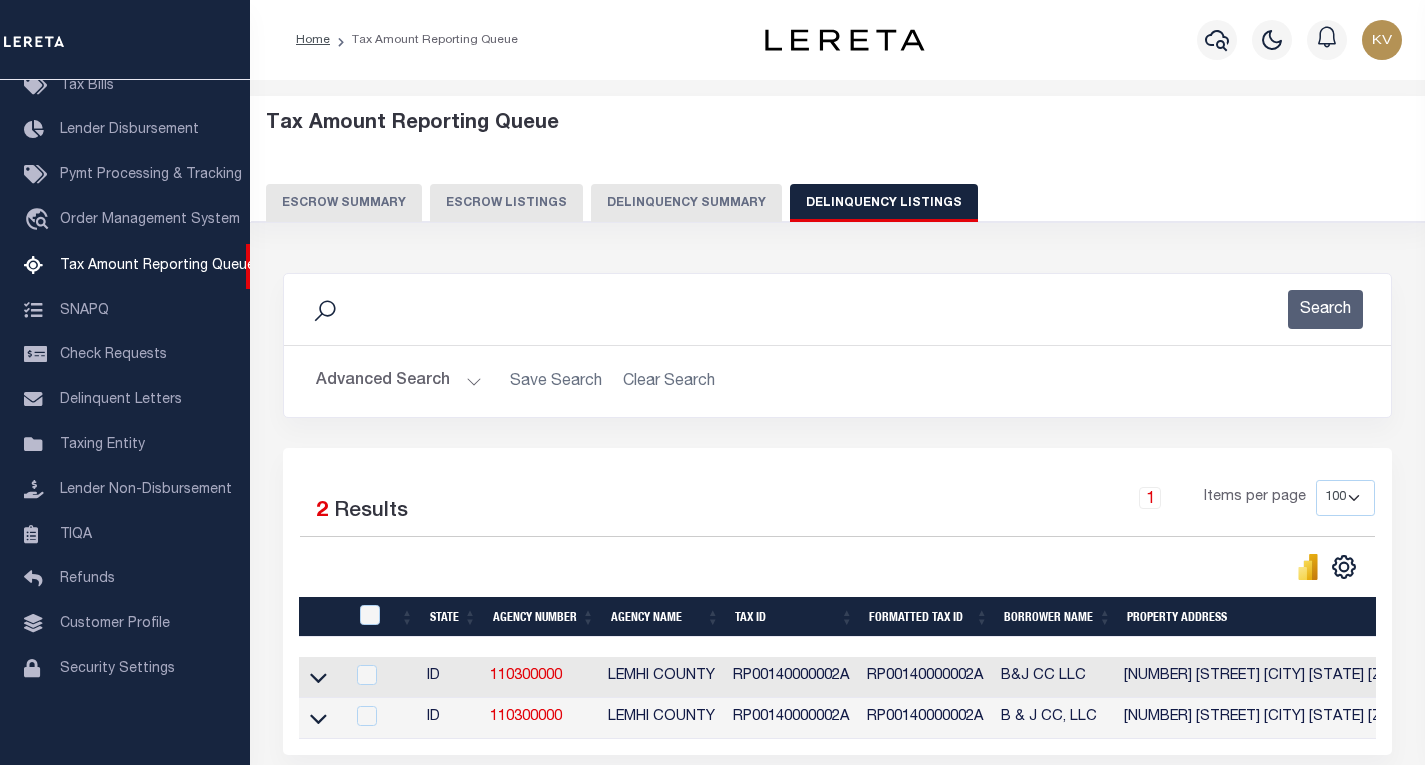 scroll, scrollTop: 100, scrollLeft: 0, axis: vertical 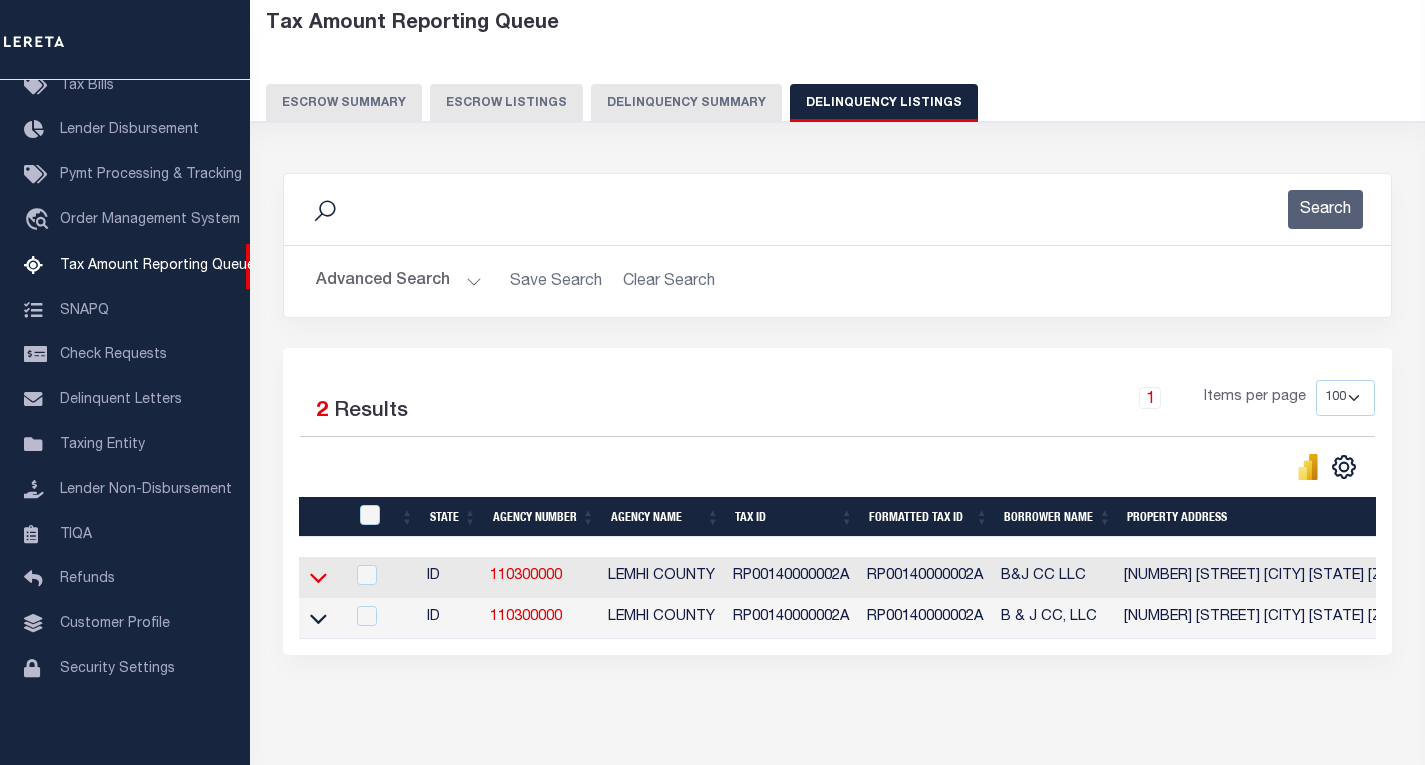 click 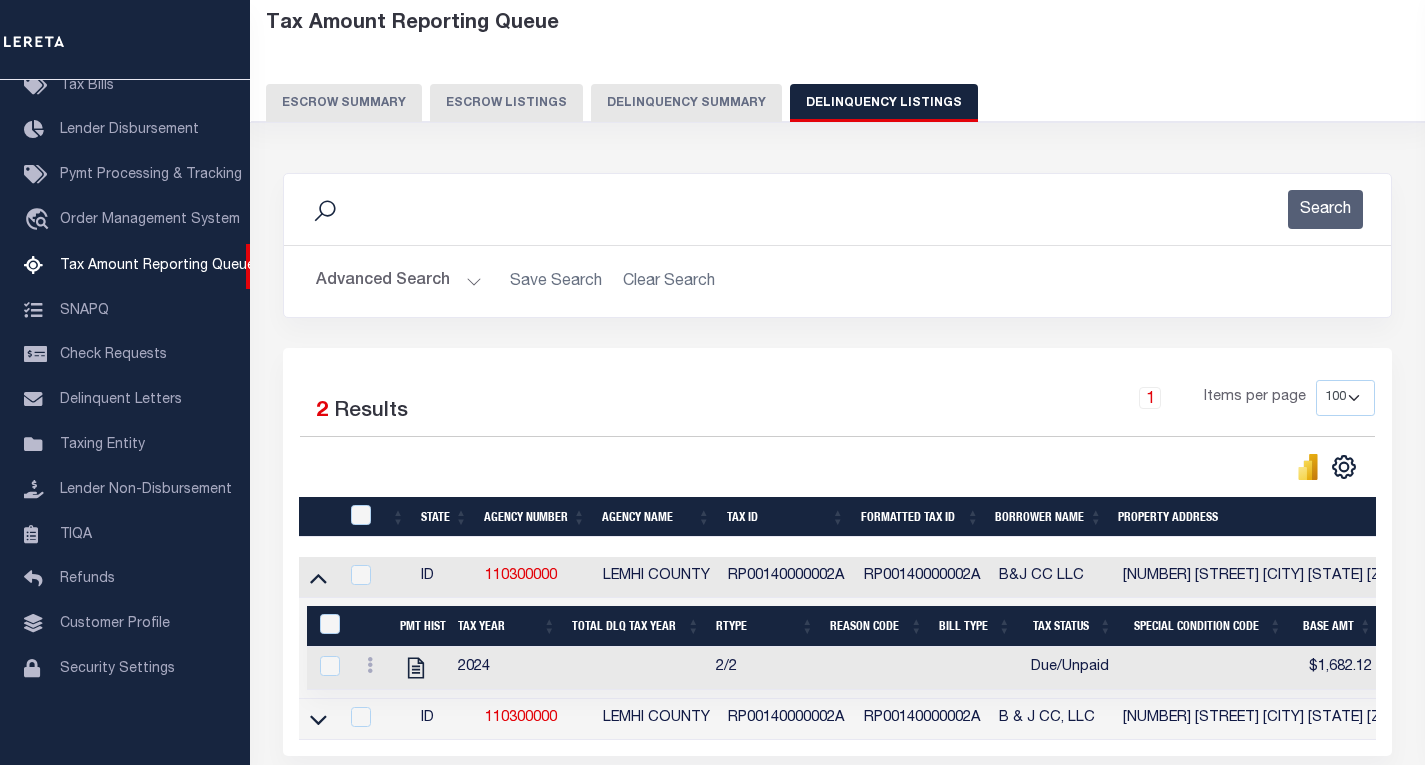 scroll, scrollTop: 290, scrollLeft: 0, axis: vertical 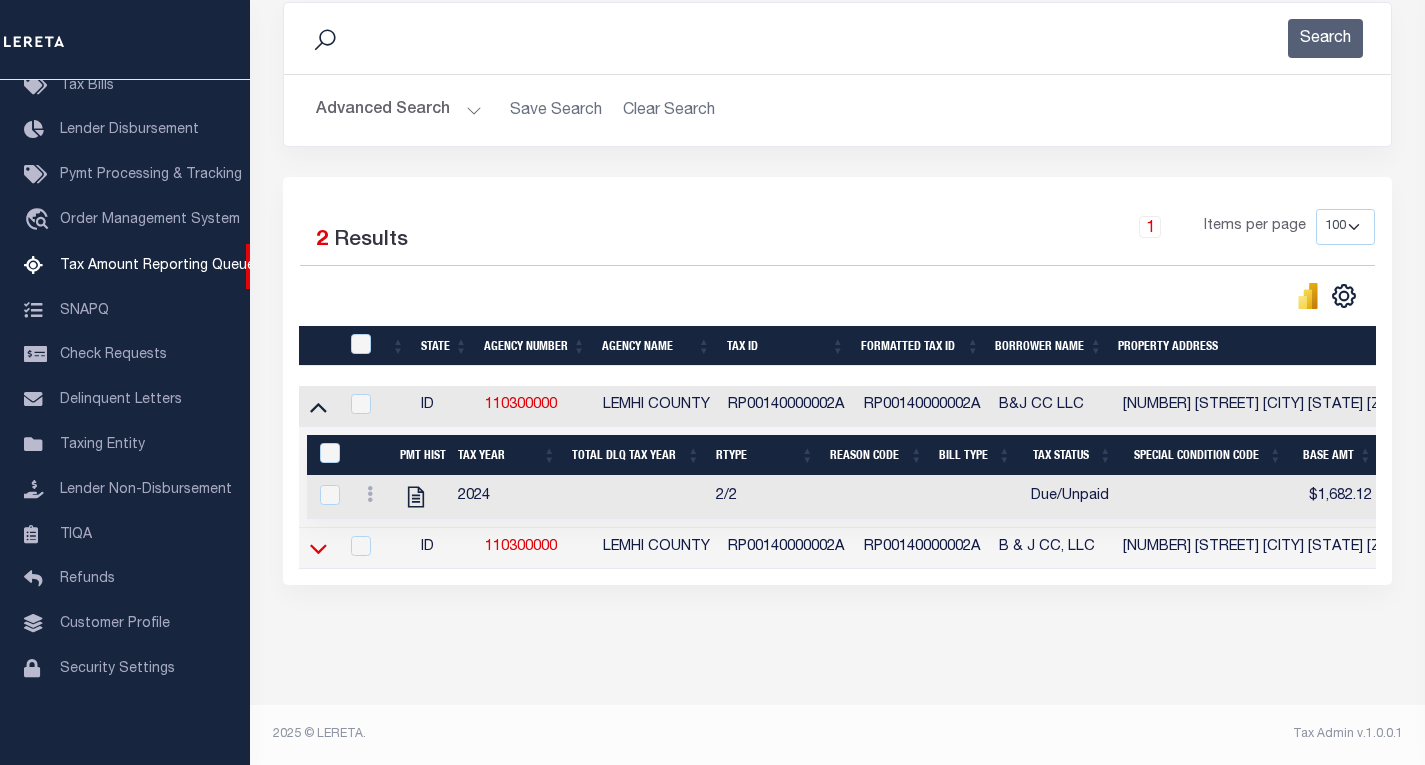 click 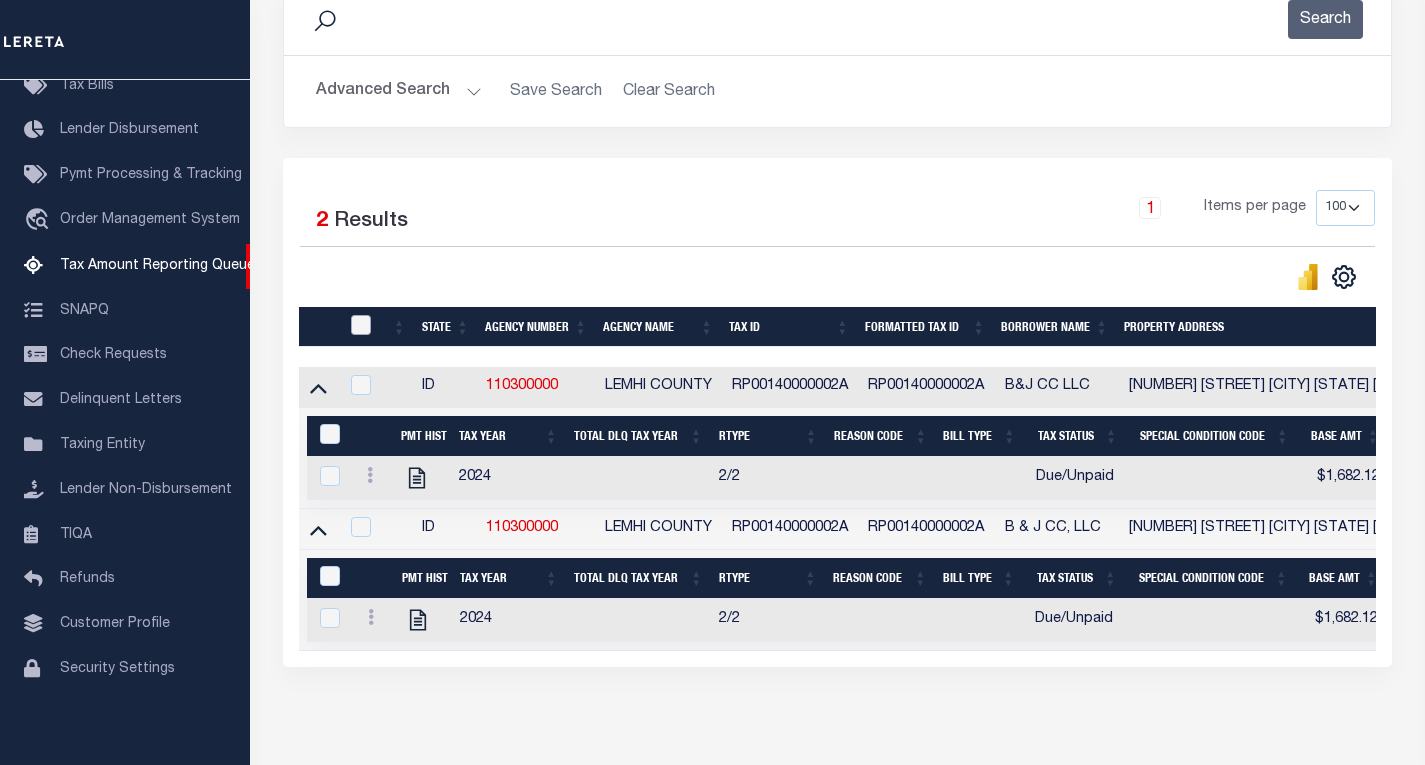 click at bounding box center (361, 325) 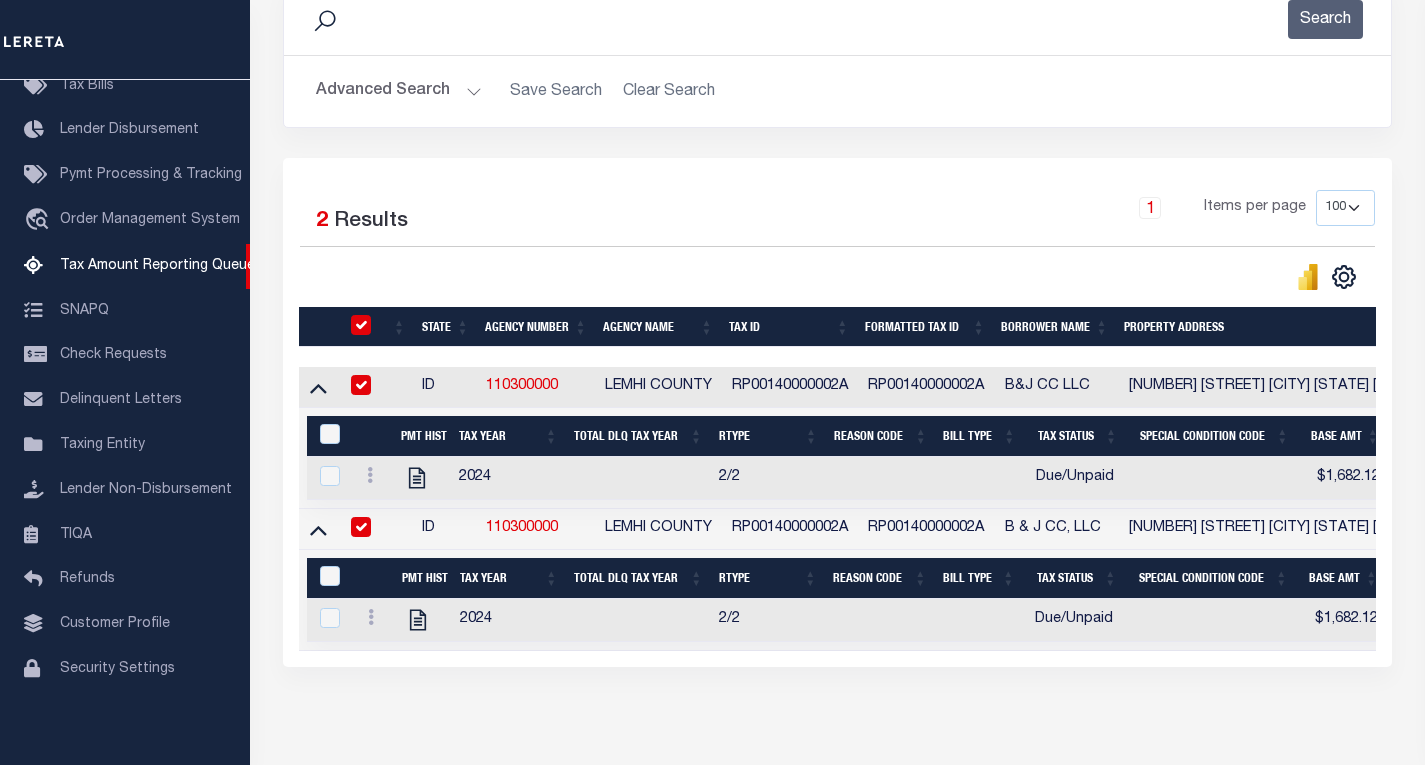checkbox on "true" 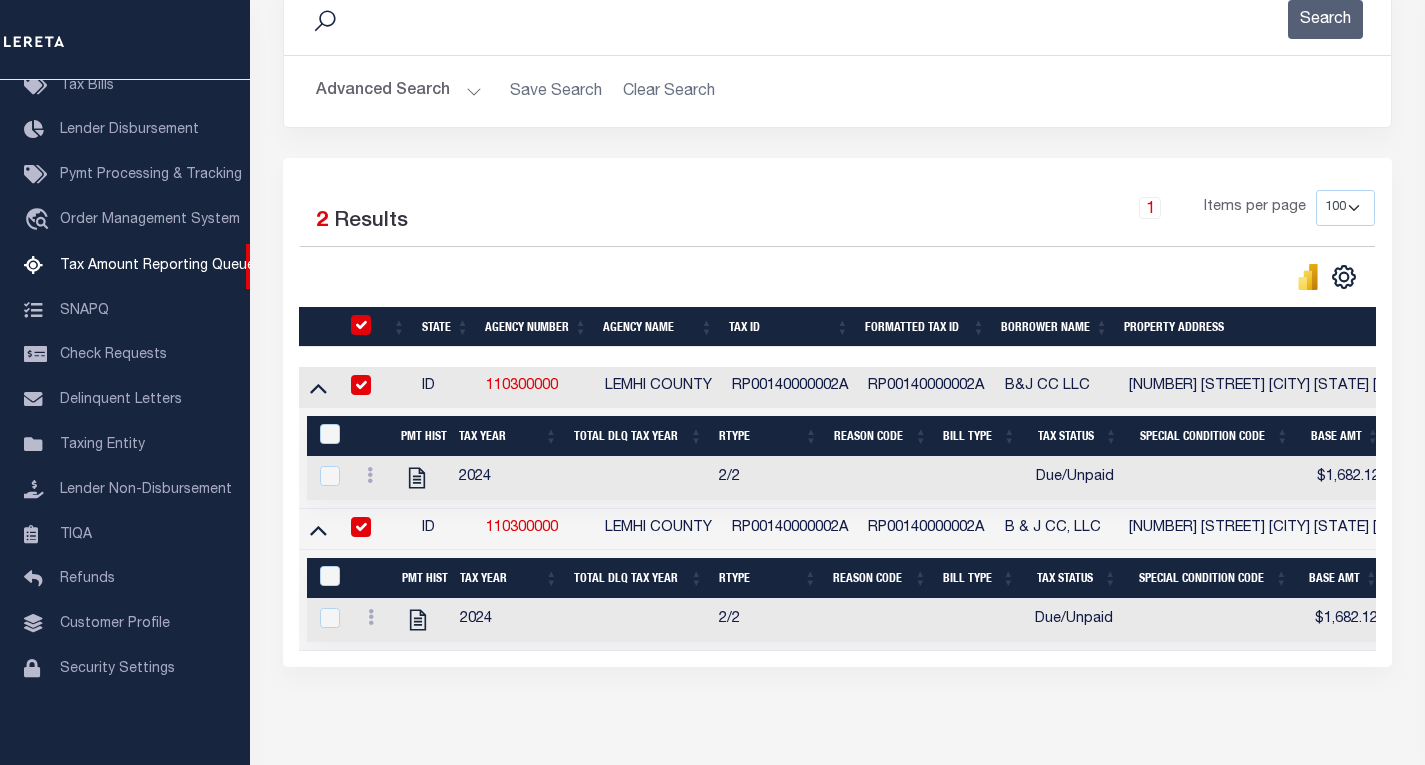 checkbox on "true" 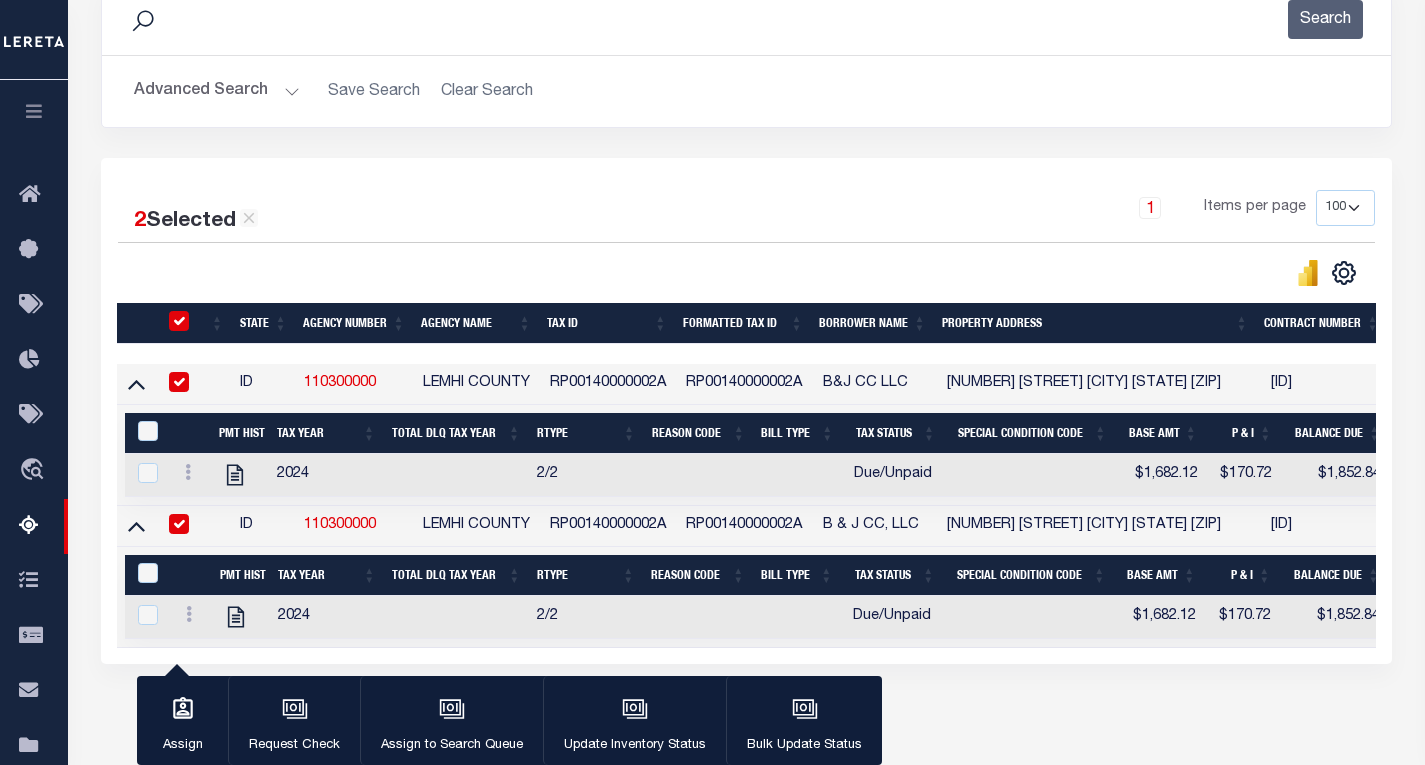 click on "Tax Year" at bounding box center (326, 433) 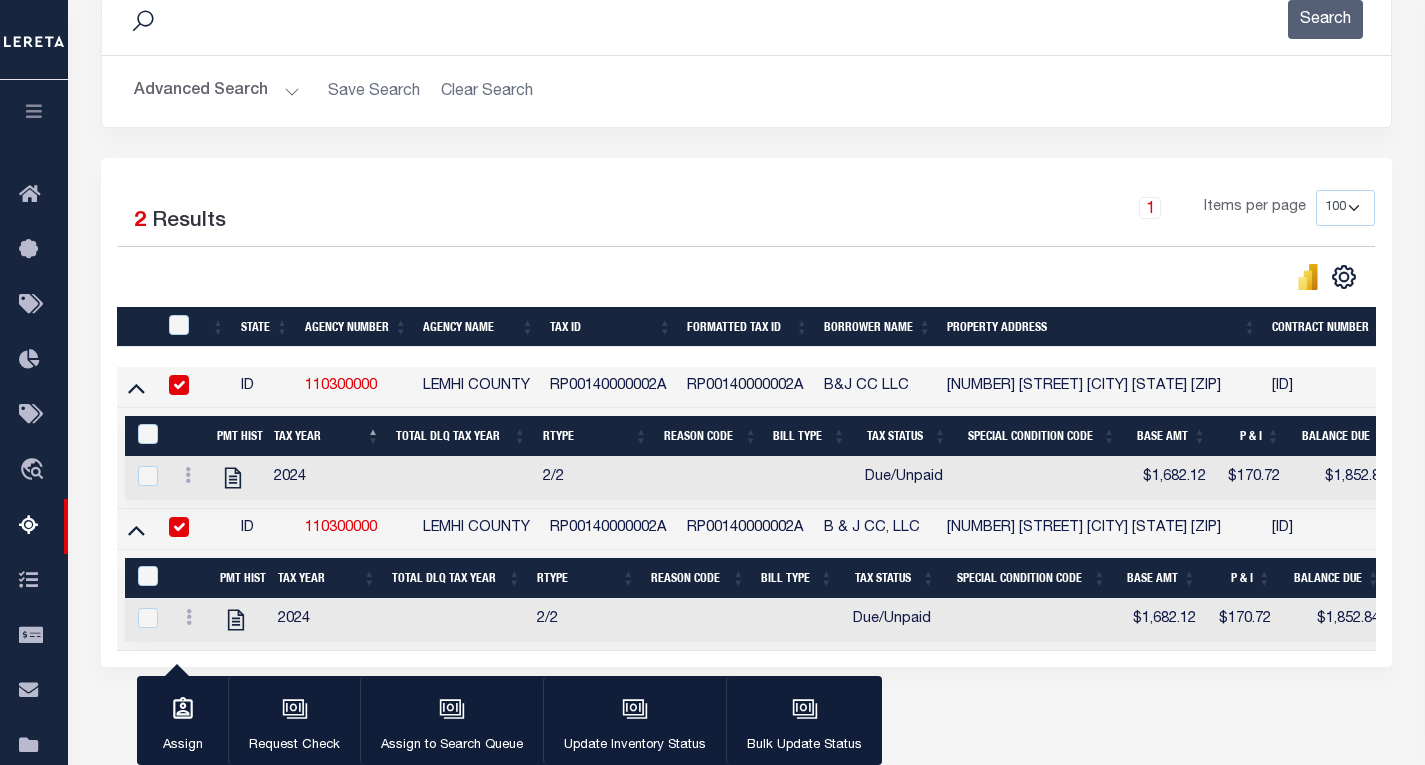 click on "PMT Hist" at bounding box center [237, 436] 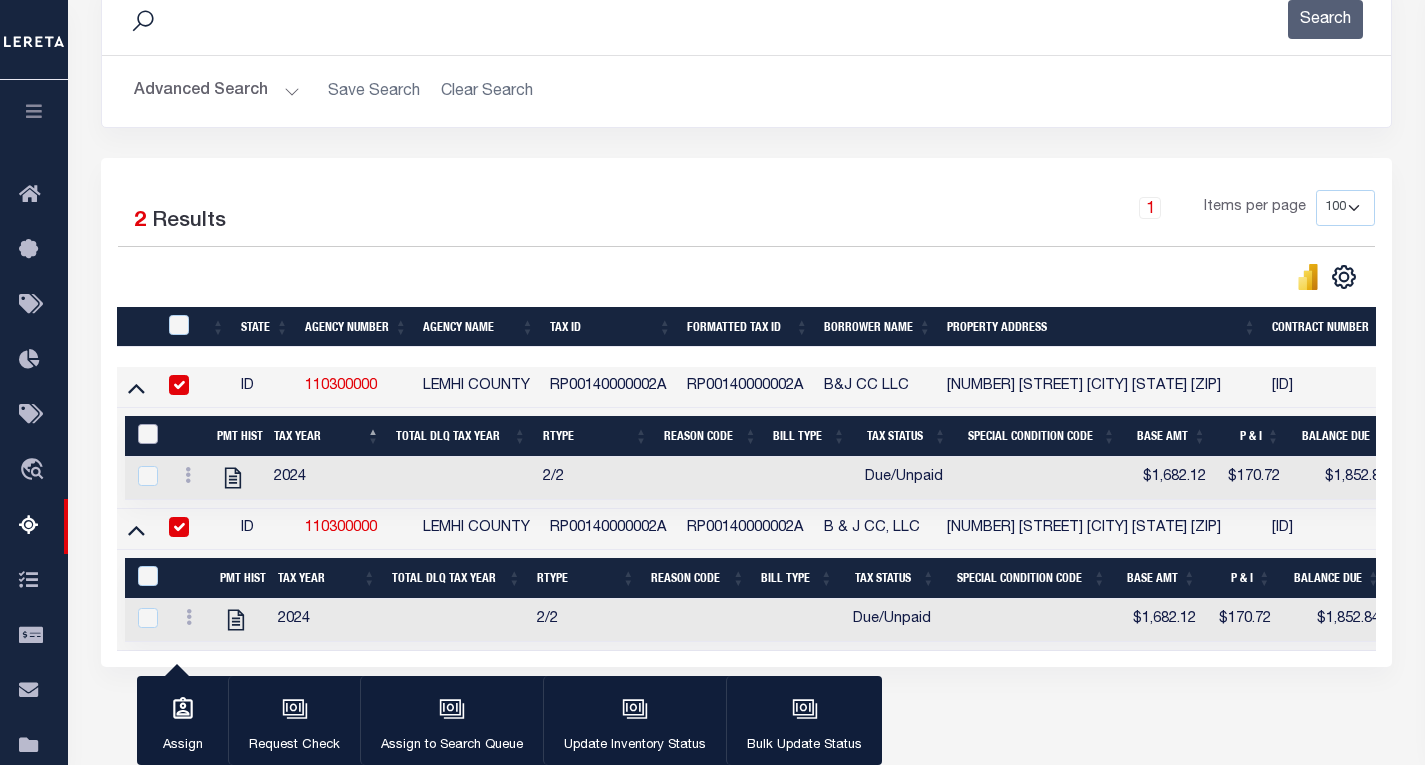 click at bounding box center (148, 434) 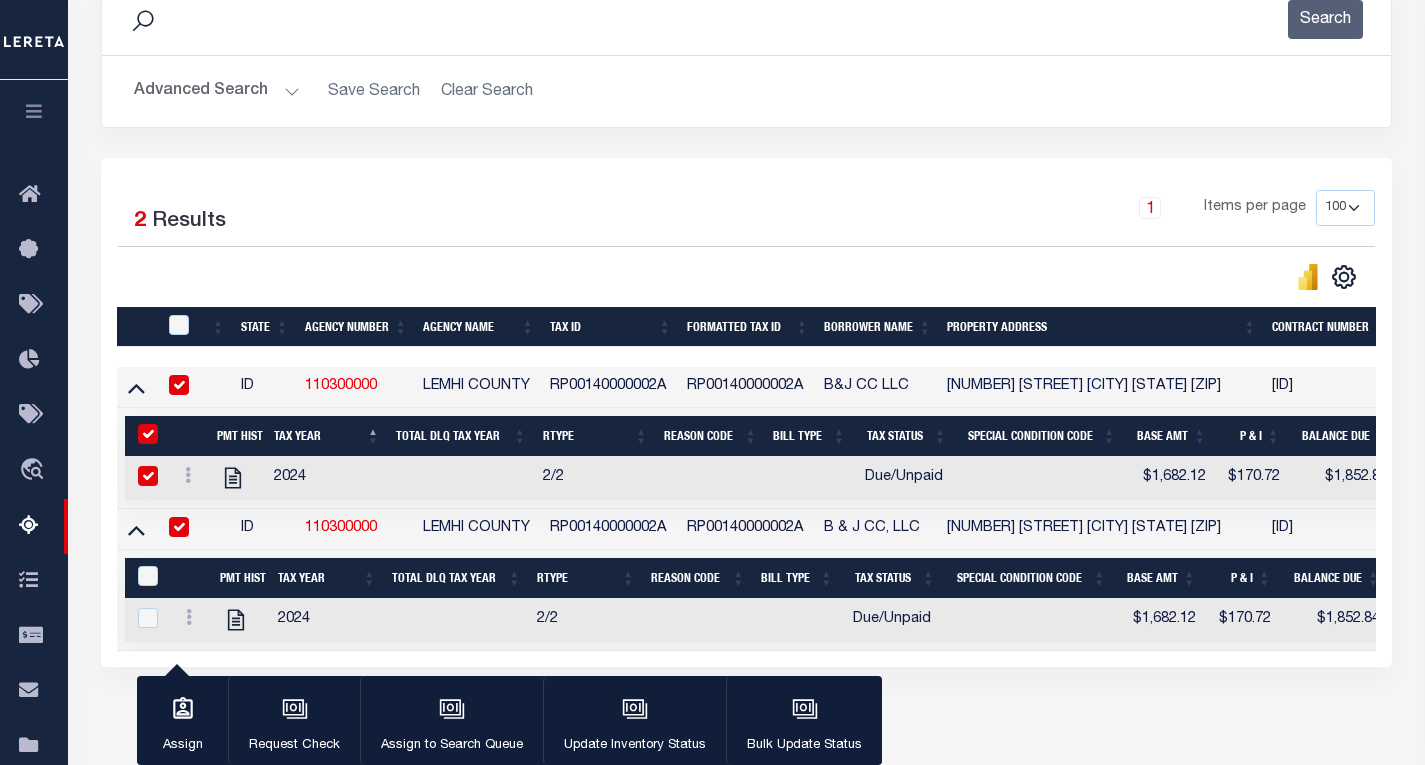 checkbox on "true" 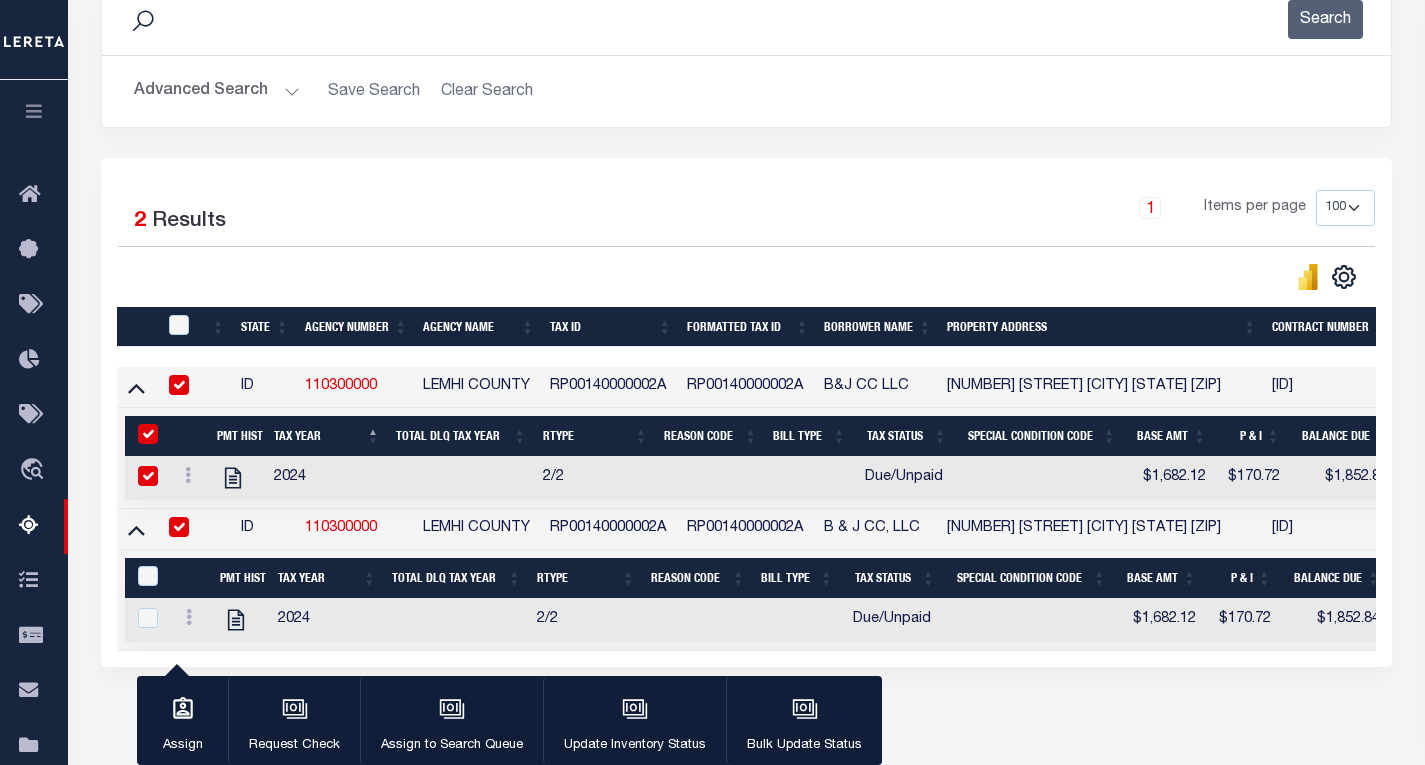checkbox on "true" 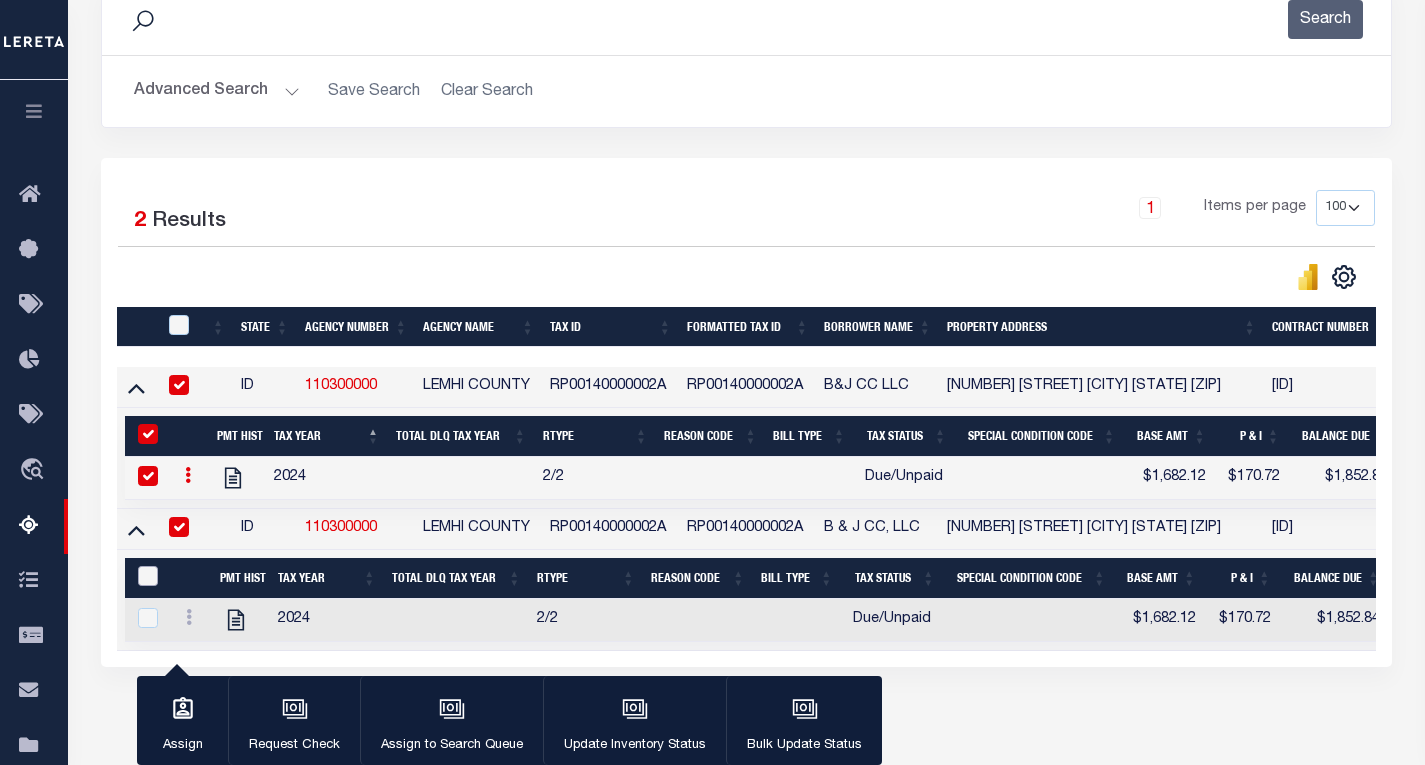 click at bounding box center [148, 576] 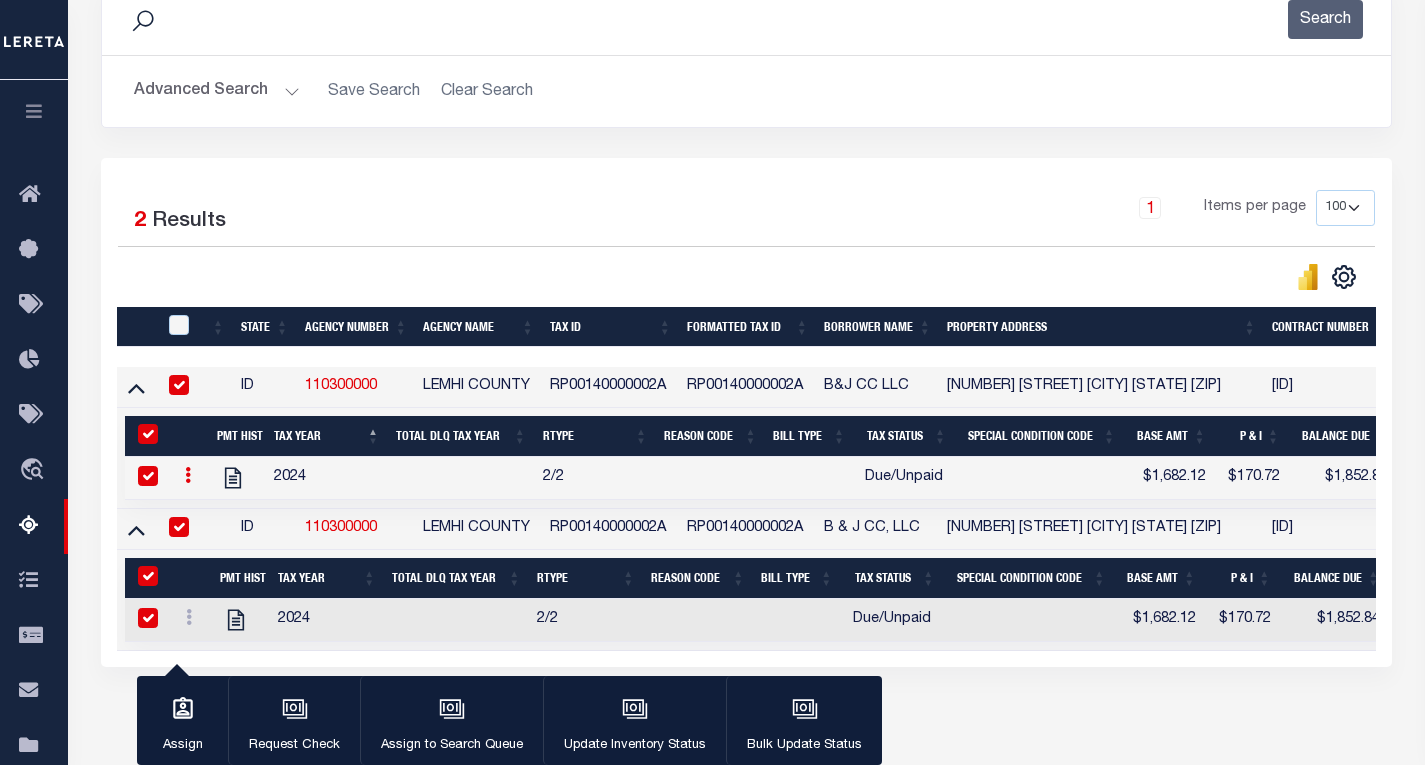checkbox on "true" 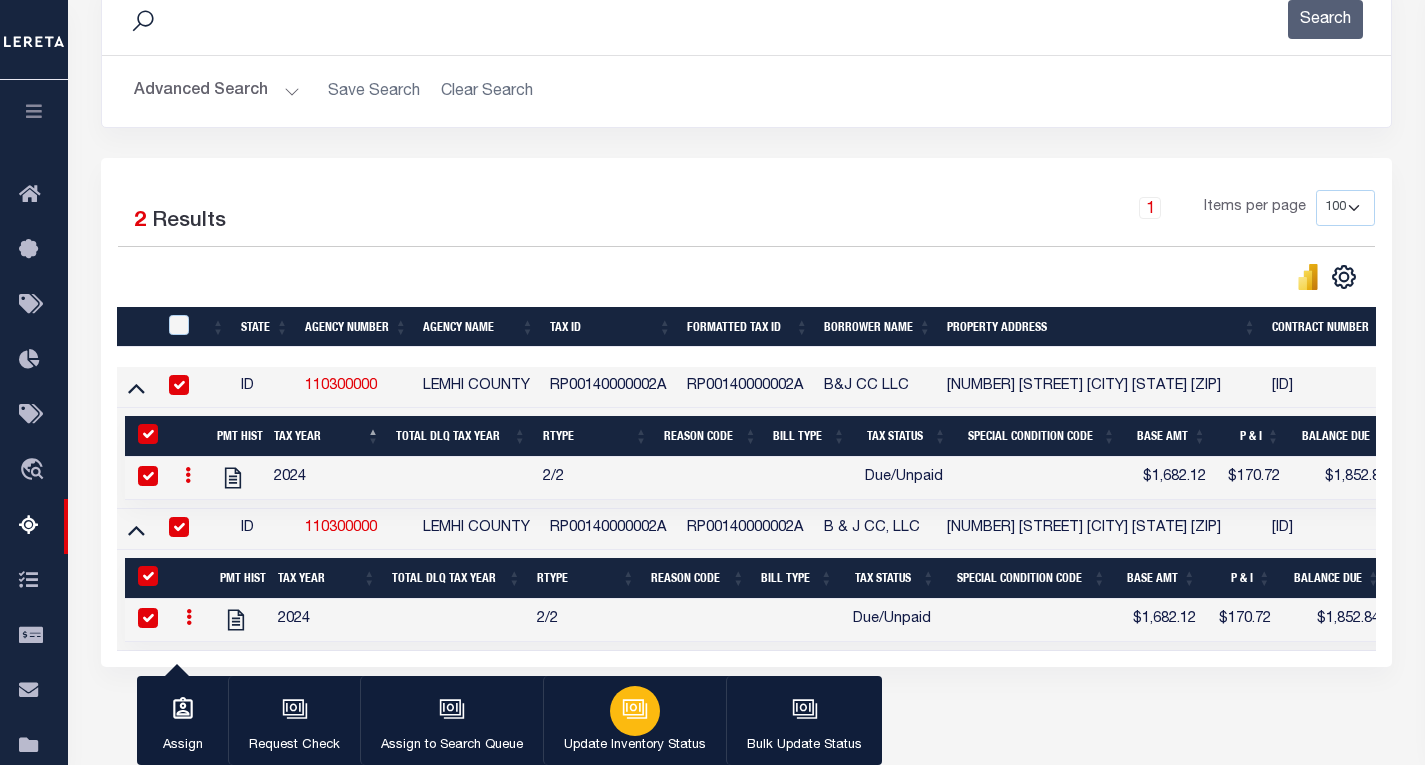 click 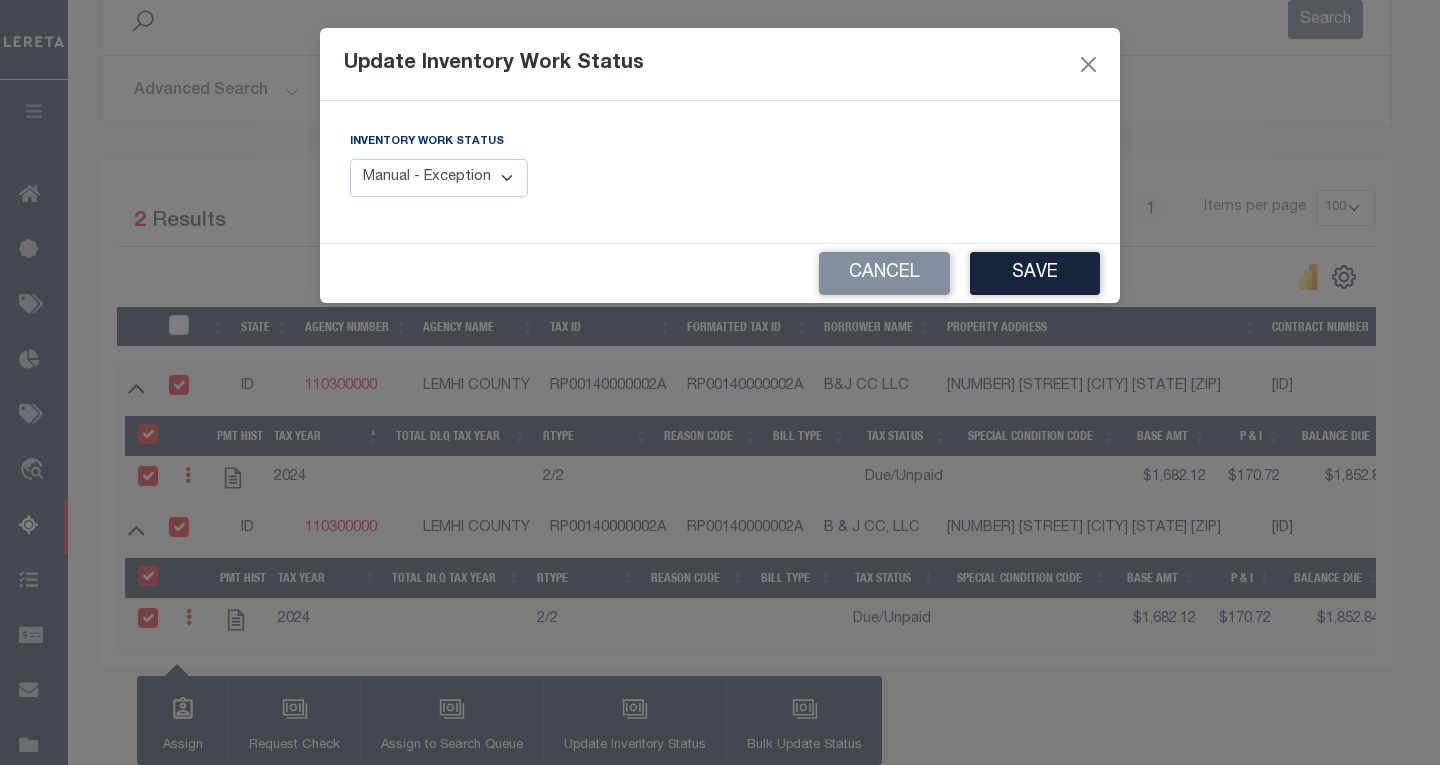 click on "Manual - Exception
Pended - Awaiting Search
Late Add Exception
Completed" at bounding box center (439, 178) 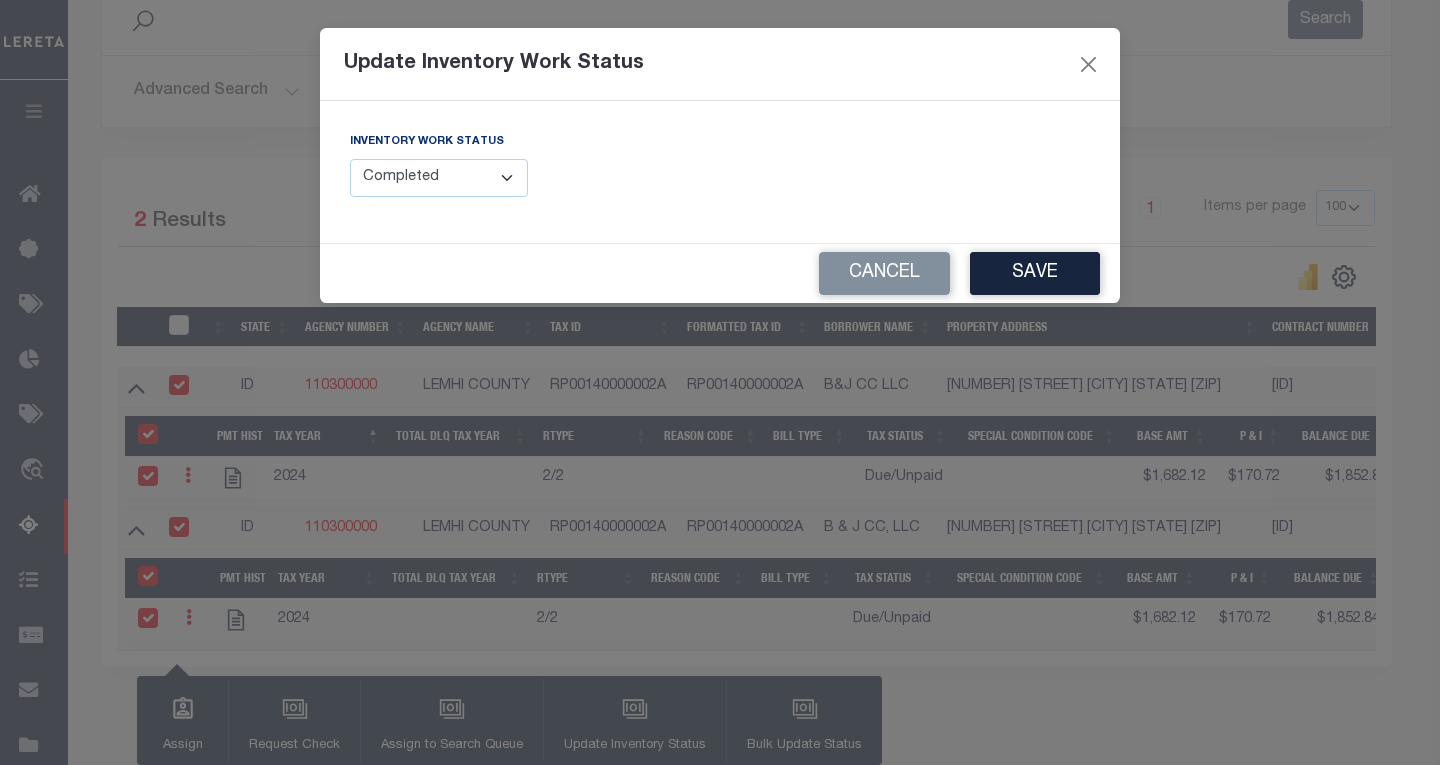 click on "Manual - Exception
Pended - Awaiting Search
Late Add Exception
Completed" at bounding box center [439, 178] 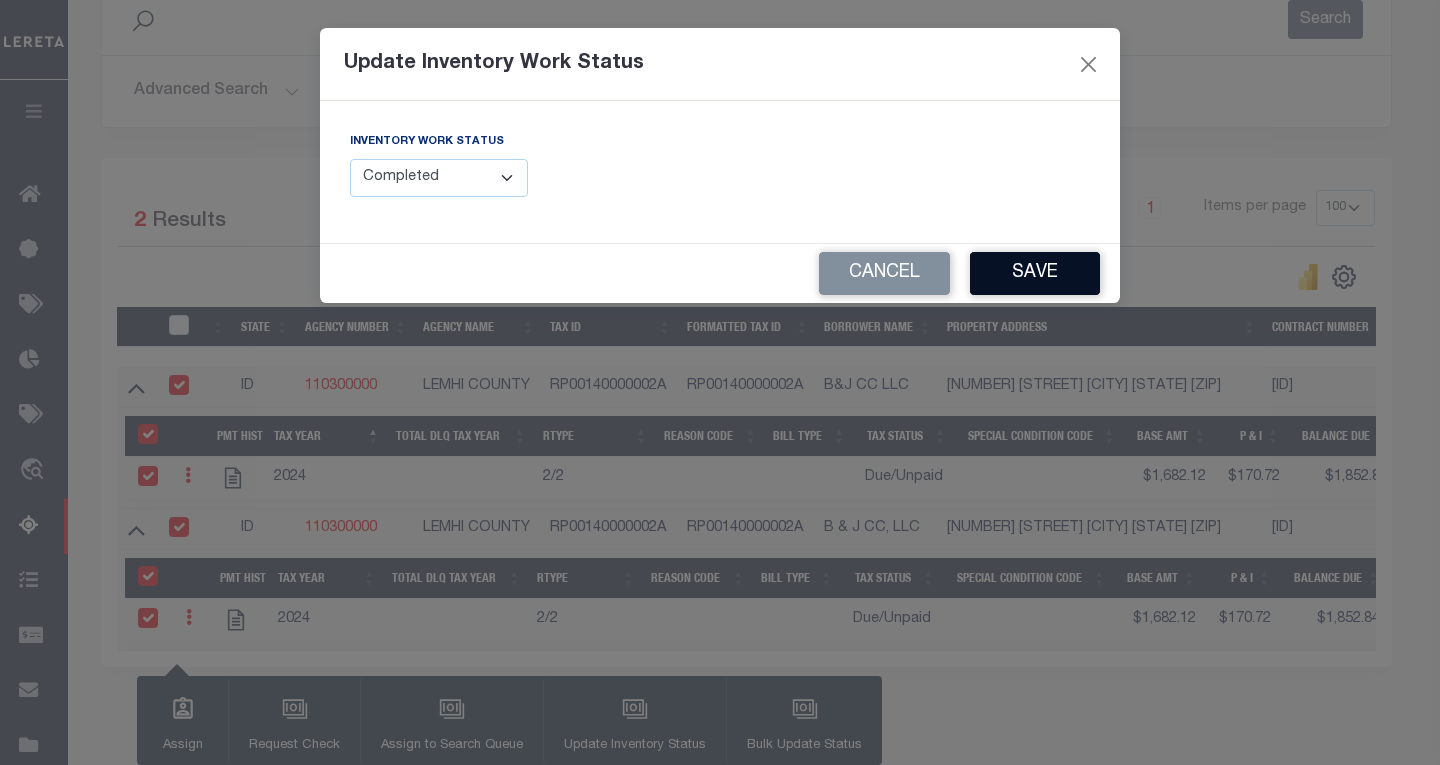 click on "Save" at bounding box center (1035, 273) 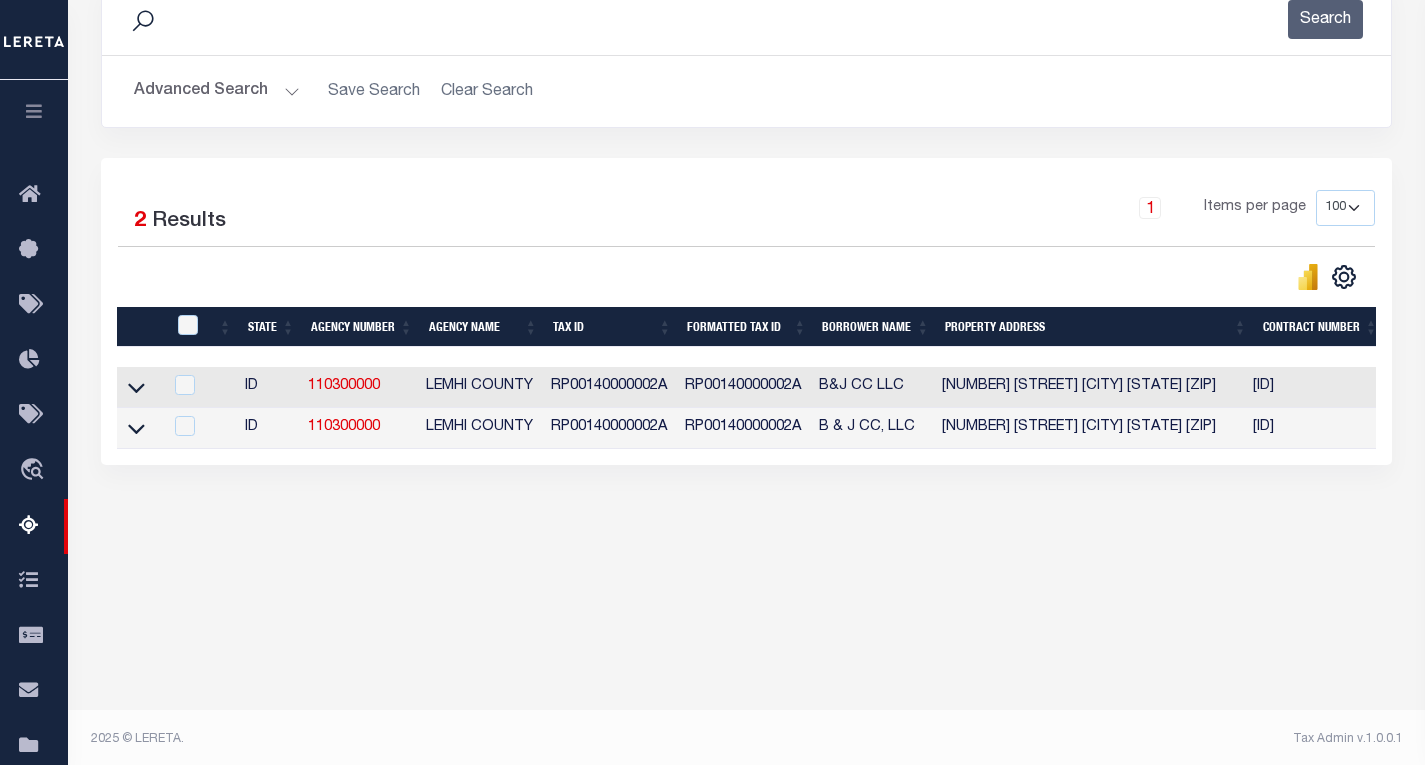 click on "Advanced Search" at bounding box center (217, 91) 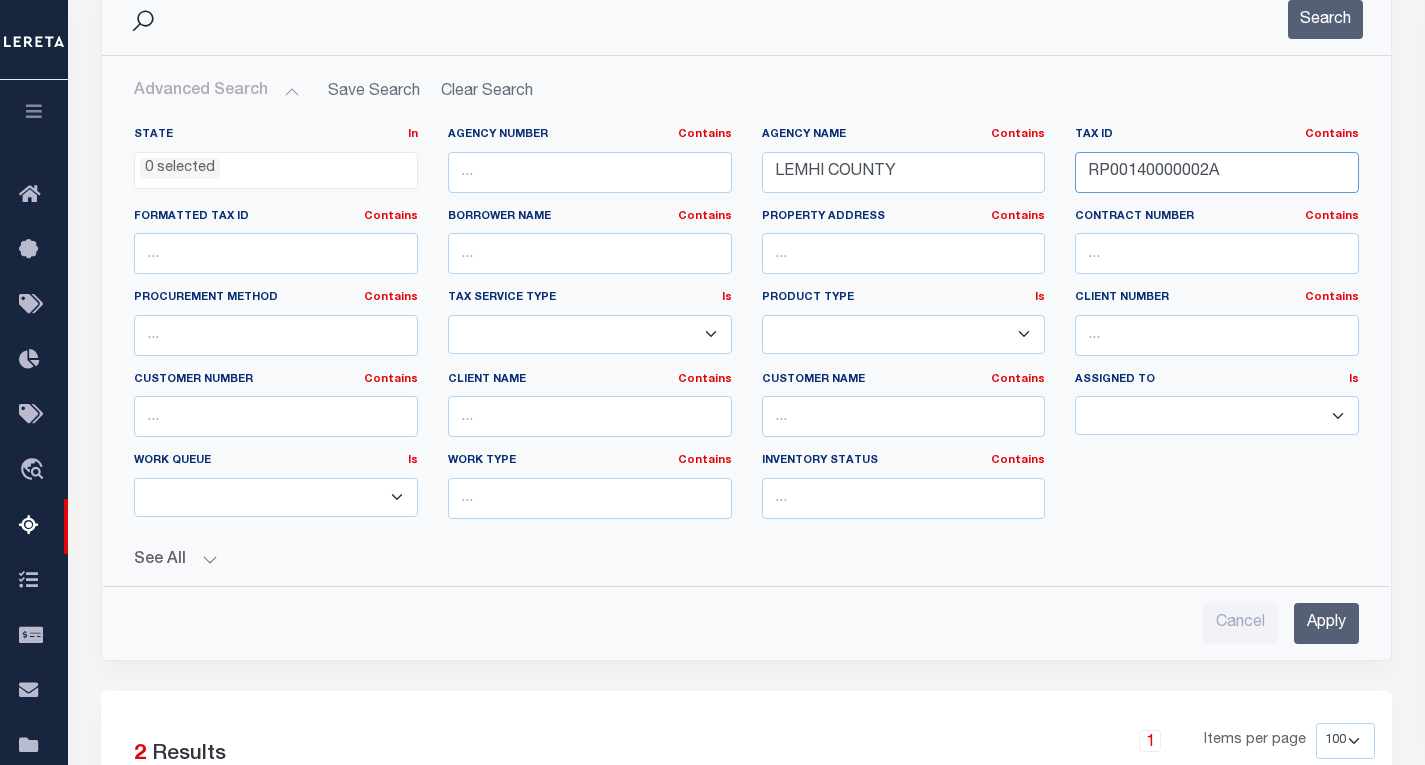 click on "RP00140000002A" at bounding box center [1217, 172] 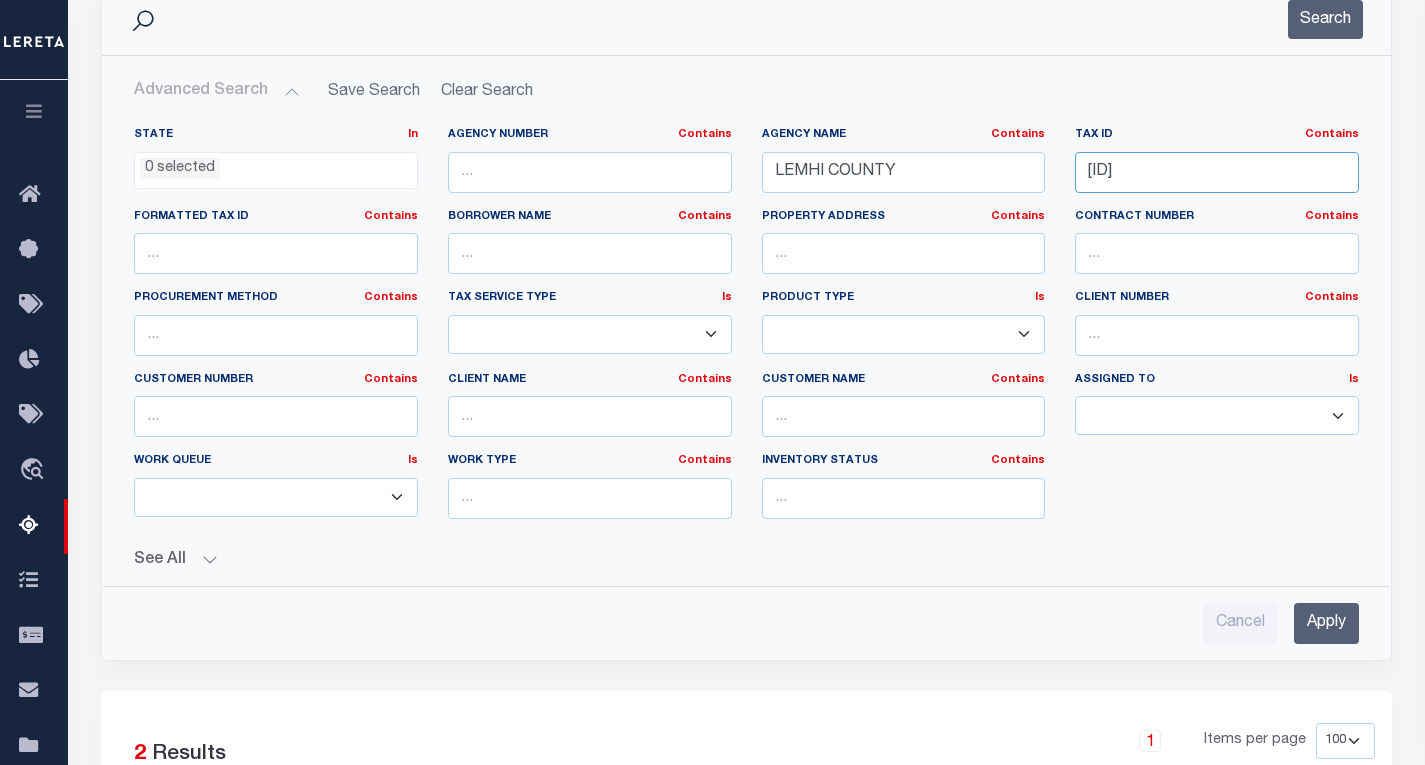 type on "RPA00000600810" 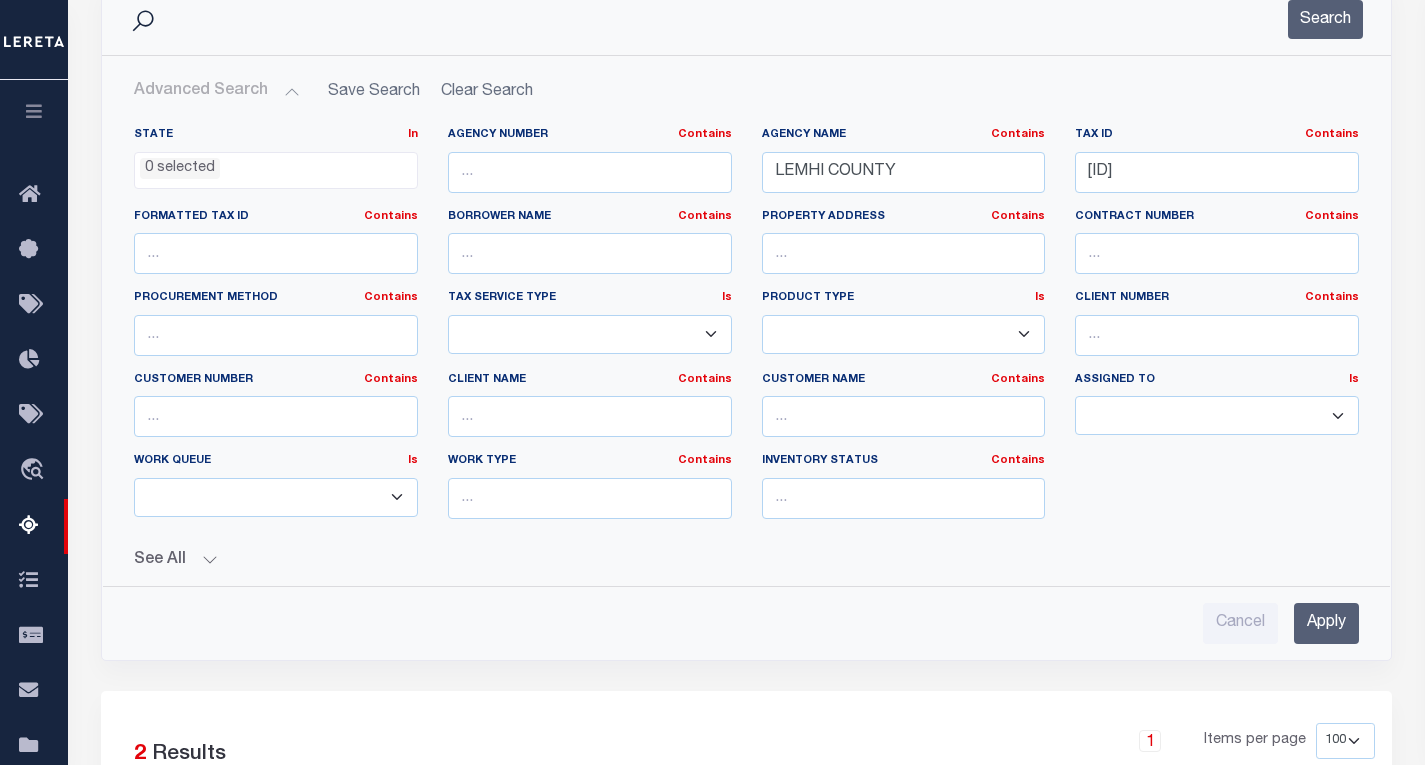 click on "Apply" at bounding box center [1326, 623] 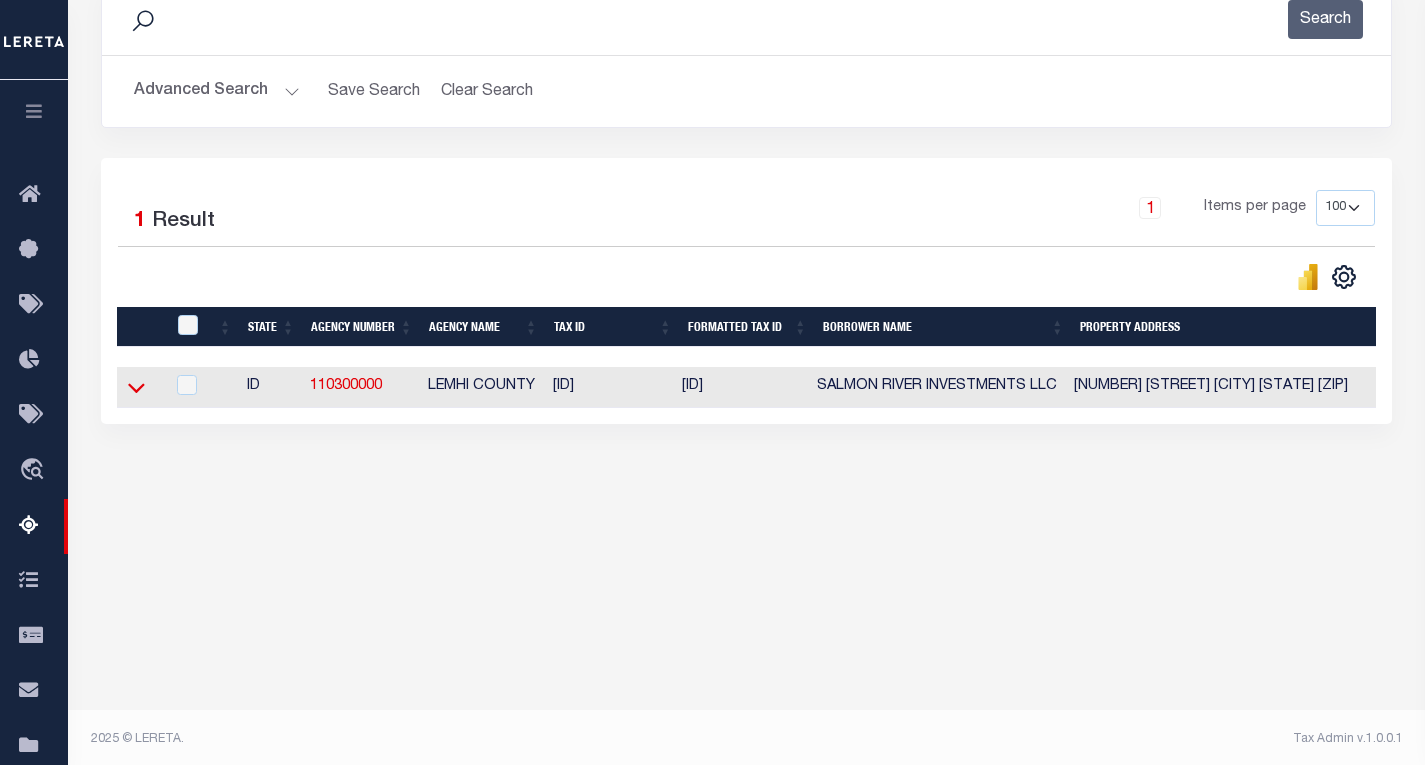 click 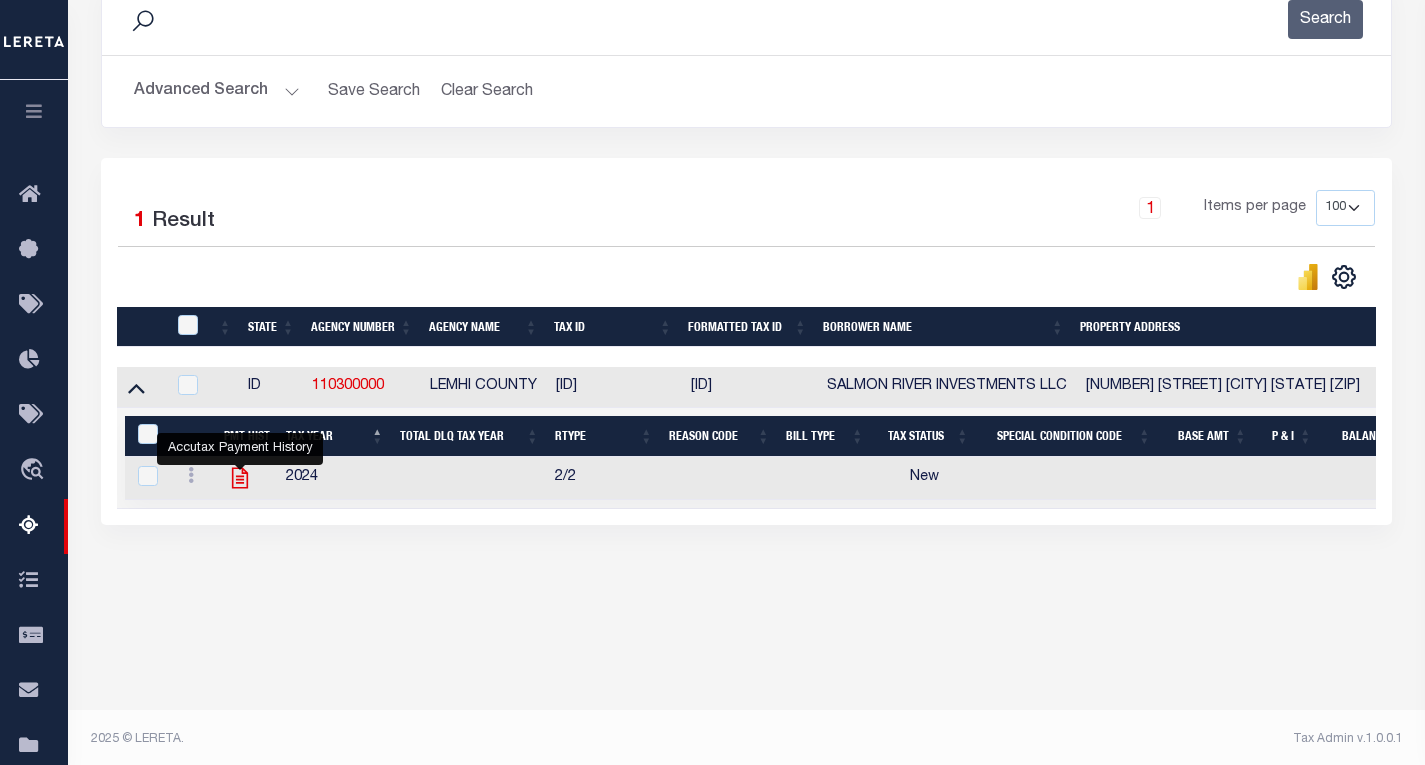 click 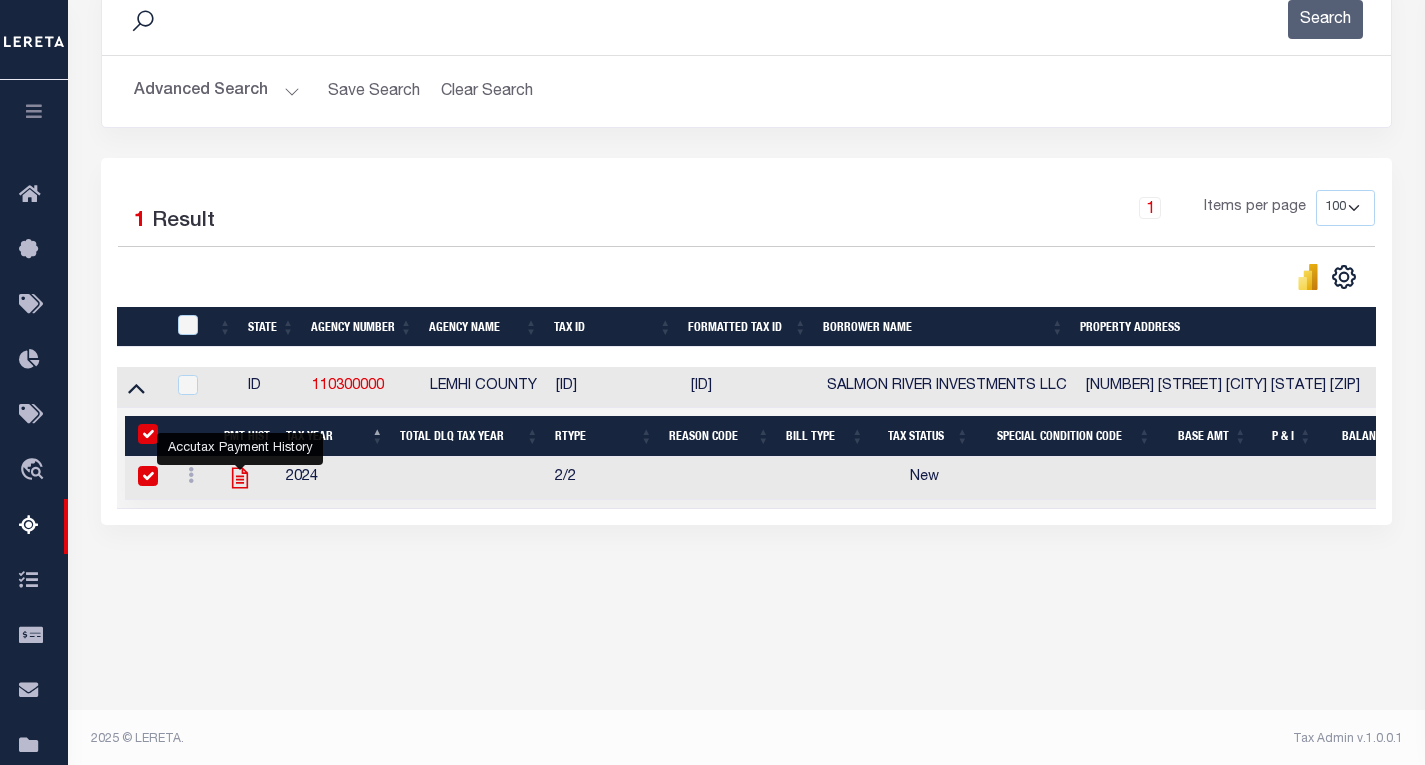 checkbox on "true" 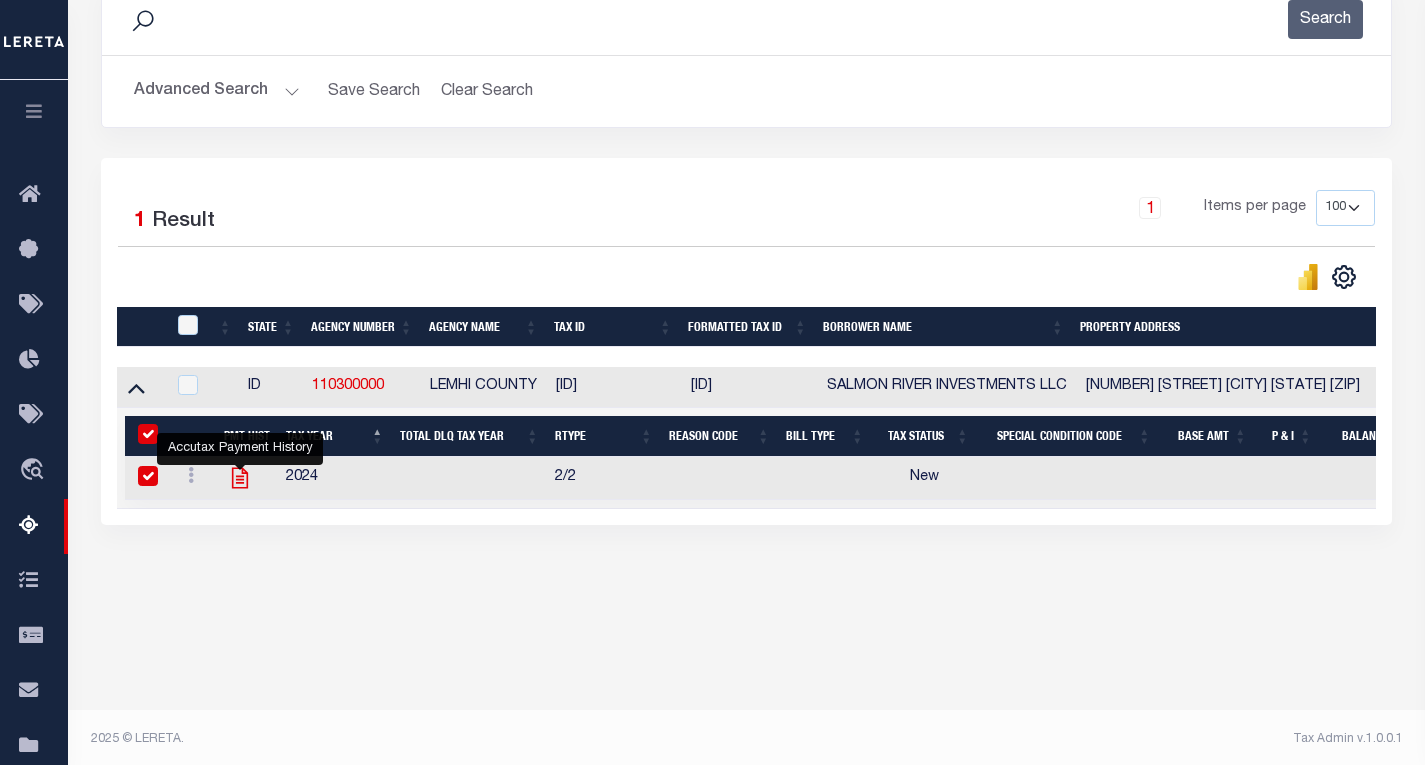 checkbox on "true" 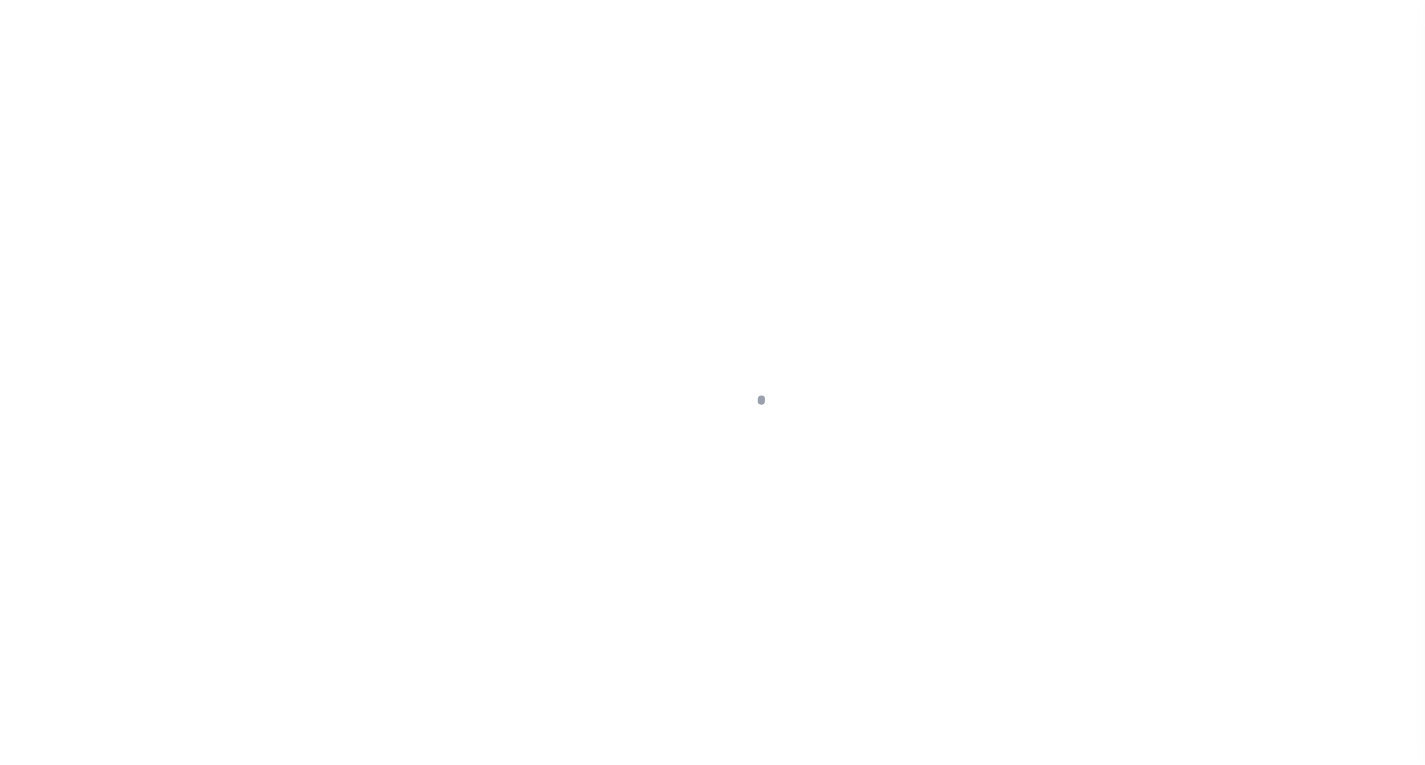 scroll, scrollTop: 0, scrollLeft: 0, axis: both 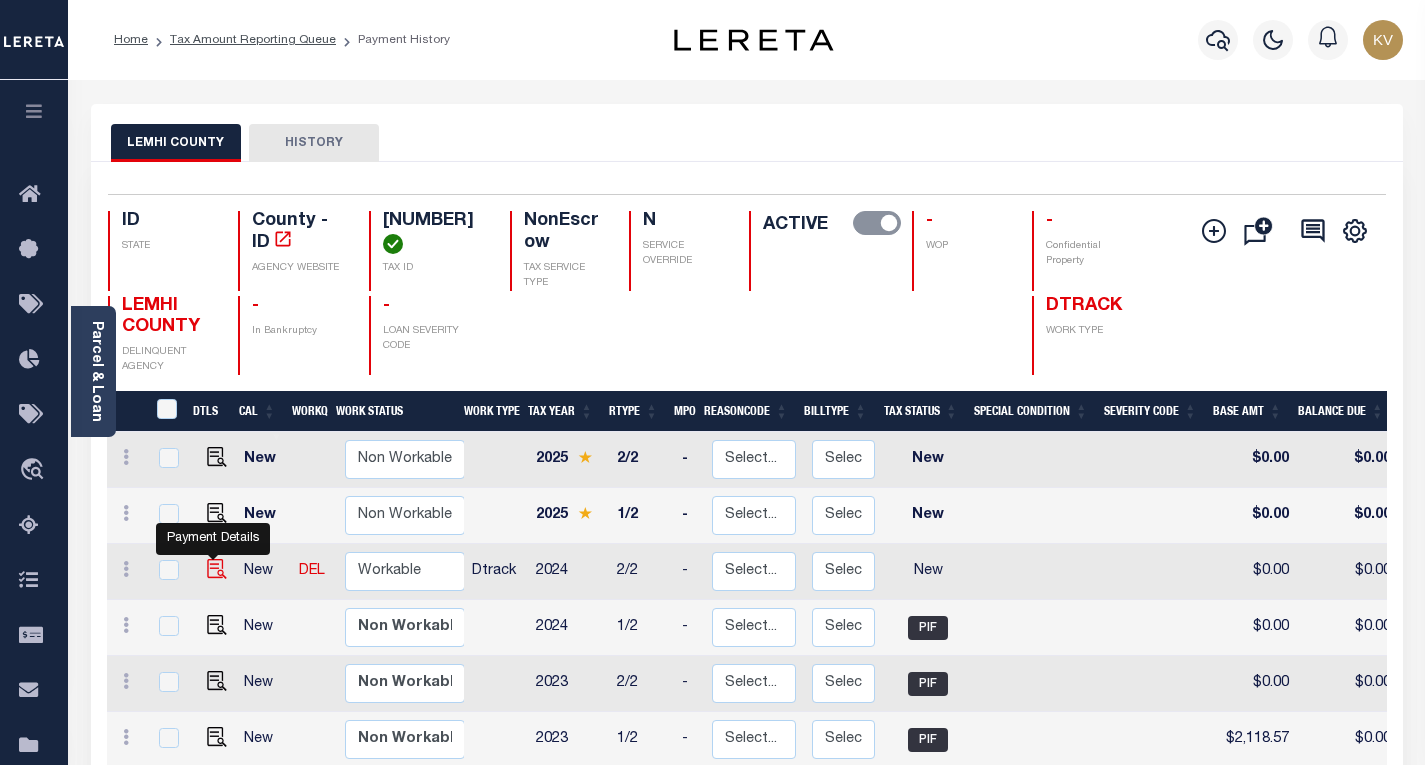 click at bounding box center (217, 569) 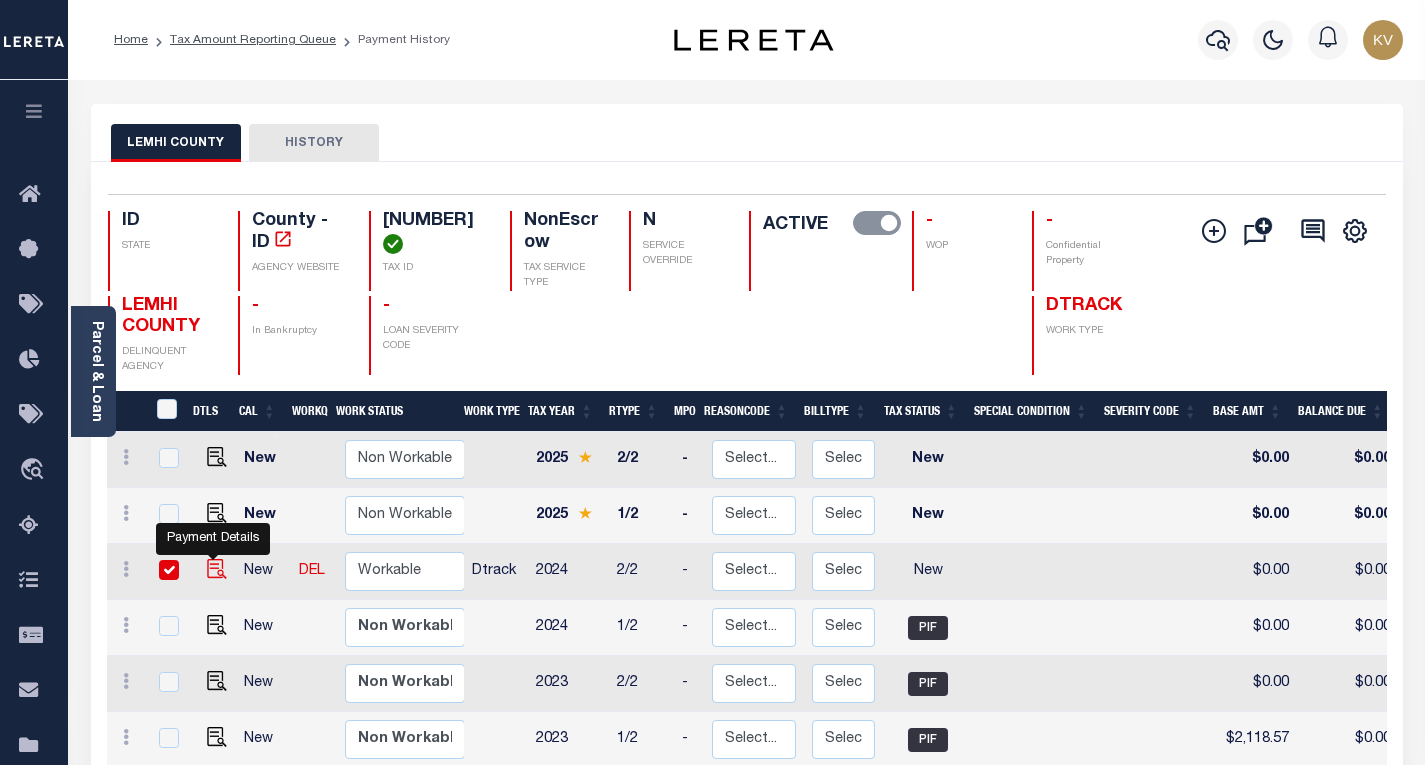 checkbox on "true" 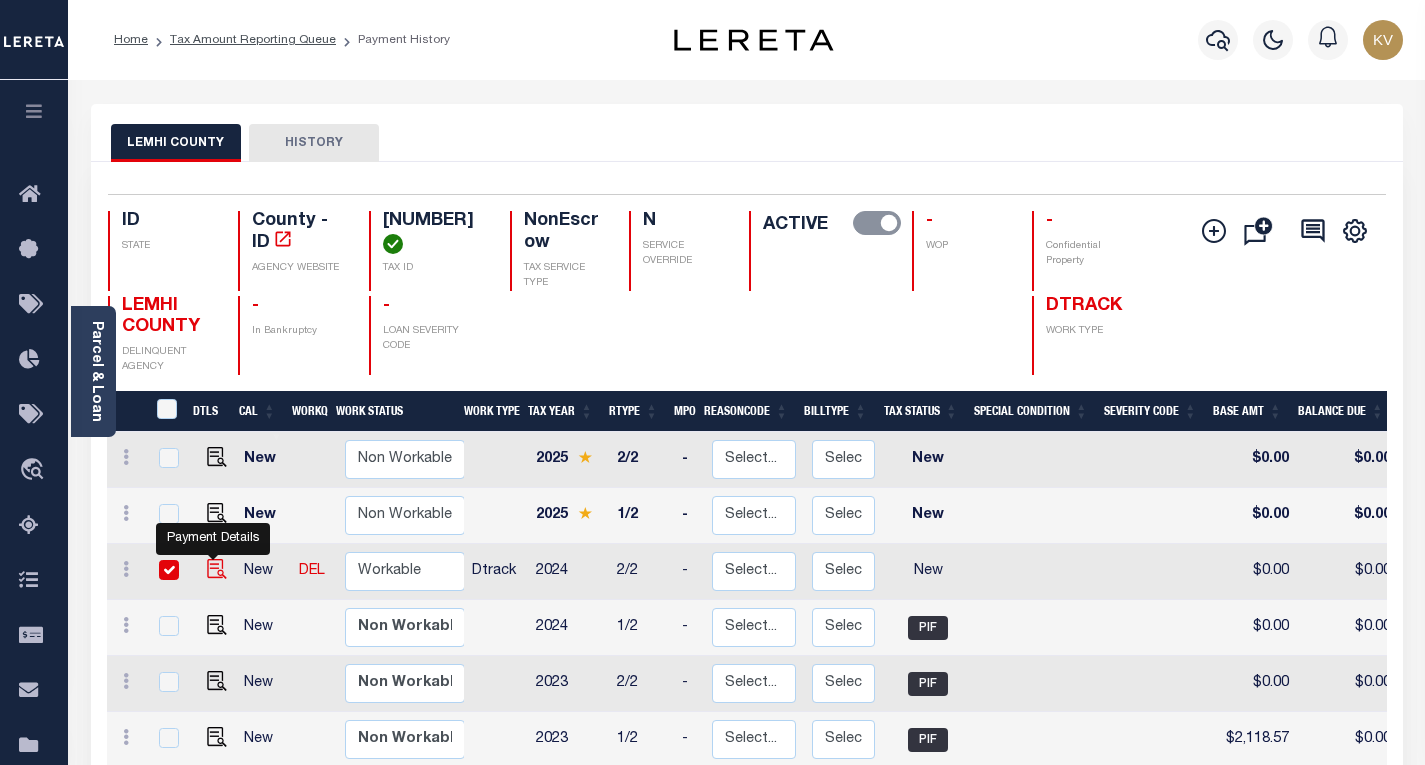 checkbox on "true" 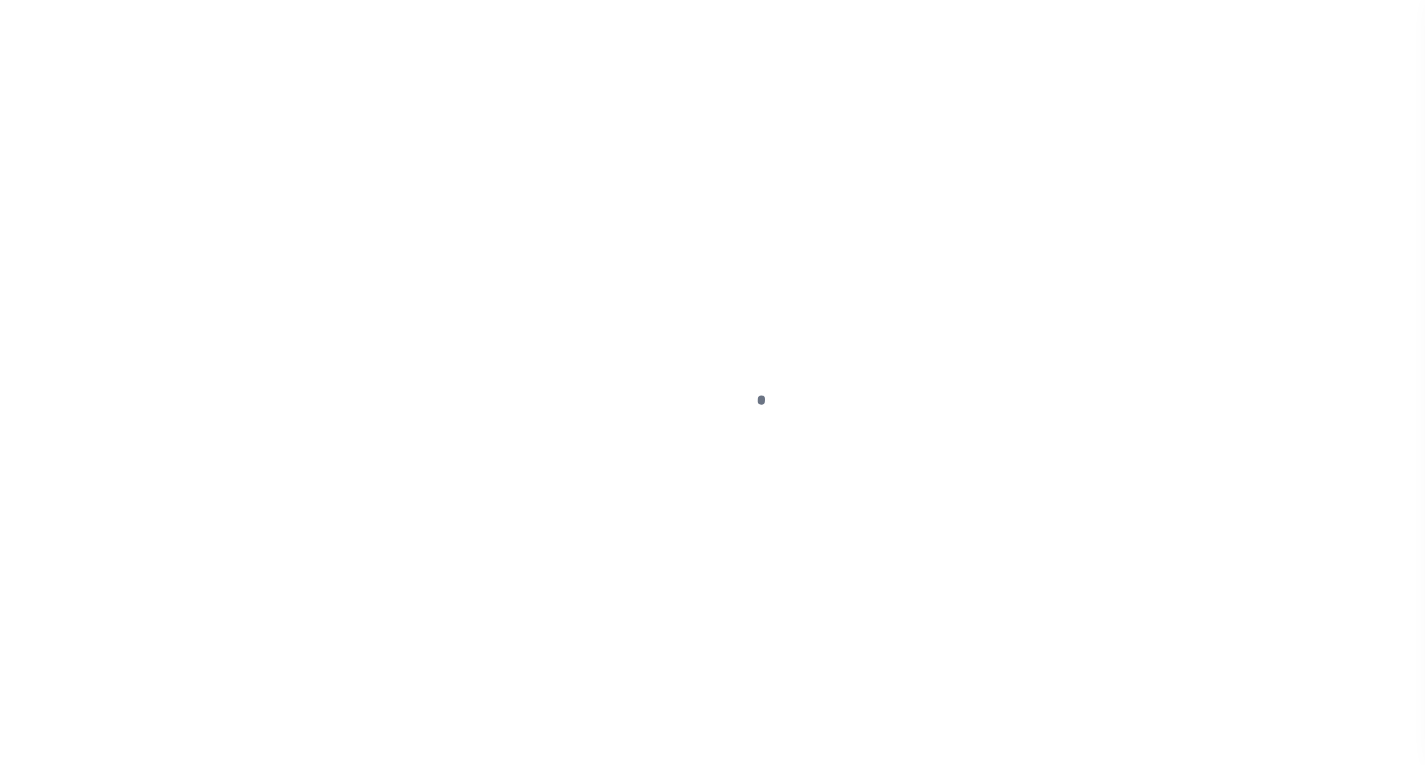 scroll, scrollTop: 0, scrollLeft: 0, axis: both 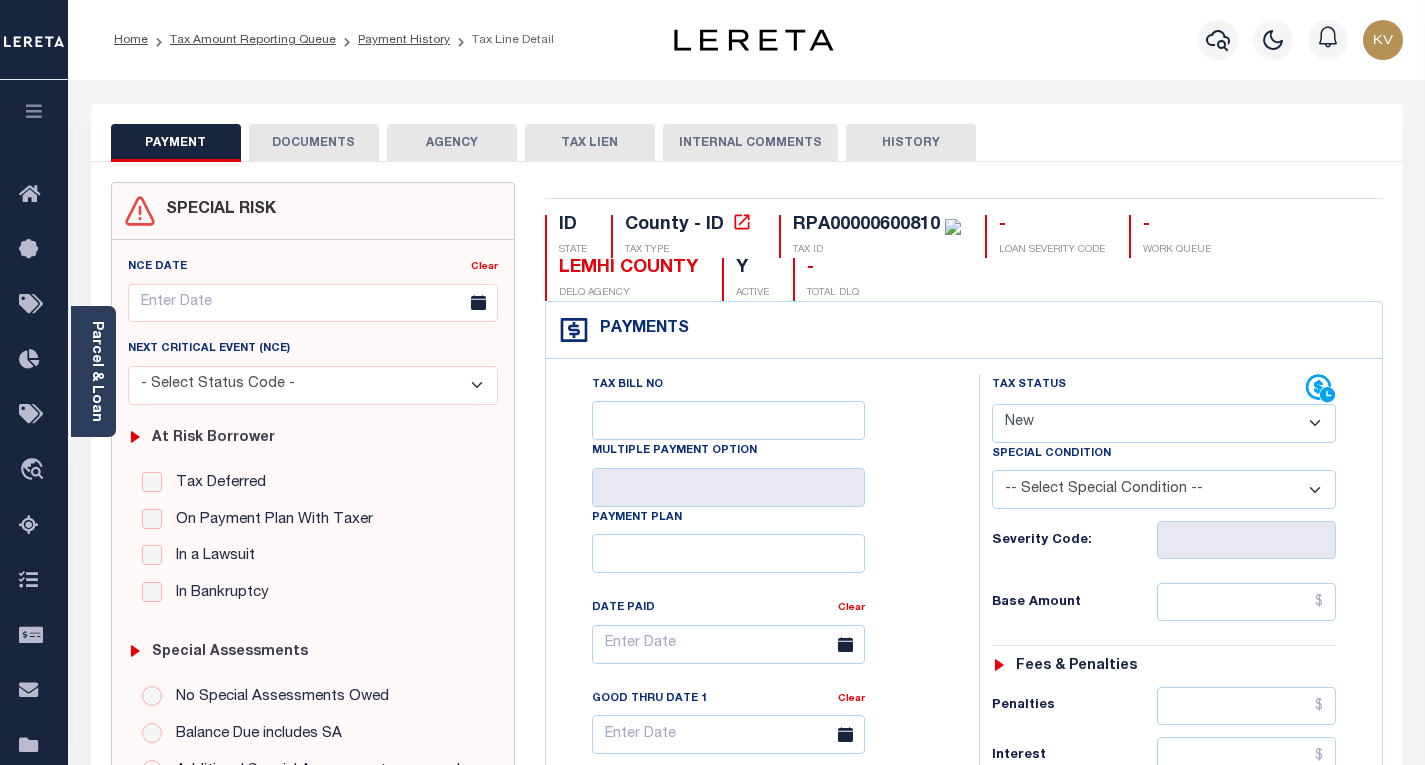 click on "- Select Status Code -
Open
Due/Unpaid
Paid
Incomplete
No Tax Due
Internal Refund Processed
New" at bounding box center (1164, 423) 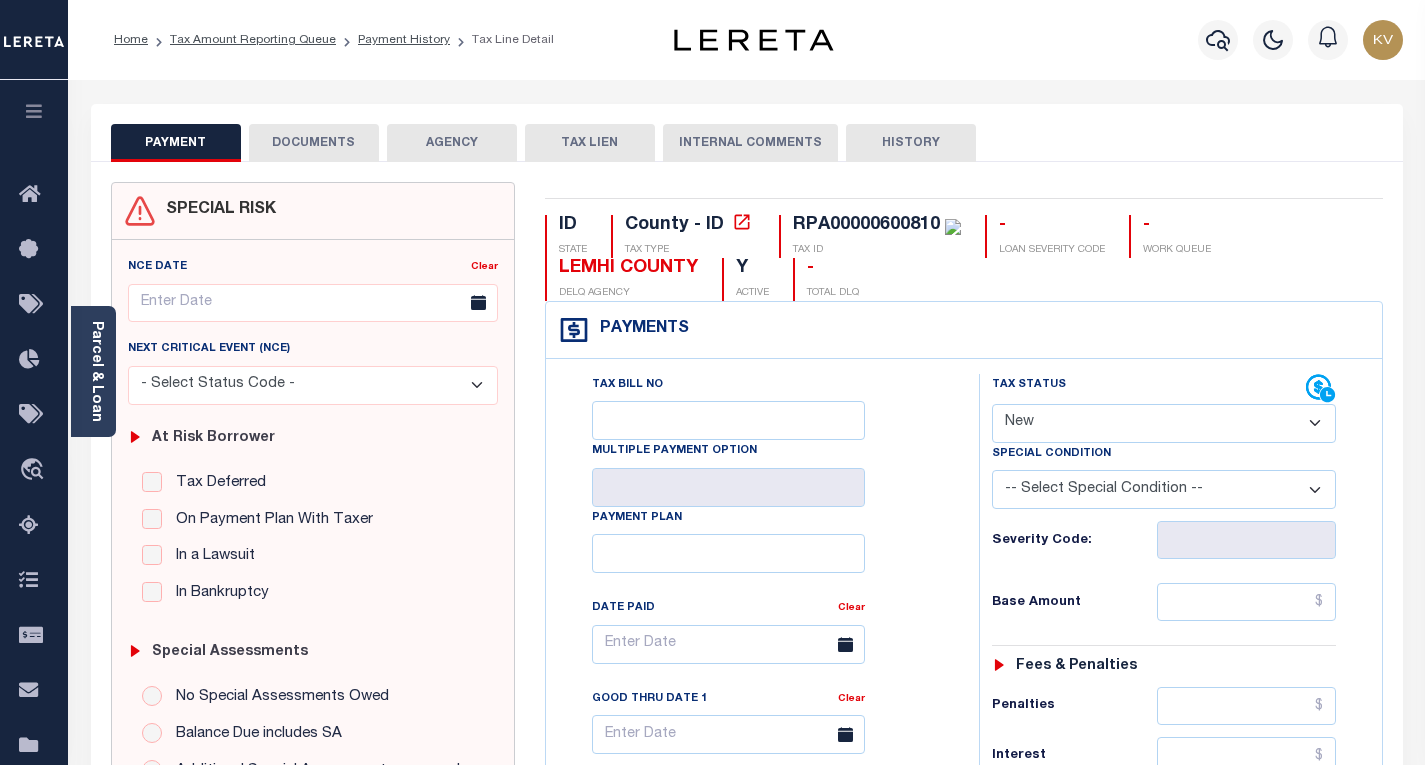 select on "DUE" 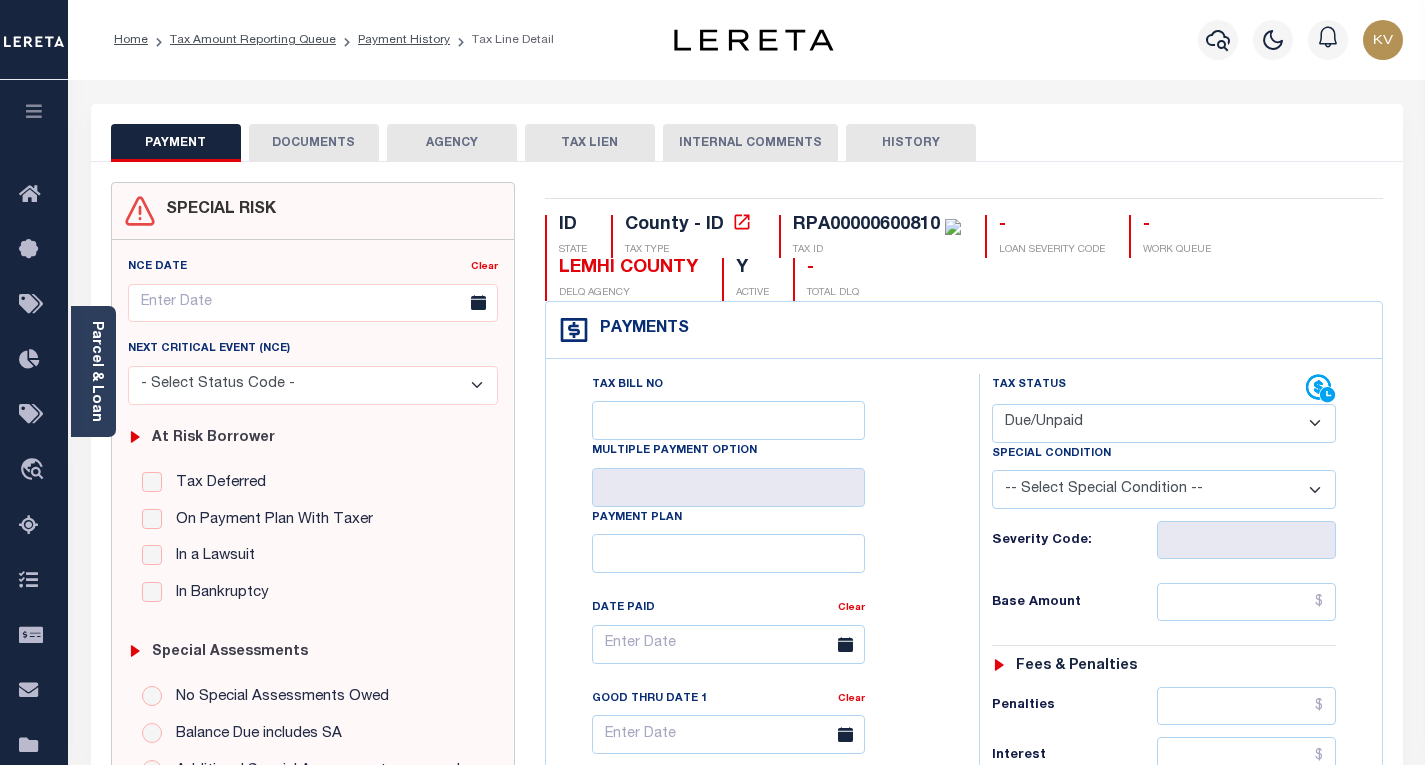 click on "- Select Status Code -
Open
Due/Unpaid
Paid
Incomplete
No Tax Due
Internal Refund Processed
New" at bounding box center (1164, 423) 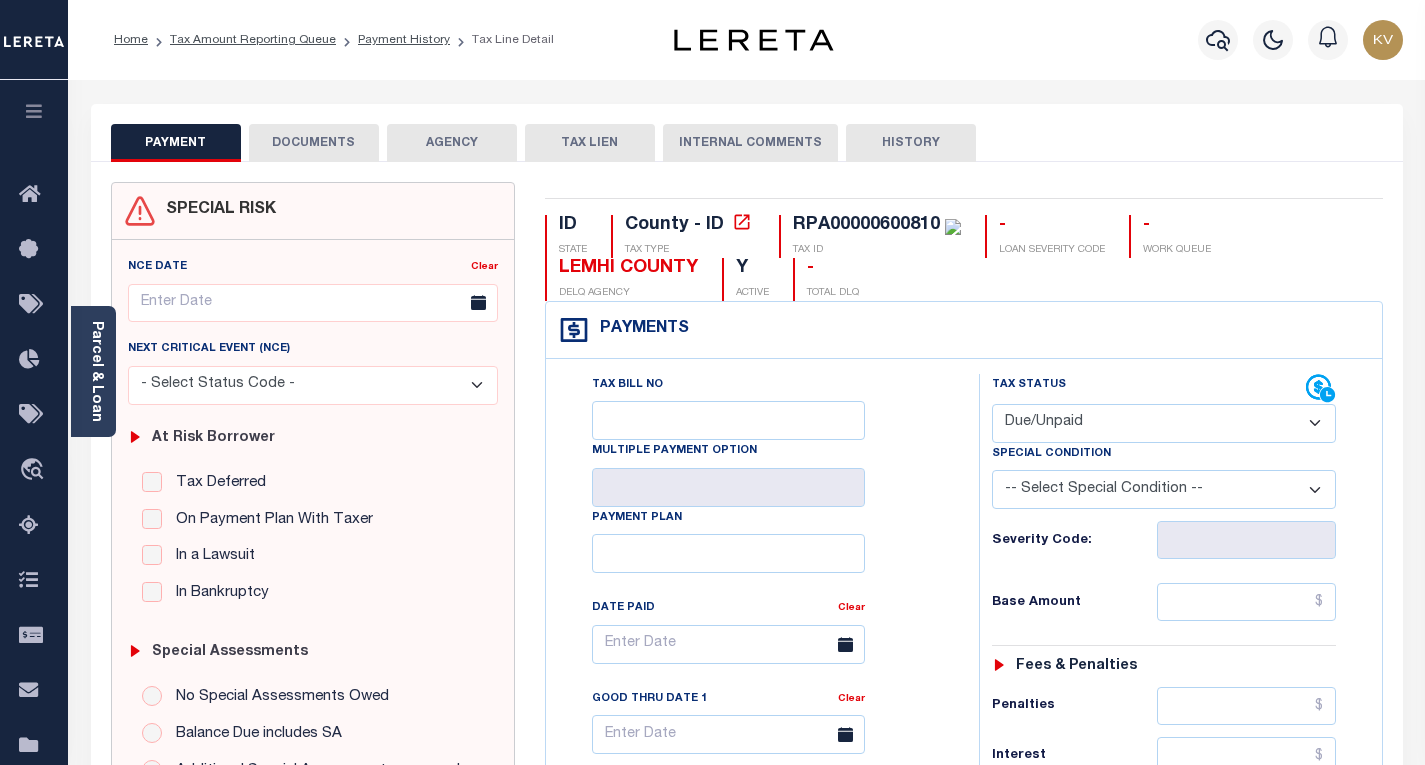 type on "08/01/2025" 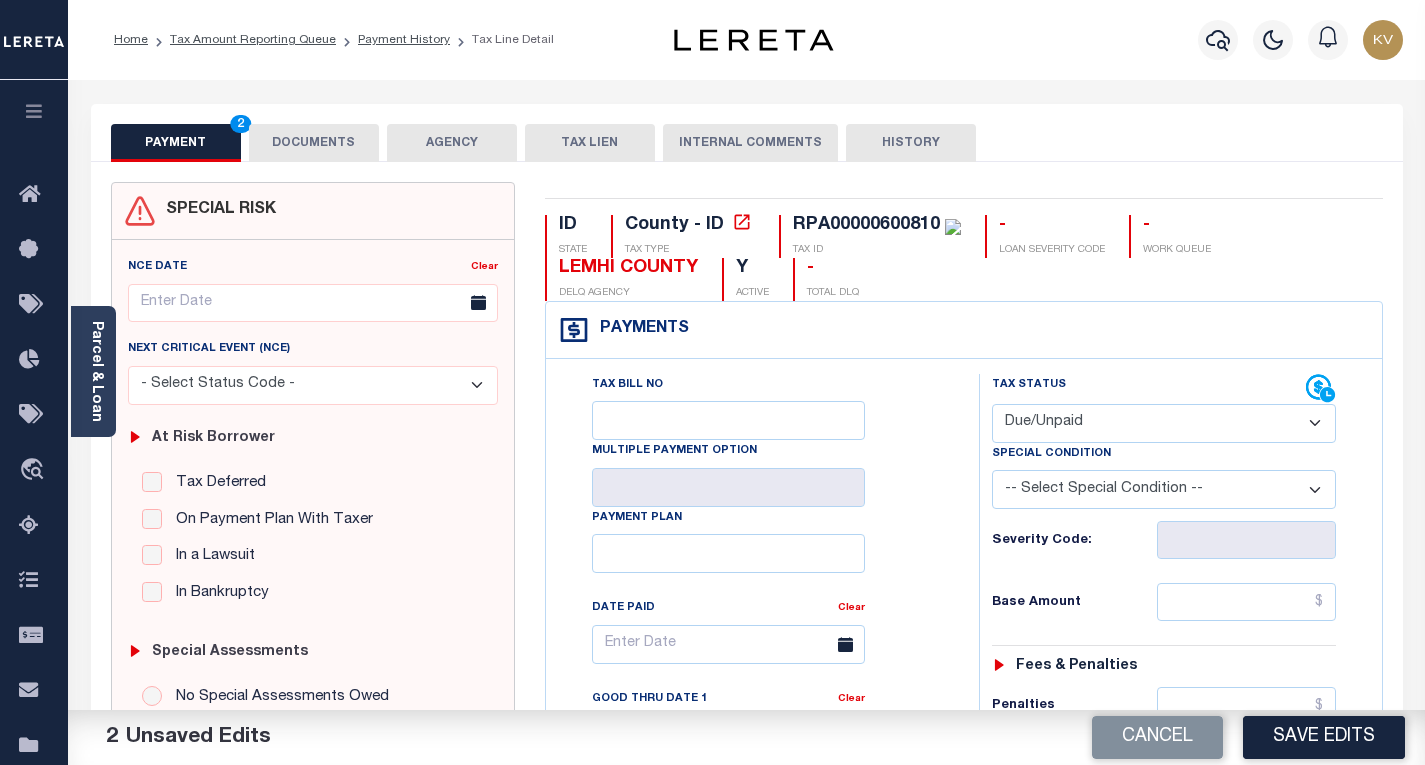 click on "Tax Bill No
Multiple Payment Option
Payment Plan
Clear" at bounding box center (757, 815) 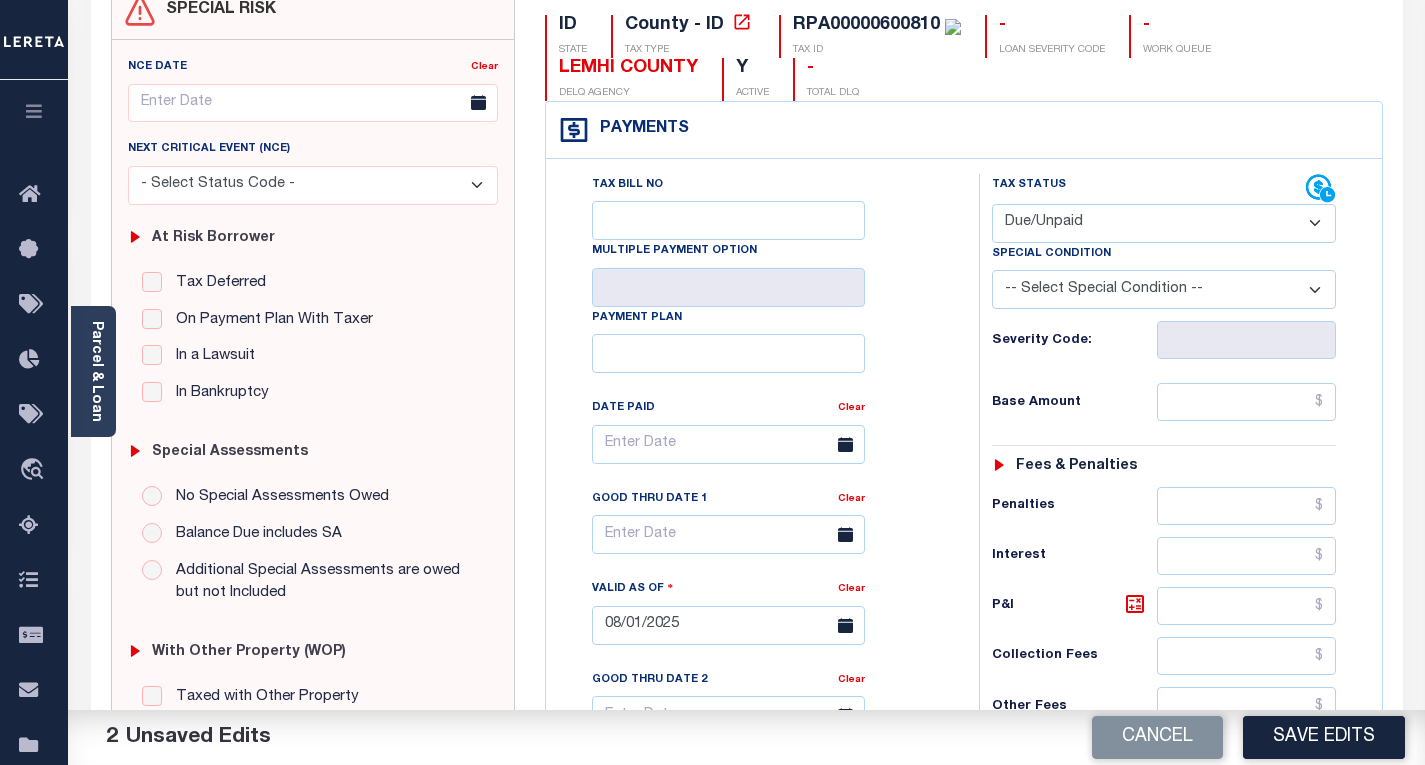 scroll, scrollTop: 300, scrollLeft: 0, axis: vertical 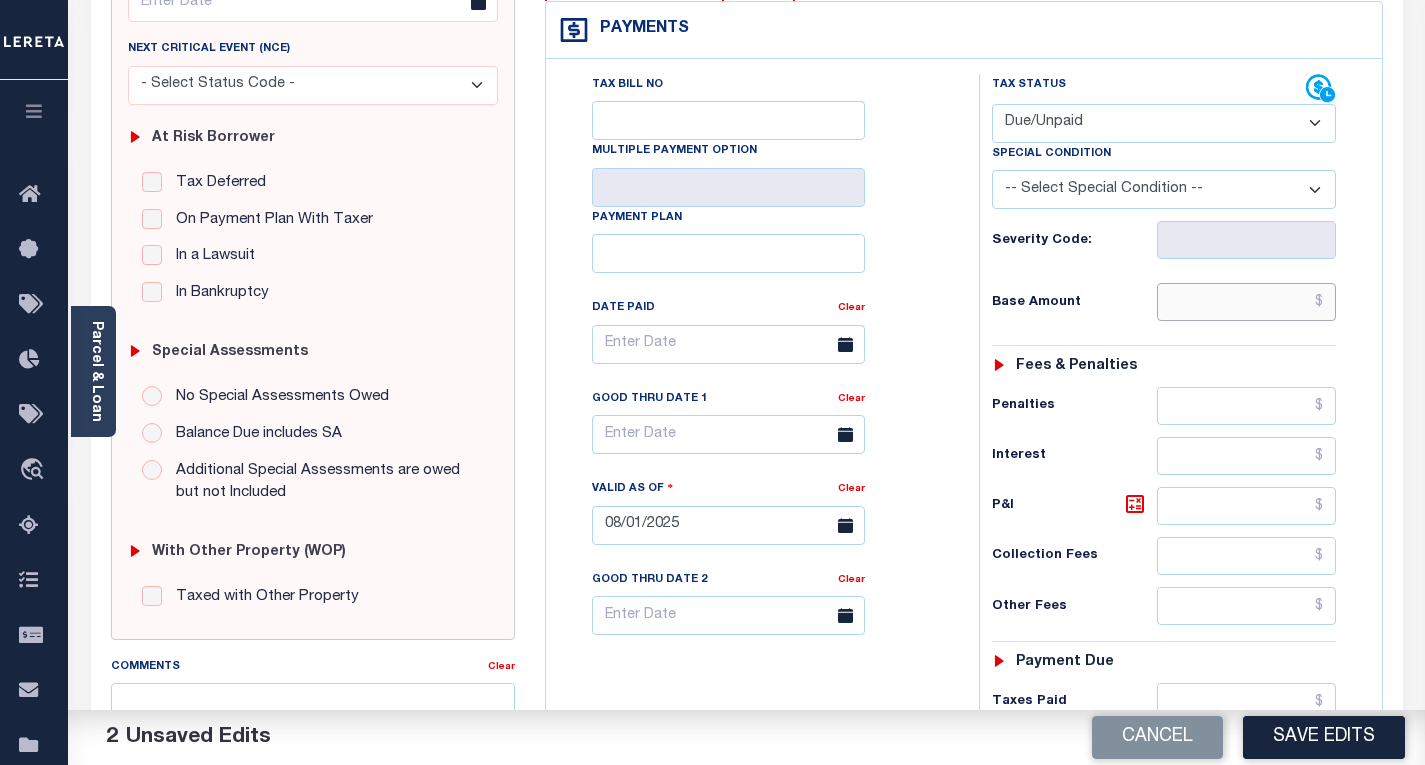 click at bounding box center [1246, 302] 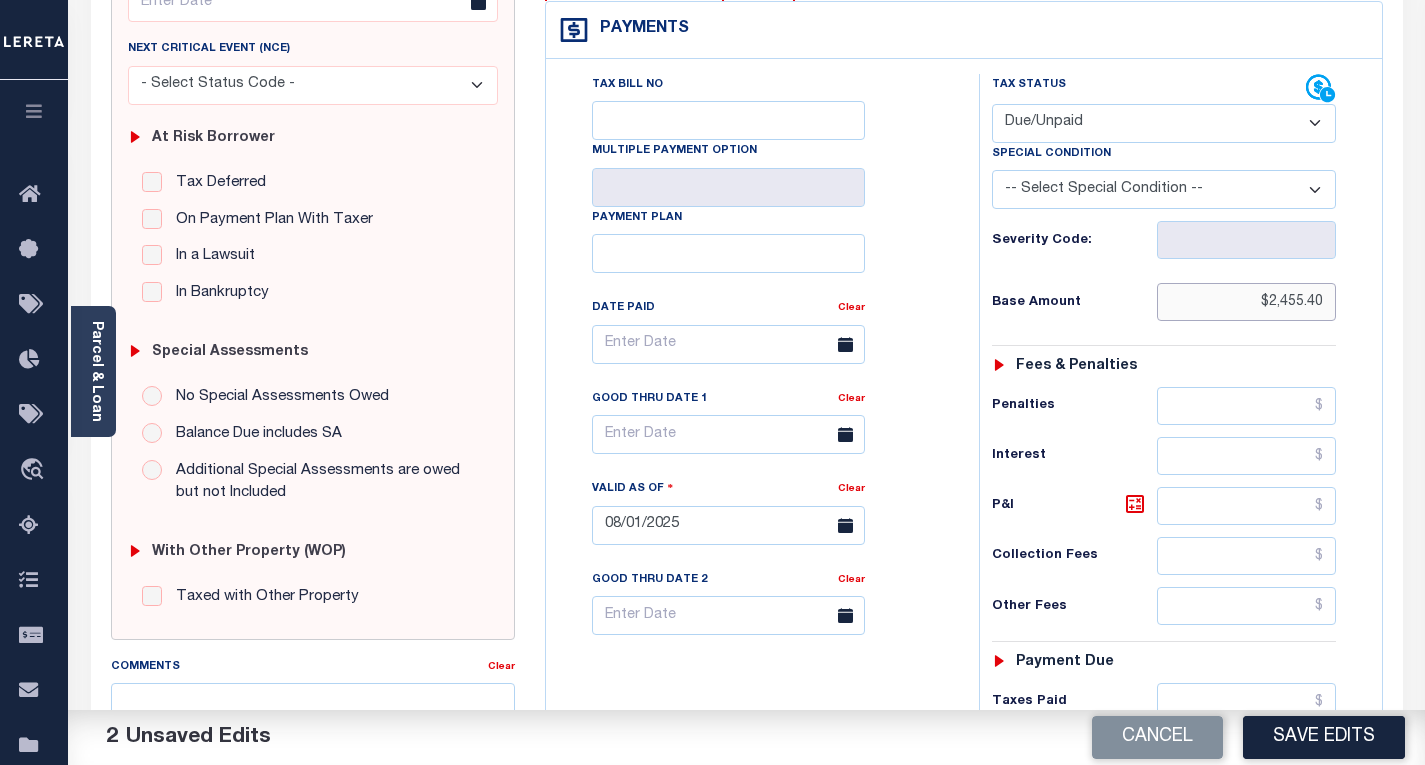 type on "$2,455.40" 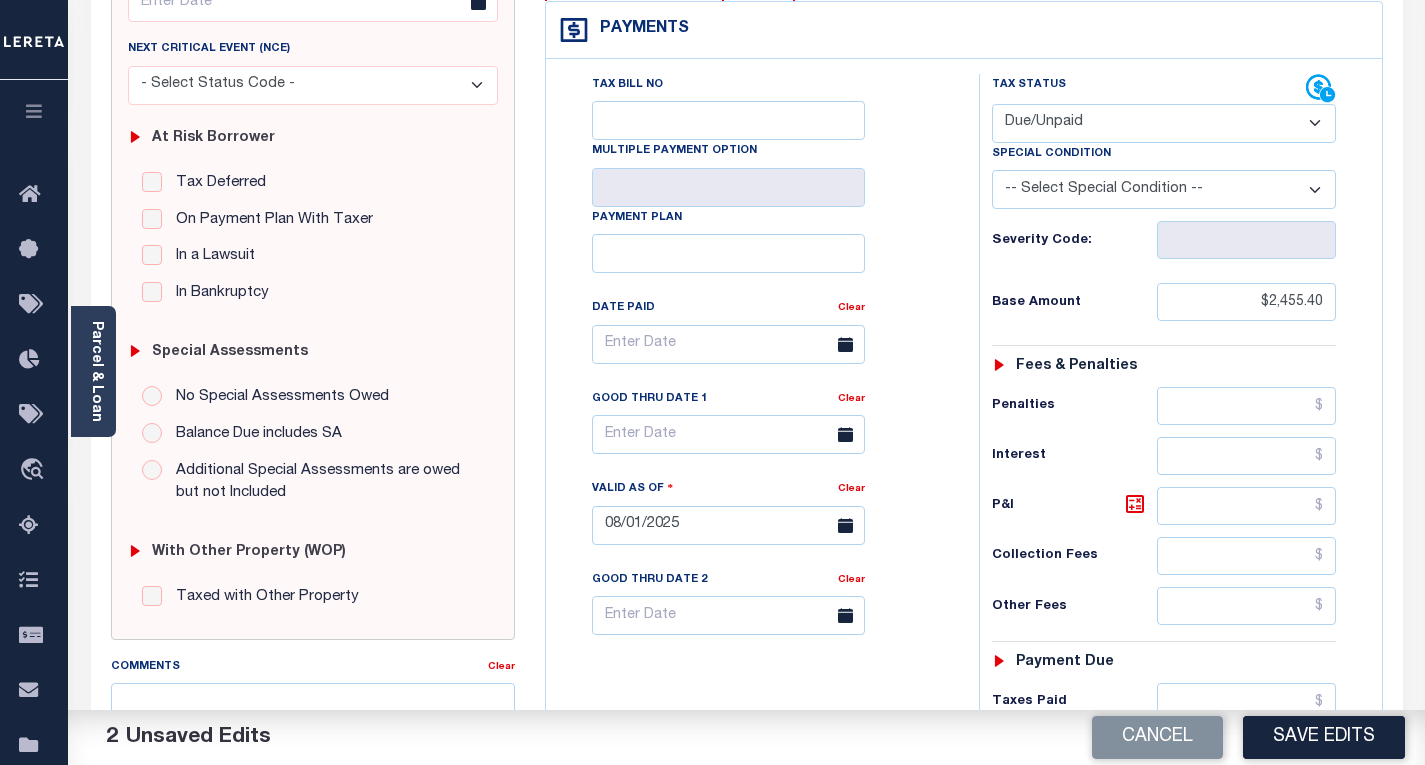 click on "Base Amount
$2,455.40" at bounding box center (1164, 302) 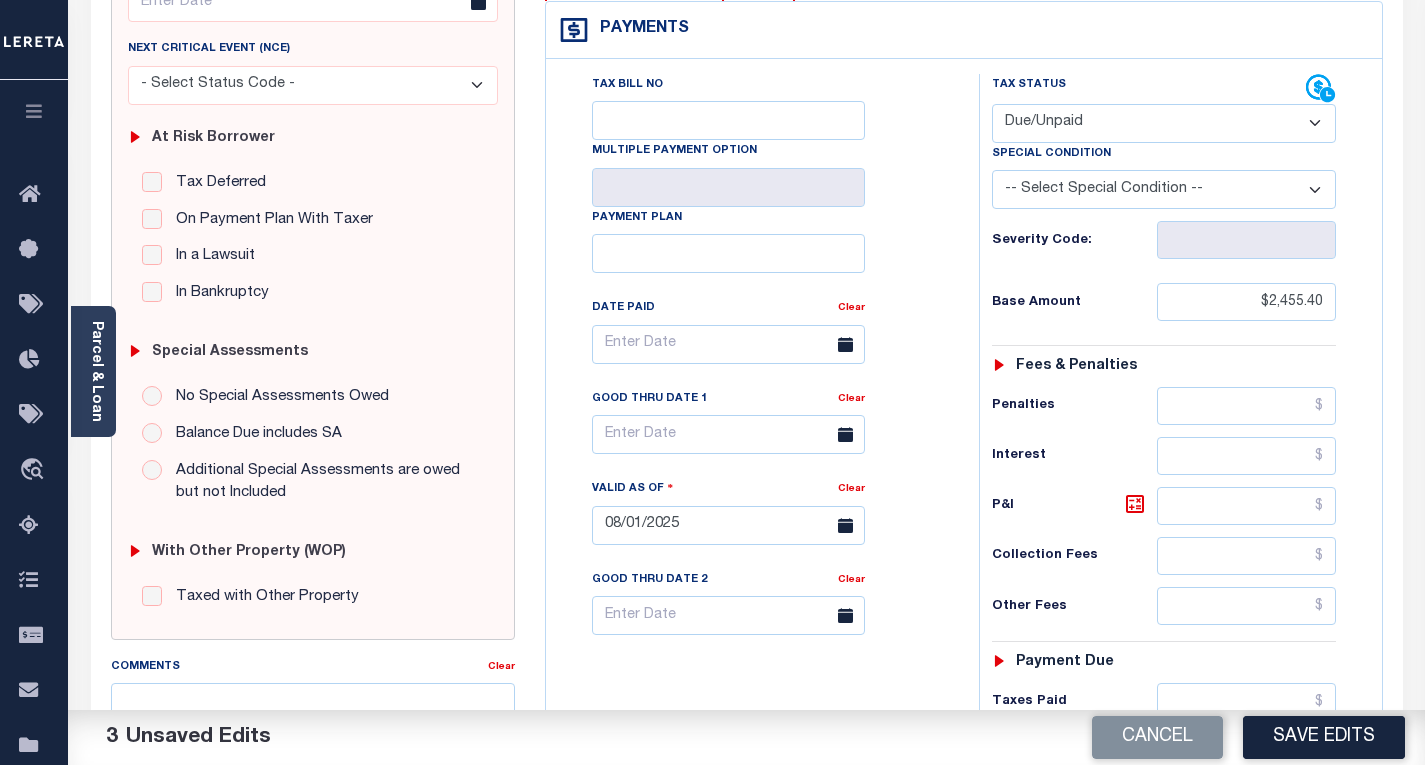 scroll, scrollTop: 500, scrollLeft: 0, axis: vertical 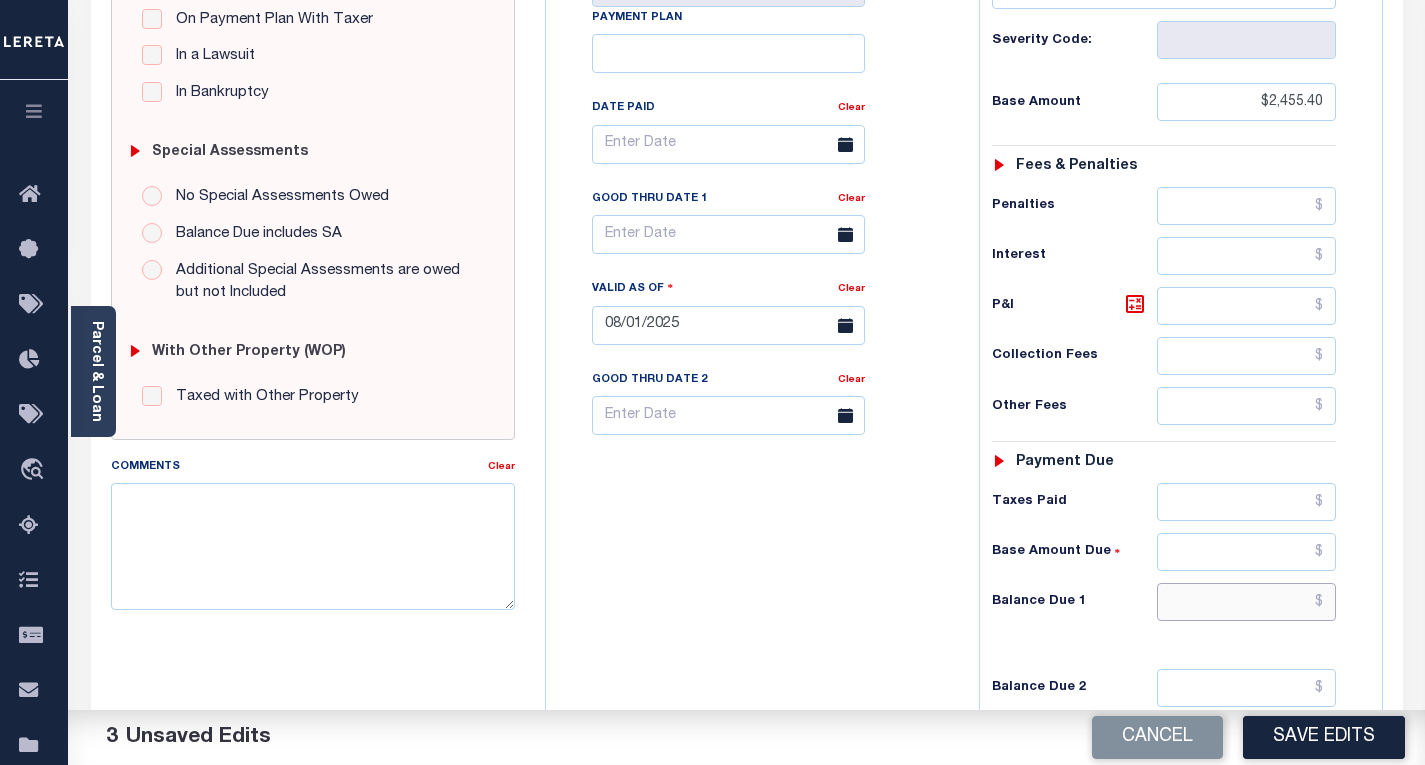 click at bounding box center [1246, 602] 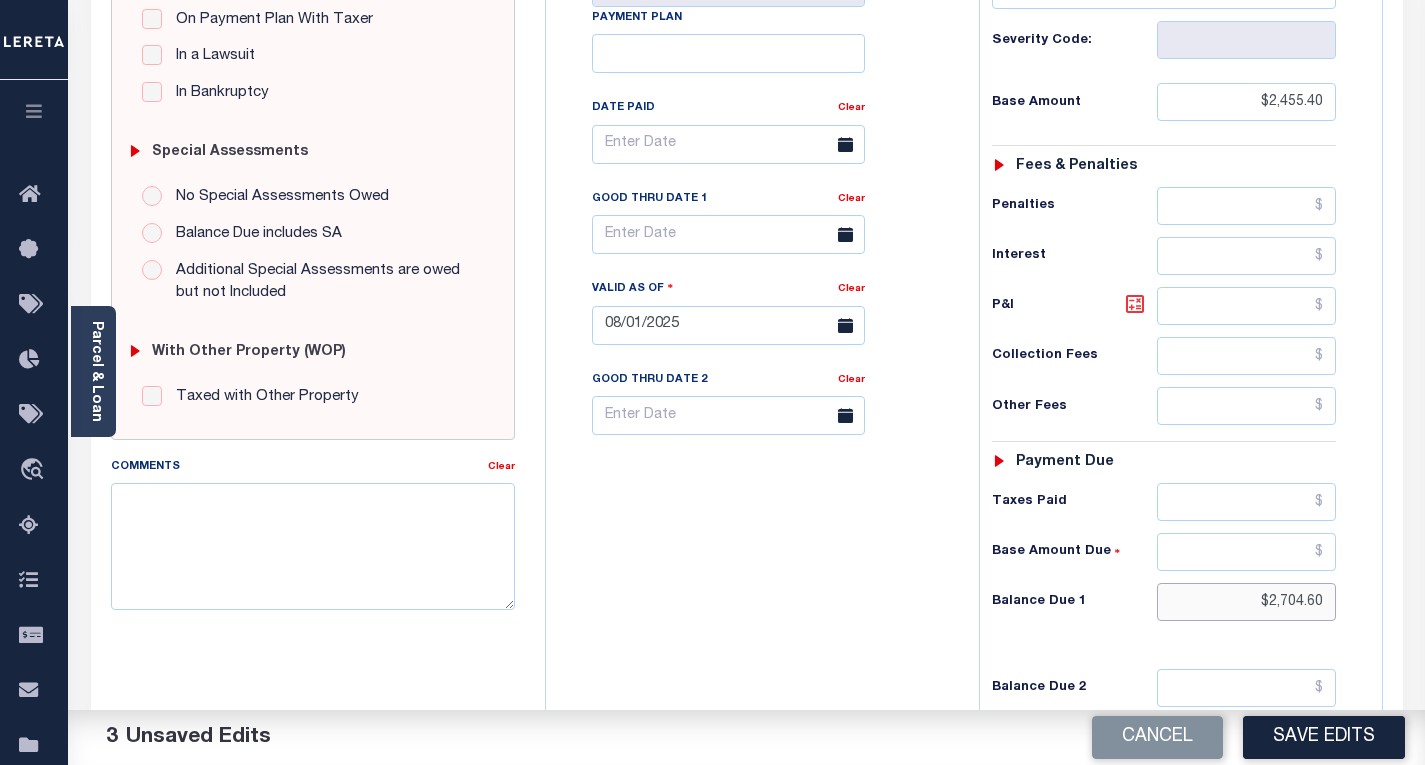 type on "$2,704.60" 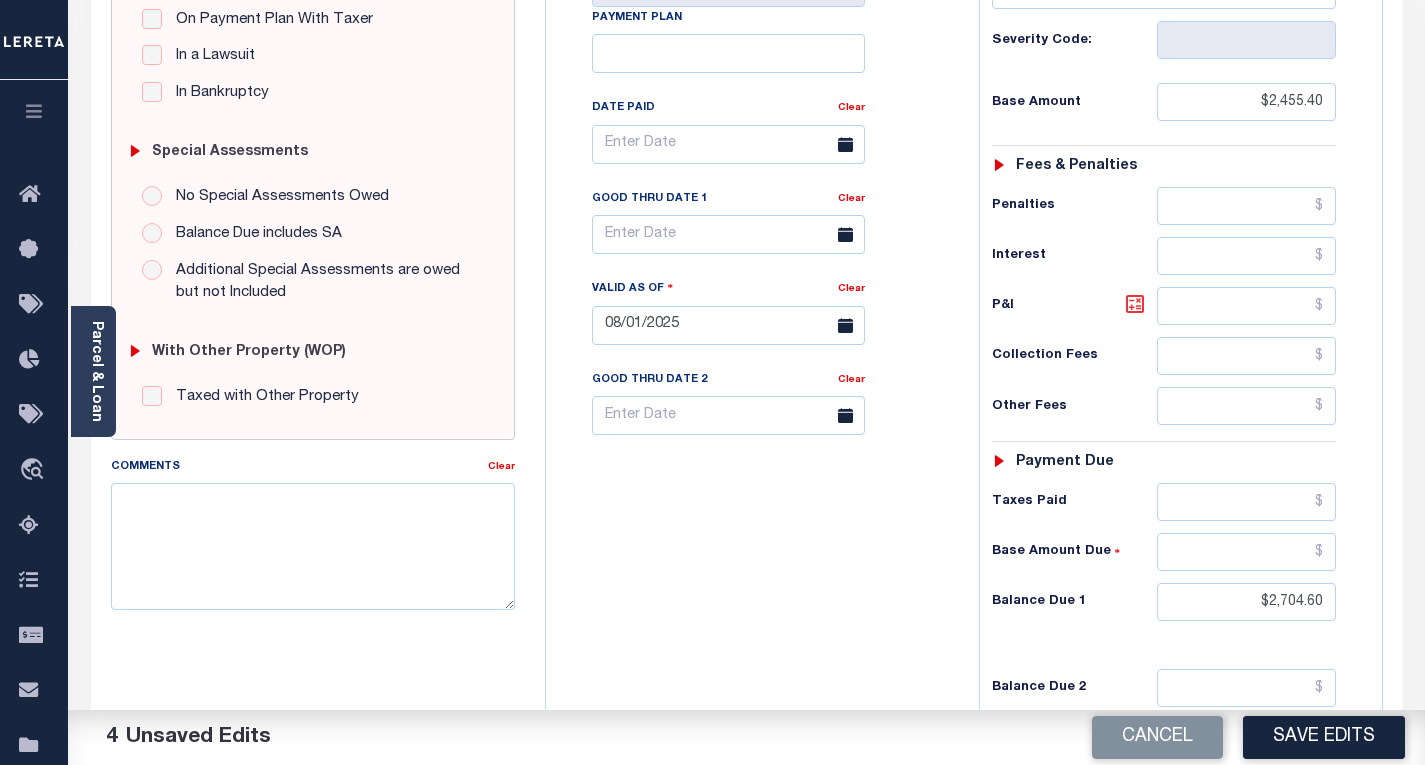 click 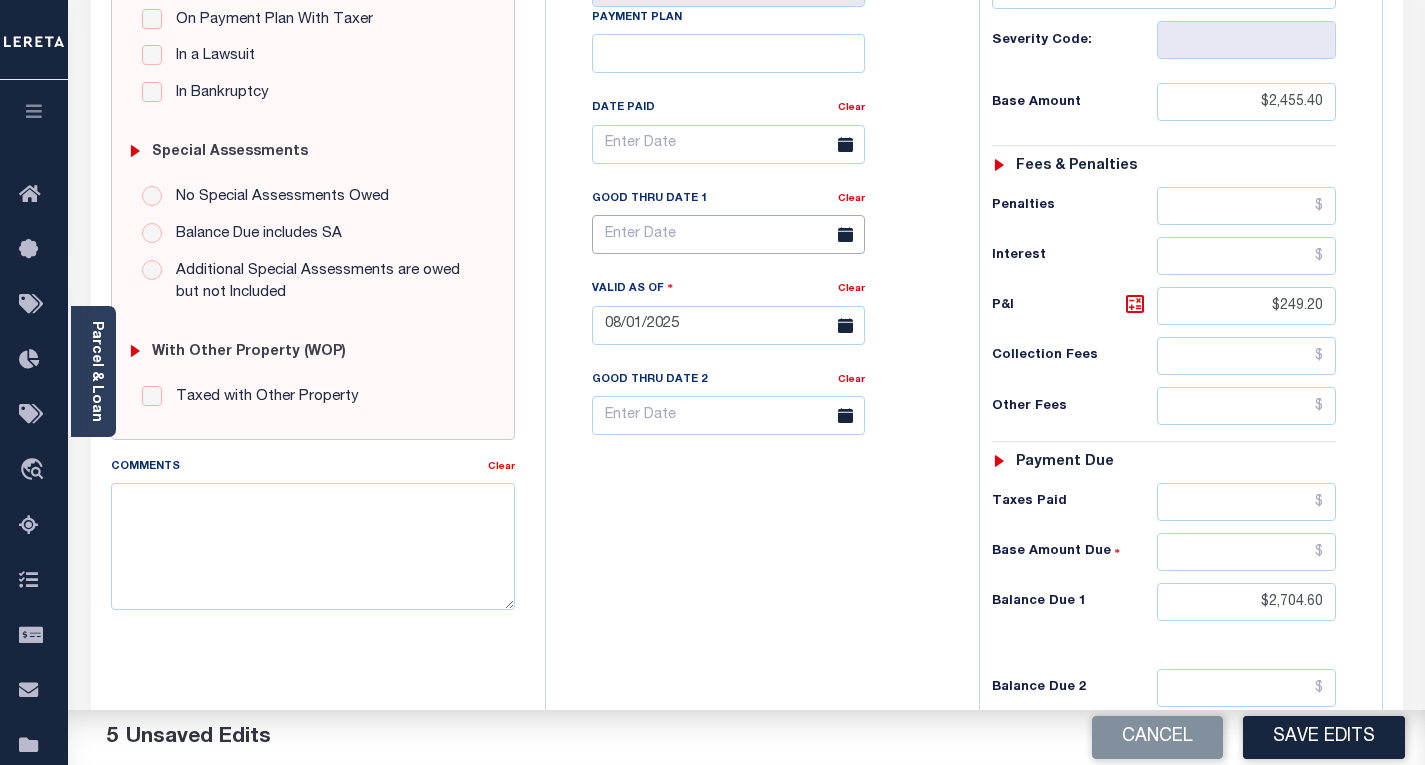 click at bounding box center (728, 234) 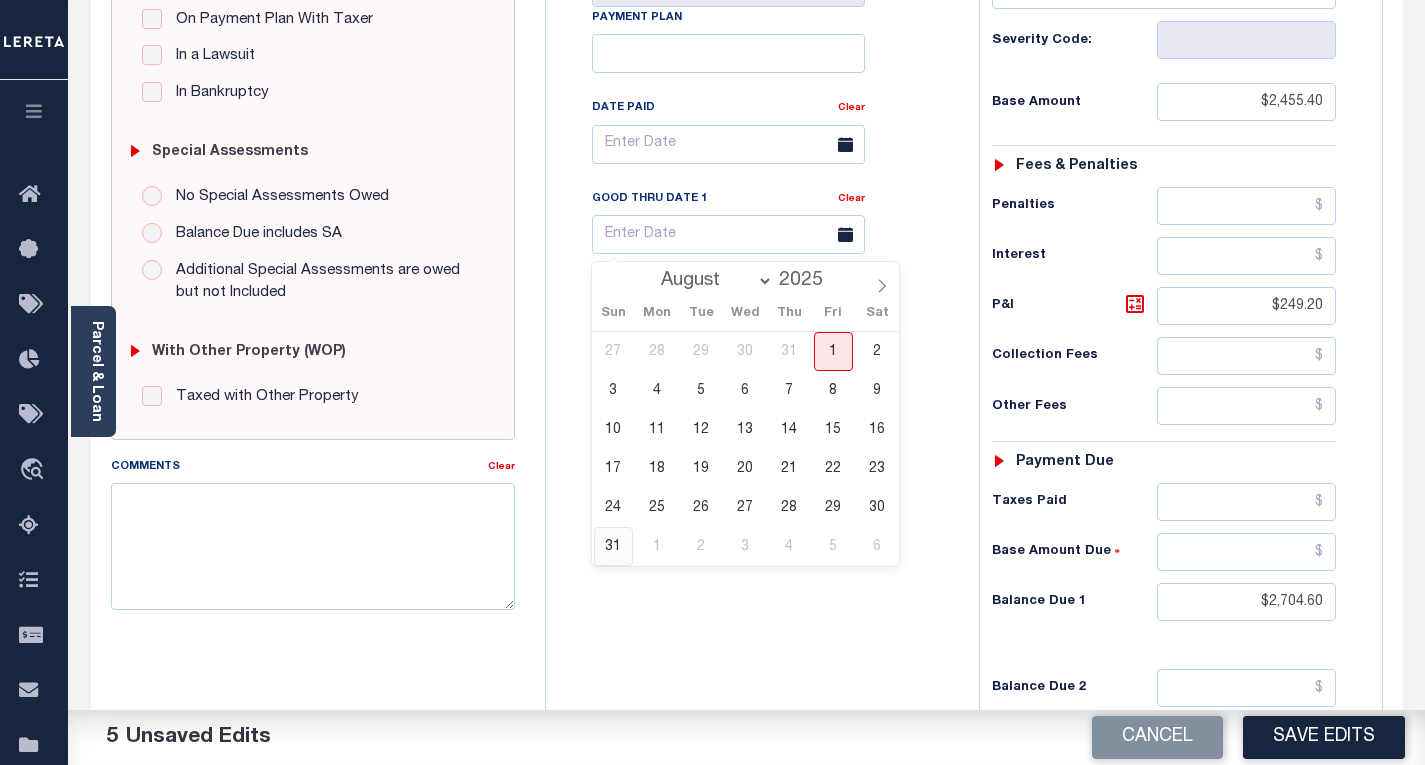 click on "31" at bounding box center (613, 546) 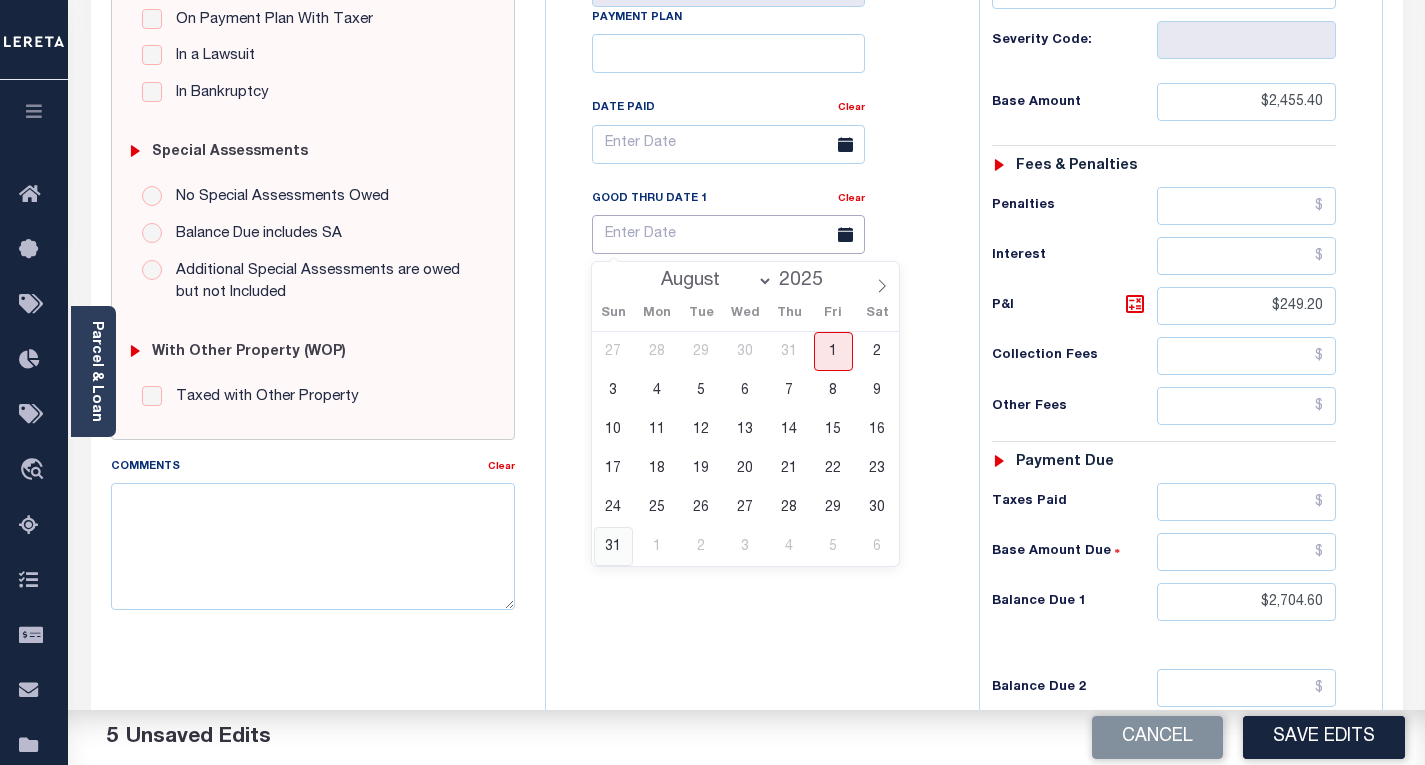 type on "08/31/2025" 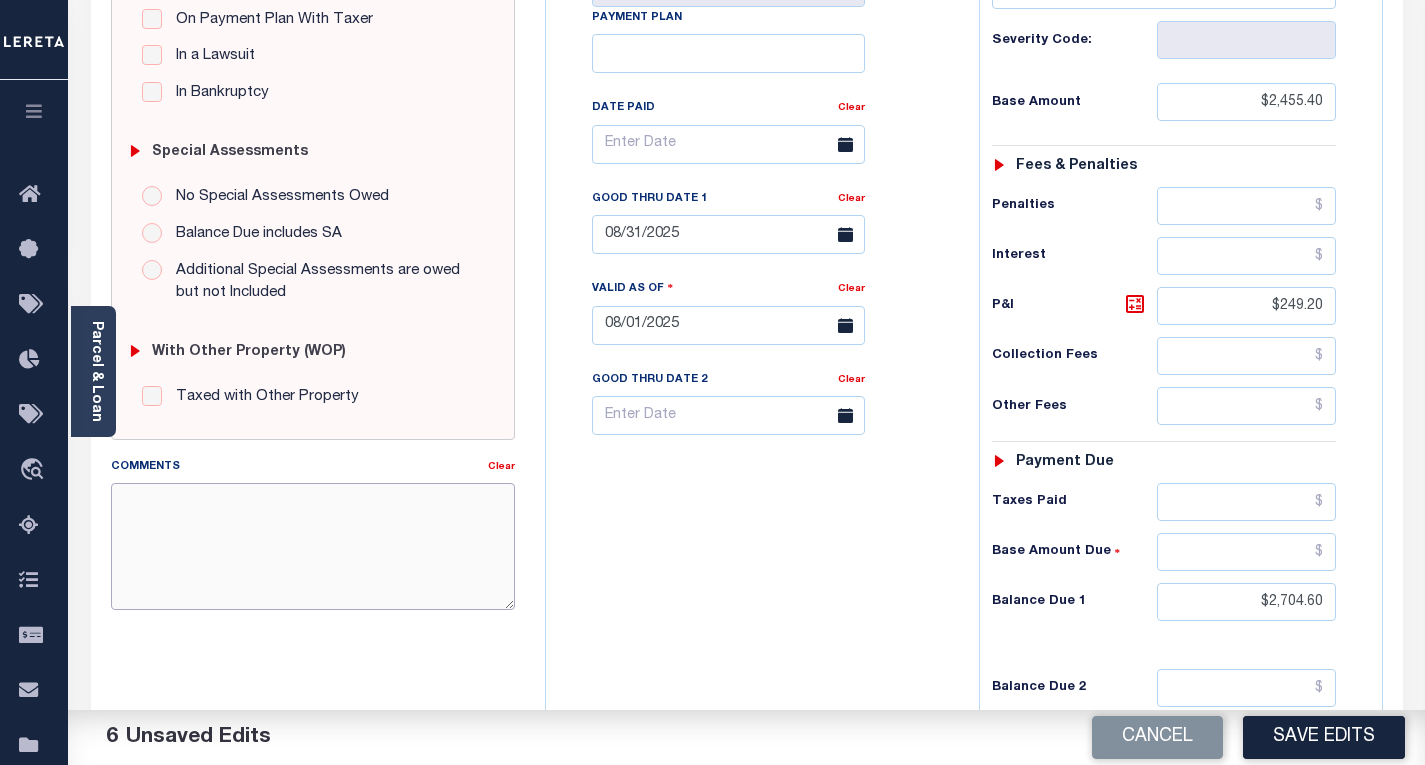click on "Comments" at bounding box center [313, 546] 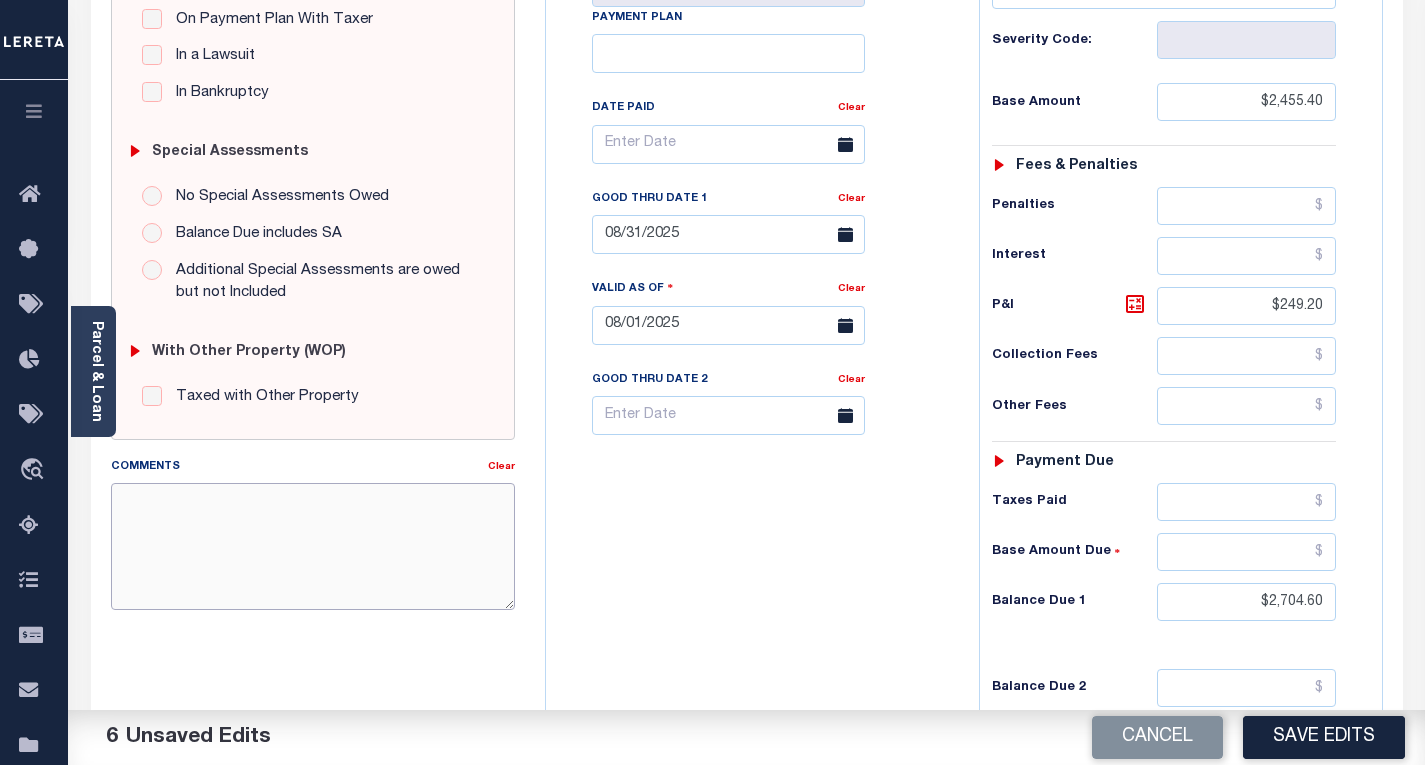 click on "Comments" at bounding box center [313, 546] 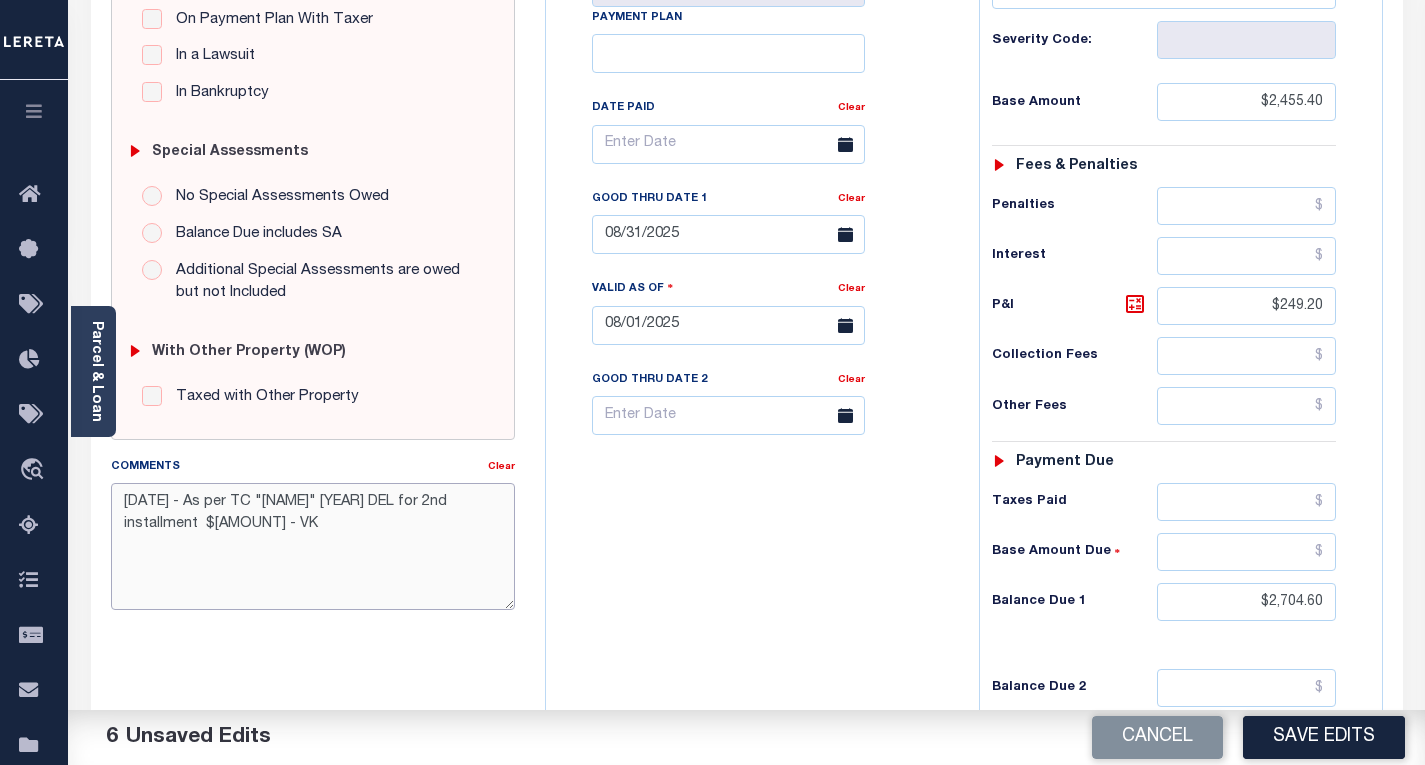 click on "8/1/2025 - As per TC "Jack" 2024 DEL for 2nd installment  $1682.12 - VK" at bounding box center (313, 546) 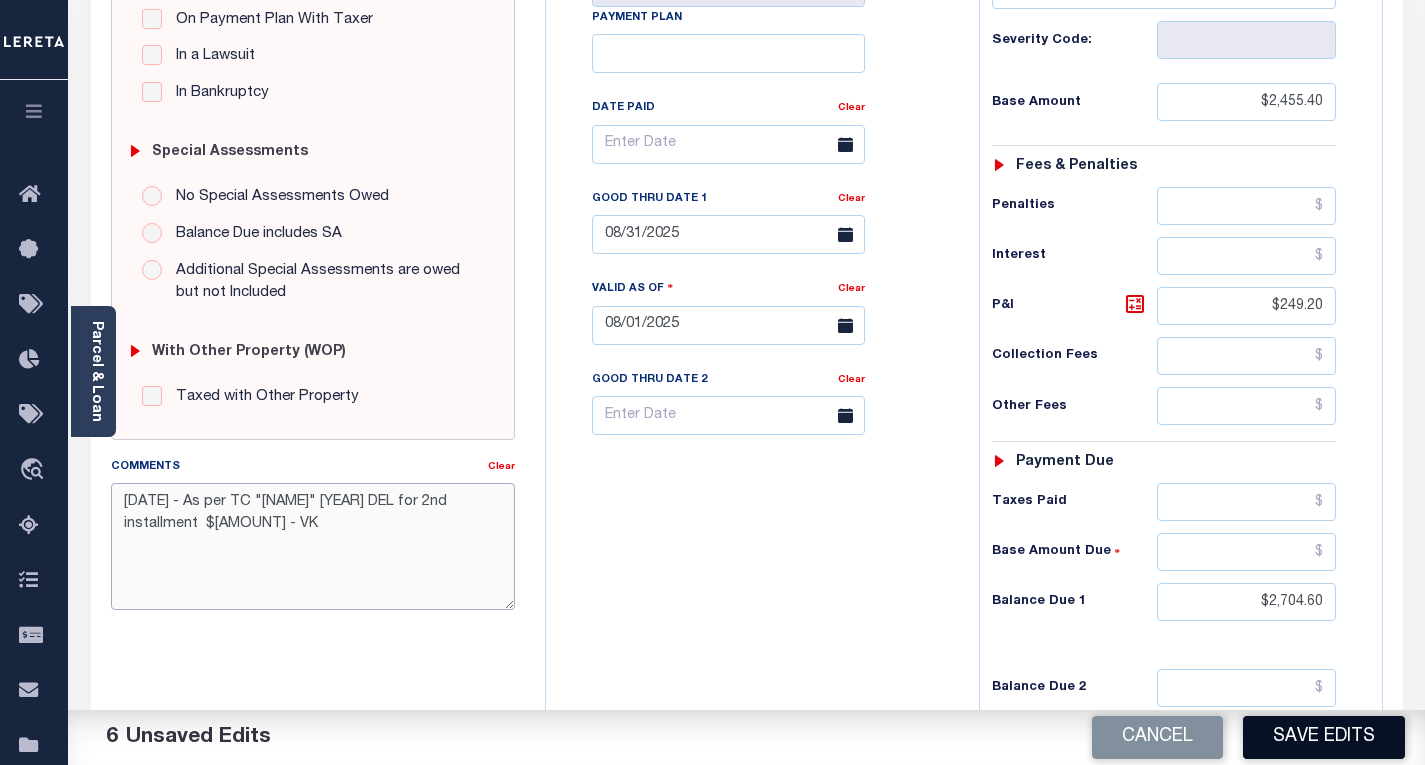 type on "[DATE] - As per TC "[NAME]" [YEAR] DEL for 2nd installment  [PRICE] - [INITIALS]" 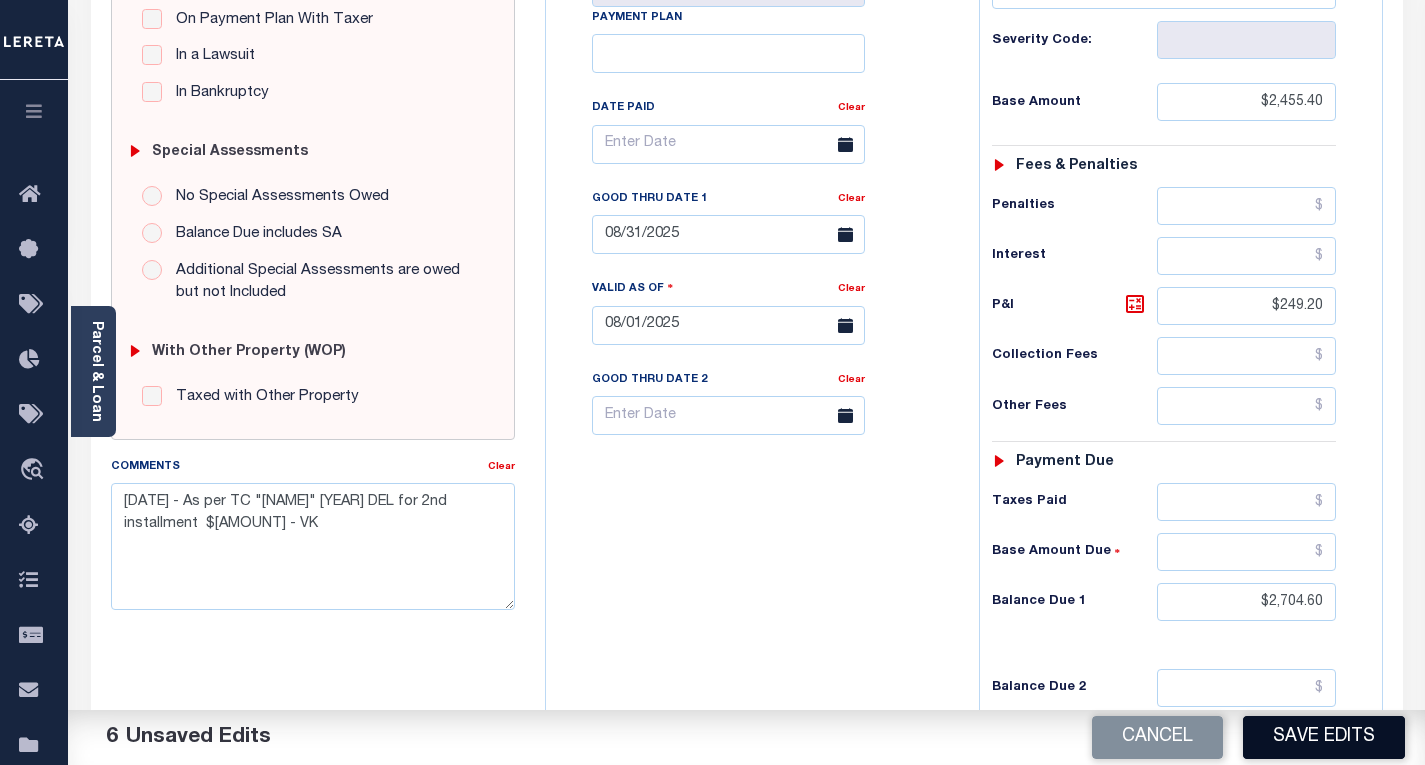 click on "Save Edits" at bounding box center (1324, 737) 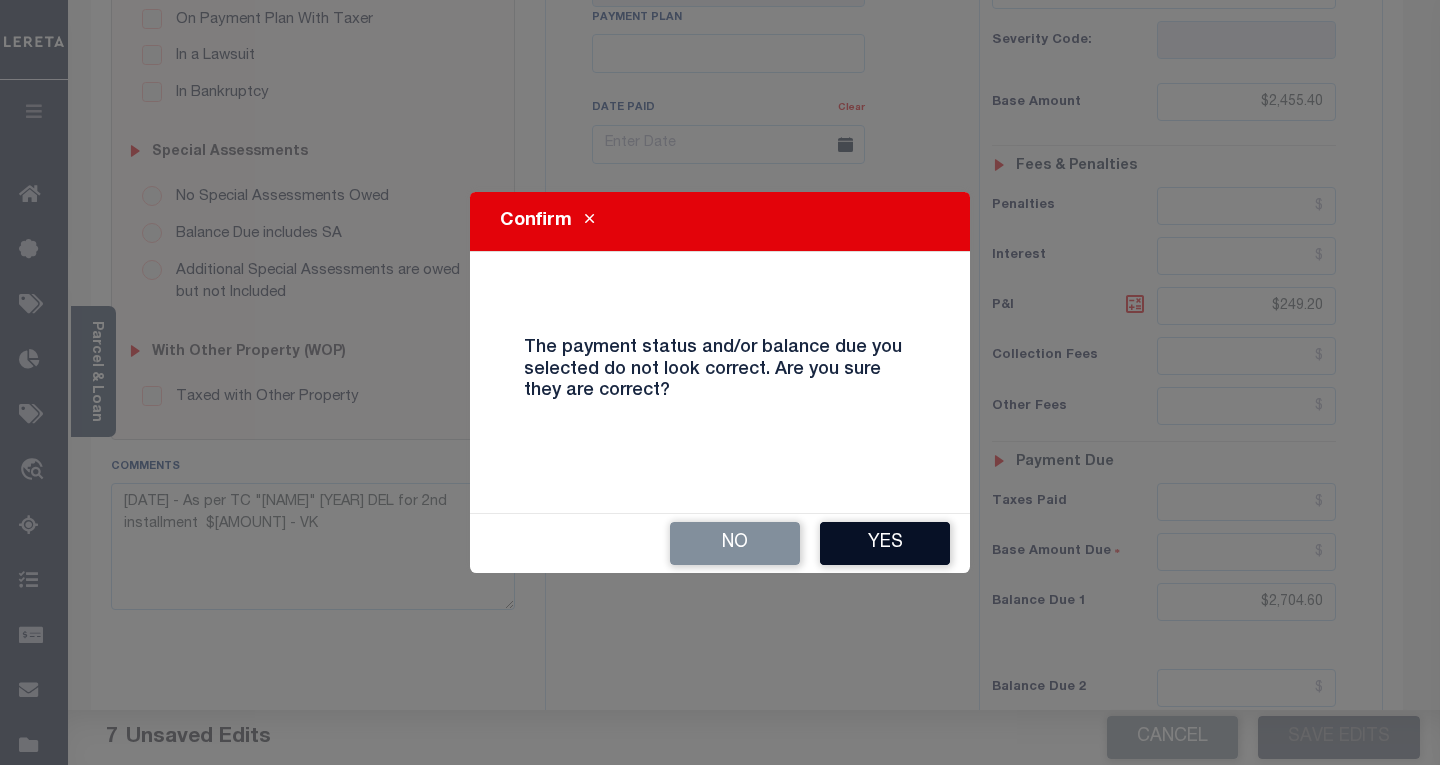 click on "Yes" at bounding box center (885, 543) 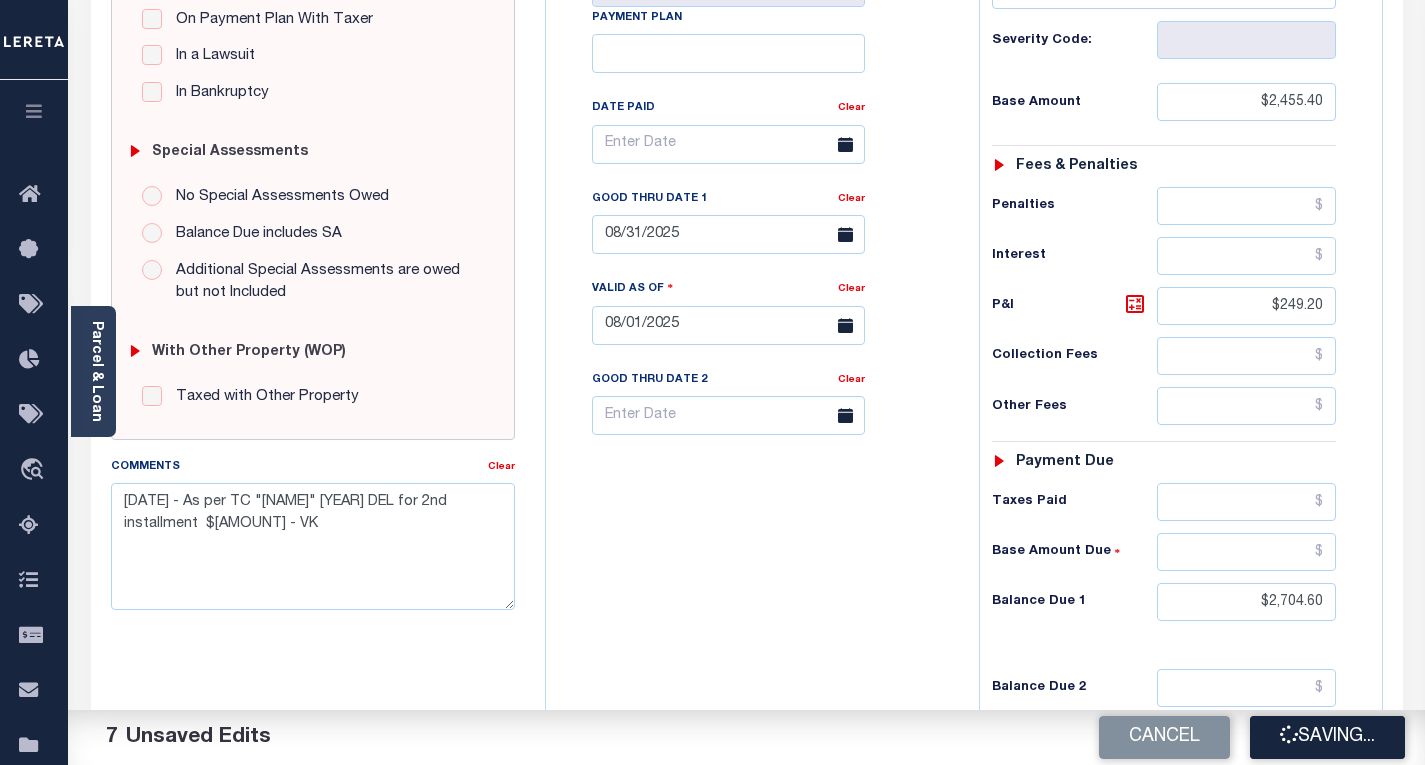 checkbox on "false" 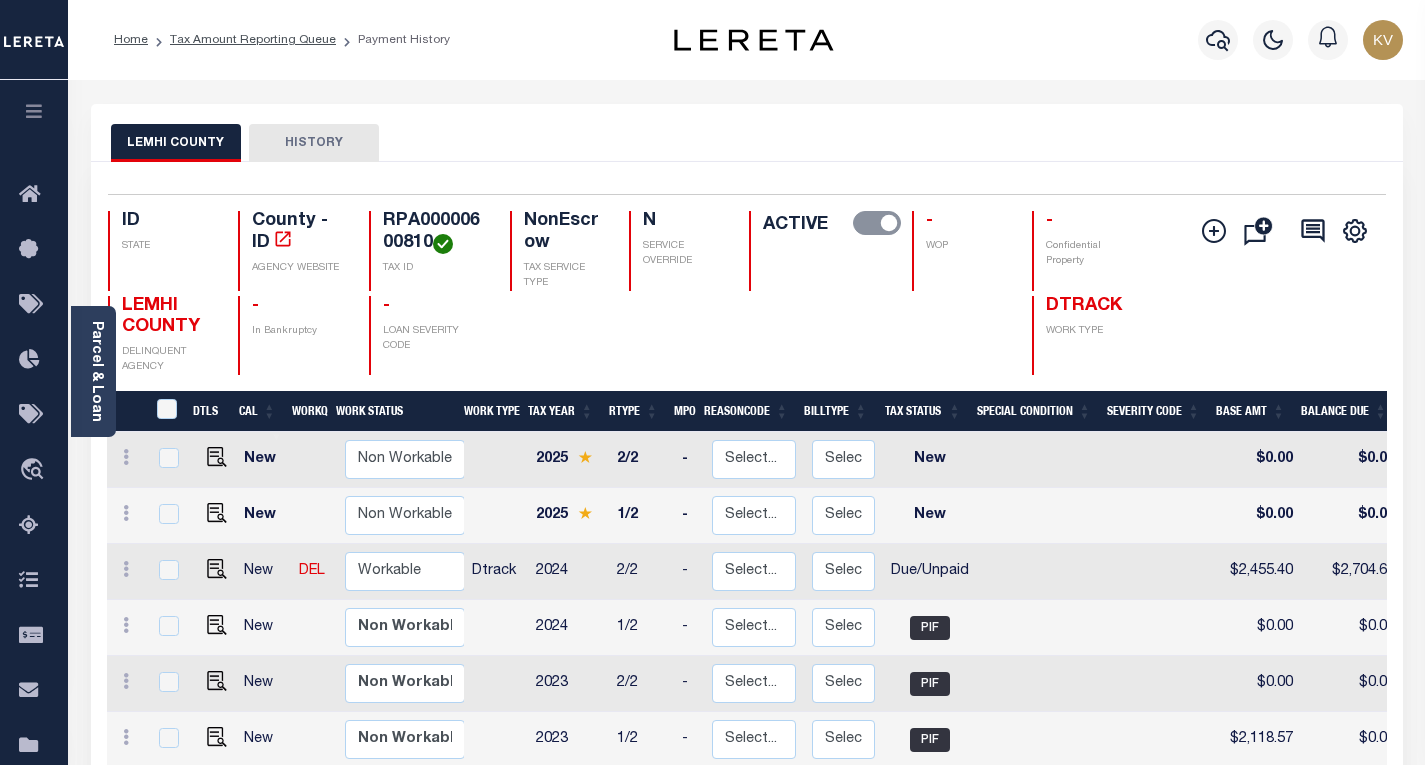 scroll, scrollTop: 100, scrollLeft: 0, axis: vertical 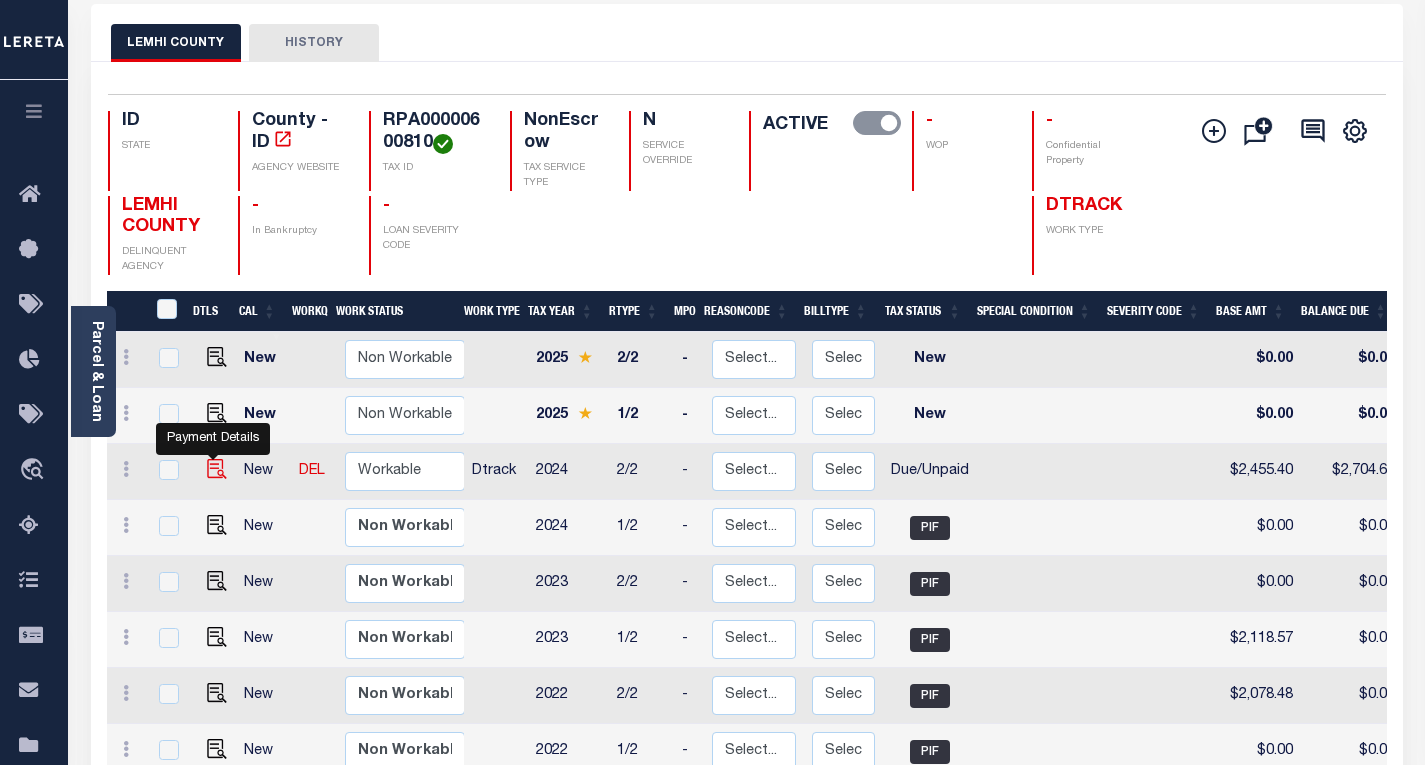 click at bounding box center [217, 469] 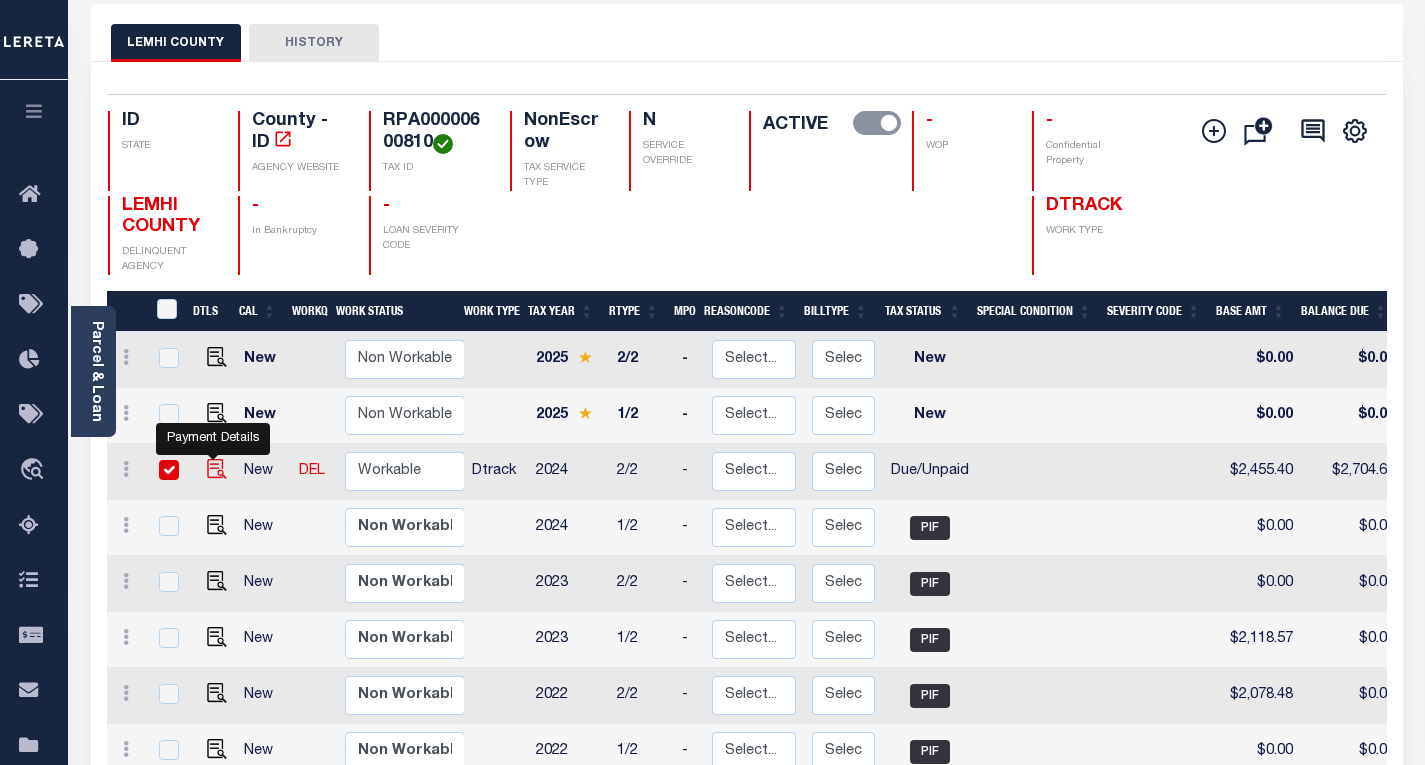 checkbox on "true" 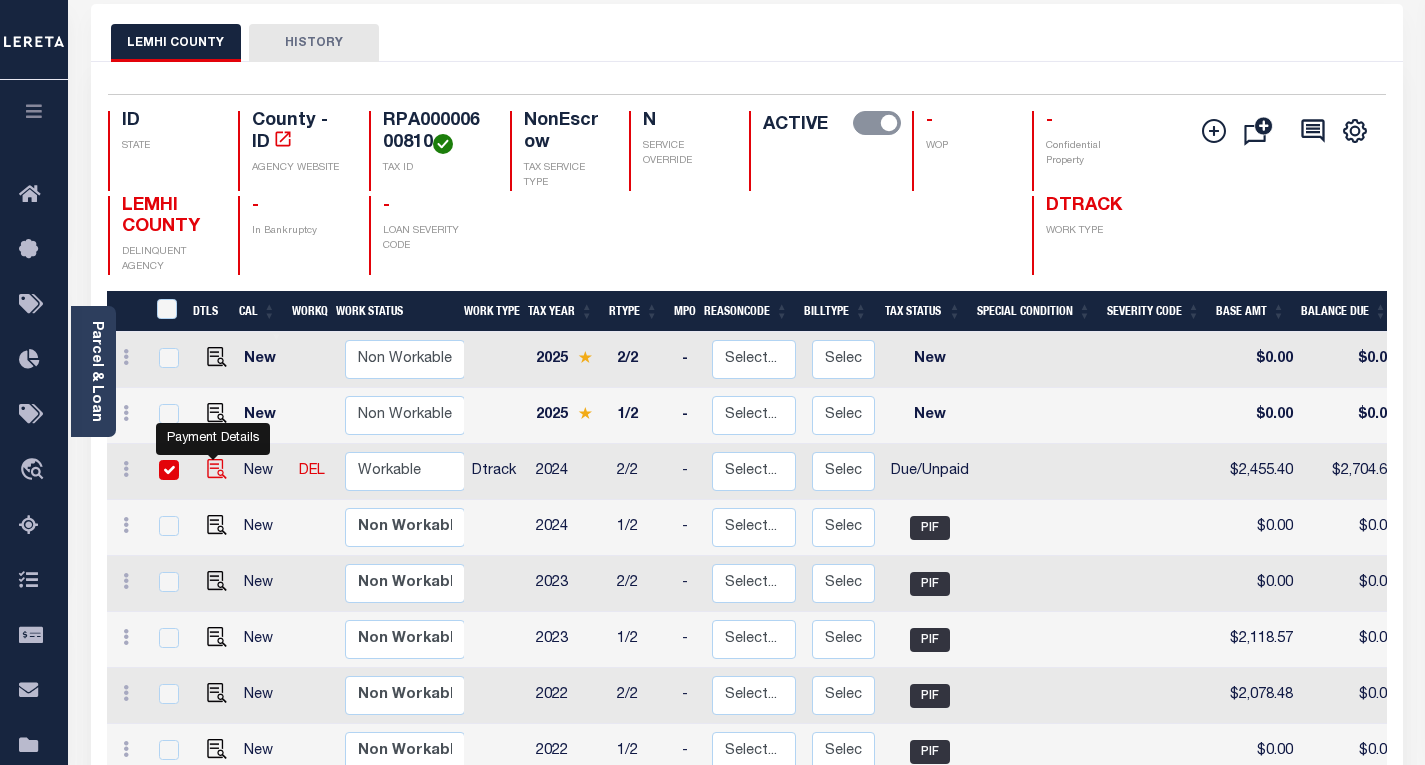 checkbox on "true" 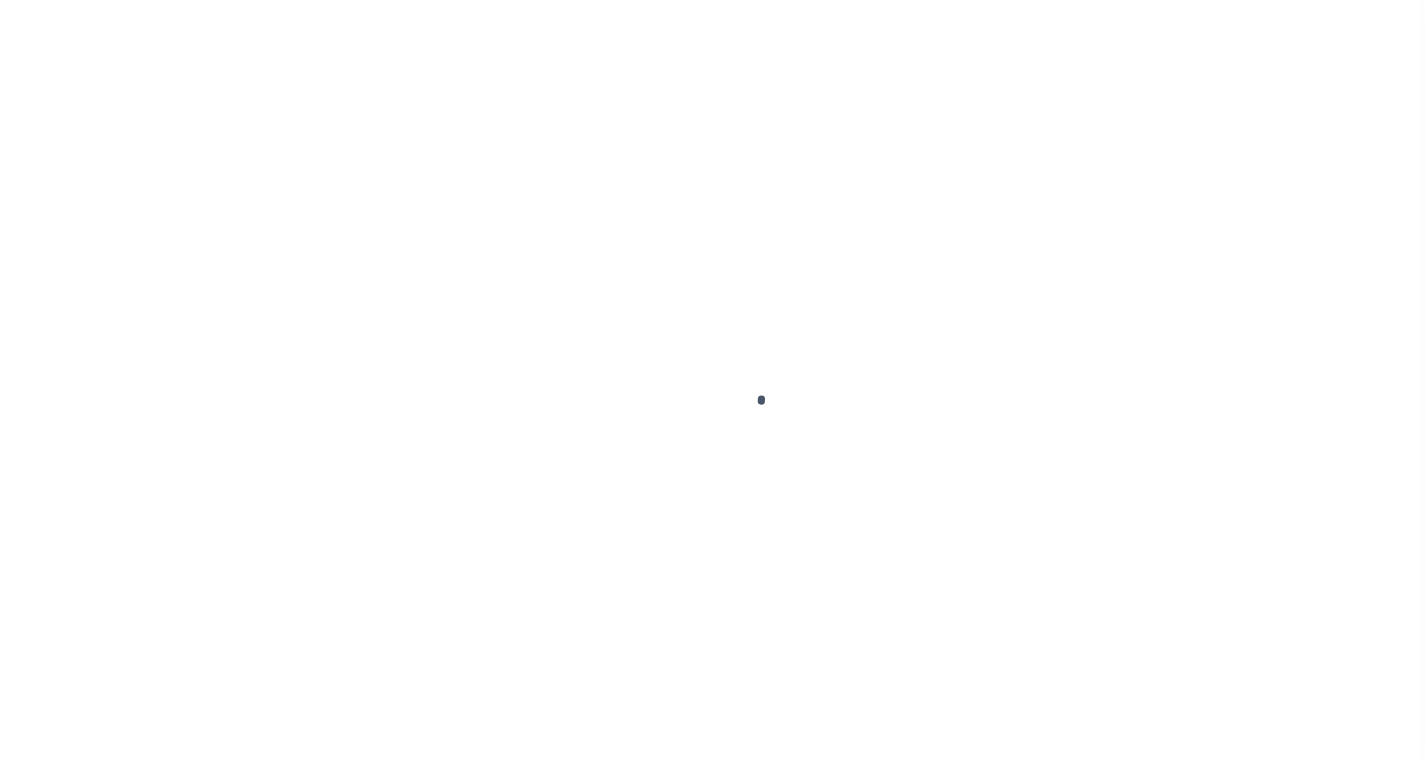 checkbox on "false" 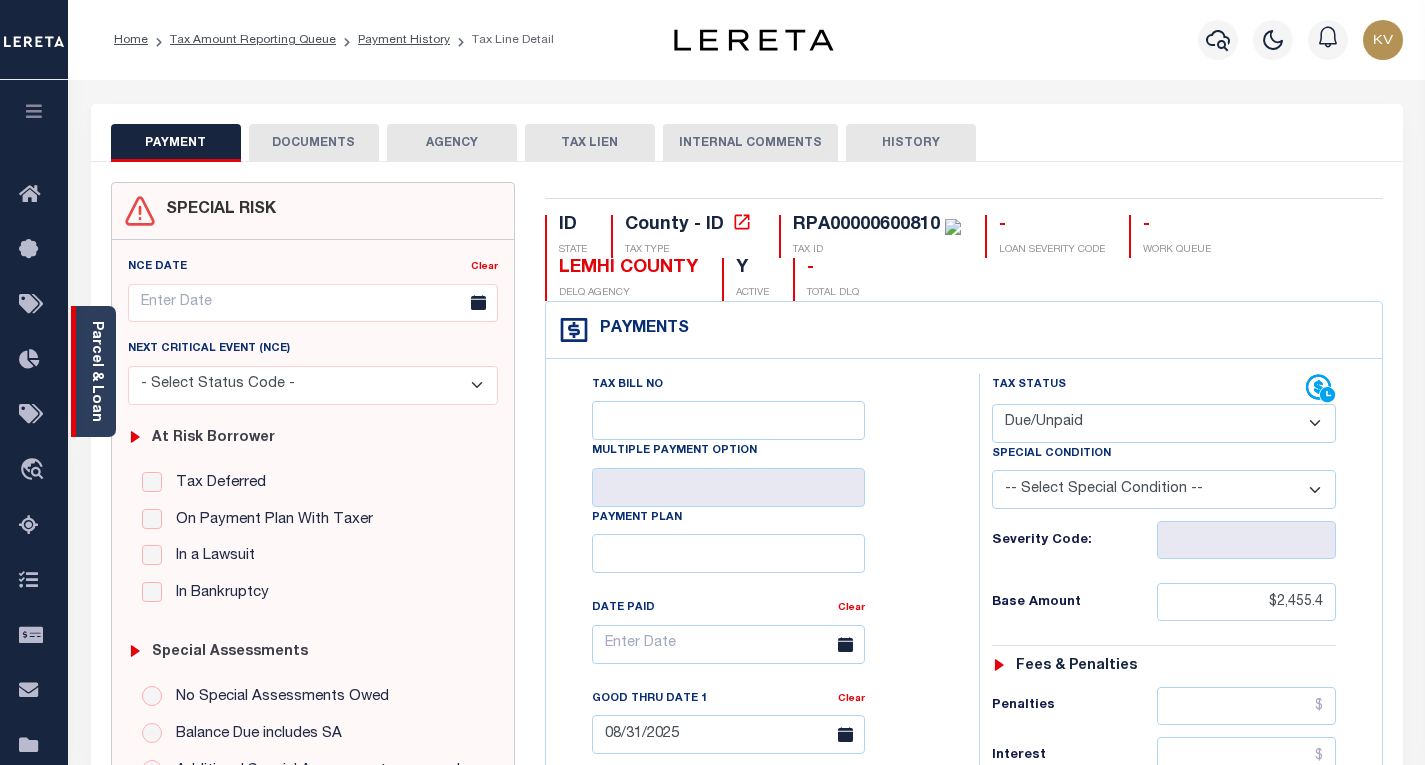 click on "Parcel & Loan" at bounding box center [96, 371] 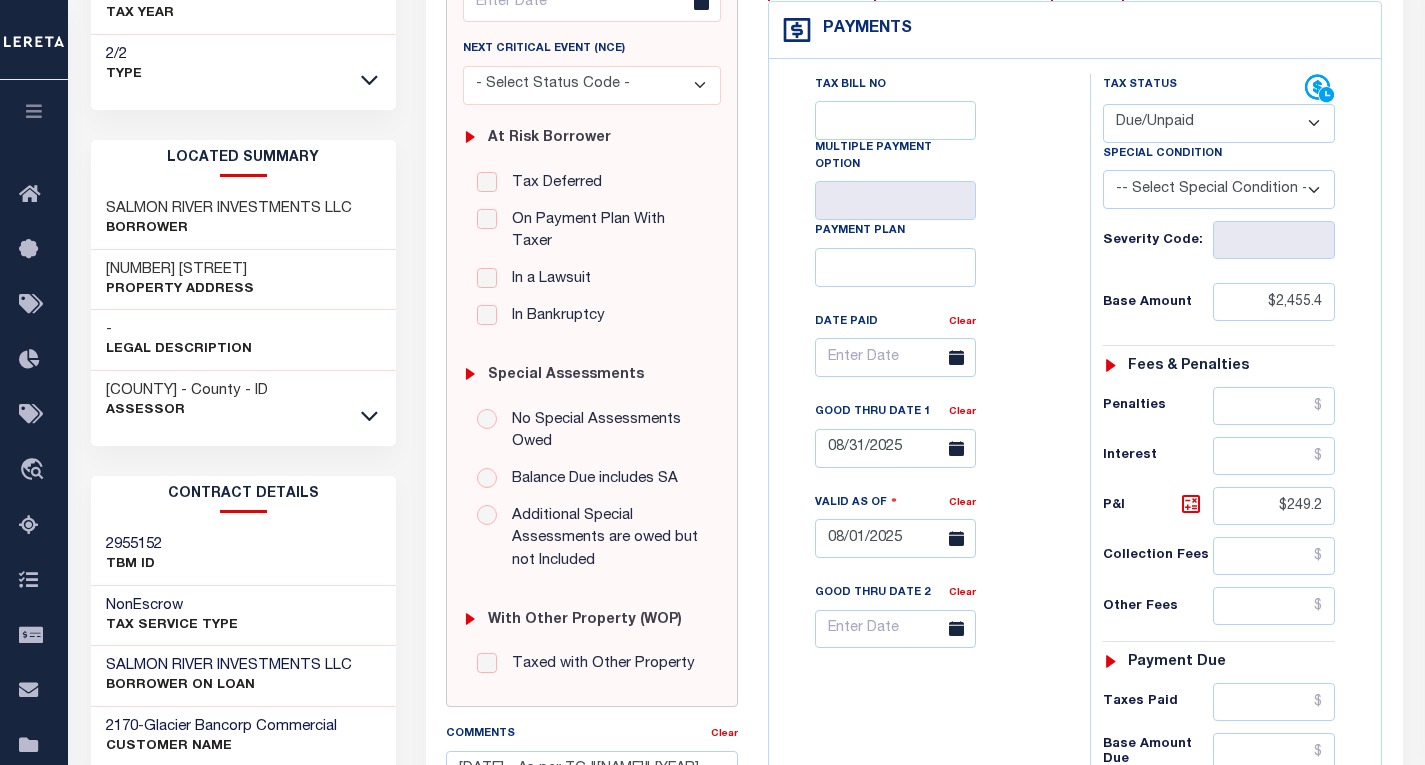 scroll, scrollTop: 500, scrollLeft: 0, axis: vertical 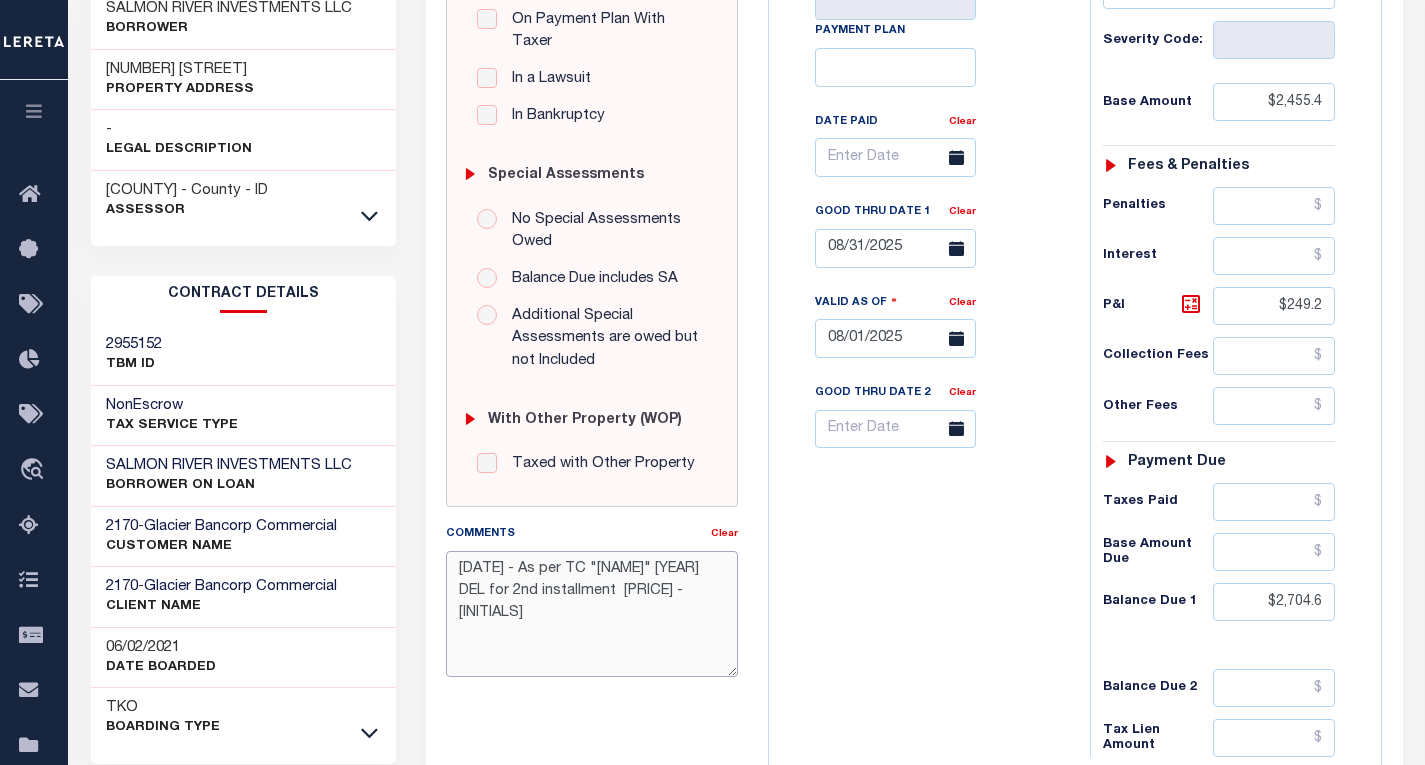 drag, startPoint x: 698, startPoint y: 582, endPoint x: 462, endPoint y: 534, distance: 240.8319 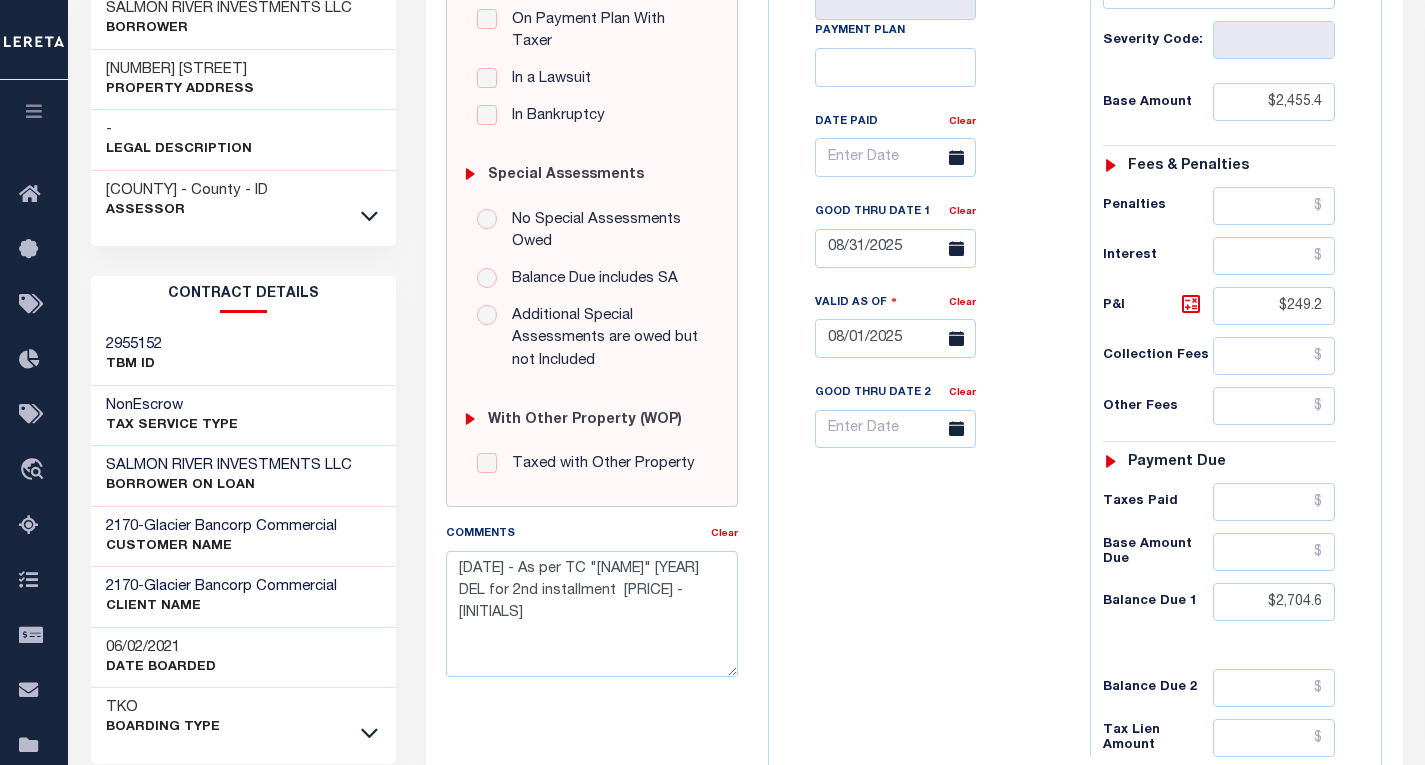 scroll, scrollTop: 700, scrollLeft: 0, axis: vertical 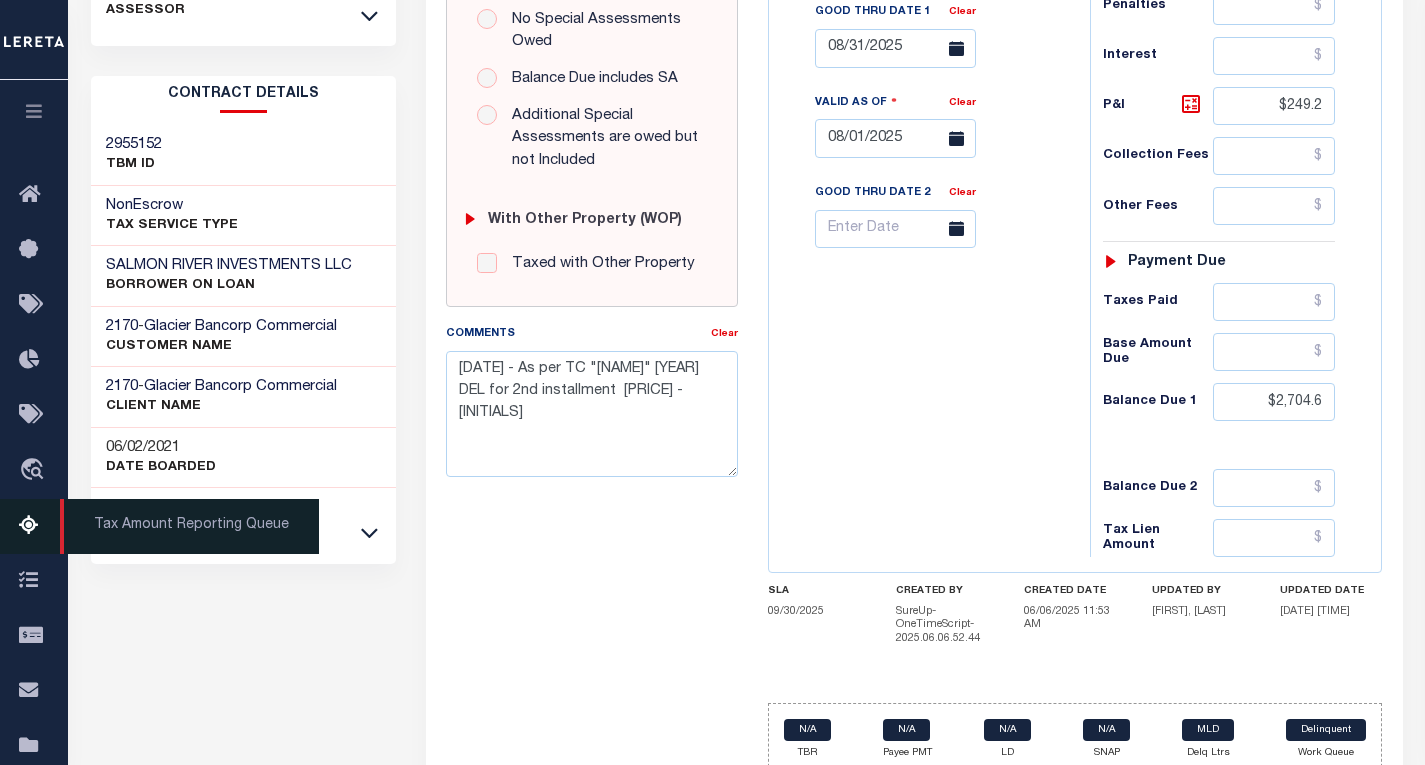 click on "Tax Amount Reporting Queue" at bounding box center (34, 526) 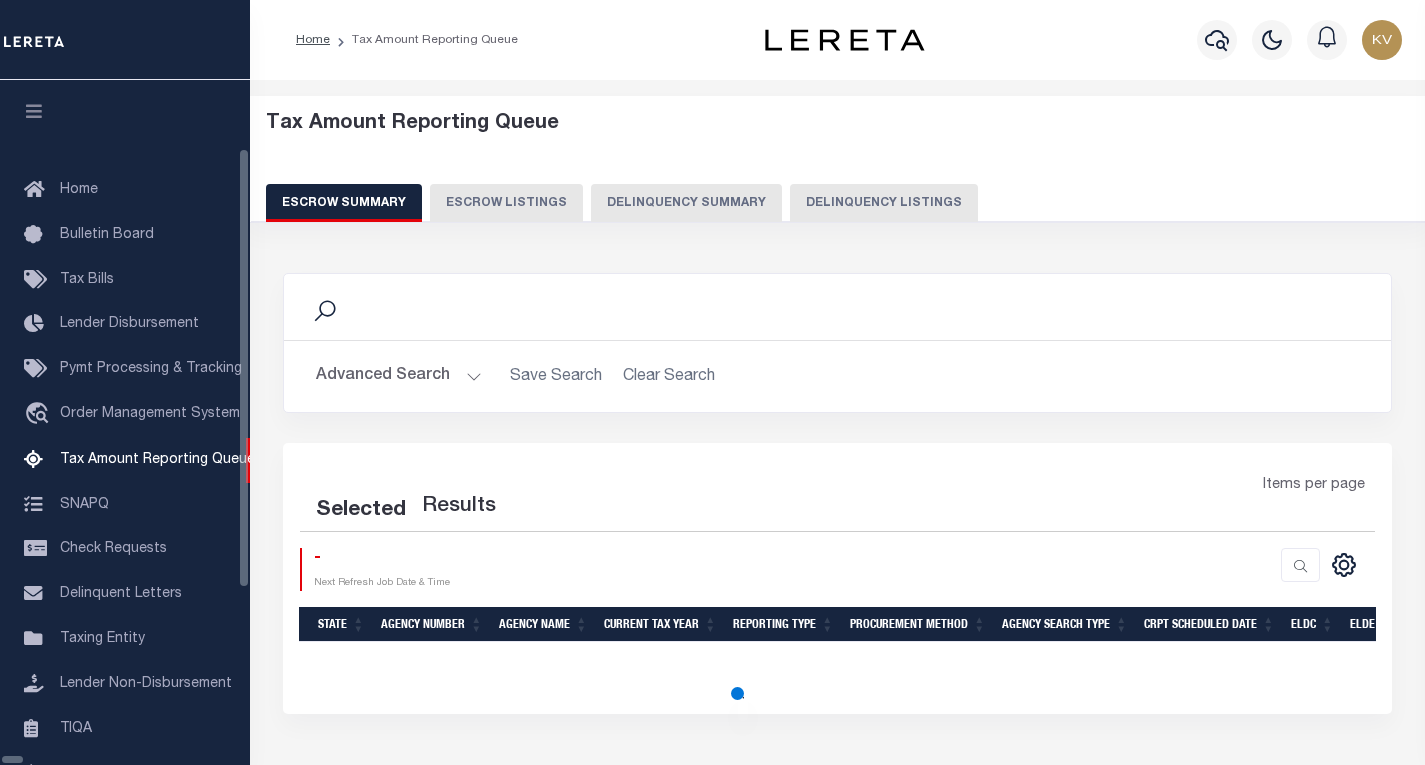 select on "100" 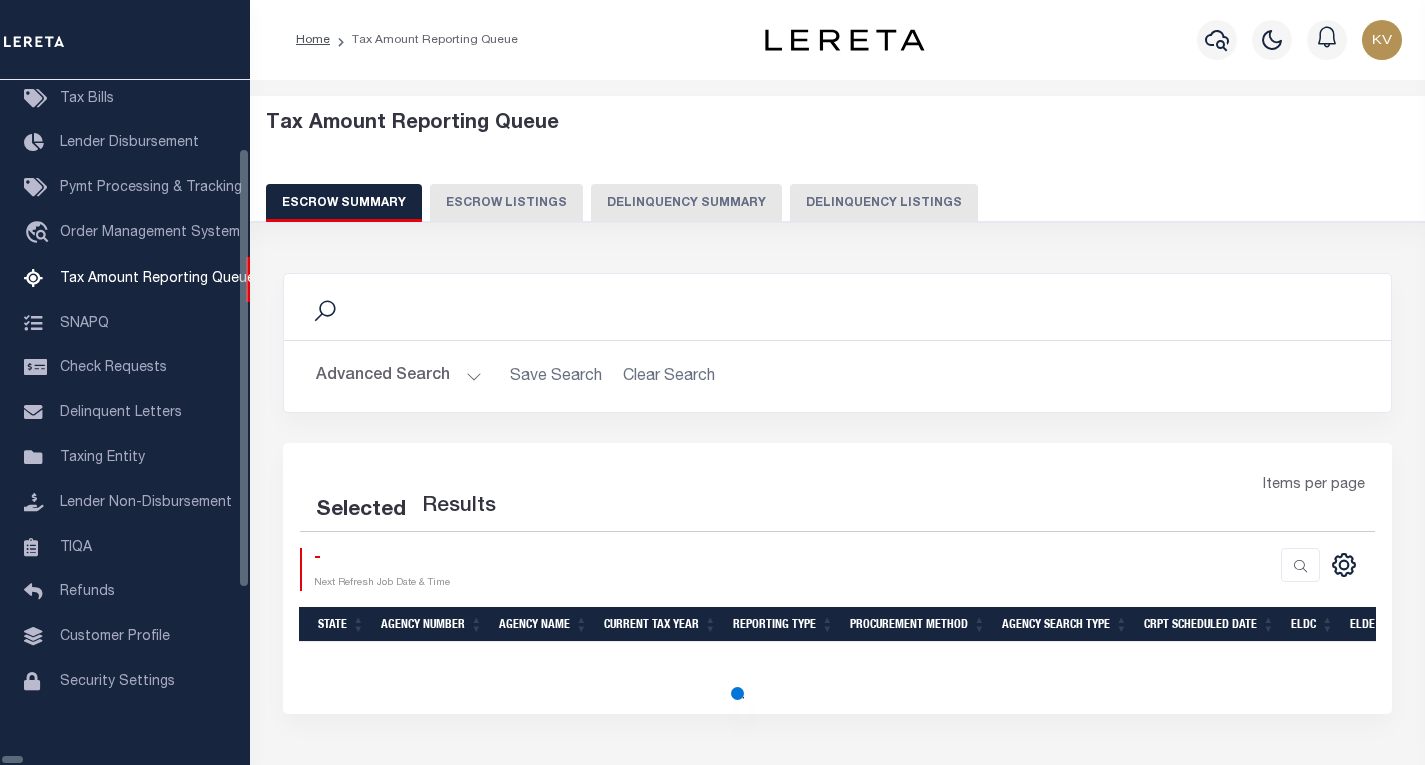 select on "100" 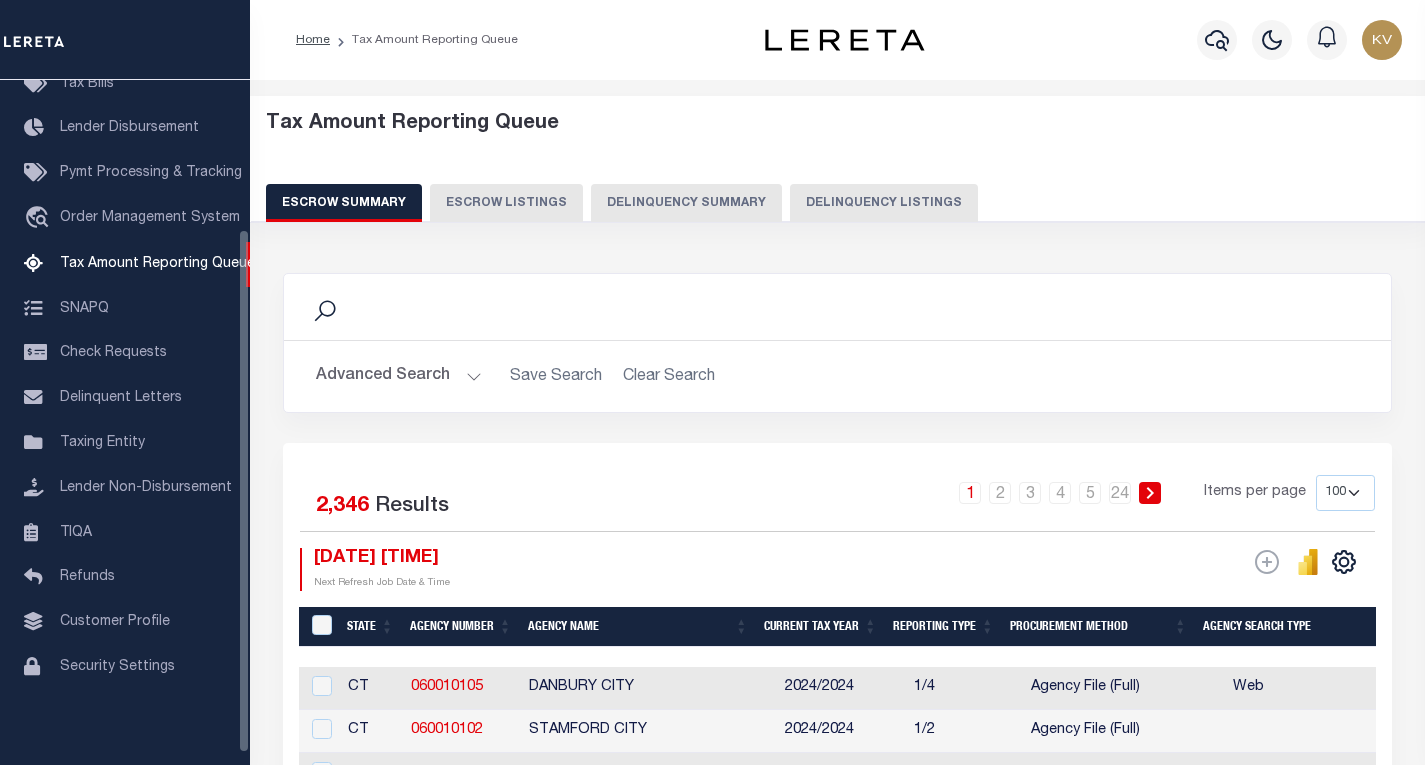 scroll, scrollTop: 194, scrollLeft: 0, axis: vertical 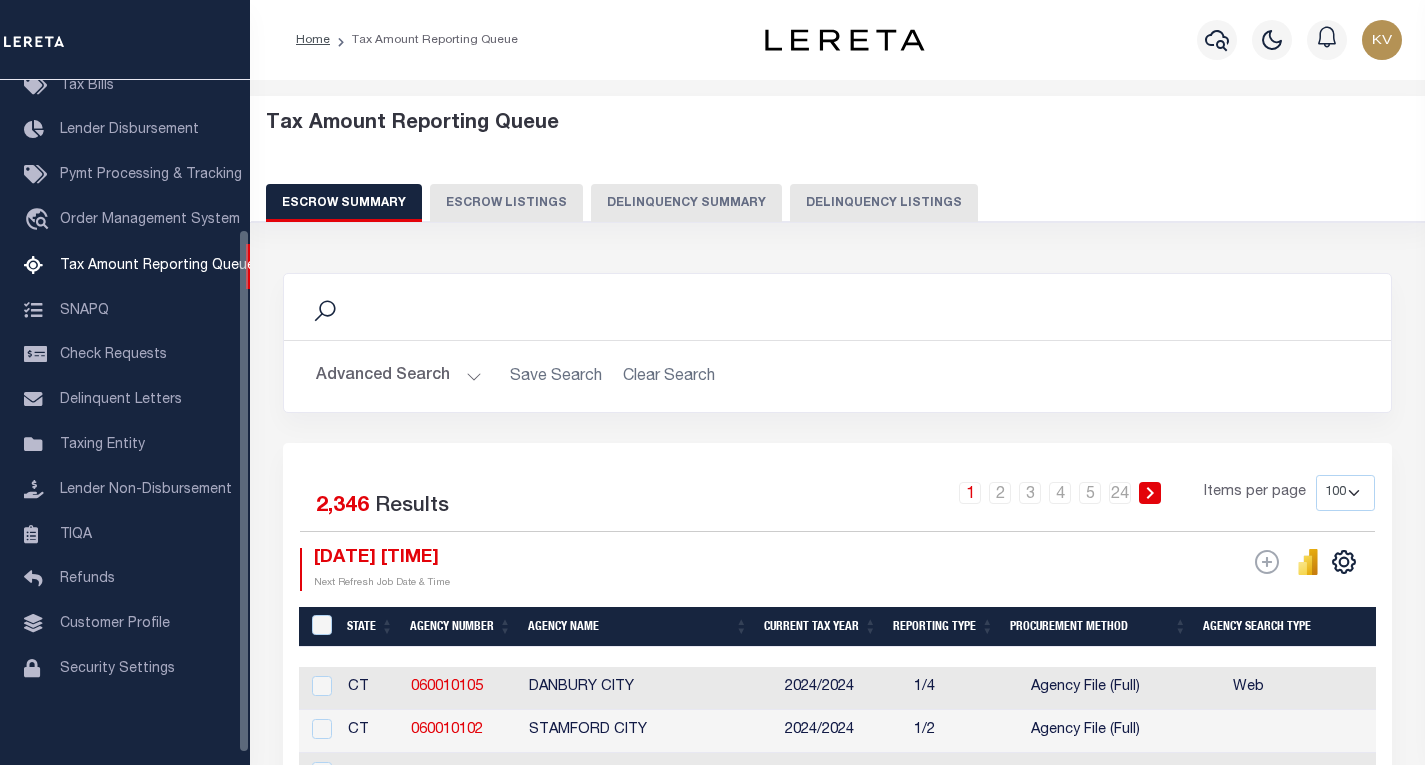 click on "Delinquency Listings" at bounding box center [884, 203] 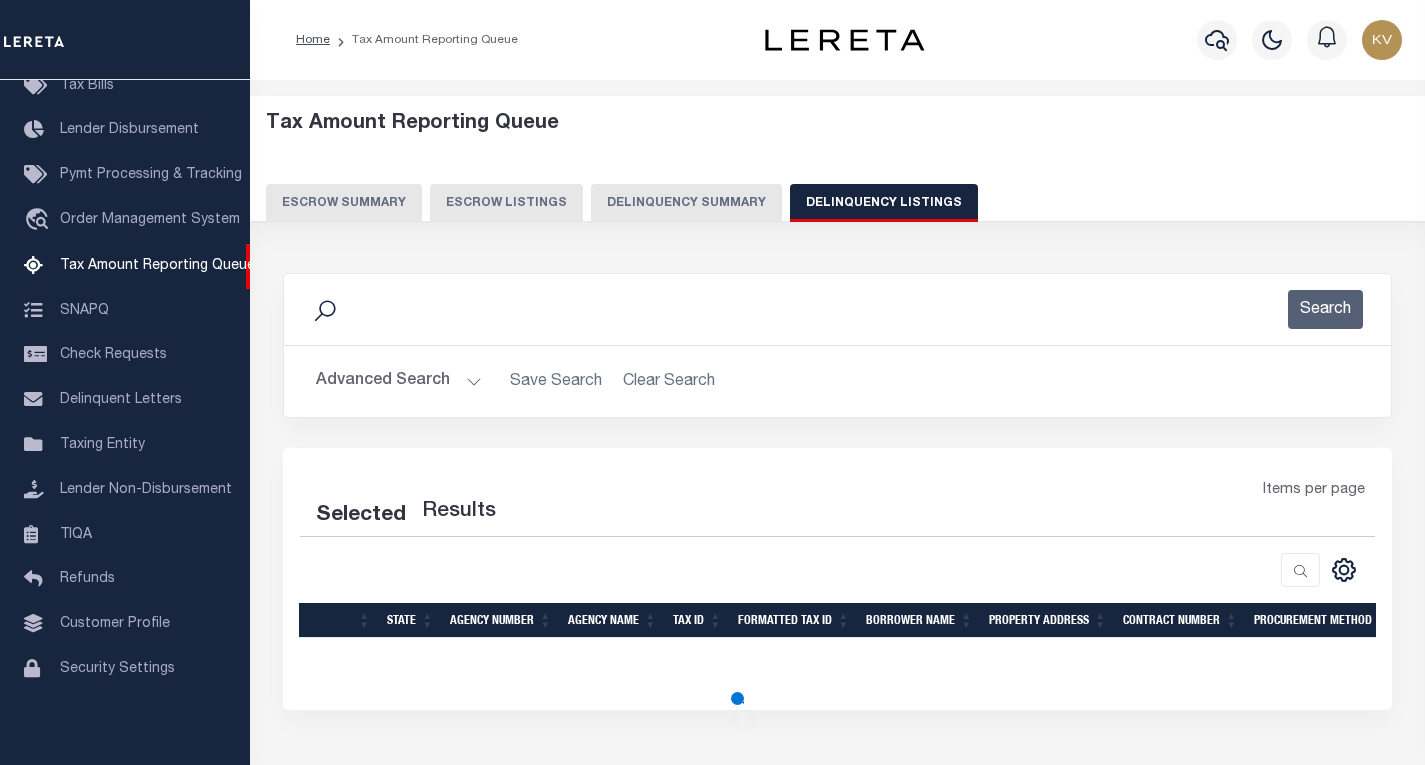 select on "100" 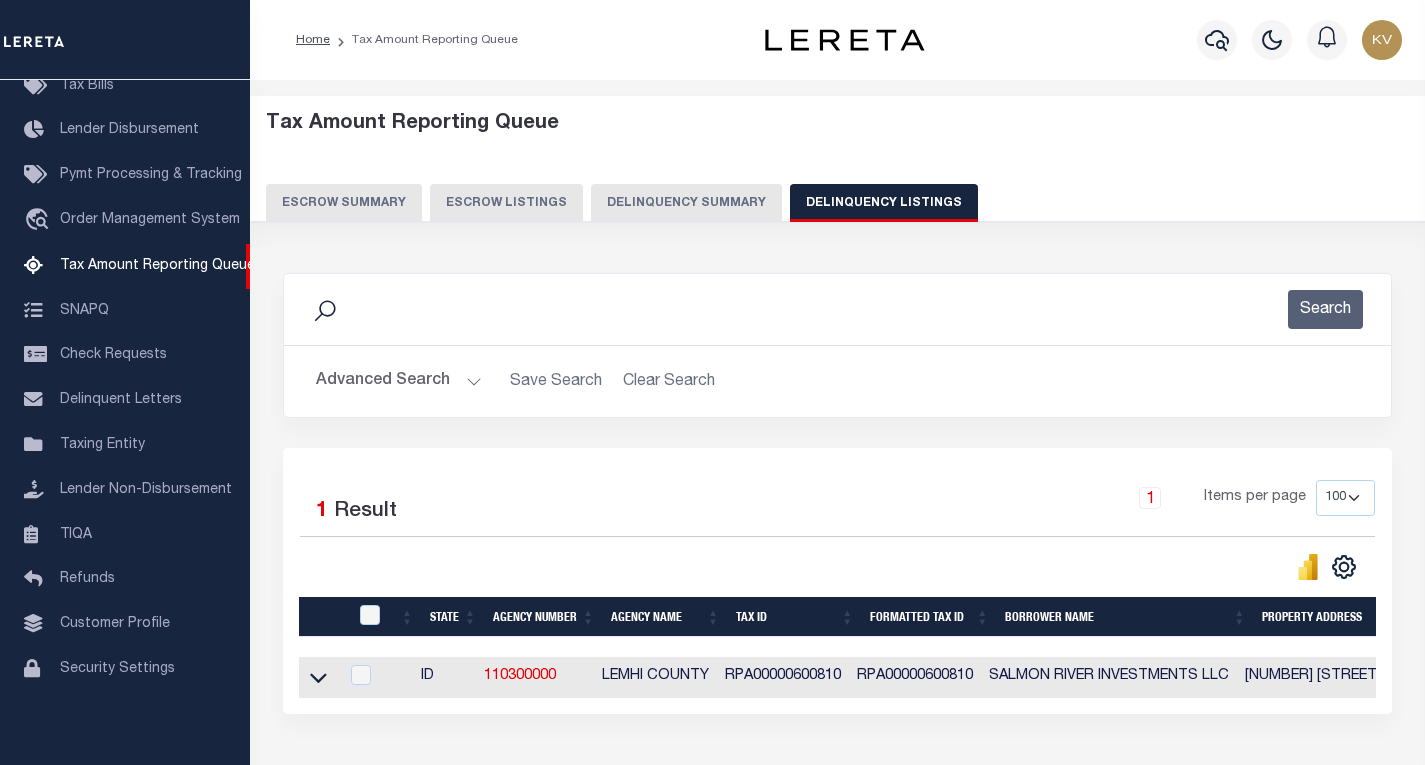 scroll, scrollTop: 146, scrollLeft: 0, axis: vertical 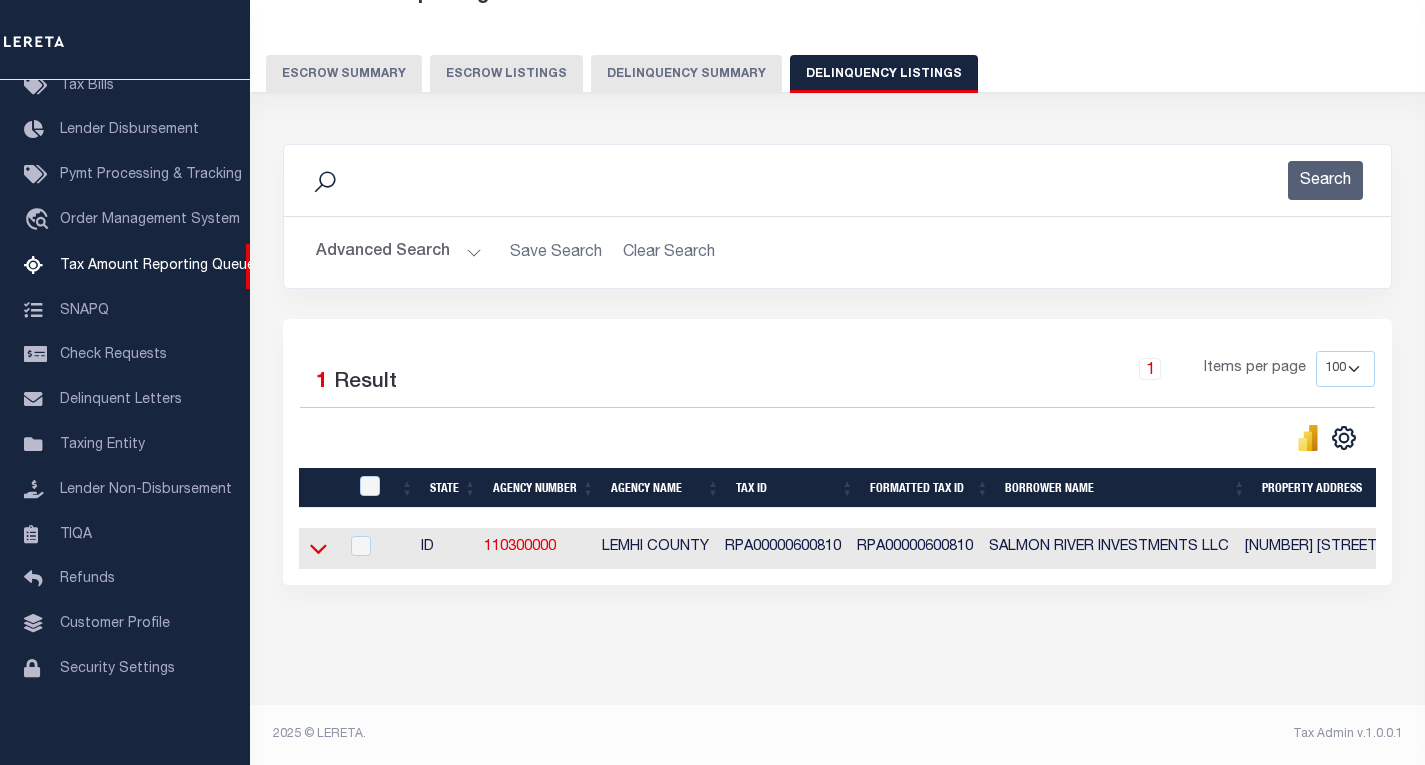 click 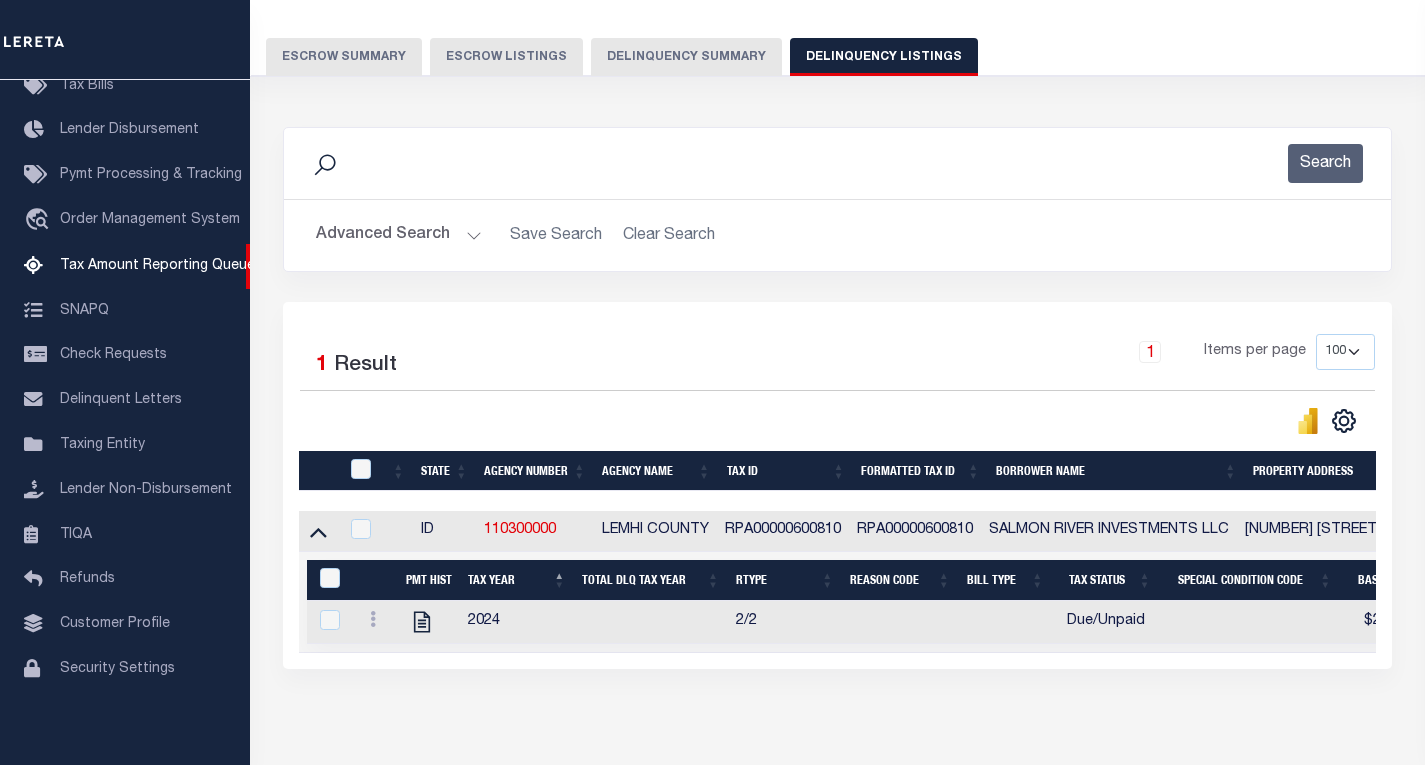 scroll, scrollTop: 248, scrollLeft: 0, axis: vertical 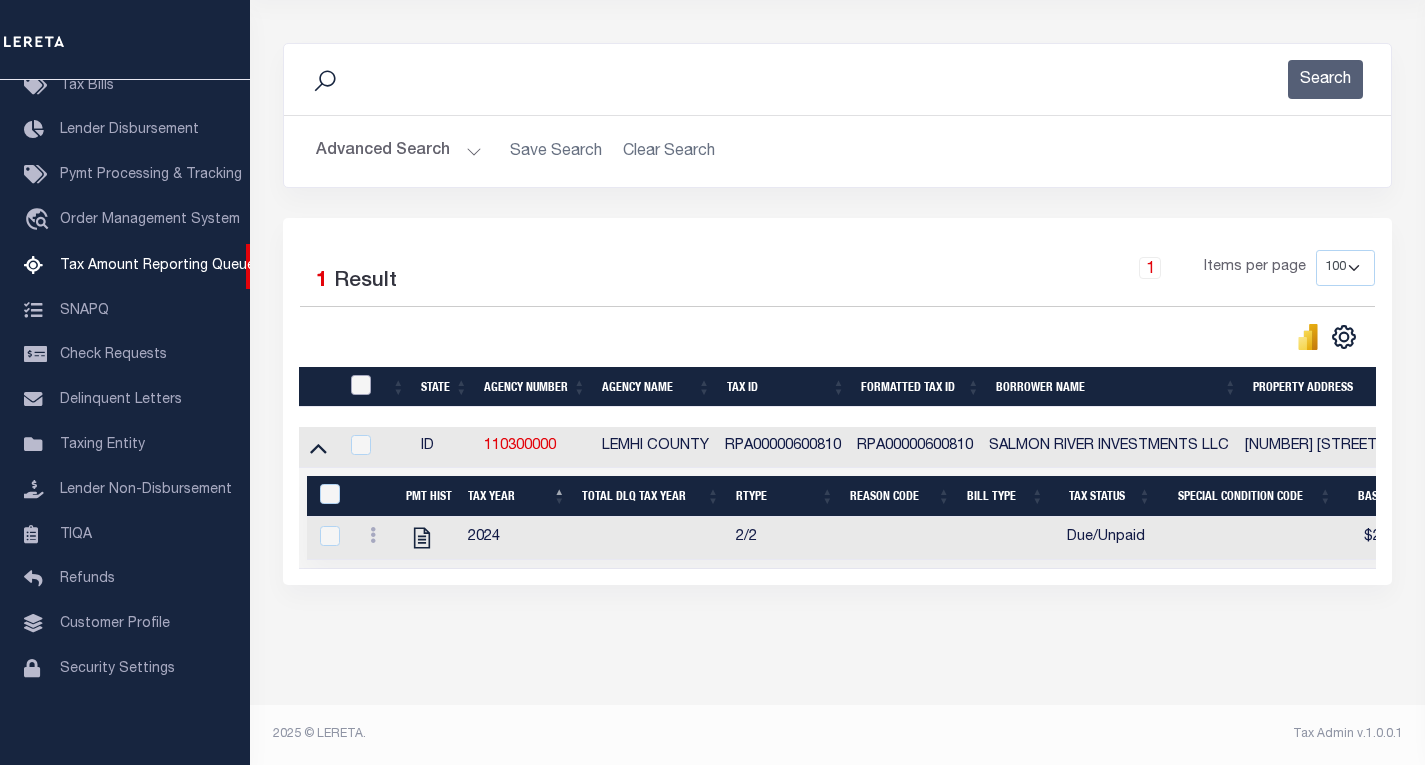 click at bounding box center (361, 385) 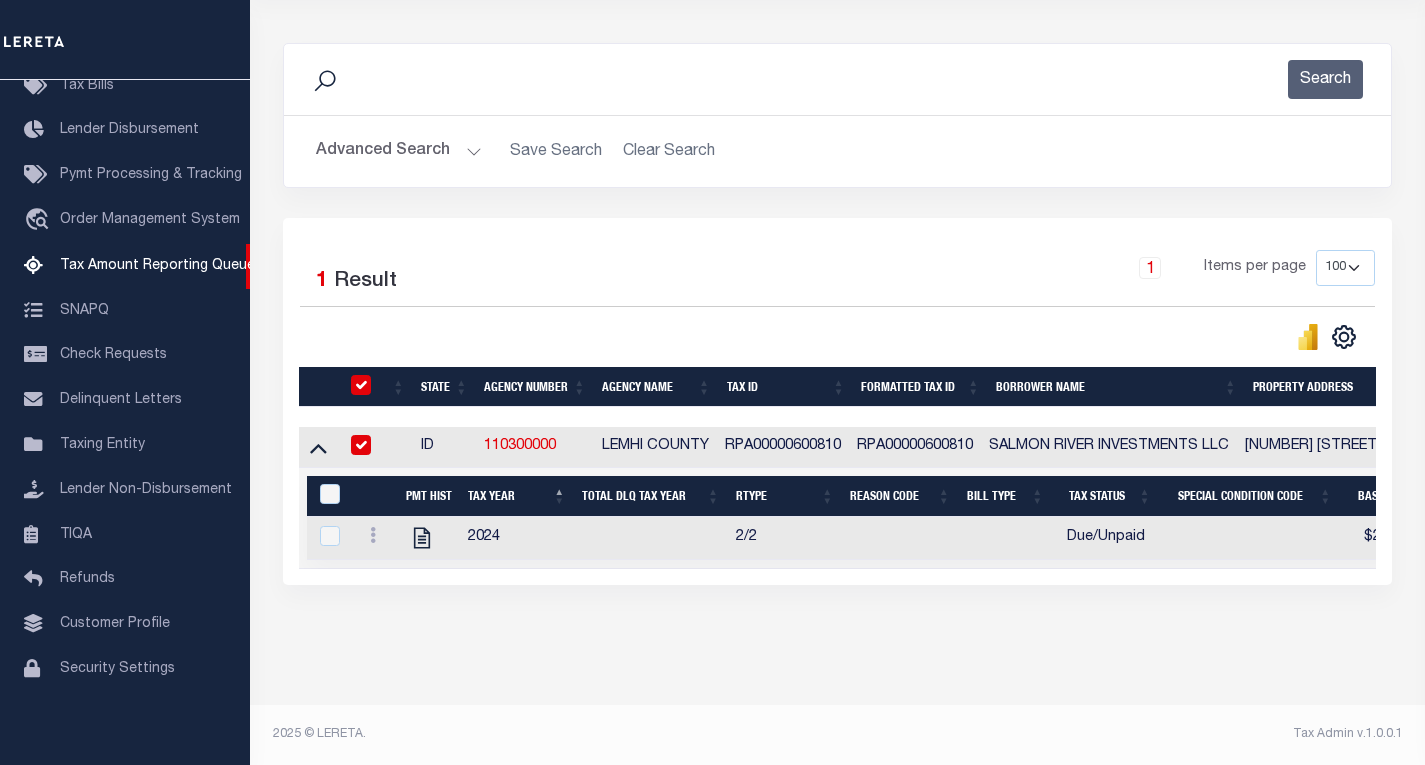 checkbox on "true" 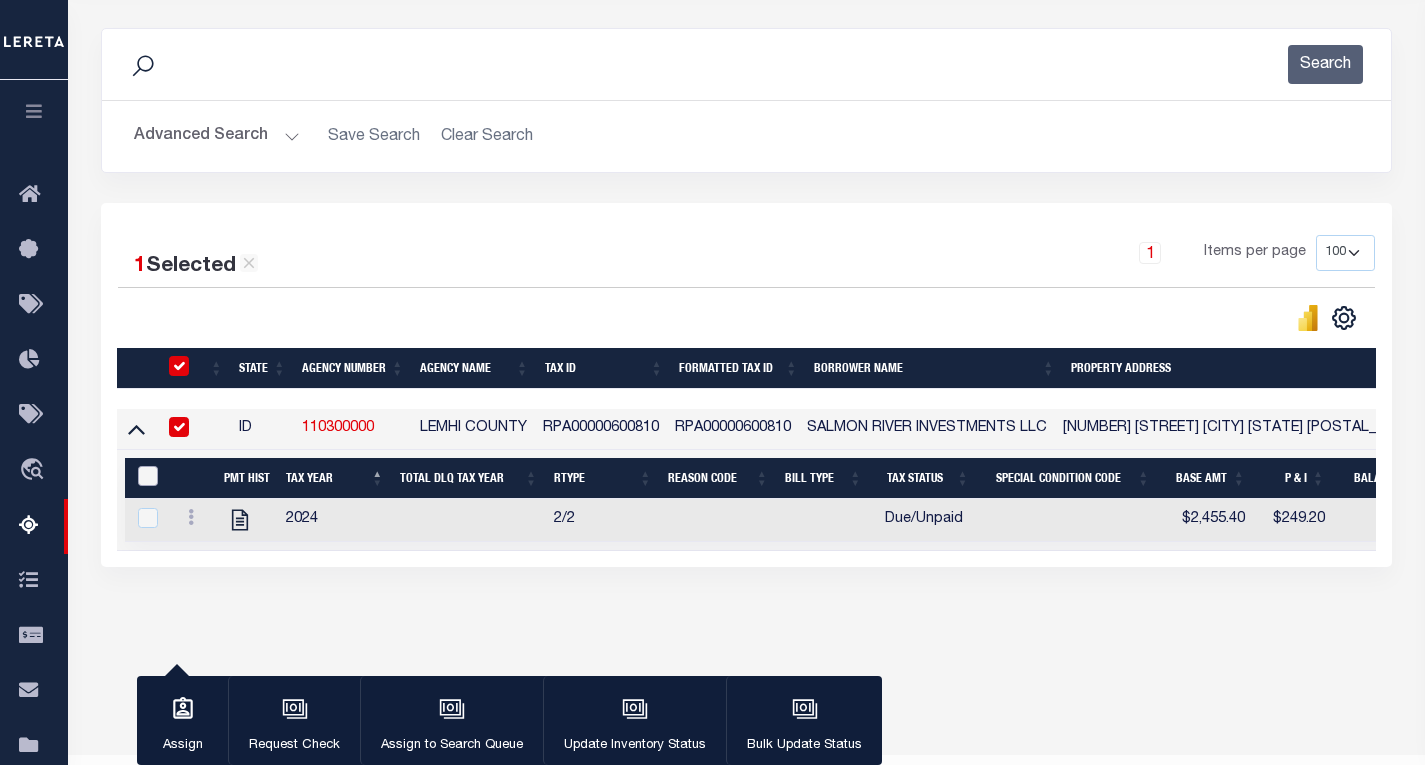 click at bounding box center [148, 476] 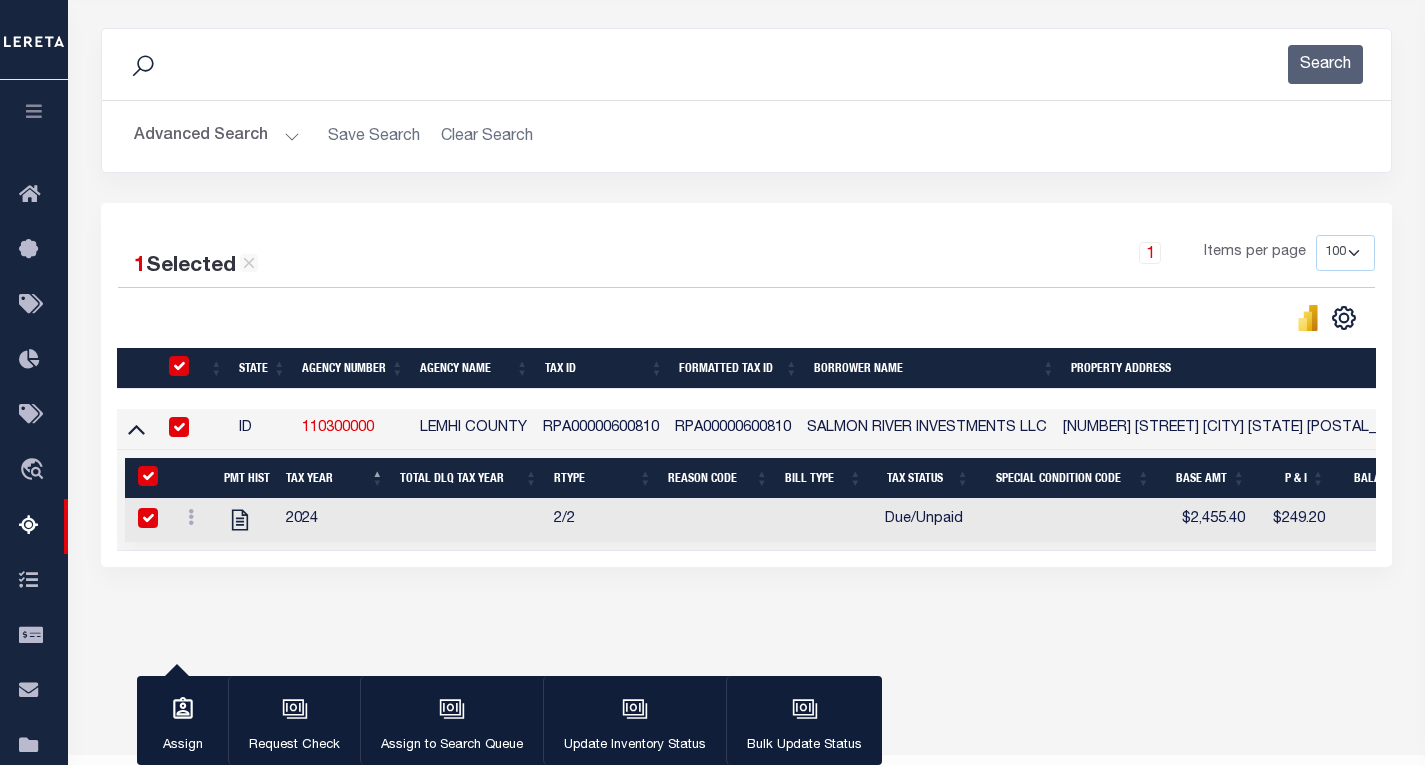 checkbox on "true" 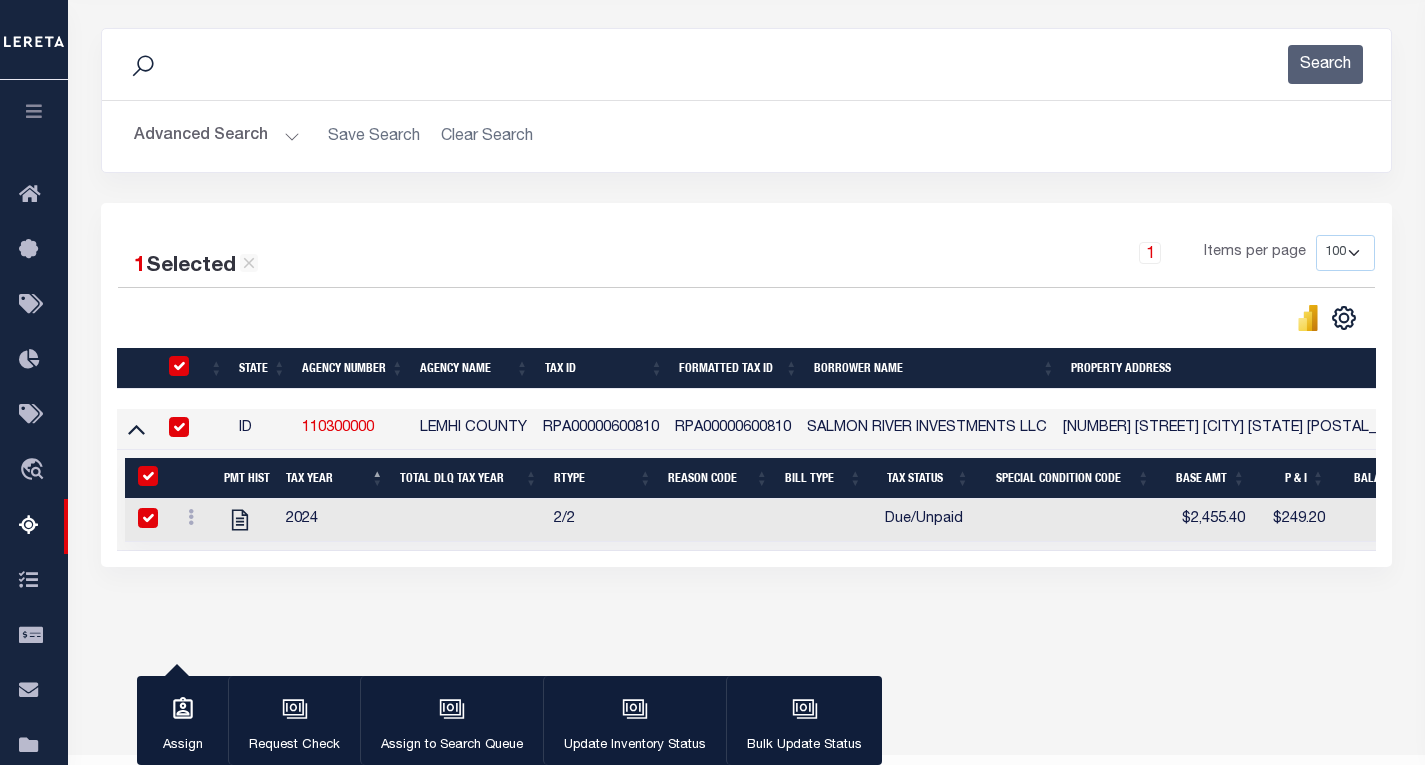 checkbox on "true" 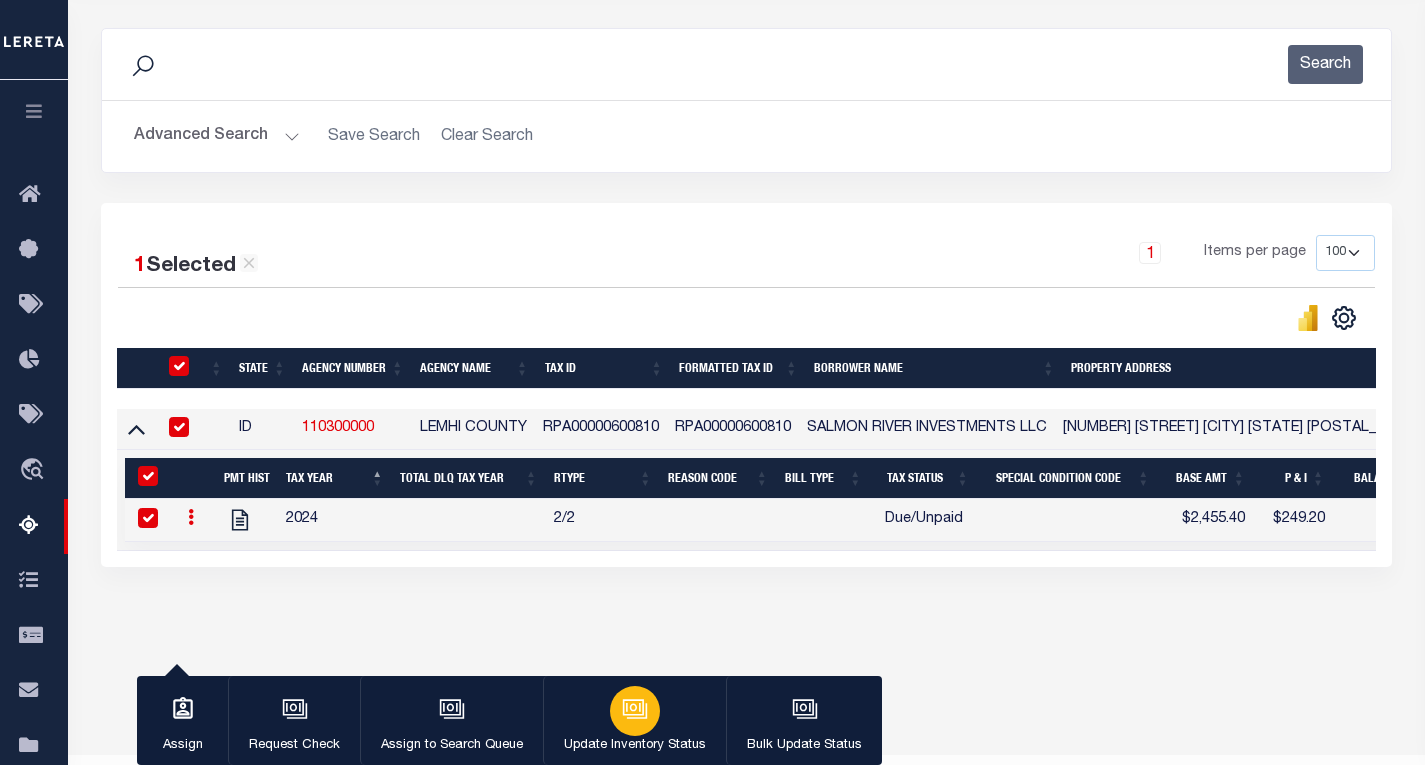click 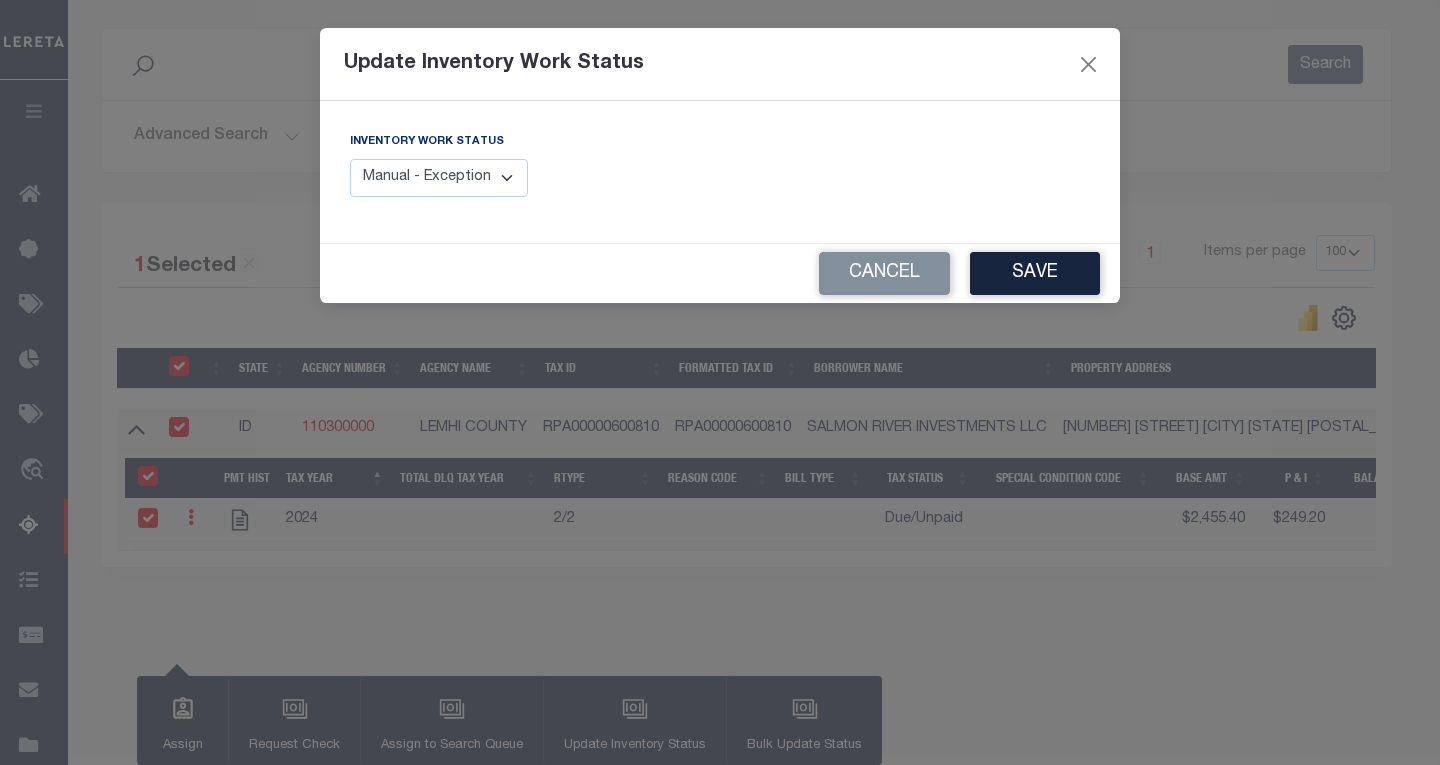 click on "Manual - Exception
Pended - Awaiting Search
Late Add Exception
Completed" at bounding box center (439, 178) 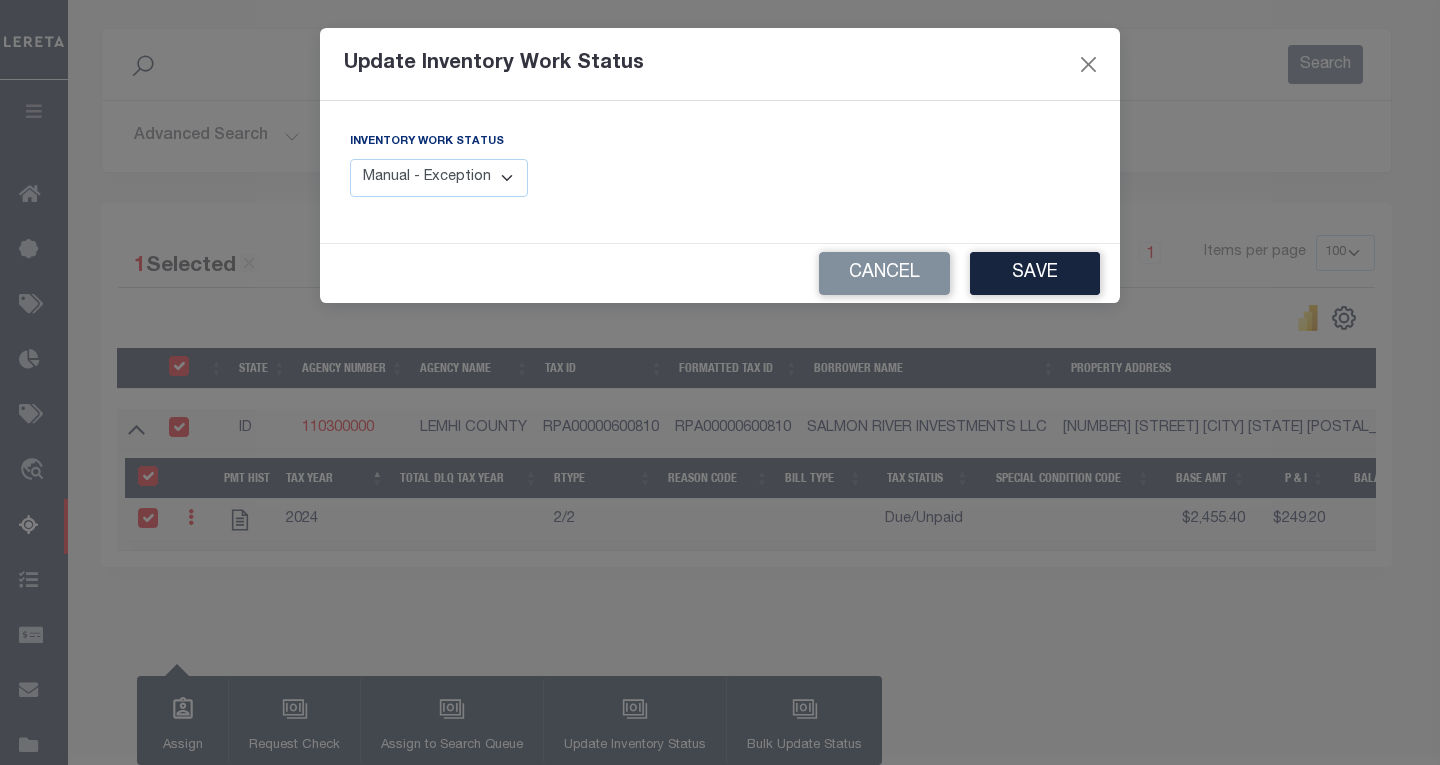 select on "4" 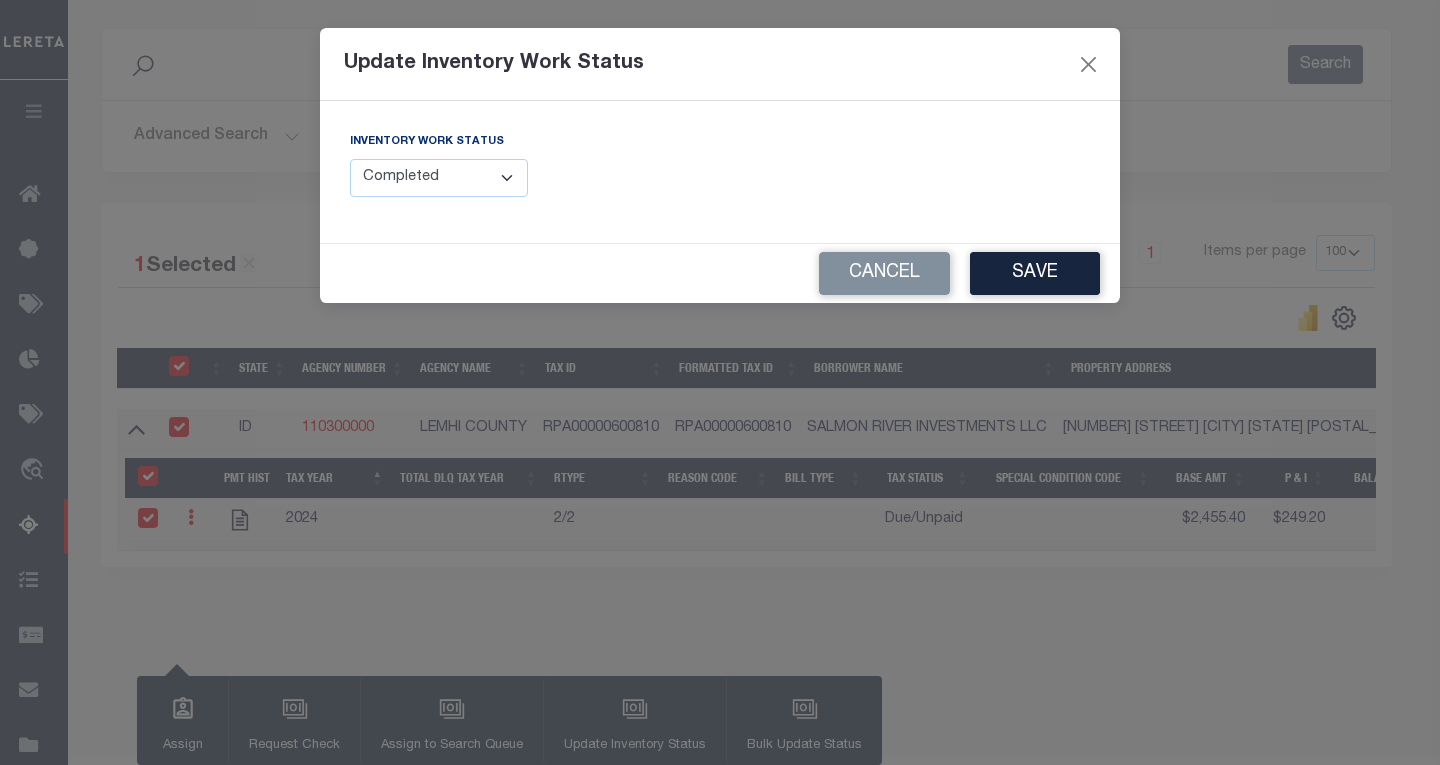 click on "Manual - Exception
Pended - Awaiting Search
Late Add Exception
Completed" at bounding box center (439, 178) 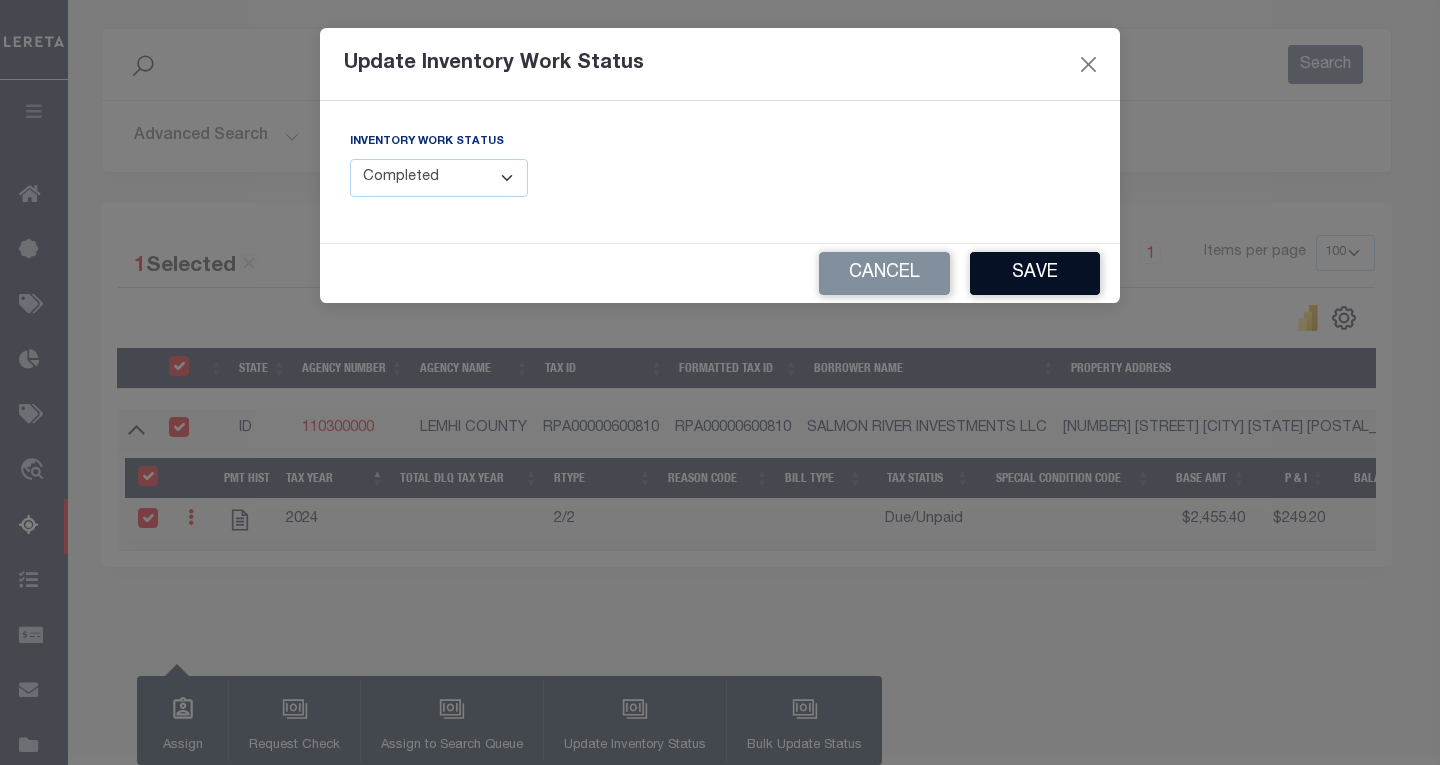 click on "Save" at bounding box center (1035, 273) 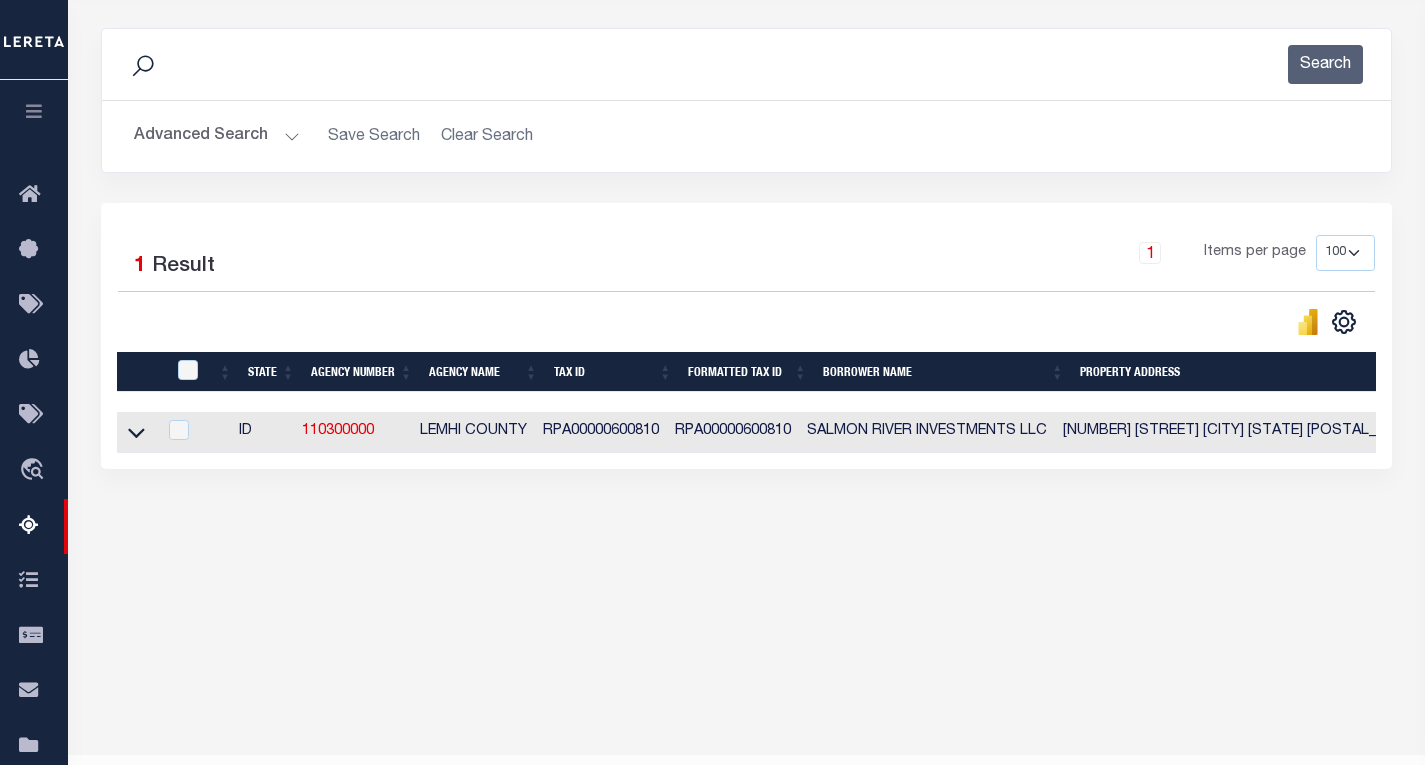 click on "Advanced Search" at bounding box center (217, 136) 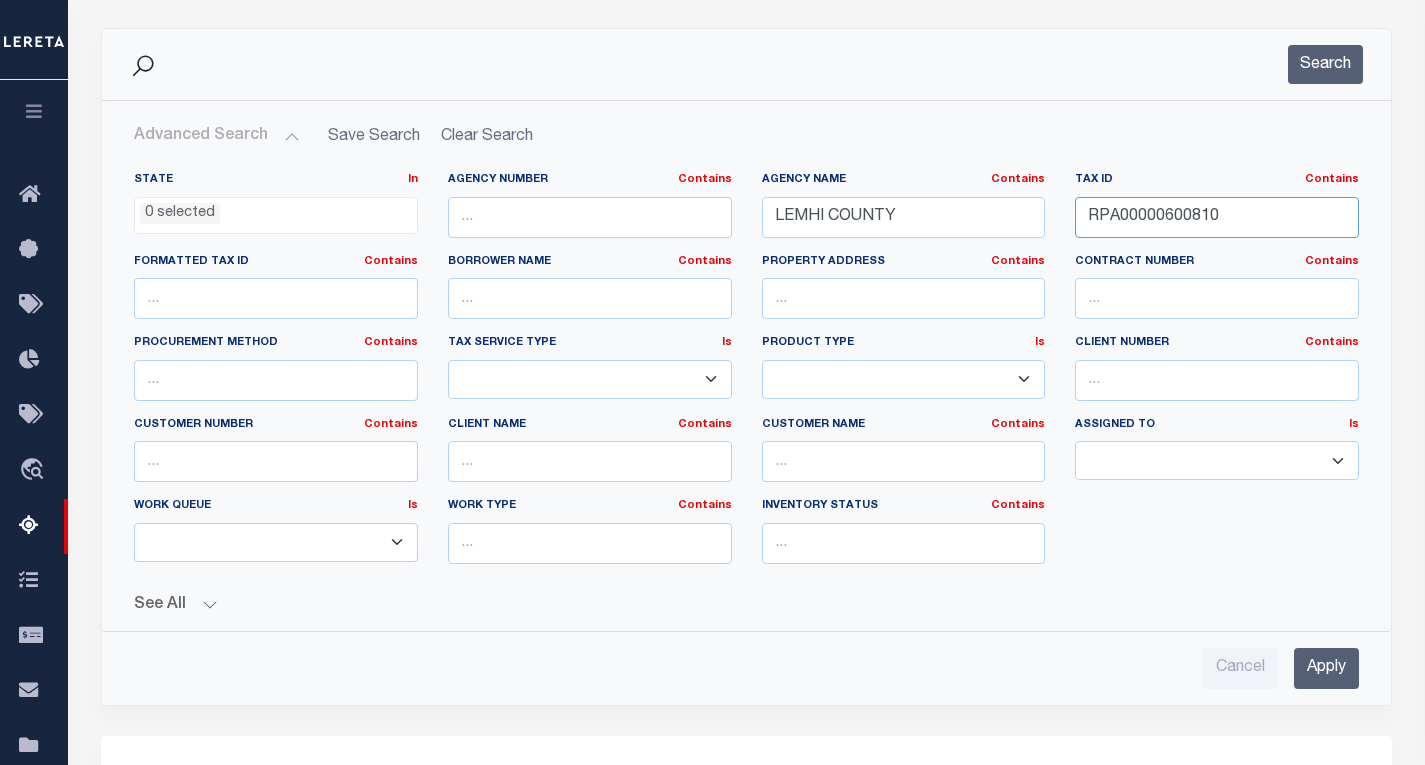 click on "RPA00000600810" at bounding box center [1217, 217] 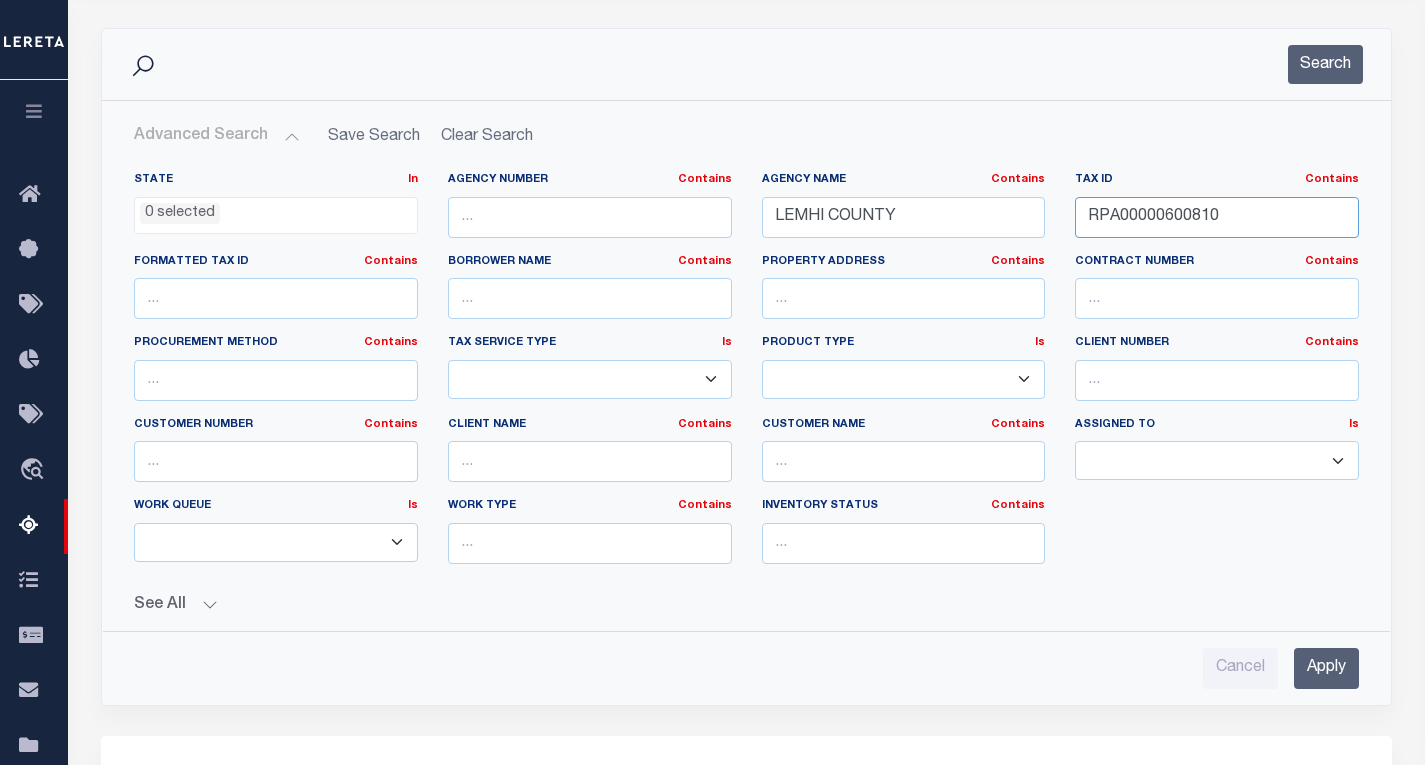 click on "RPA00000600810" at bounding box center [1217, 217] 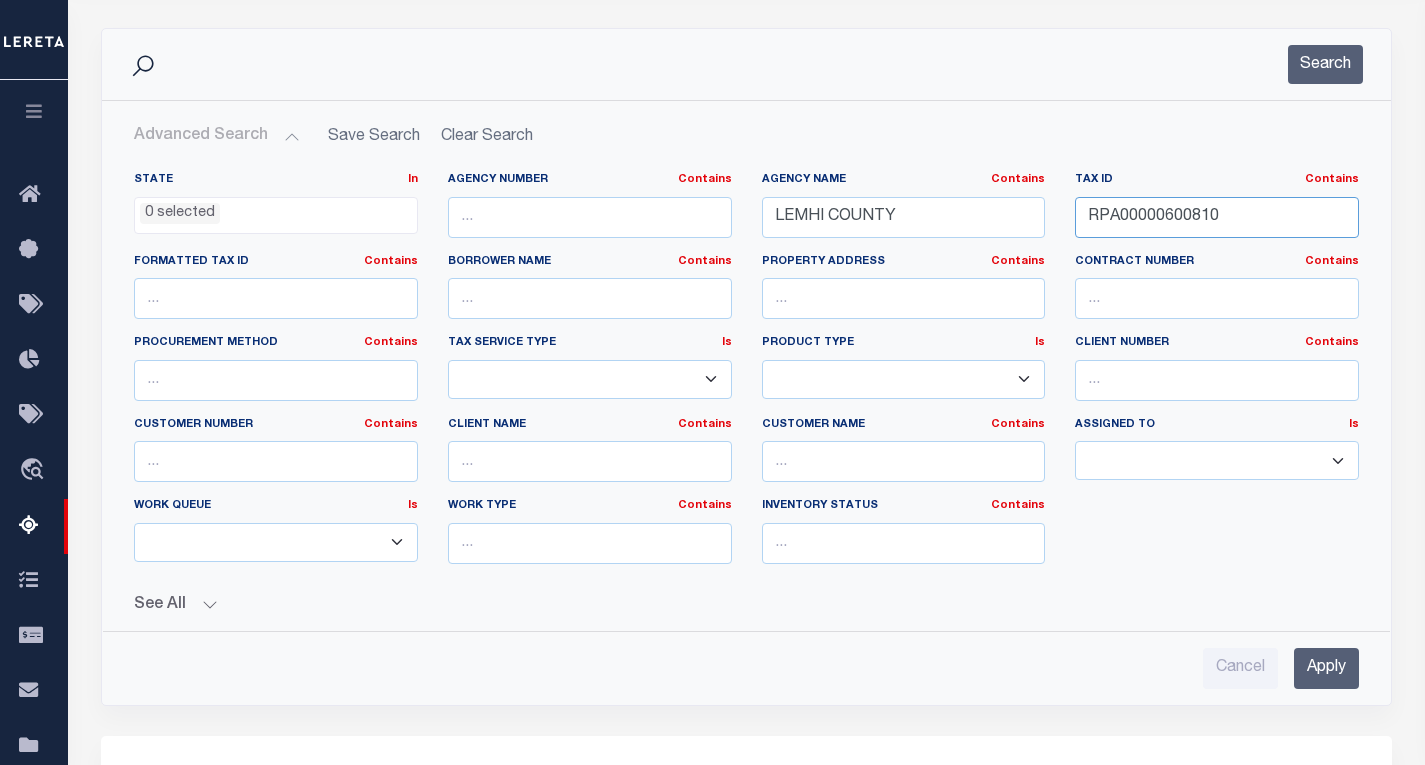paste on "00169002009" 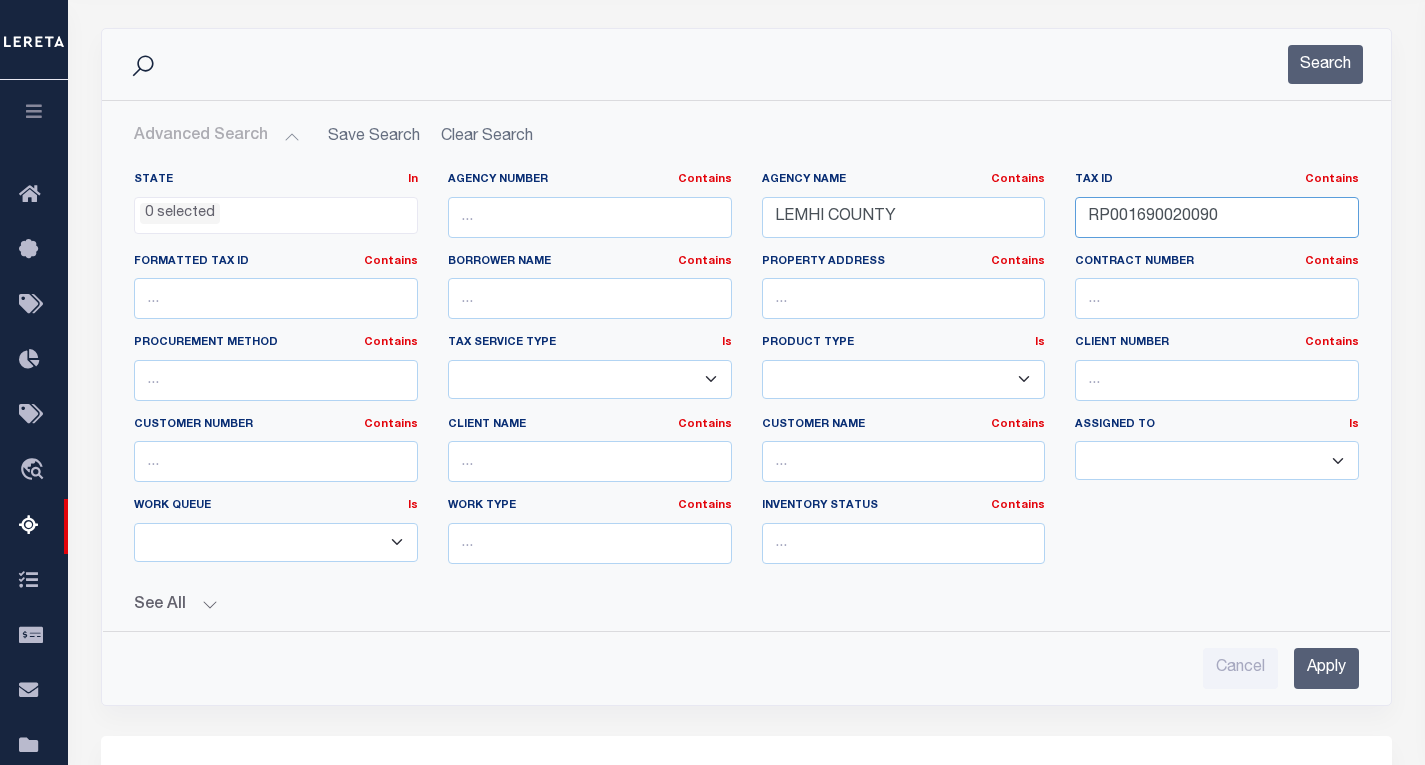 type on "RP001690020090" 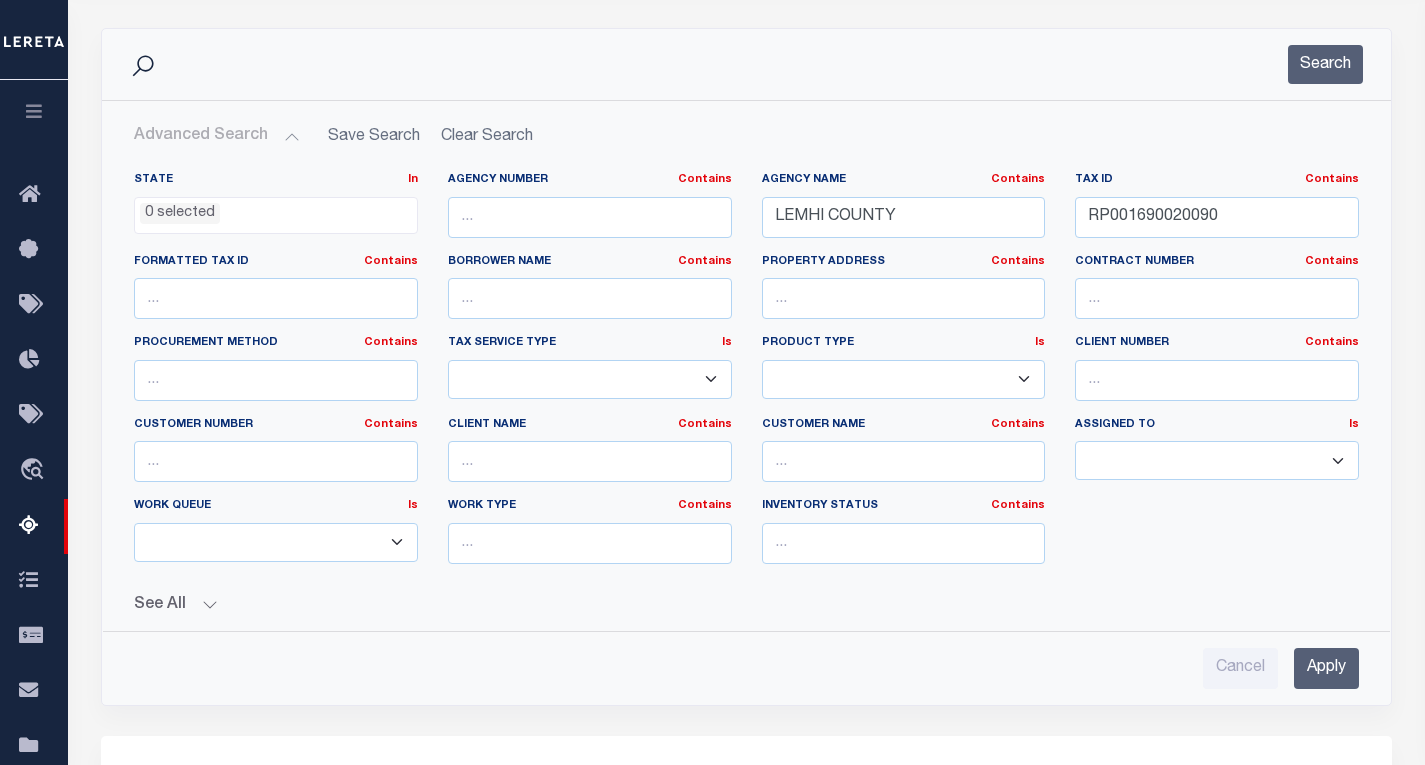 click on "Apply" at bounding box center [1326, 668] 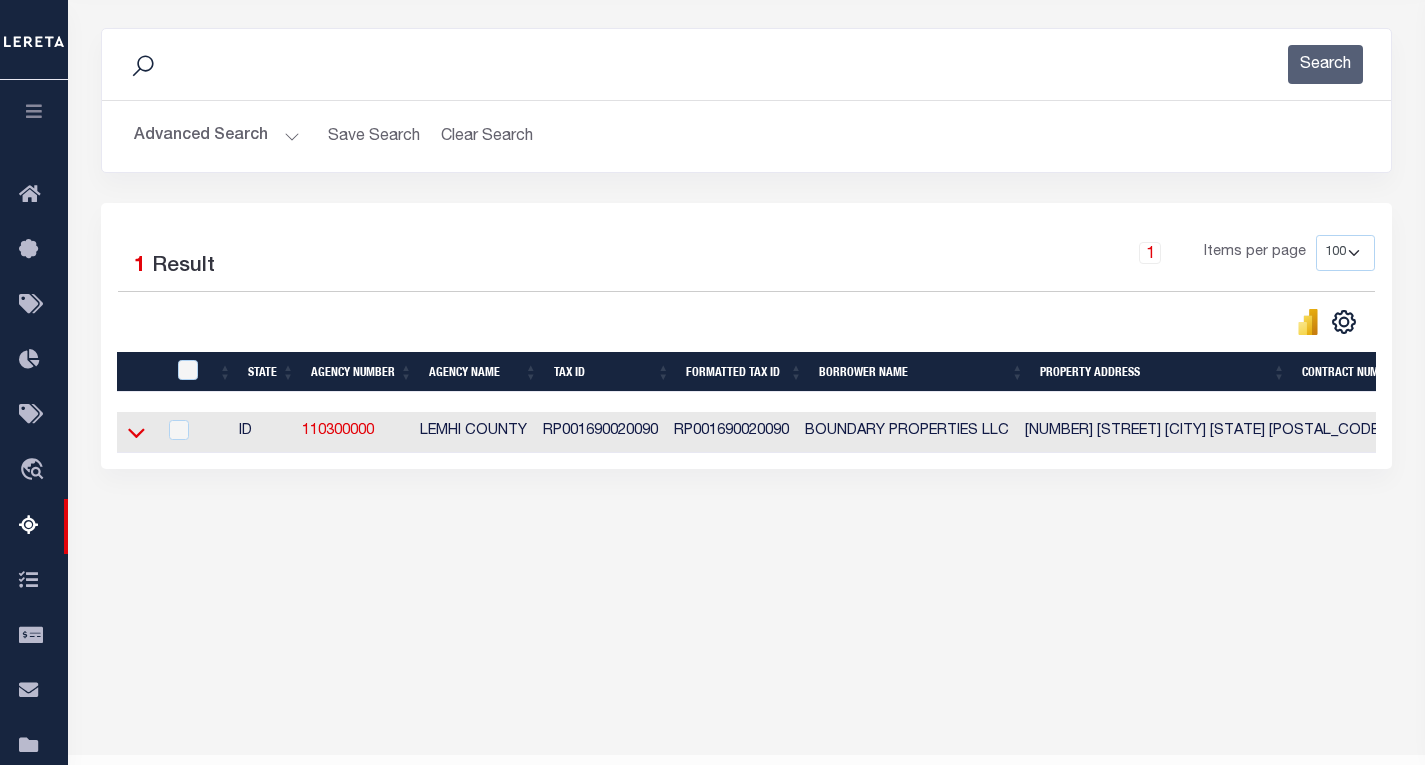 click 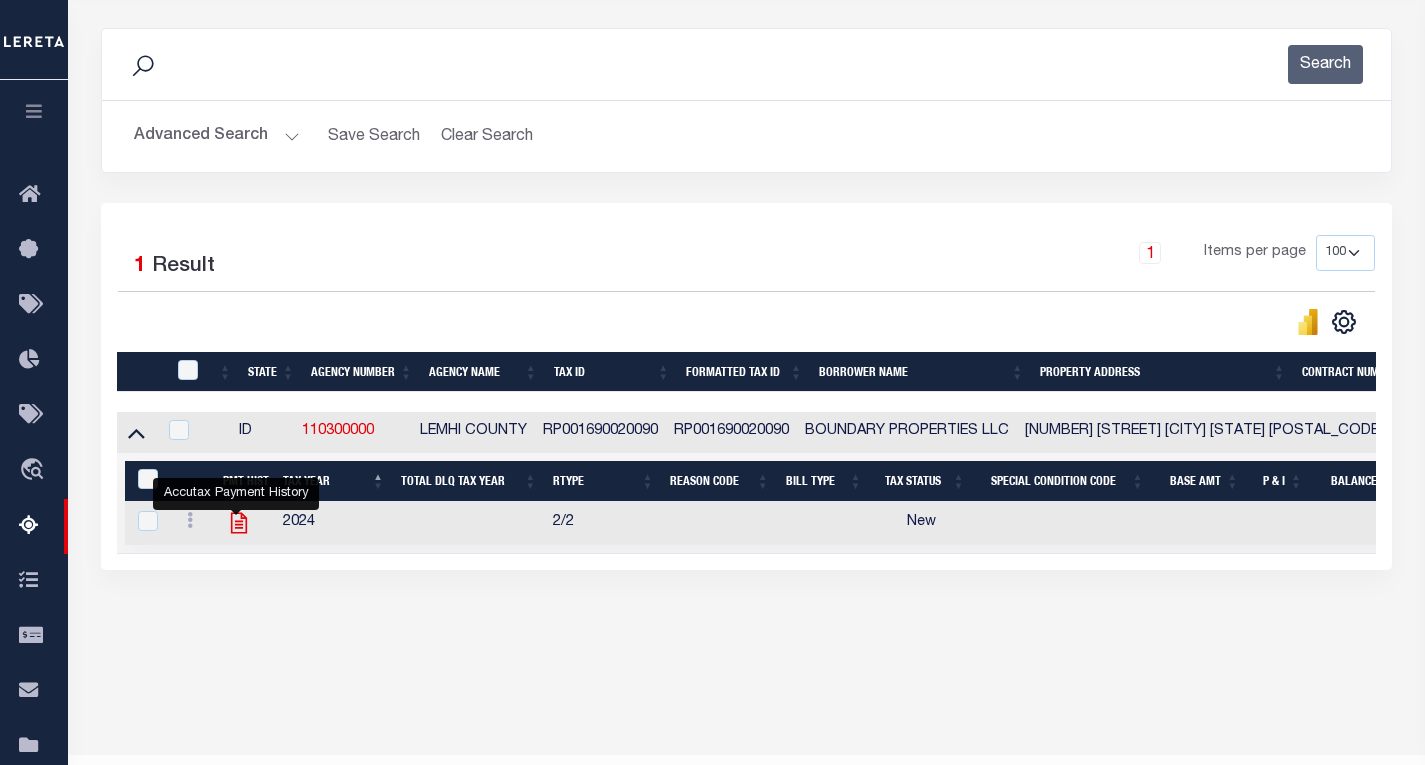 click 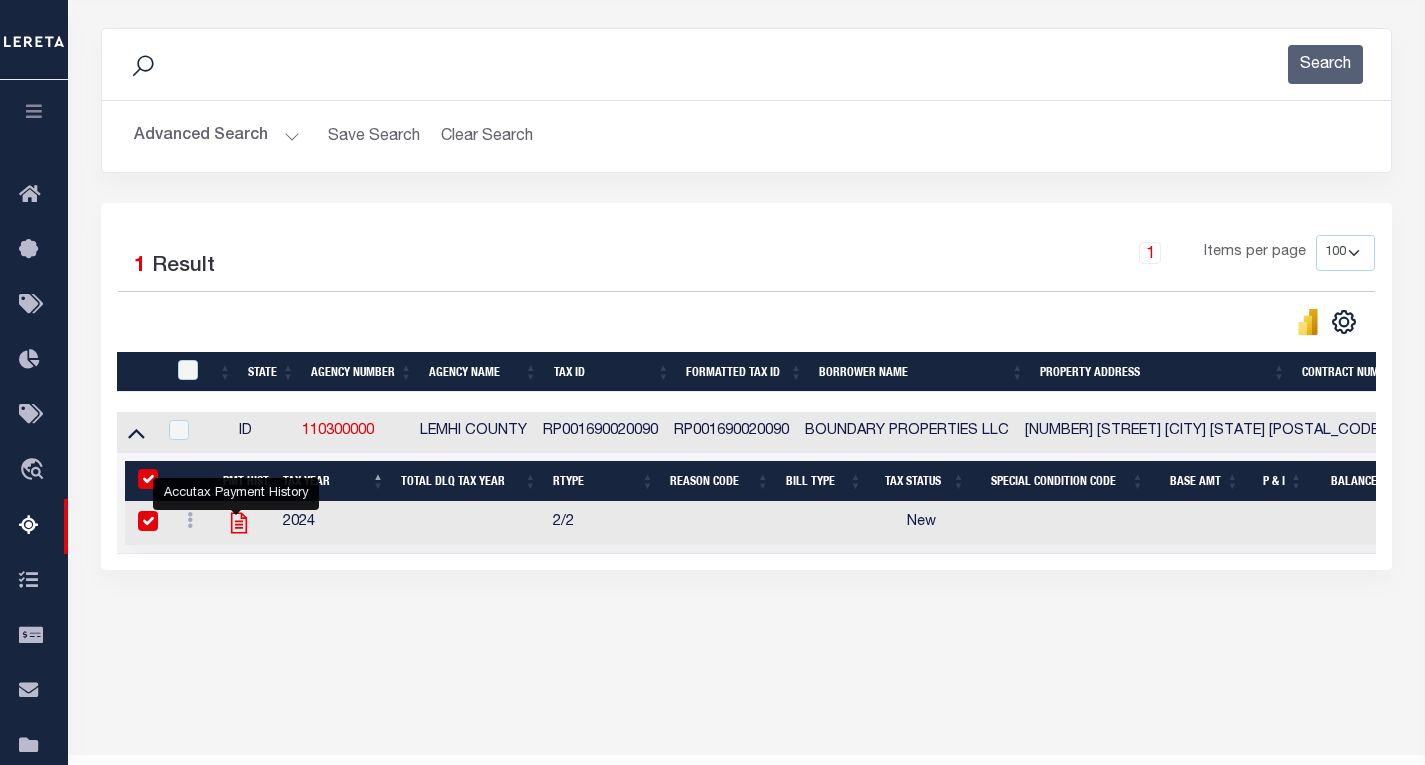 checkbox on "true" 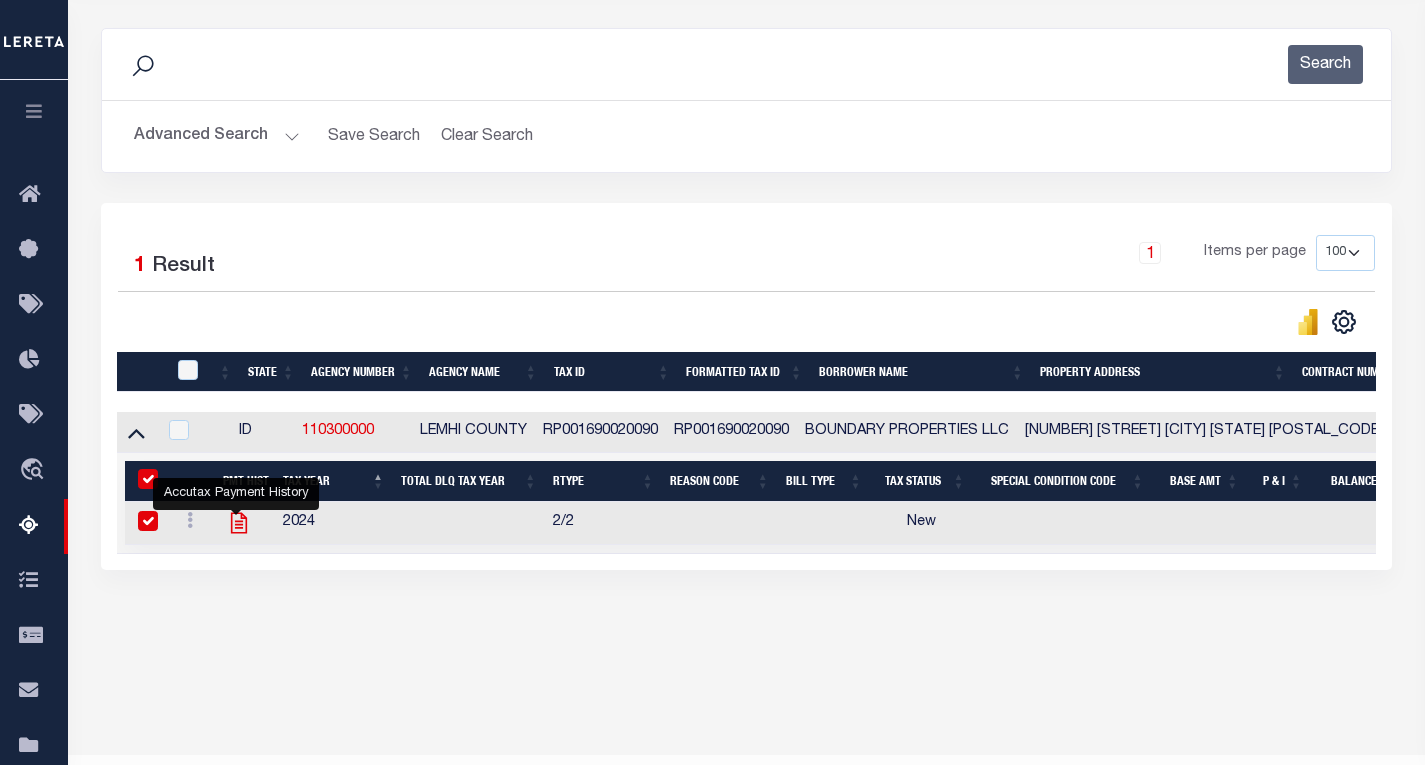 checkbox on "true" 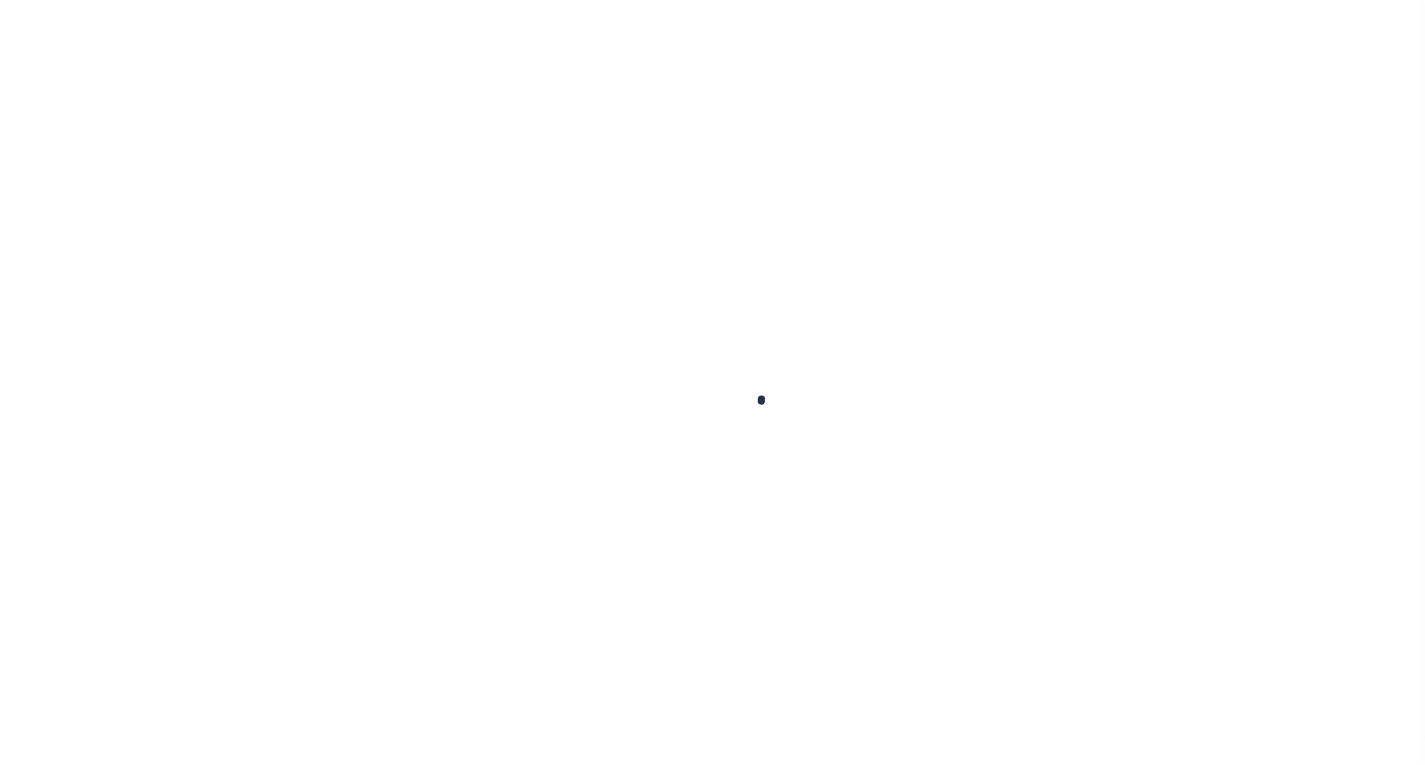 scroll, scrollTop: 0, scrollLeft: 0, axis: both 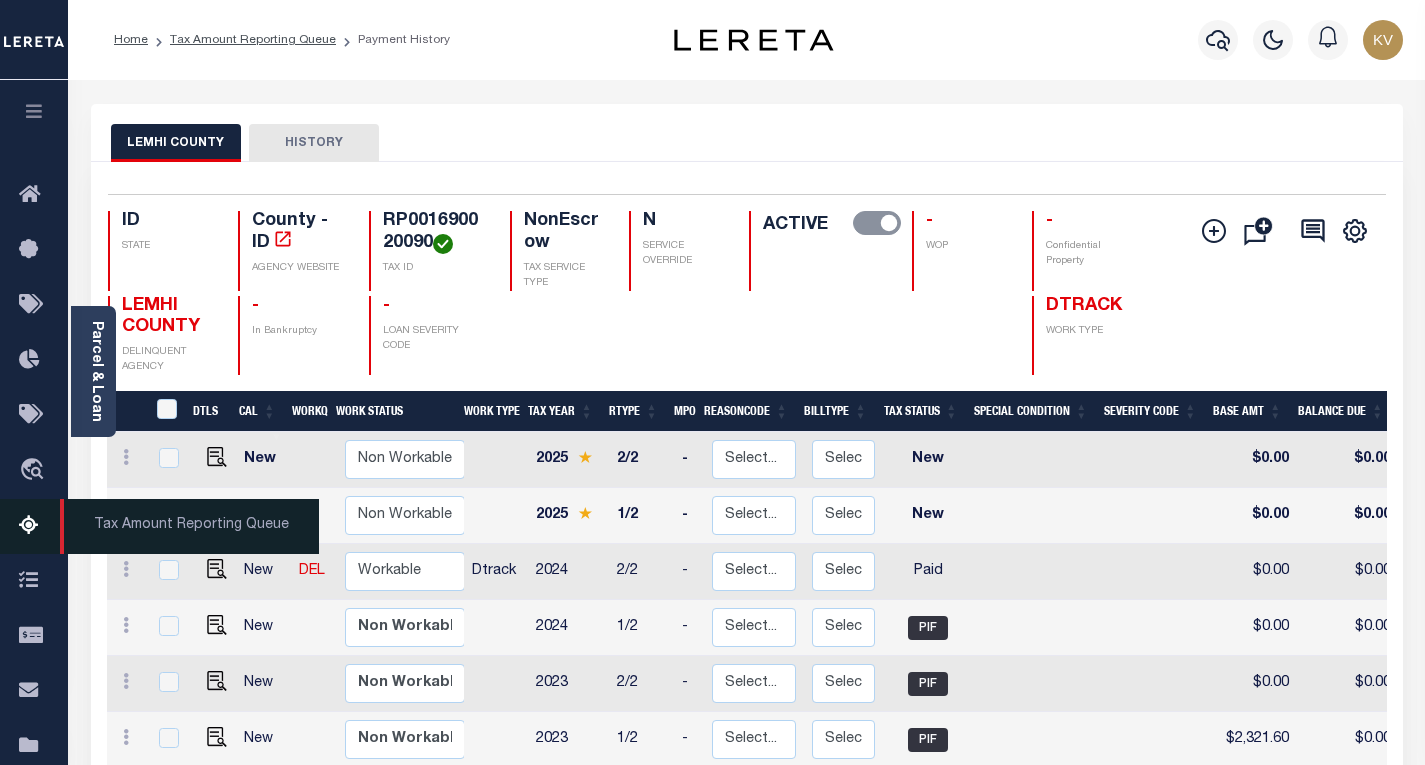 click at bounding box center (35, 526) 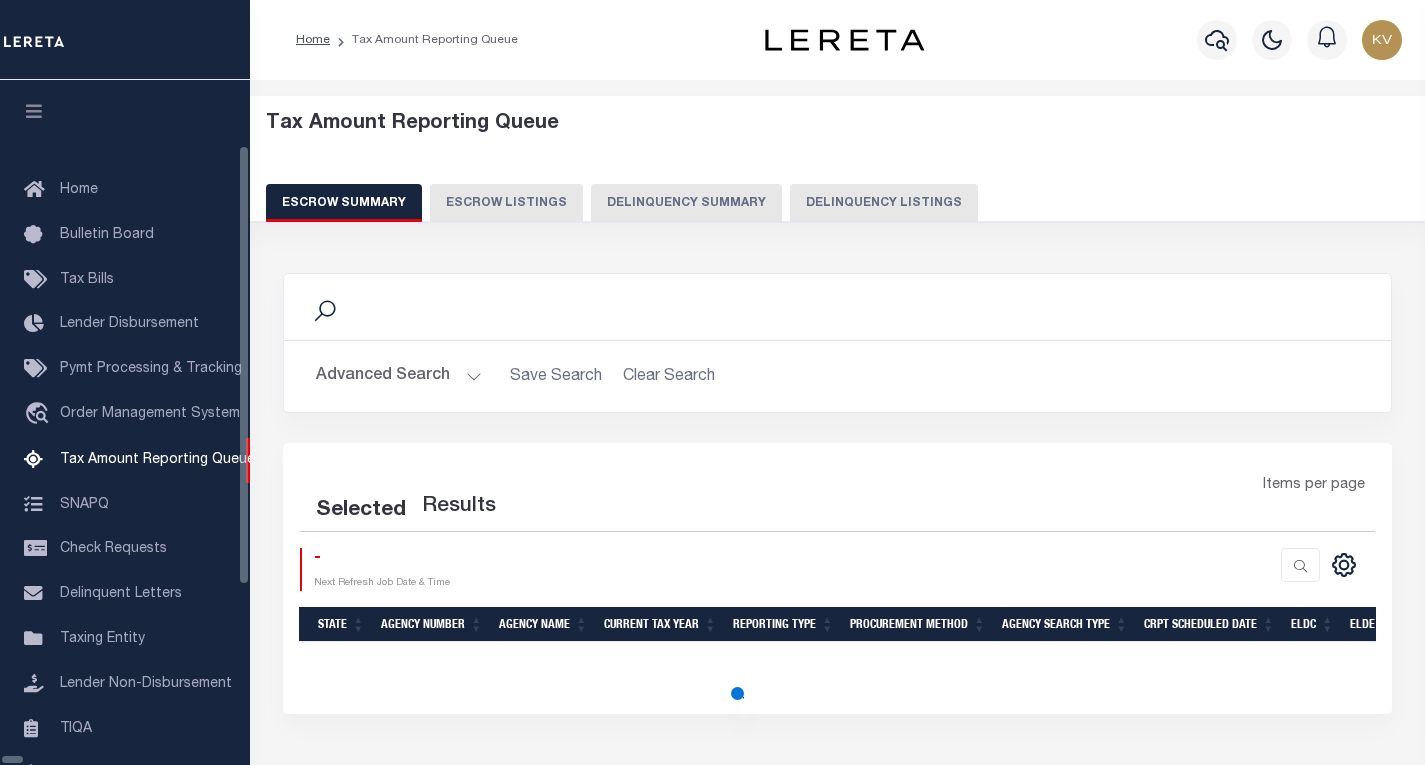 select on "100" 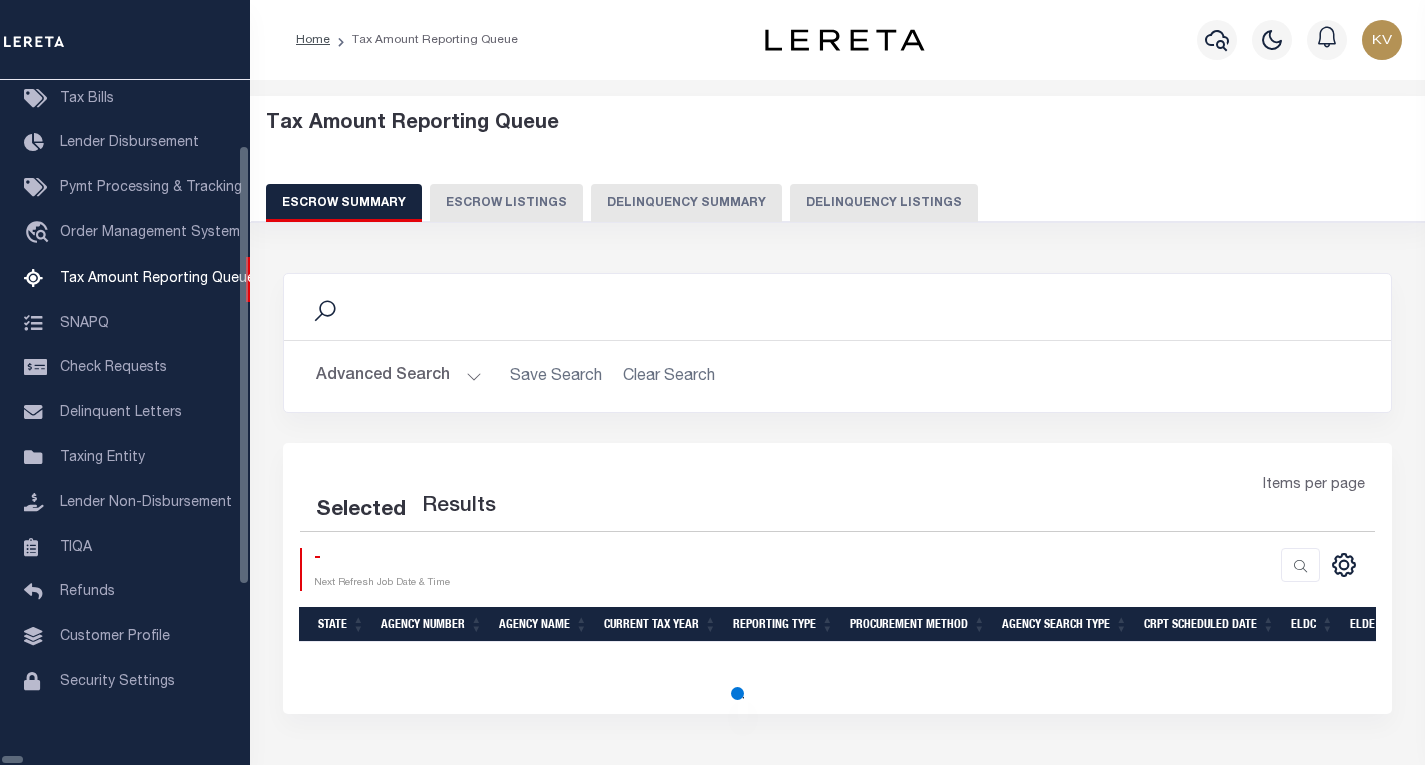 select on "100" 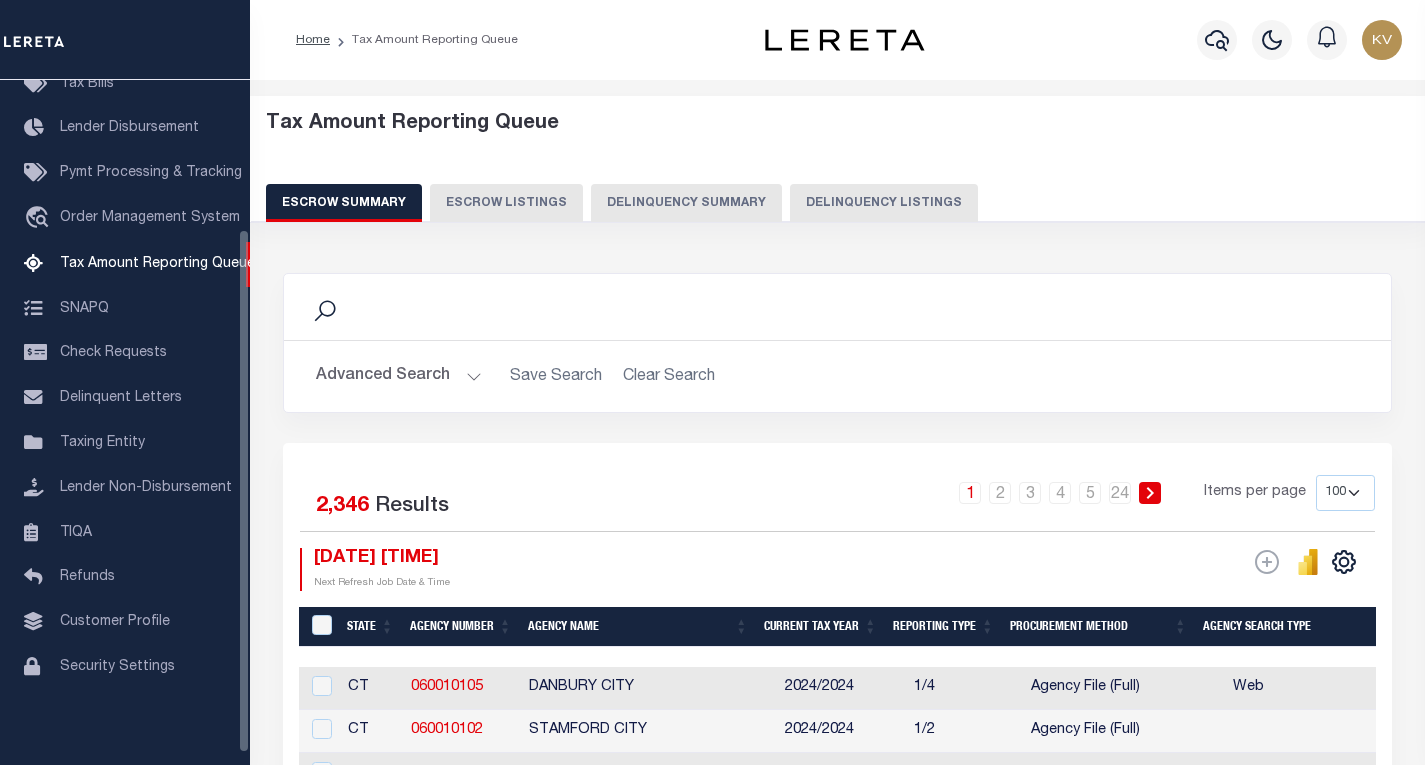 scroll, scrollTop: 194, scrollLeft: 0, axis: vertical 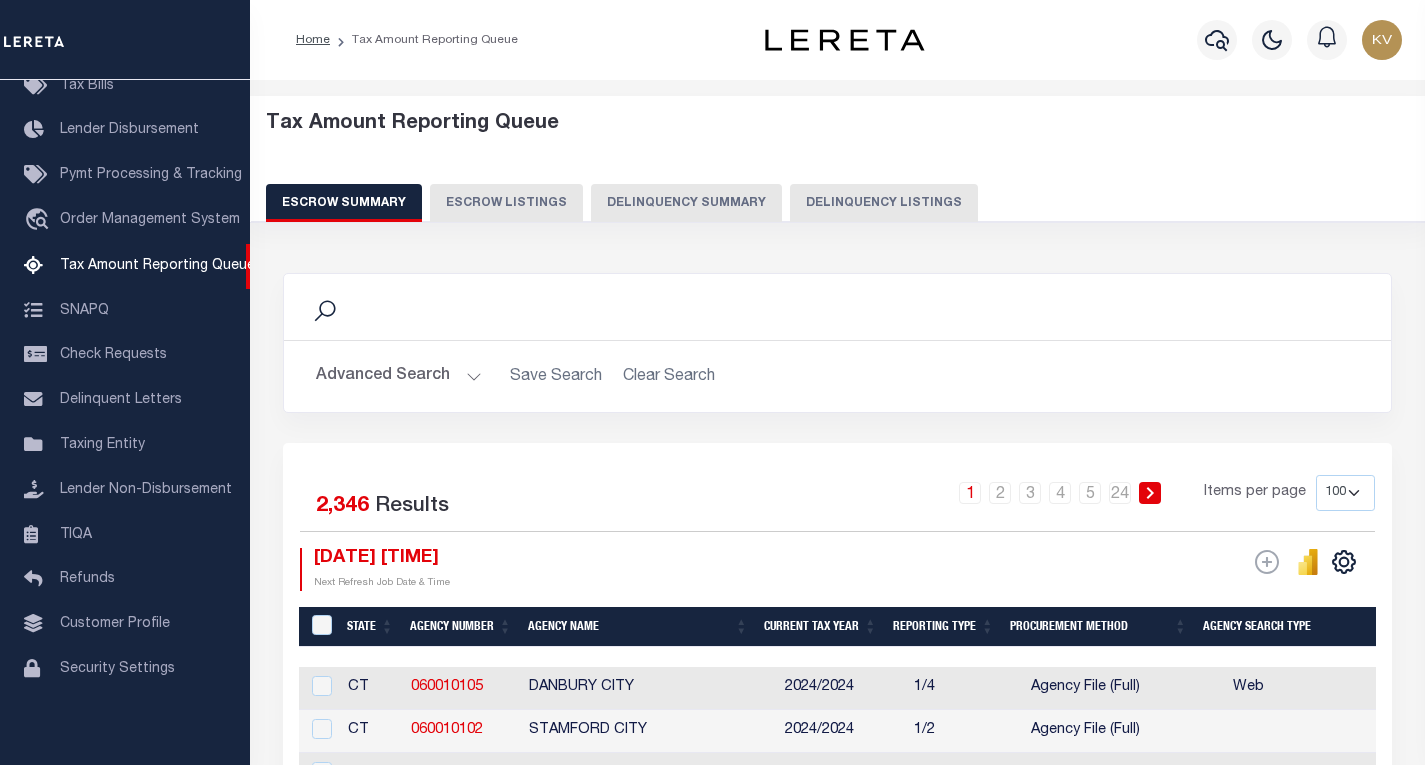 click on "Delinquency Listings" at bounding box center [884, 203] 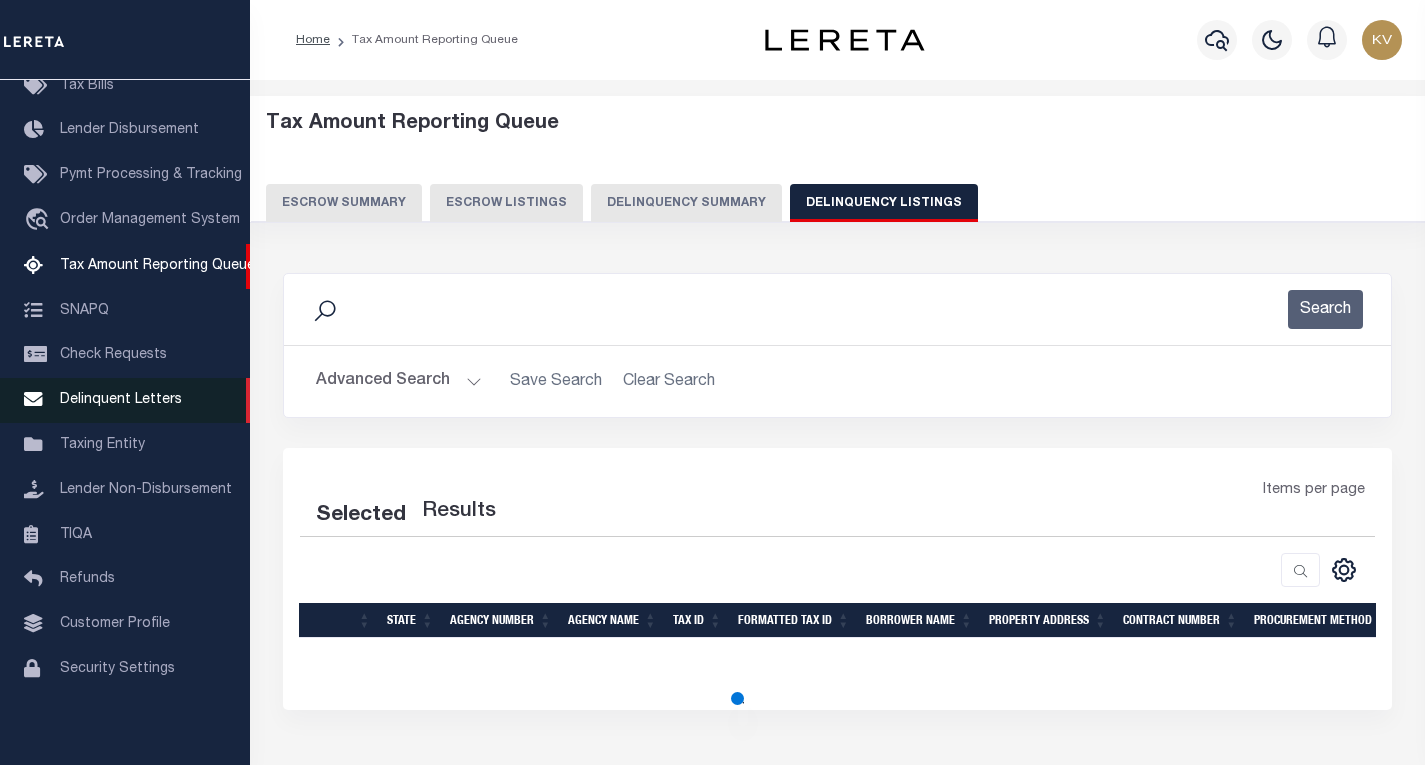 select on "100" 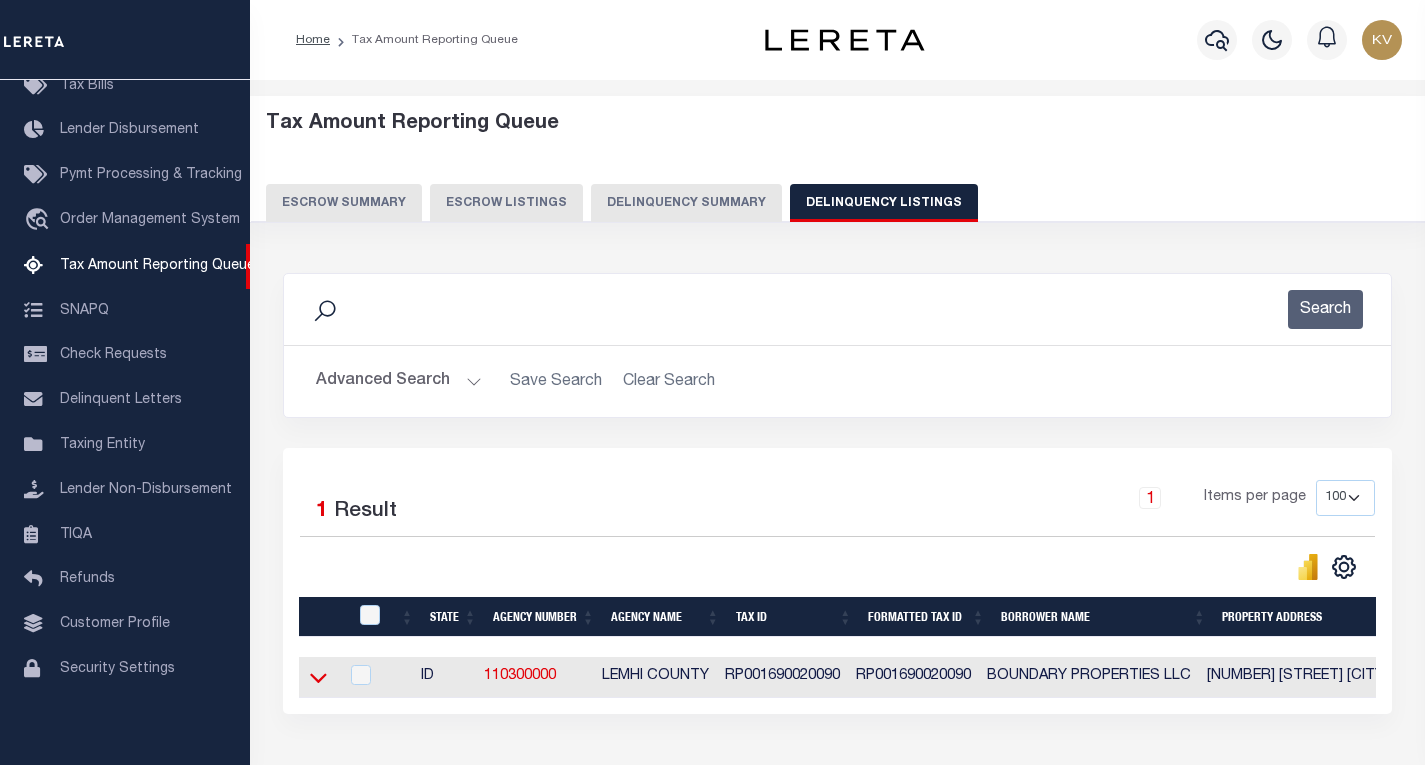 click 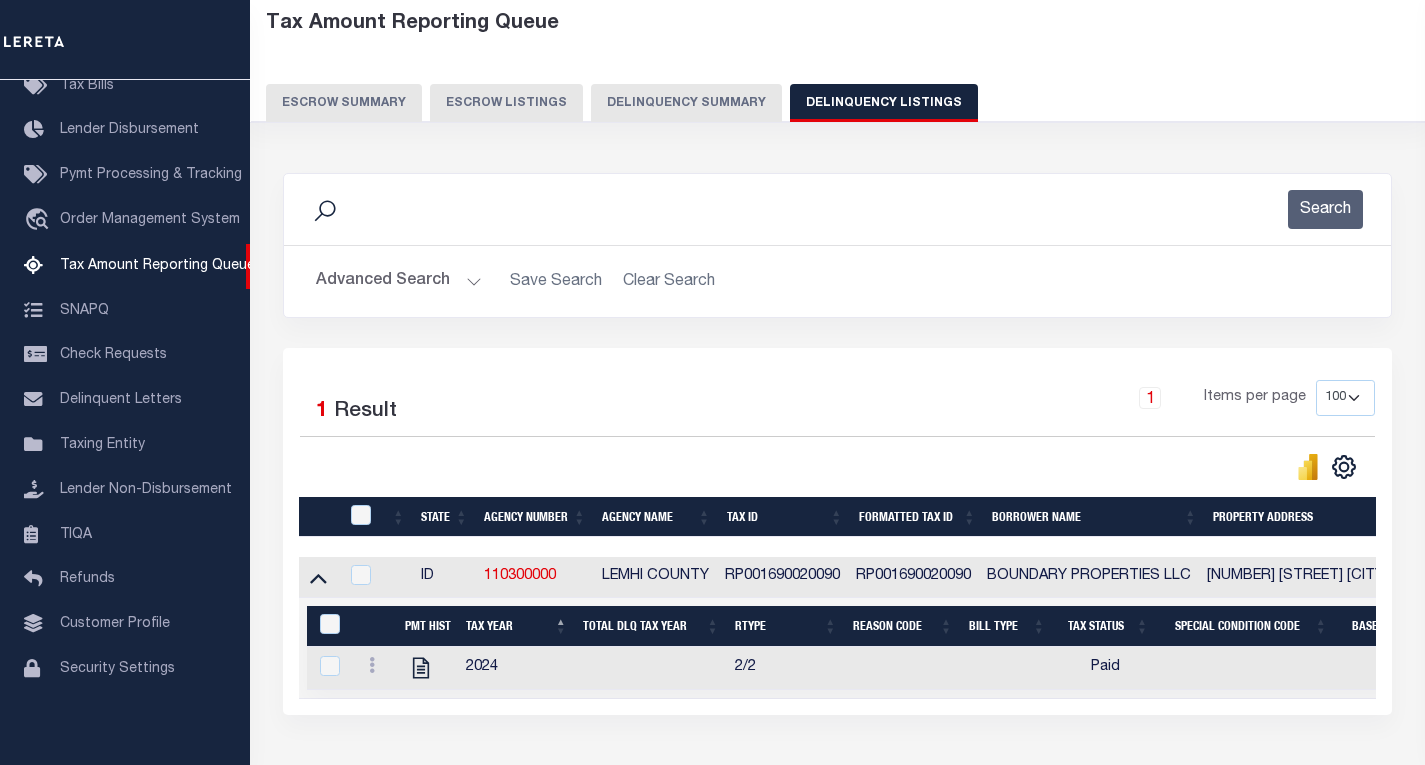scroll, scrollTop: 200, scrollLeft: 0, axis: vertical 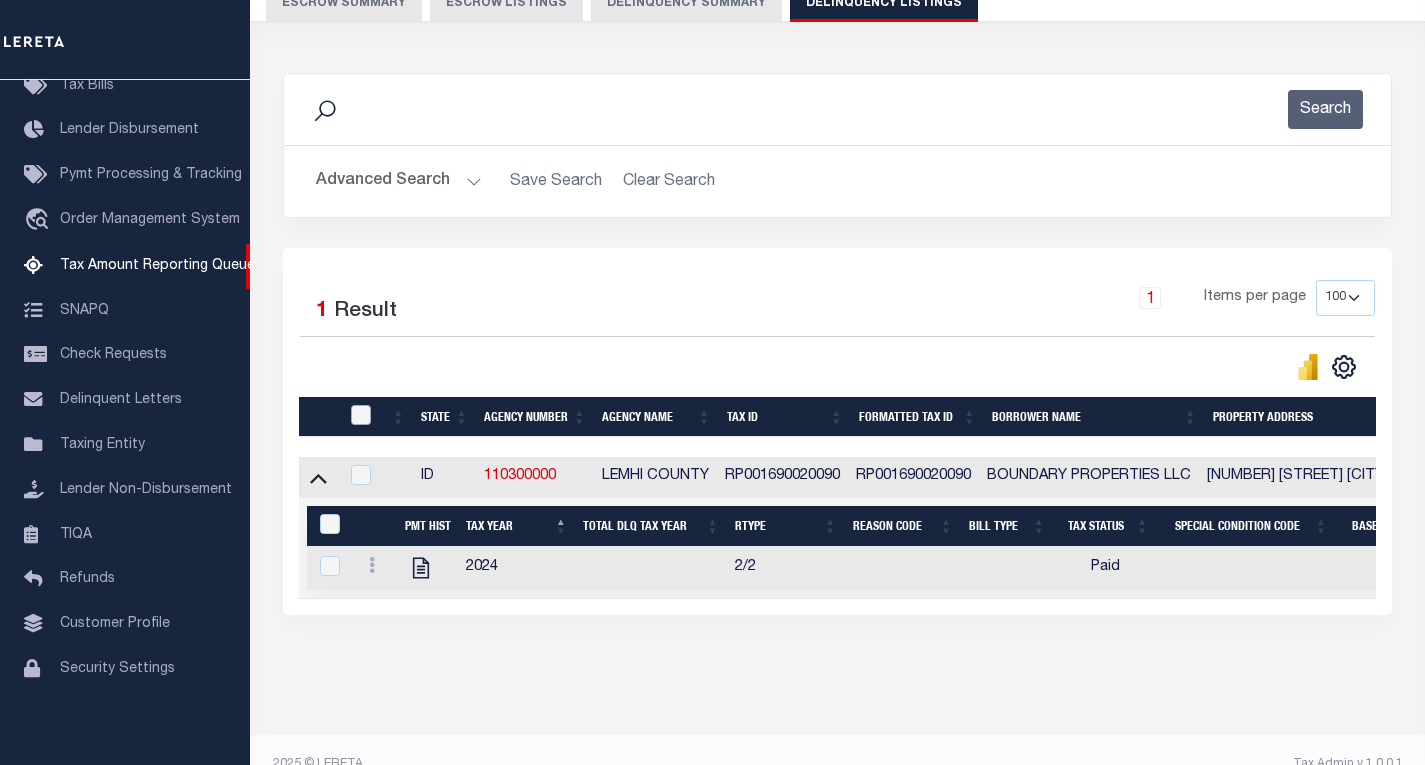 click at bounding box center [361, 415] 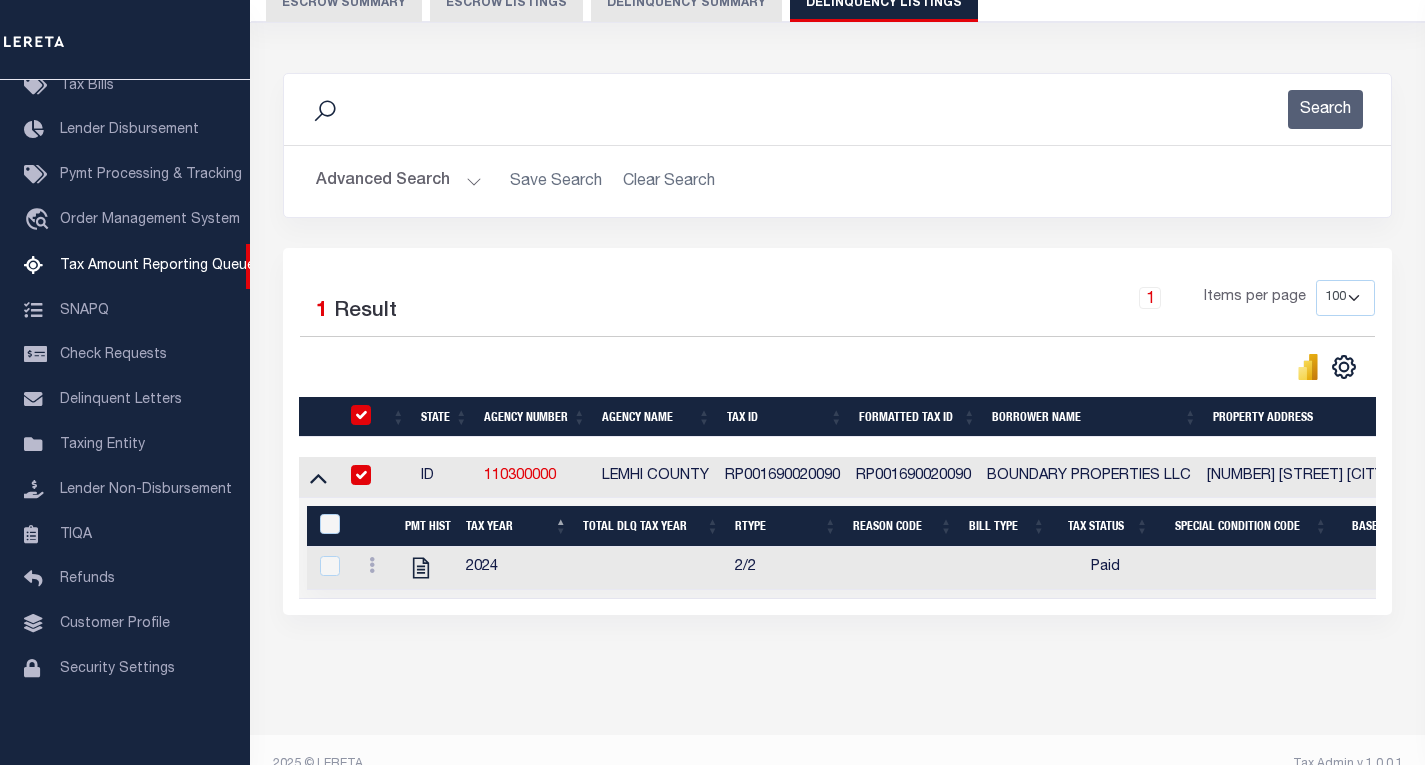 checkbox on "true" 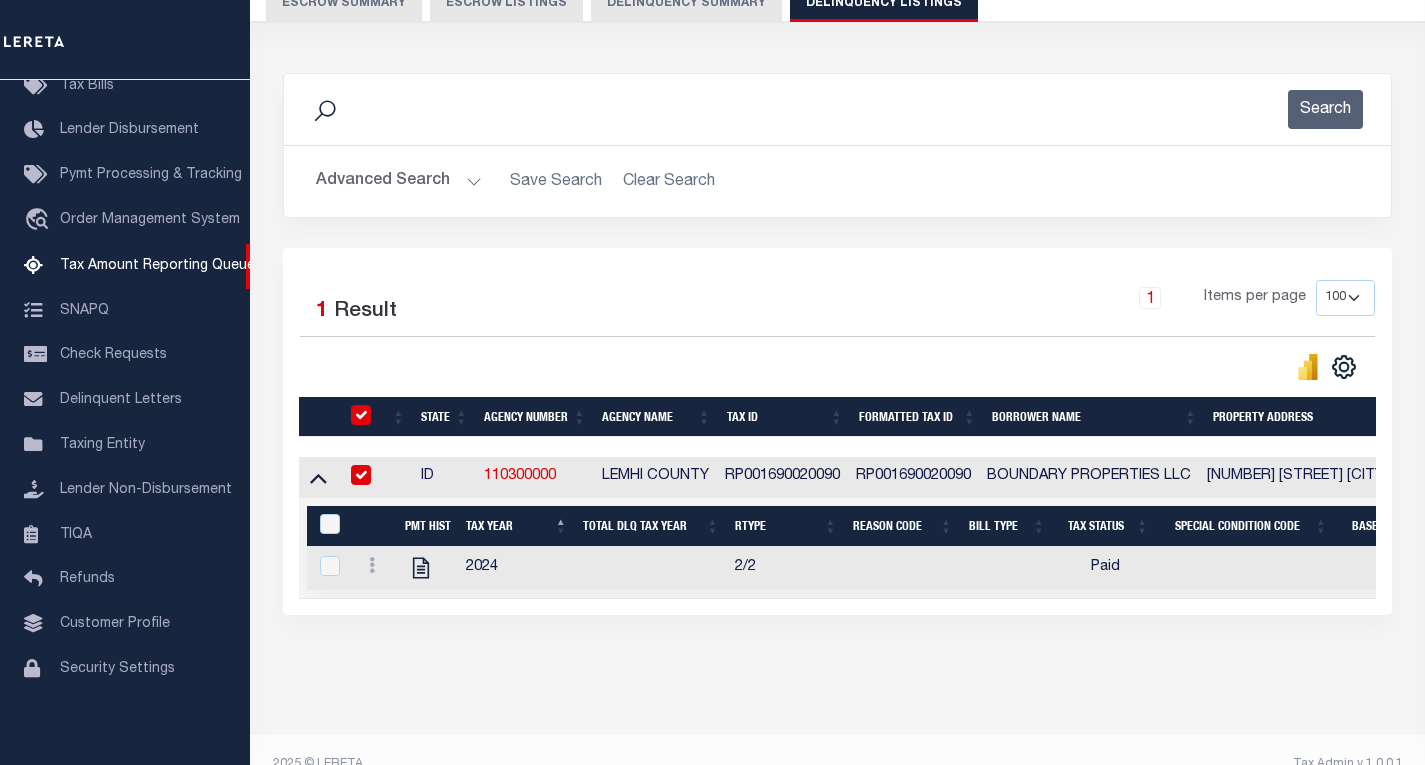 checkbox on "true" 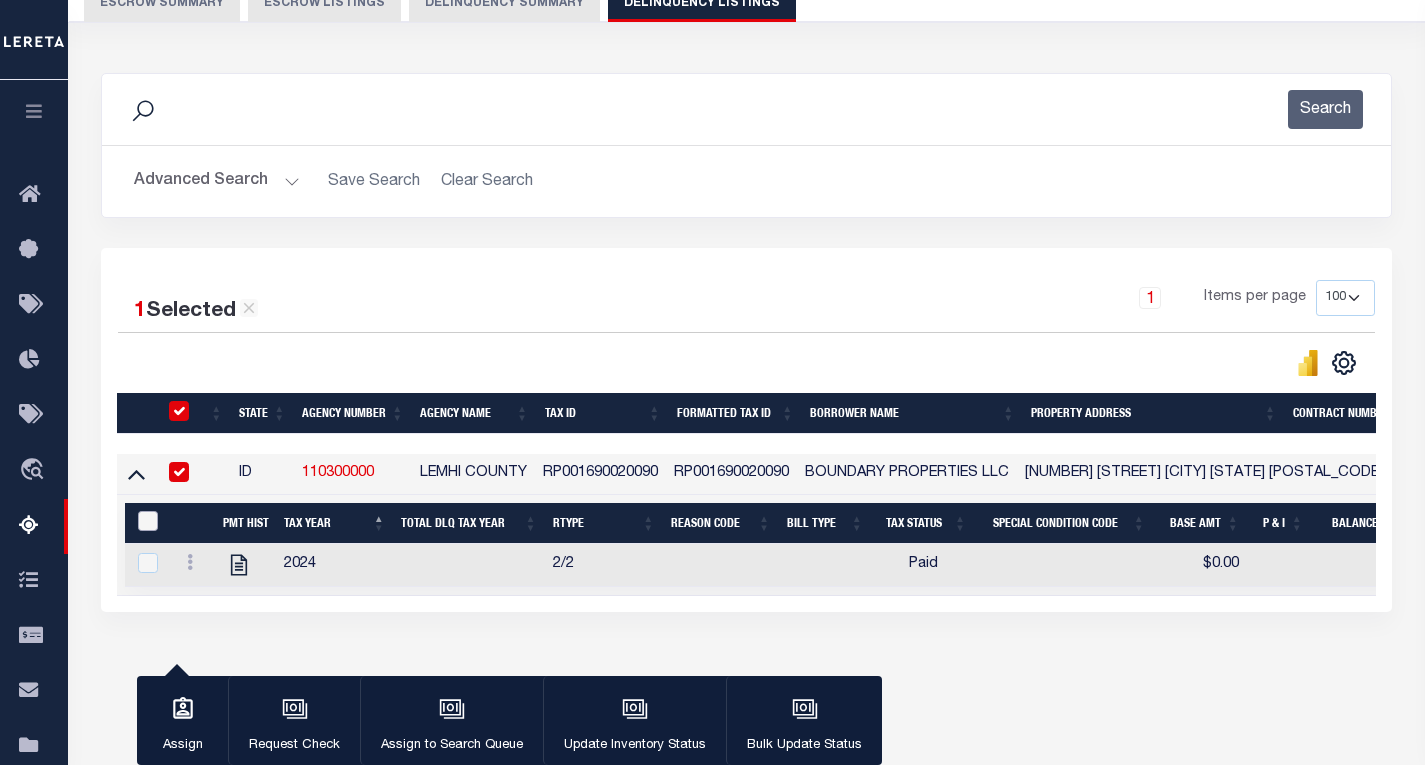 click at bounding box center [148, 521] 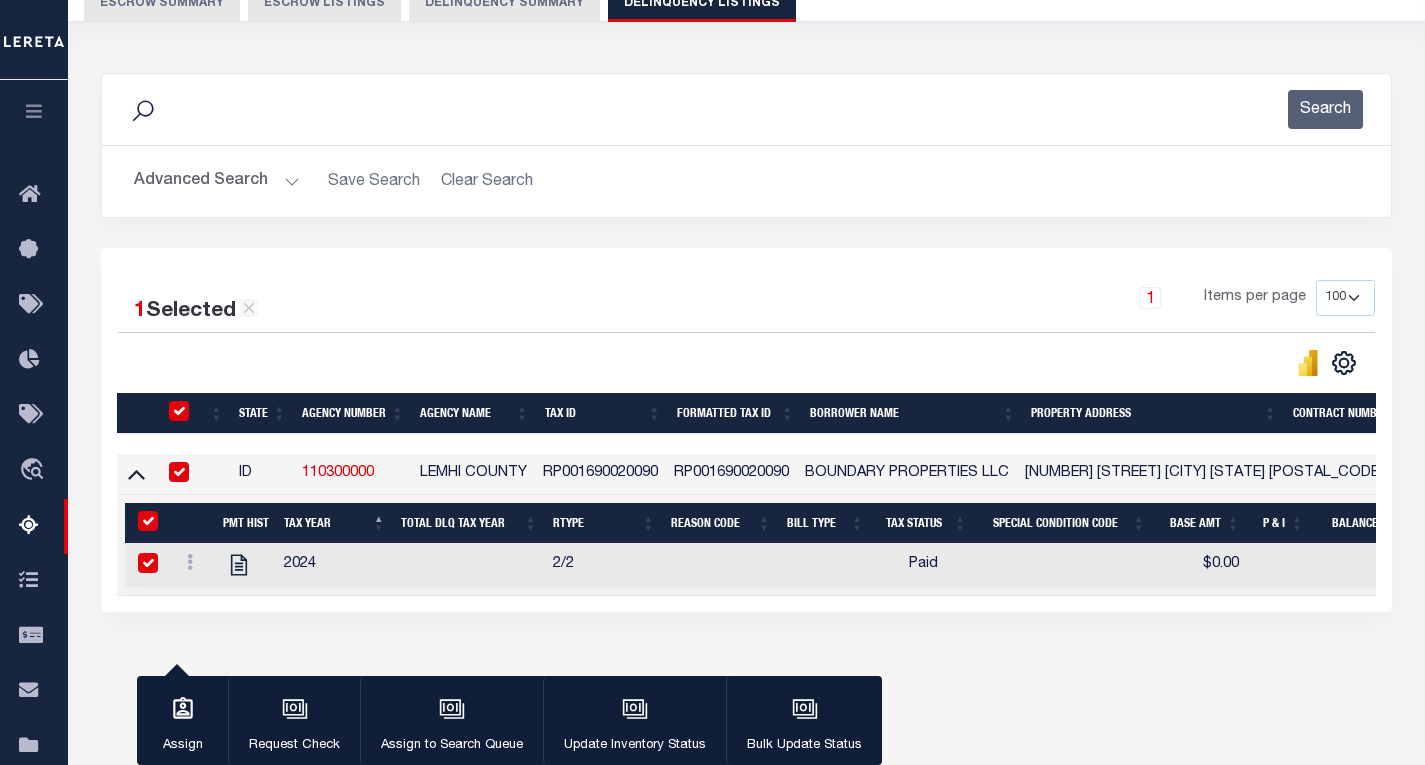 checkbox on "true" 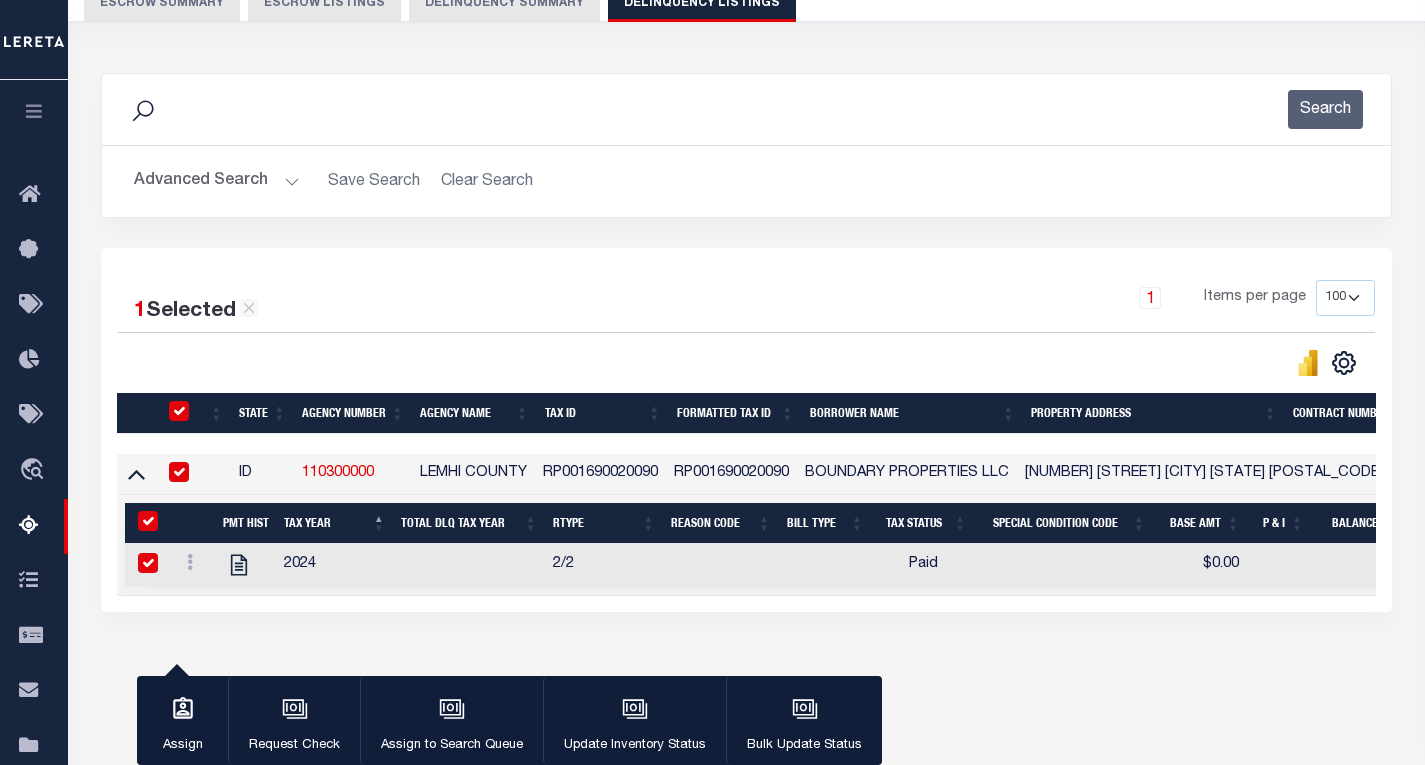 checkbox on "true" 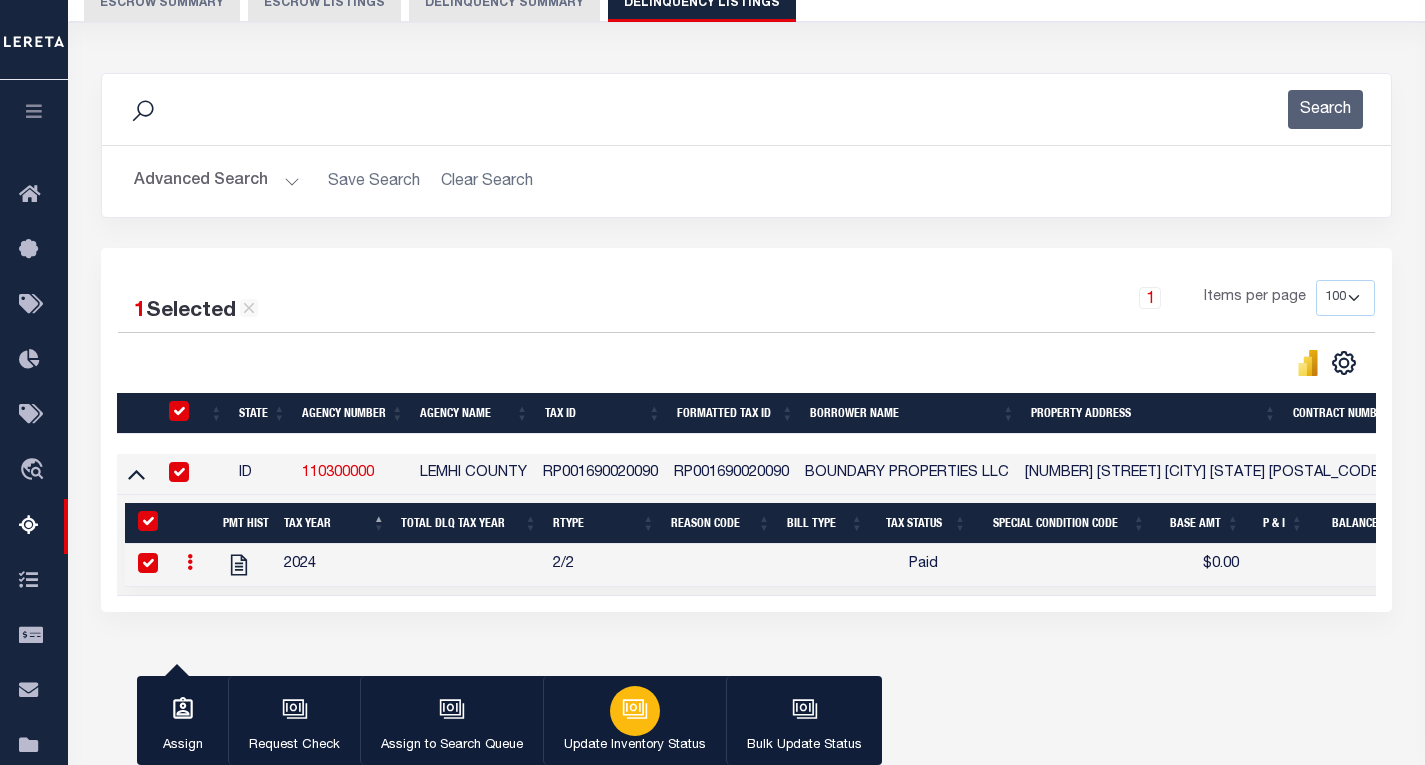 click 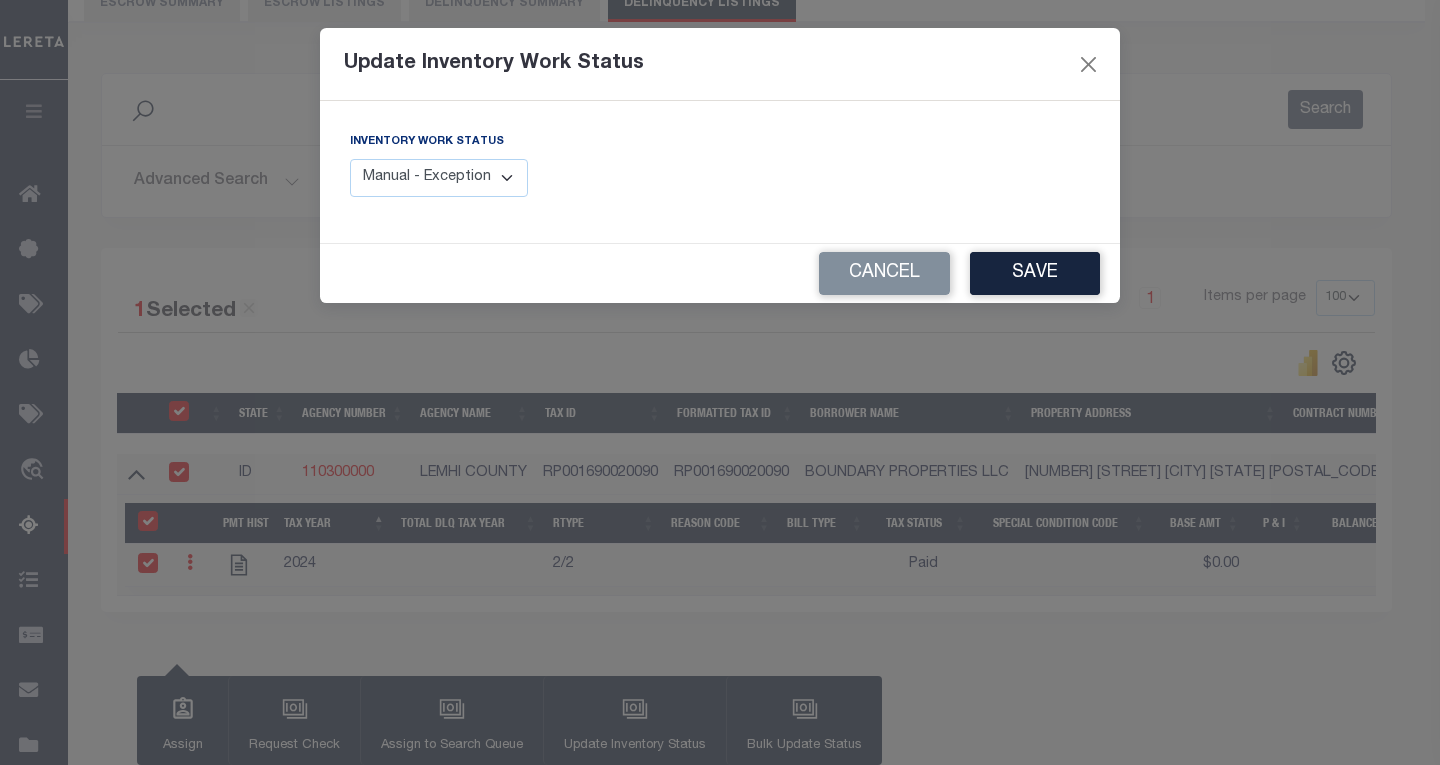 drag, startPoint x: 420, startPoint y: 179, endPoint x: 425, endPoint y: 197, distance: 18.681541 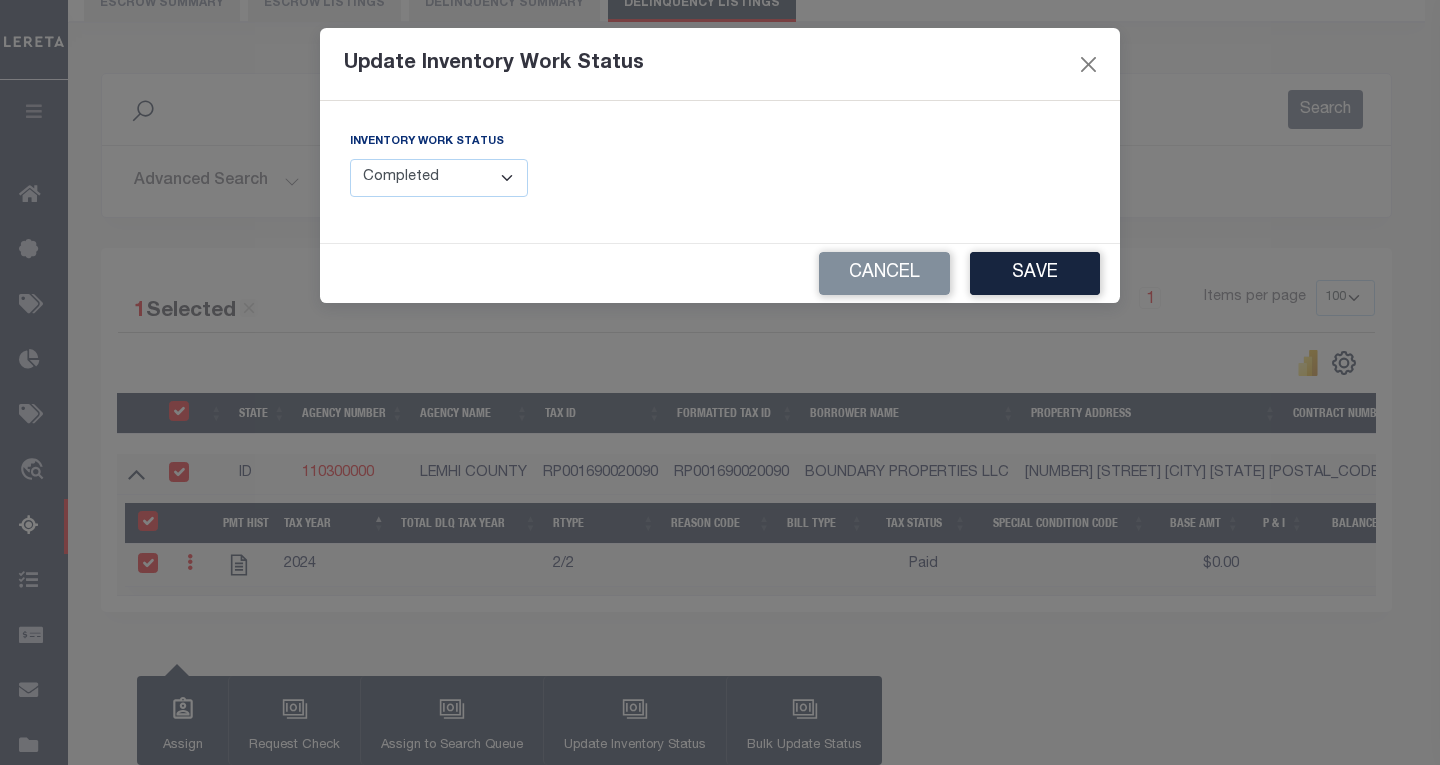 click on "Save" at bounding box center (1035, 273) 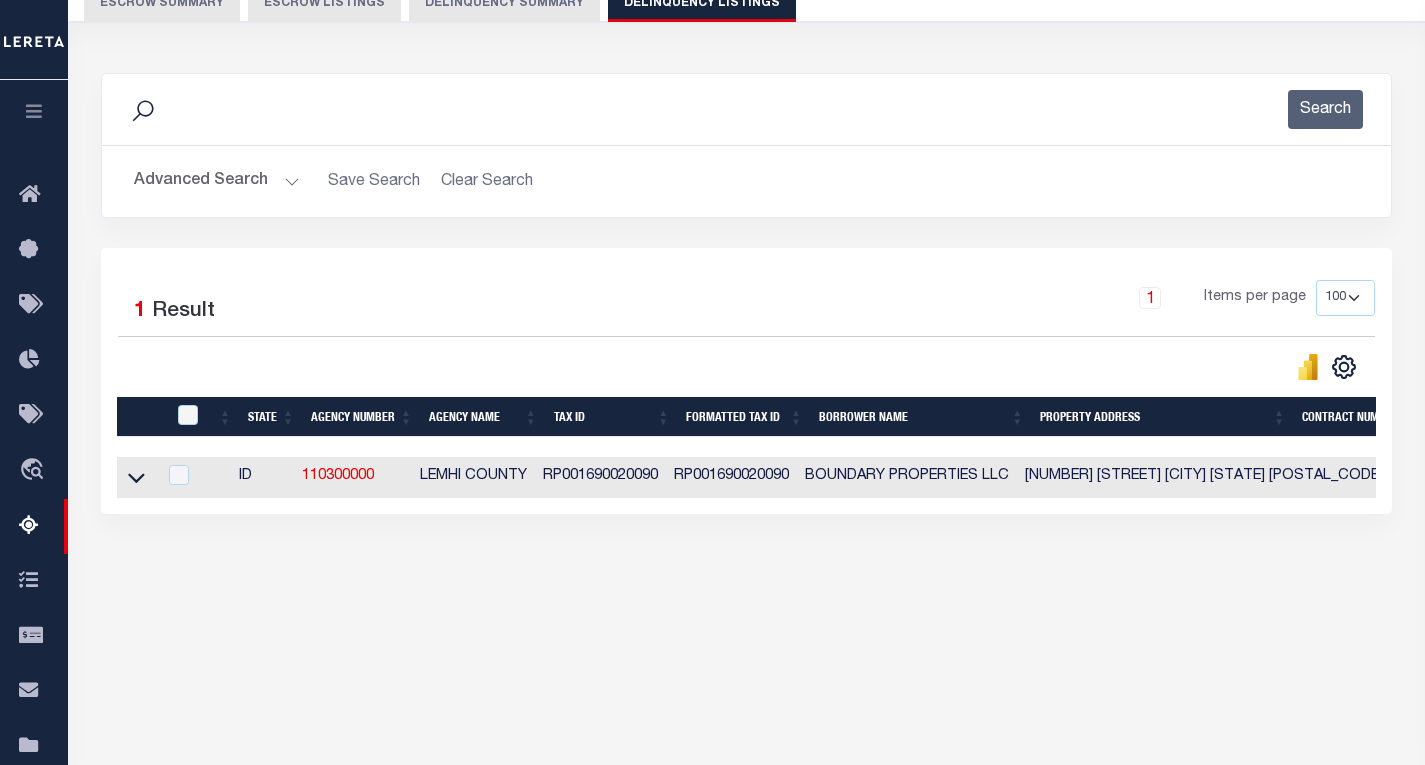 click on "Advanced Search" at bounding box center [217, 181] 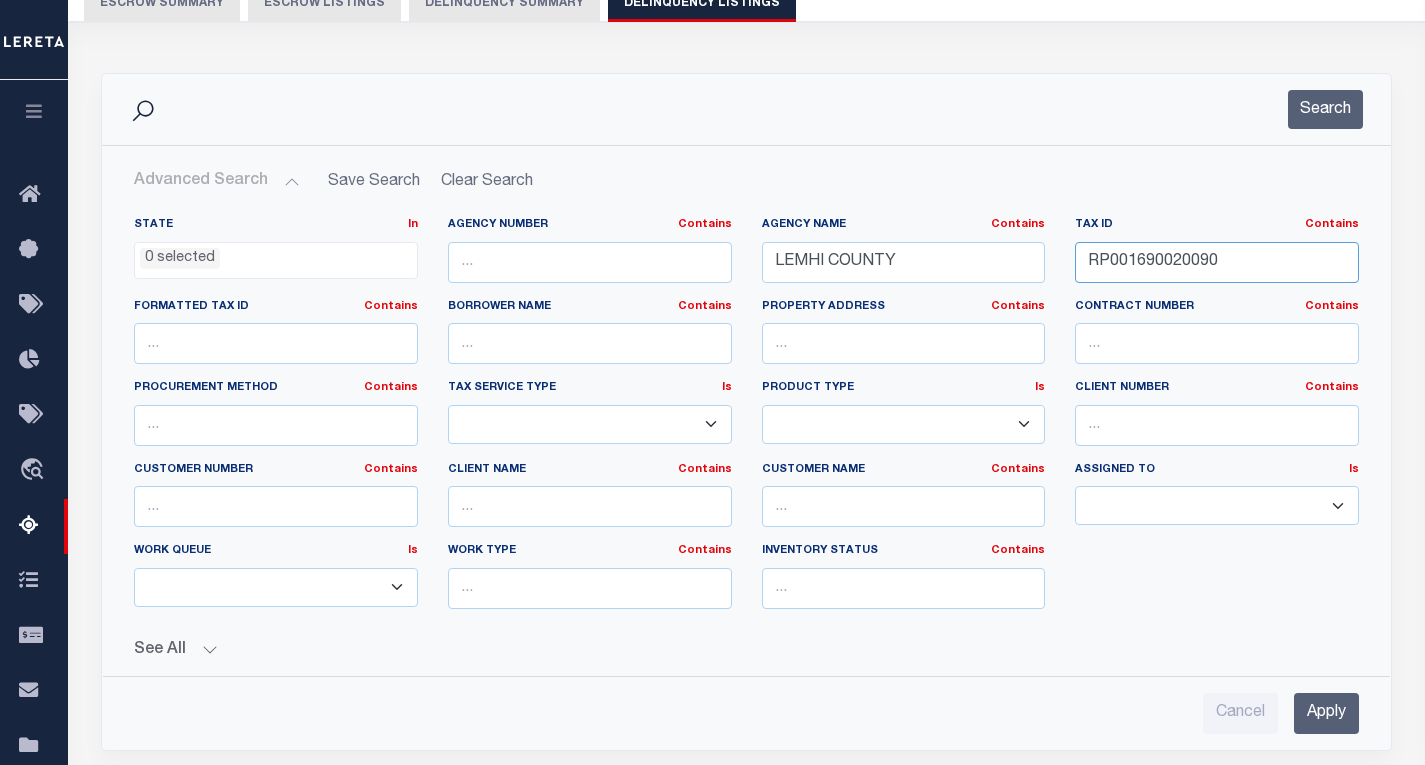 click on "RP001690020090" at bounding box center (1217, 262) 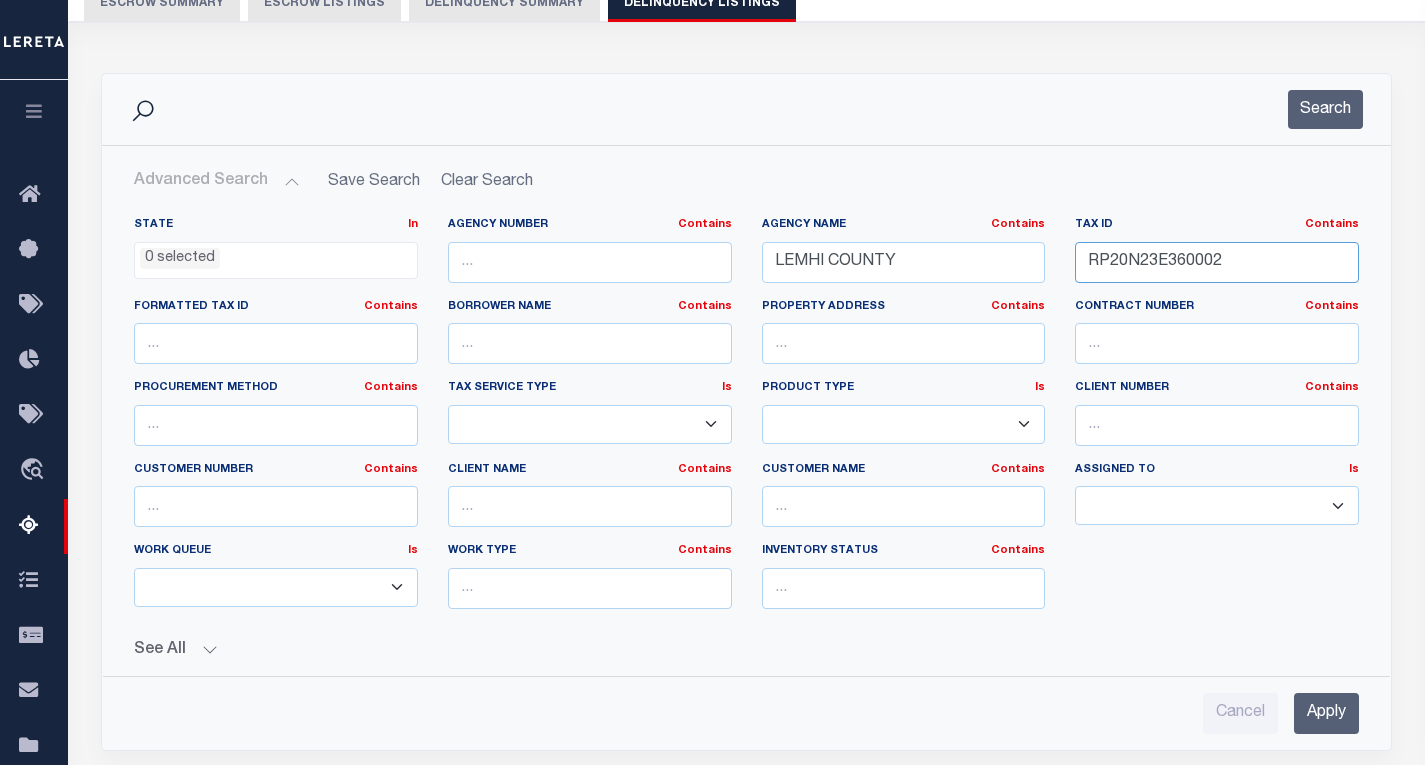 type on "RP20N23E360002" 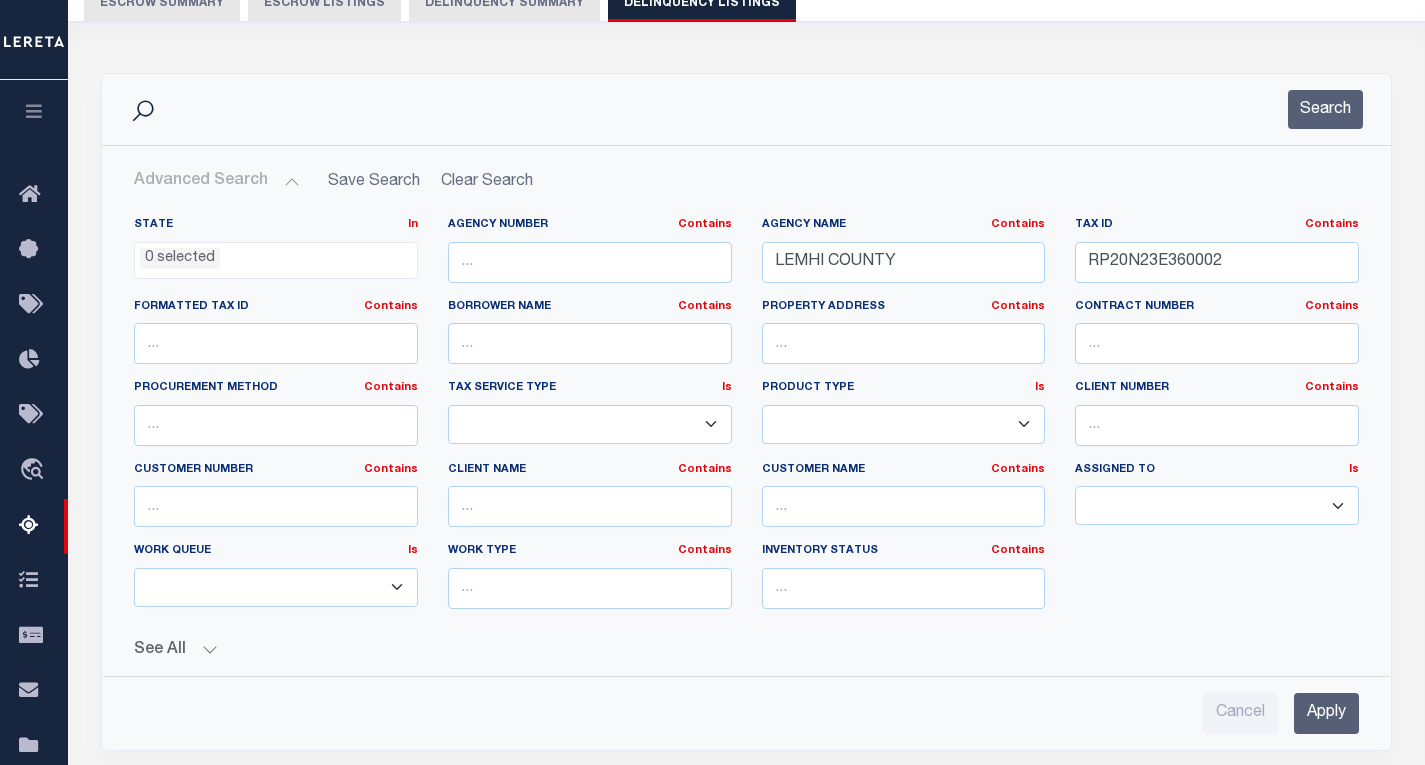 click on "Apply" at bounding box center (1326, 713) 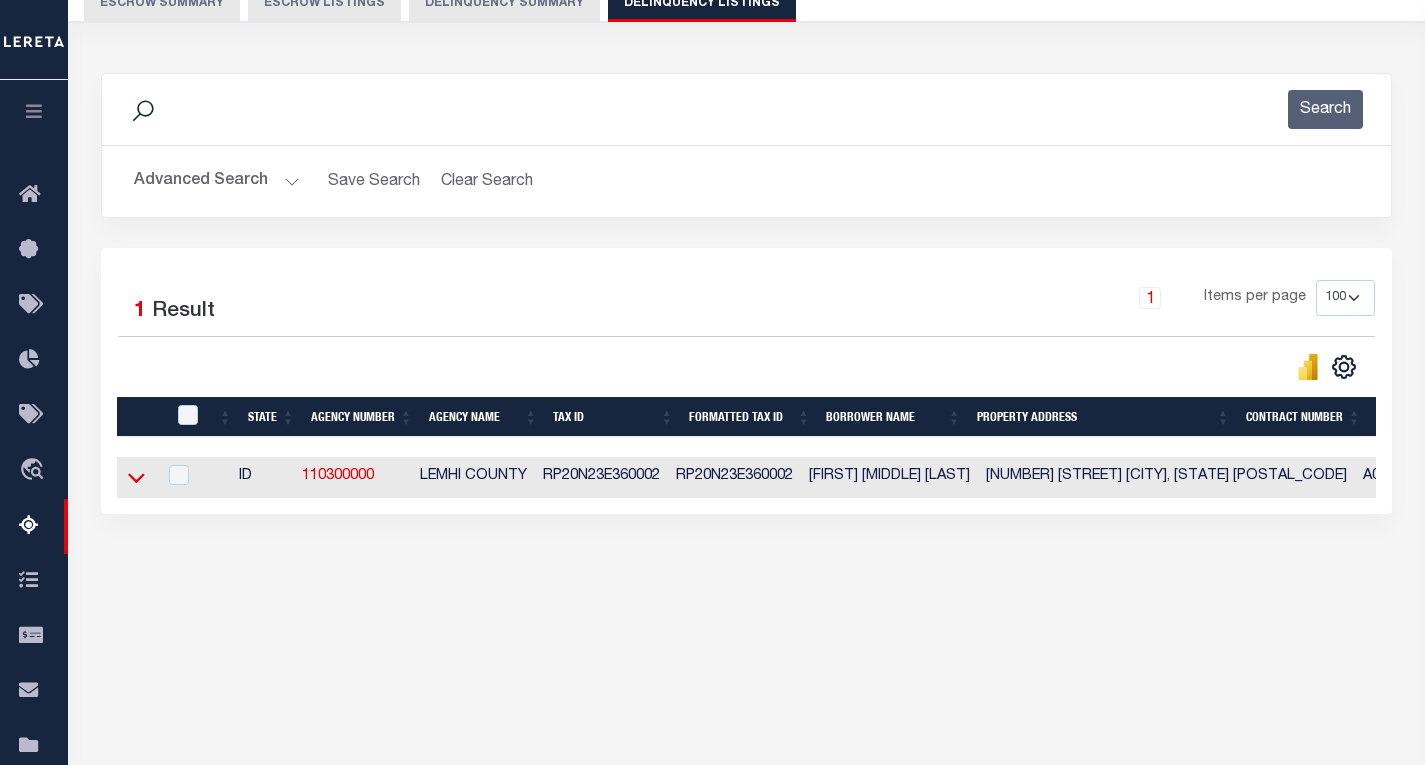 click 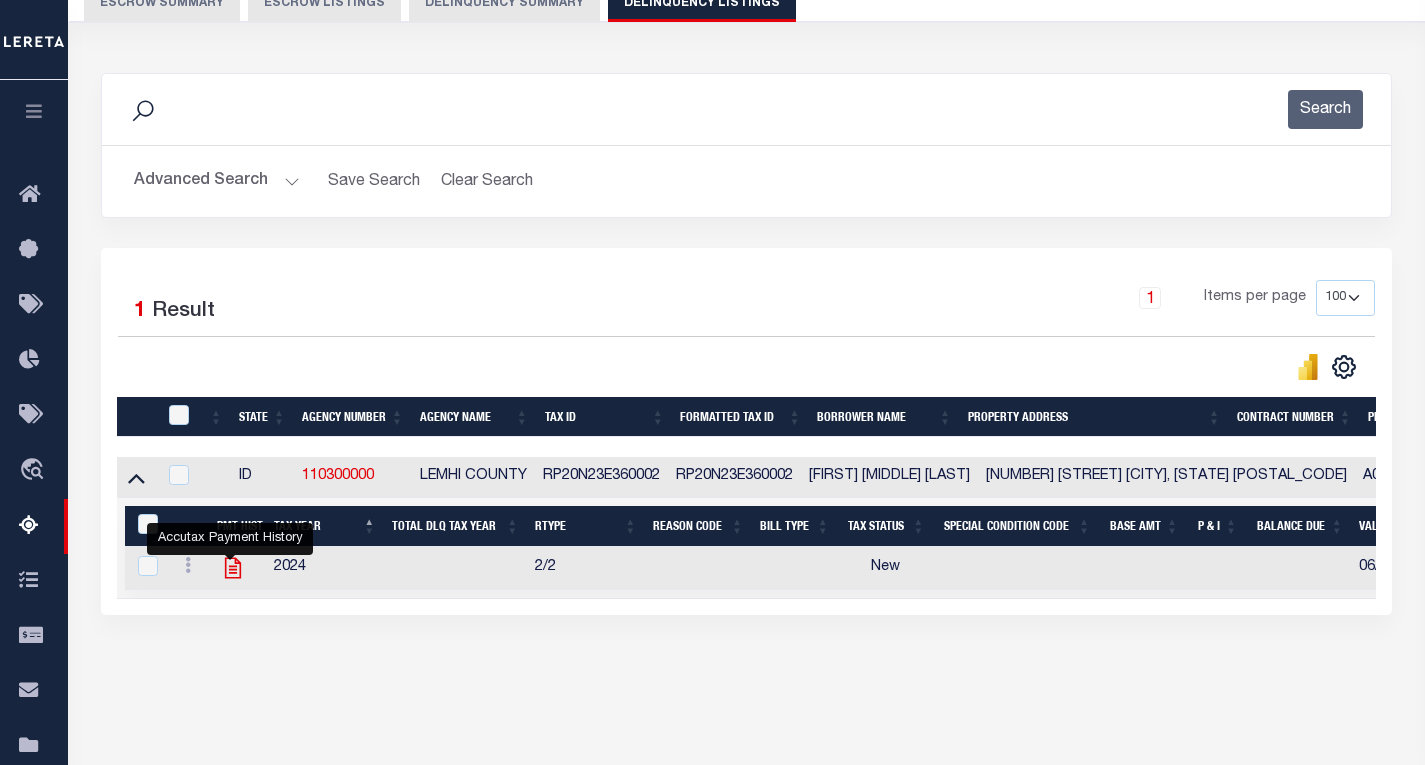 click 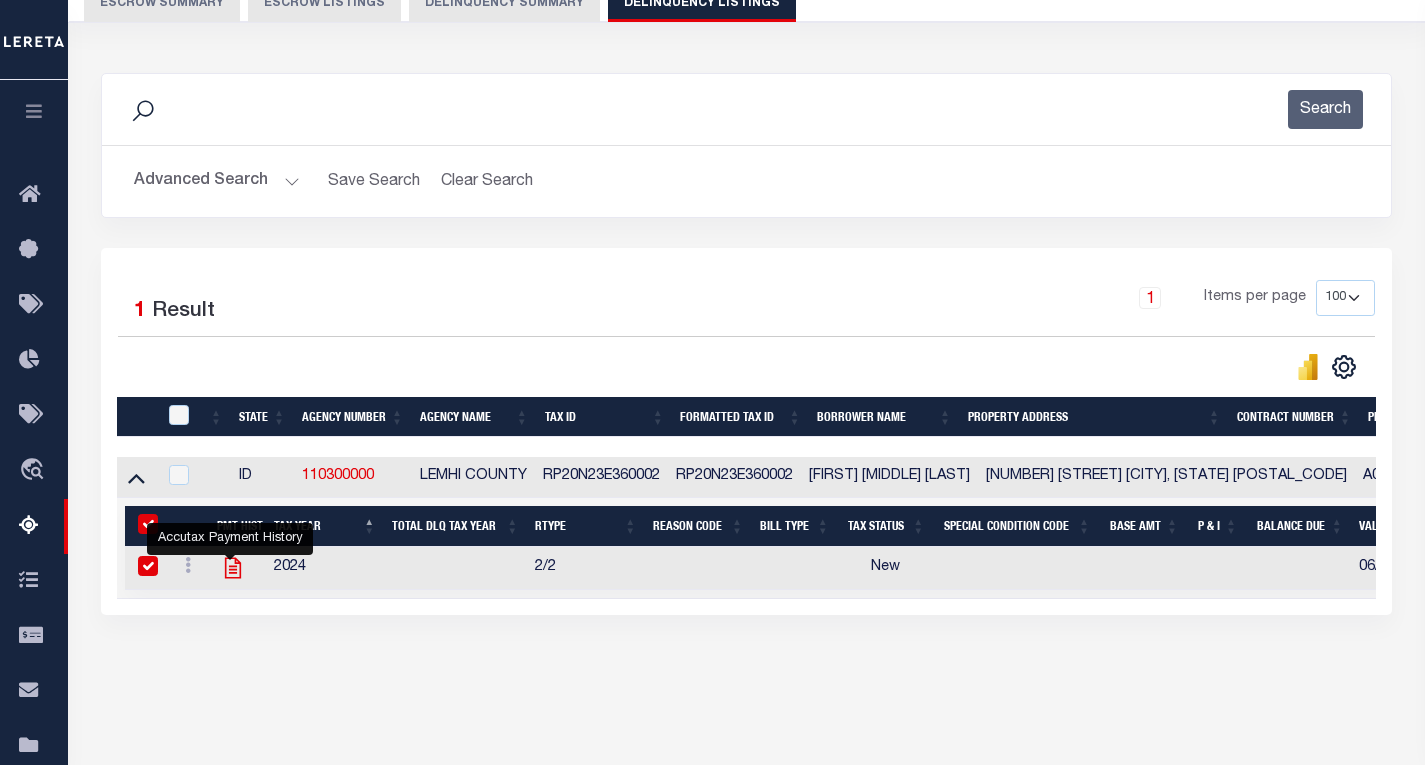 checkbox on "true" 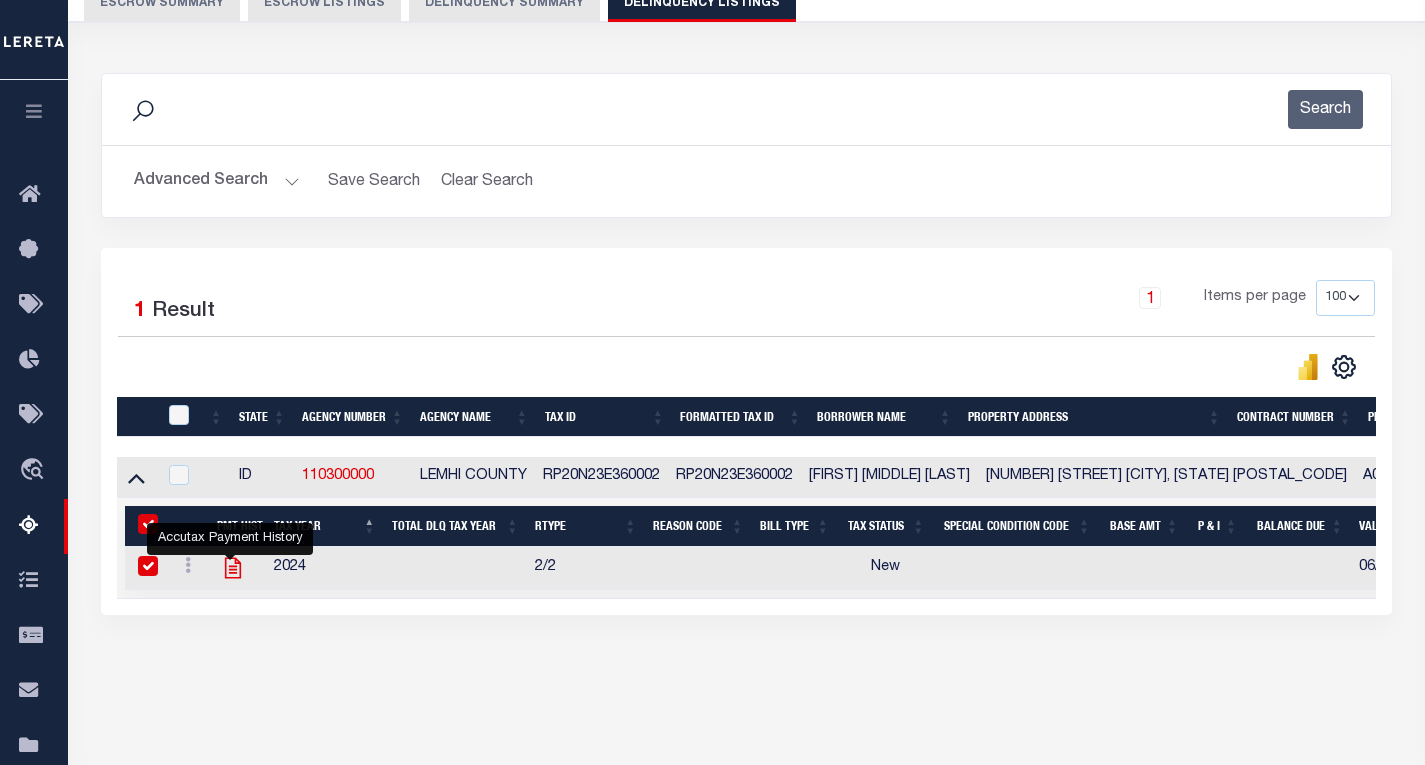 checkbox on "true" 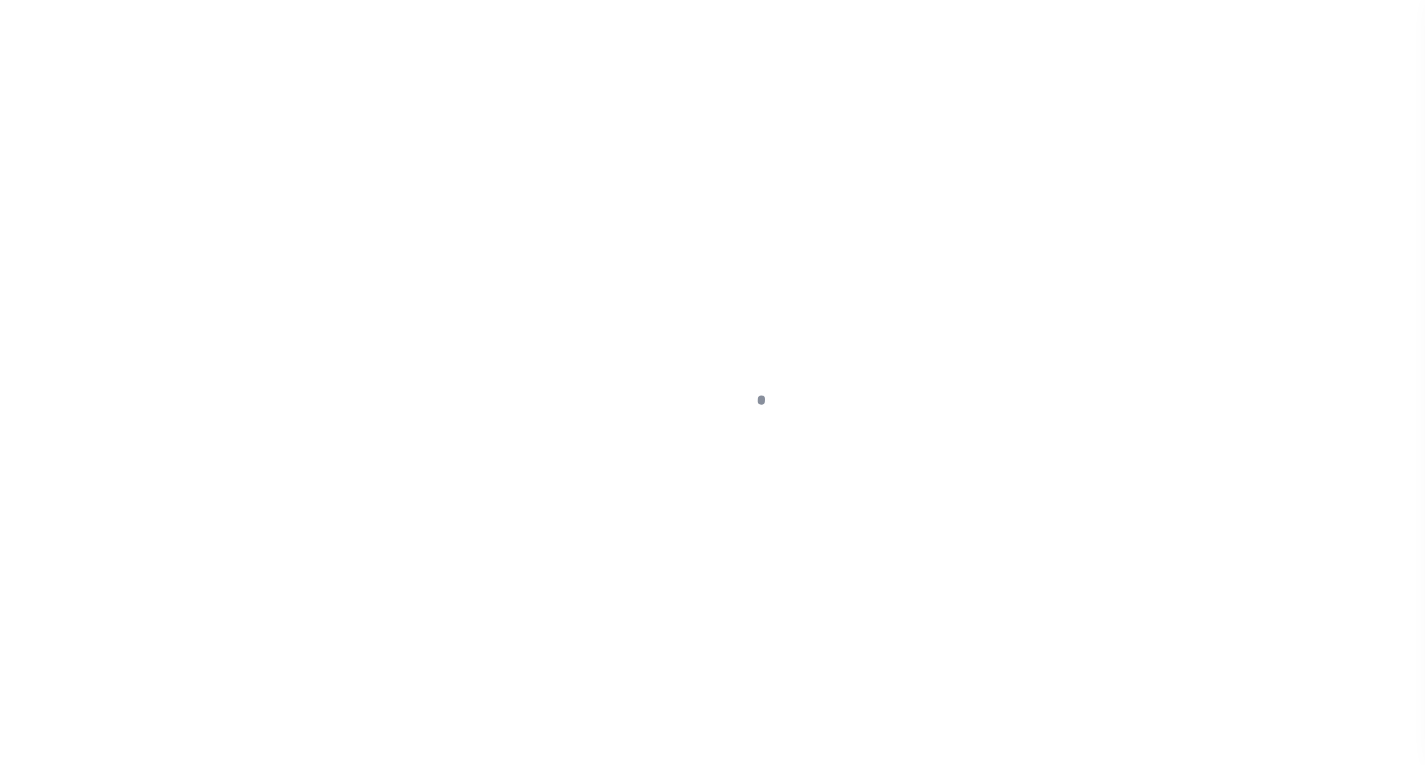 scroll, scrollTop: 0, scrollLeft: 0, axis: both 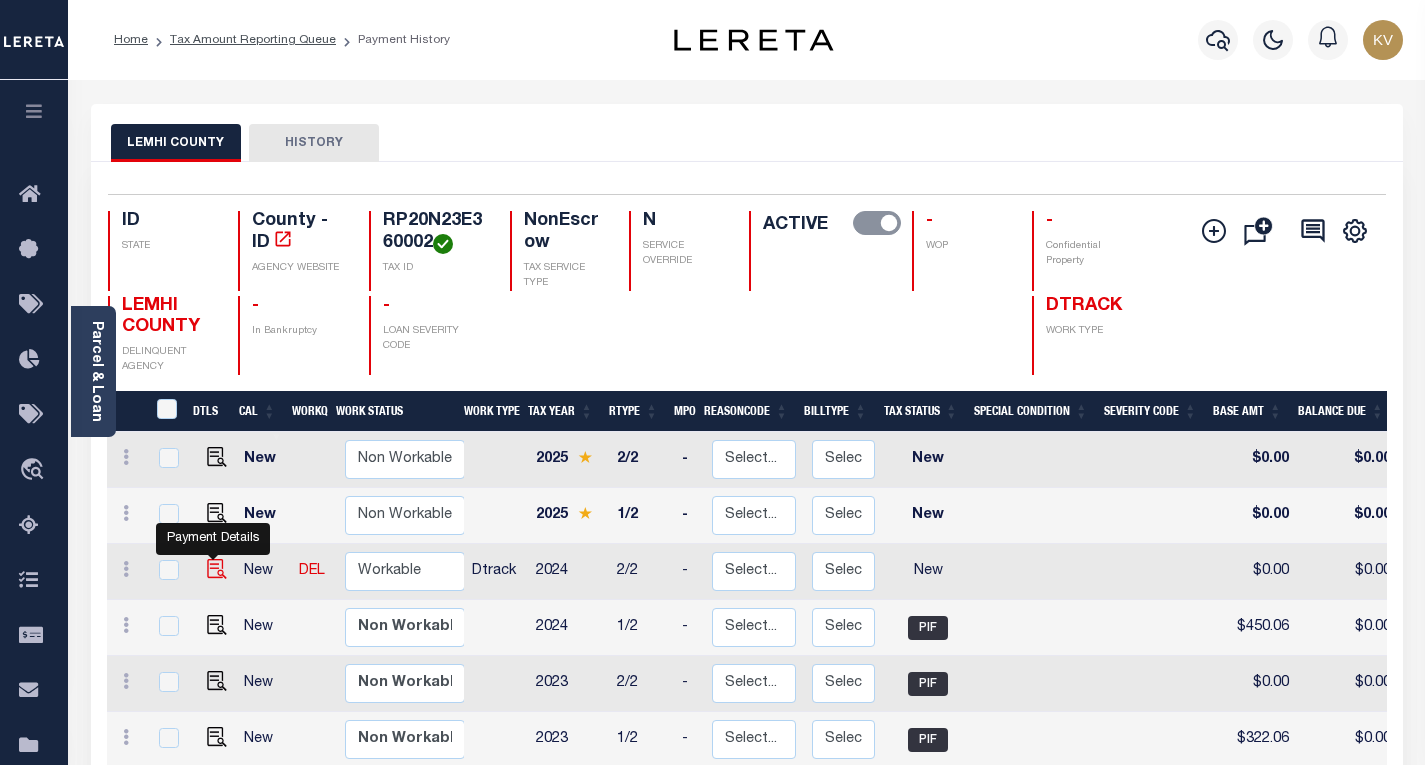 click at bounding box center [217, 569] 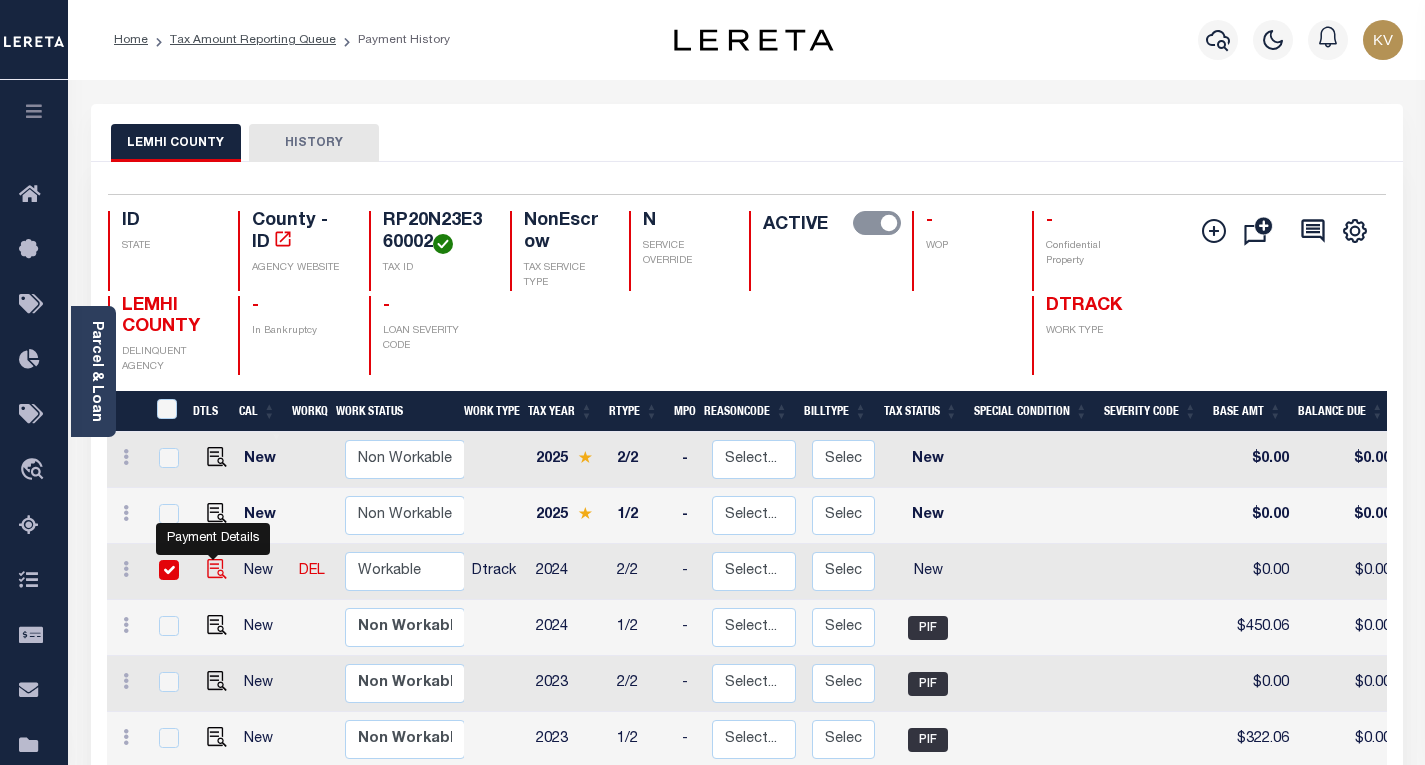 checkbox on "true" 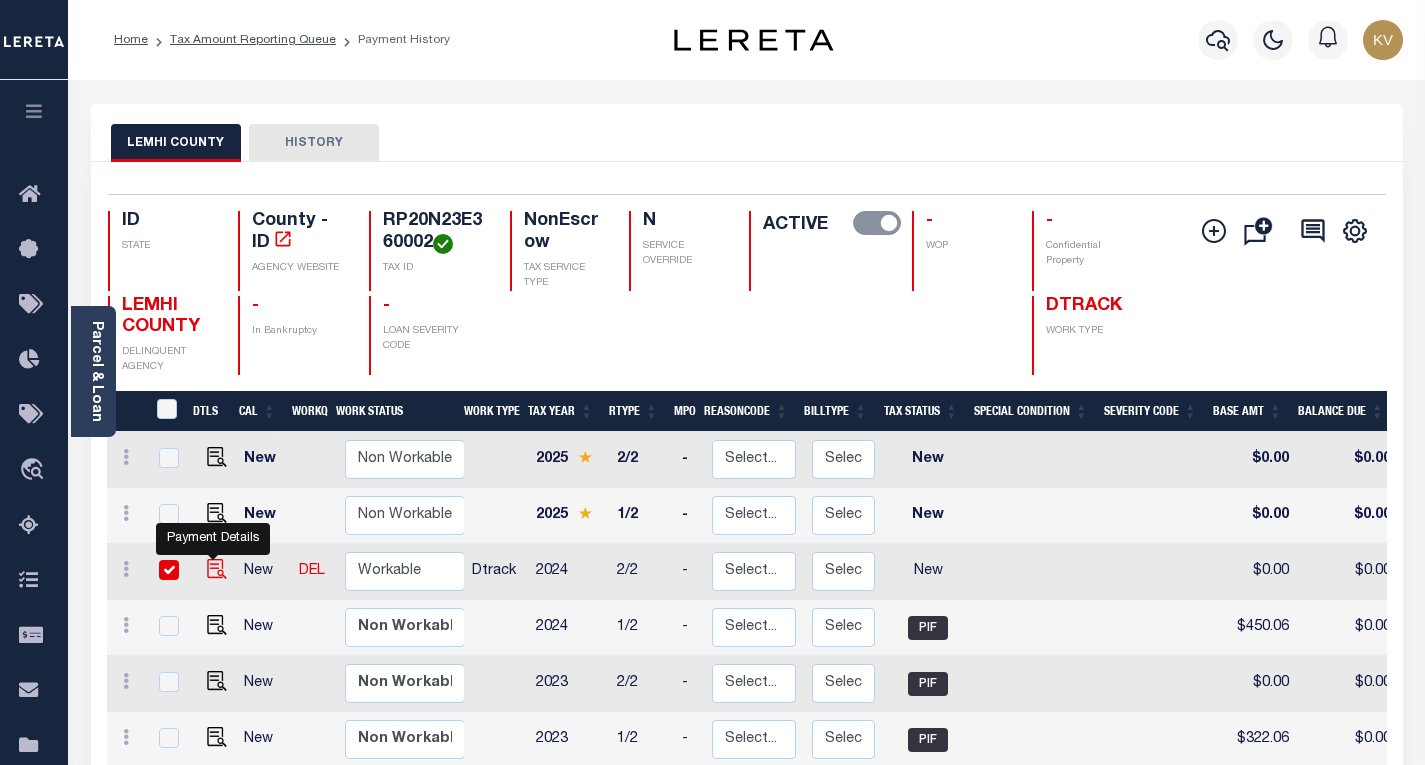 checkbox on "true" 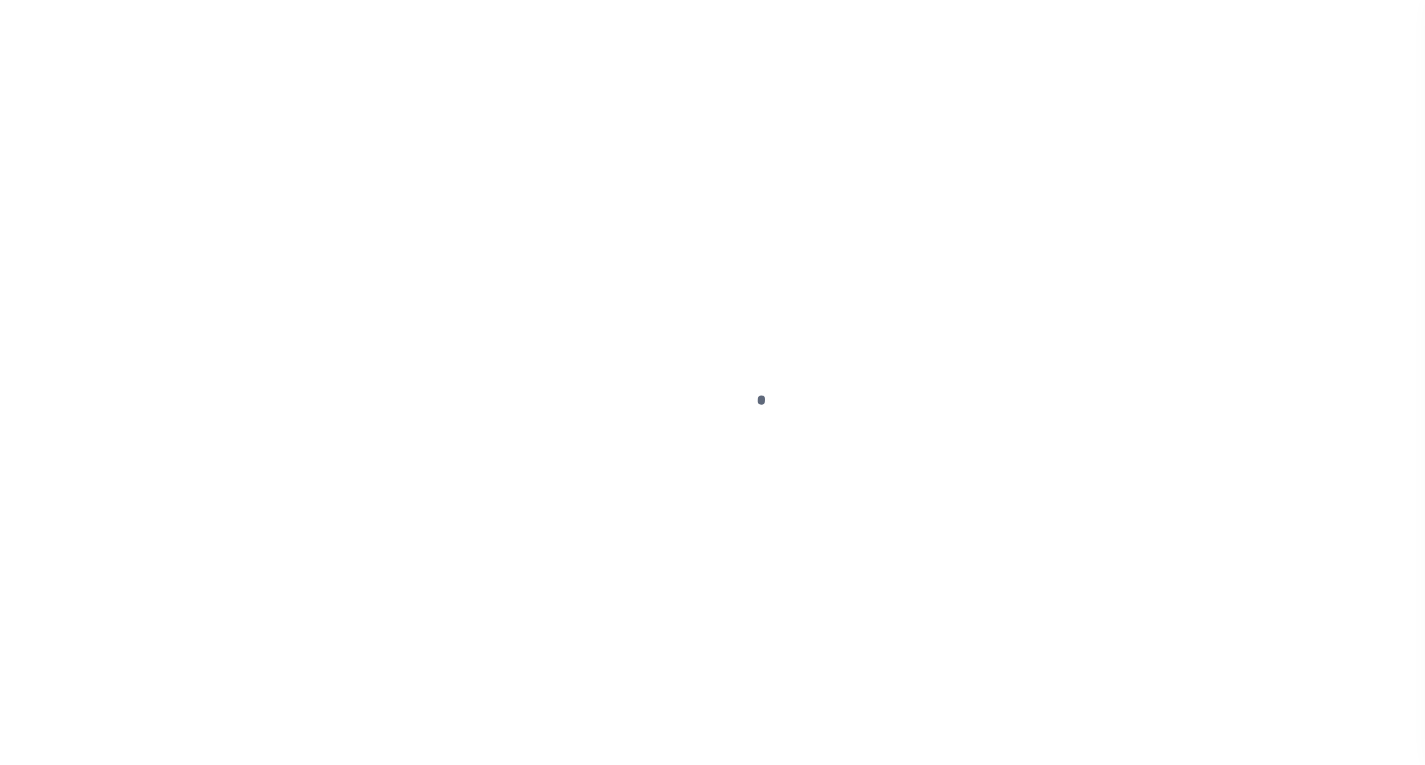 scroll, scrollTop: 0, scrollLeft: 0, axis: both 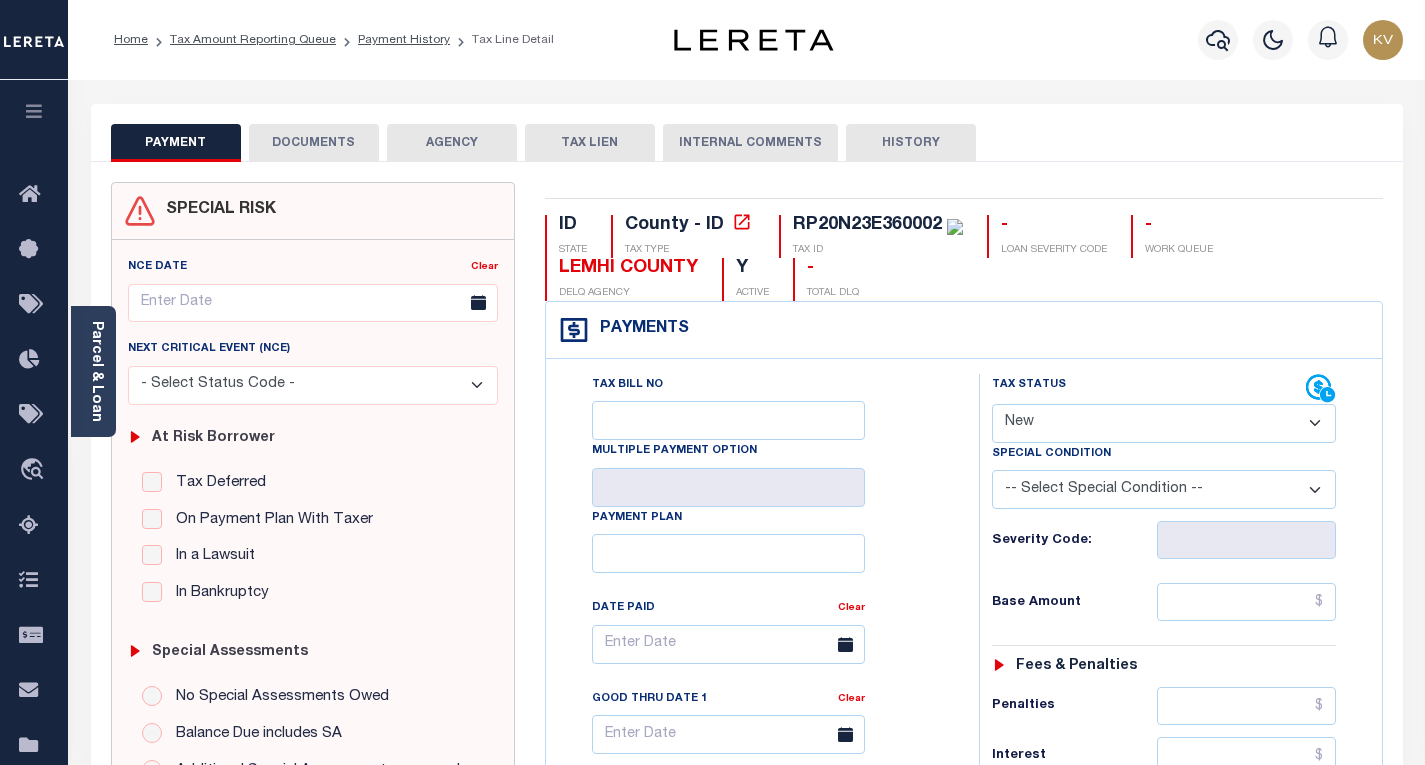 click on "- Select Status Code -
Open
Due/Unpaid
Paid
Incomplete
No Tax Due
Internal Refund Processed
New" at bounding box center (1164, 423) 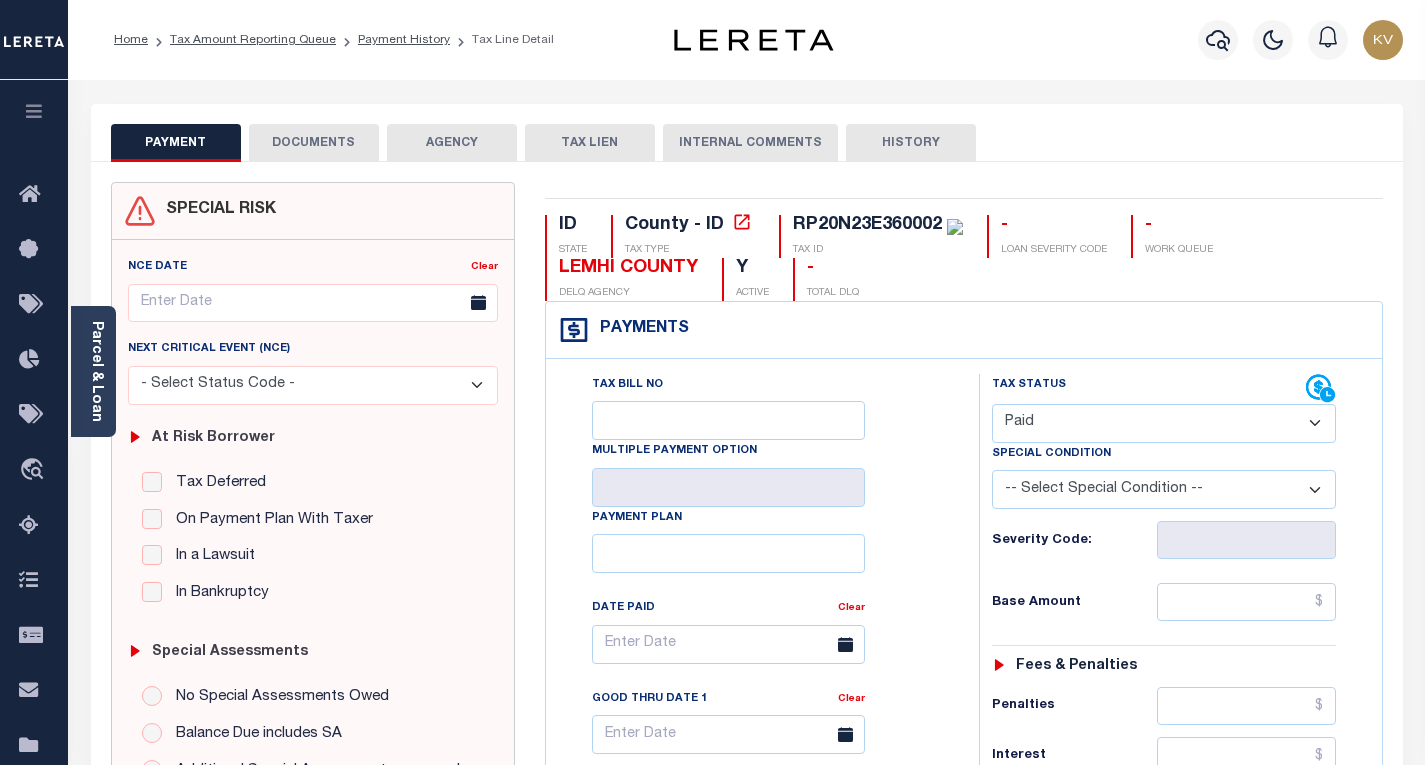 click on "- Select Status Code -
Open
Due/Unpaid
Paid
Incomplete
No Tax Due
Internal Refund Processed
New" at bounding box center (1164, 423) 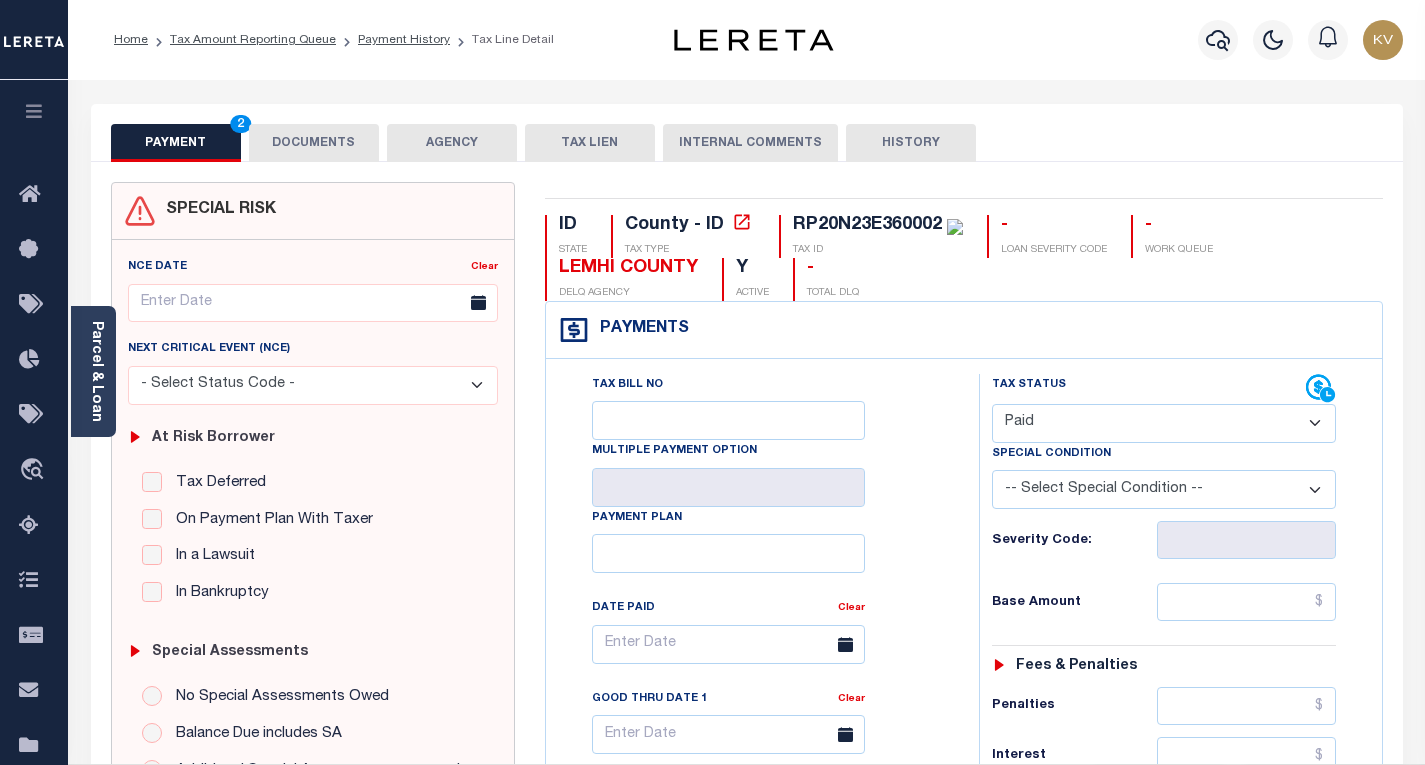 type on "08/01/2025" 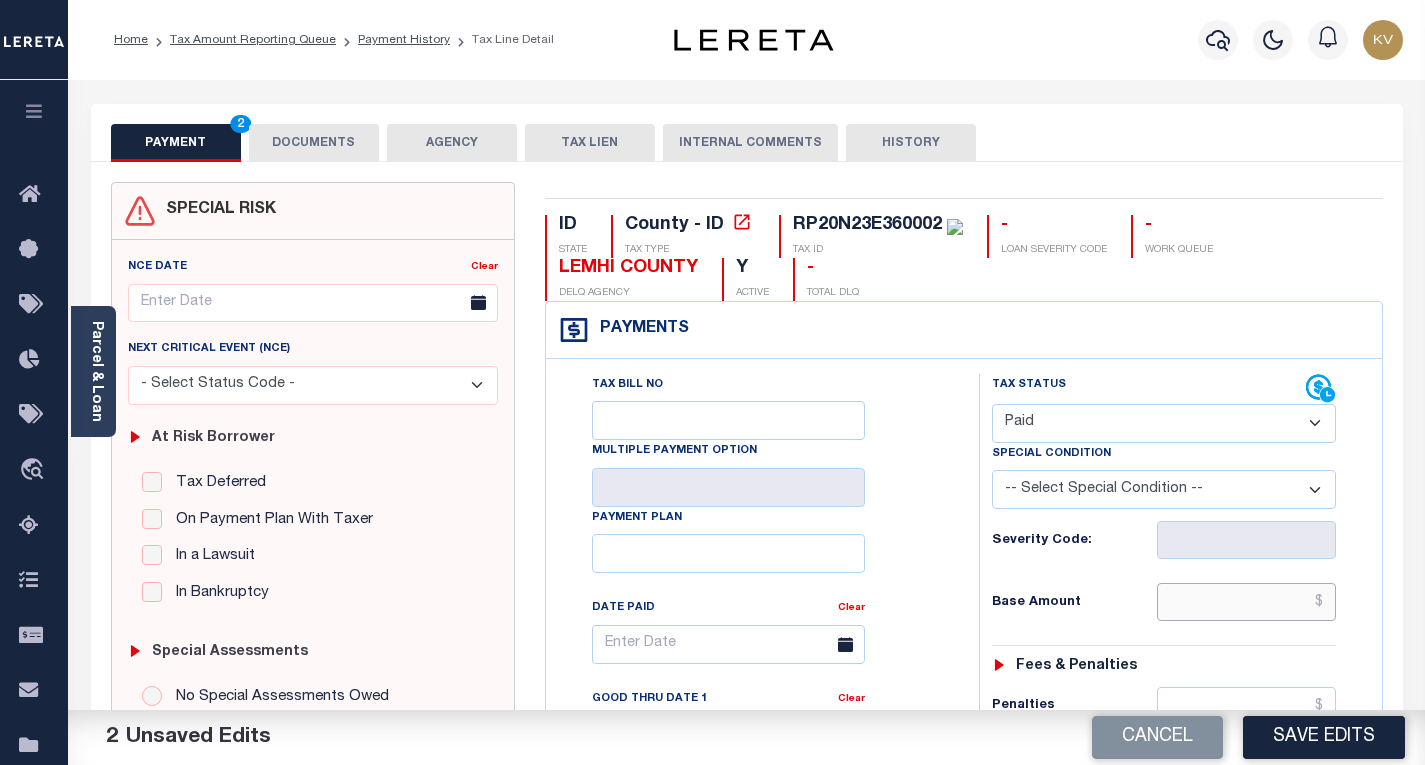 click at bounding box center [1246, 602] 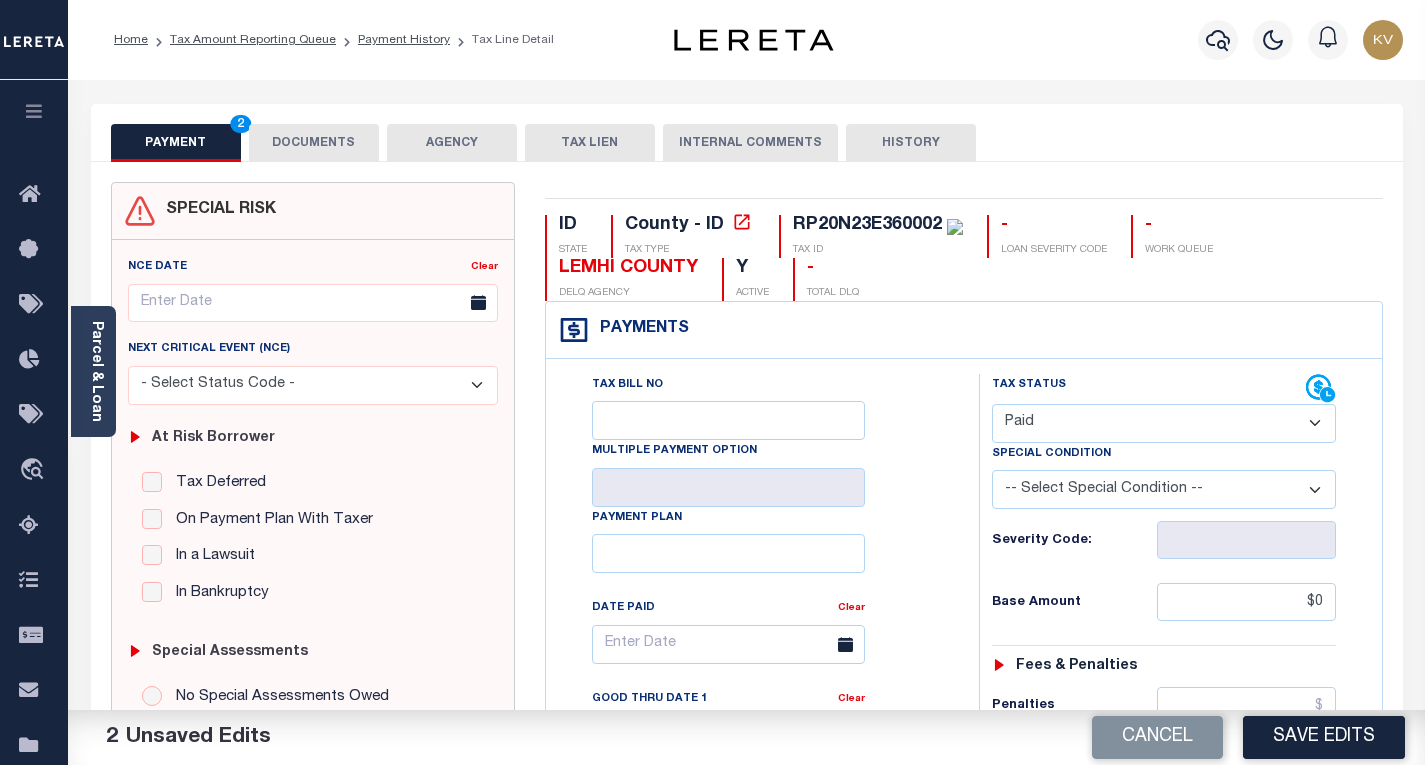 type on "$0.00" 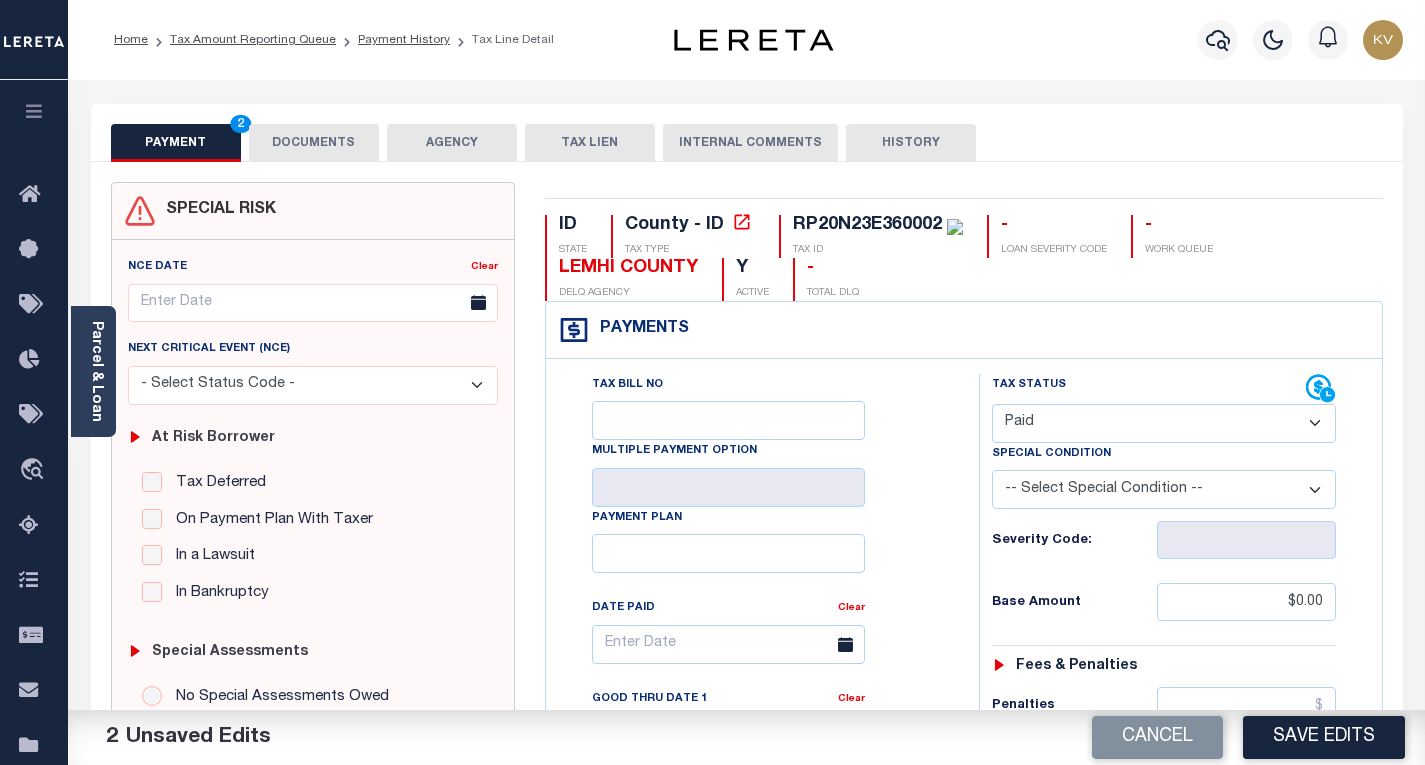click on "Base Amount" at bounding box center (1074, 603) 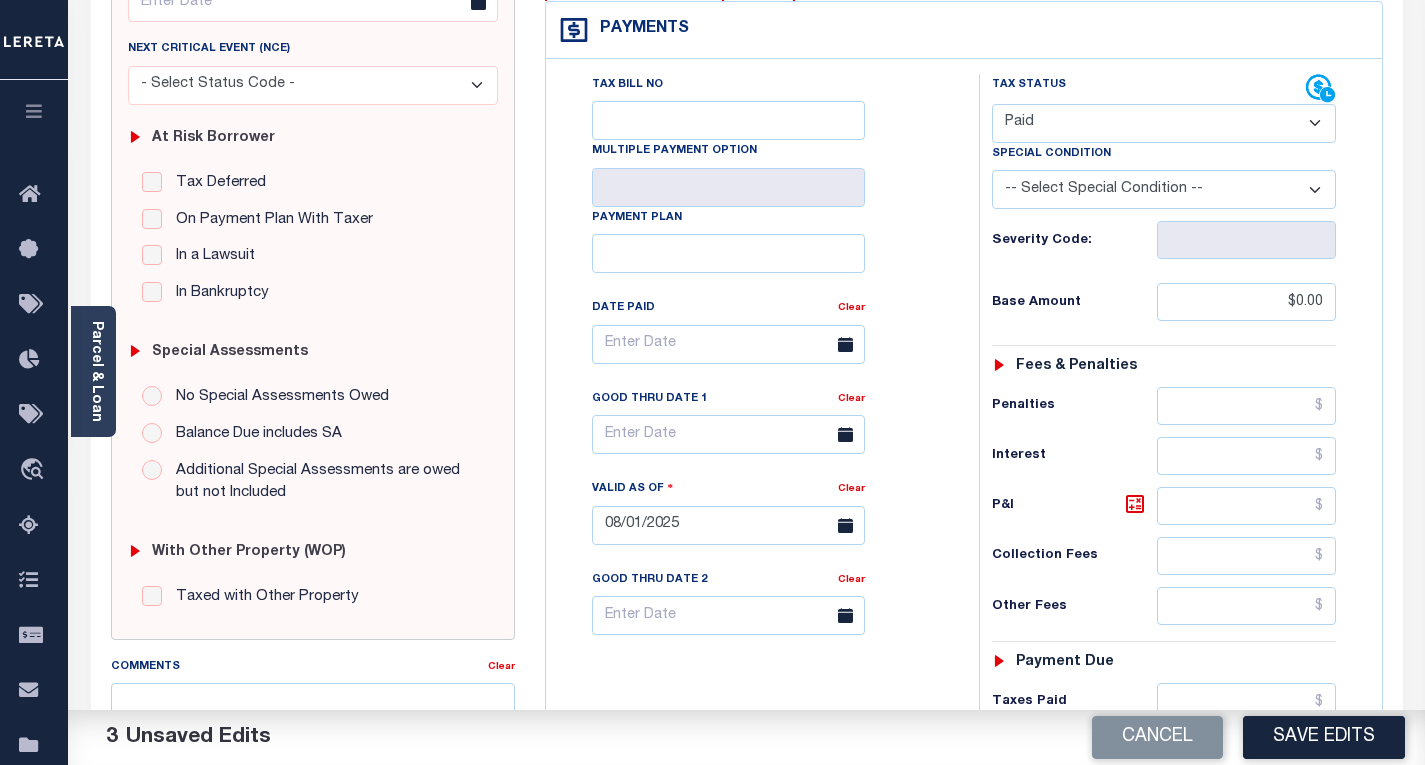scroll, scrollTop: 500, scrollLeft: 0, axis: vertical 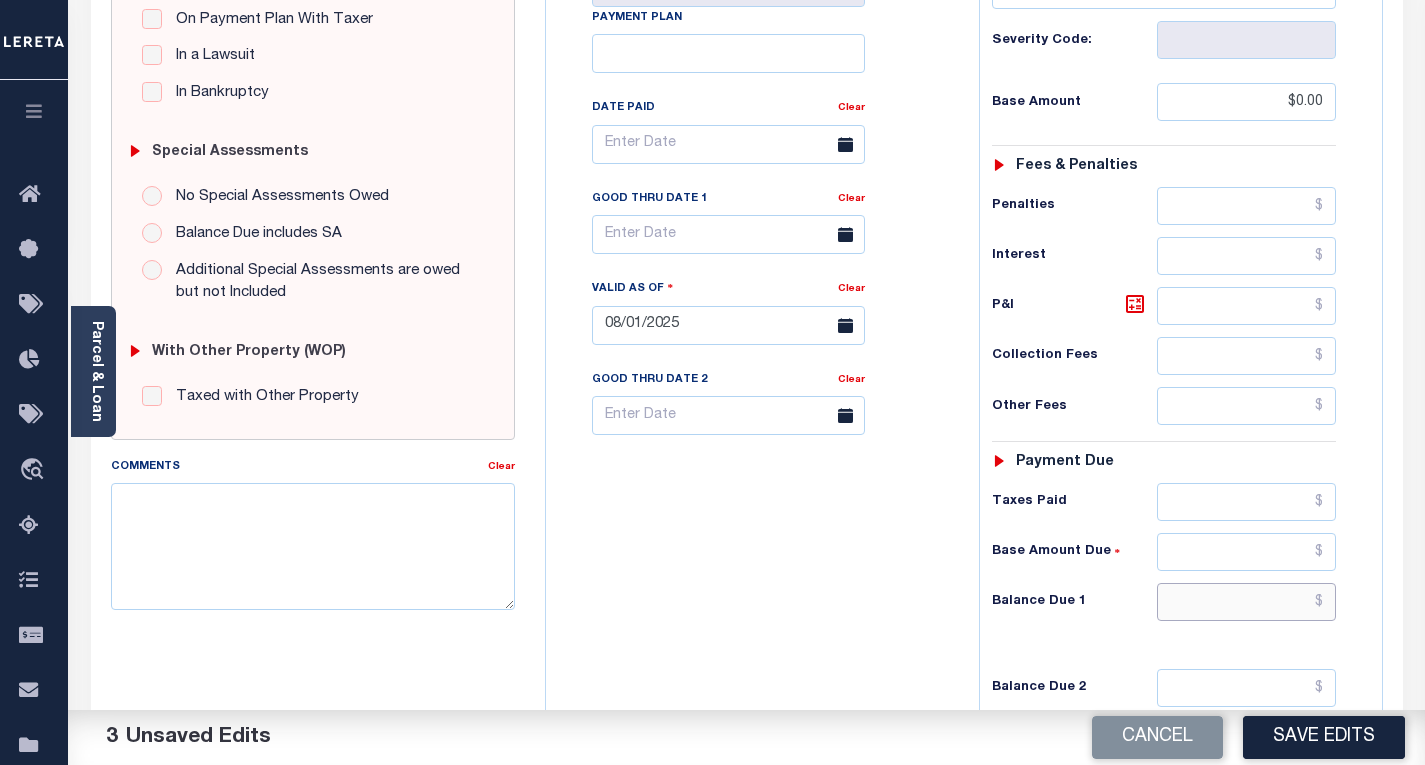 click at bounding box center (1246, 602) 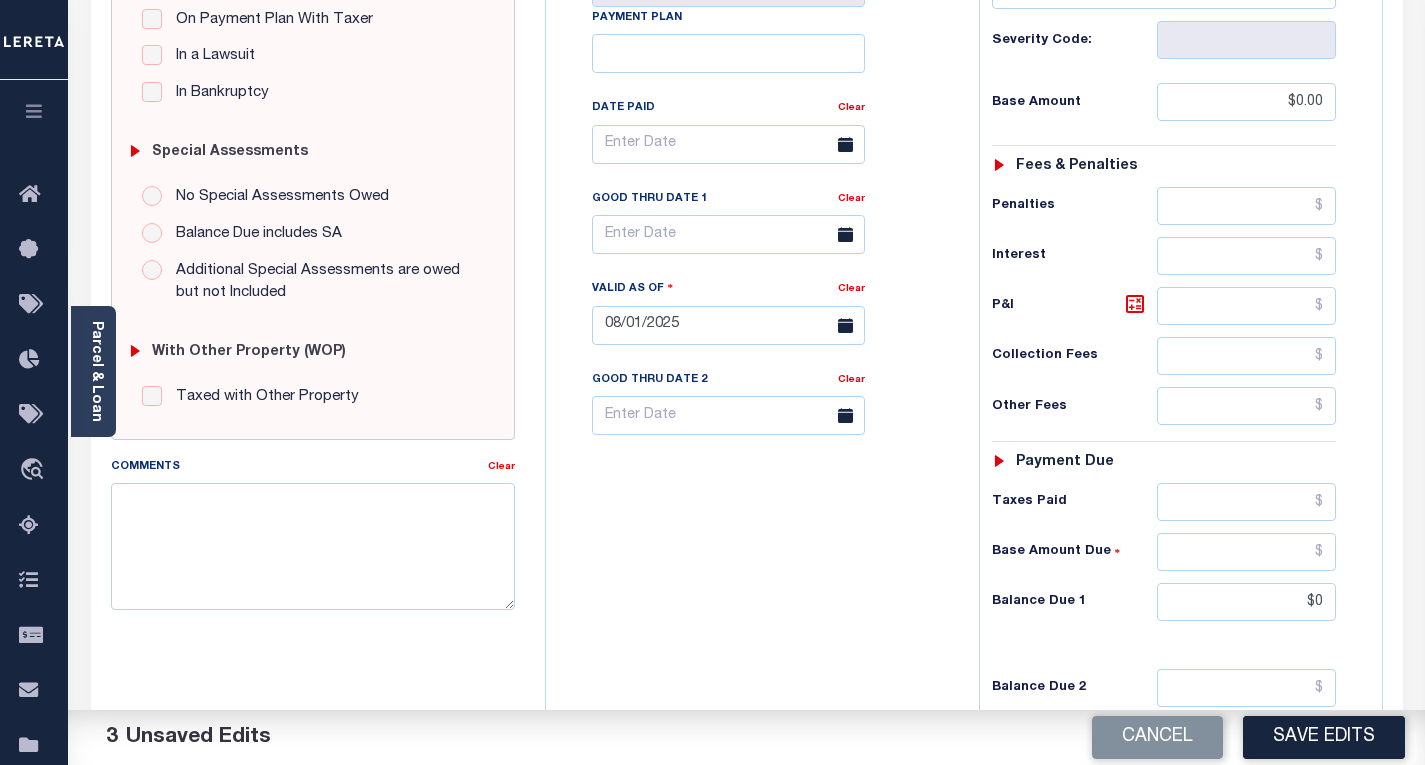 type on "$0.00" 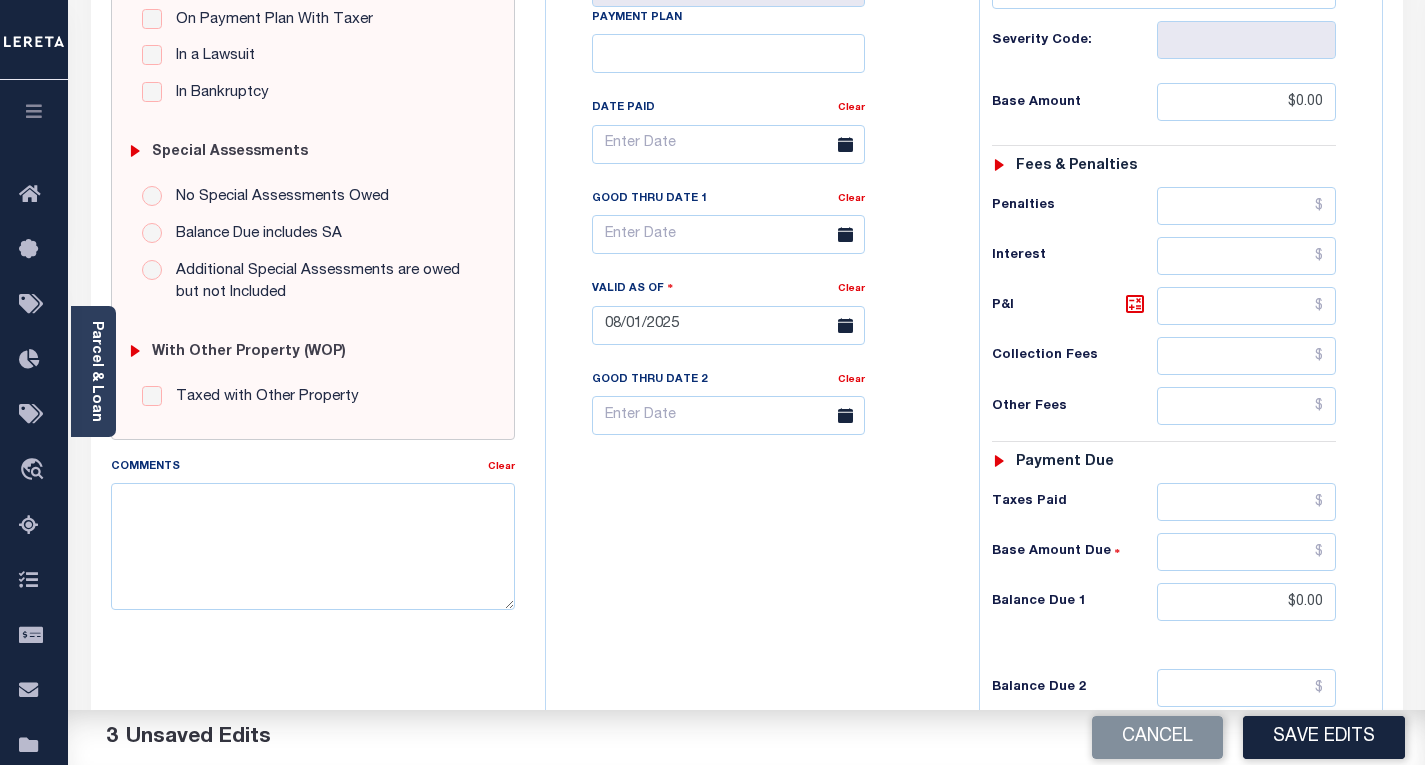 click on "Tax Bill No
Multiple Payment Option
Payment Plan
Clear" at bounding box center (757, 315) 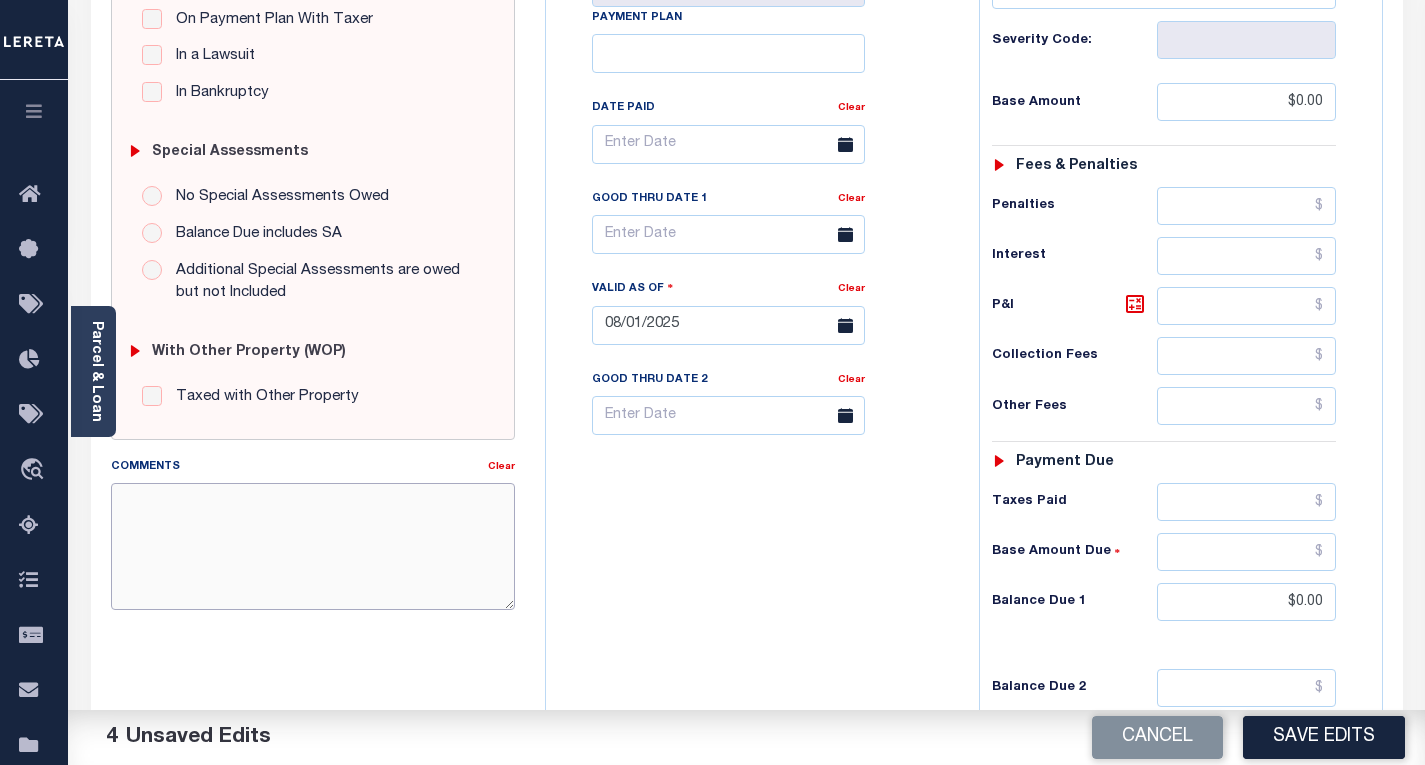 click on "Comments" at bounding box center (313, 546) 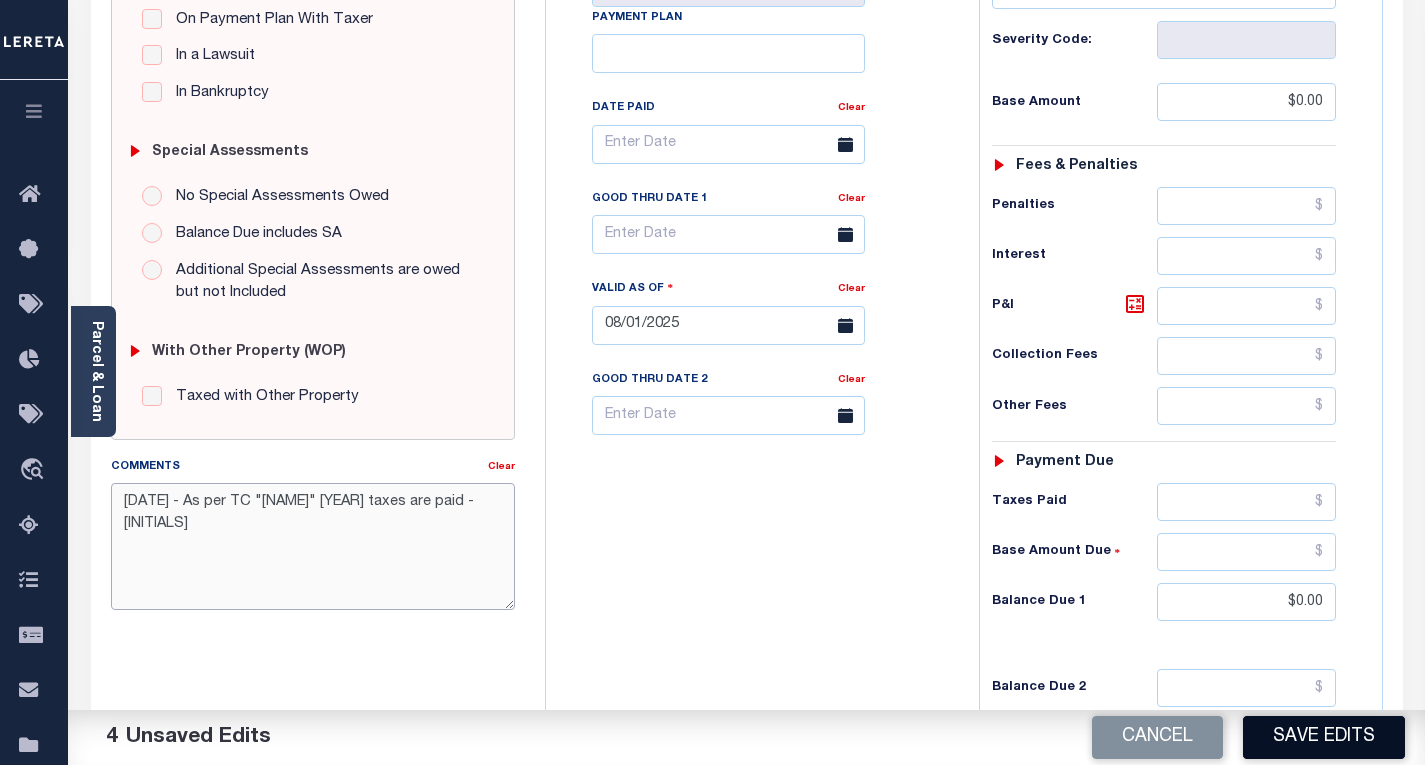 type on "8/1/2025 - As per TC "Jack" 2024 taxes are paid - VK" 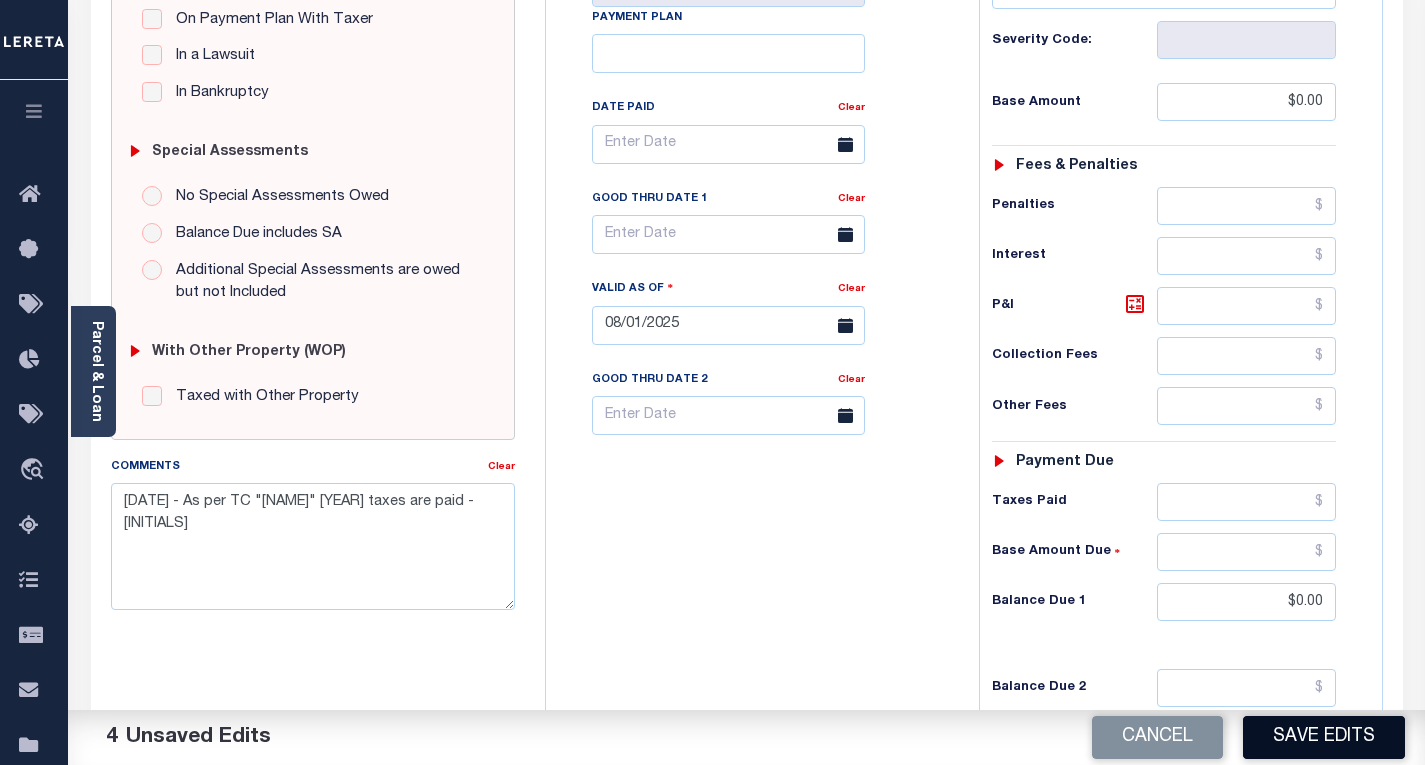 click on "Save Edits" at bounding box center [1324, 737] 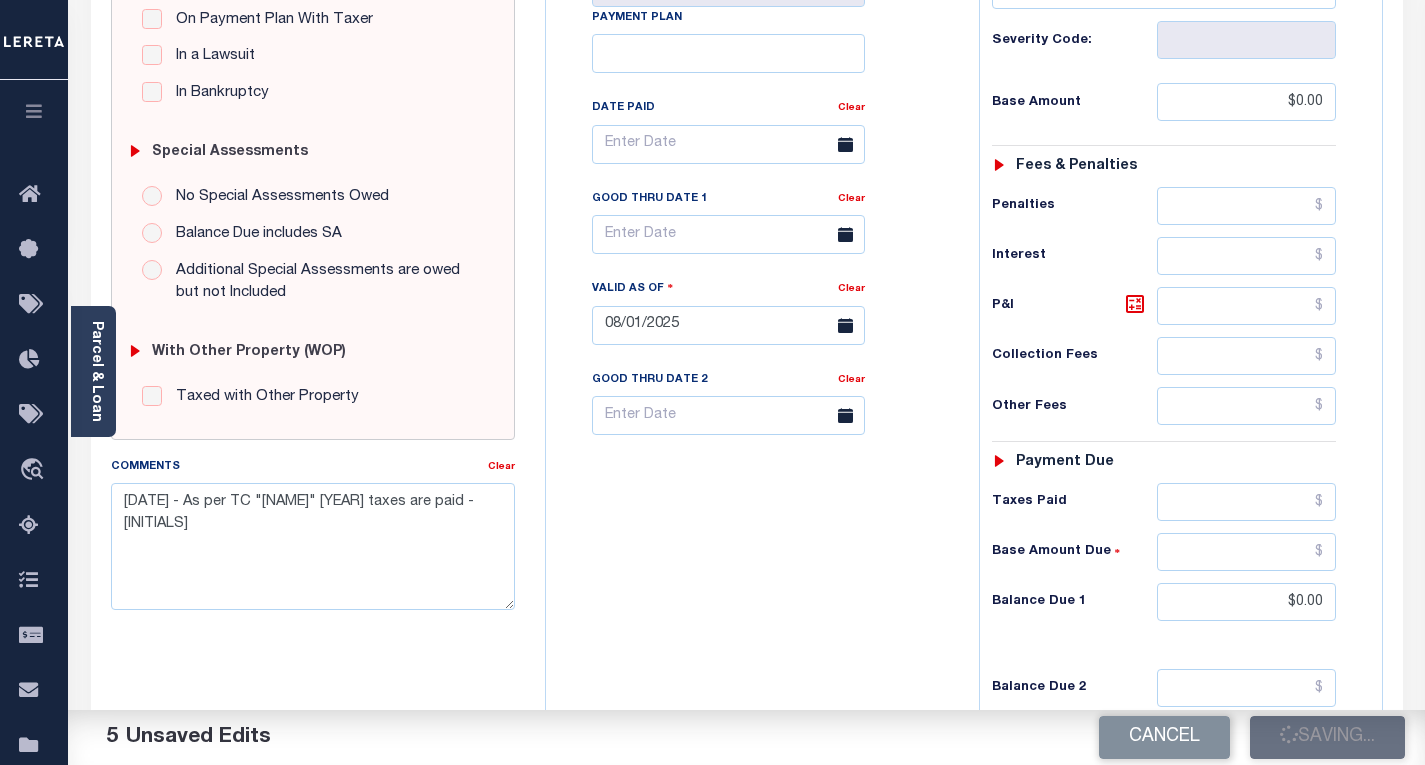 checkbox on "false" 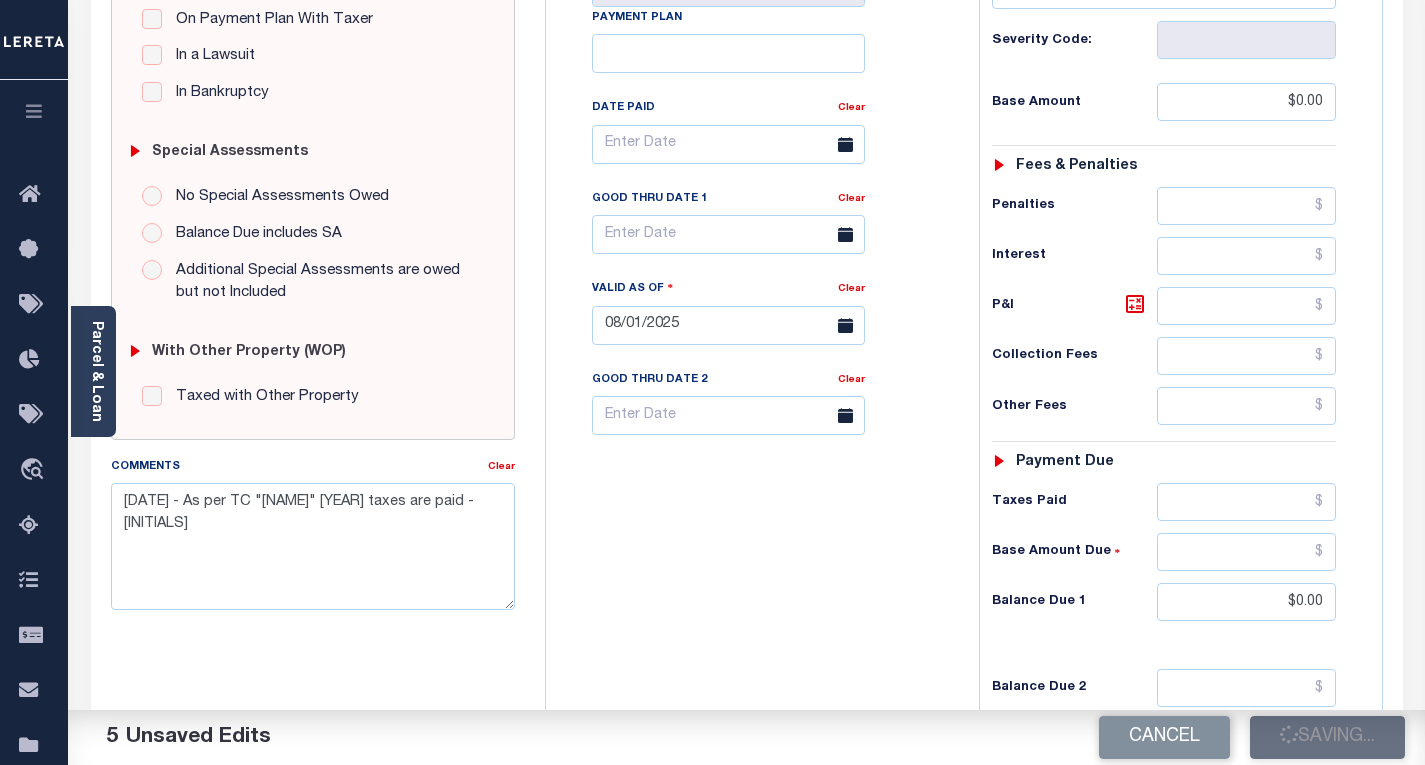 checkbox on "false" 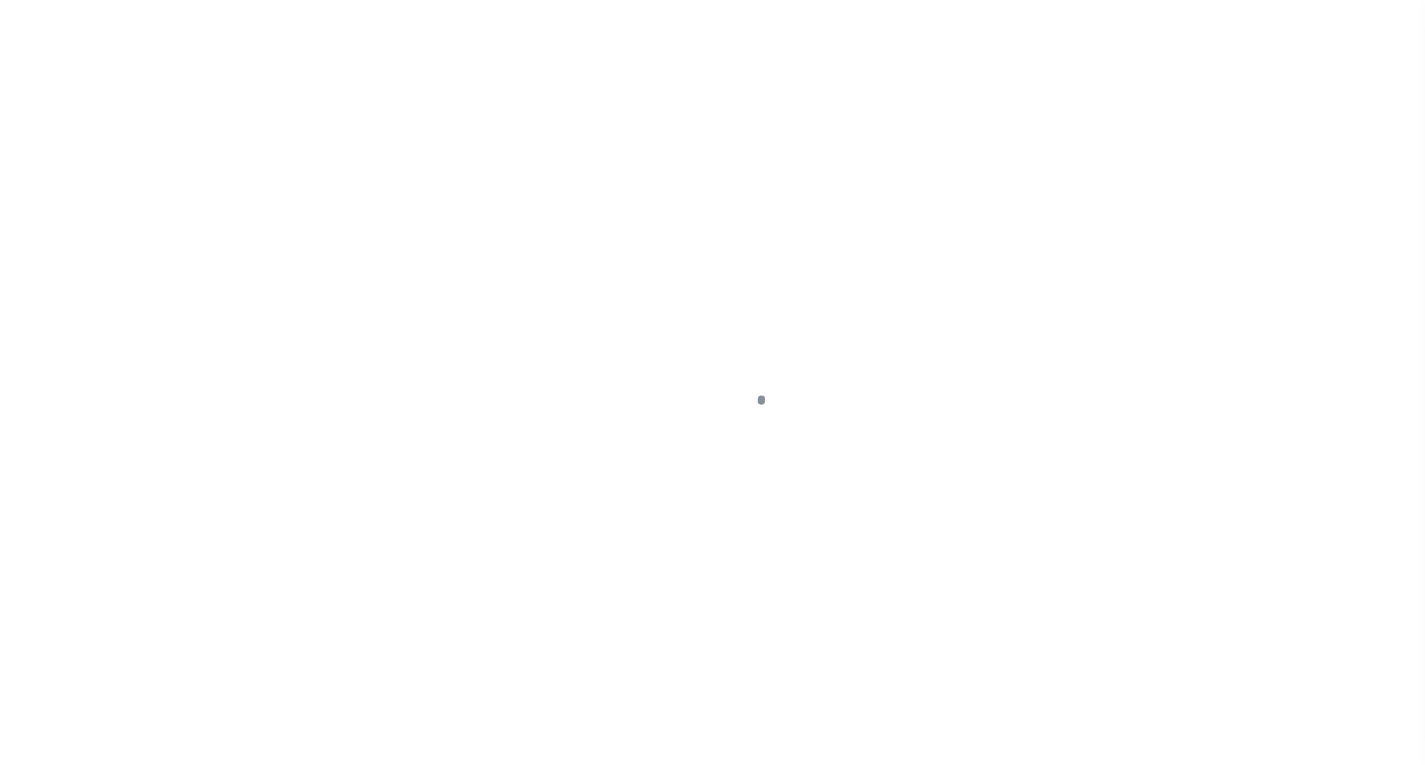 scroll, scrollTop: 0, scrollLeft: 0, axis: both 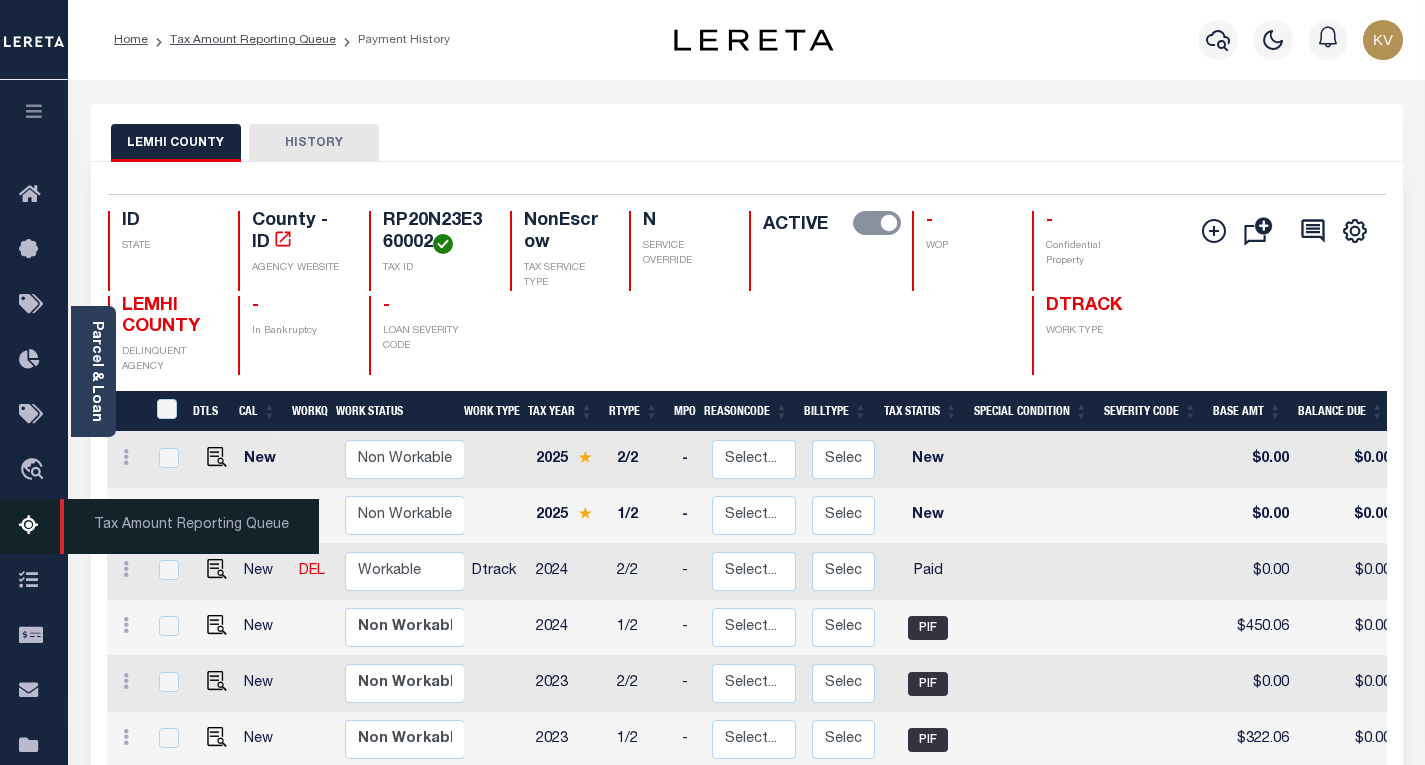 click on "Tax Amount Reporting Queue" at bounding box center (34, 526) 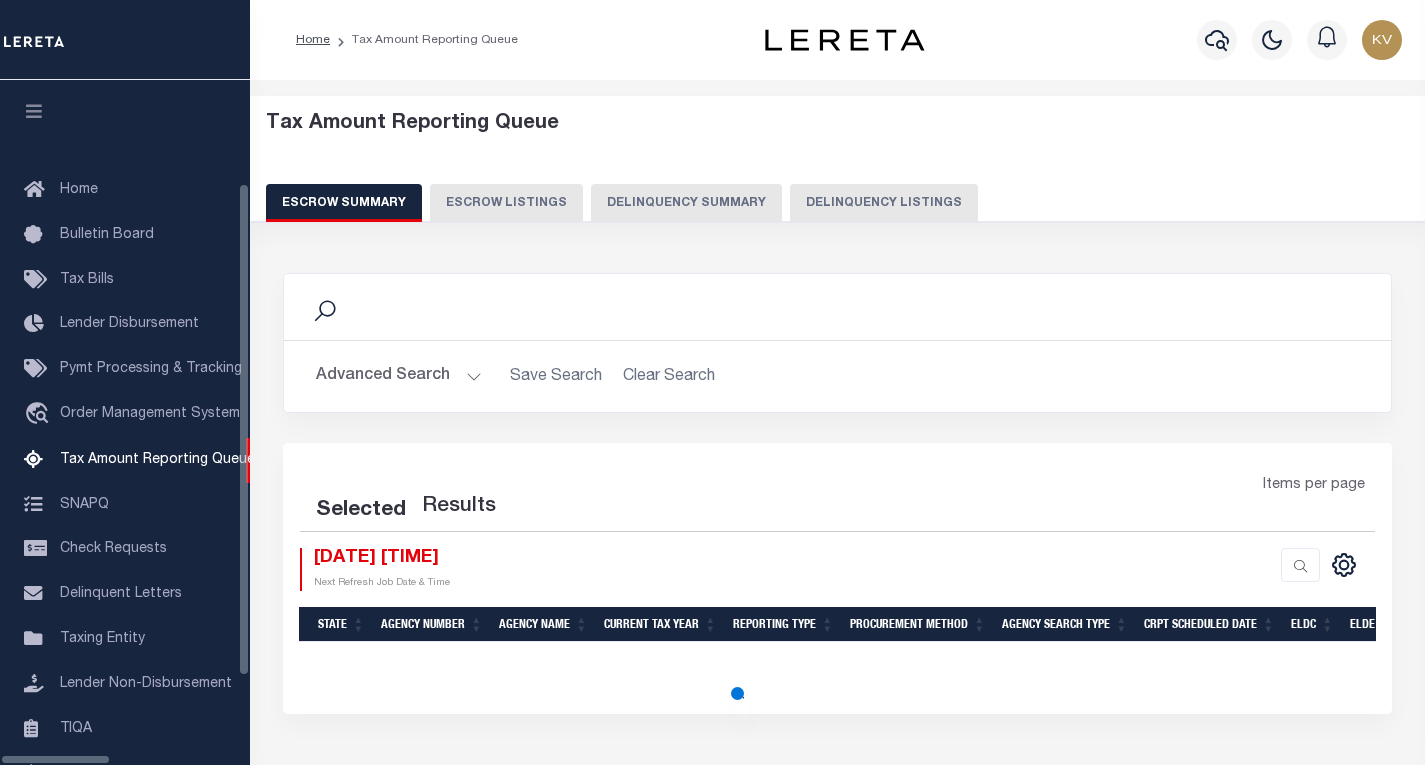 select on "100" 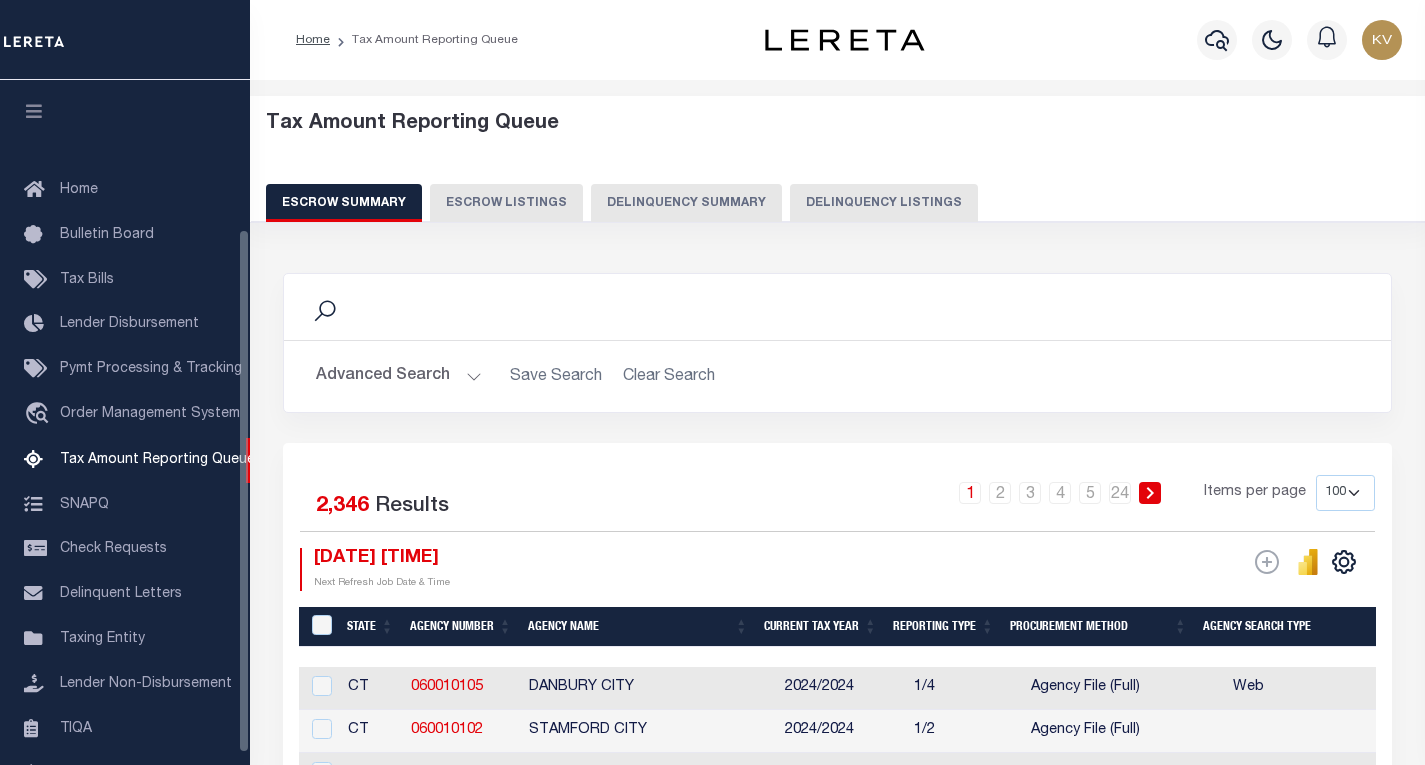 scroll, scrollTop: 0, scrollLeft: 0, axis: both 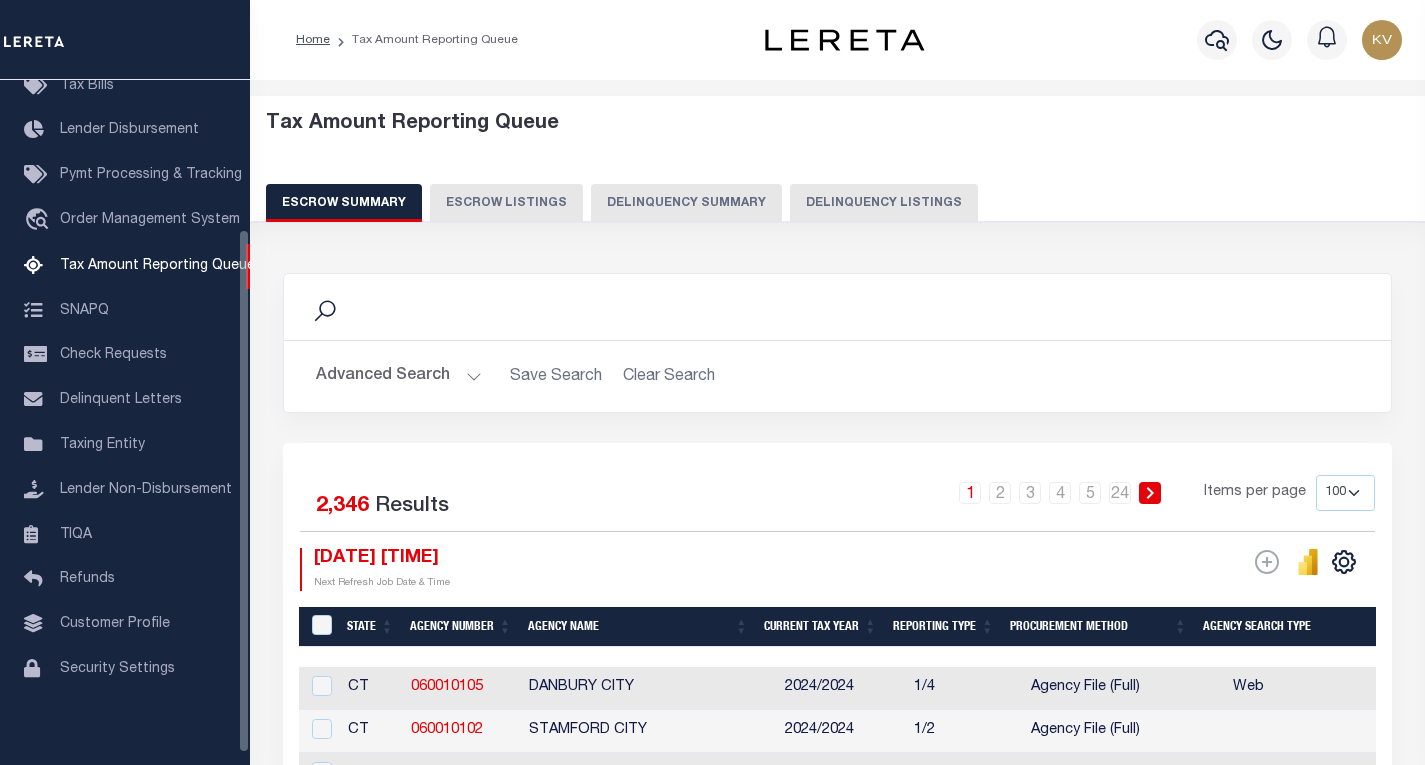 click on "Delinquency Listings" at bounding box center [884, 203] 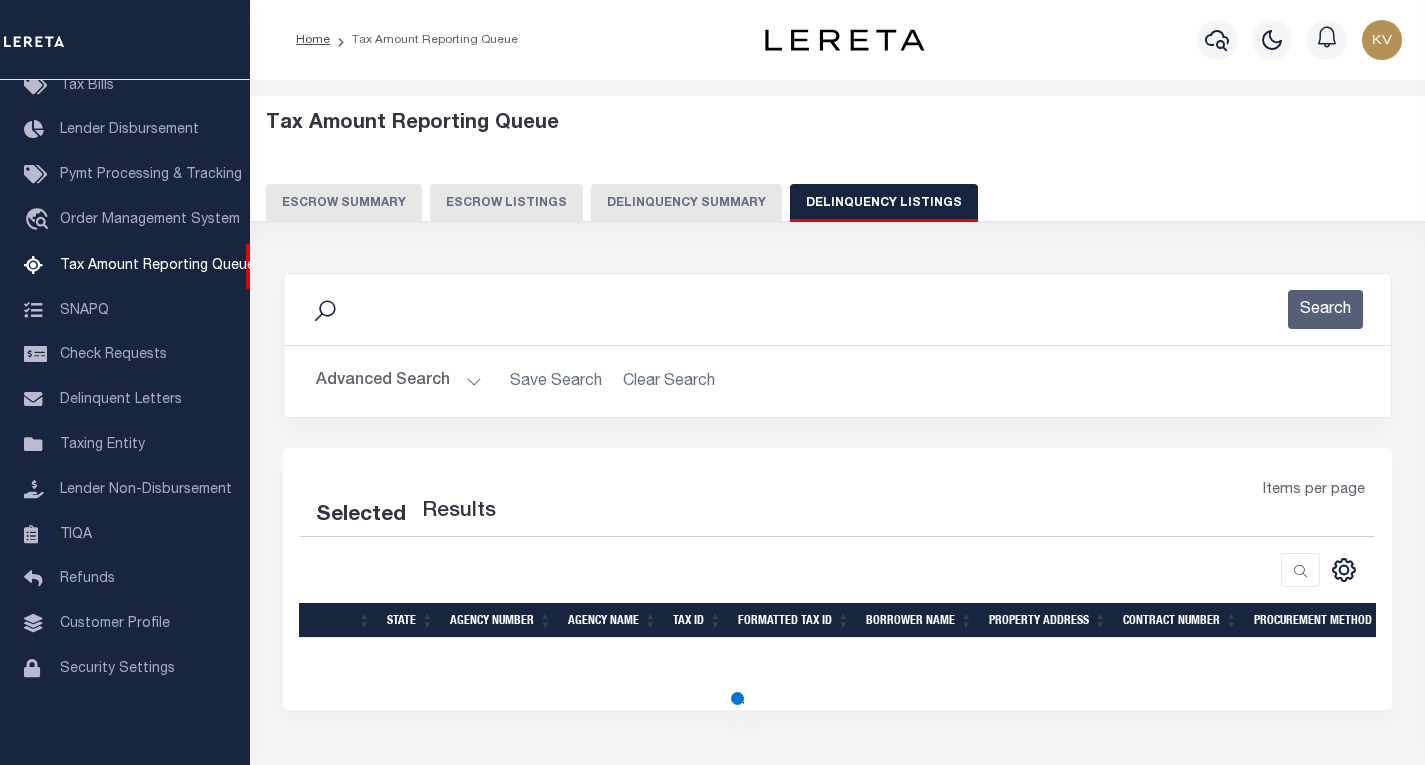 select on "100" 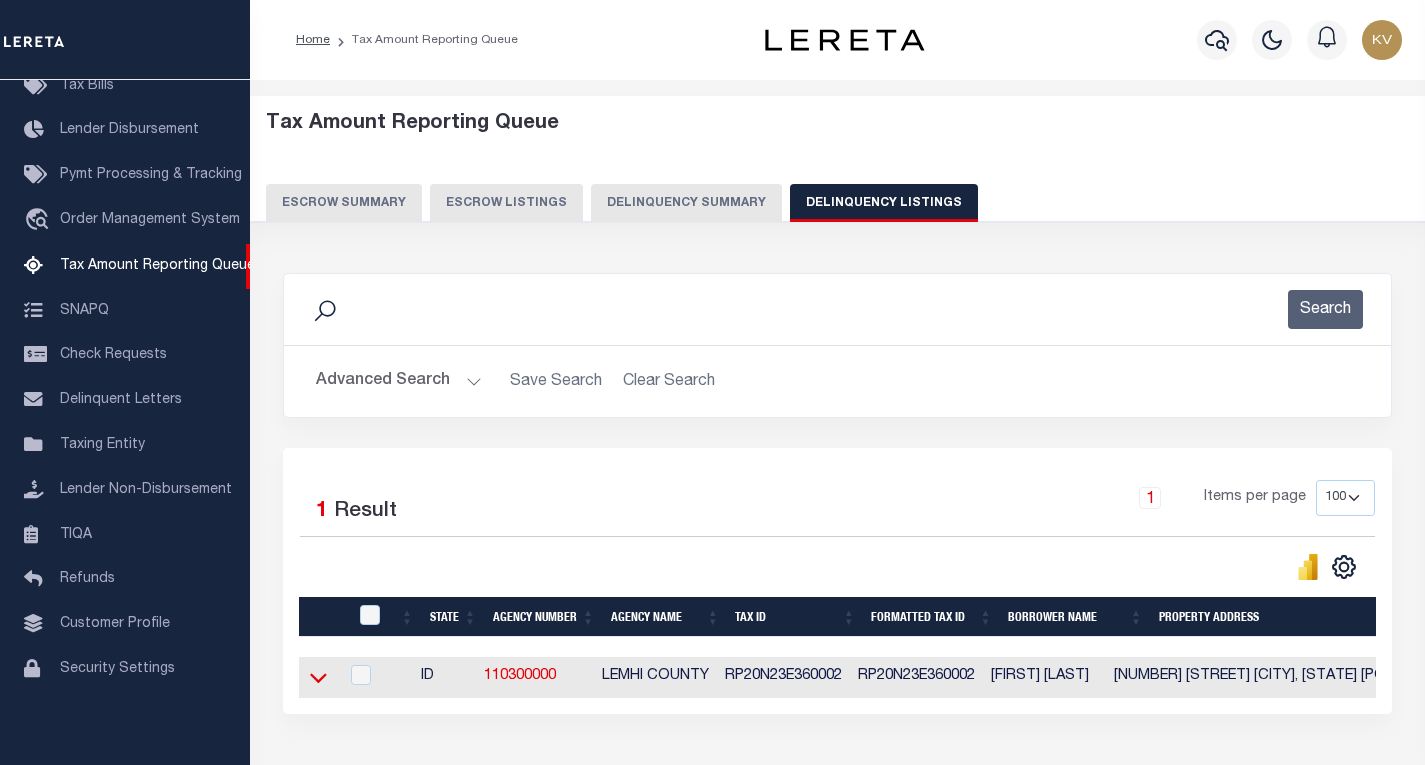 click 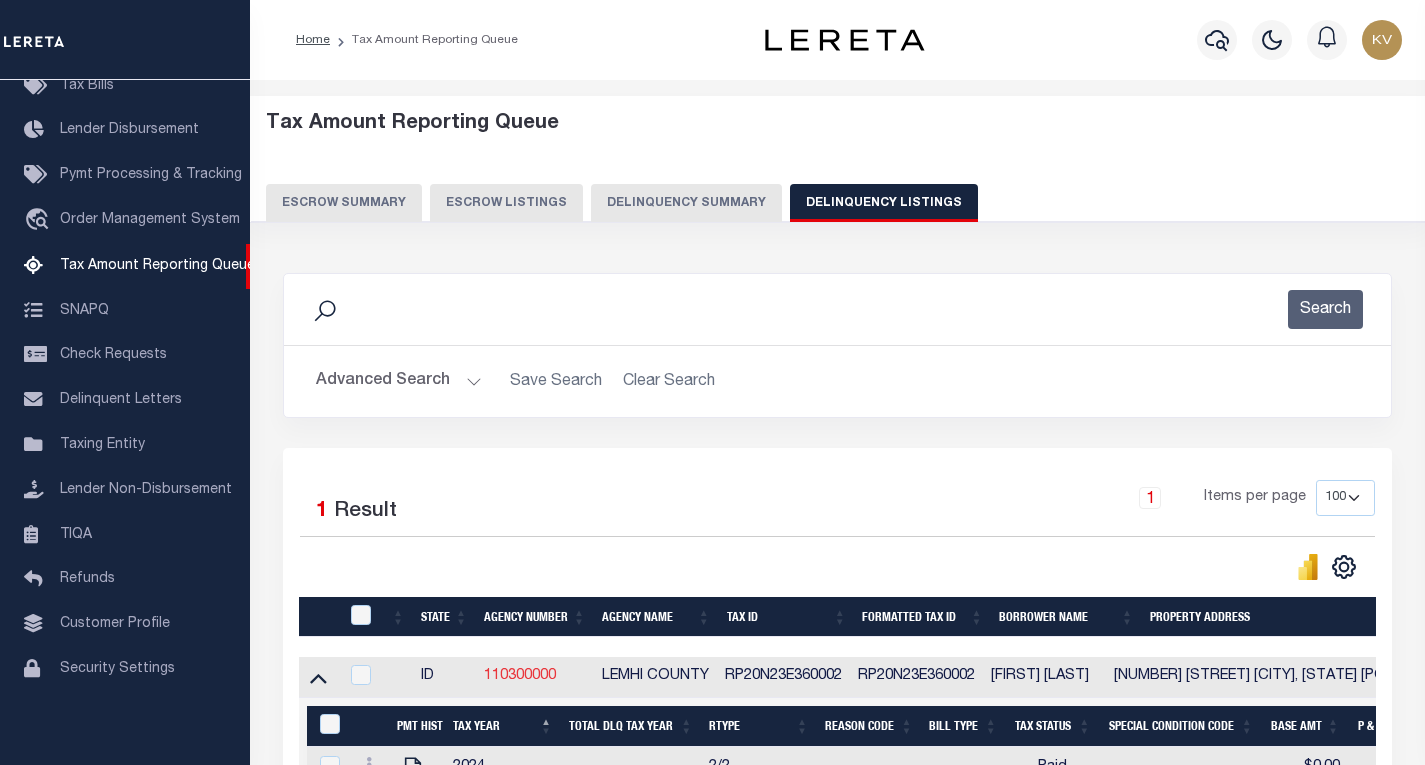 scroll, scrollTop: 248, scrollLeft: 0, axis: vertical 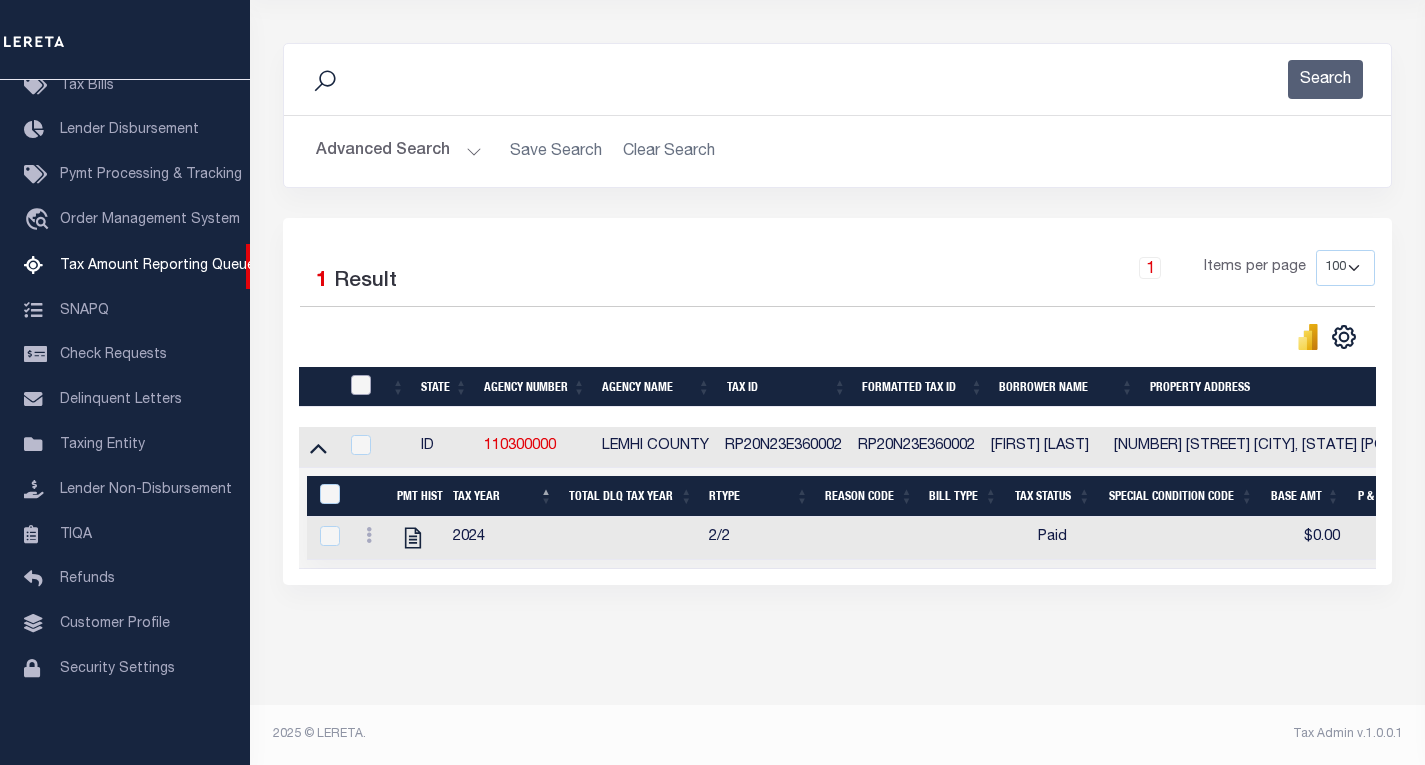 click at bounding box center (361, 385) 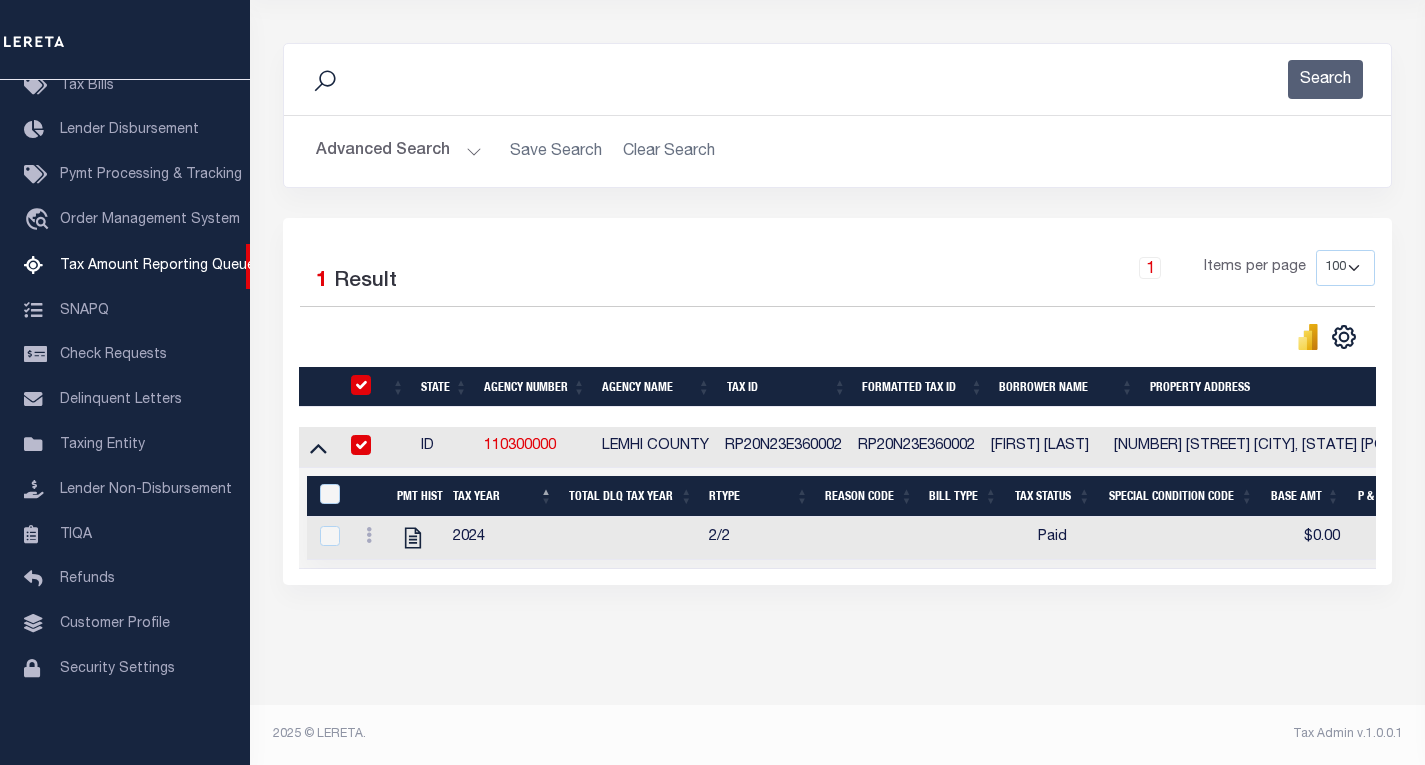 checkbox on "true" 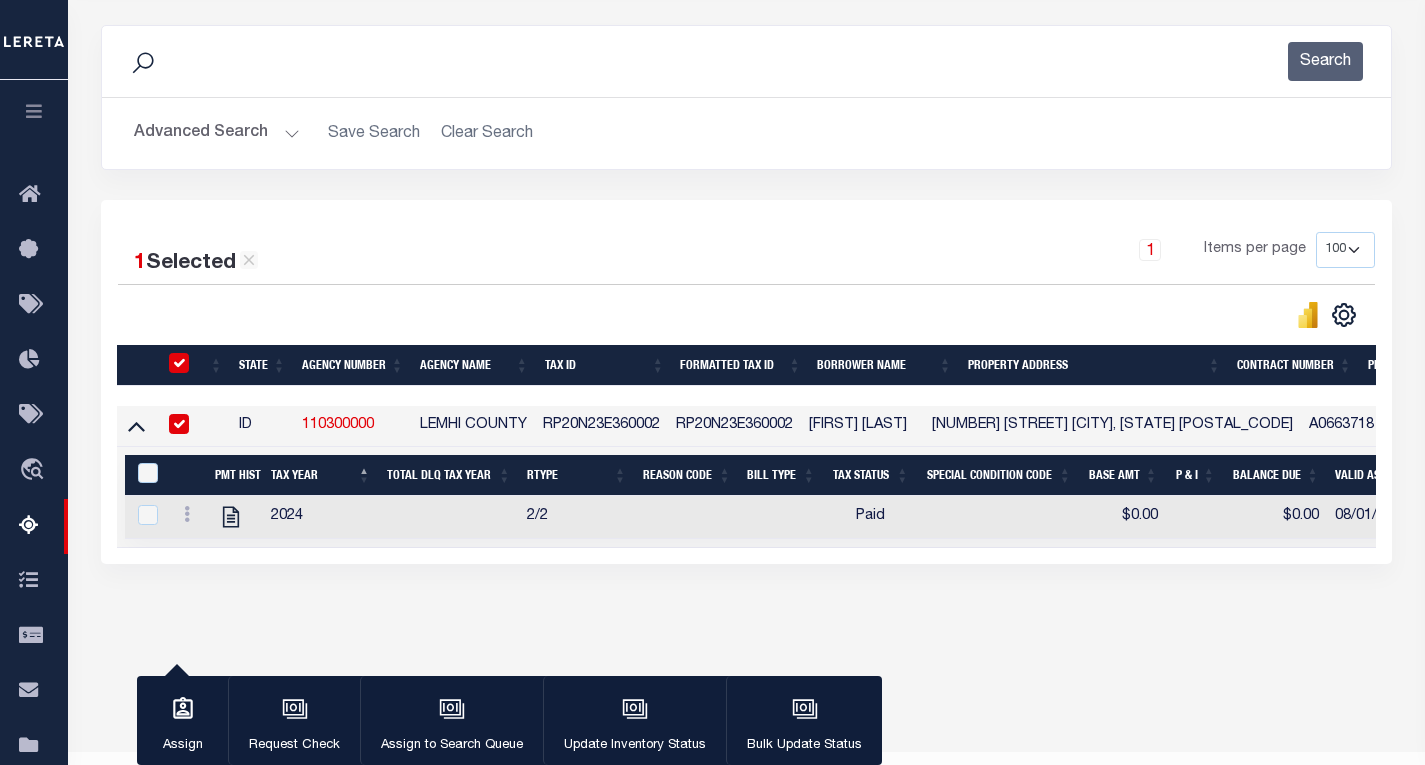 scroll, scrollTop: 245, scrollLeft: 0, axis: vertical 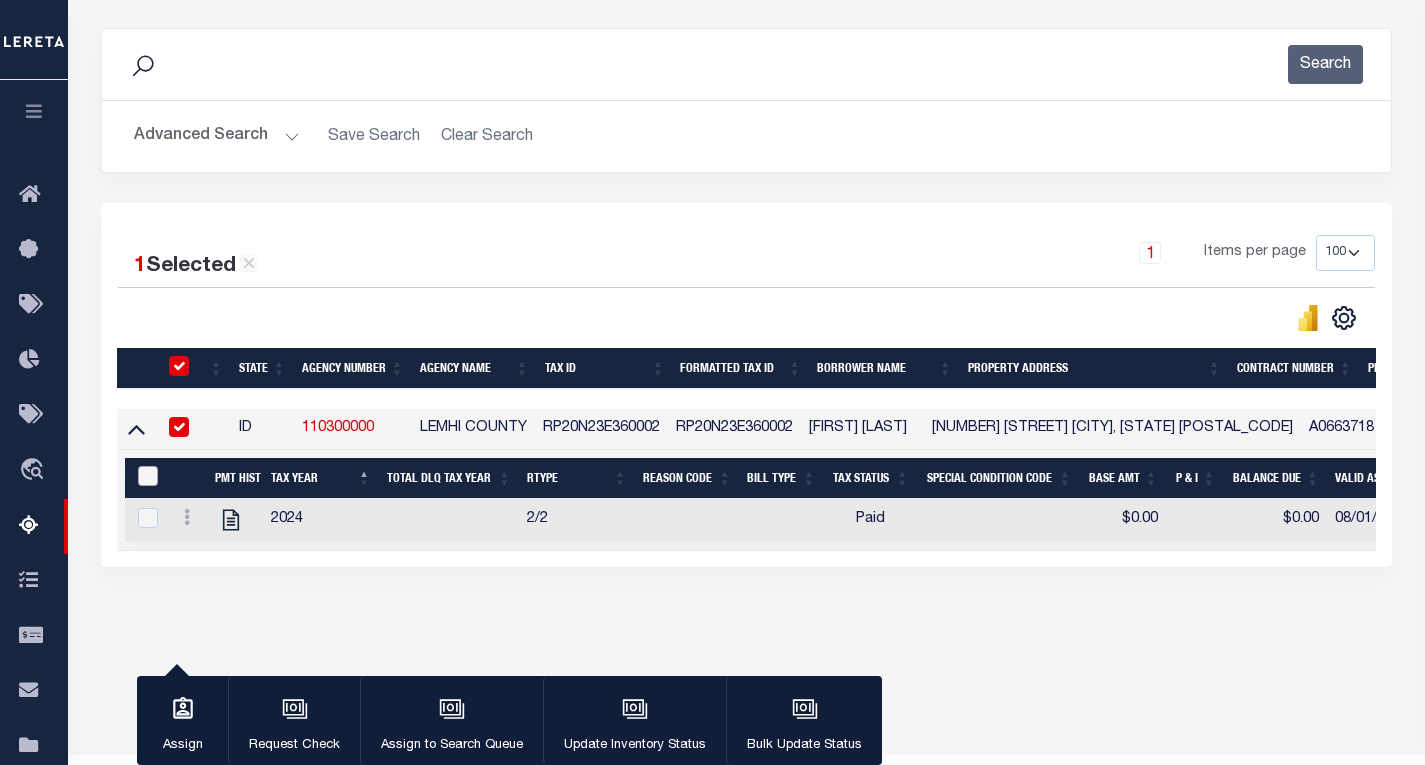 click at bounding box center (148, 476) 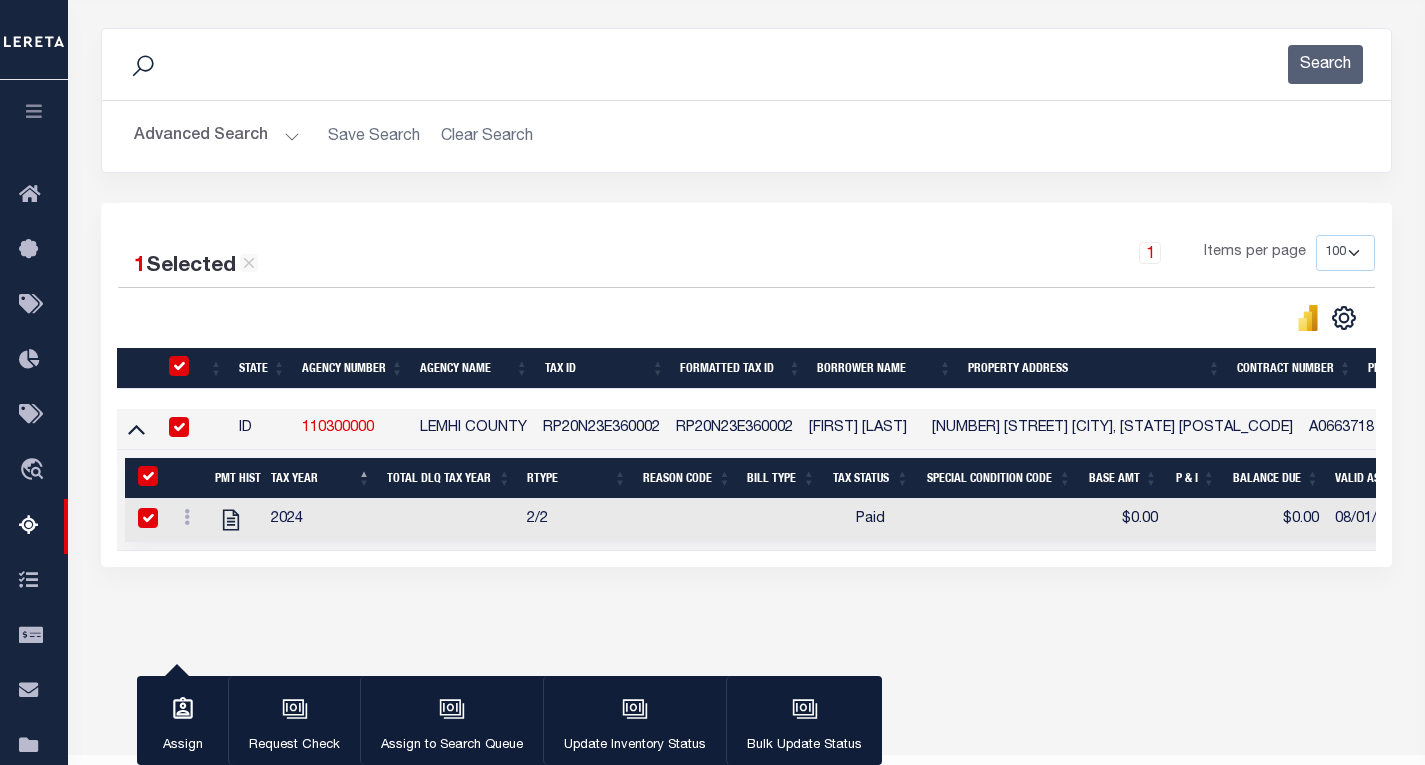 checkbox on "true" 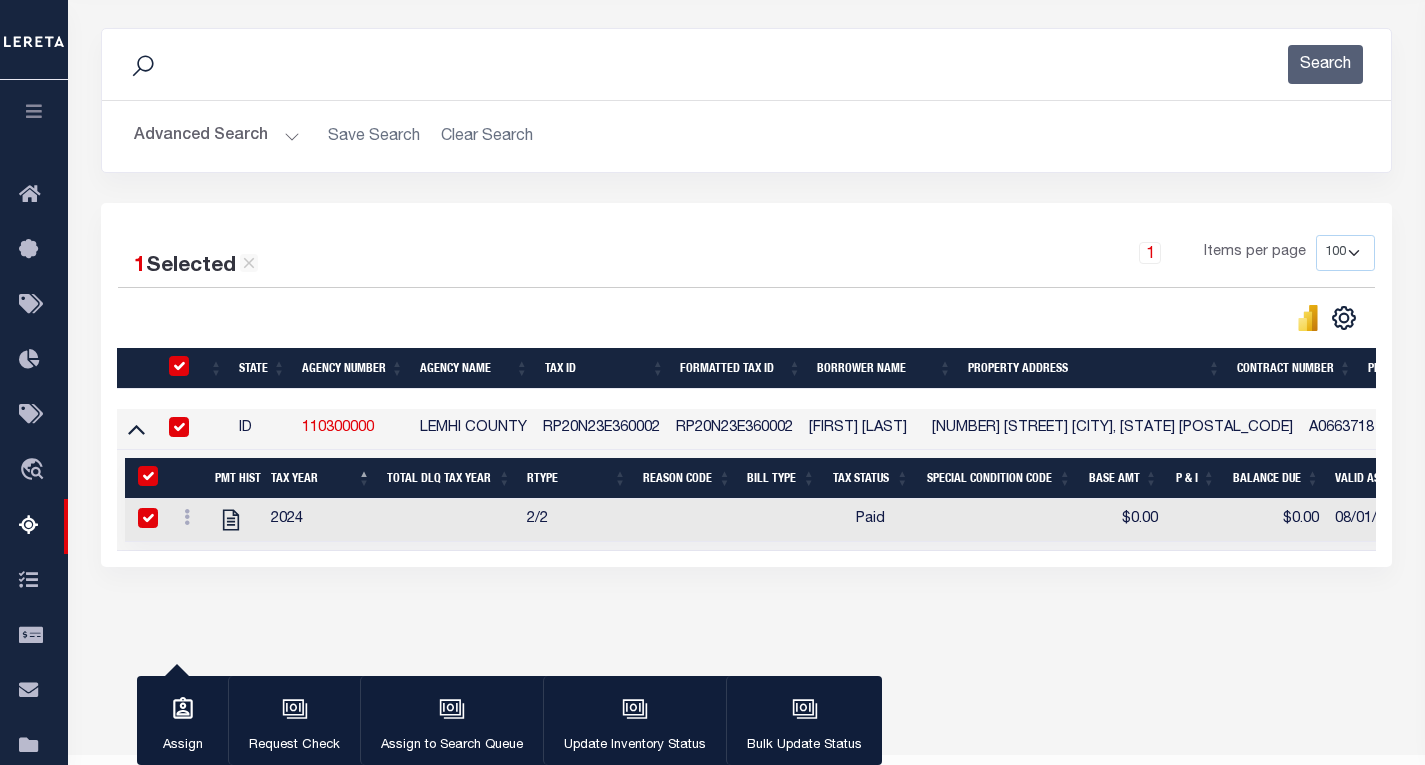 checkbox on "true" 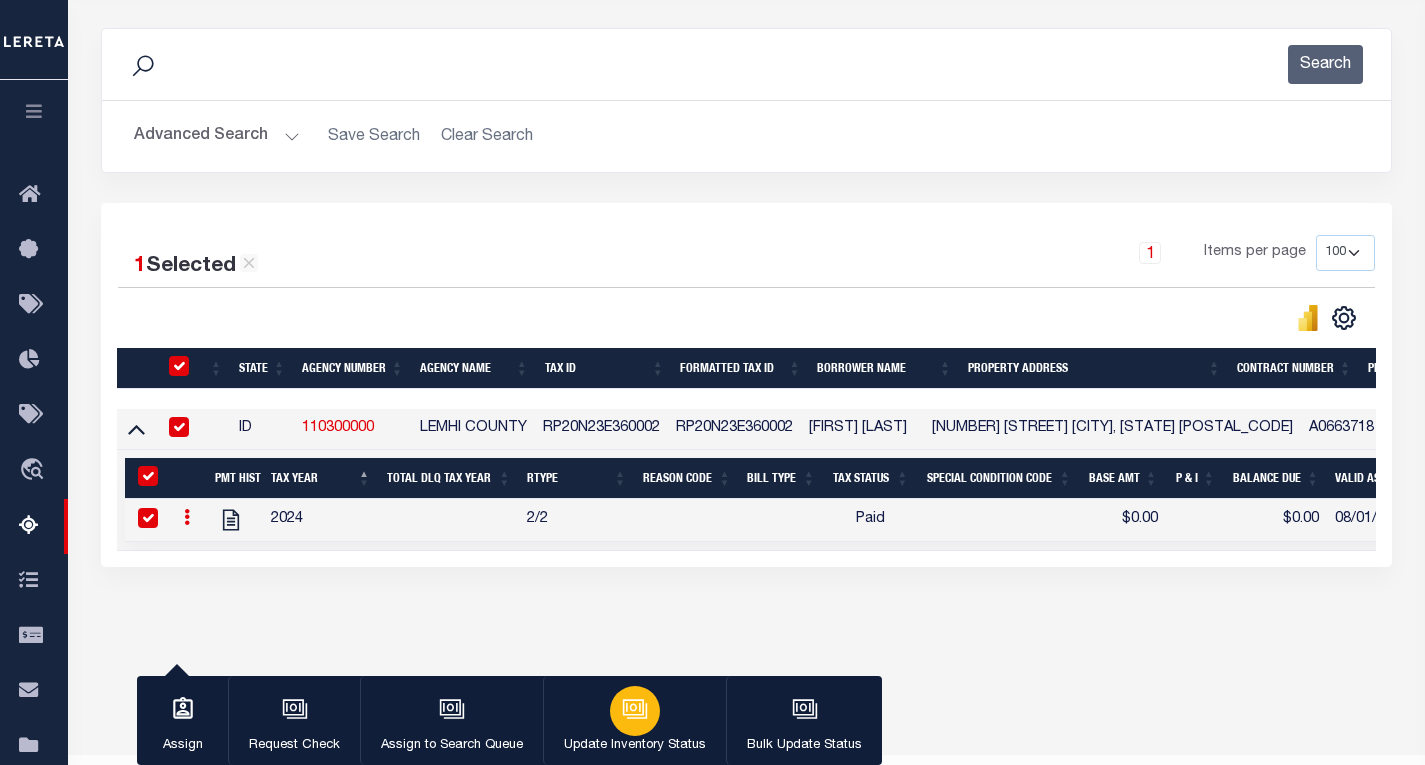 click at bounding box center (635, 711) 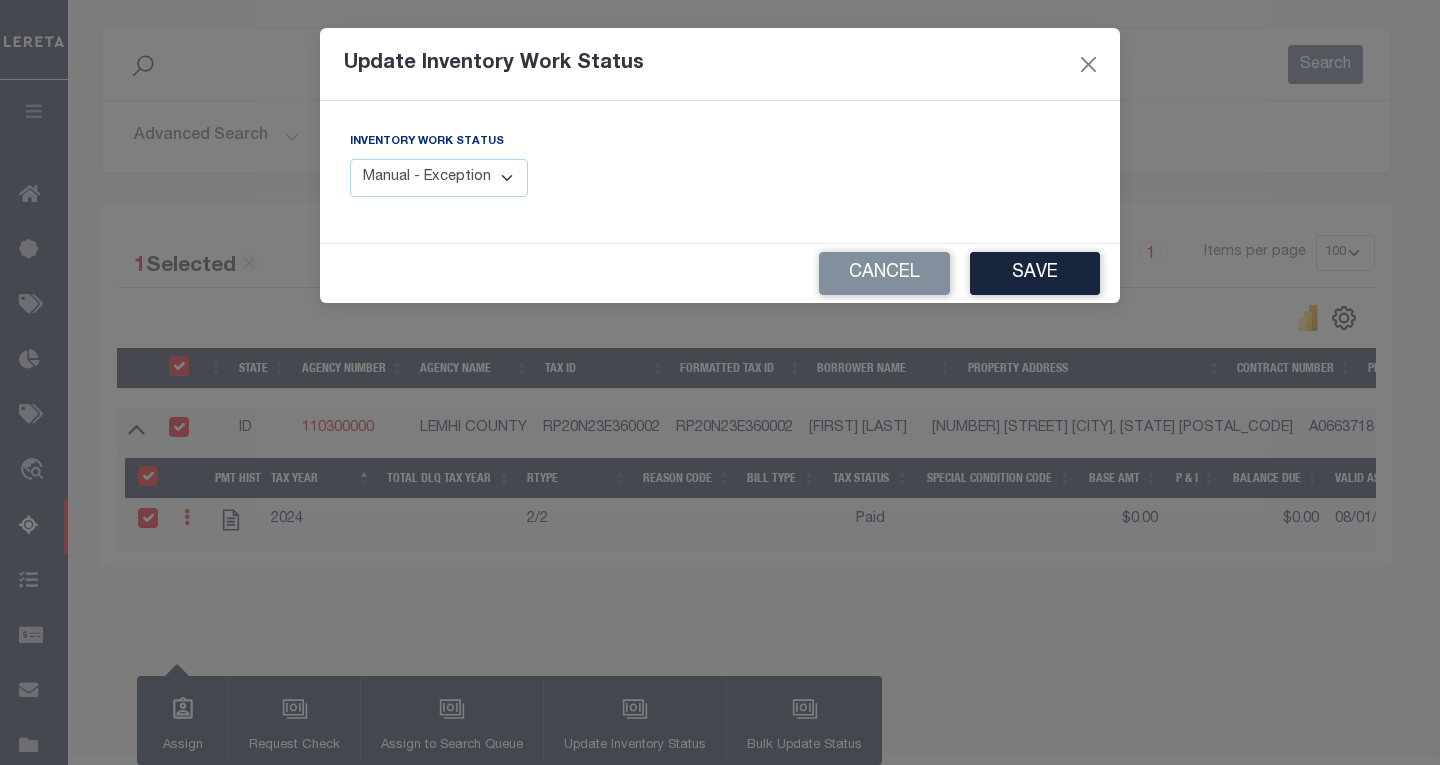 click on "Manual - Exception
Pended - Awaiting Search
Late Add Exception
Completed" at bounding box center (439, 178) 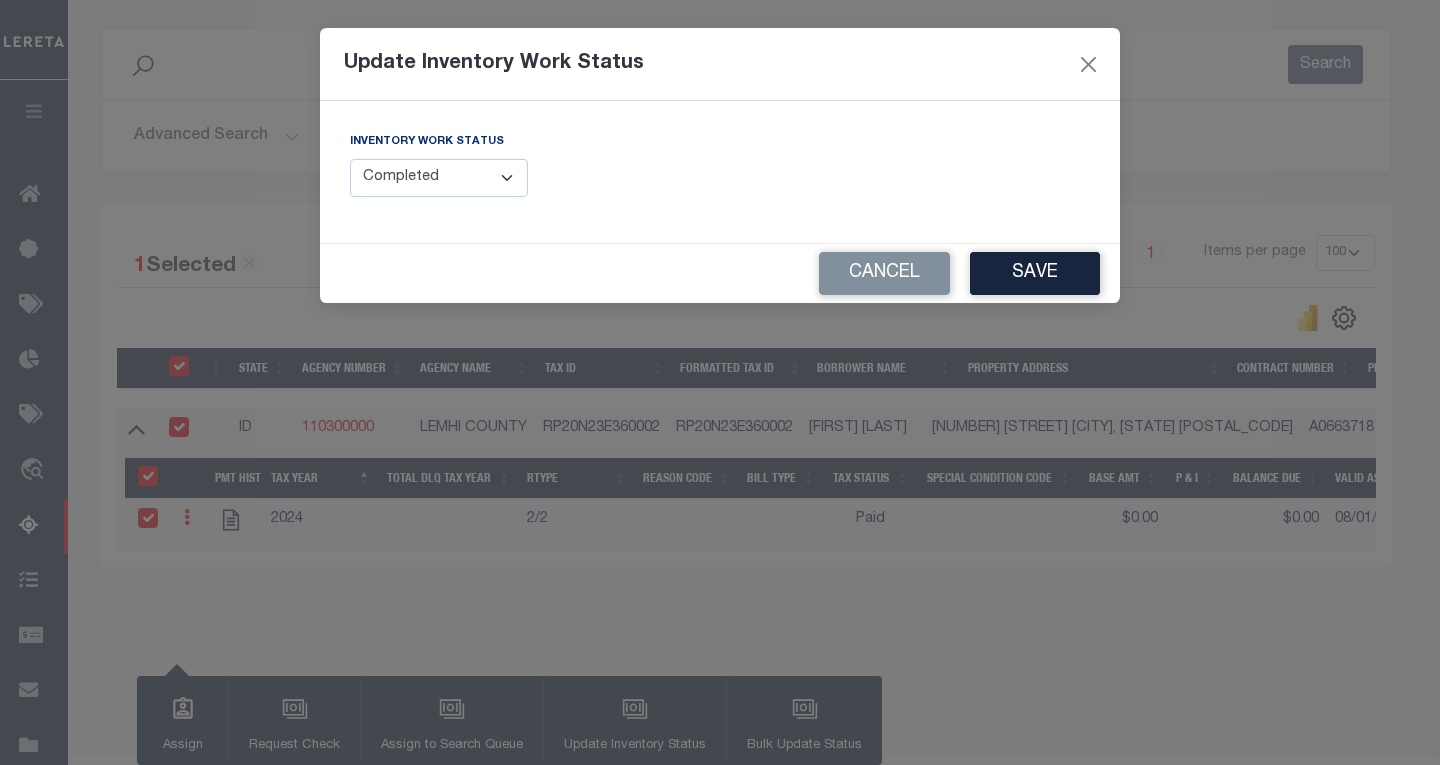 click on "Manual - Exception
Pended - Awaiting Search
Late Add Exception
Completed" at bounding box center [439, 178] 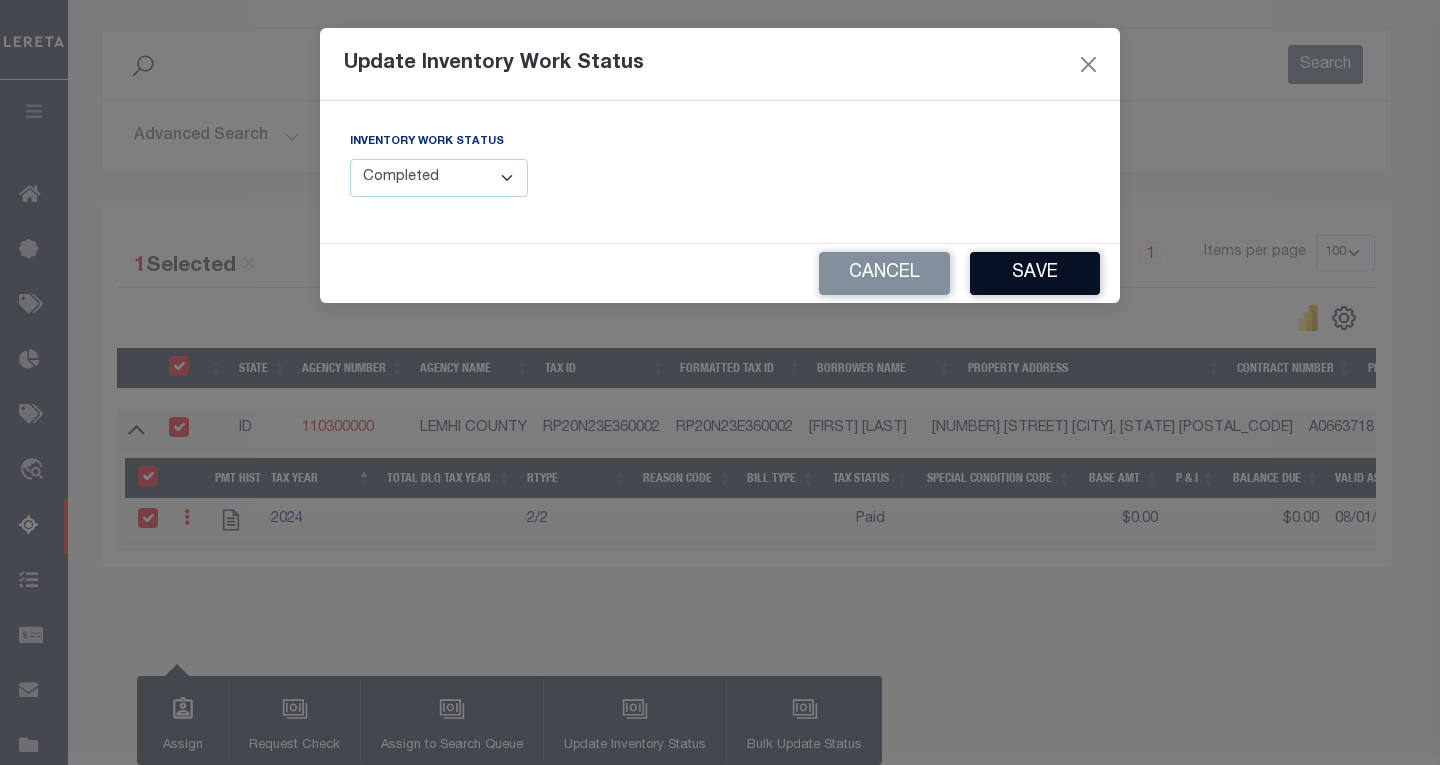 click on "Save" at bounding box center [1035, 273] 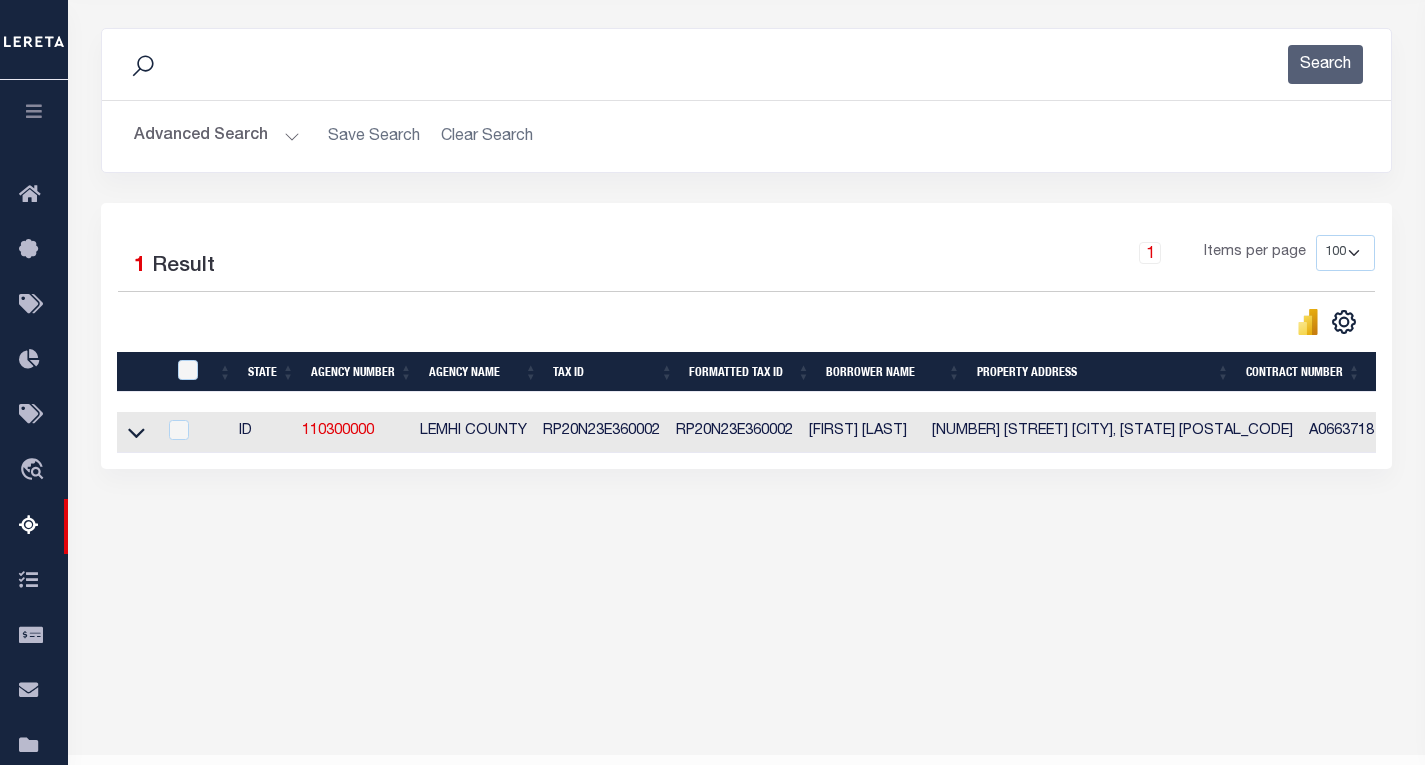 click on "Advanced Search" at bounding box center (217, 136) 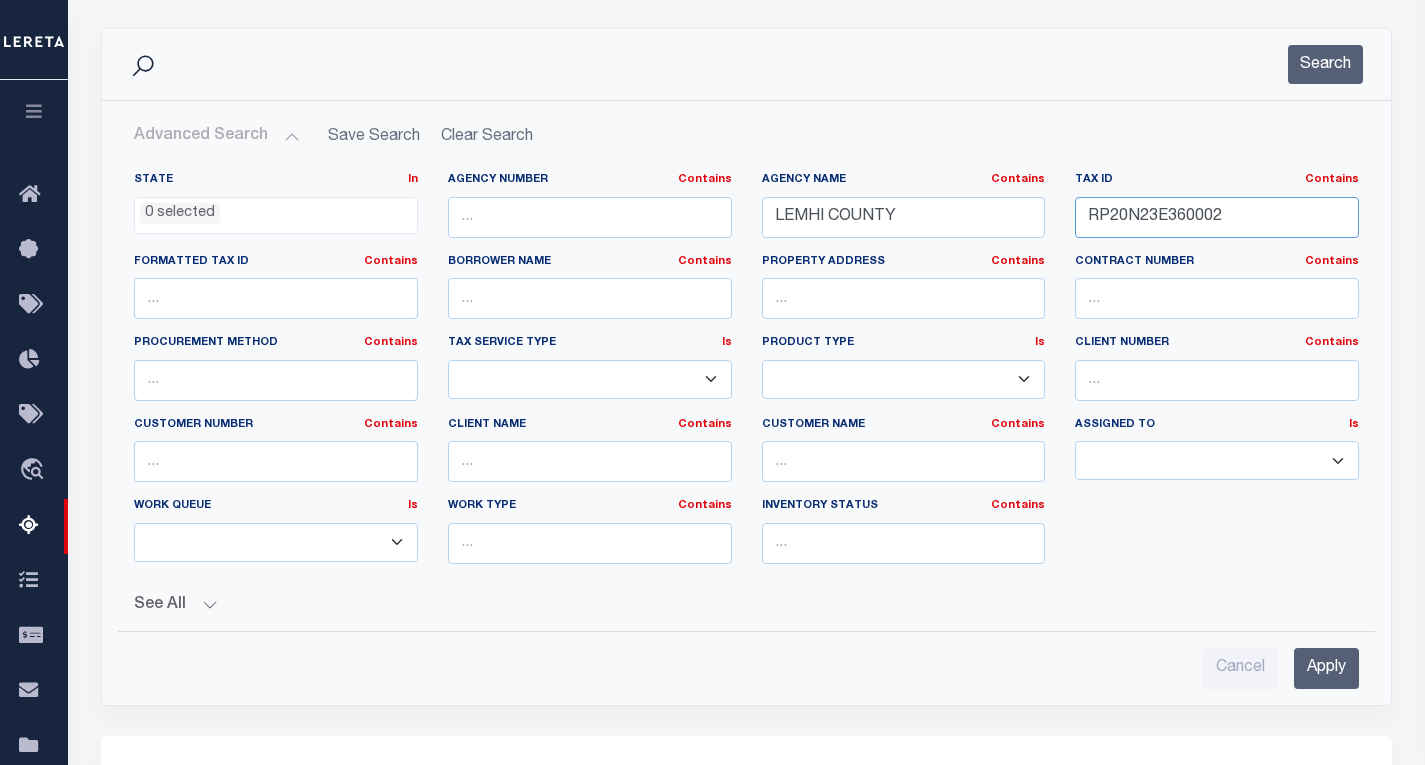 click on "RP20N23E360002" at bounding box center (1217, 217) 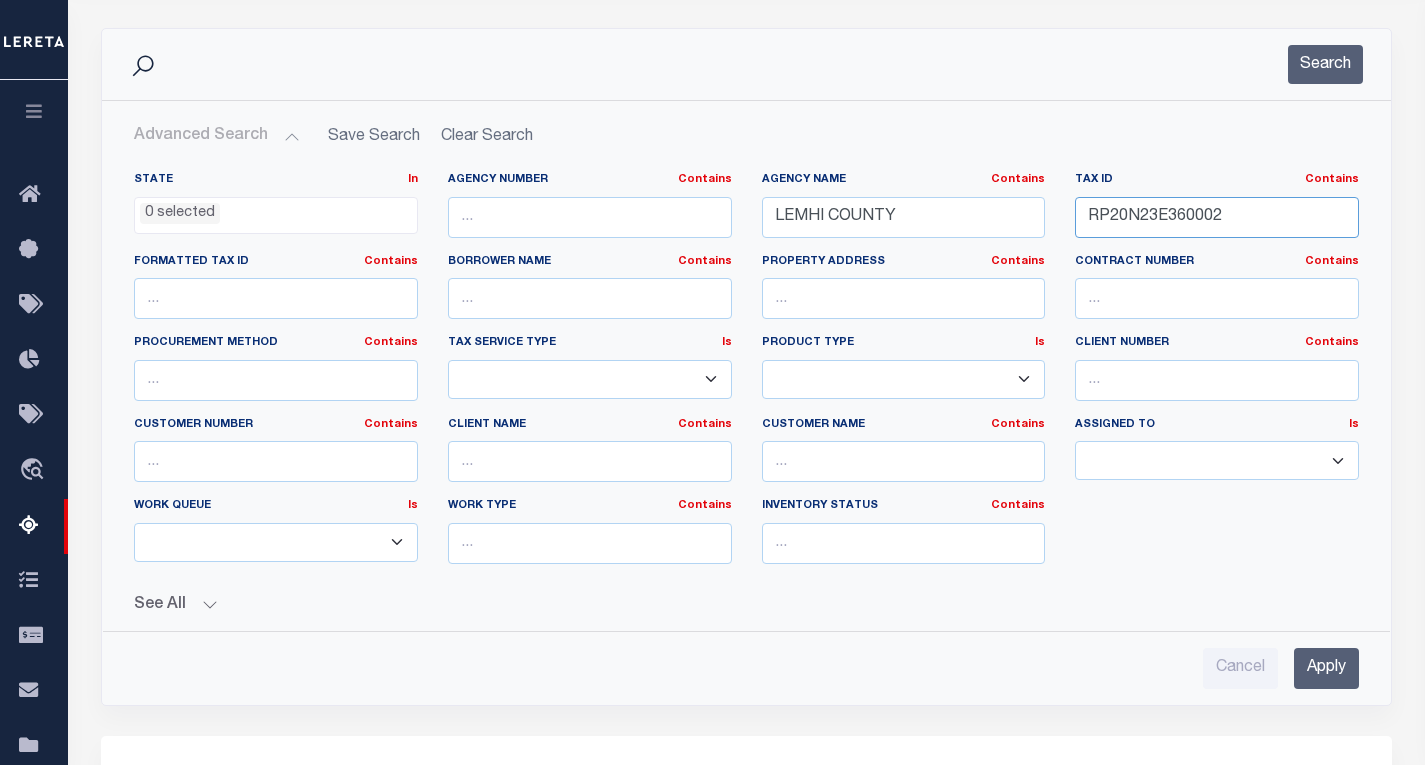 click on "RP20N23E360002" at bounding box center (1217, 217) 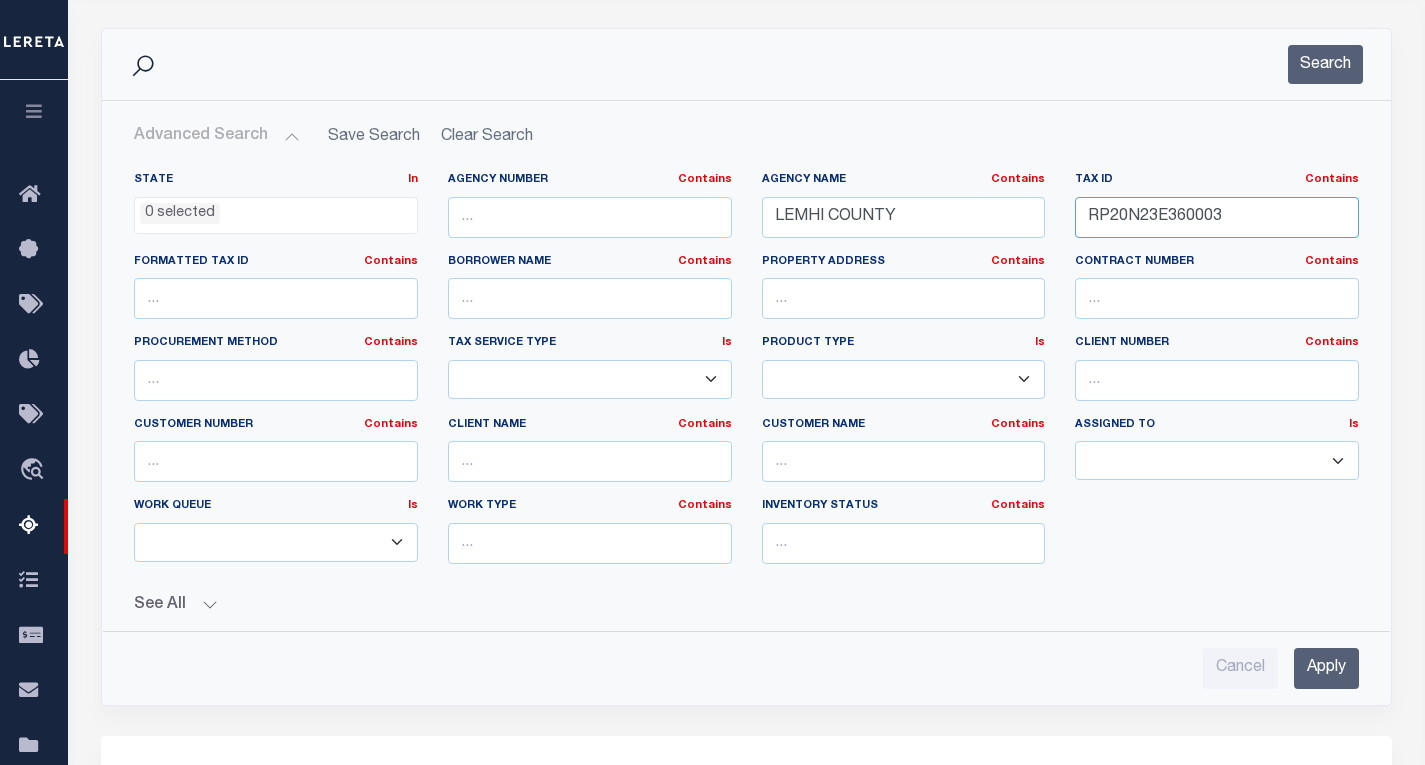 type on "RP20N23E360003" 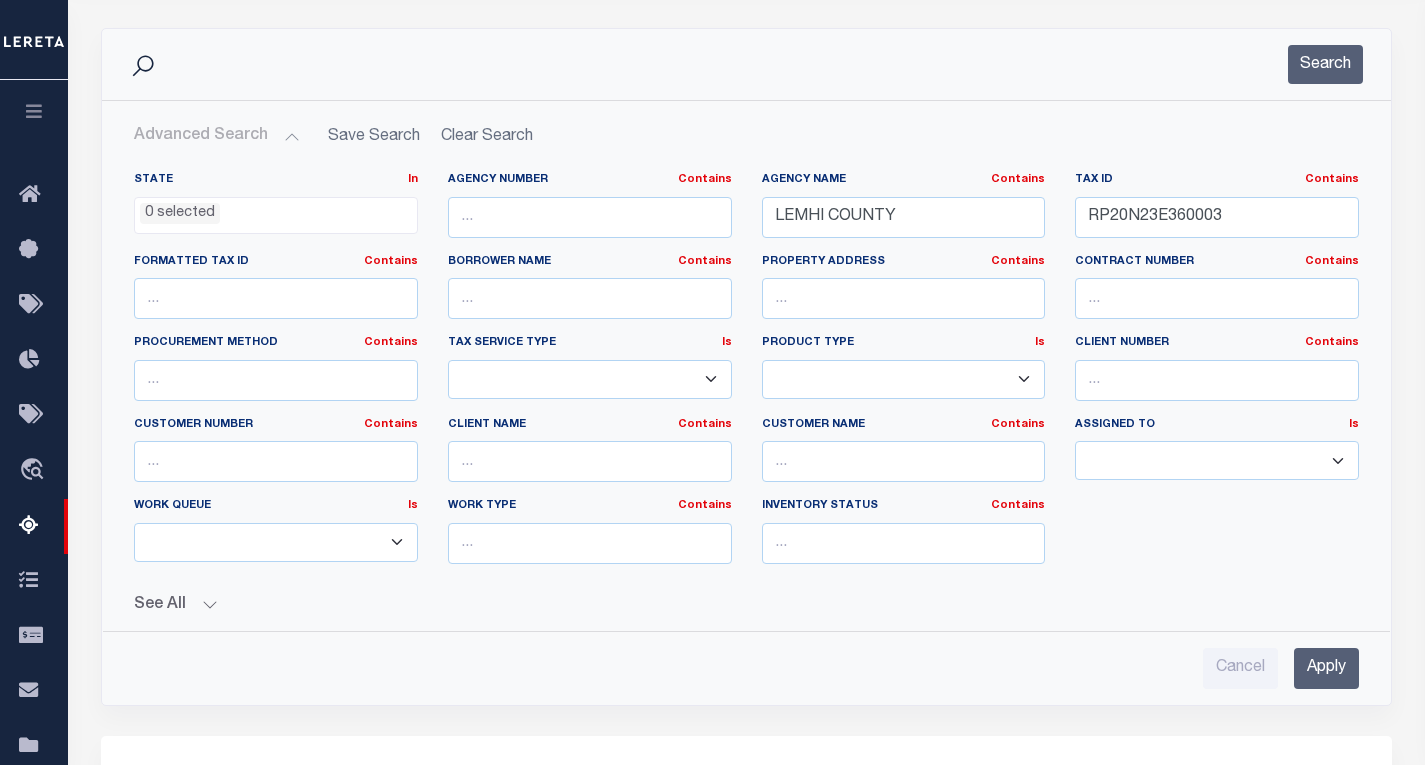 click on "Apply" at bounding box center [1326, 668] 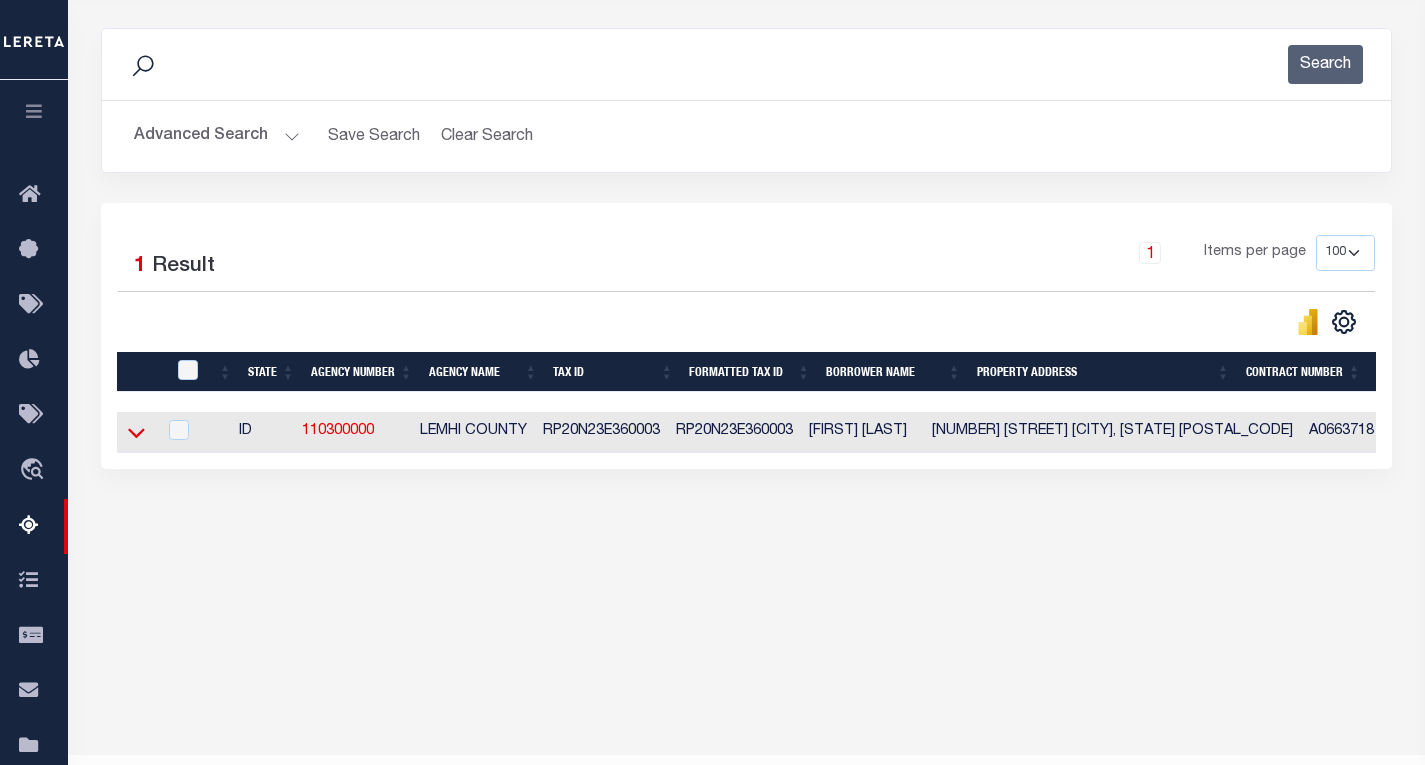 click 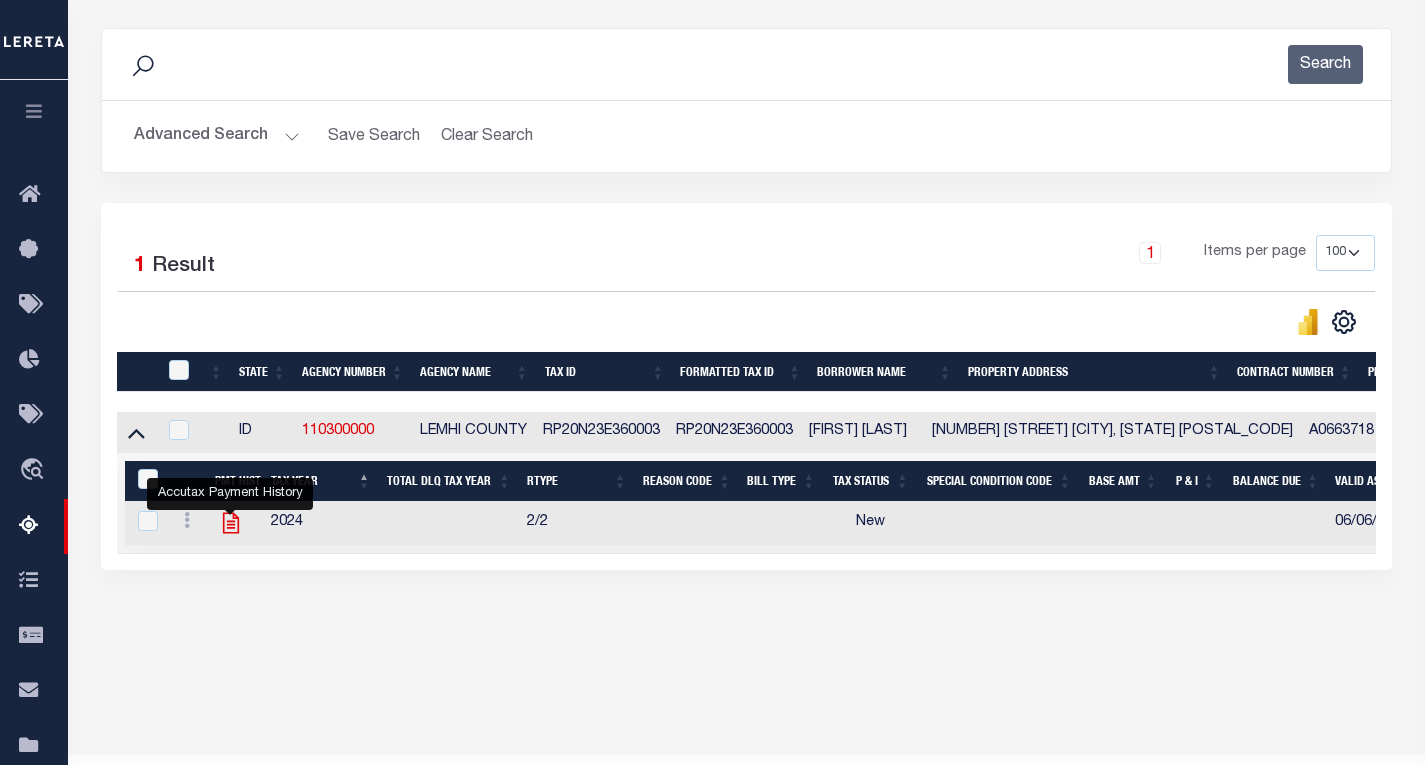 click 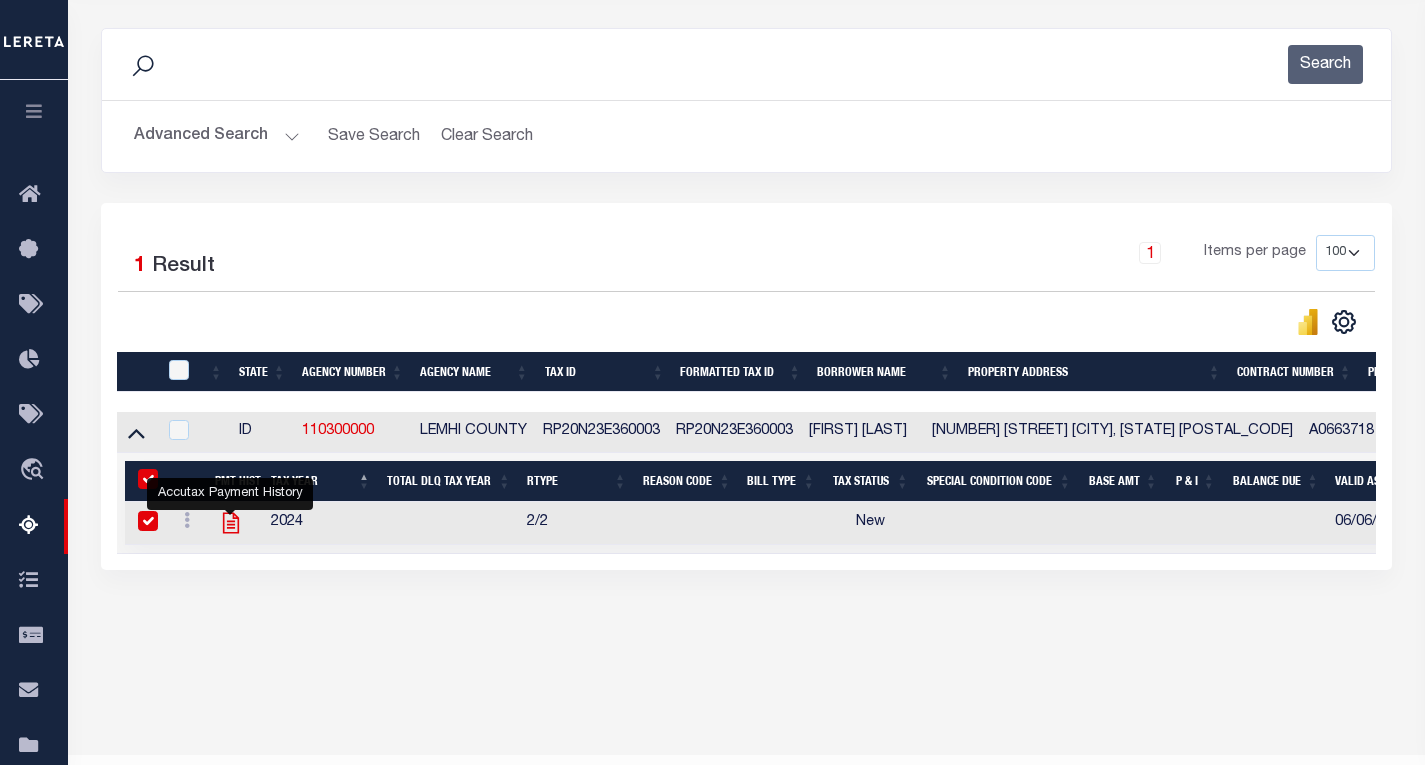 checkbox on "true" 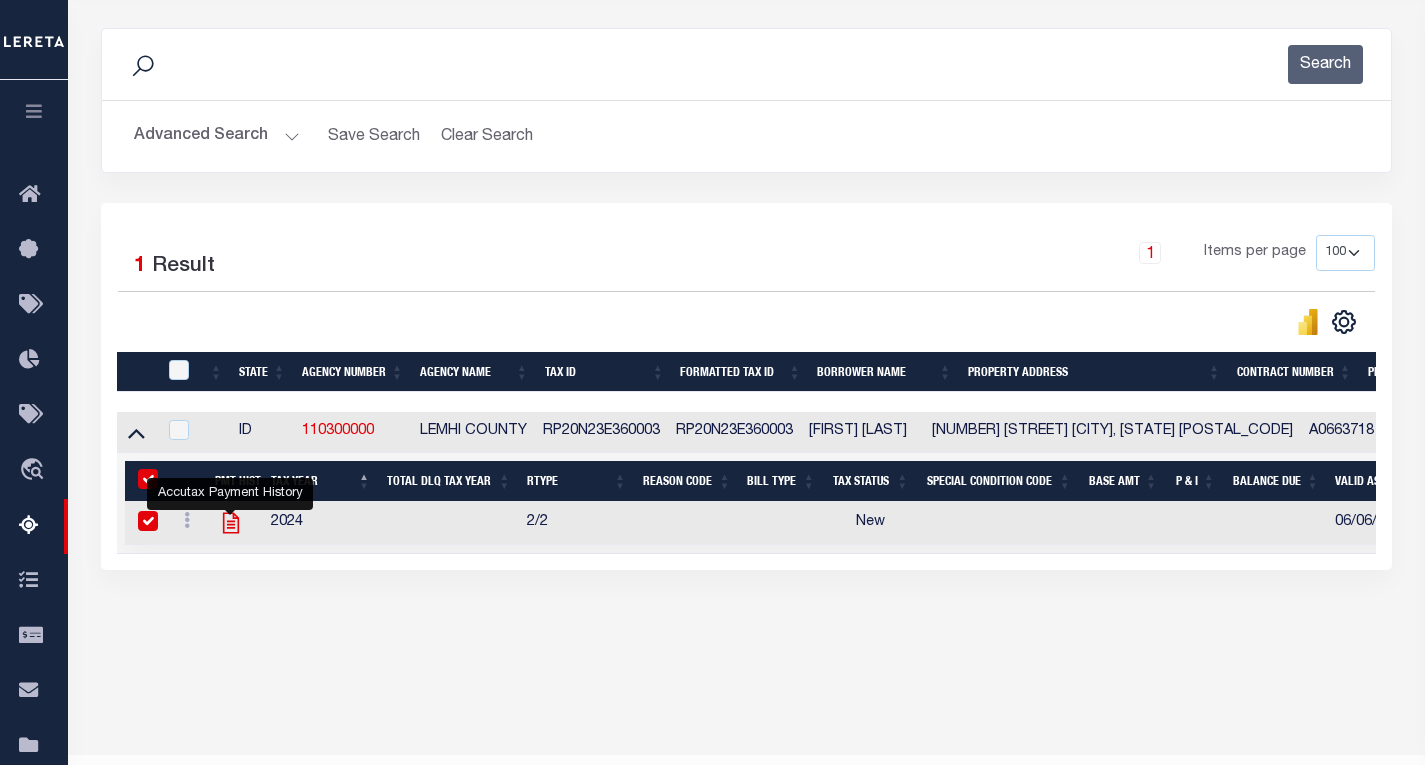 checkbox on "true" 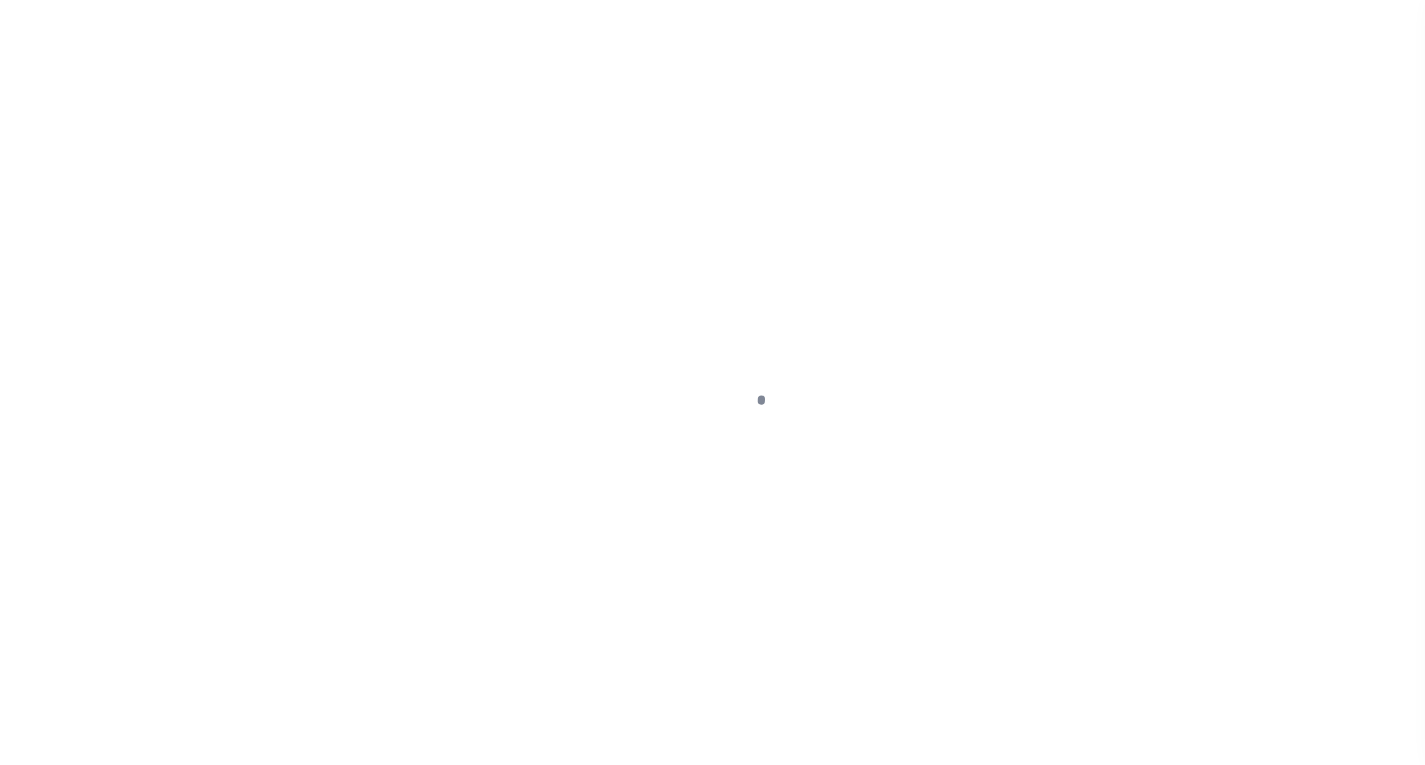 scroll, scrollTop: 0, scrollLeft: 0, axis: both 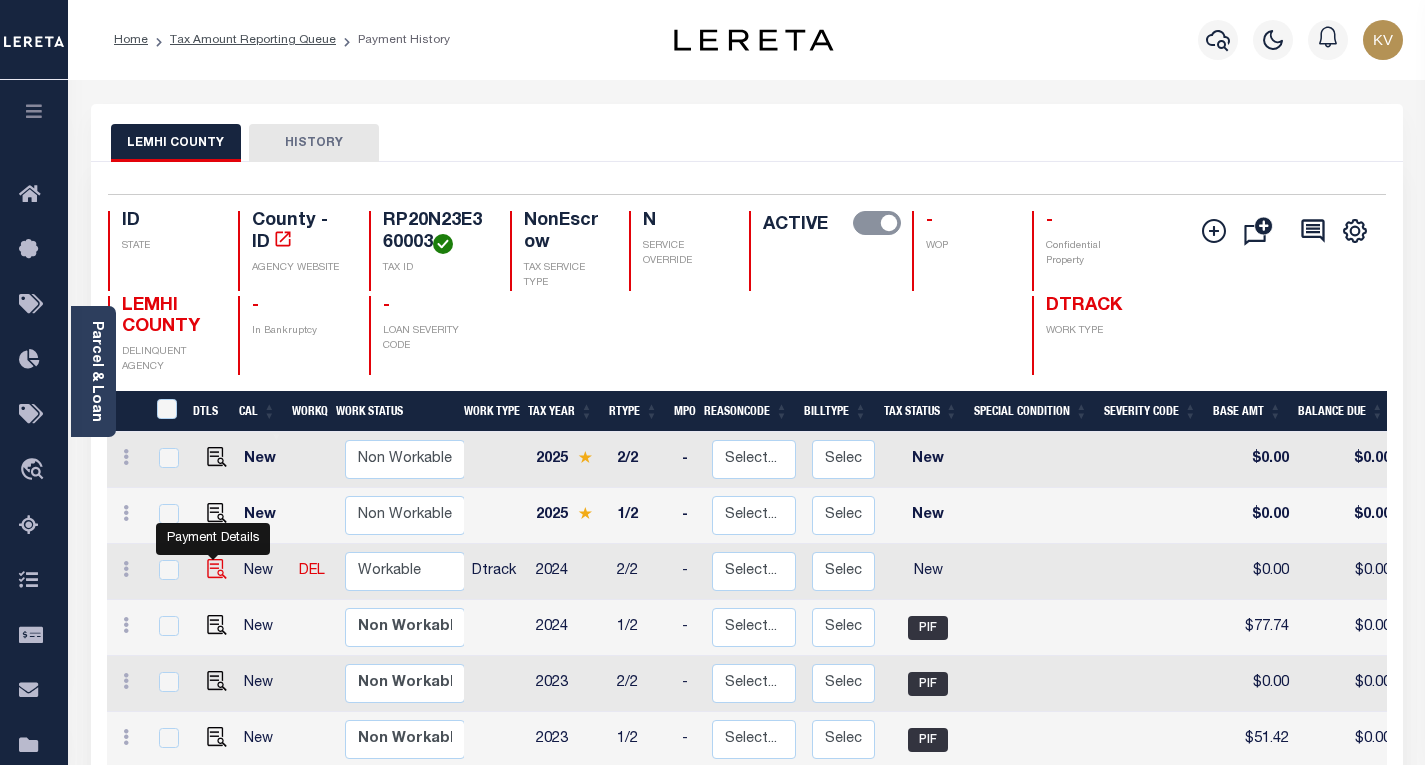 click at bounding box center [217, 569] 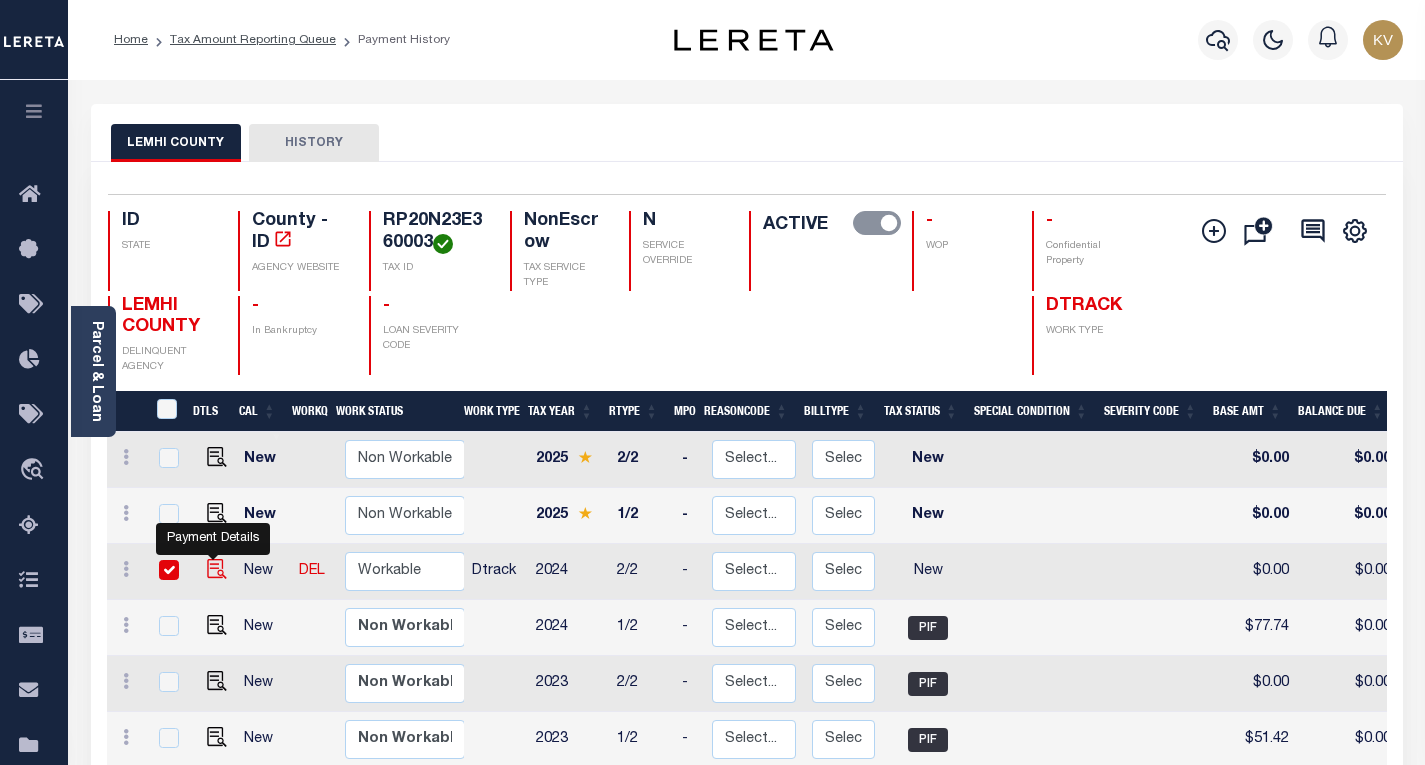 checkbox on "true" 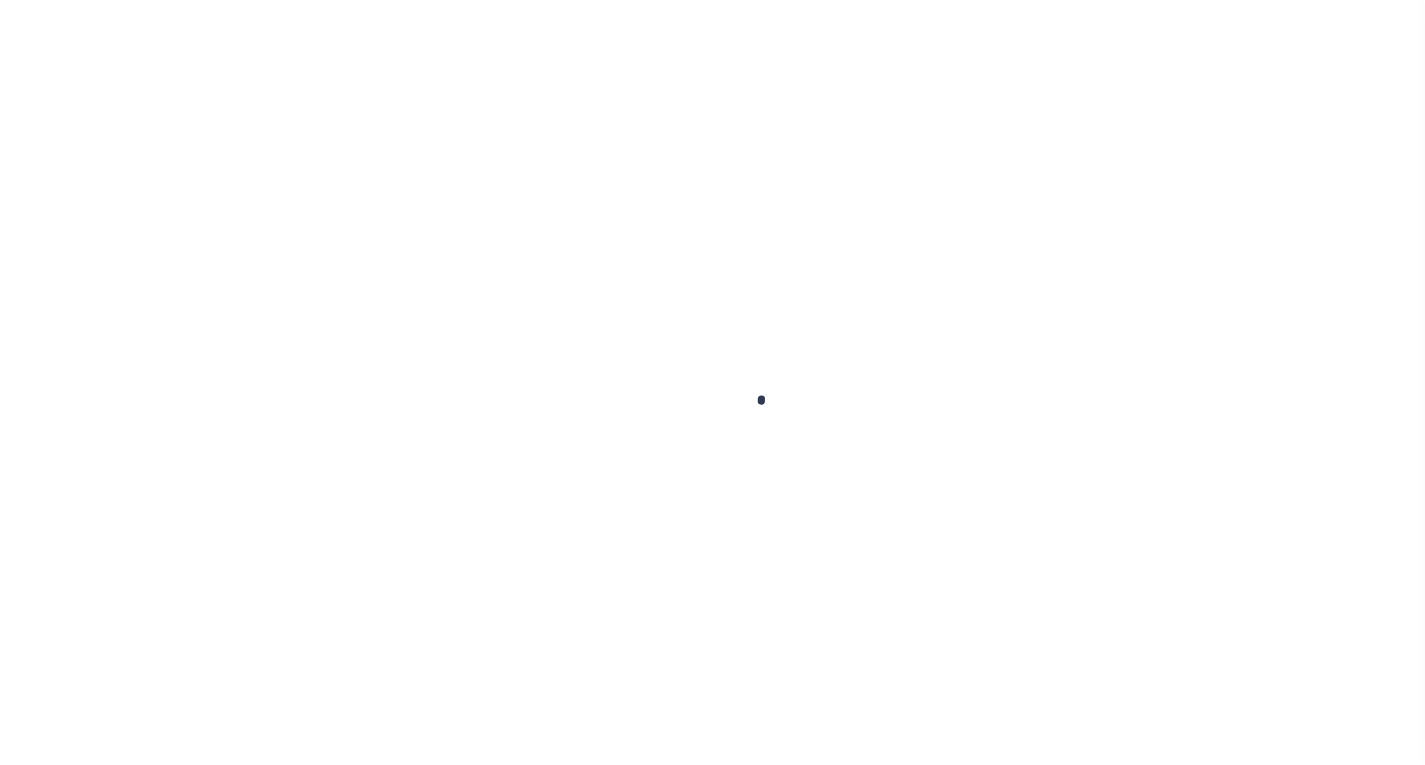 checkbox on "false" 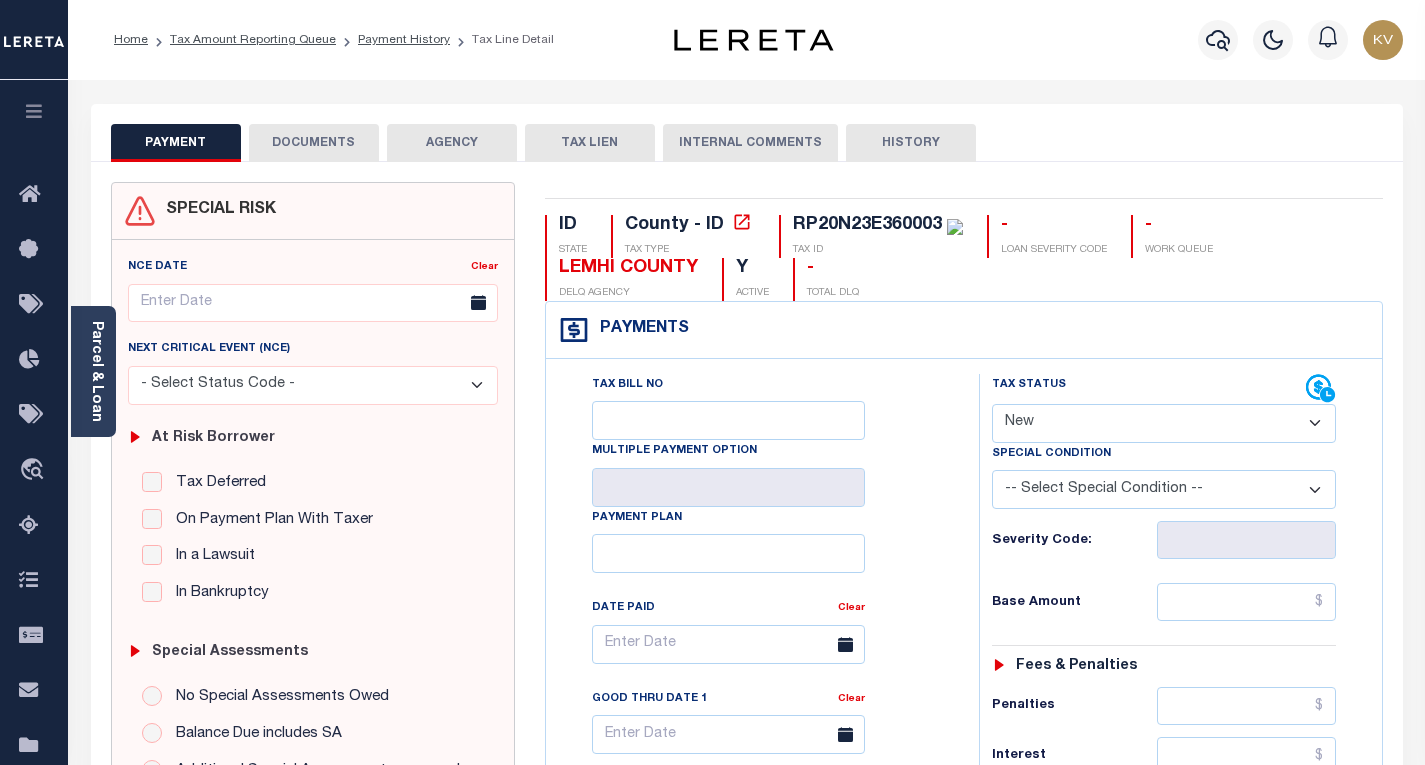 click on "- Select Status Code -
Open
Due/Unpaid
Paid
Incomplete
No Tax Due
Internal Refund Processed
New" at bounding box center (1164, 423) 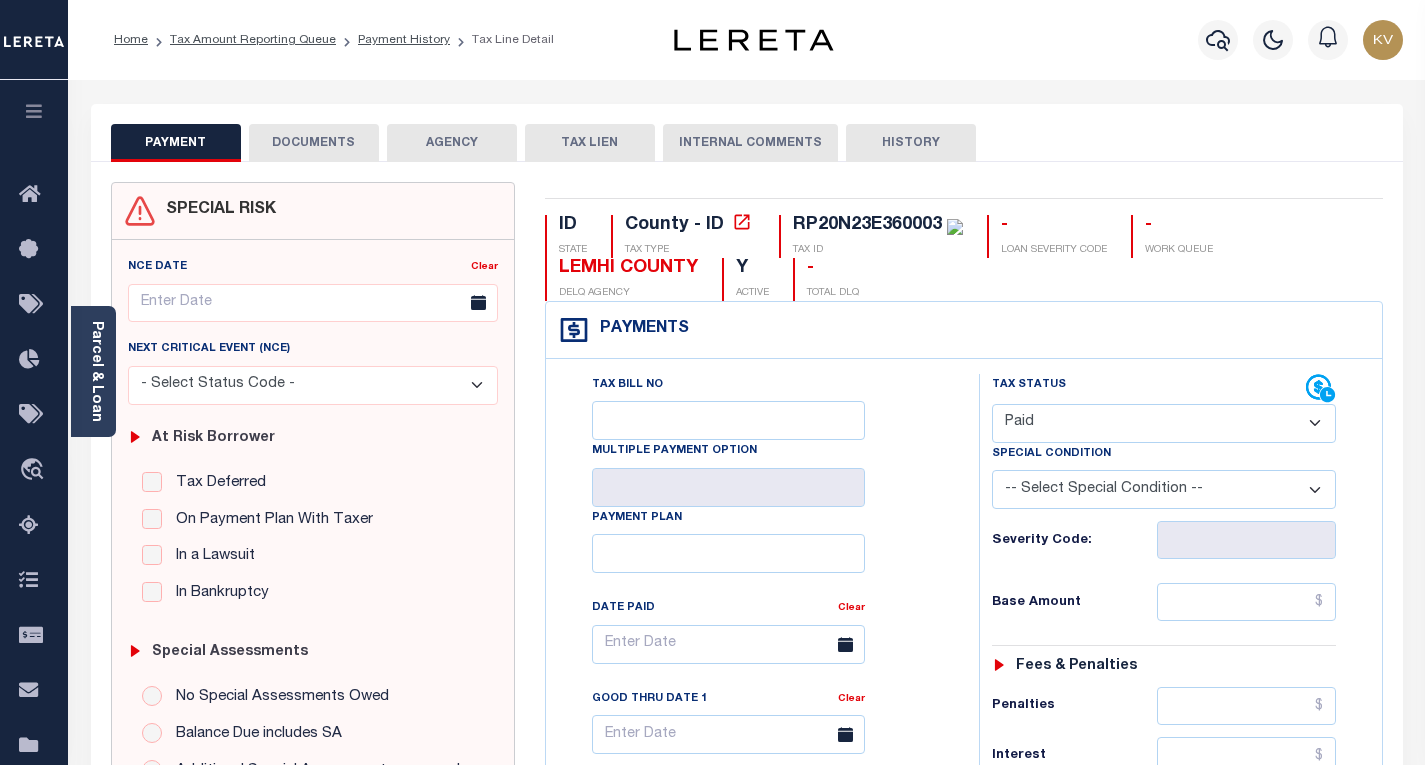 click on "- Select Status Code -
Open
Due/Unpaid
Paid
Incomplete
No Tax Due
Internal Refund Processed
New" at bounding box center (1164, 423) 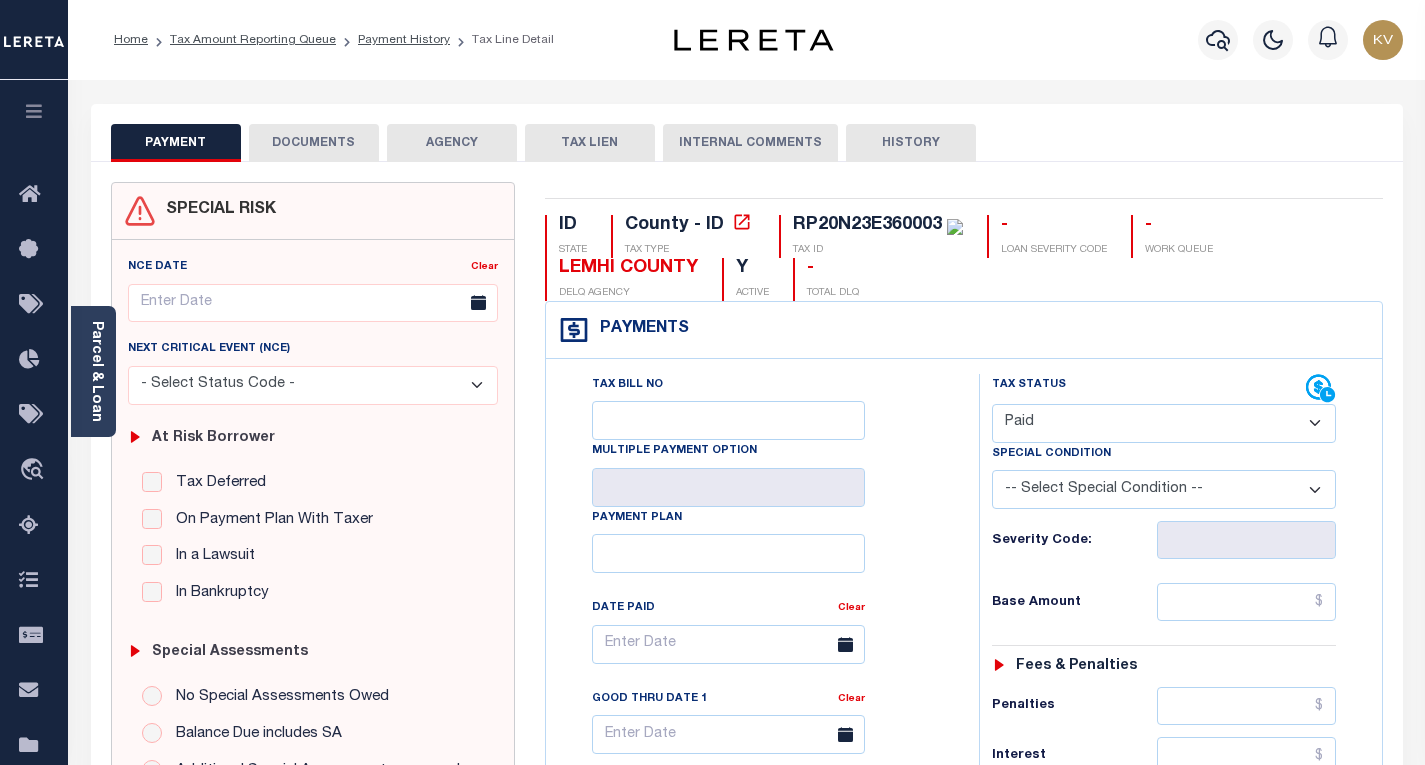 type on "08/01/2025" 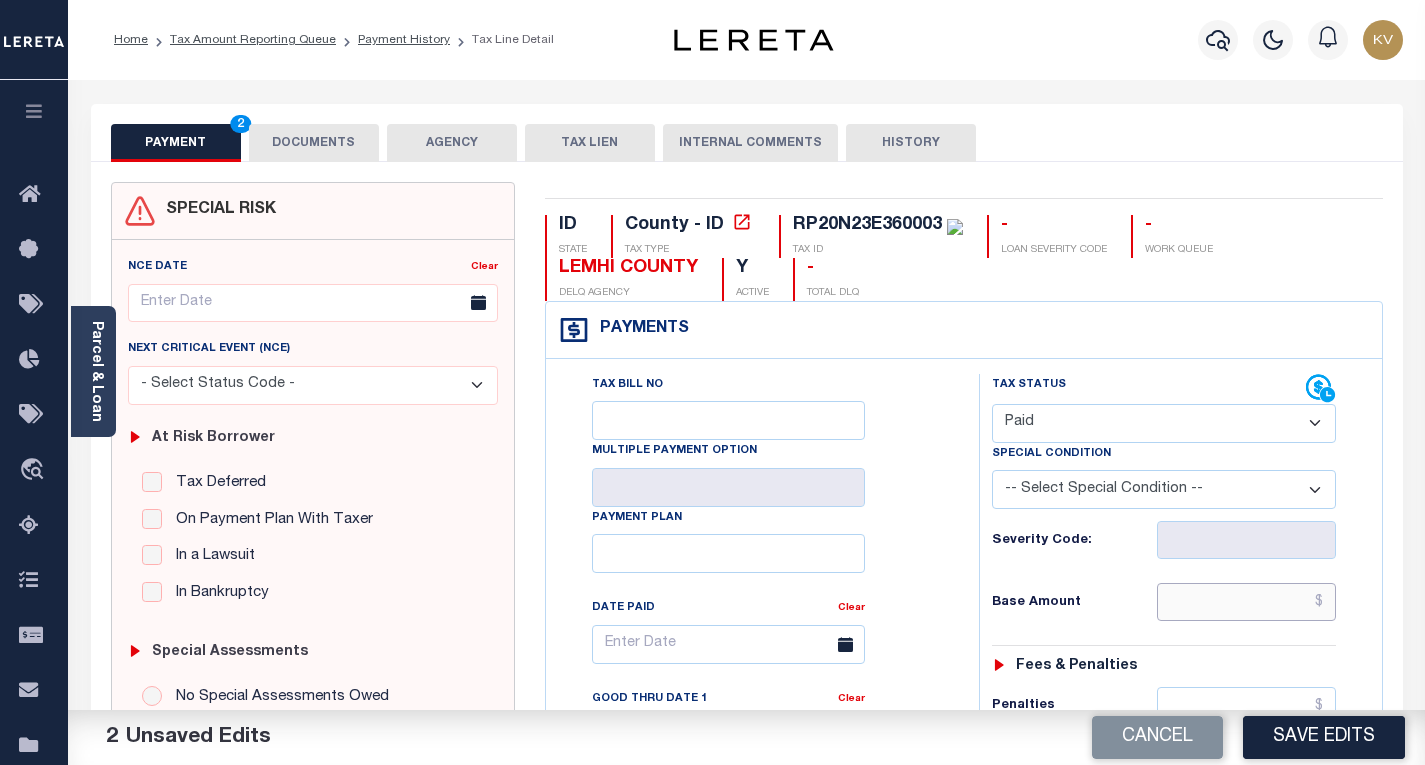 click at bounding box center (1246, 602) 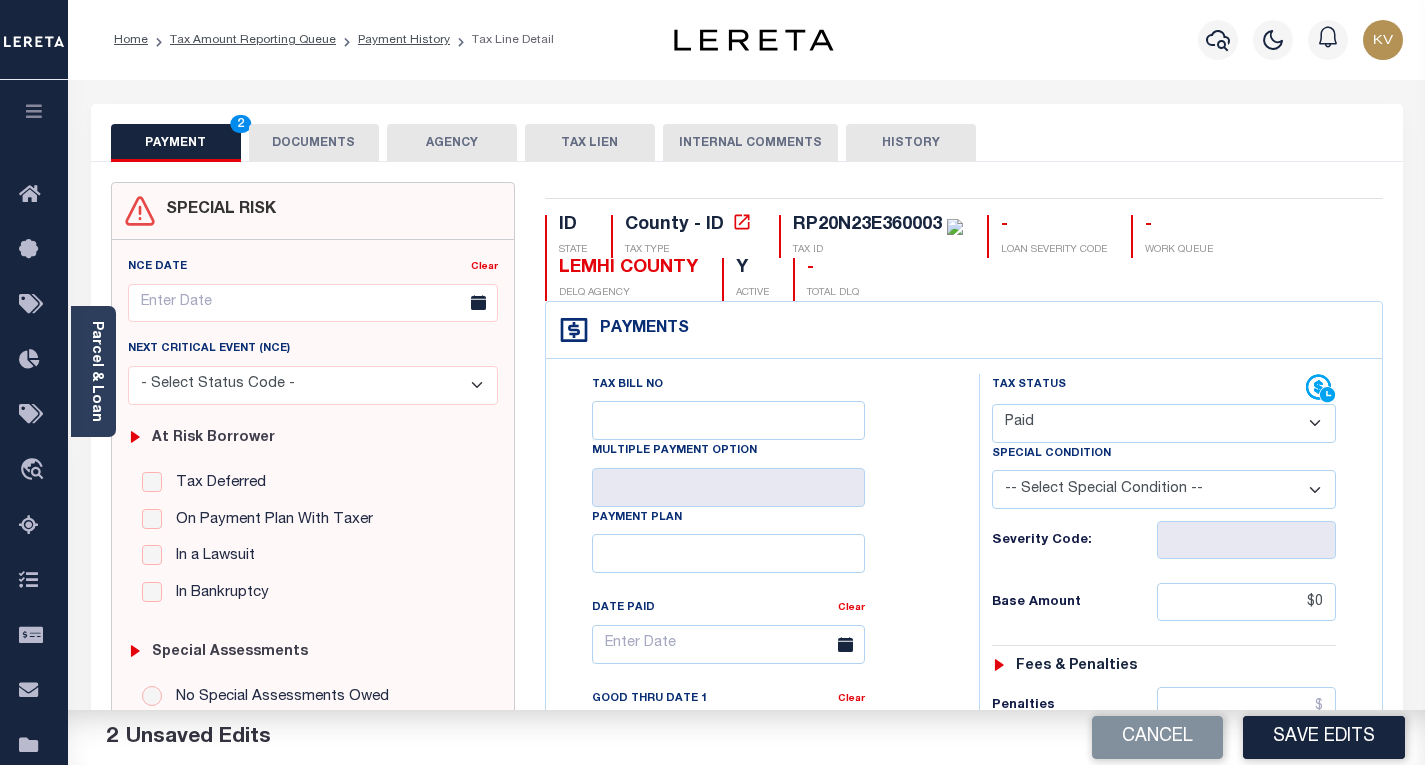 type on "$0.00" 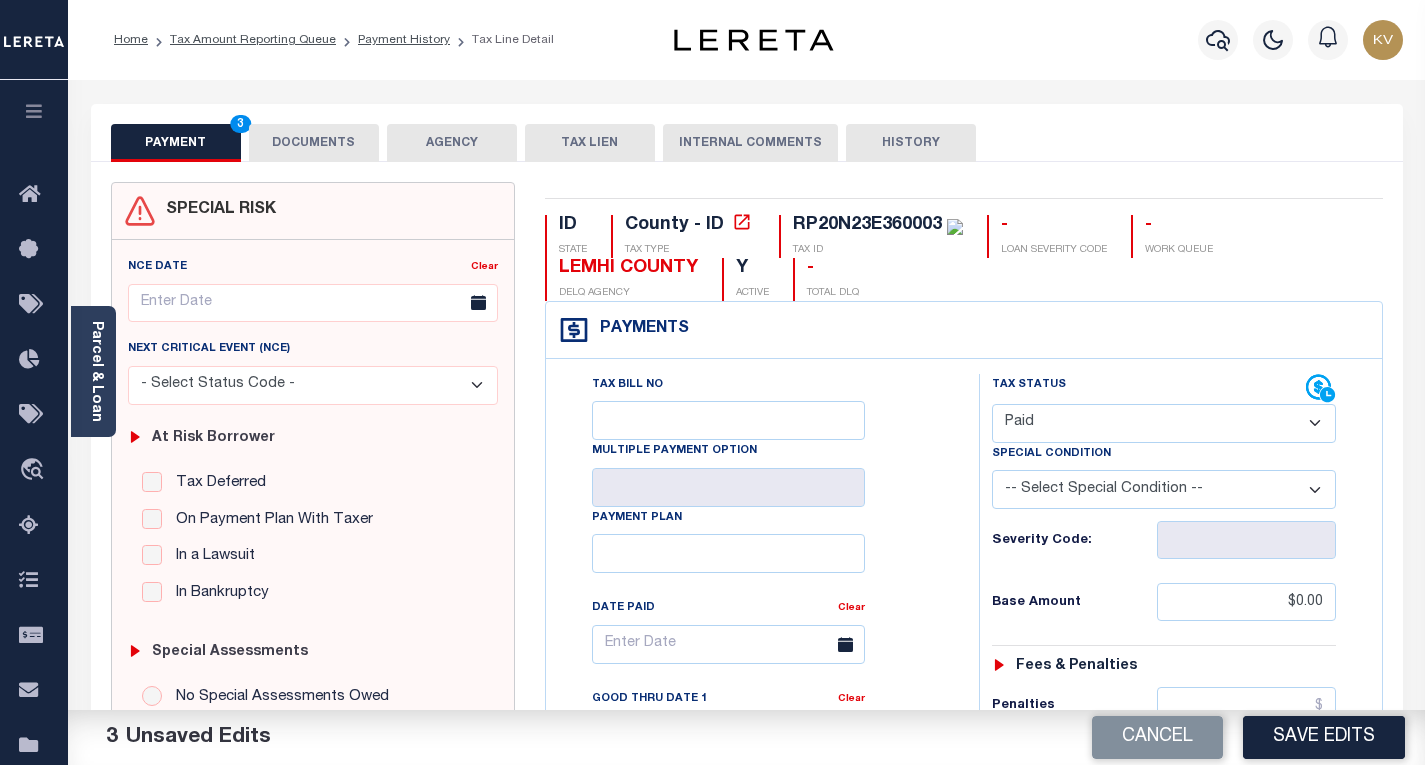 click on "Base Amount" at bounding box center [1074, 603] 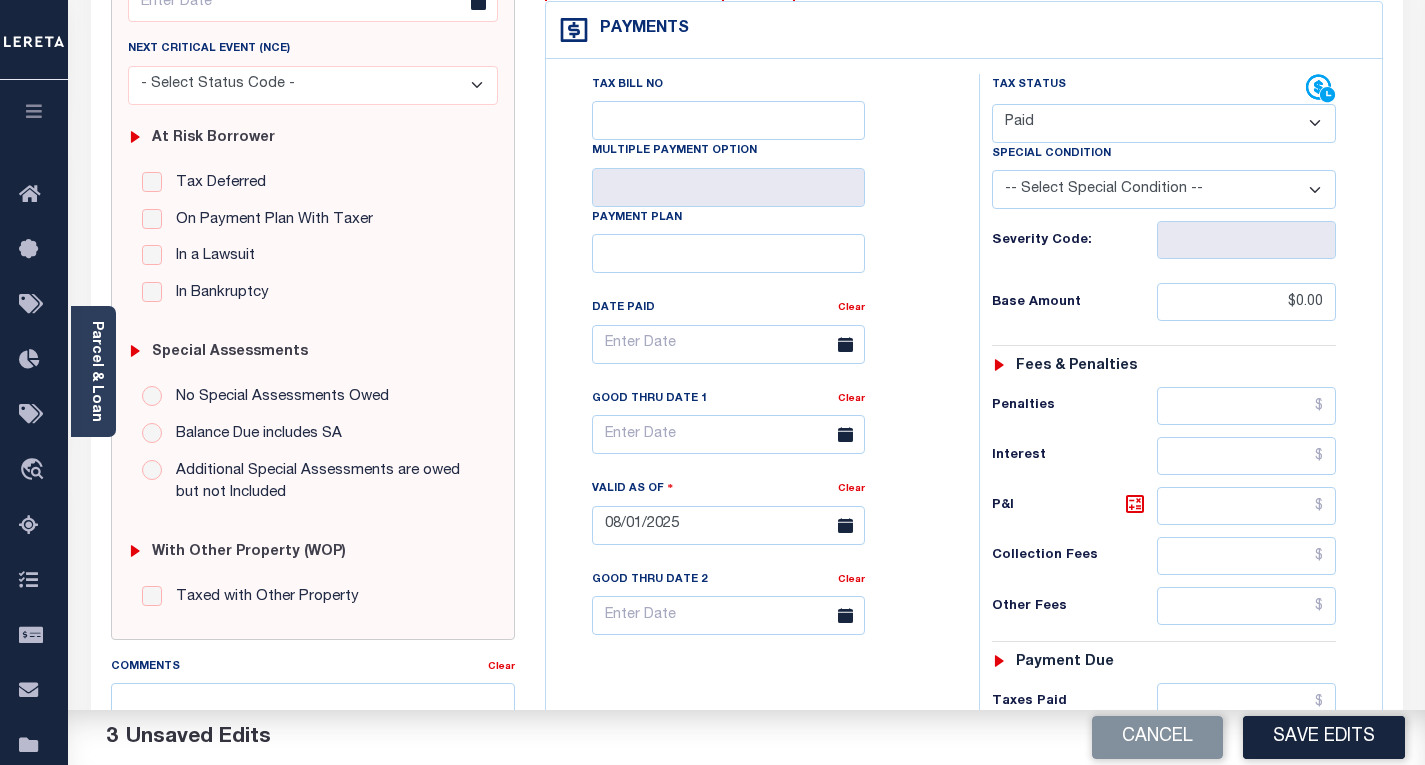 scroll, scrollTop: 400, scrollLeft: 0, axis: vertical 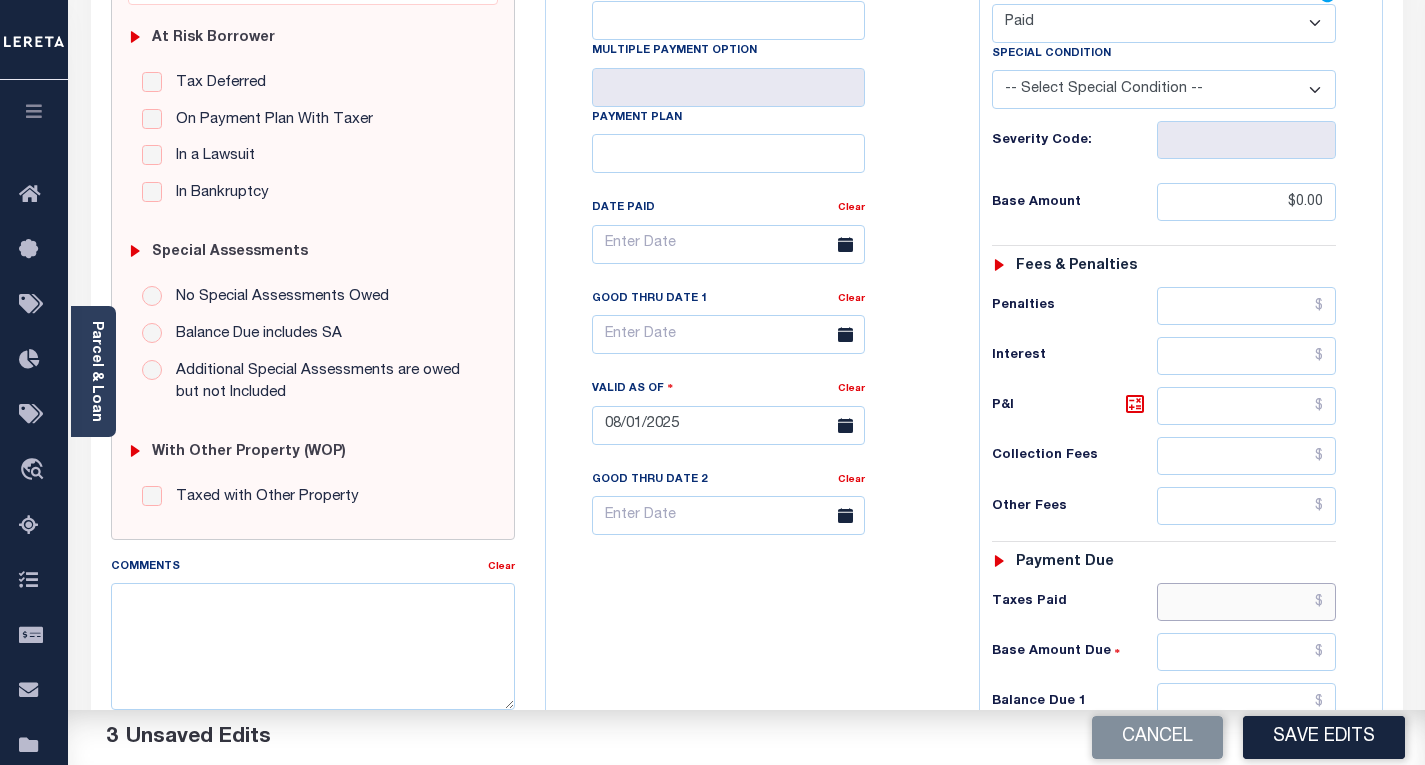 click at bounding box center (1246, 602) 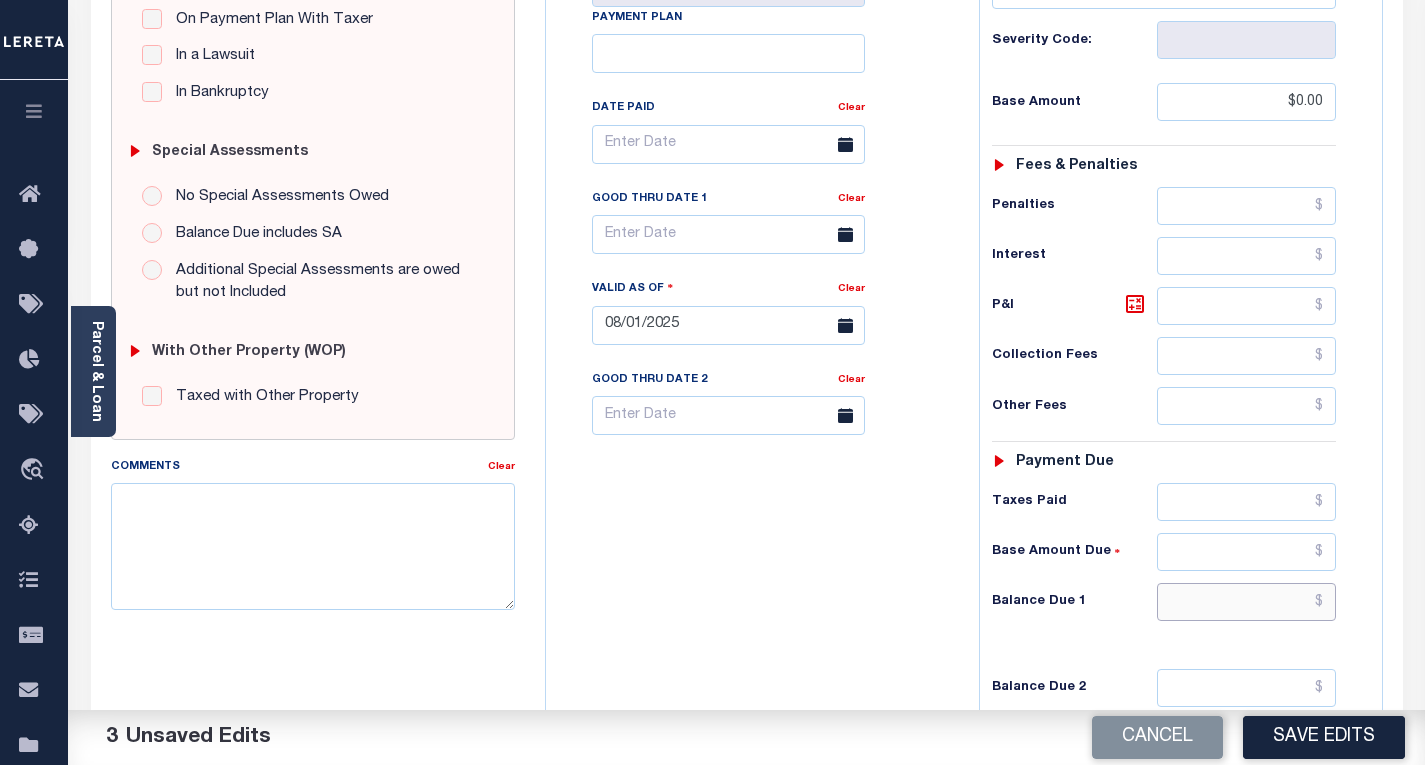 click at bounding box center (1246, 602) 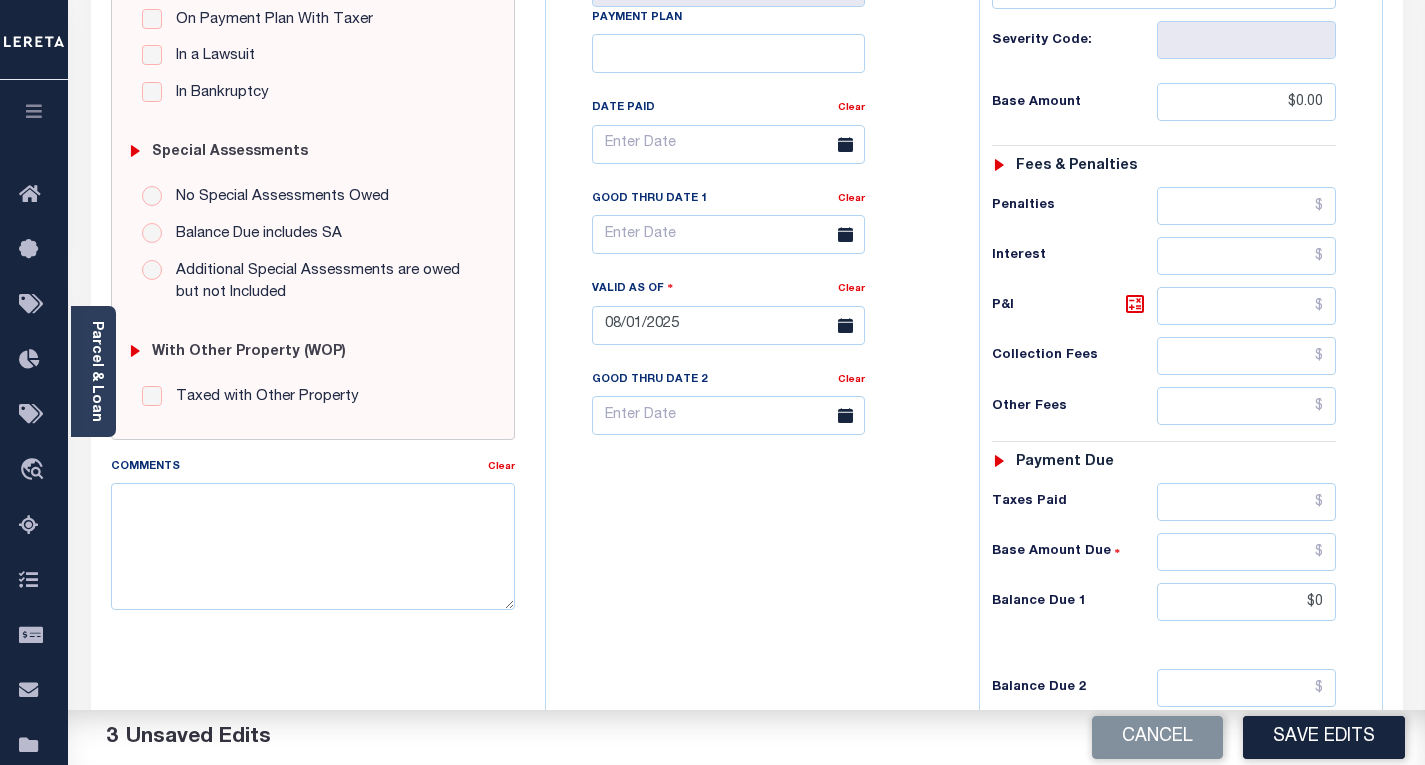 type on "$0.00" 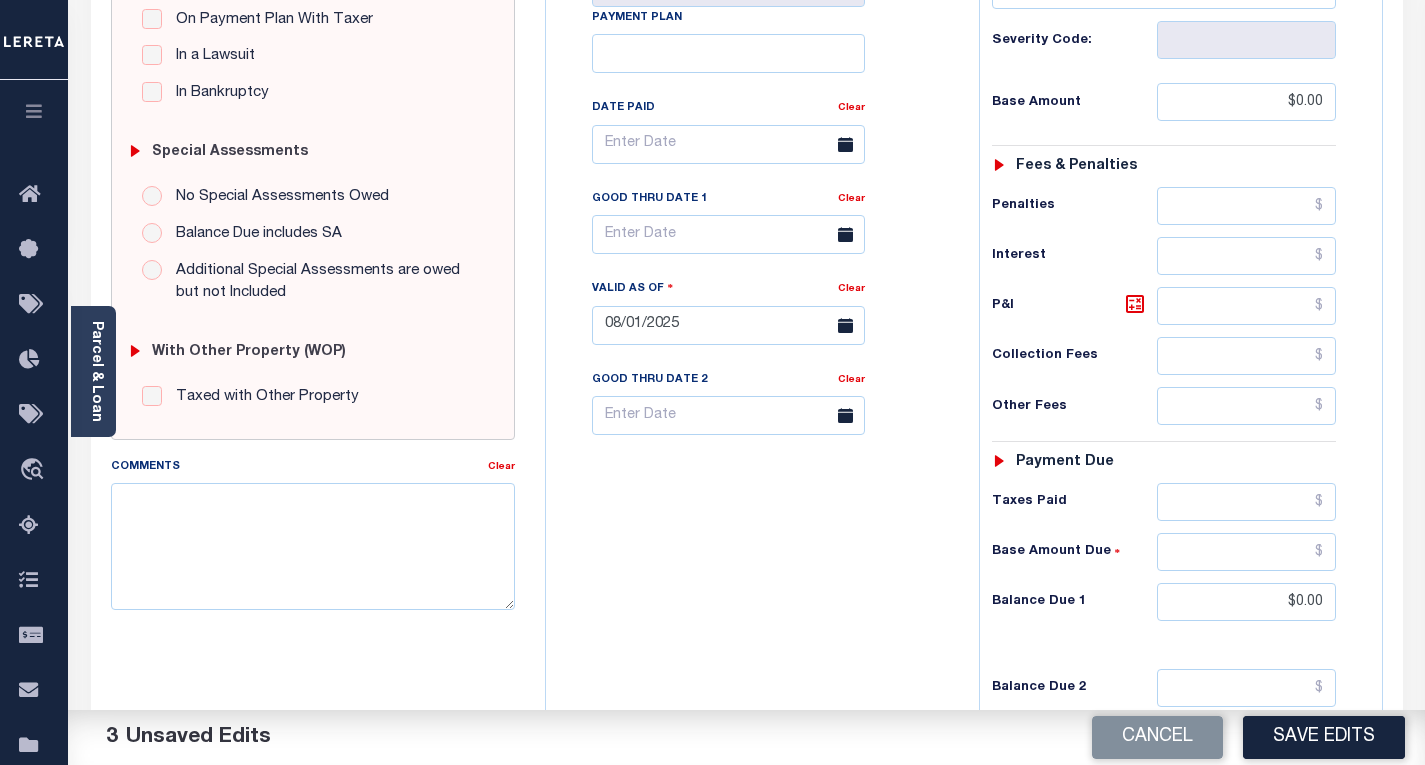click on "Tax Bill No
Multiple Payment Option
Payment Plan
Clear" at bounding box center (757, 315) 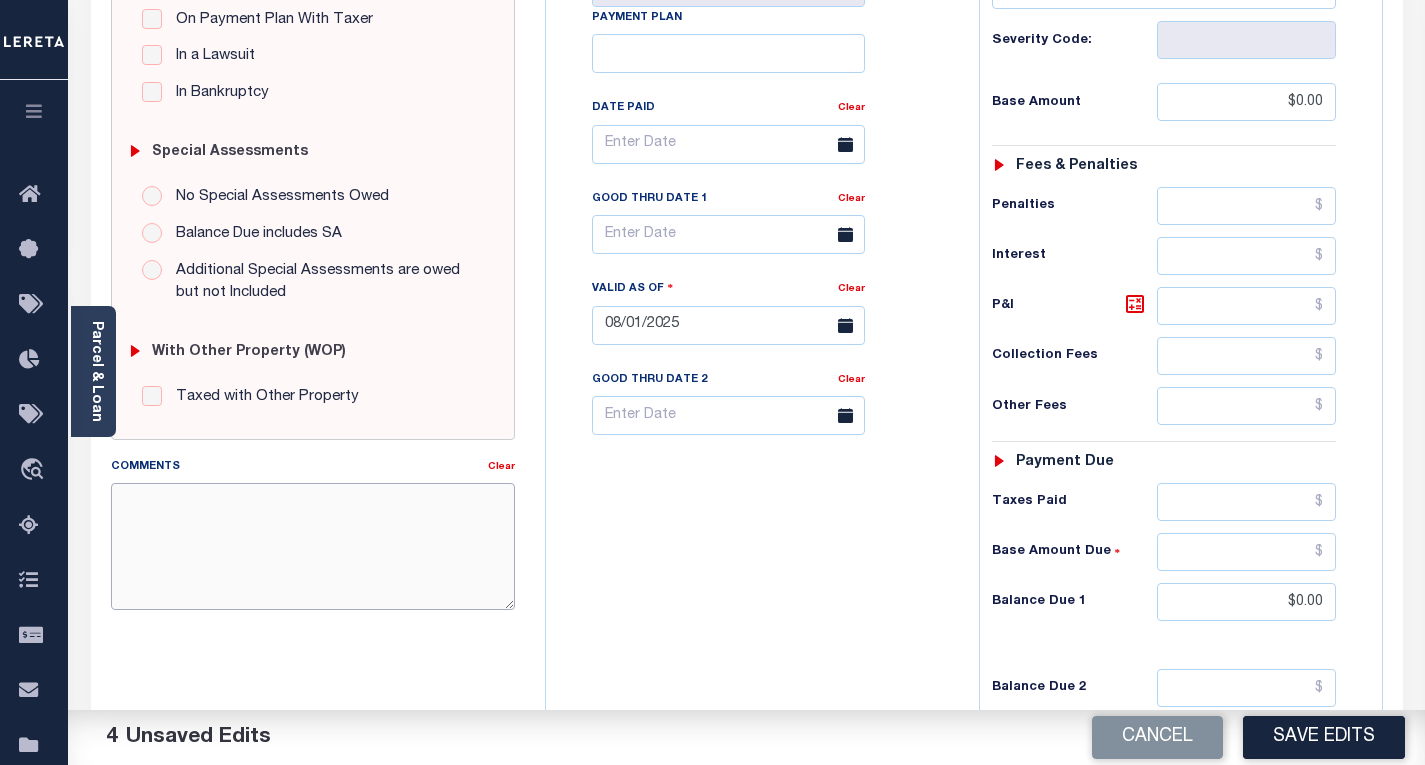 click on "Comments" at bounding box center [313, 546] 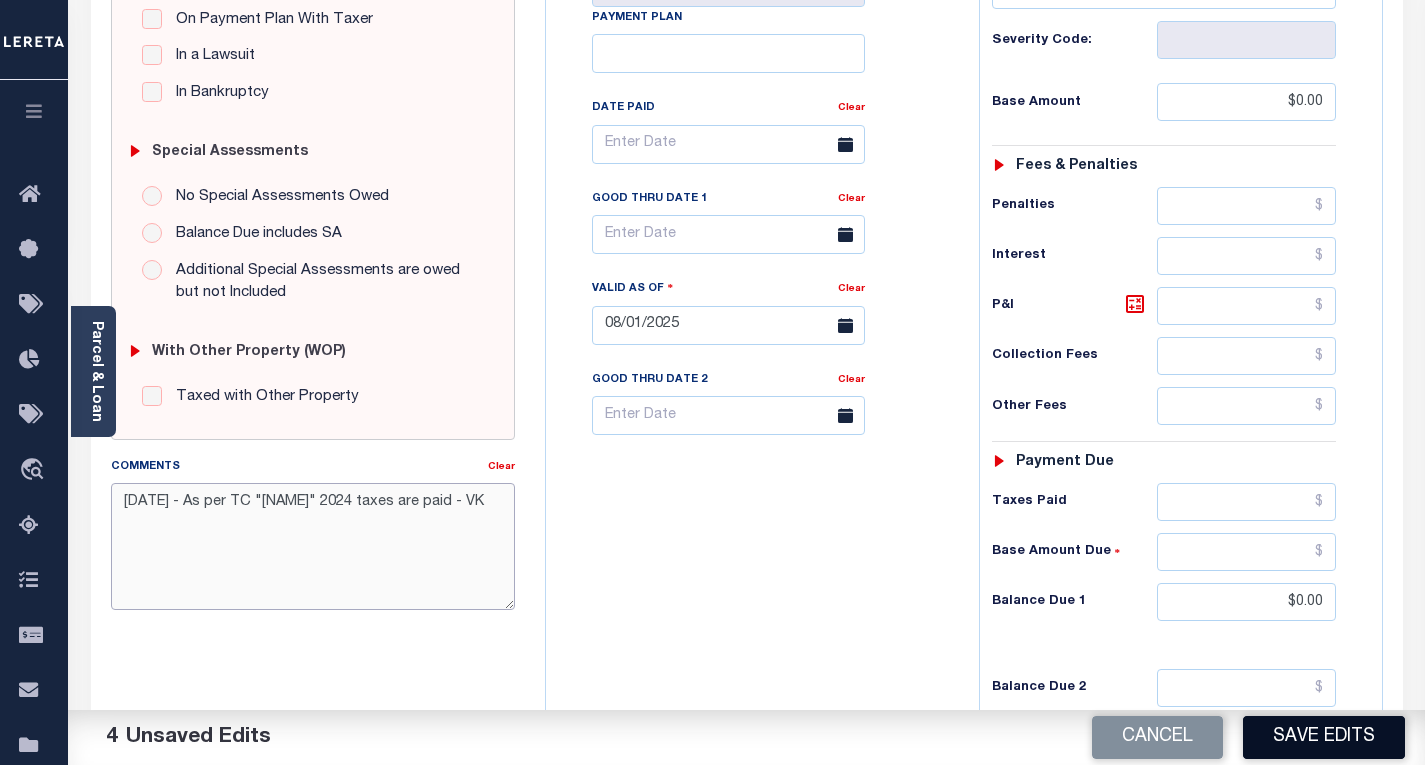 type on "8/1/2025 - As per TC "Jack" 2024 taxes are paid - VK" 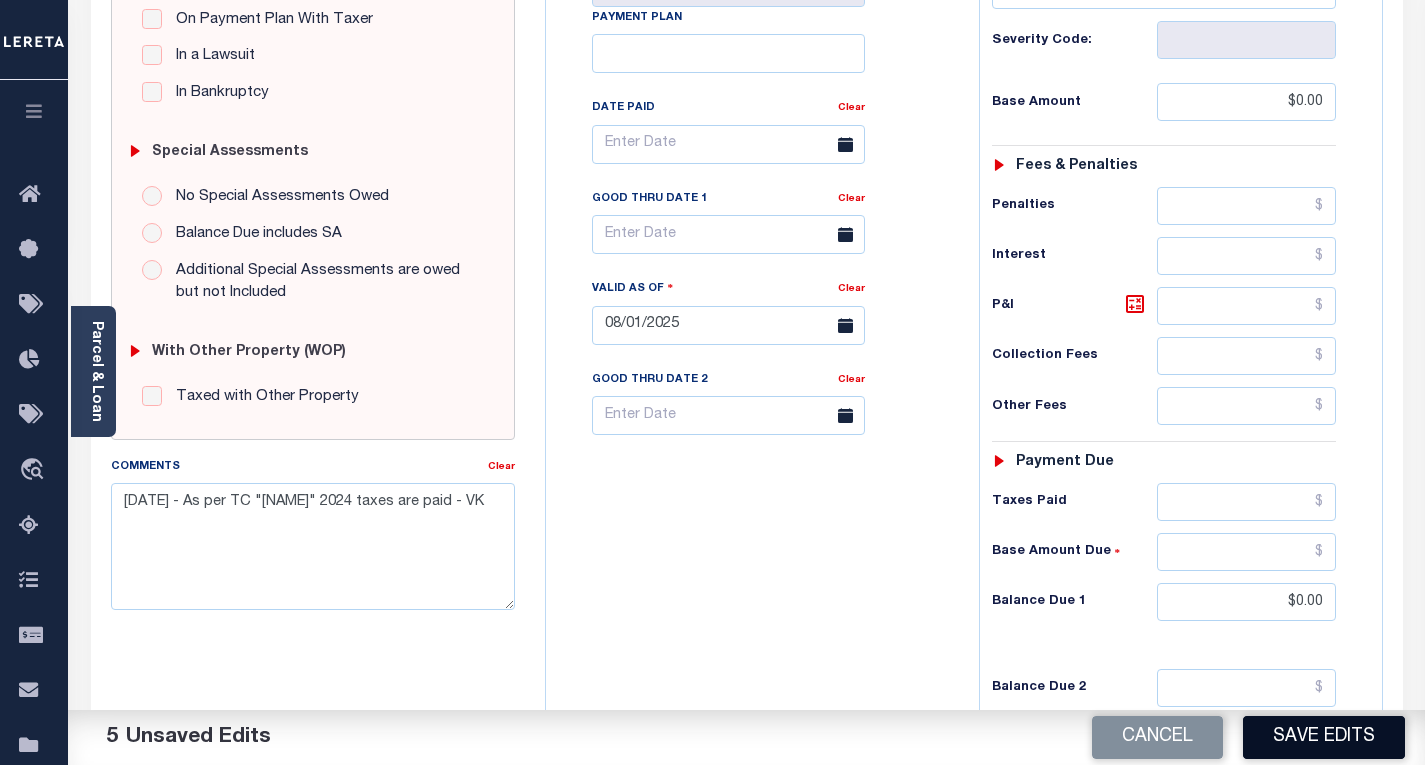 click on "Save Edits" at bounding box center (1324, 737) 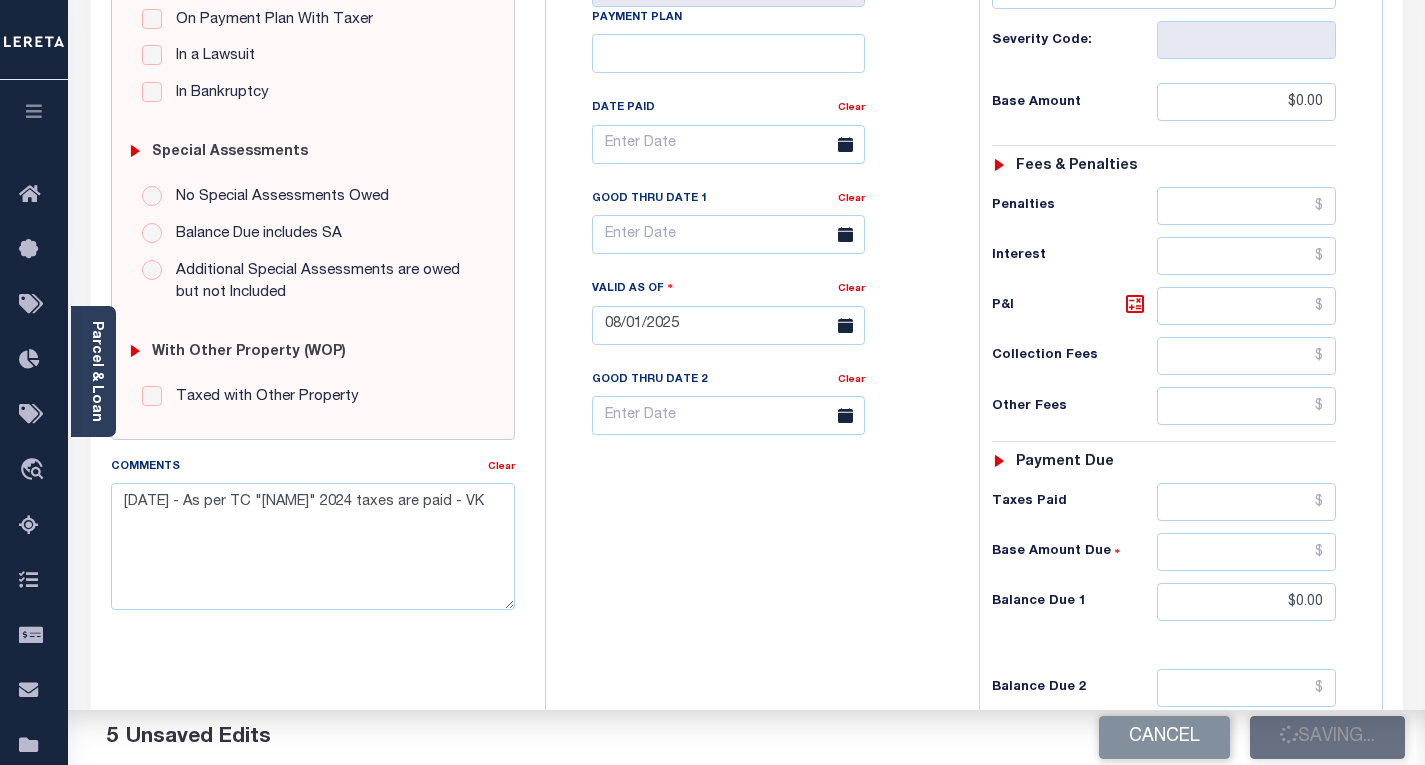checkbox on "false" 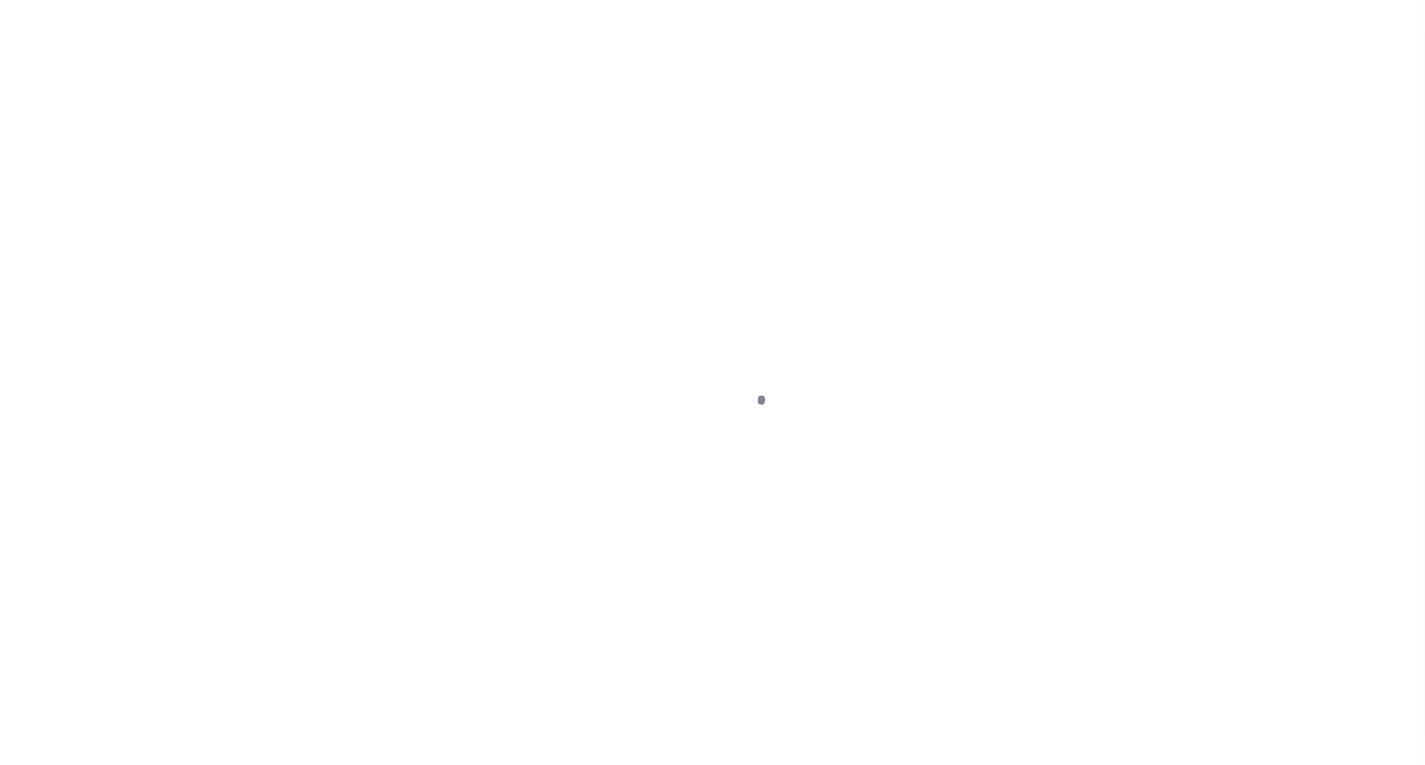 scroll, scrollTop: 0, scrollLeft: 0, axis: both 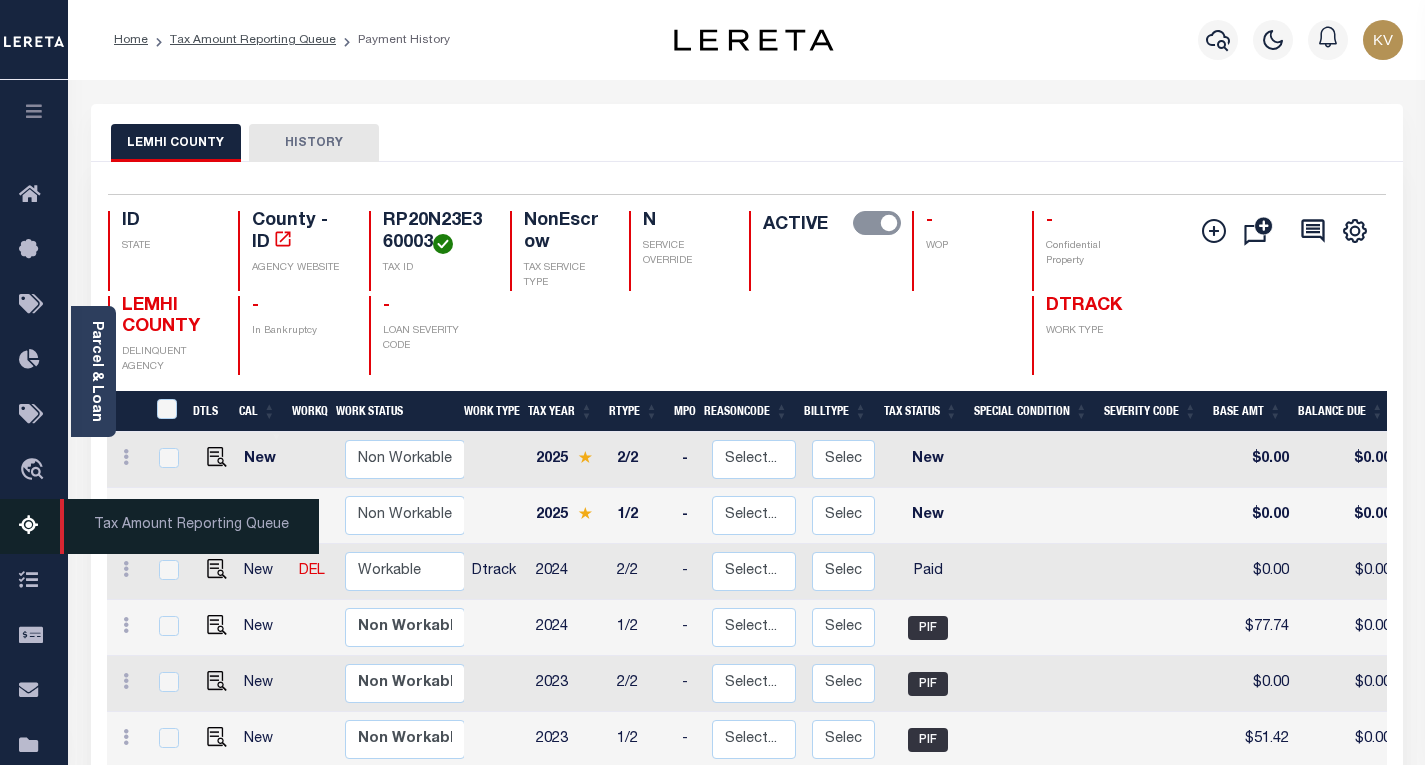 click at bounding box center [35, 526] 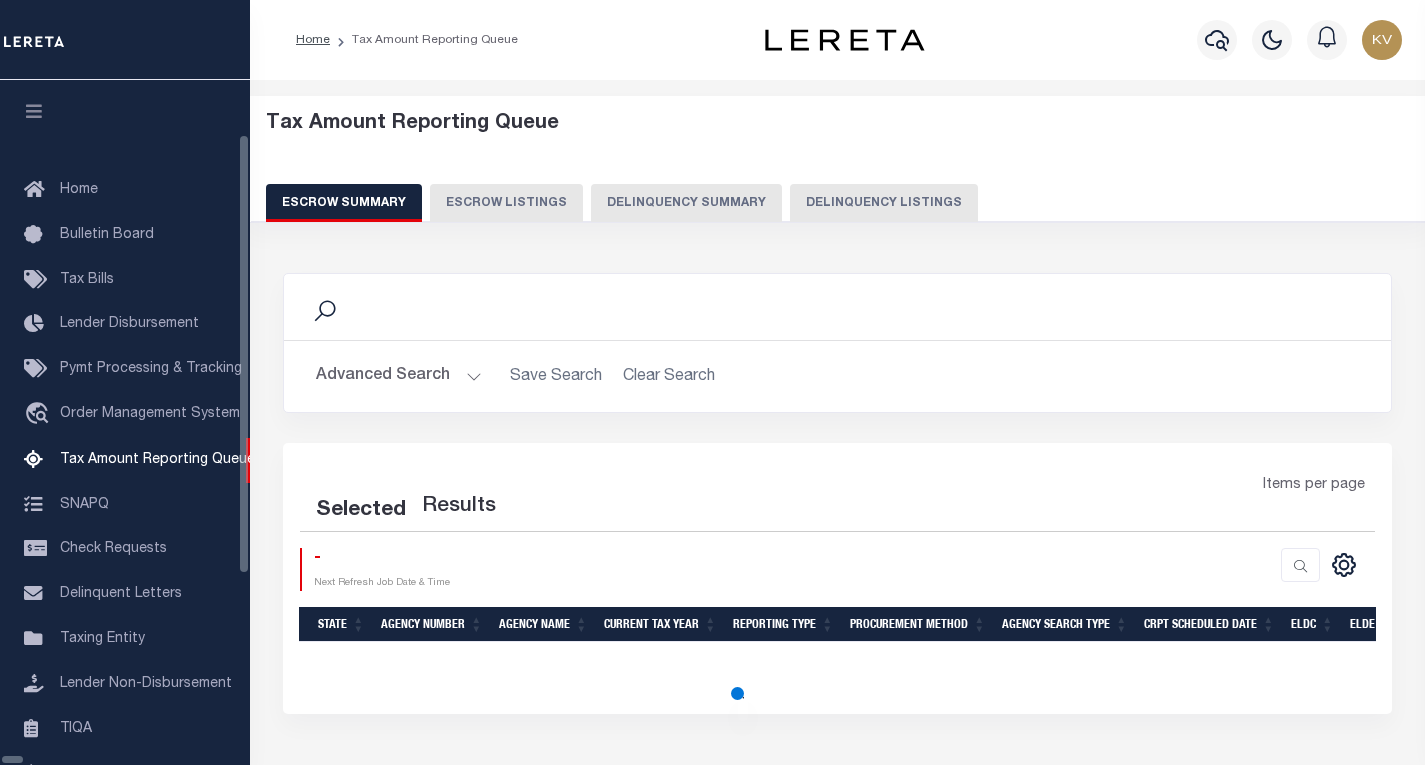 select on "100" 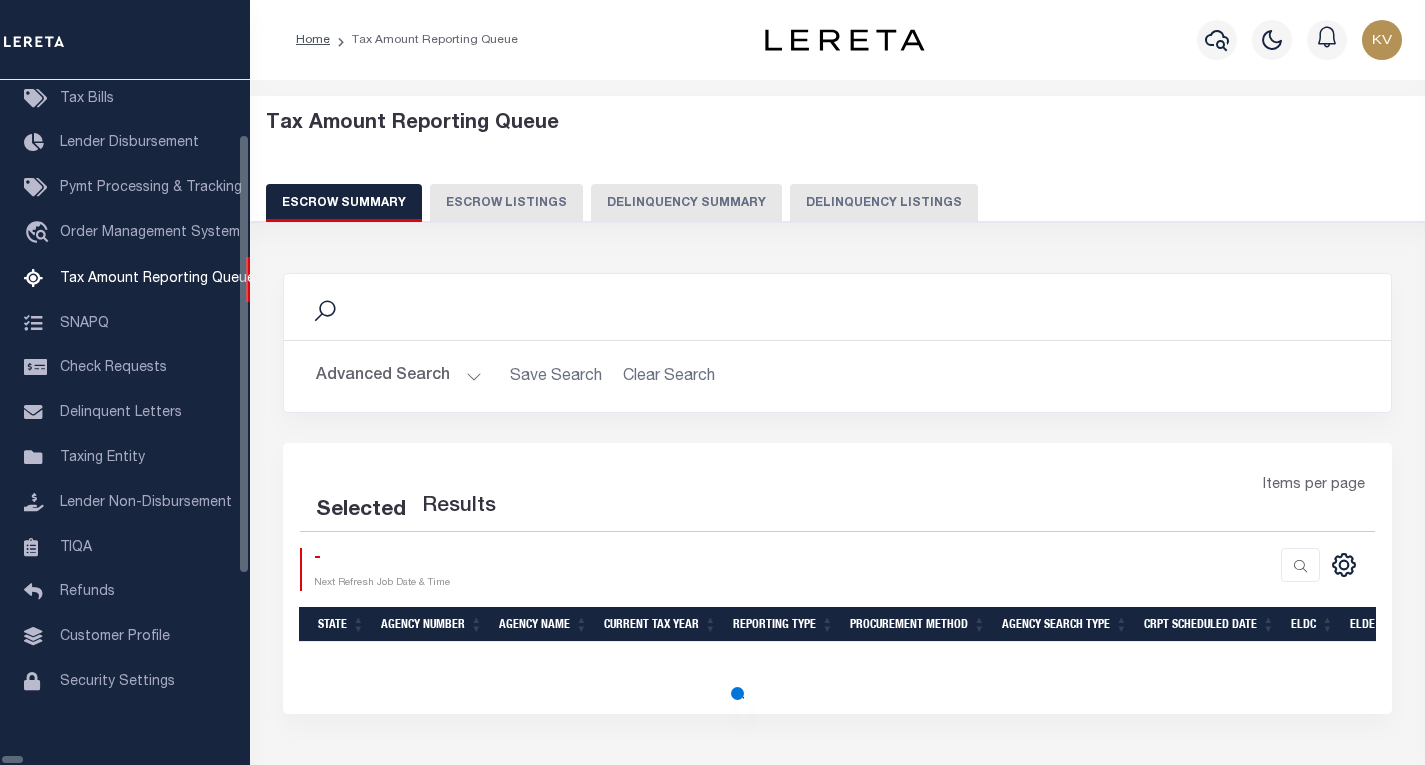 select on "100" 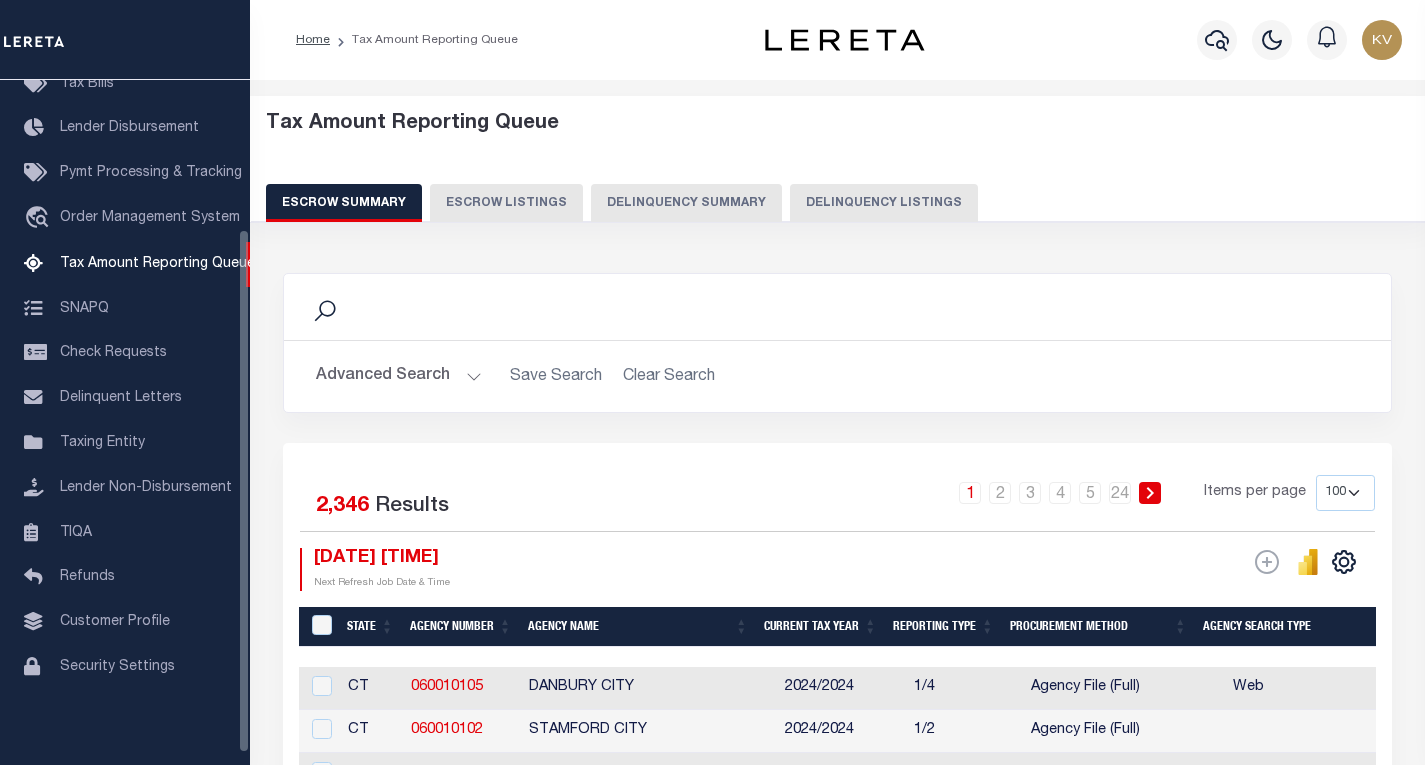 scroll, scrollTop: 194, scrollLeft: 0, axis: vertical 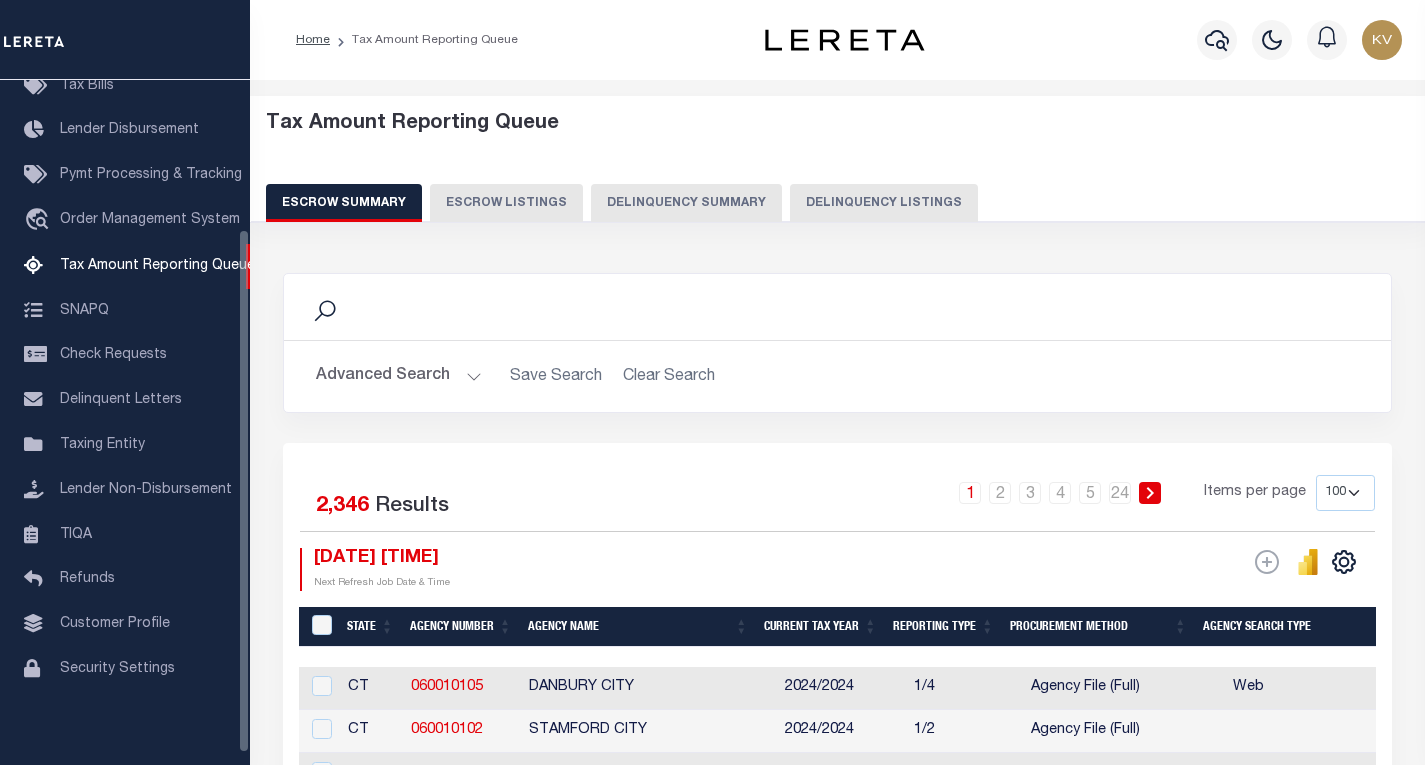 click on "Delinquency Listings" at bounding box center [884, 203] 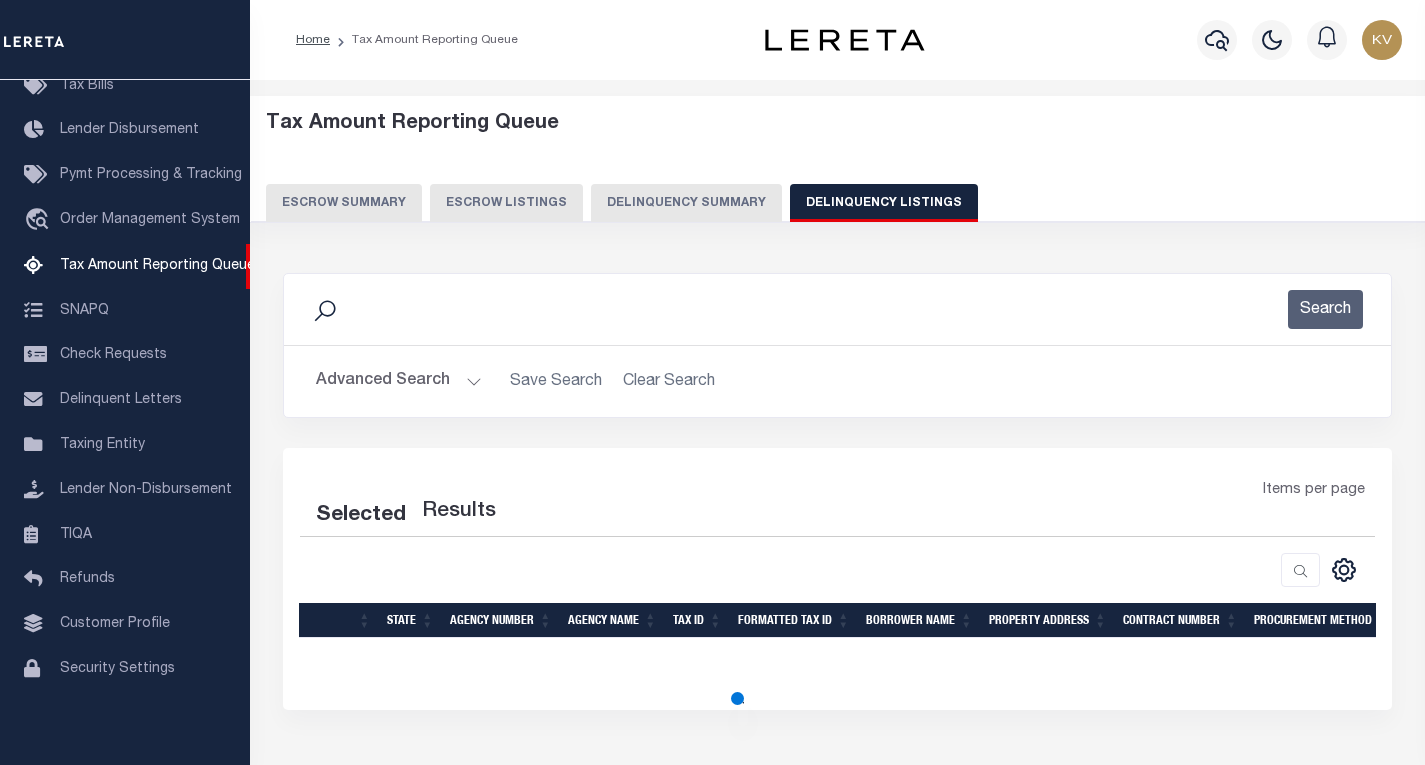 select on "100" 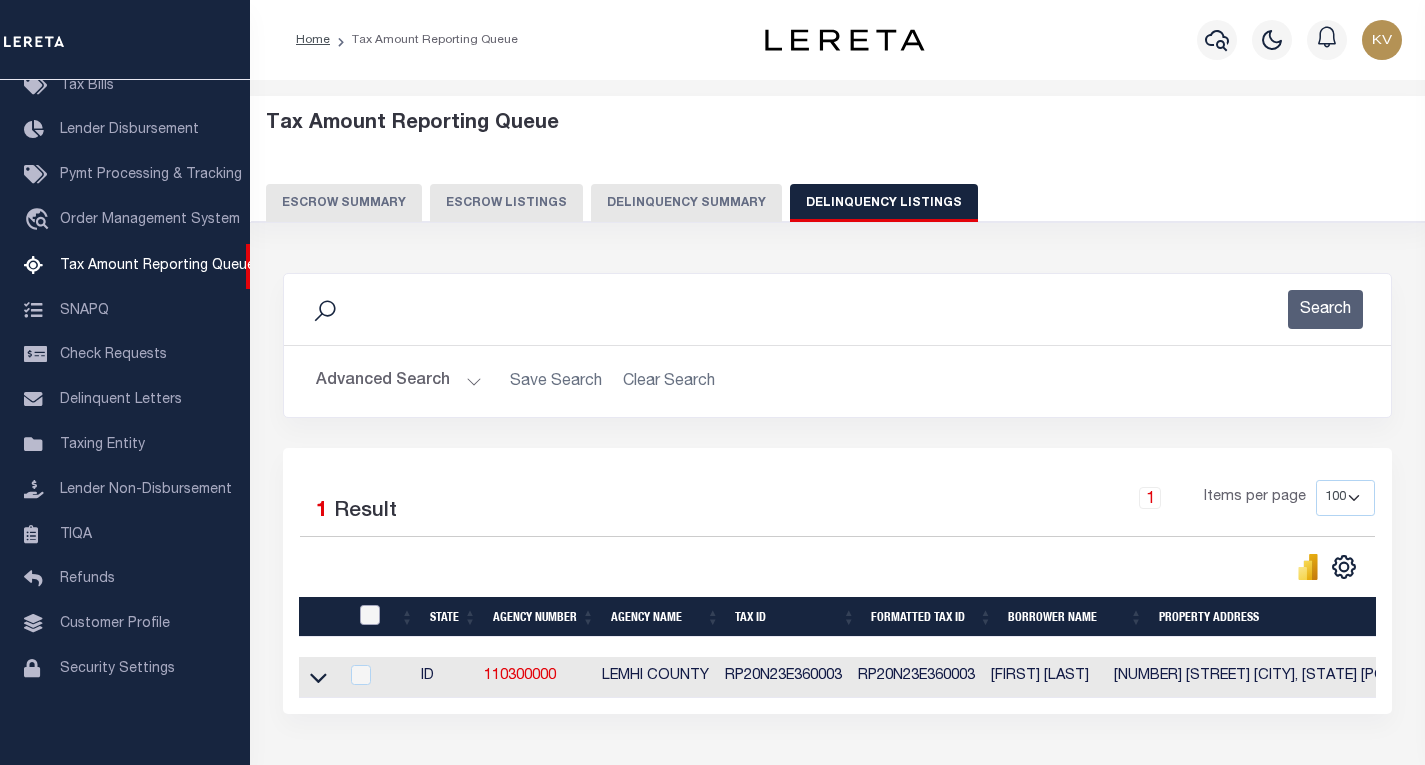 click at bounding box center [370, 615] 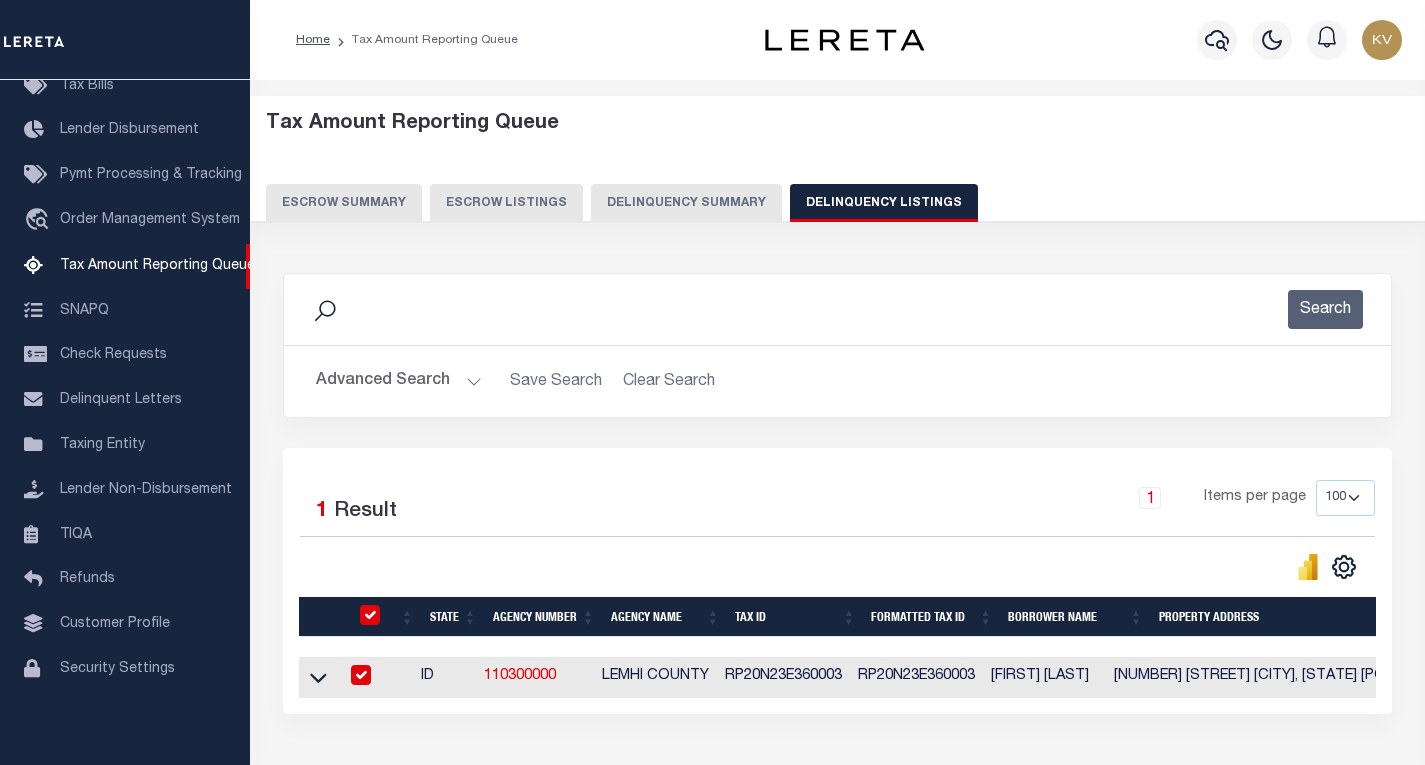 checkbox on "true" 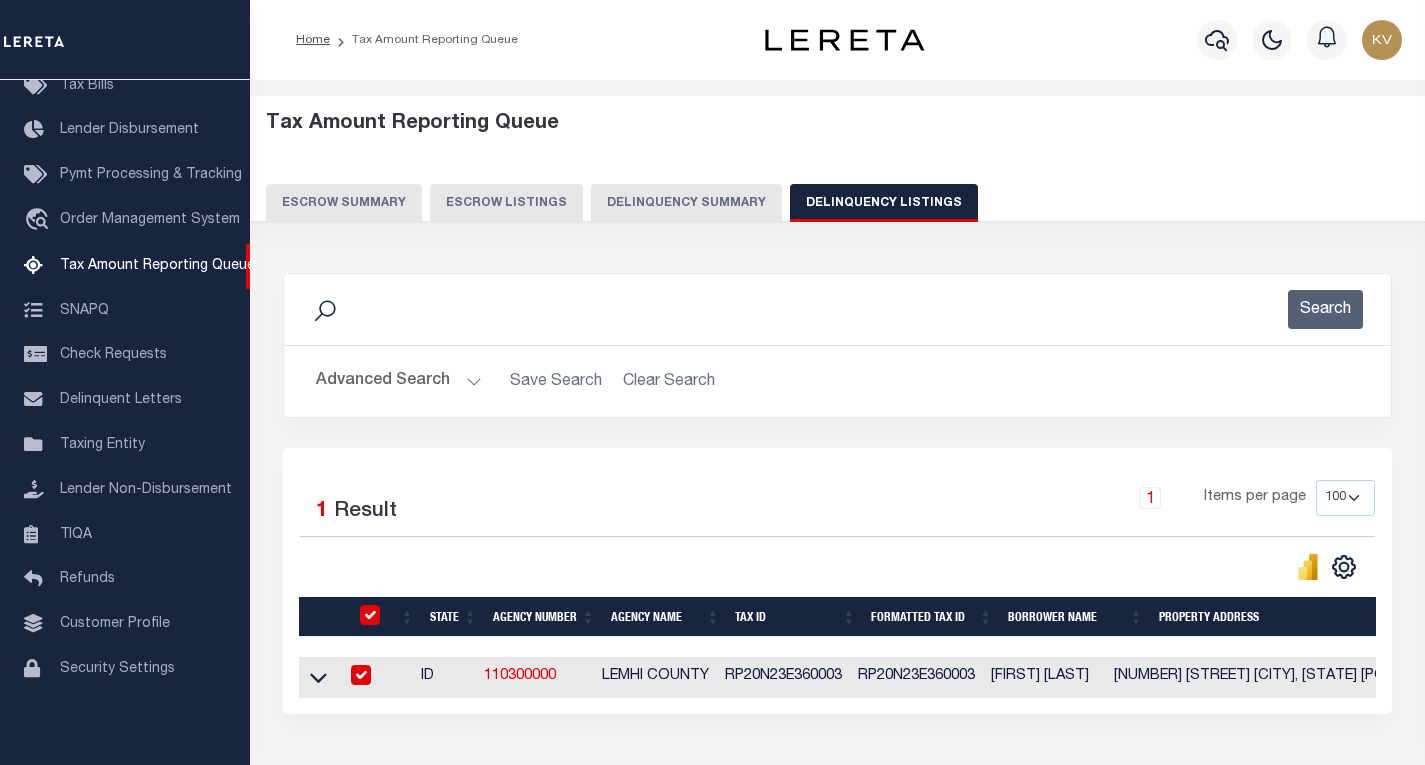 checkbox on "true" 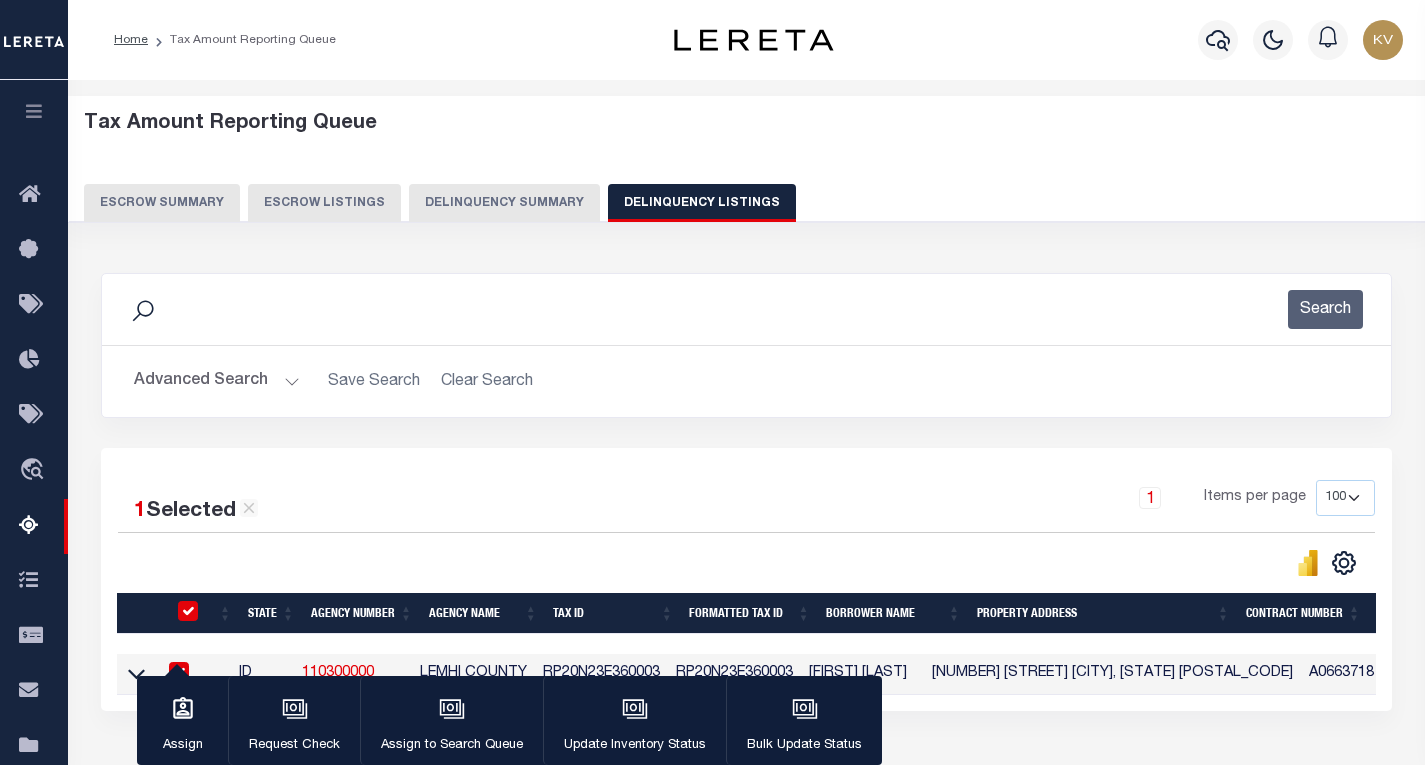 scroll, scrollTop: 295, scrollLeft: 0, axis: vertical 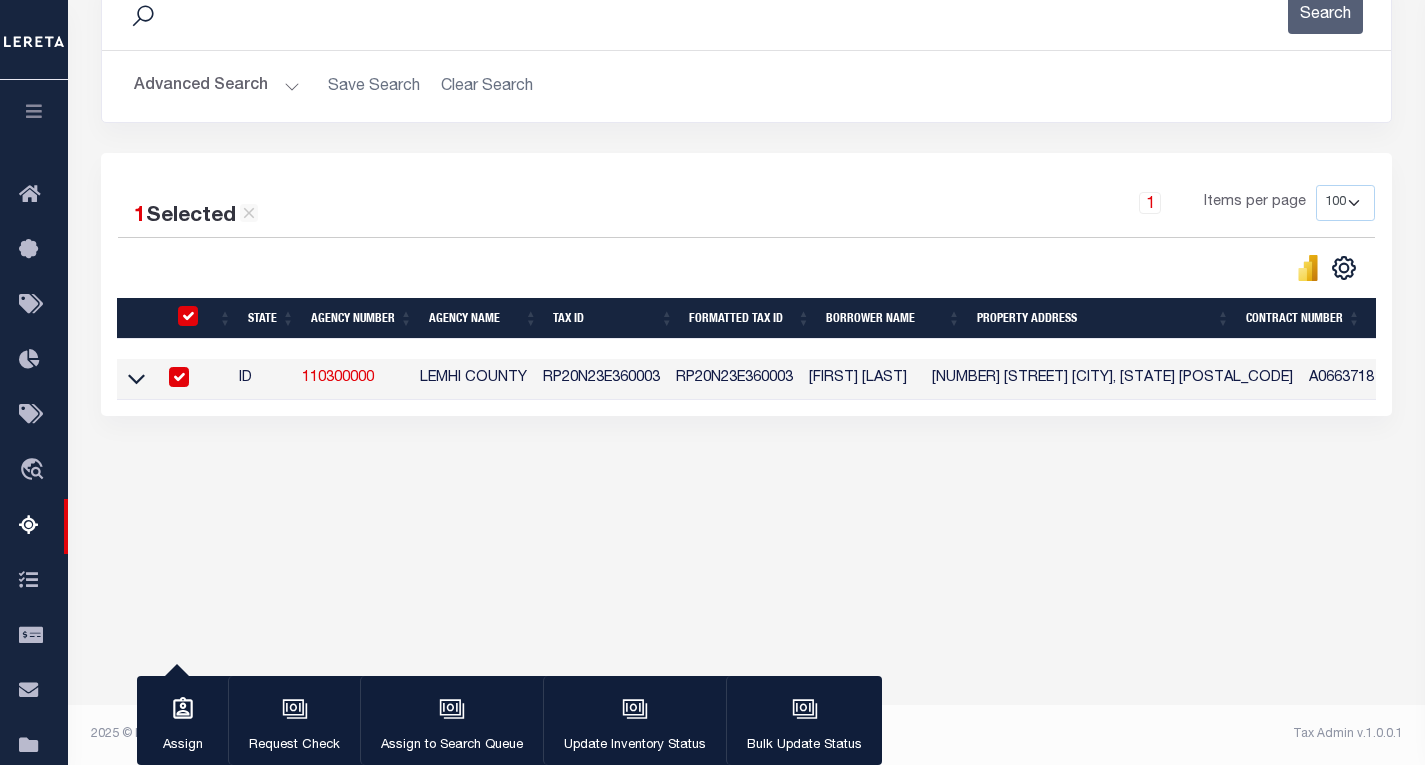 click on "1  Selected
1   Result
1
Items per page   10 25 50 100 500" at bounding box center (746, 284) 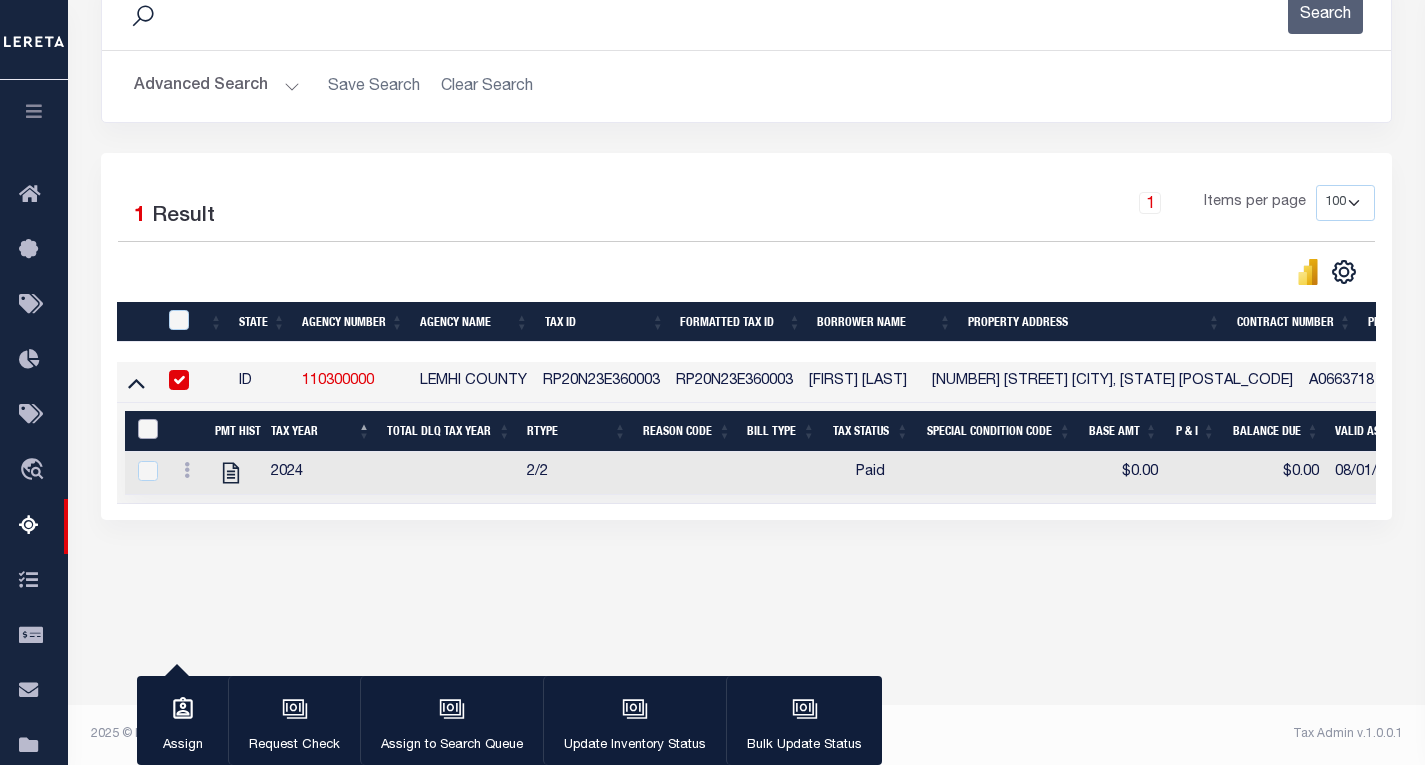 click at bounding box center [148, 429] 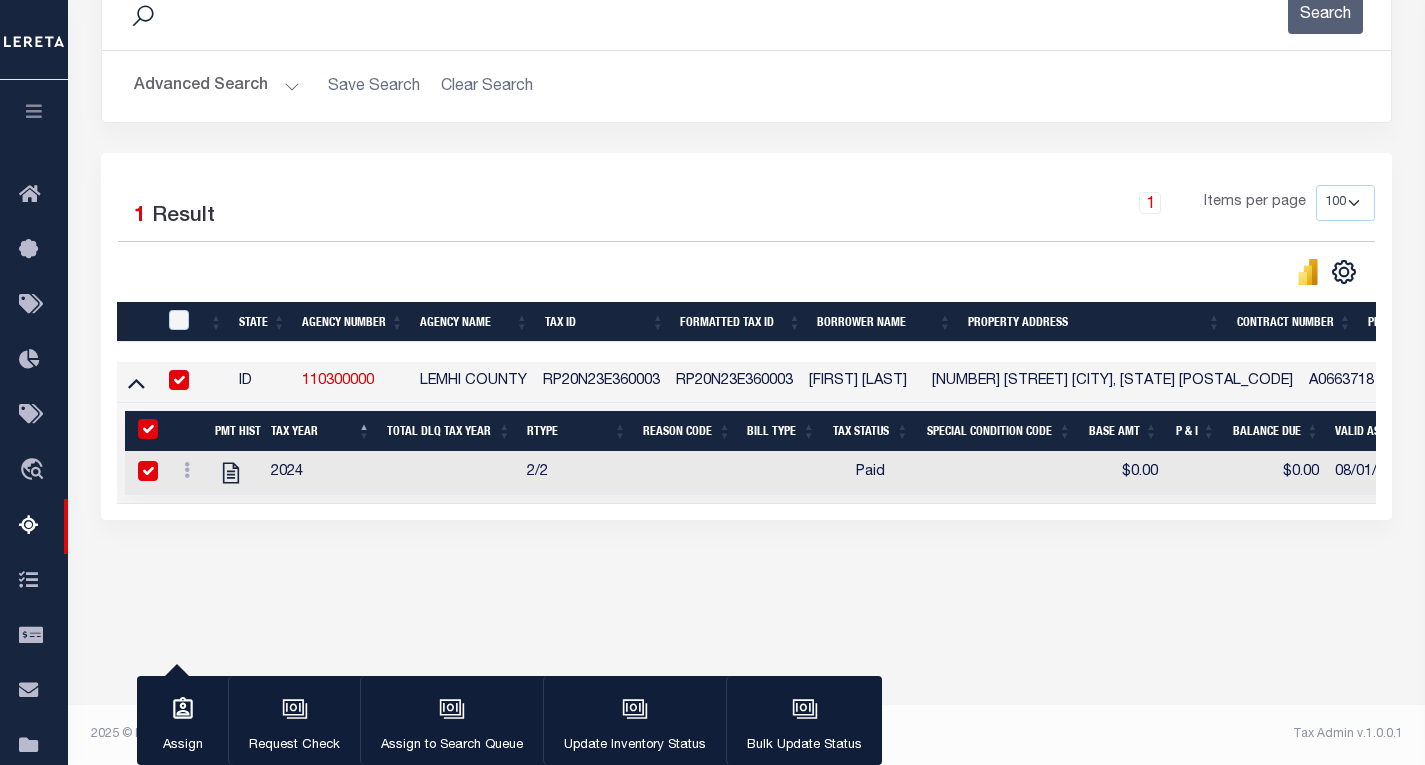 checkbox on "true" 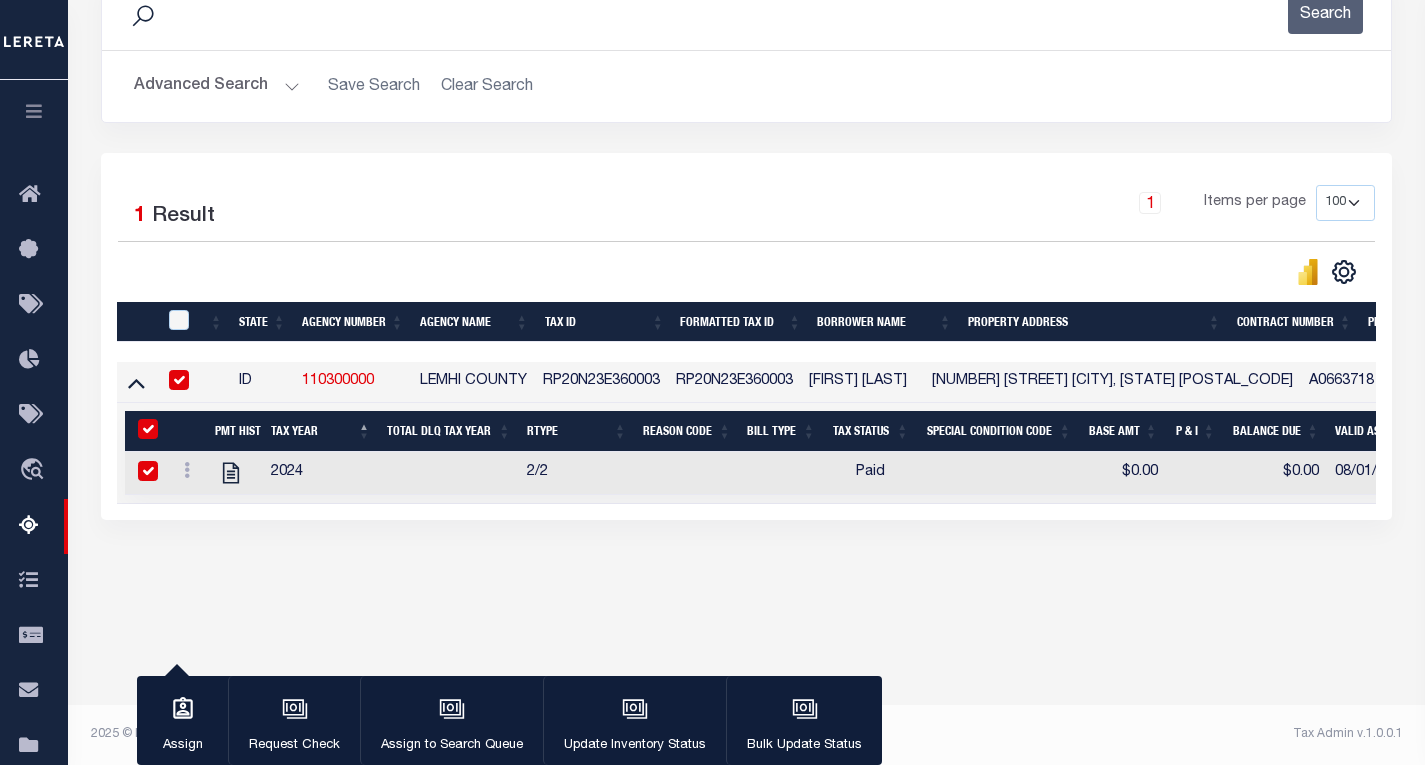 checkbox on "true" 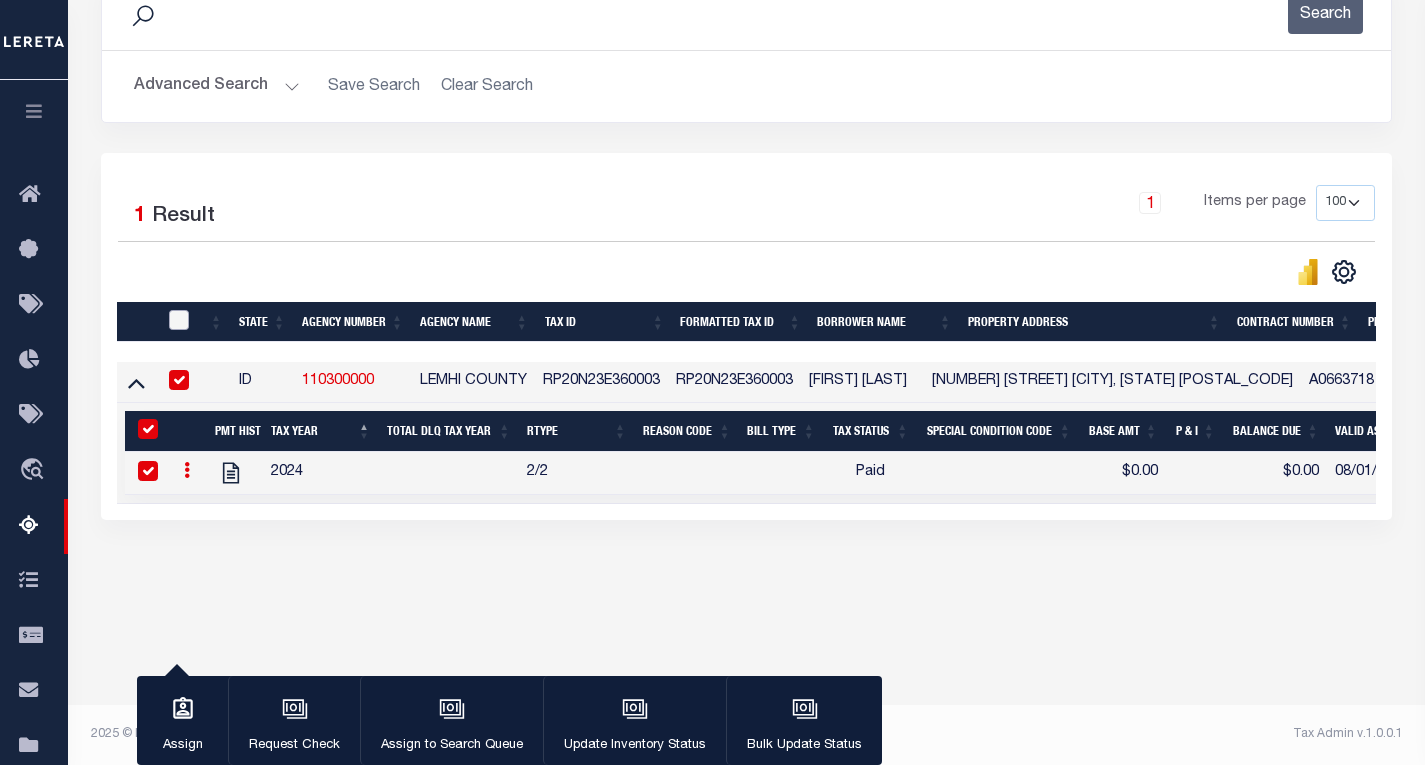 click at bounding box center [179, 320] 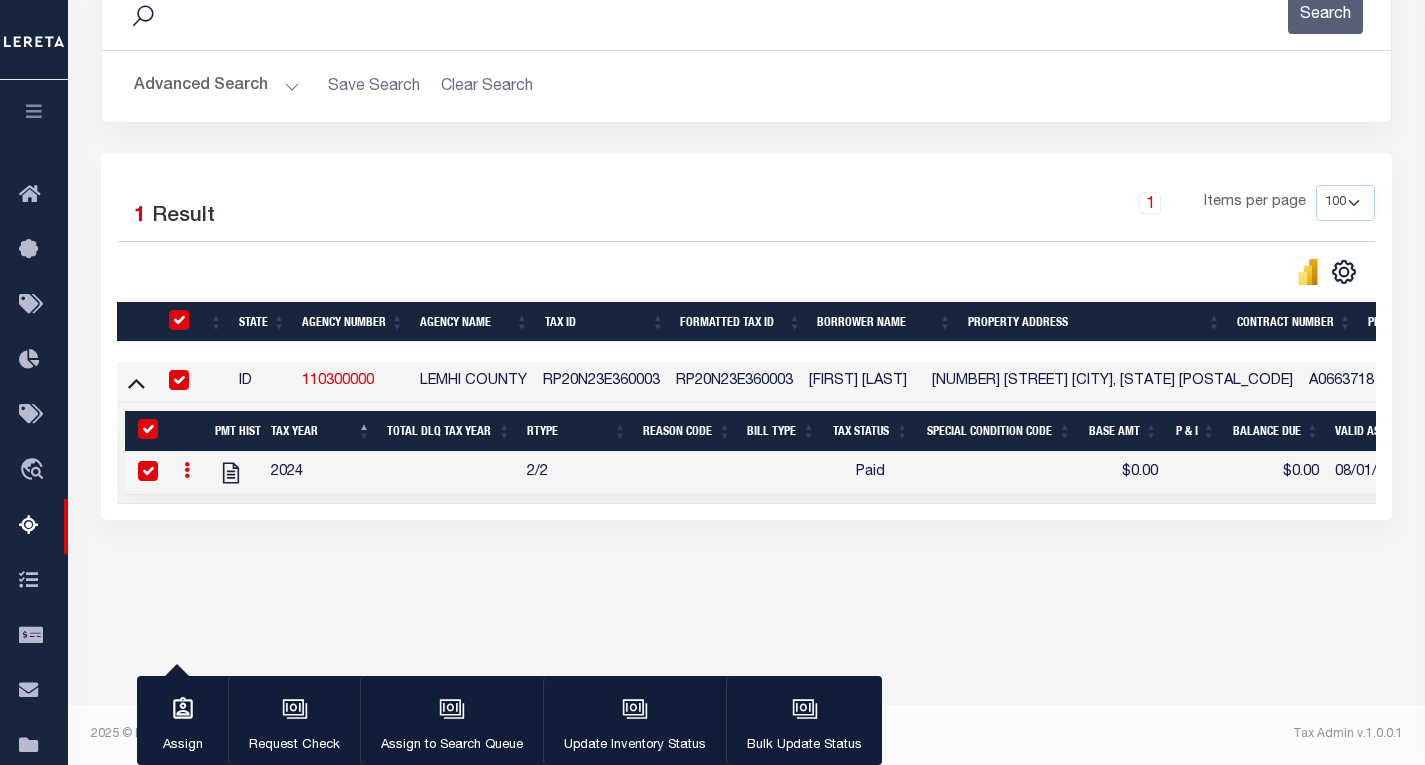 checkbox on "true" 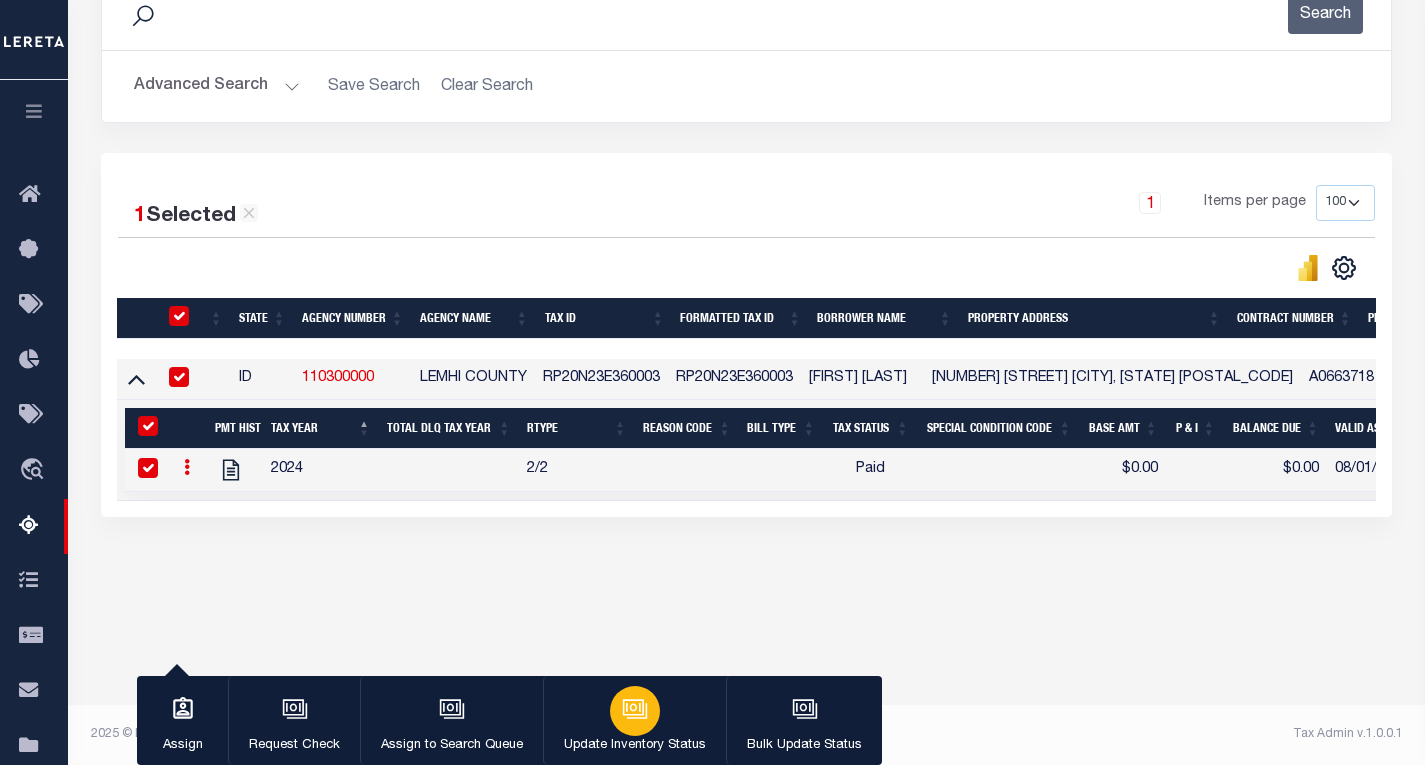 click at bounding box center [635, 711] 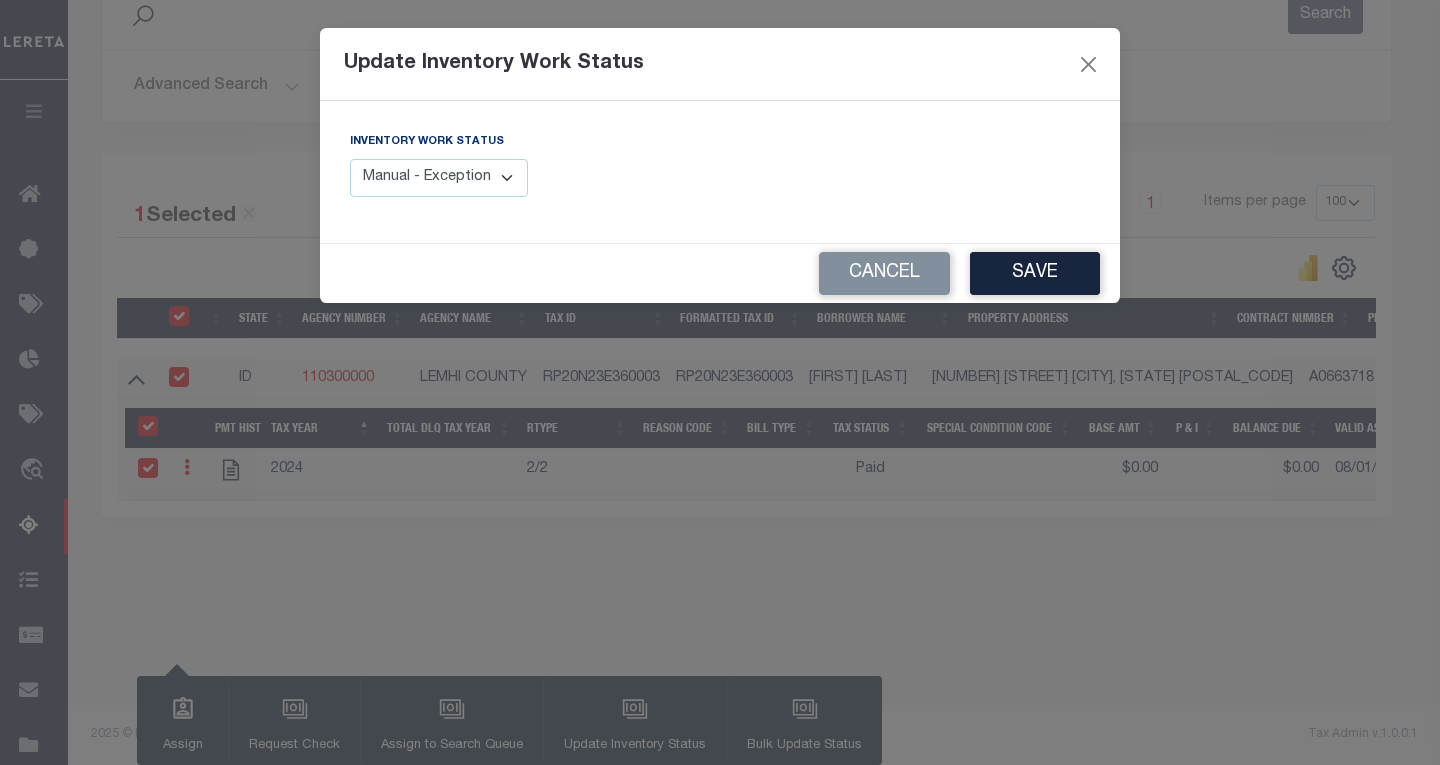 click on "Manual - Exception
Pended - Awaiting Search
Late Add Exception
Completed" at bounding box center (439, 178) 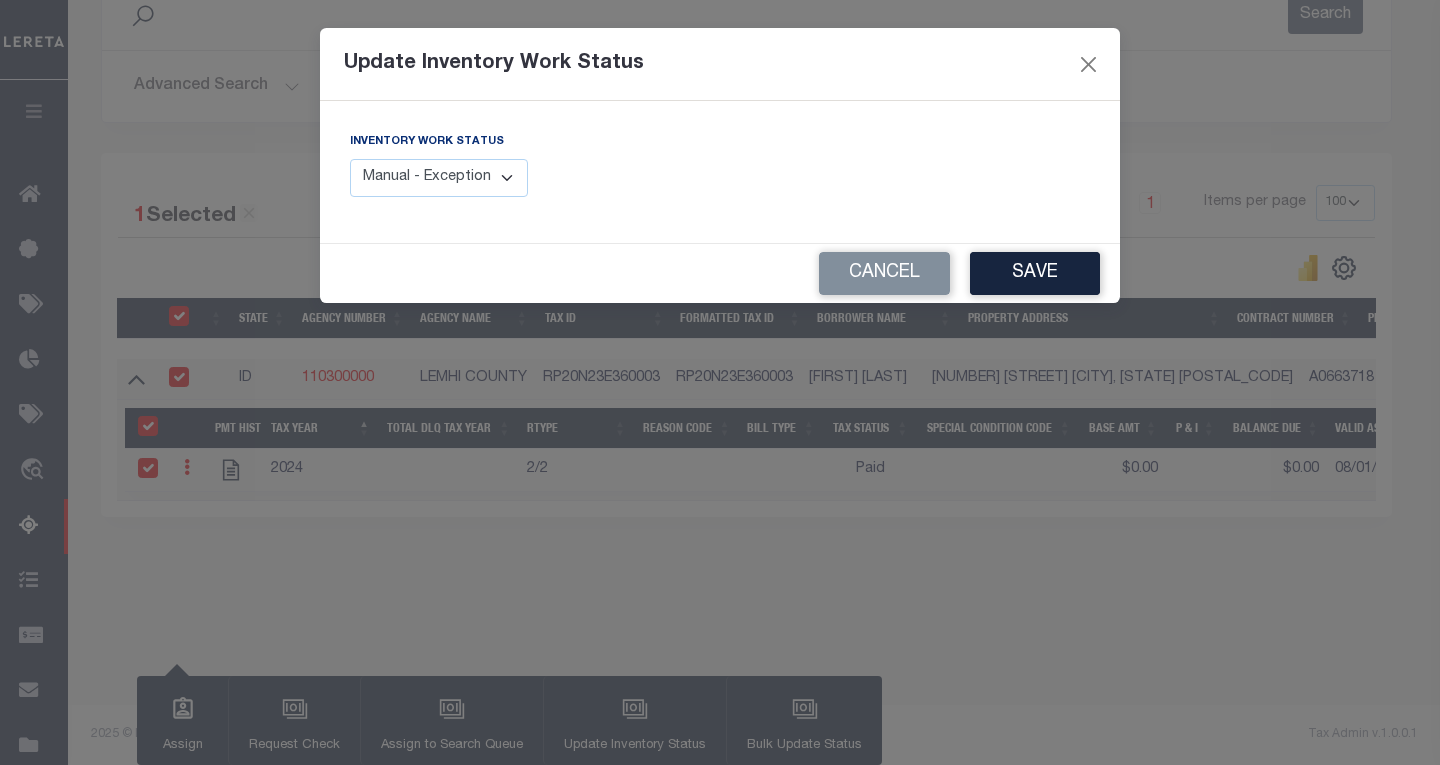 select on "4" 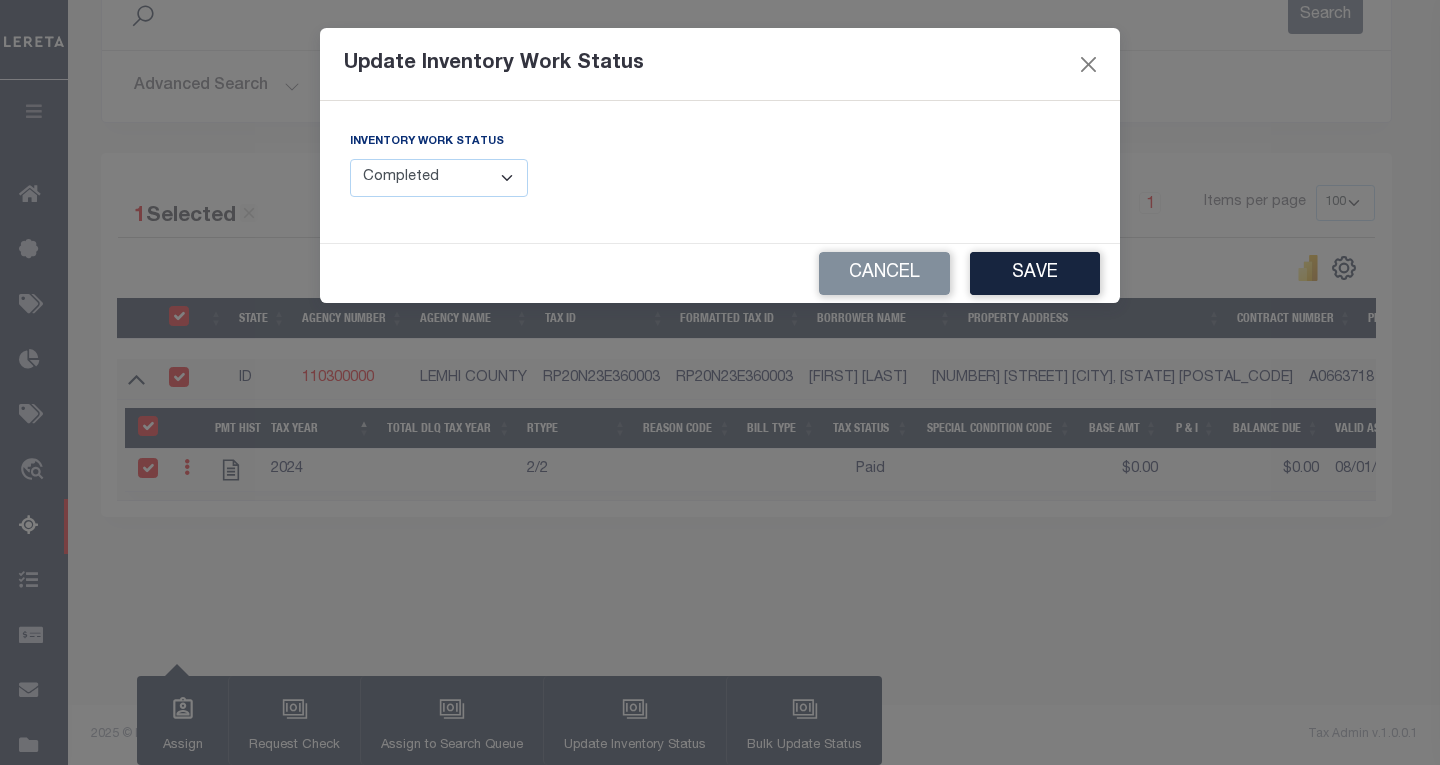 click on "Manual - Exception
Pended - Awaiting Search
Late Add Exception
Completed" at bounding box center [439, 178] 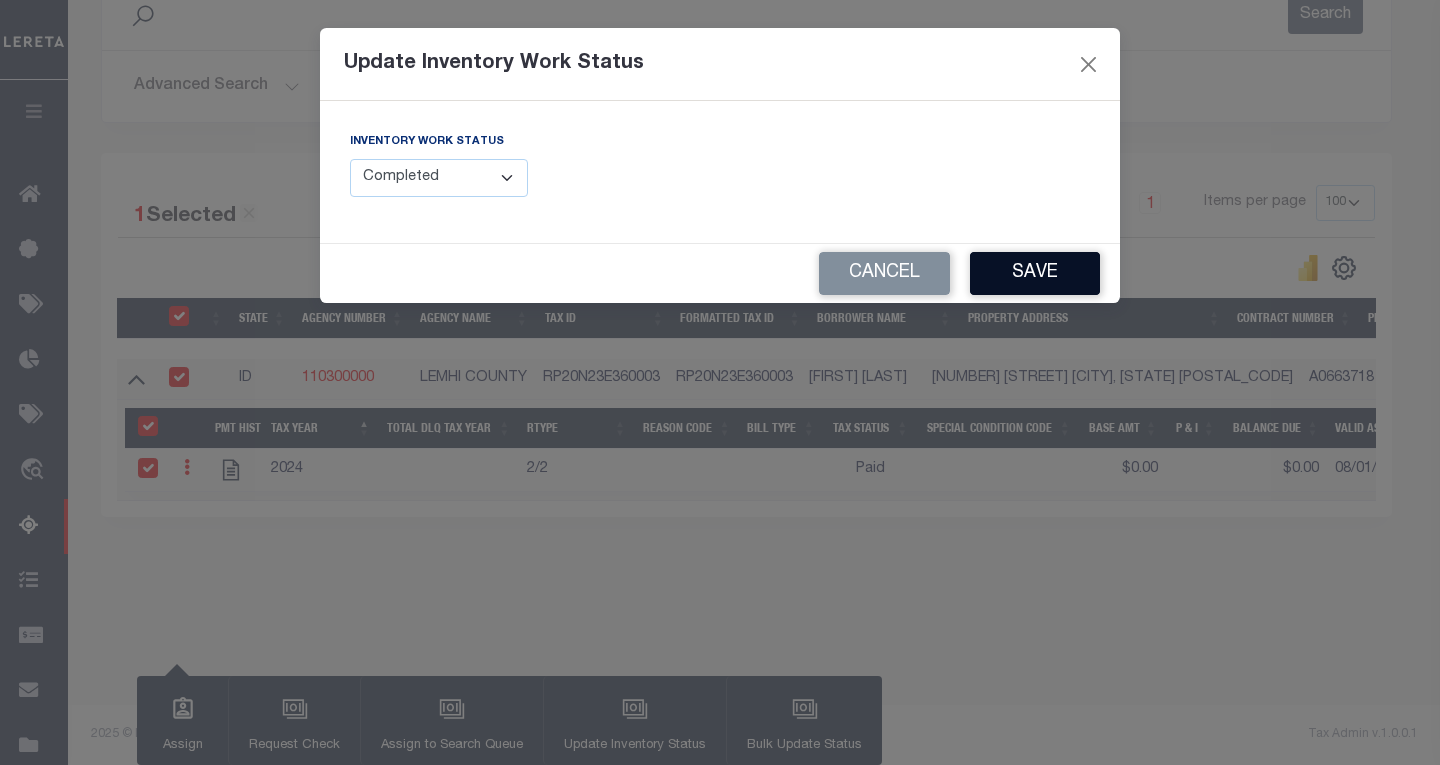 click on "Save" at bounding box center [1035, 273] 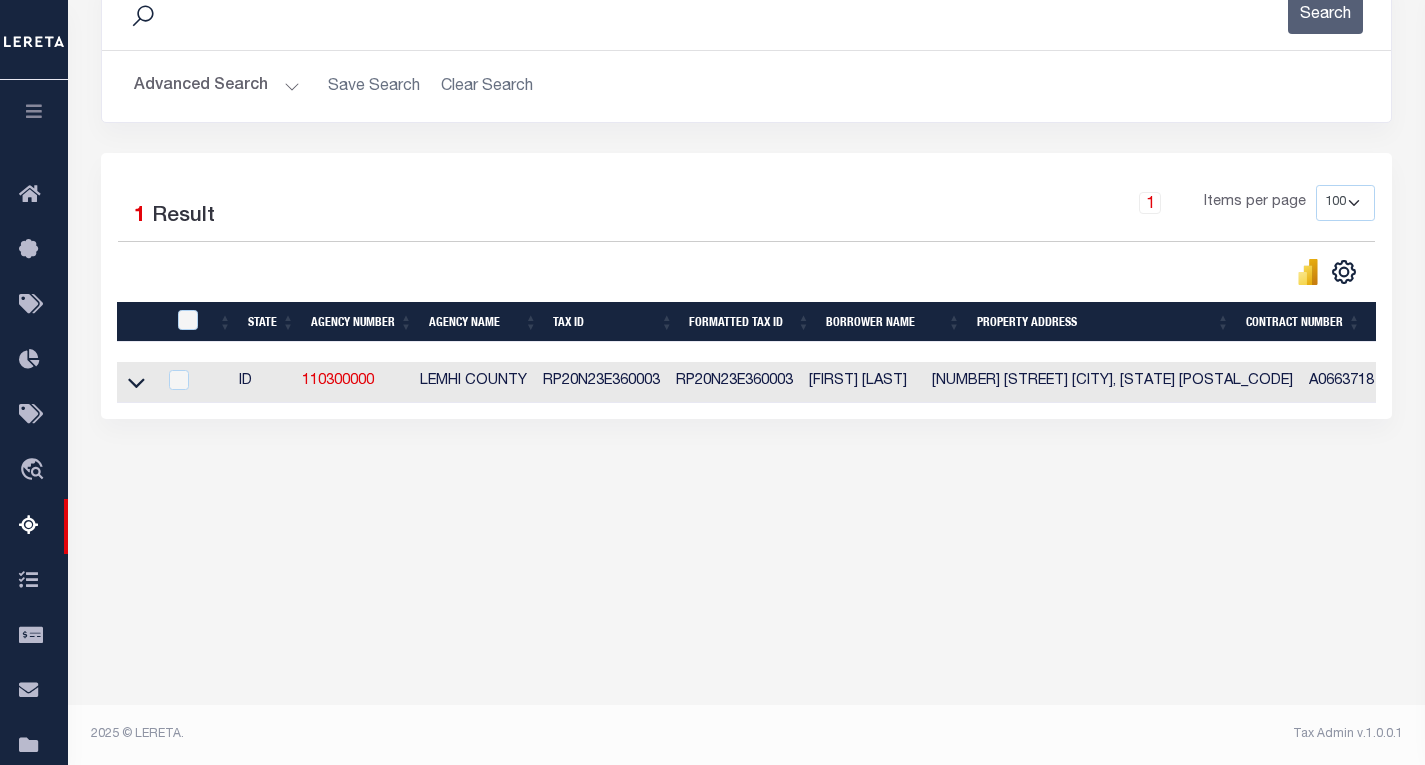 click on "Advanced Search" at bounding box center [217, 86] 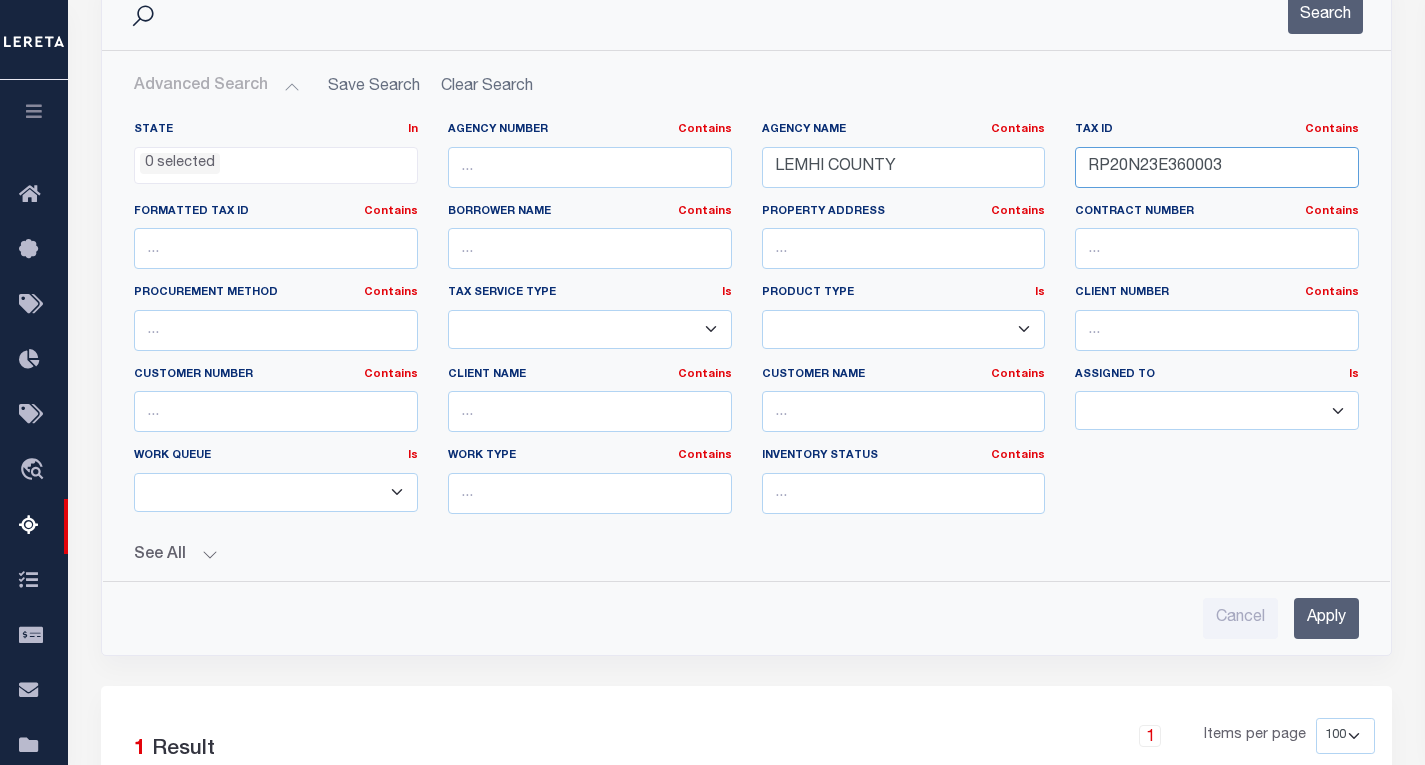 click on "RP20N23E360003" at bounding box center [1217, 167] 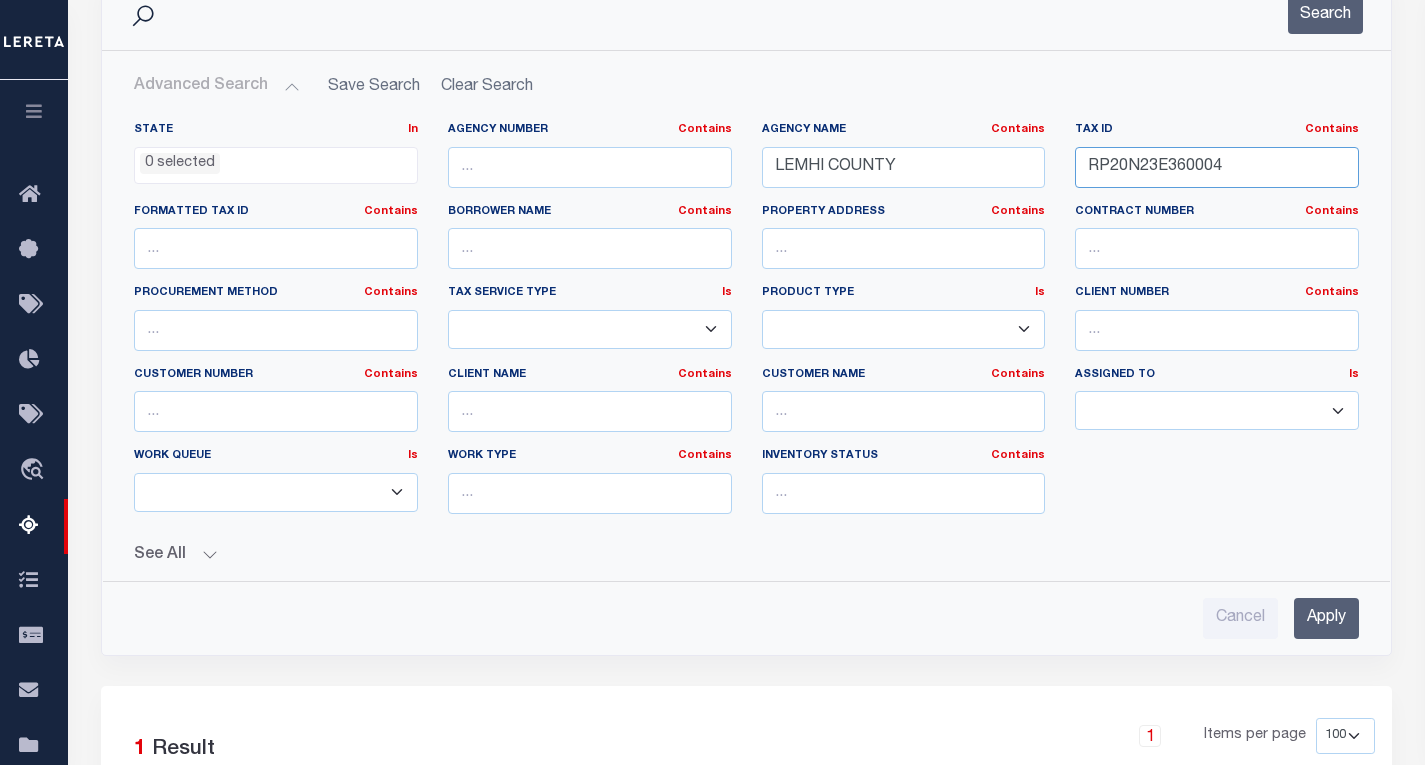 type on "RP20N23E360004" 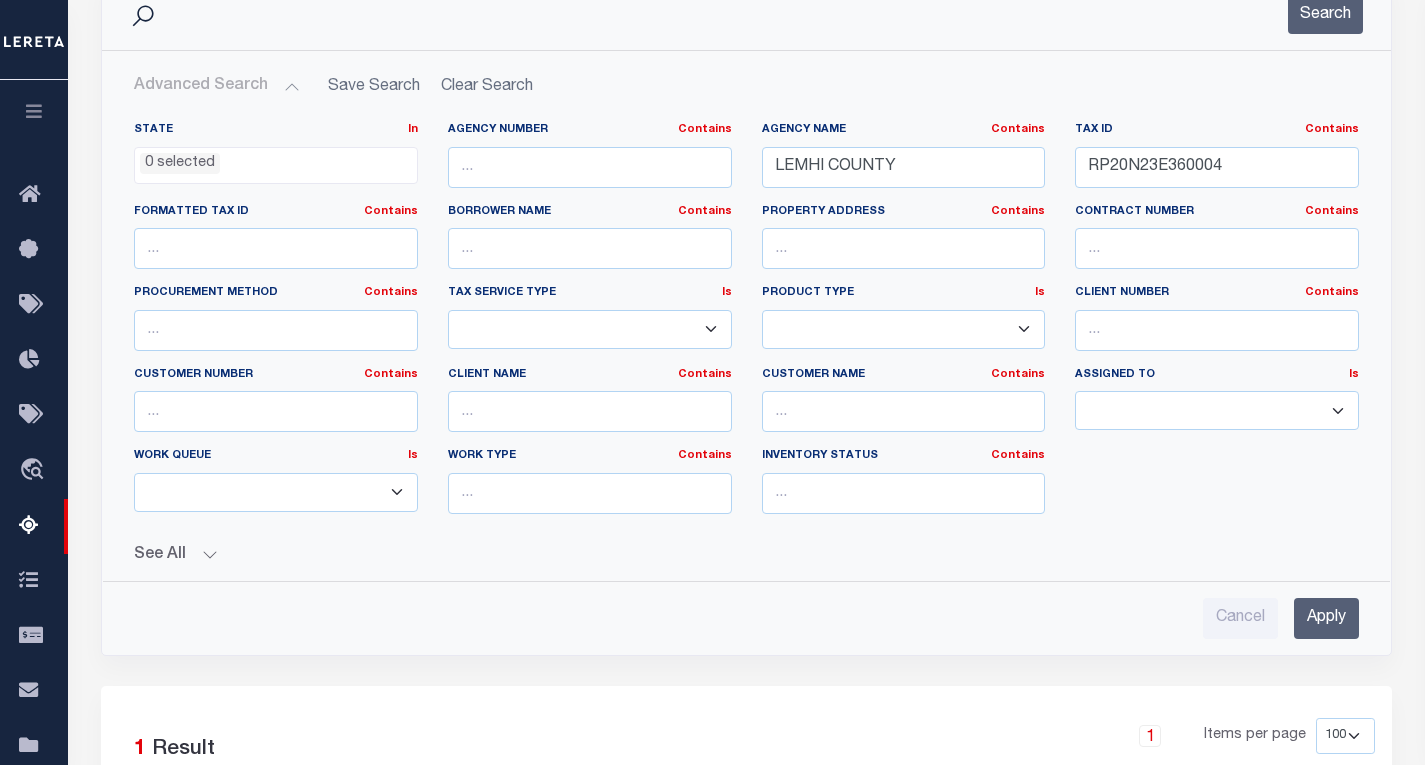 click on "Apply" at bounding box center [1326, 618] 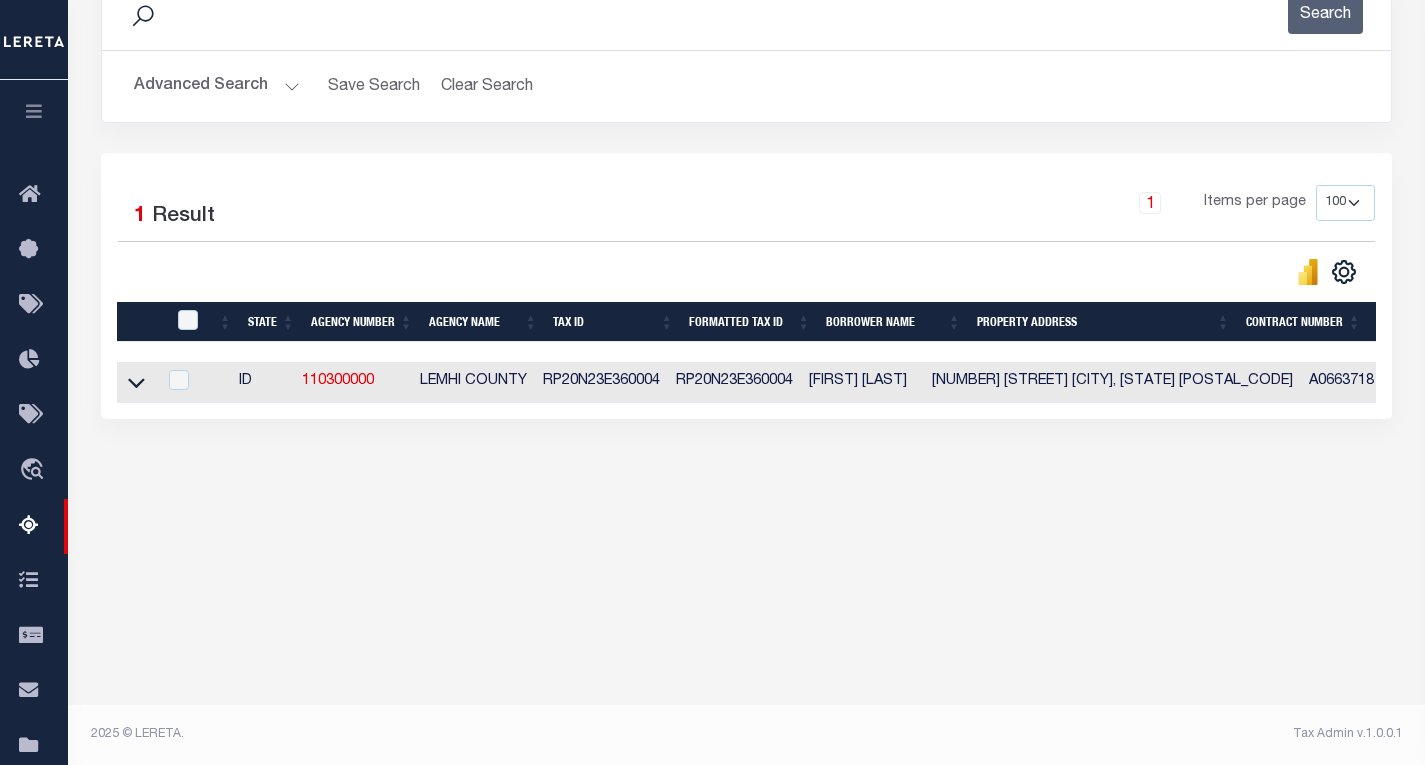 click at bounding box center [136, 382] 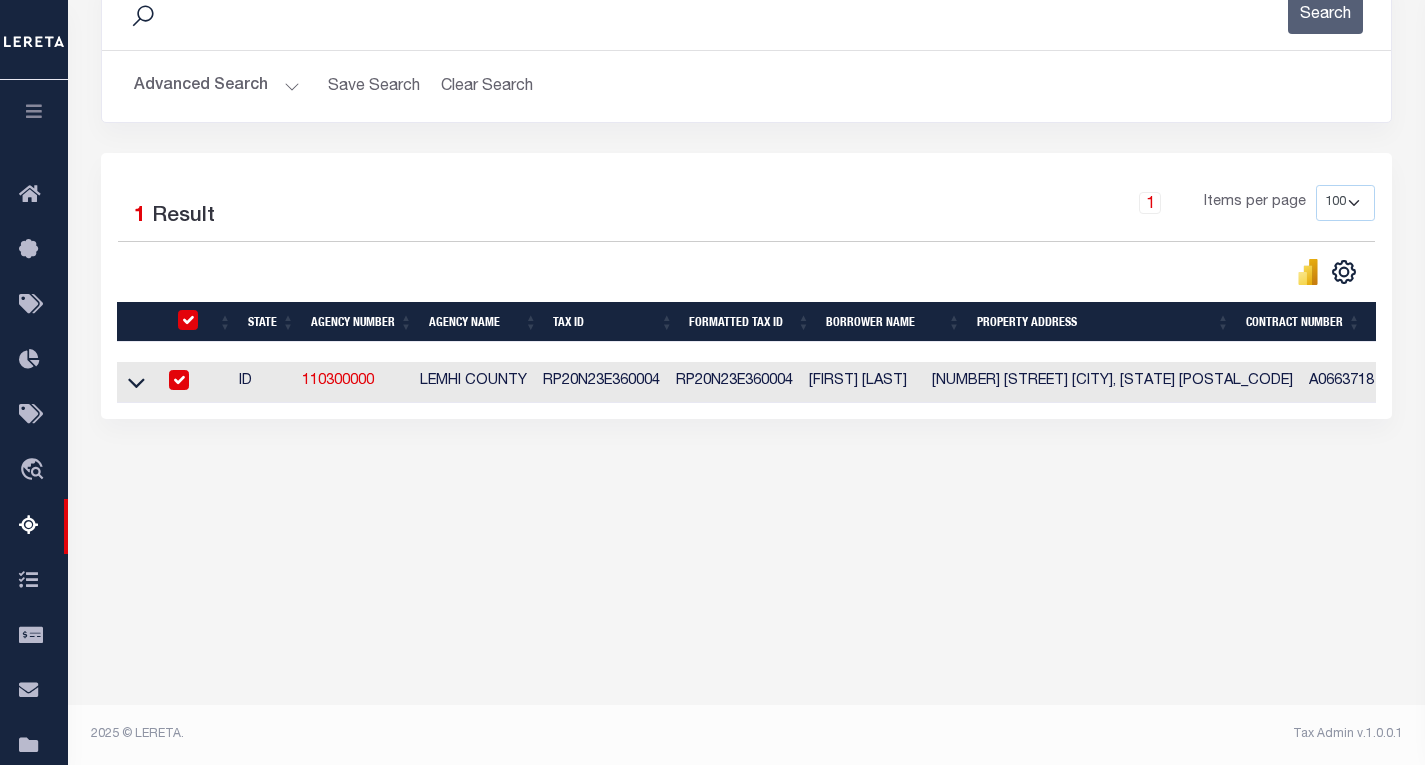 checkbox on "true" 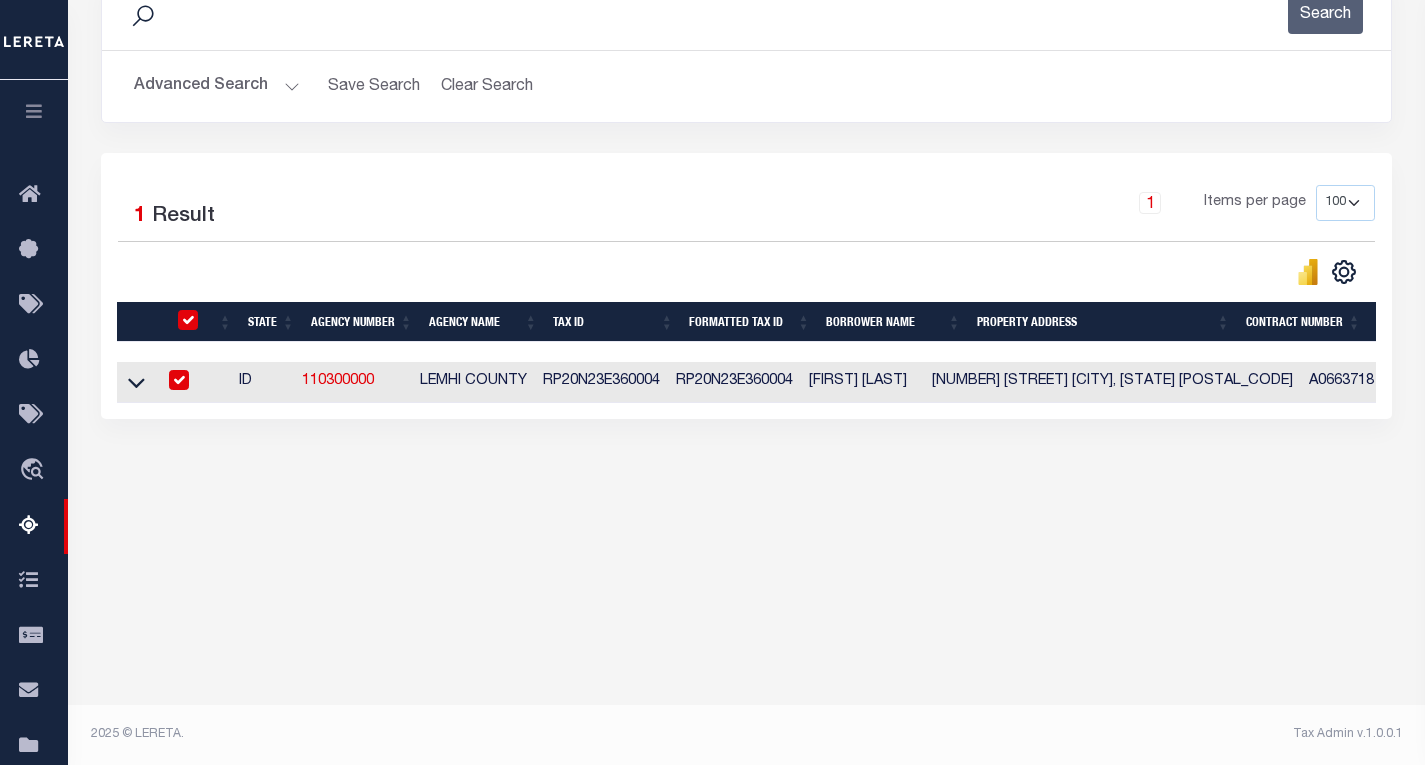 checkbox on "true" 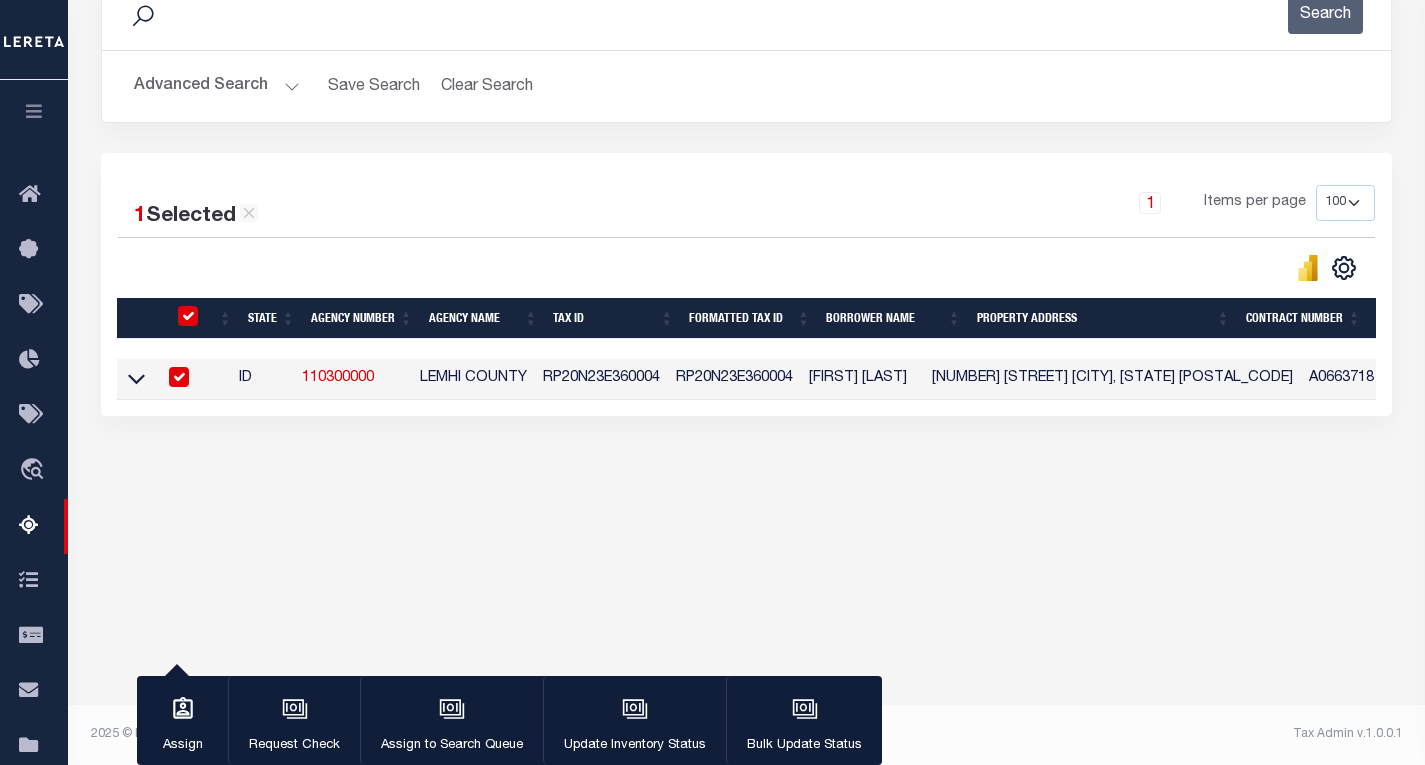 click at bounding box center (189, 317) 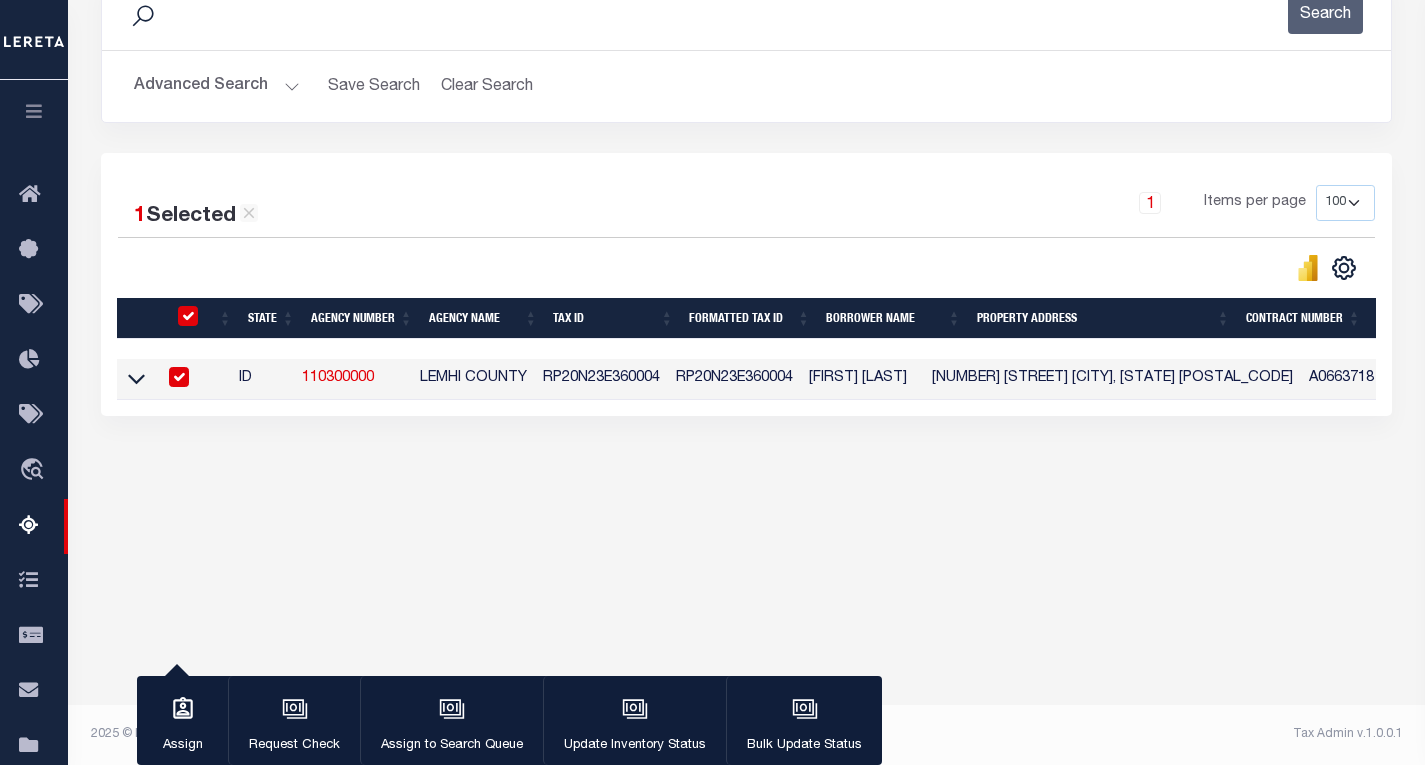 click at bounding box center [188, 316] 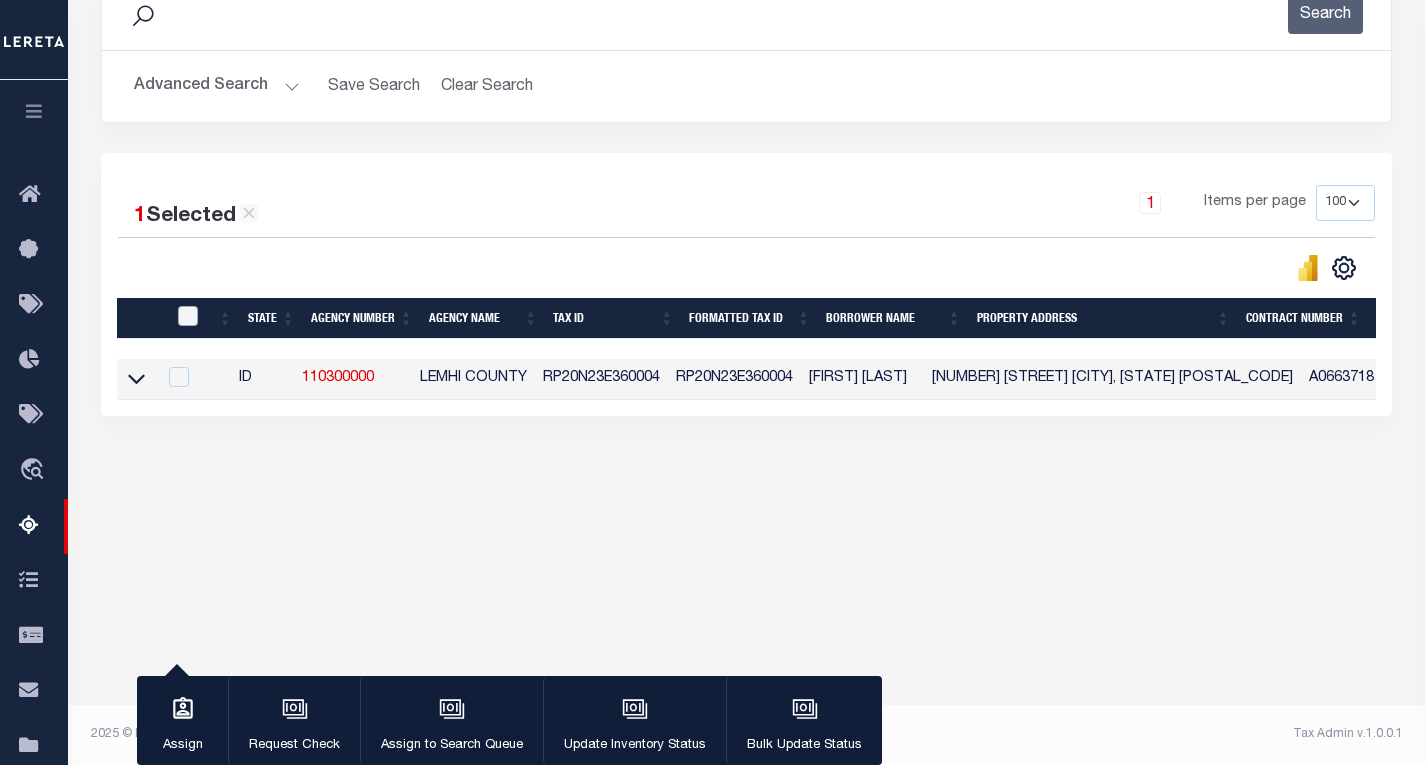 checkbox on "false" 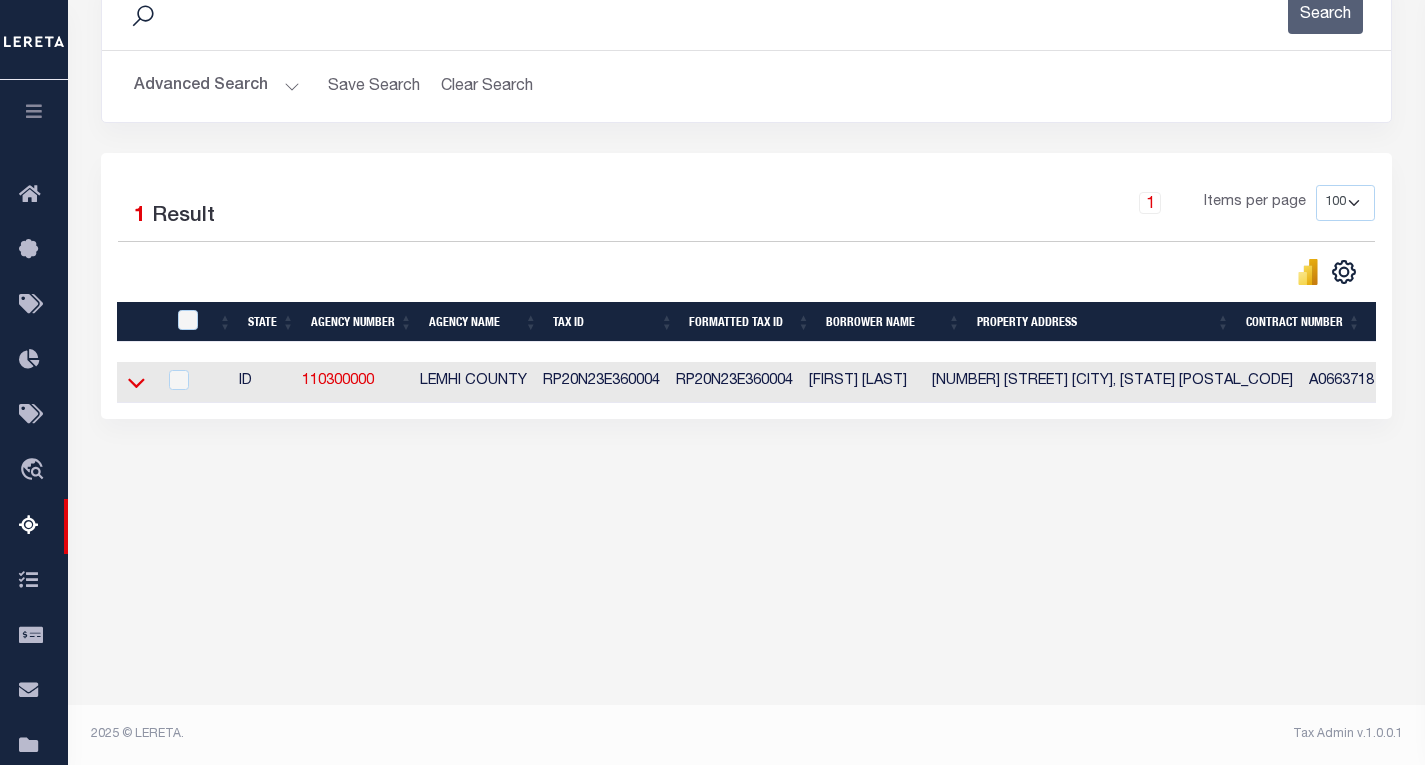 click 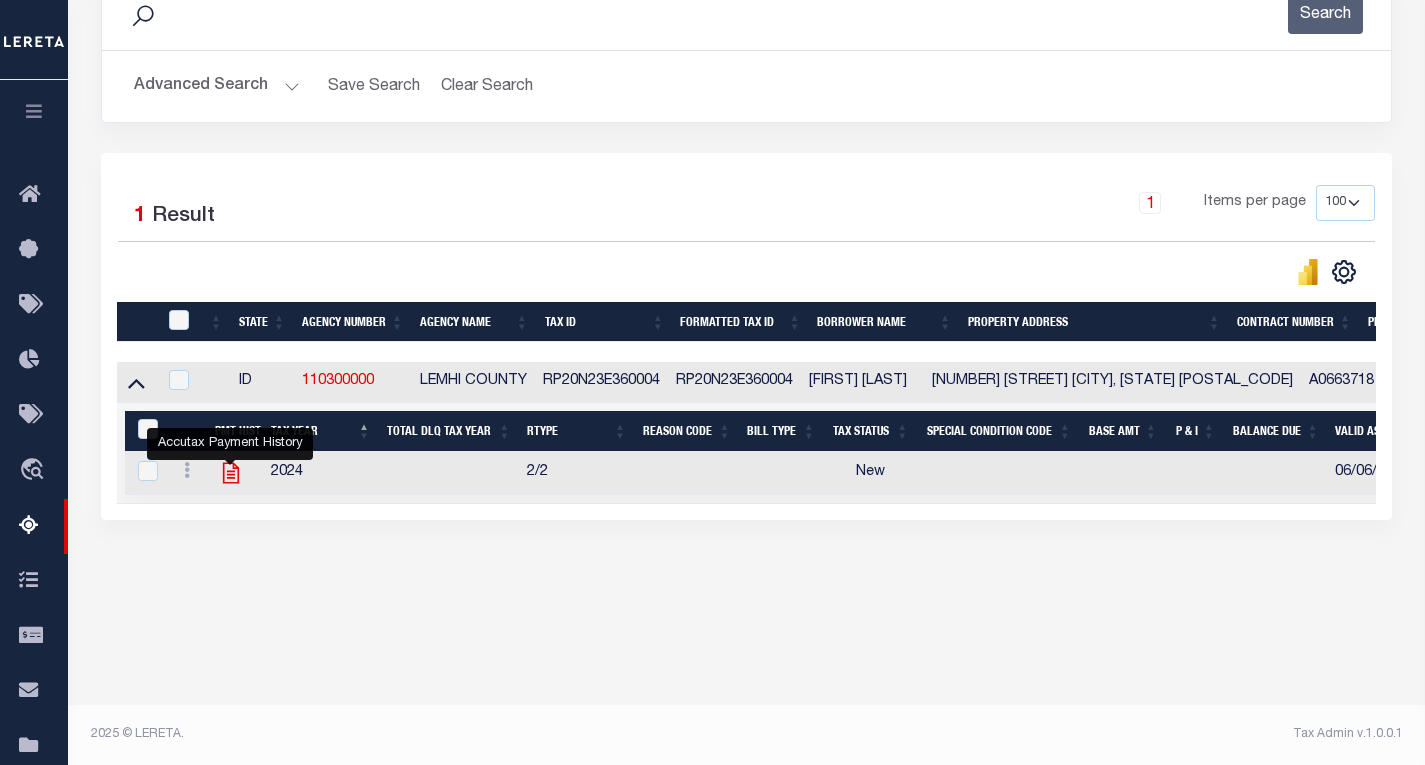 click 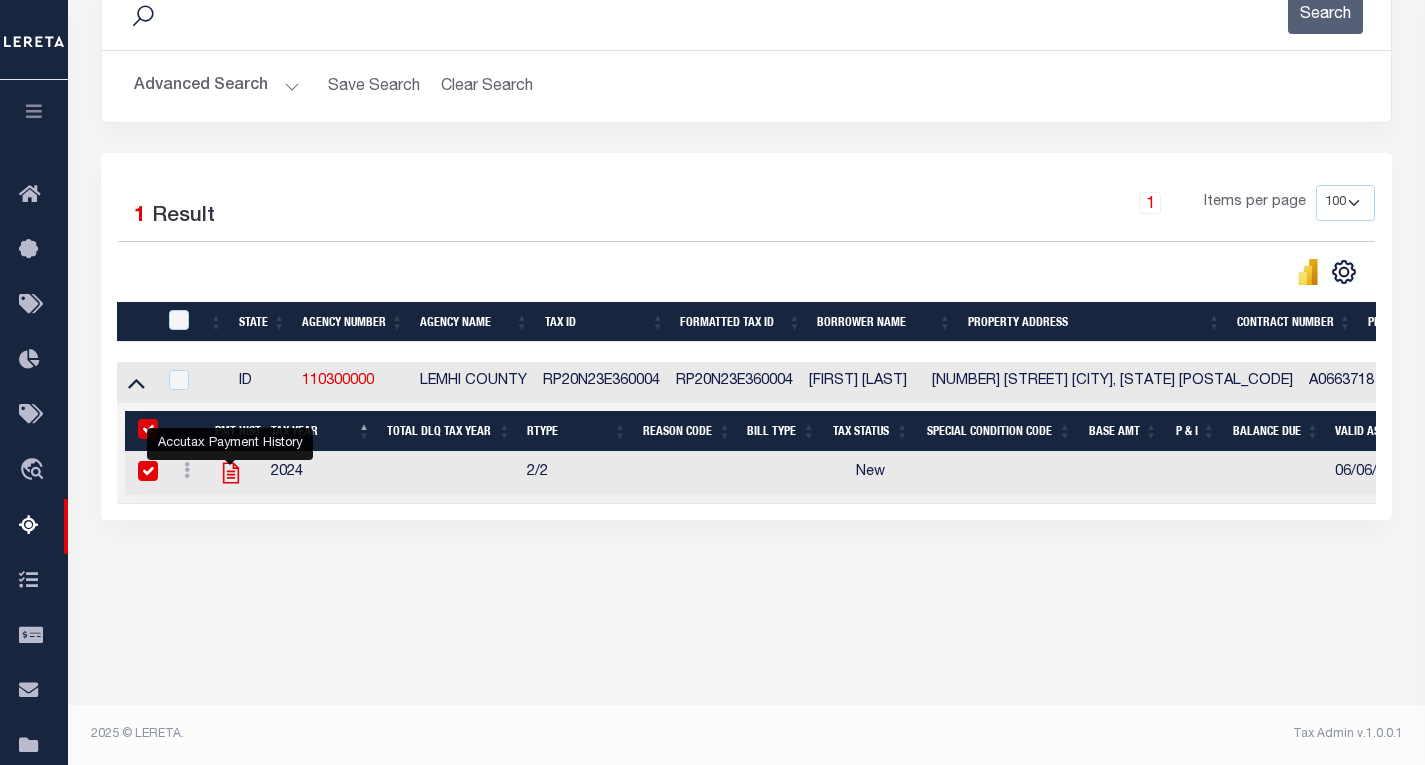 checkbox on "true" 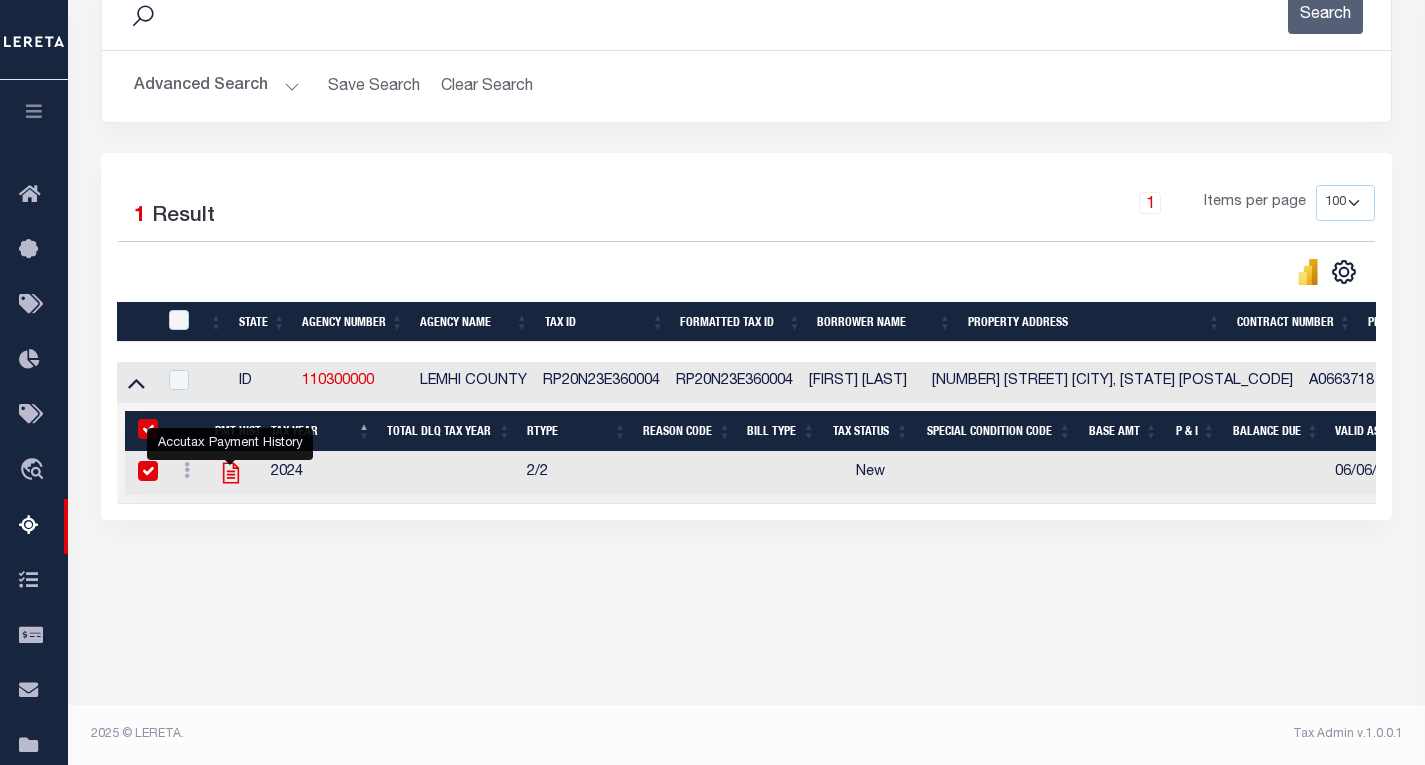 checkbox on "true" 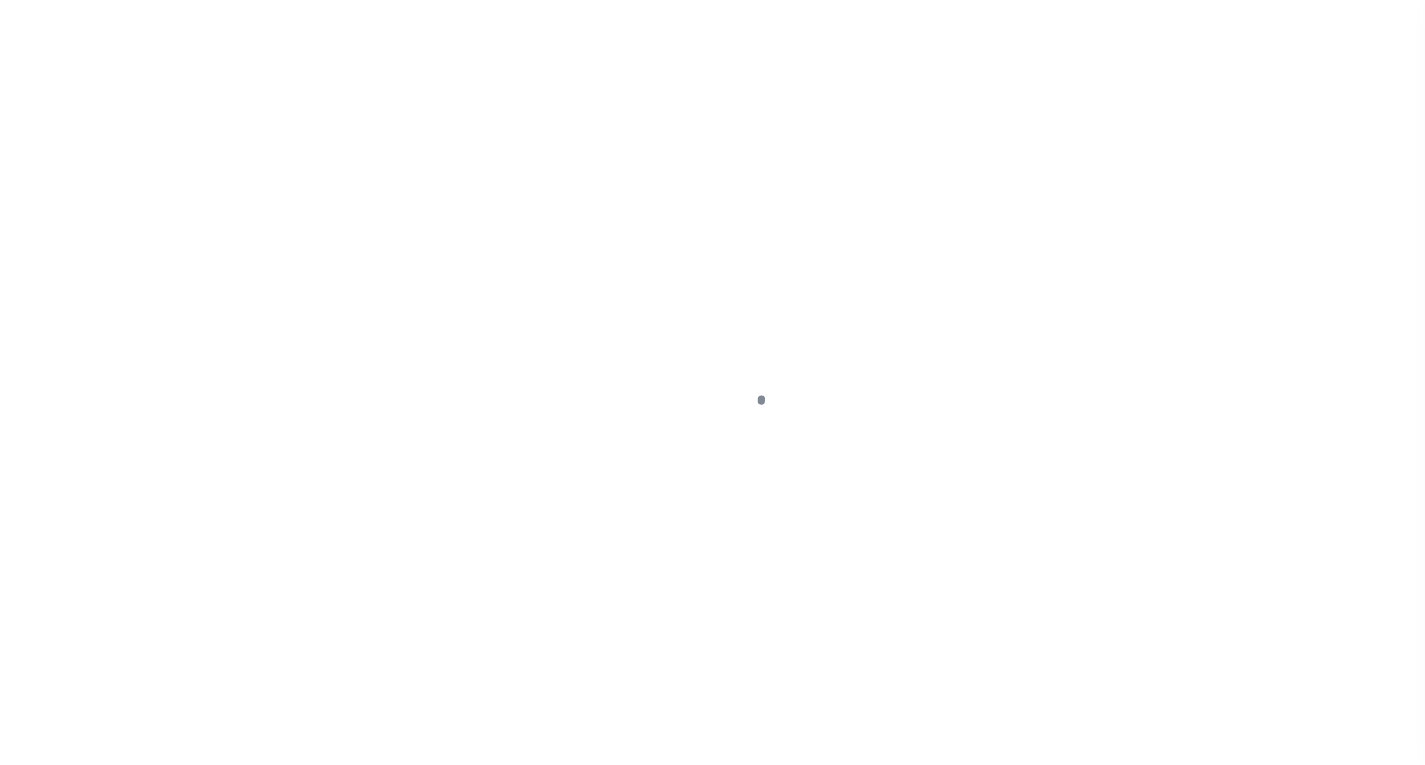 scroll, scrollTop: 0, scrollLeft: 0, axis: both 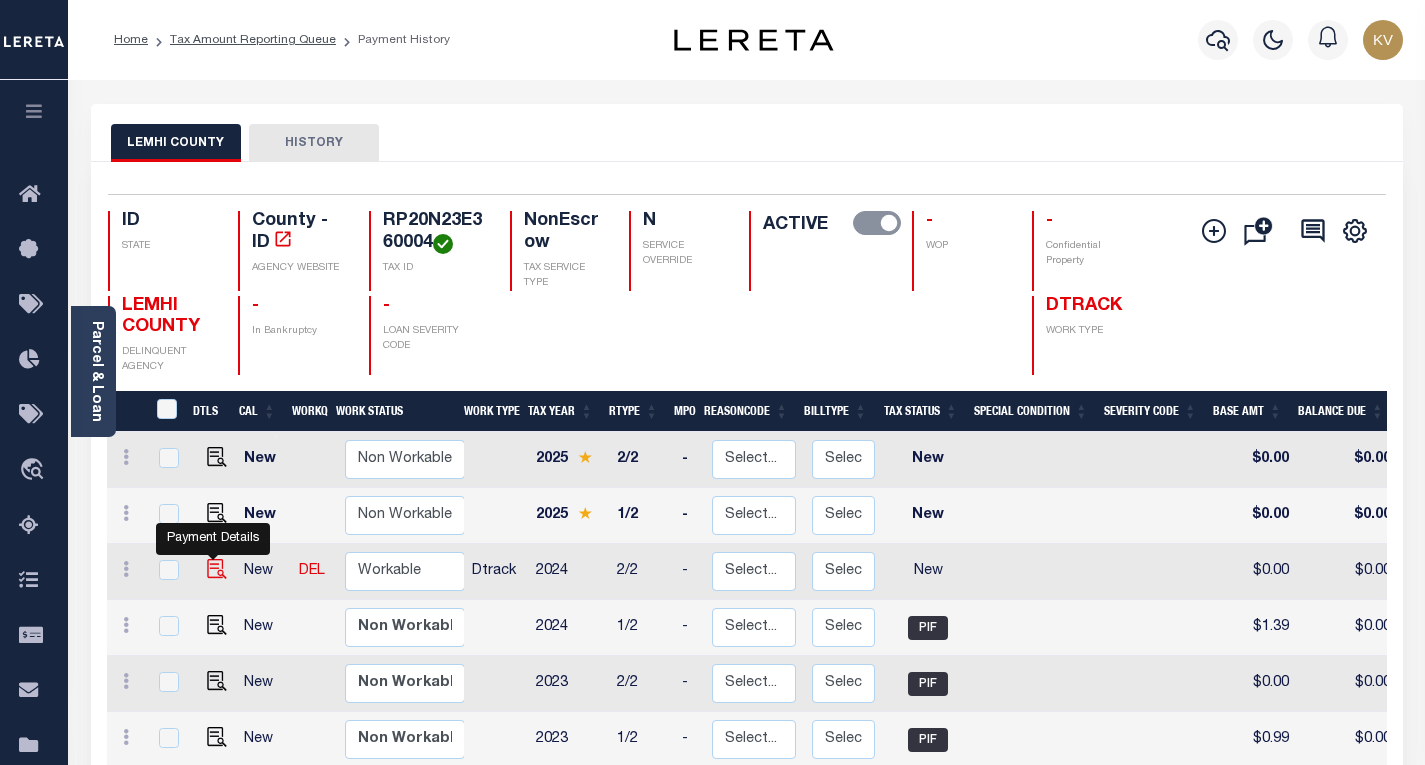 click at bounding box center [217, 569] 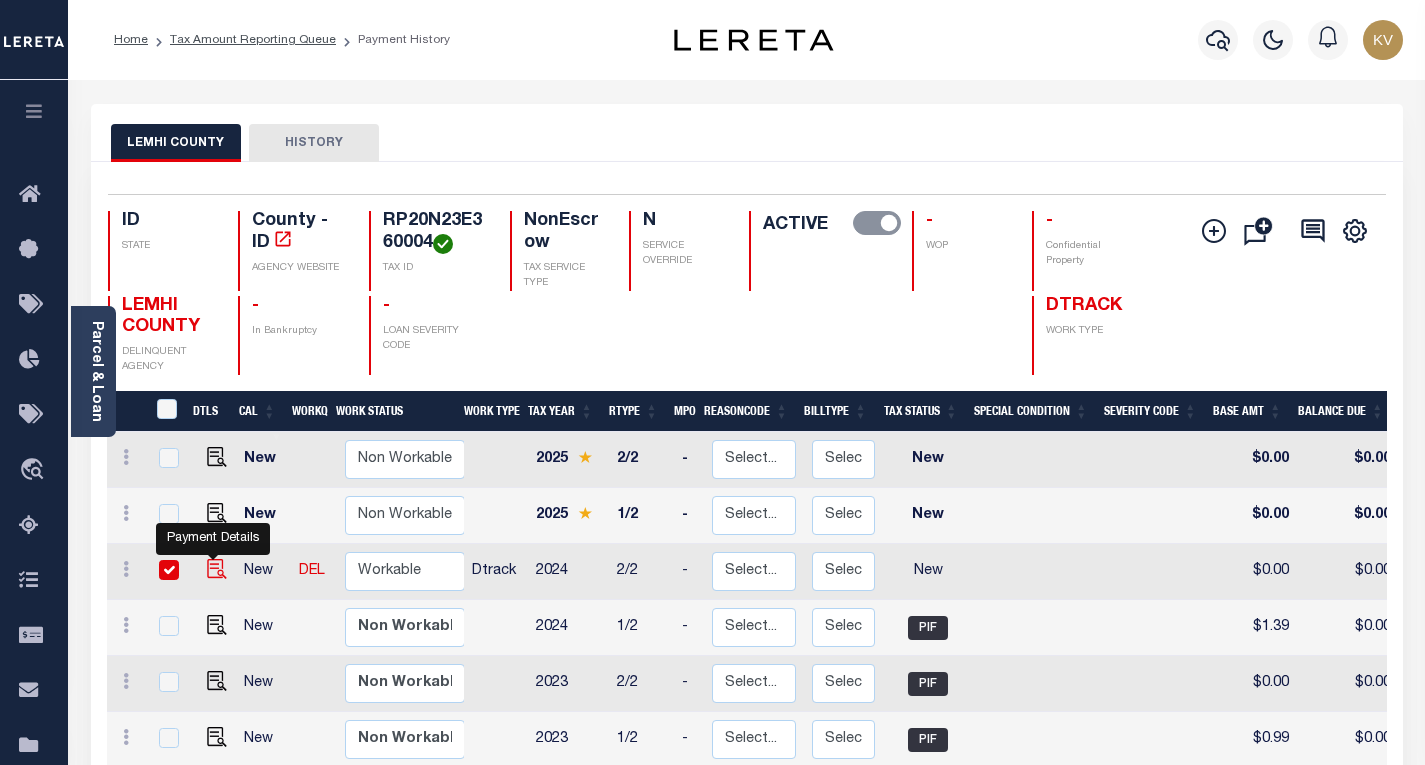 checkbox on "true" 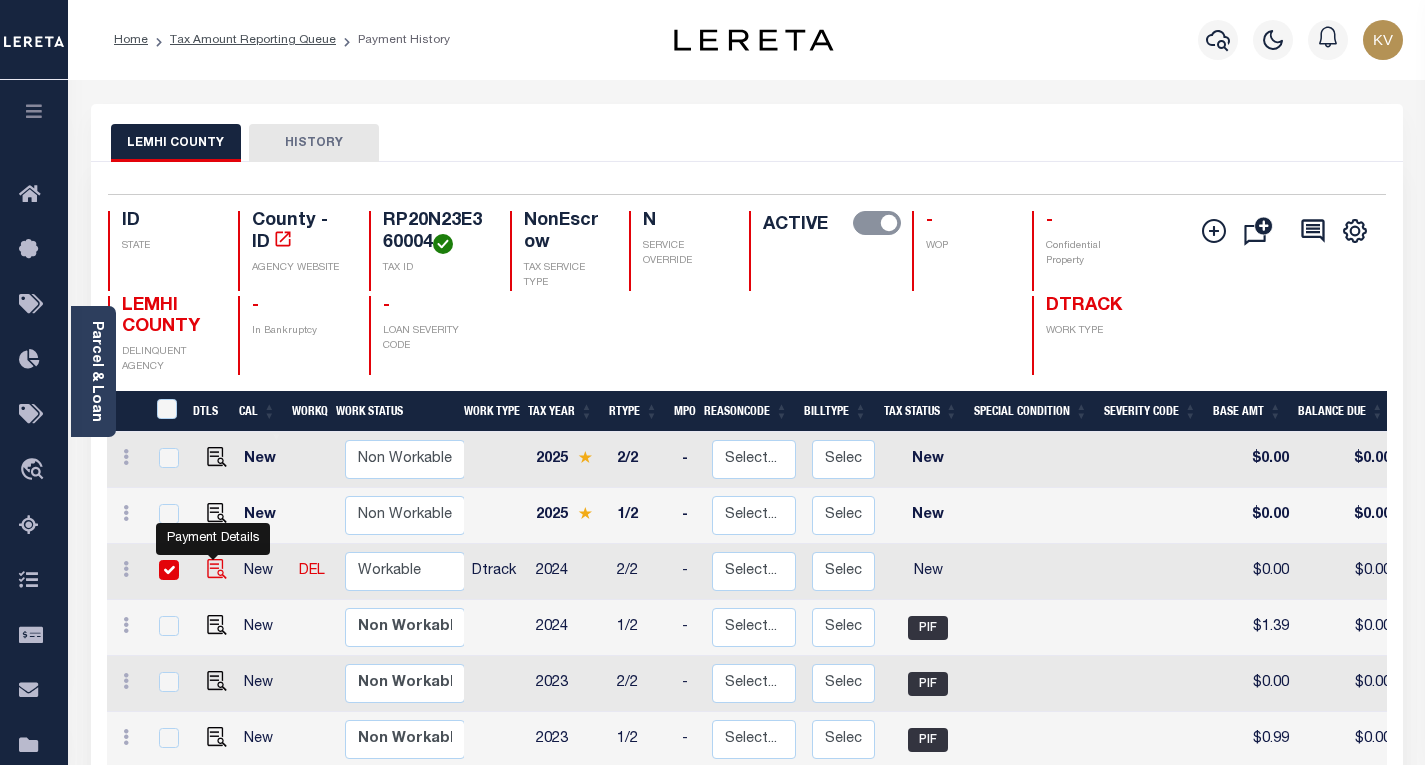 checkbox on "true" 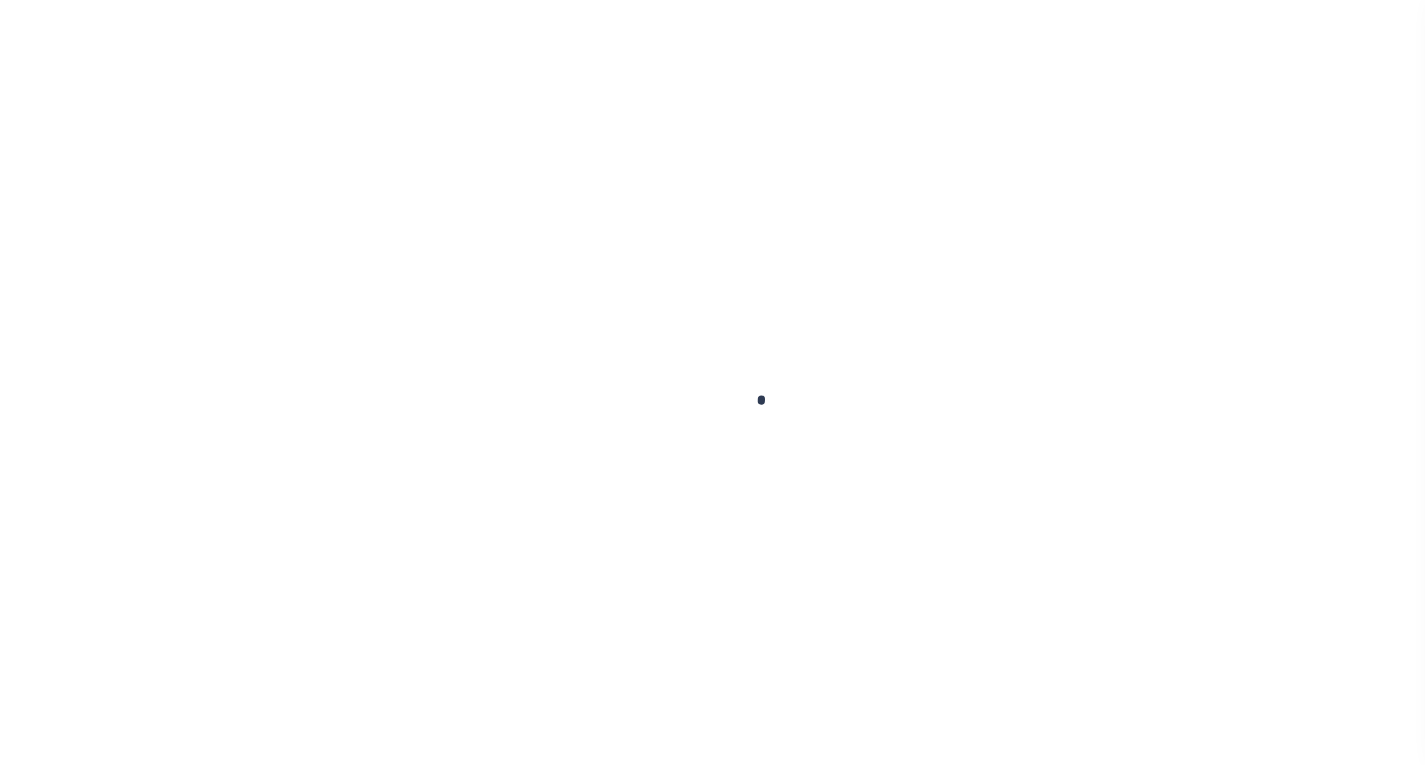 checkbox on "false" 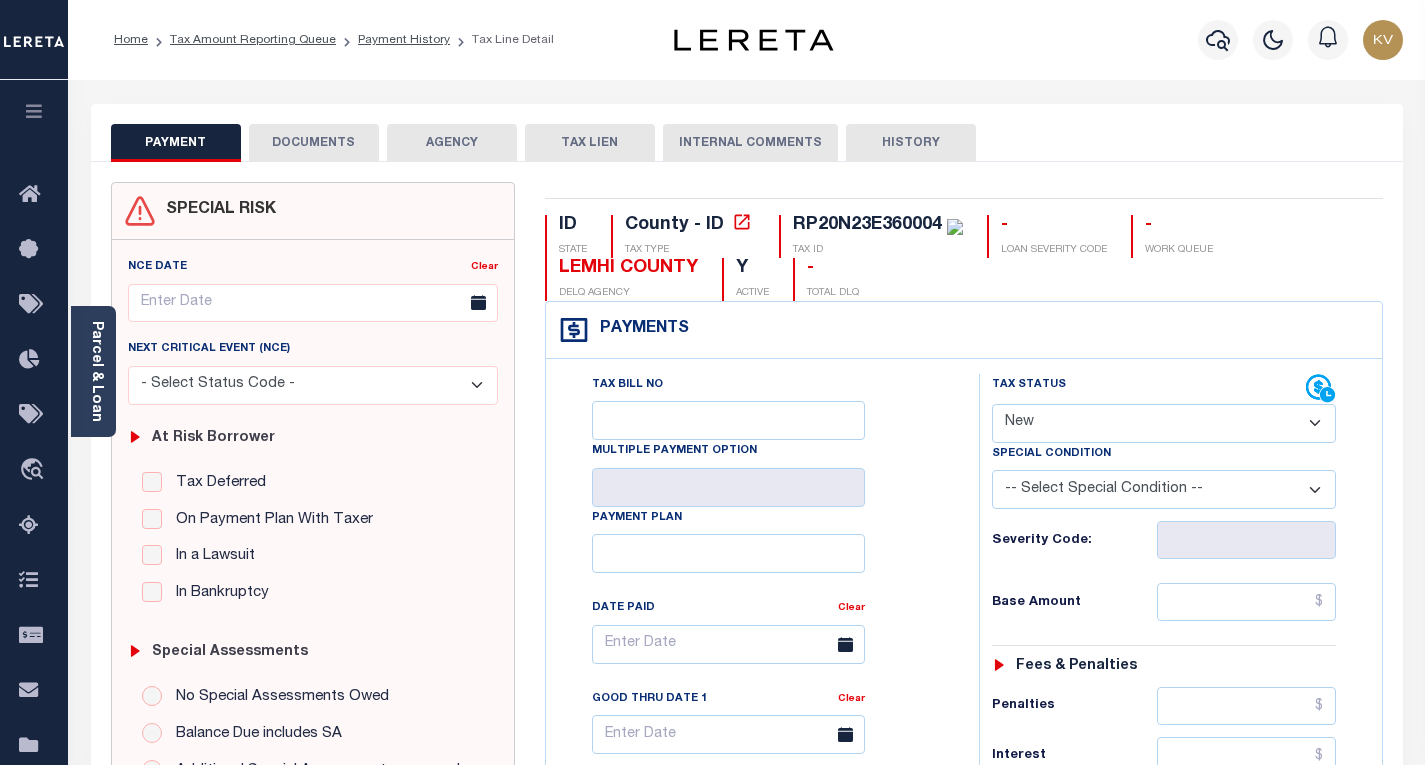 click on "Special Condition" at bounding box center [1164, 457] 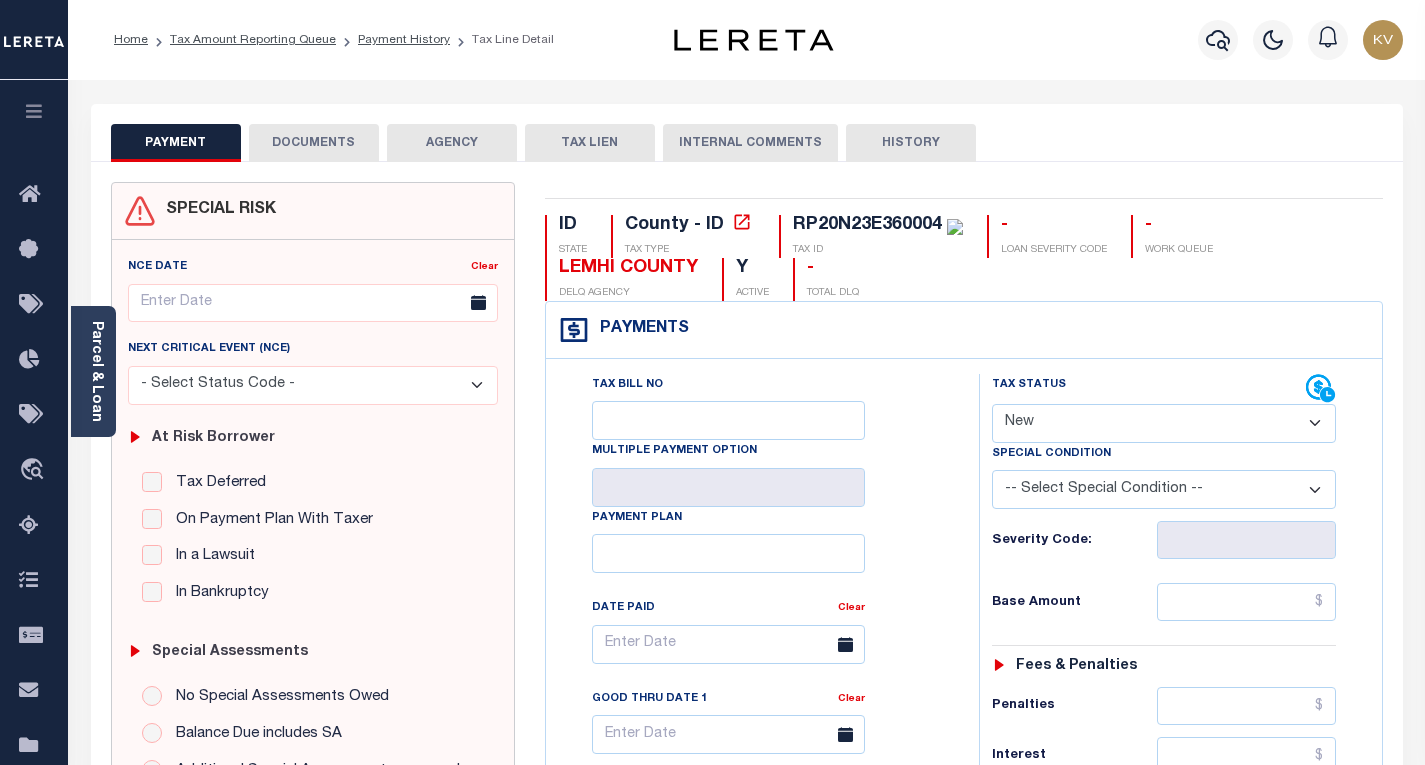 click on "- Select Status Code -
Open
Due/Unpaid
Paid
Incomplete
No Tax Due
Internal Refund Processed
New" at bounding box center (1164, 423) 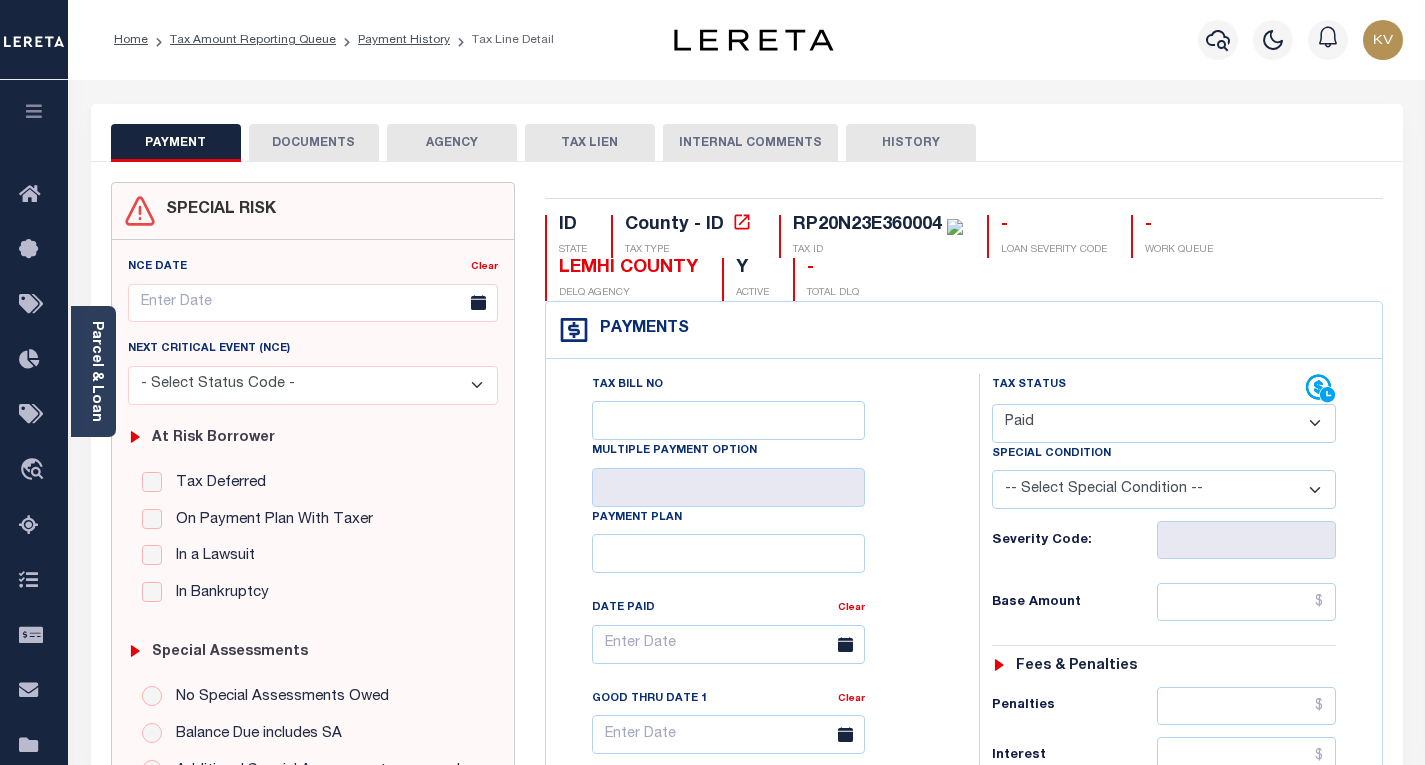 click on "- Select Status Code -
Open
Due/Unpaid
Paid
Incomplete
No Tax Due
Internal Refund Processed
New" at bounding box center (1164, 423) 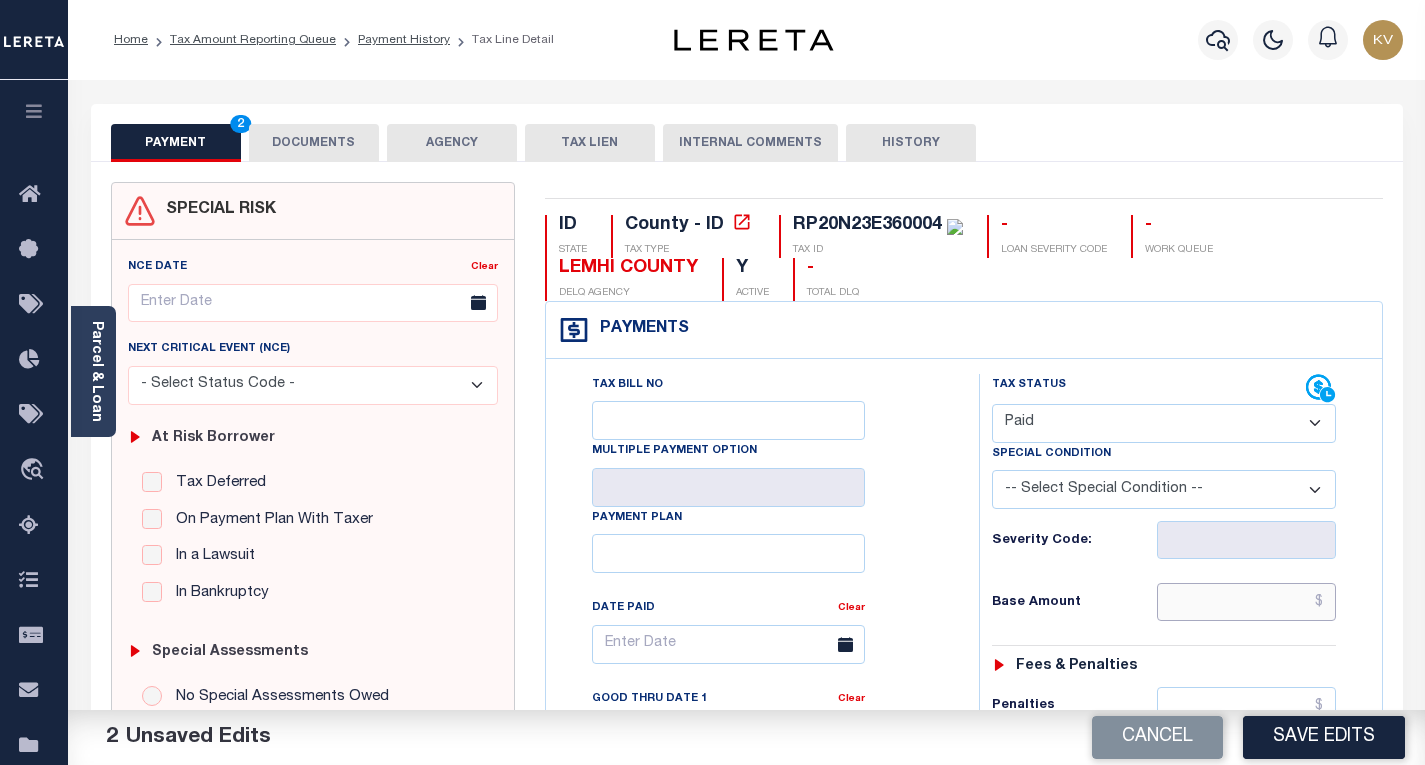 click at bounding box center (1246, 602) 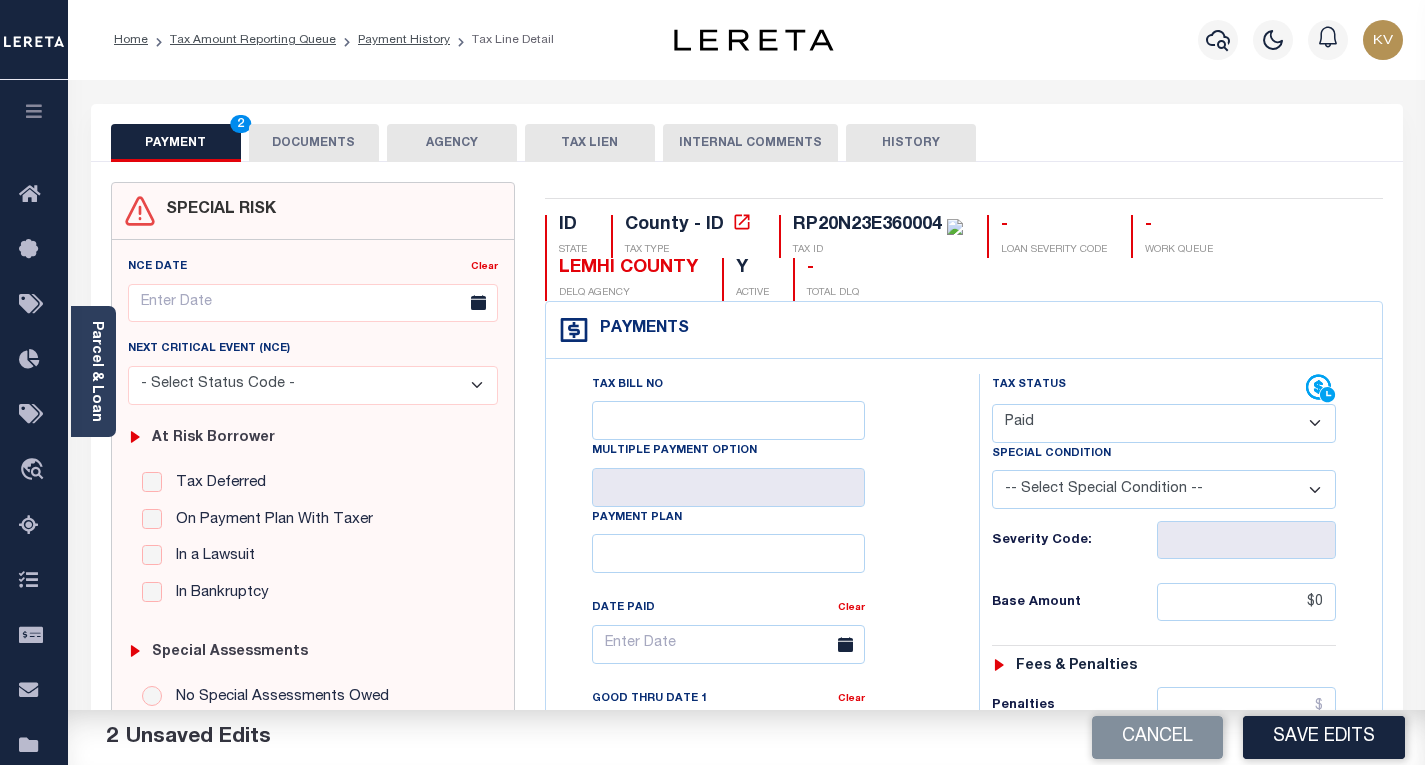 type on "$0.00" 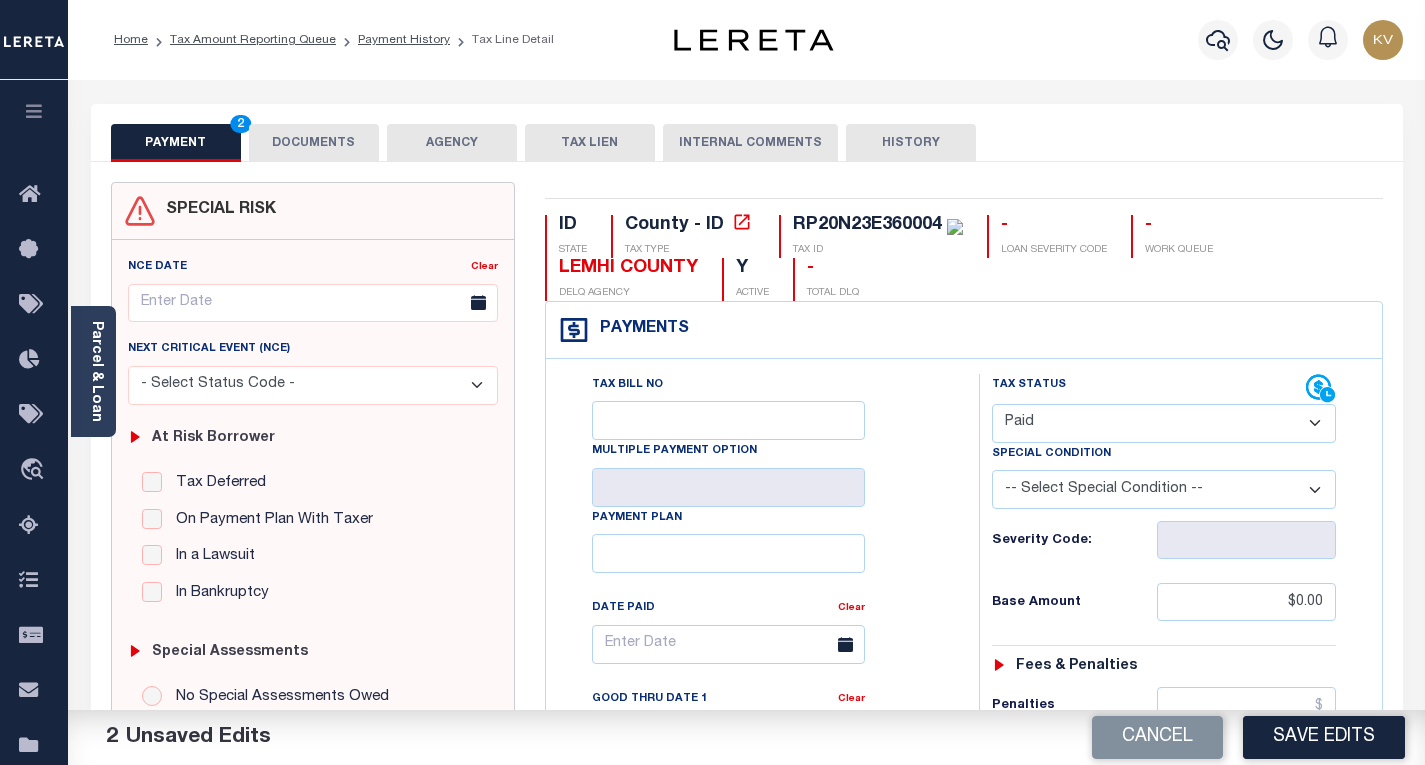 click on "Tax Status
Status
- Select Status Code -" at bounding box center (1170, 815) 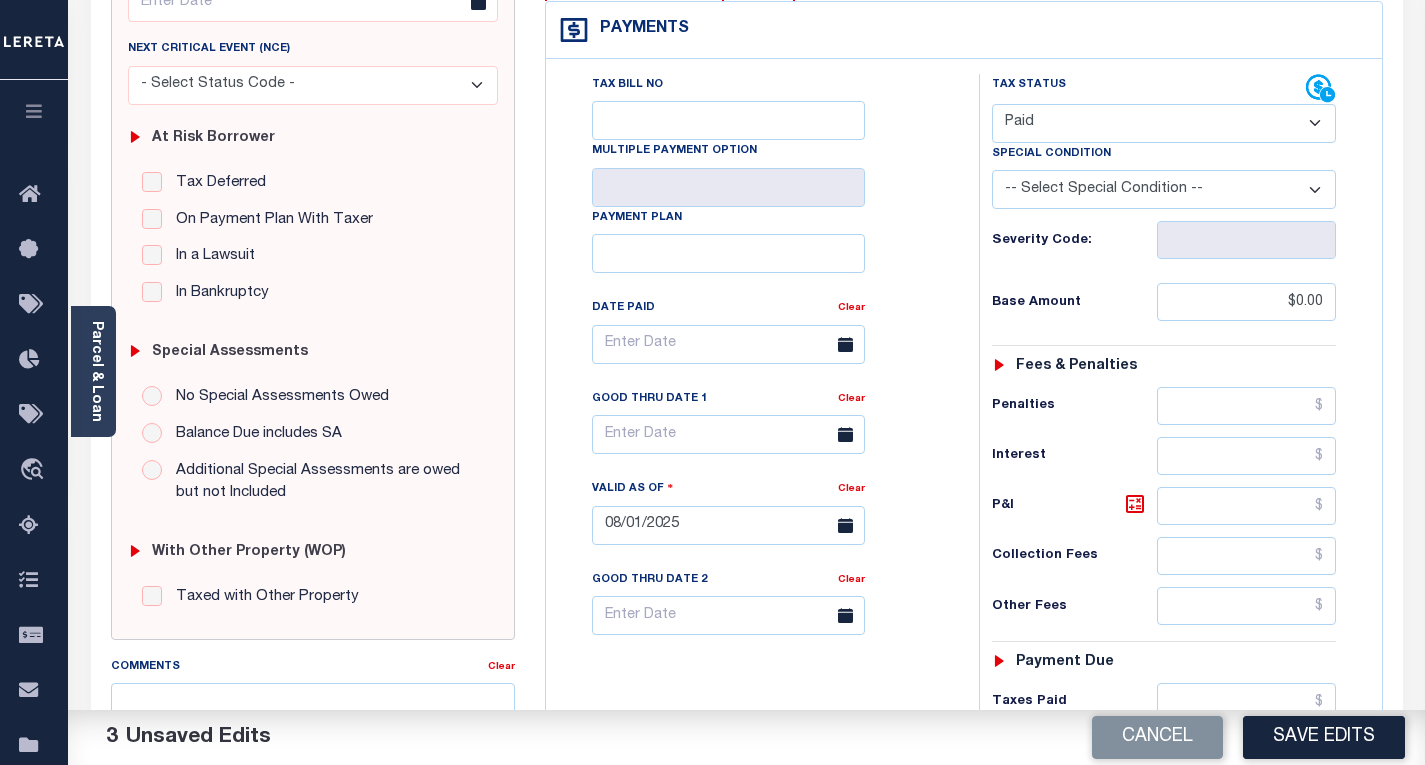 scroll, scrollTop: 500, scrollLeft: 0, axis: vertical 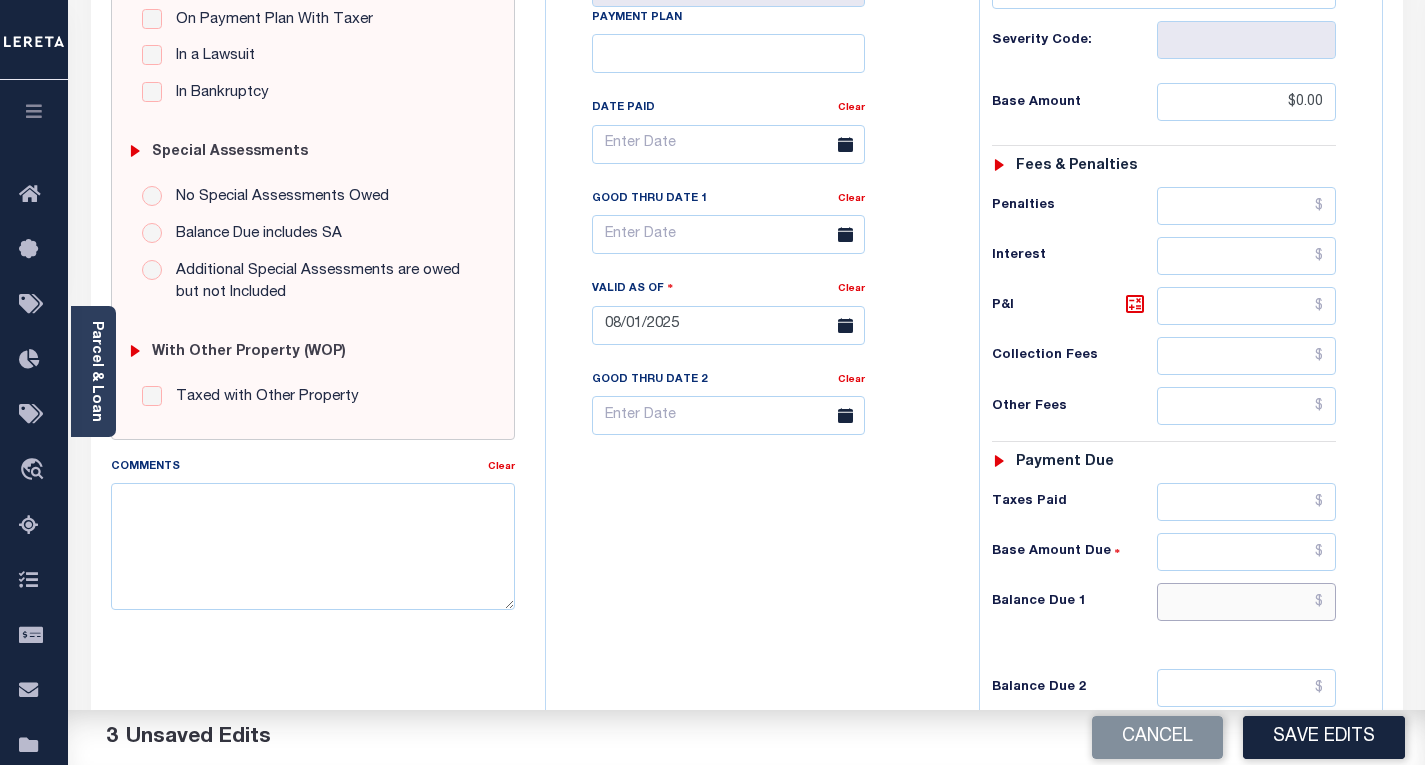 click at bounding box center [1246, 602] 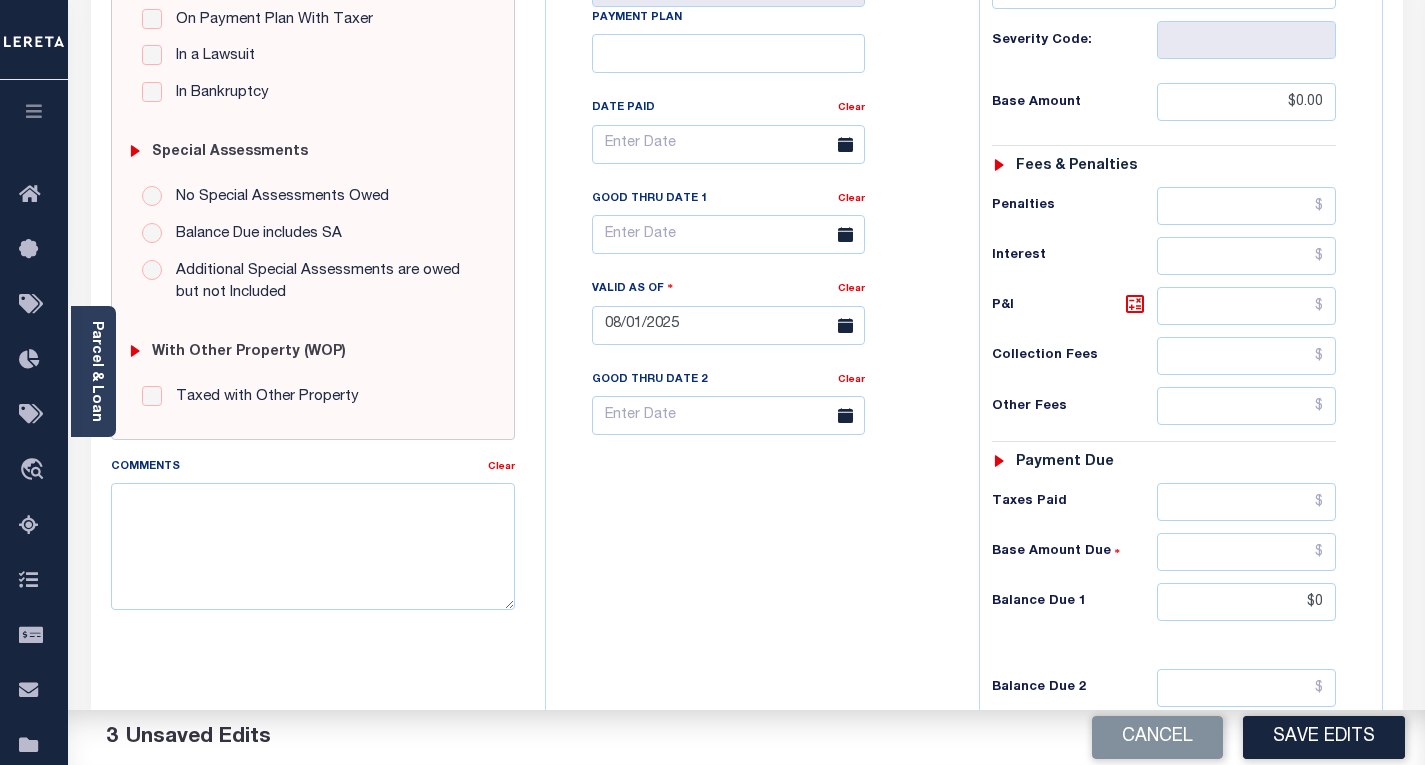 type on "$0.00" 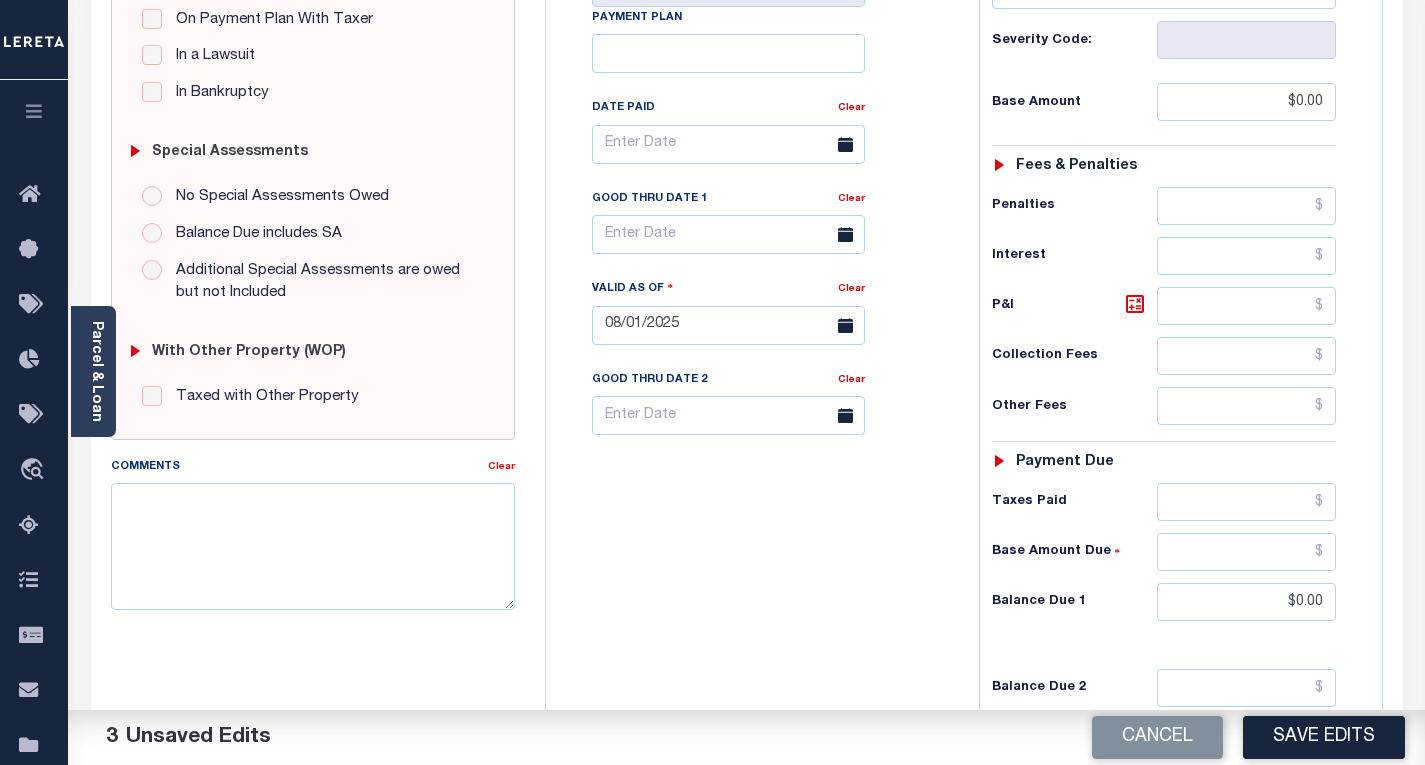 click on "Tax Bill No
Multiple Payment Option
Payment Plan
Clear" at bounding box center (757, 315) 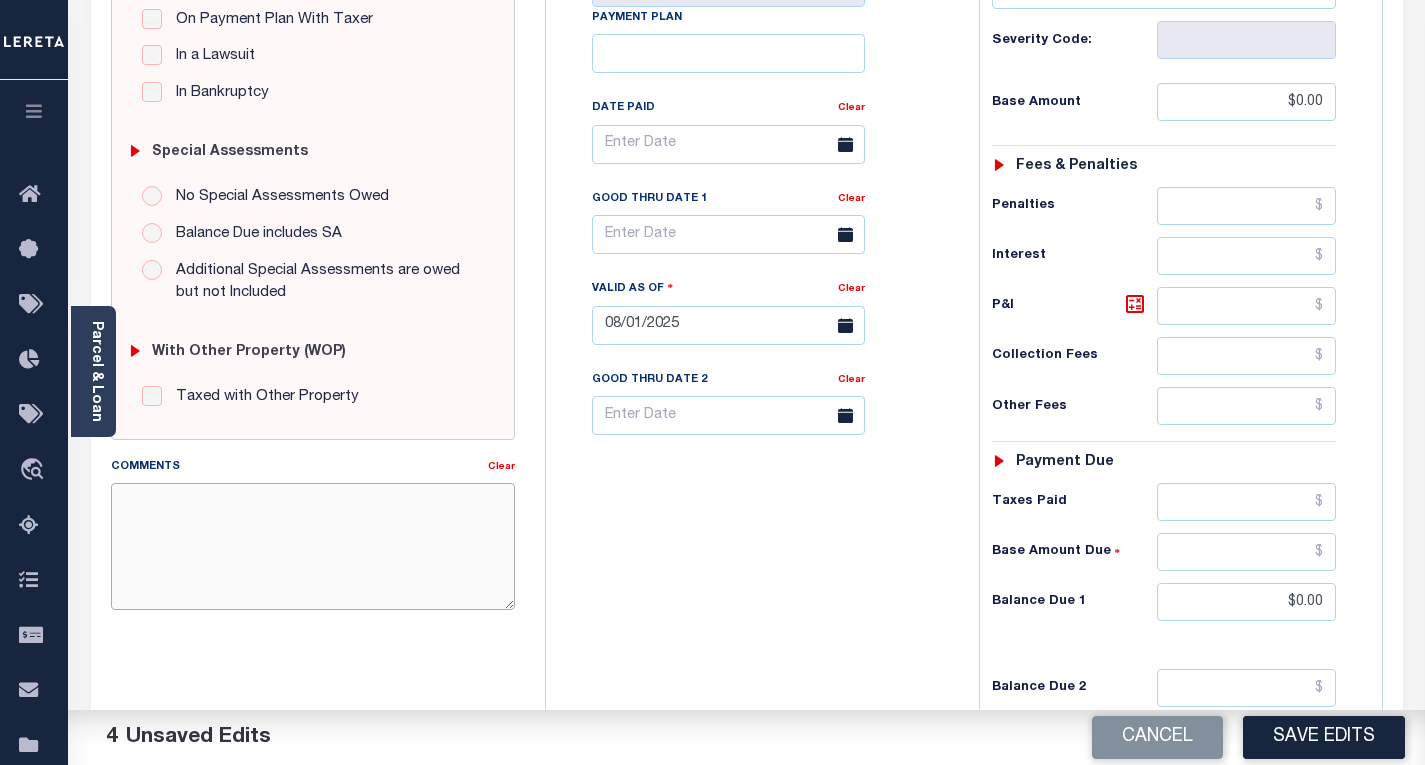 click on "Comments" at bounding box center [313, 546] 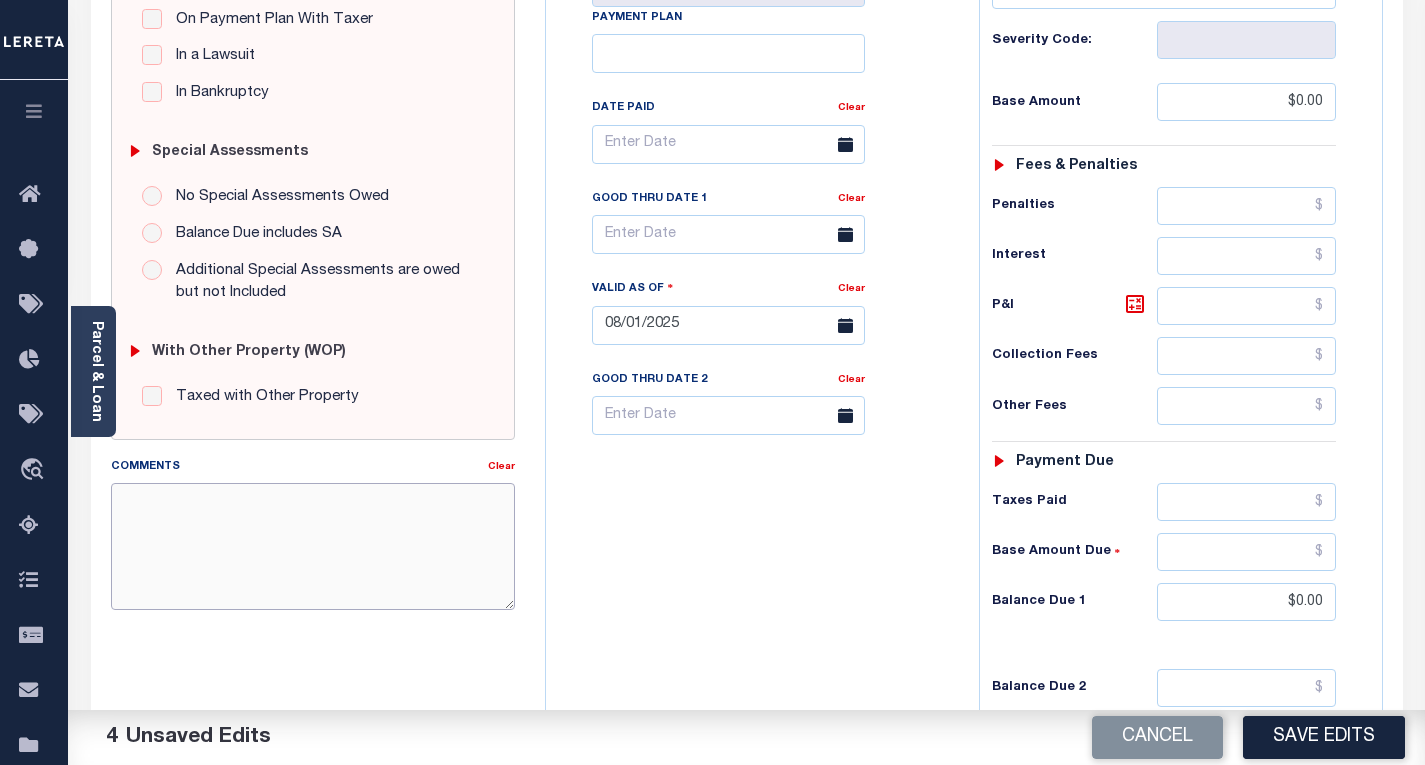 click on "Comments" at bounding box center [313, 546] 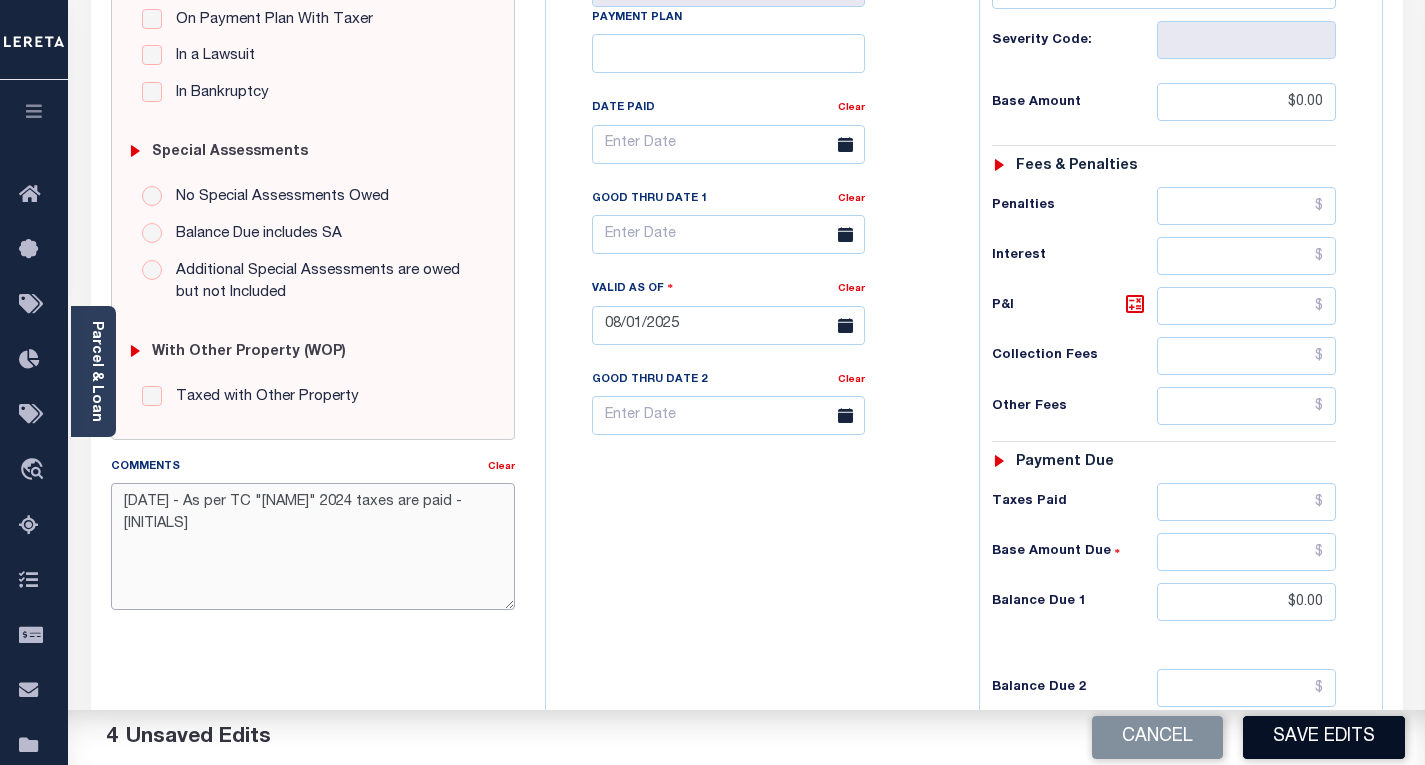 type on "[DATE] - As per TC "[NAME]" 2024 taxes are paid - [INITIALS]" 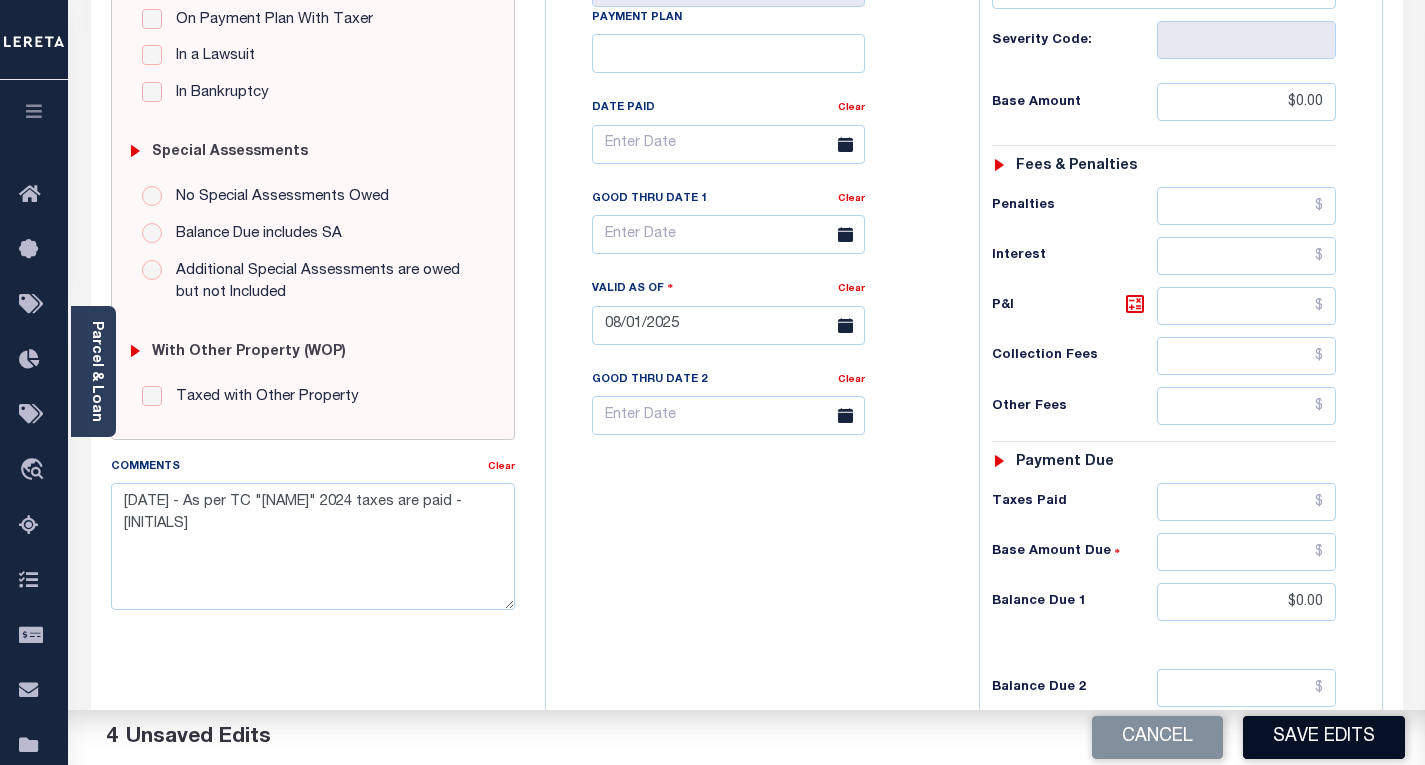 click on "Save Edits" at bounding box center (1324, 737) 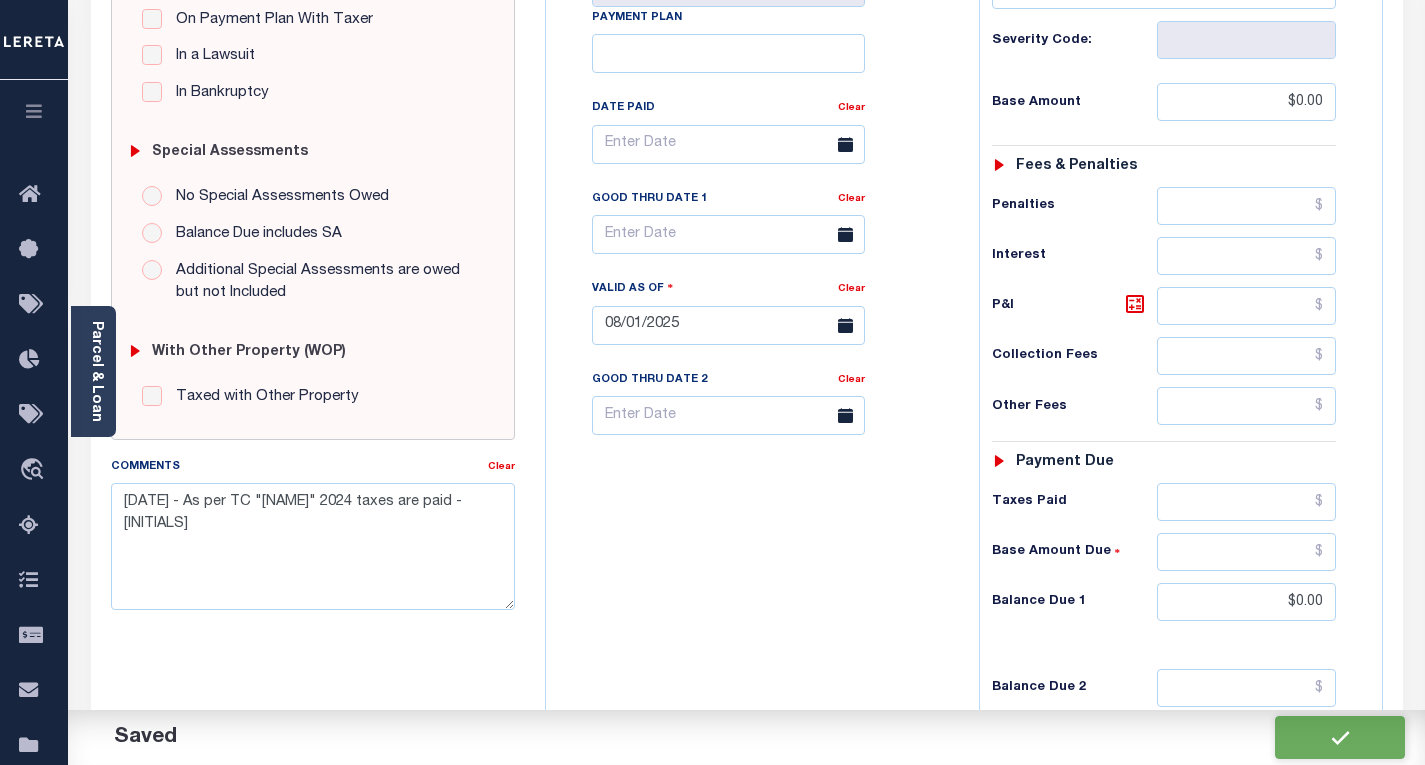 checkbox on "false" 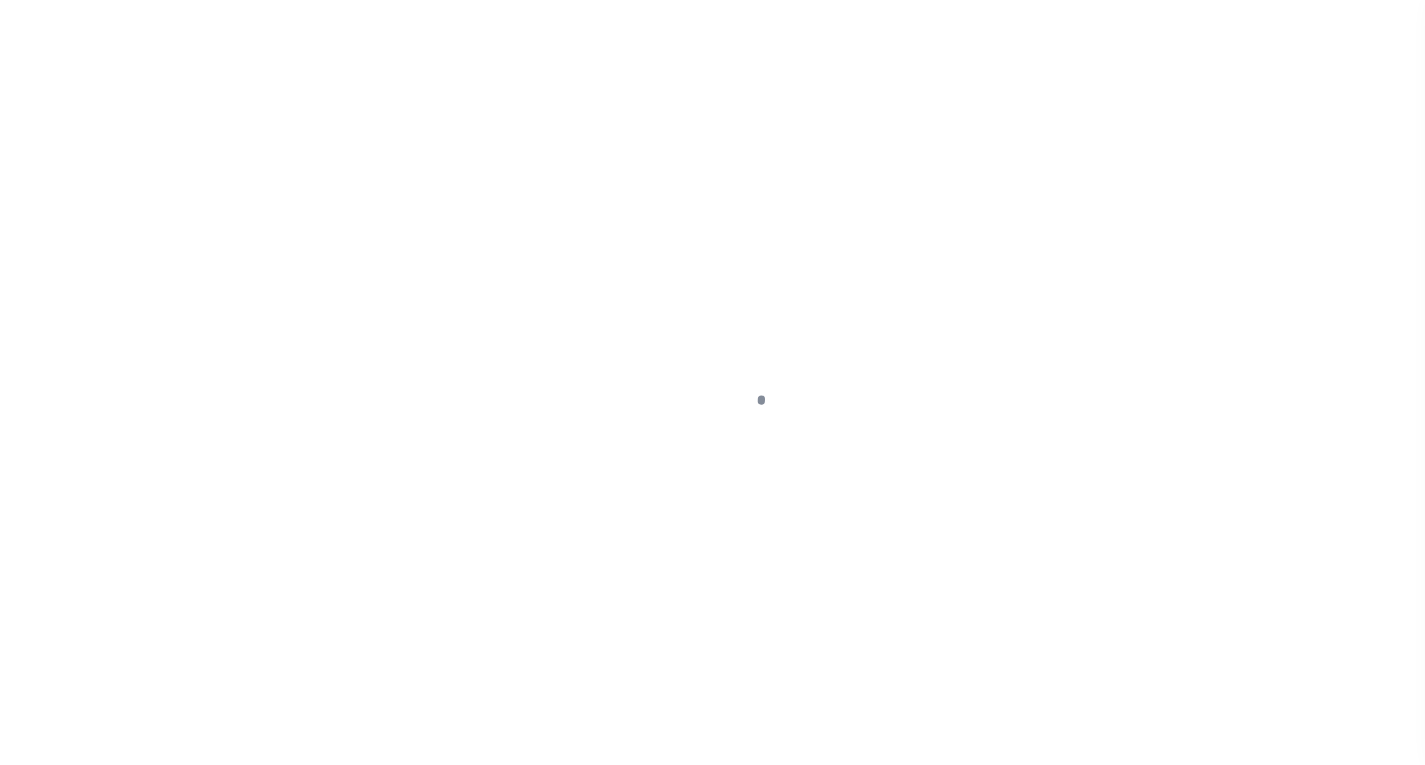 scroll, scrollTop: 0, scrollLeft: 0, axis: both 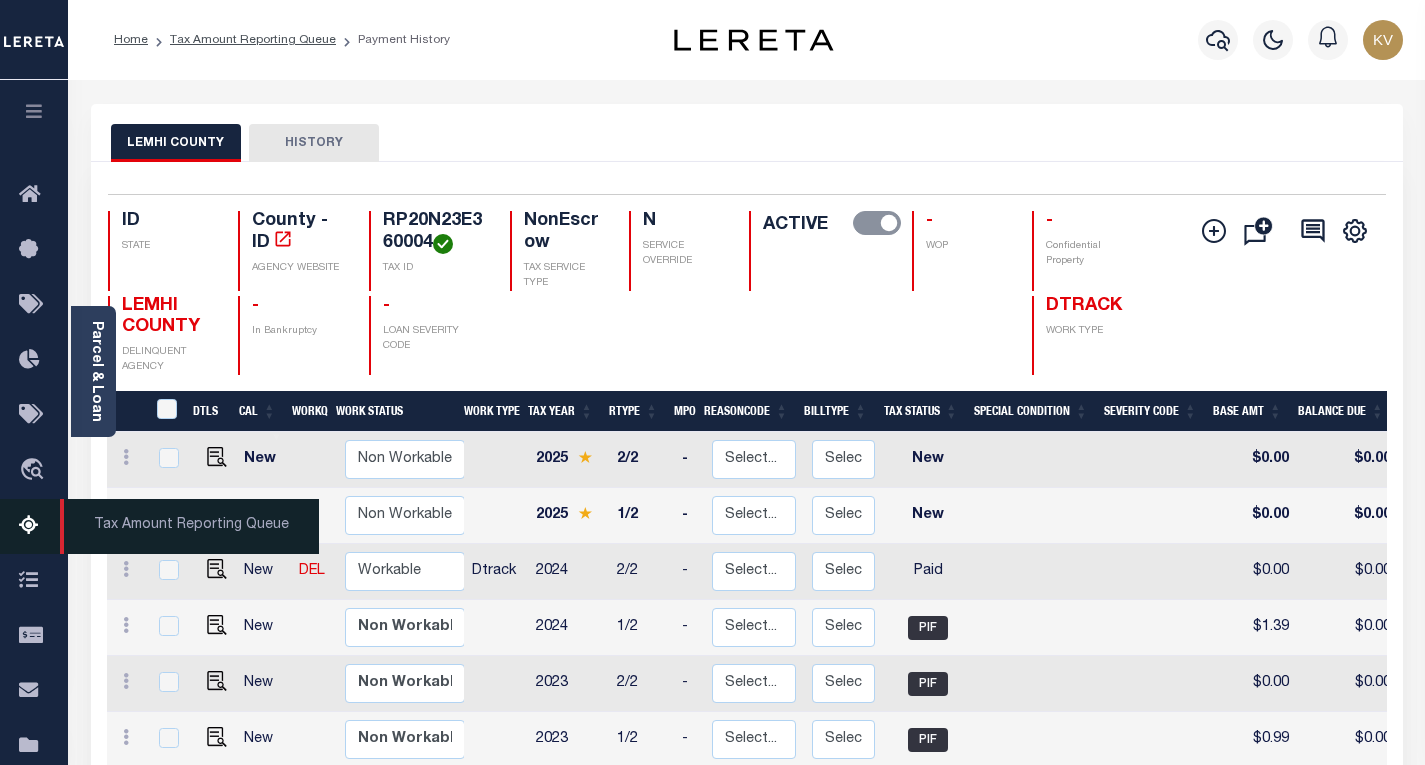 click at bounding box center [35, 526] 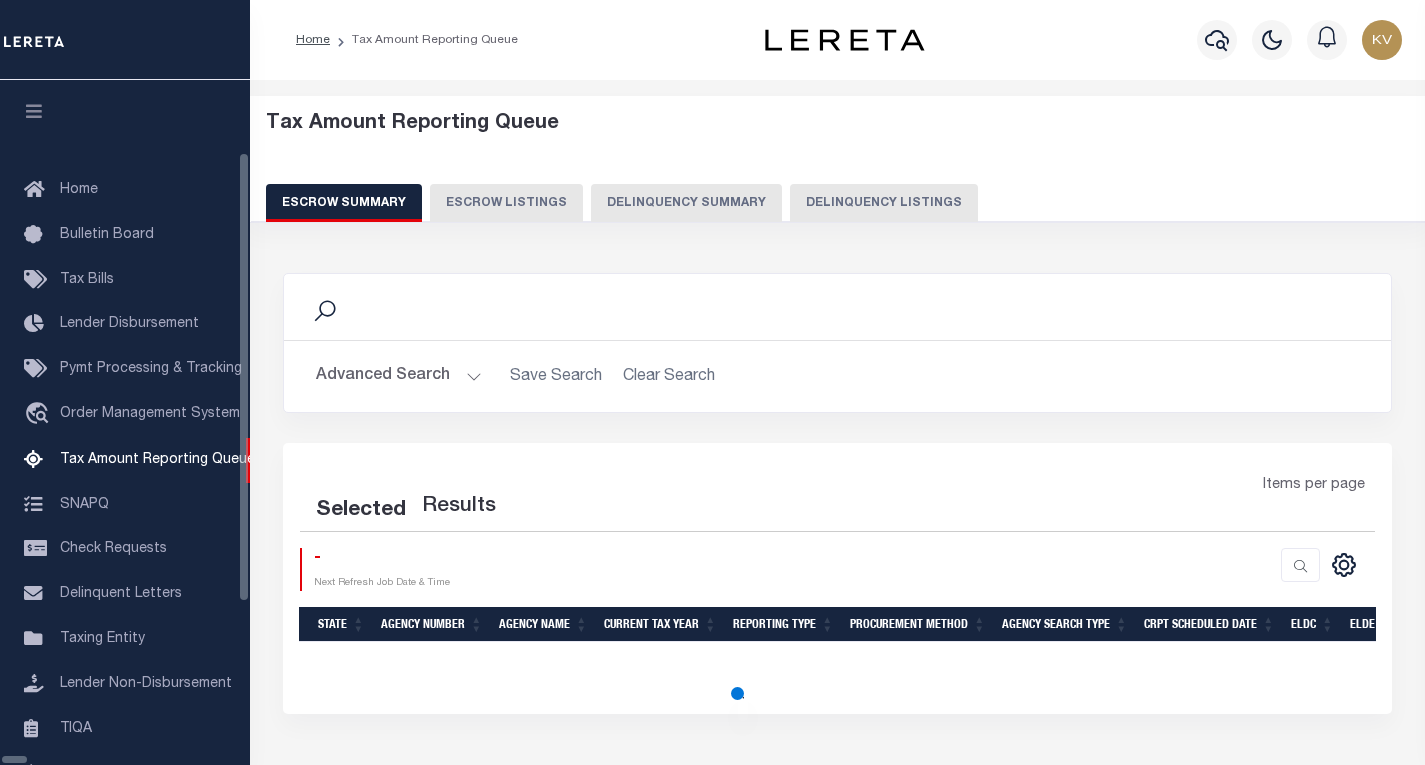 select on "100" 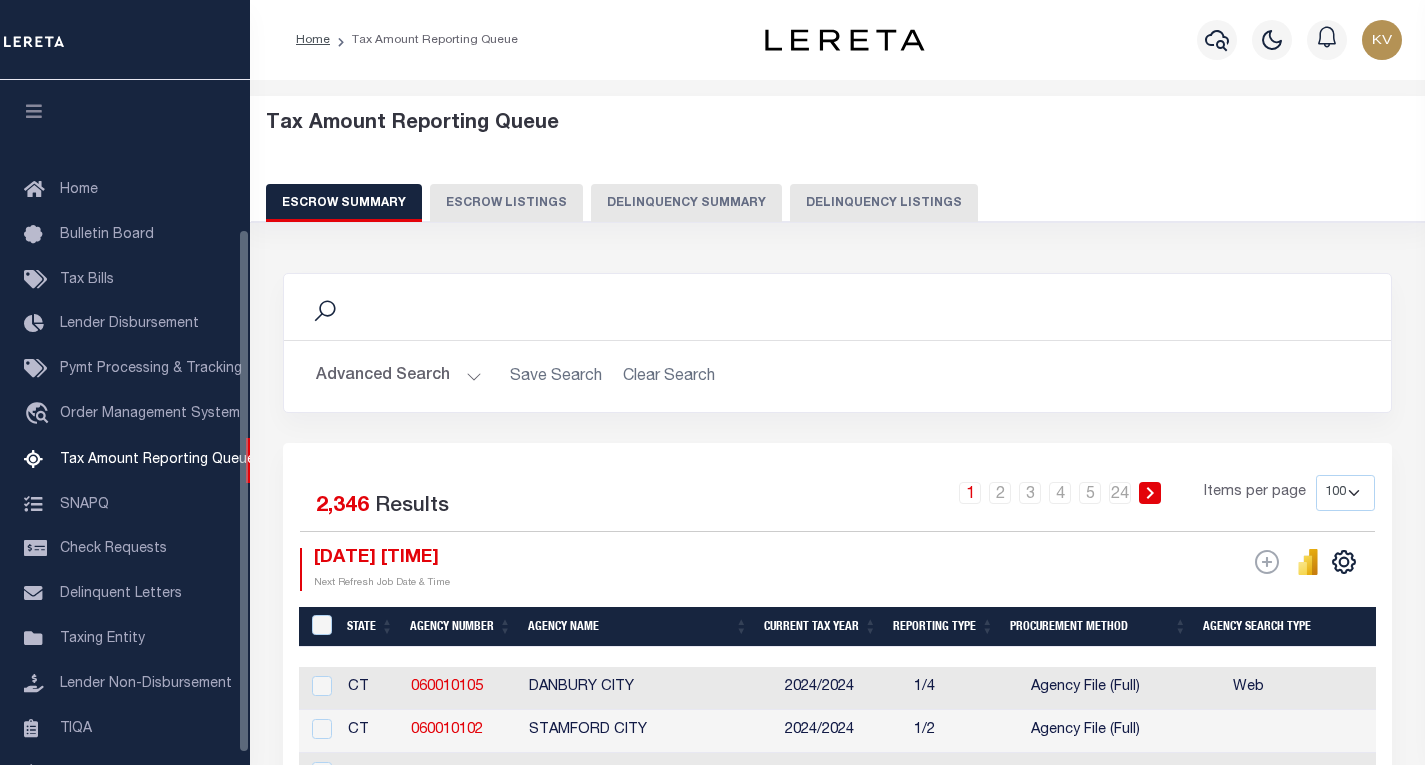 scroll, scrollTop: 0, scrollLeft: 0, axis: both 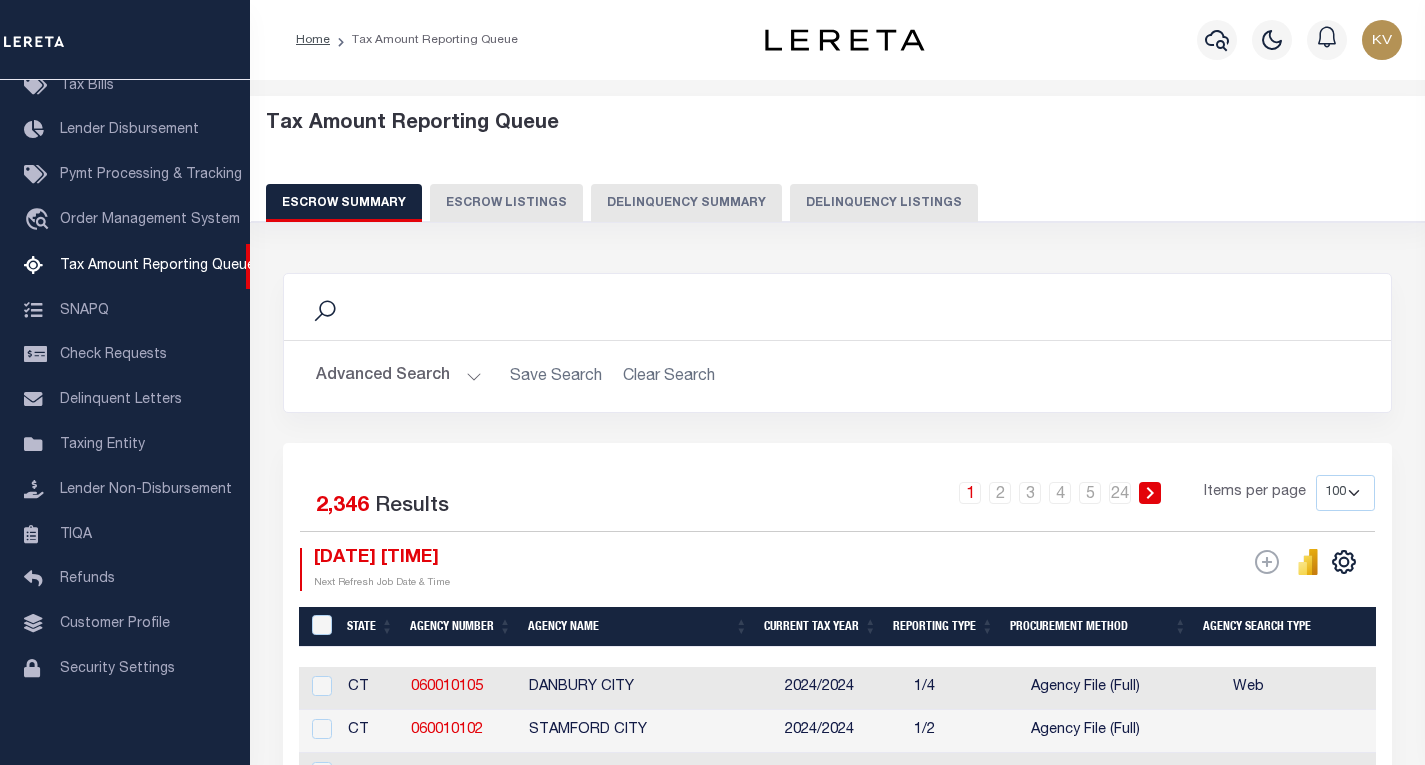 click on "Delinquency Listings" at bounding box center [884, 203] 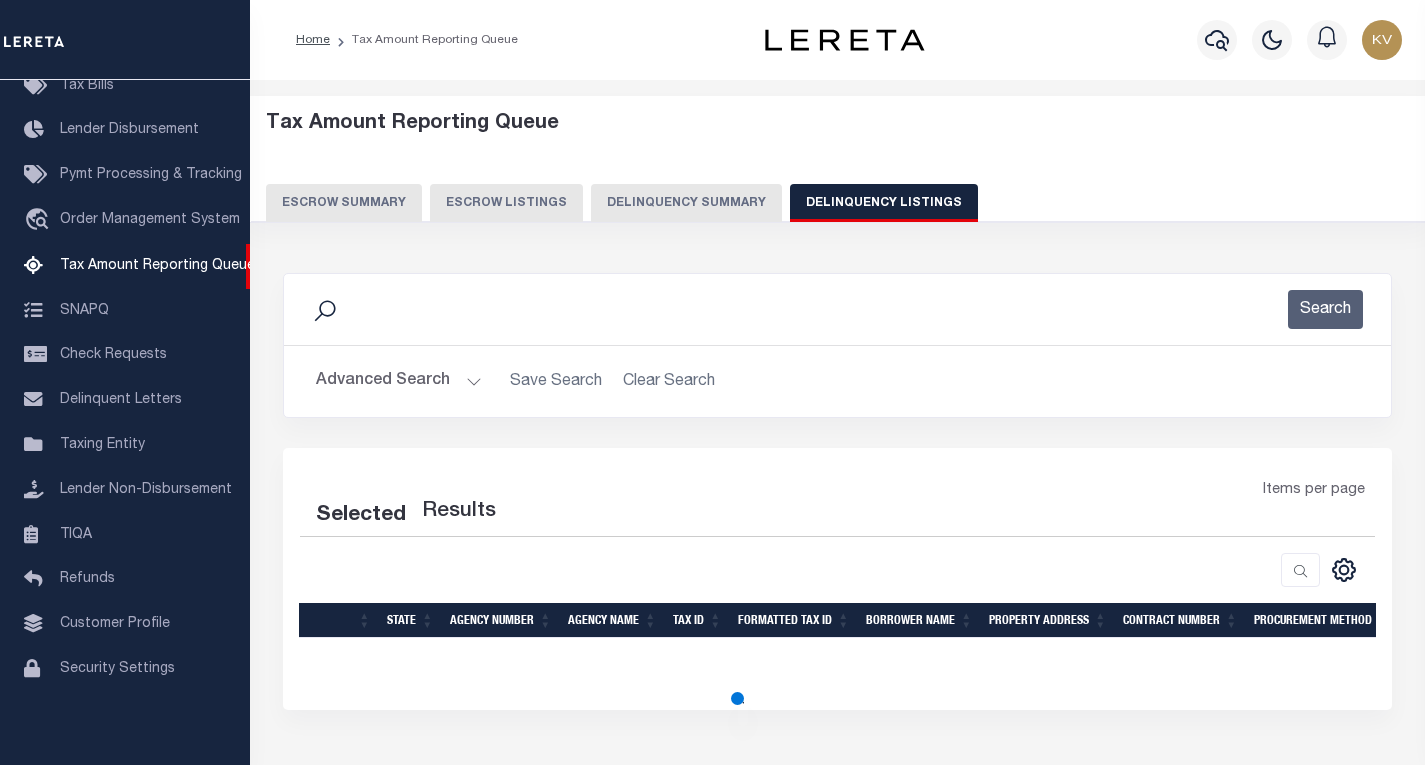 select on "100" 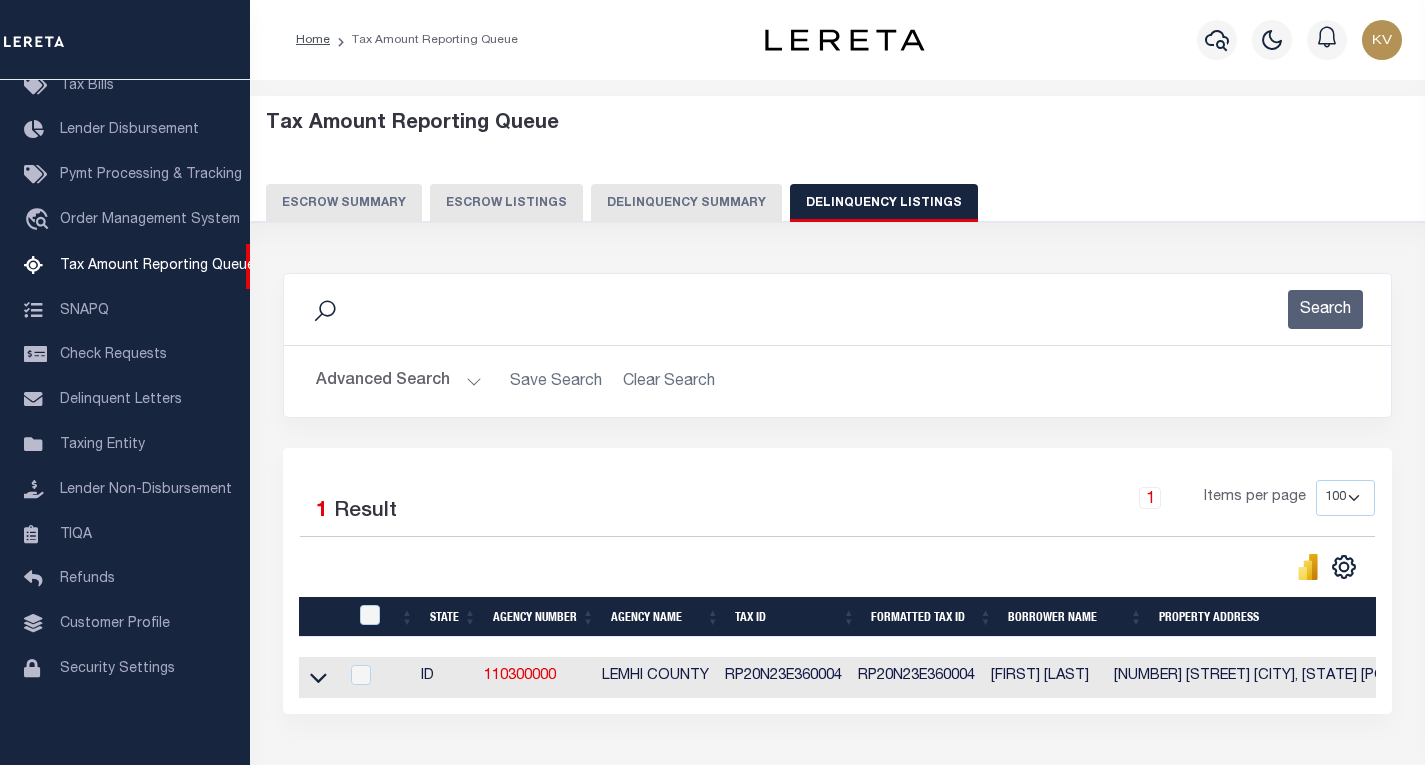 scroll, scrollTop: 100, scrollLeft: 0, axis: vertical 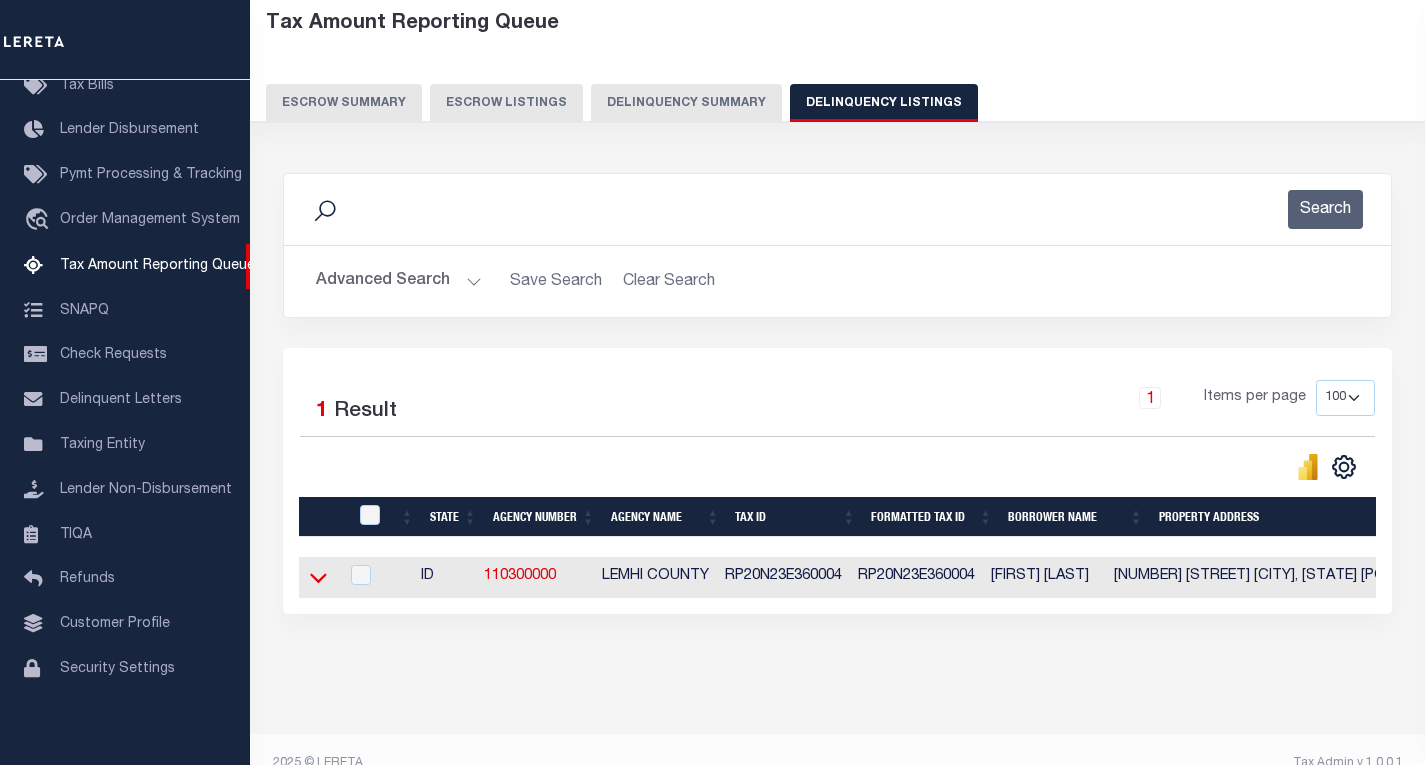 click 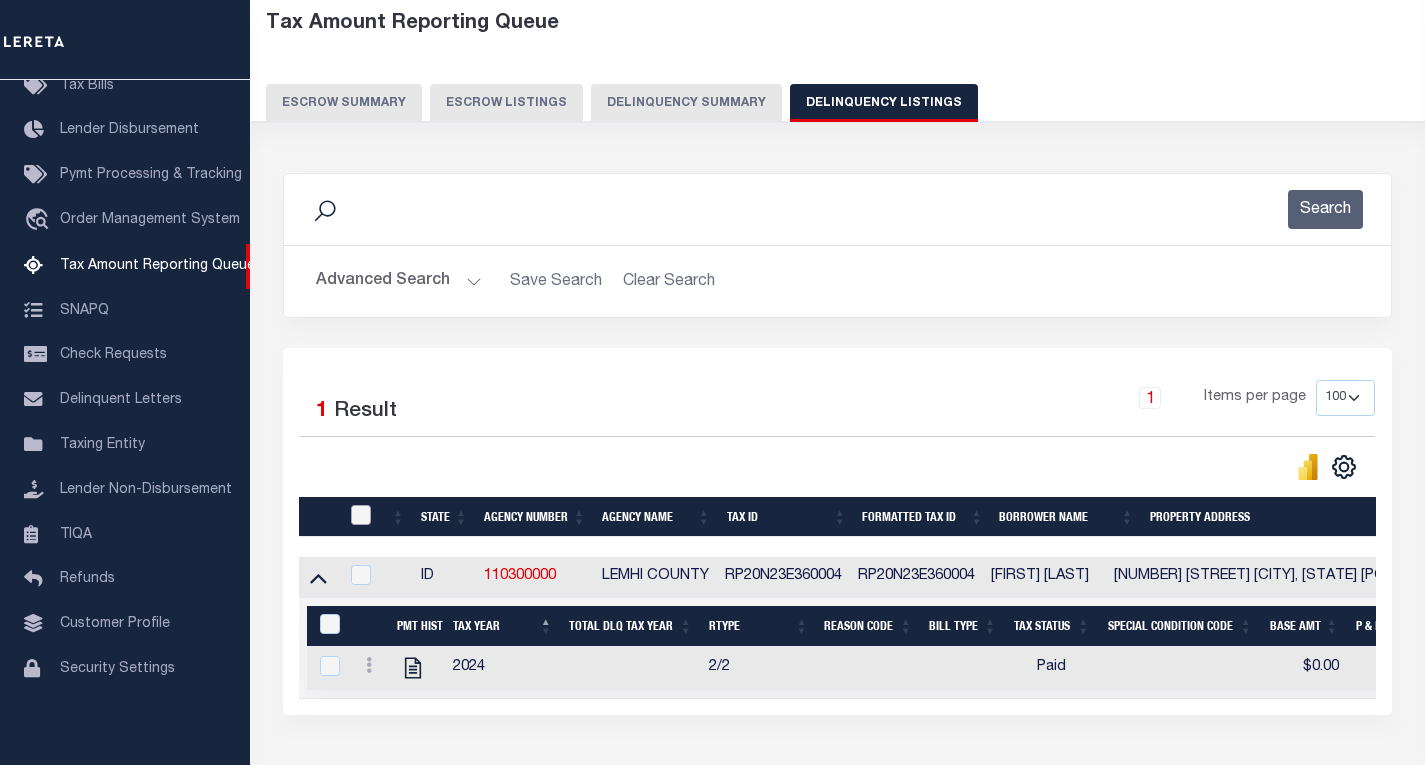 click at bounding box center (361, 515) 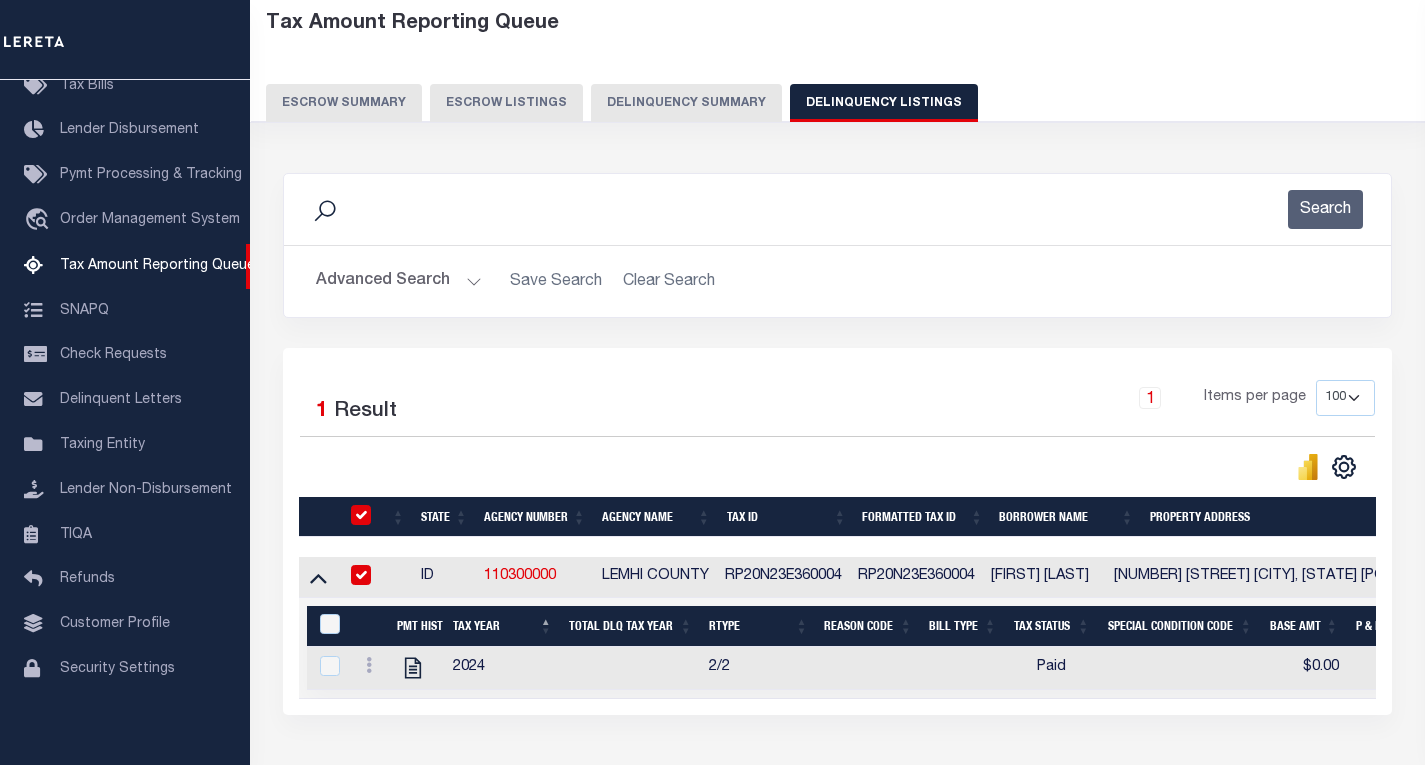 checkbox on "true" 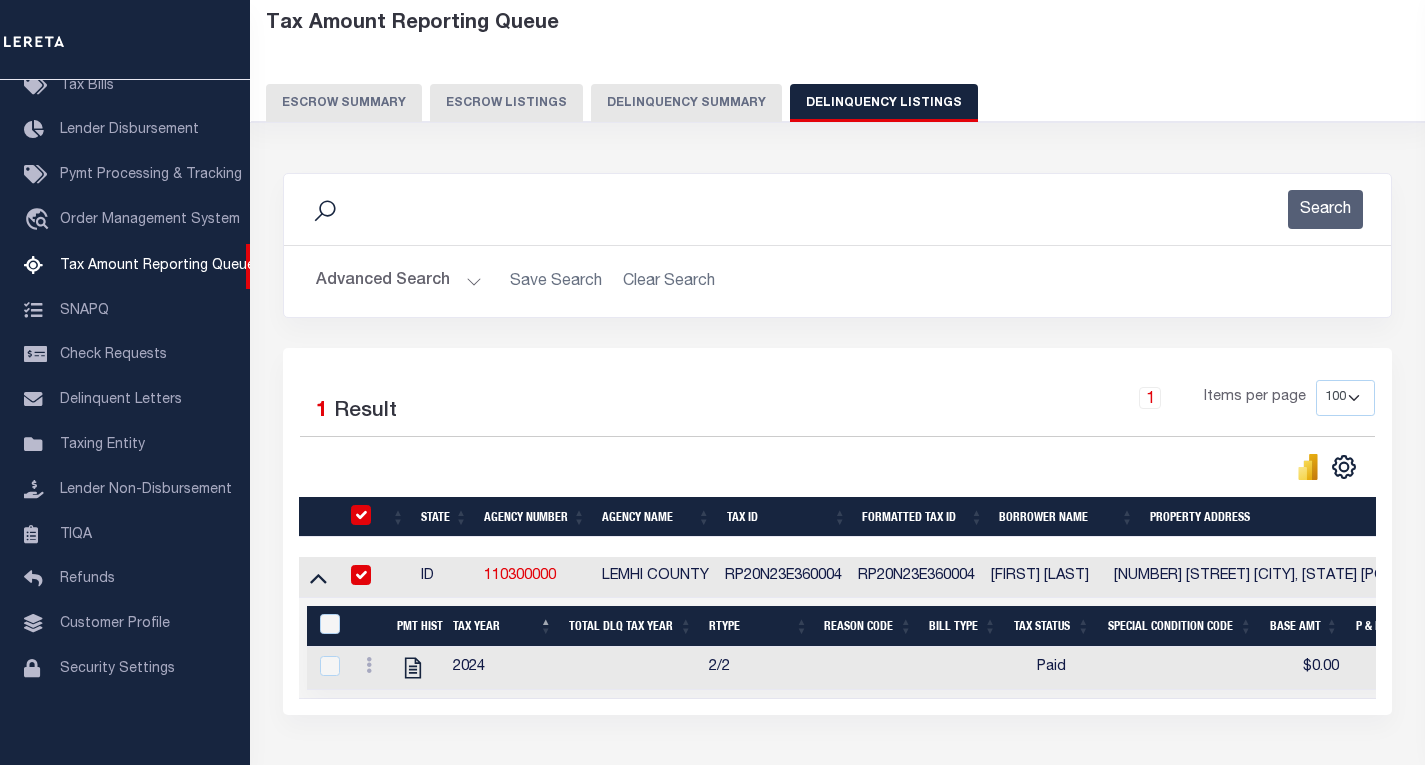checkbox on "true" 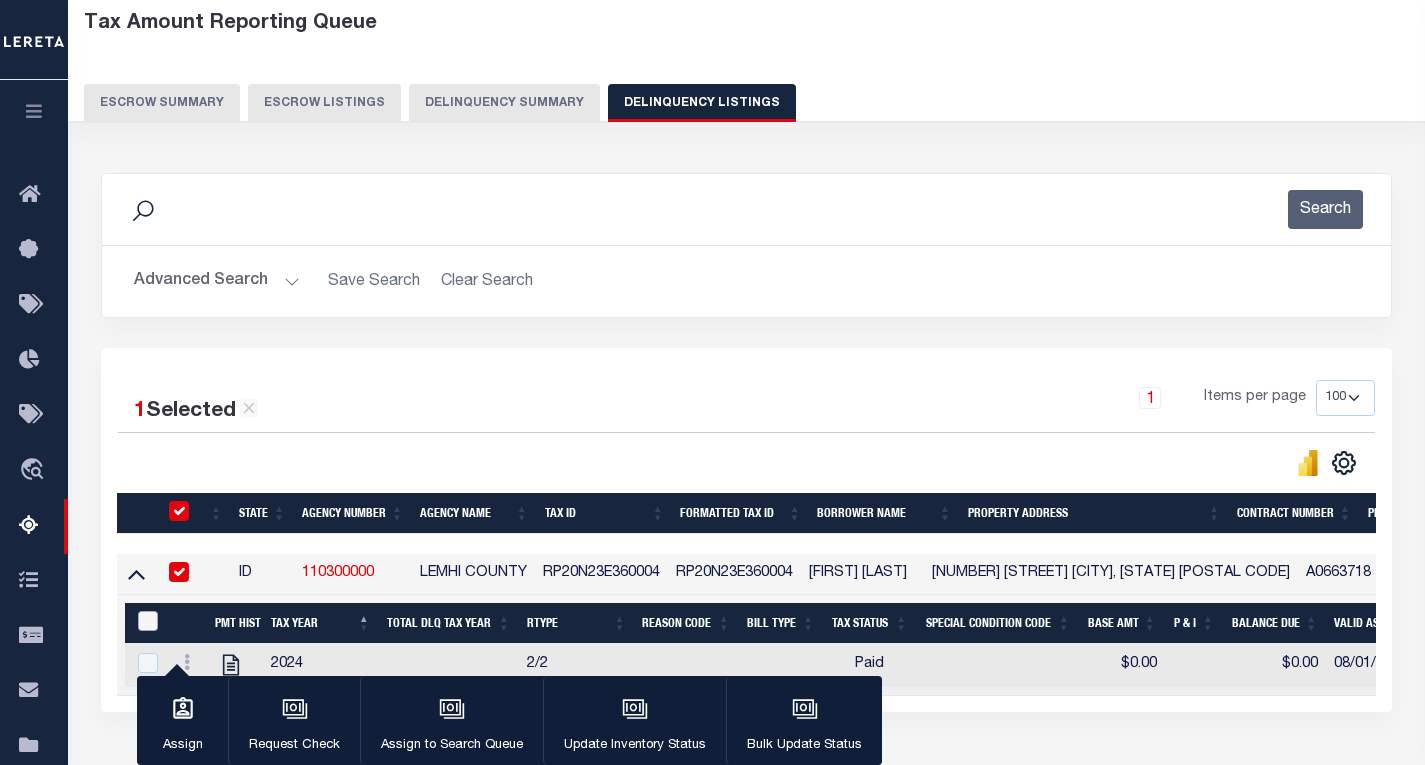 click at bounding box center [148, 621] 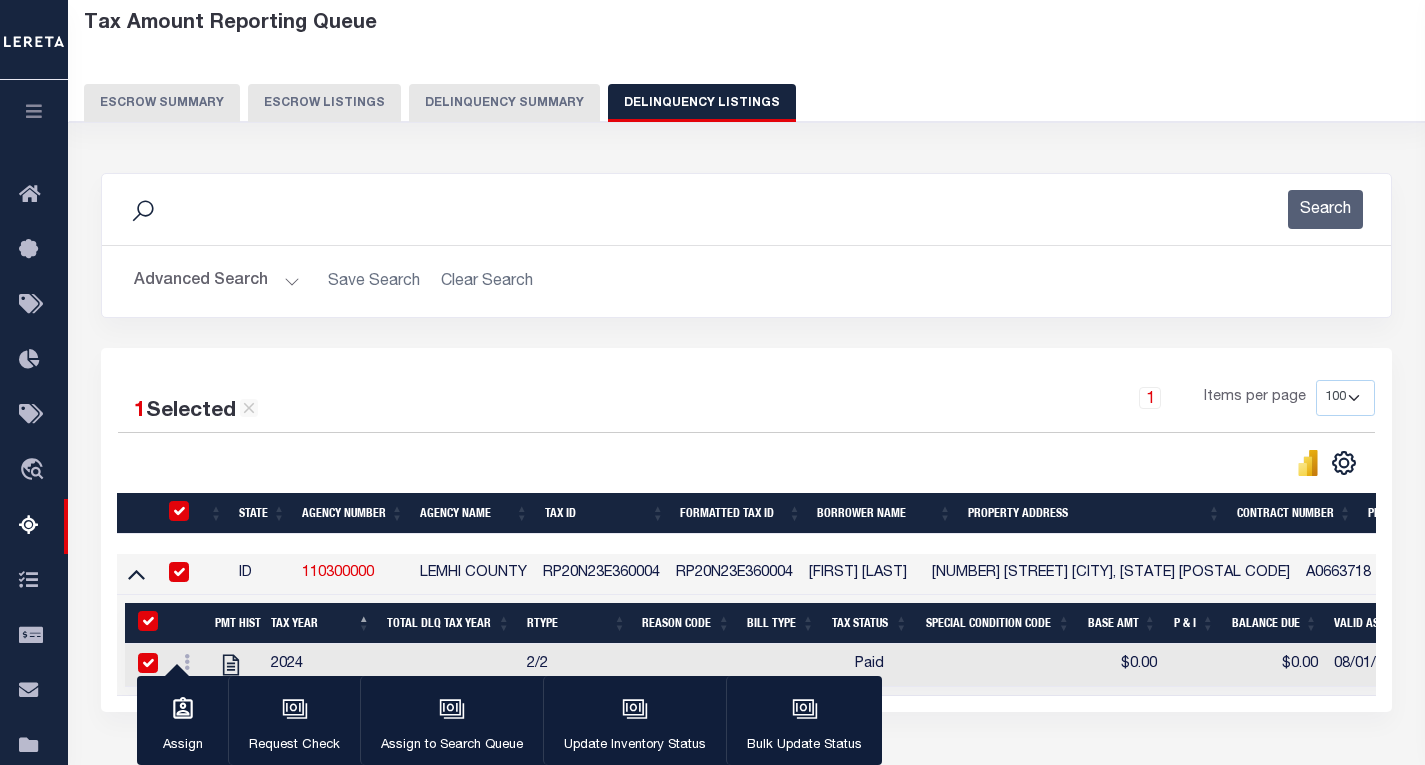 checkbox on "true" 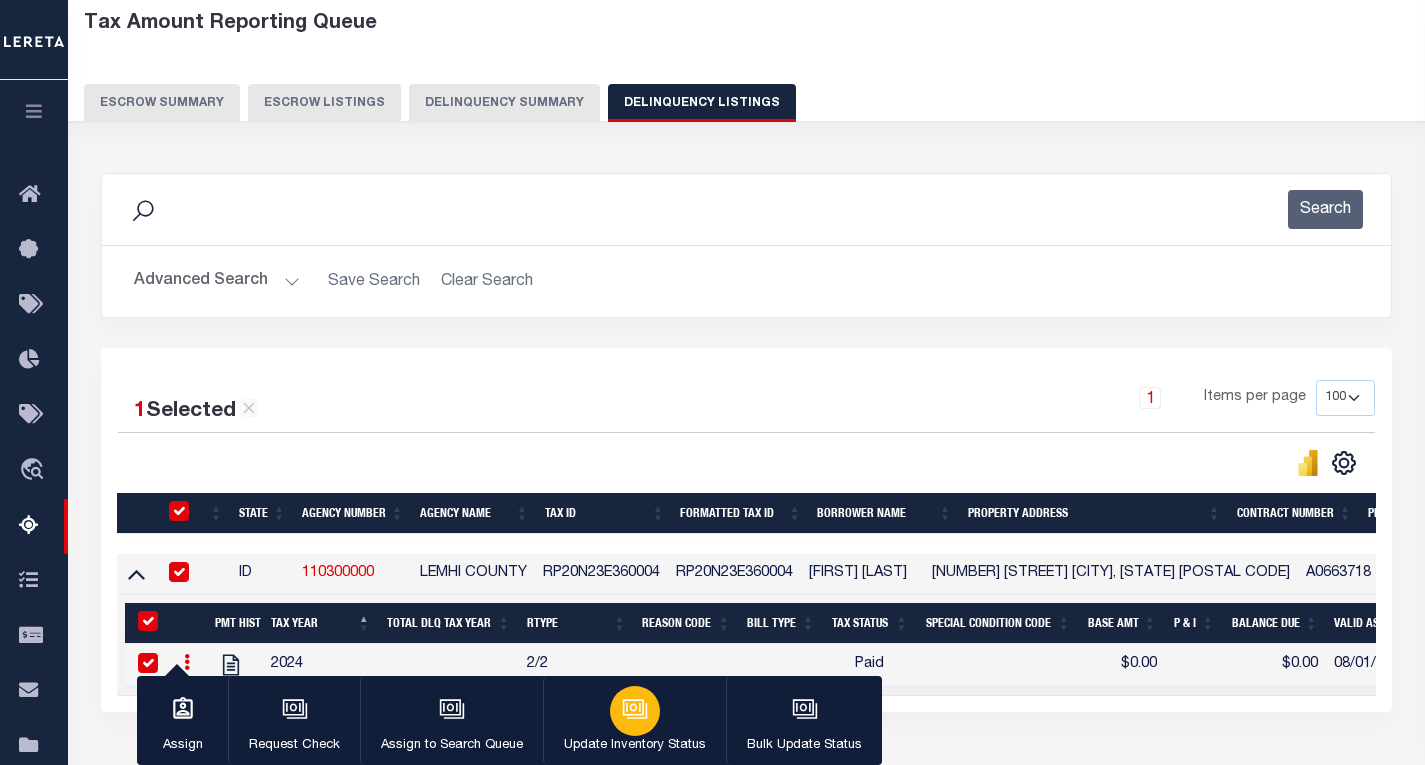 click on "Update Inventory Status" at bounding box center [634, 721] 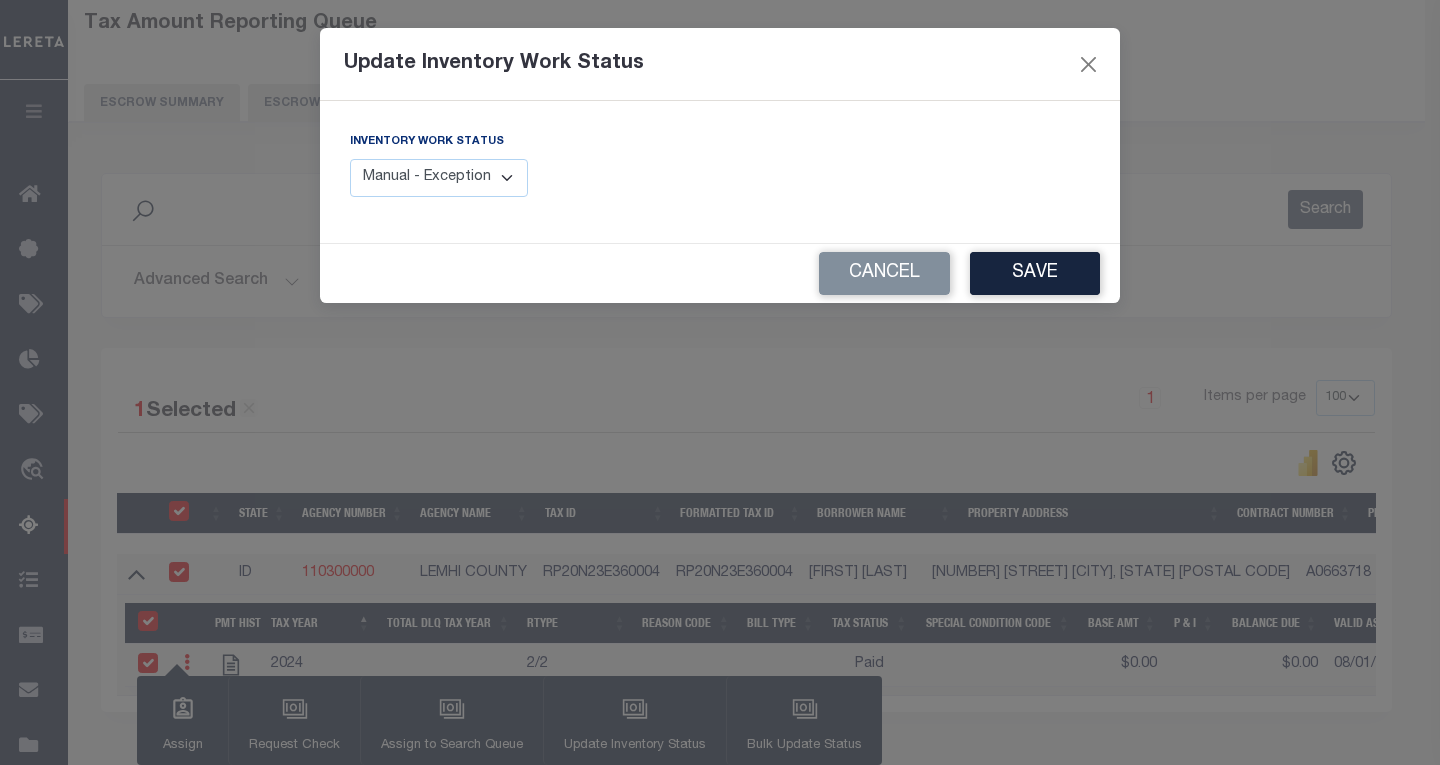 click on "Manual - Exception
Pended - Awaiting Search
Late Add Exception
Completed" at bounding box center (439, 178) 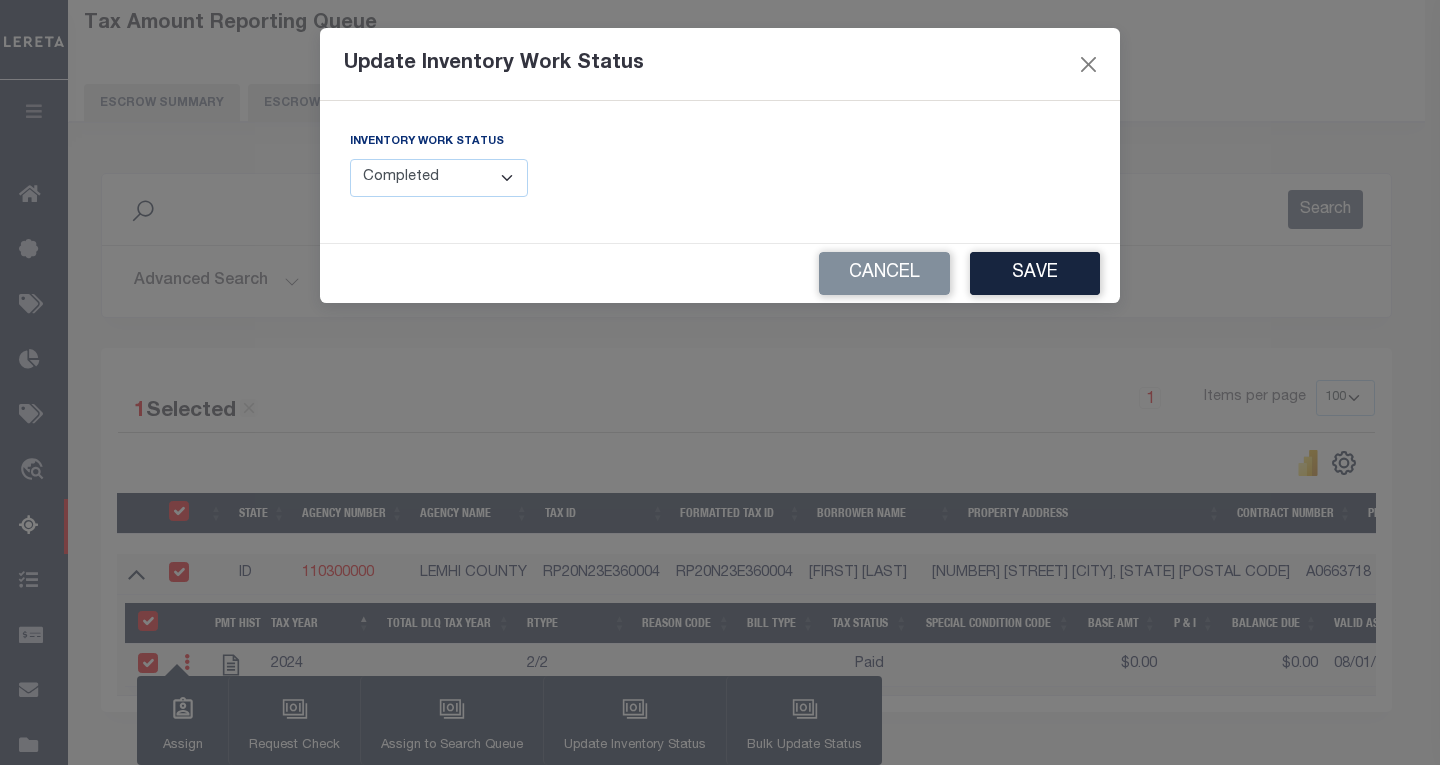 click on "Manual - Exception
Pended - Awaiting Search
Late Add Exception
Completed" at bounding box center (439, 178) 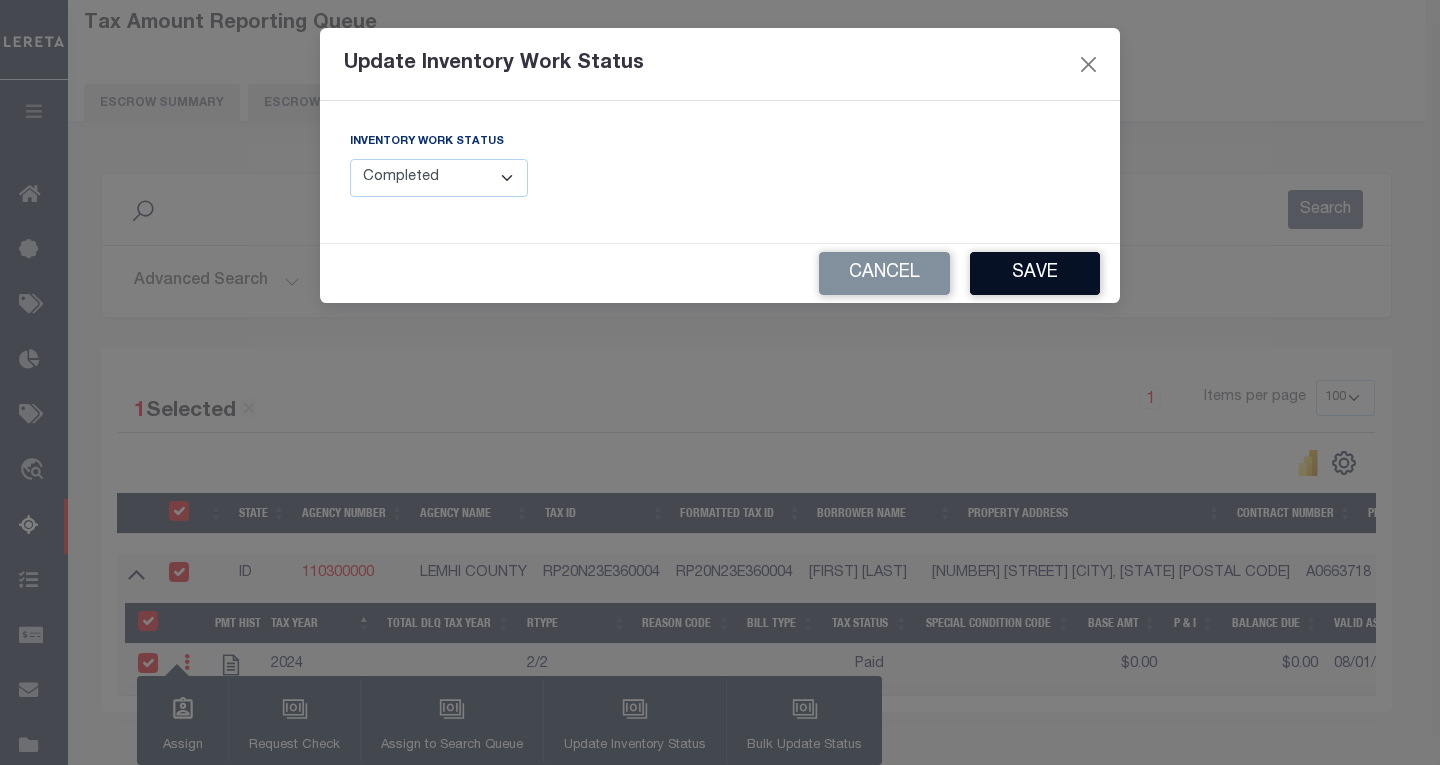 click on "Save" at bounding box center (1035, 273) 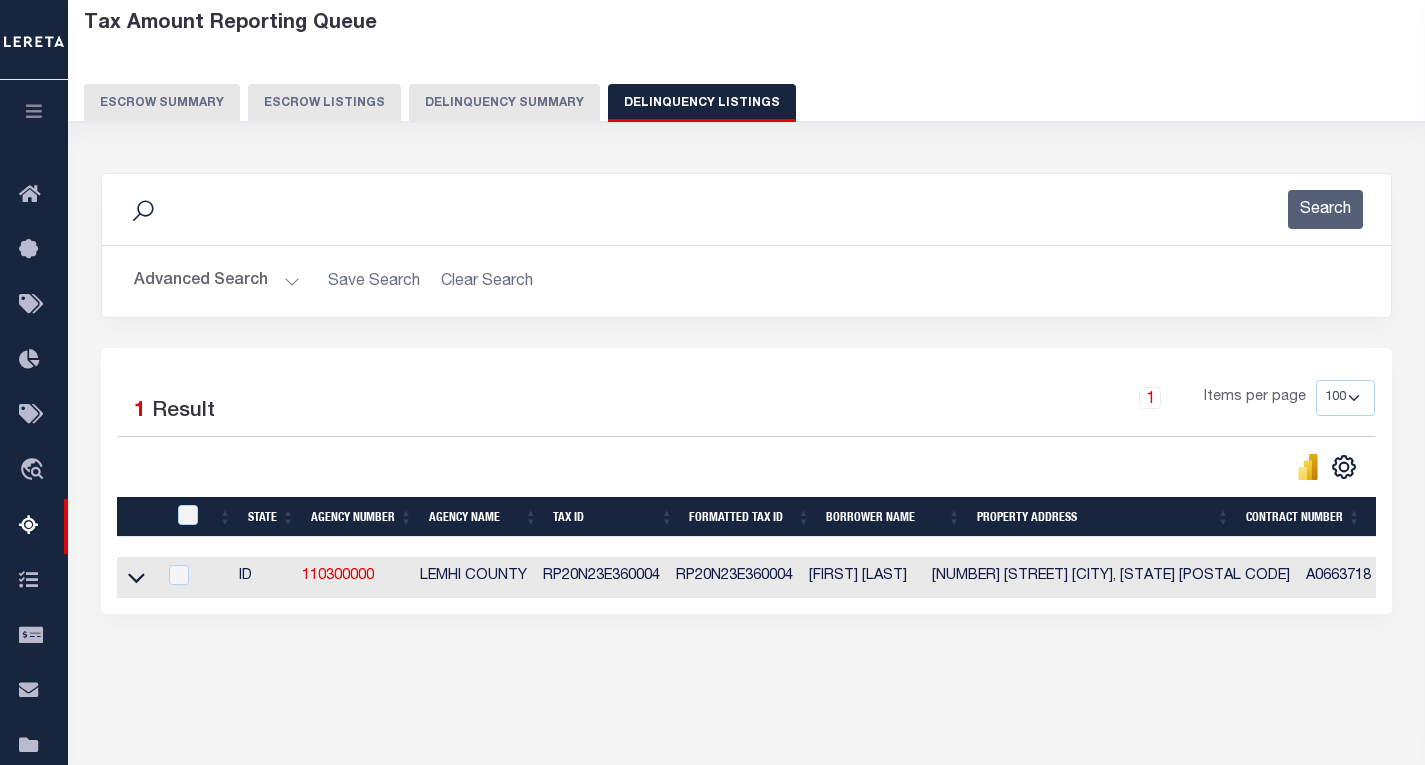 click on "Advanced Search
Save Search Clear Search
tblassign_wrapper_dynamictable_____DefaultSaveFilter" at bounding box center (746, 281) 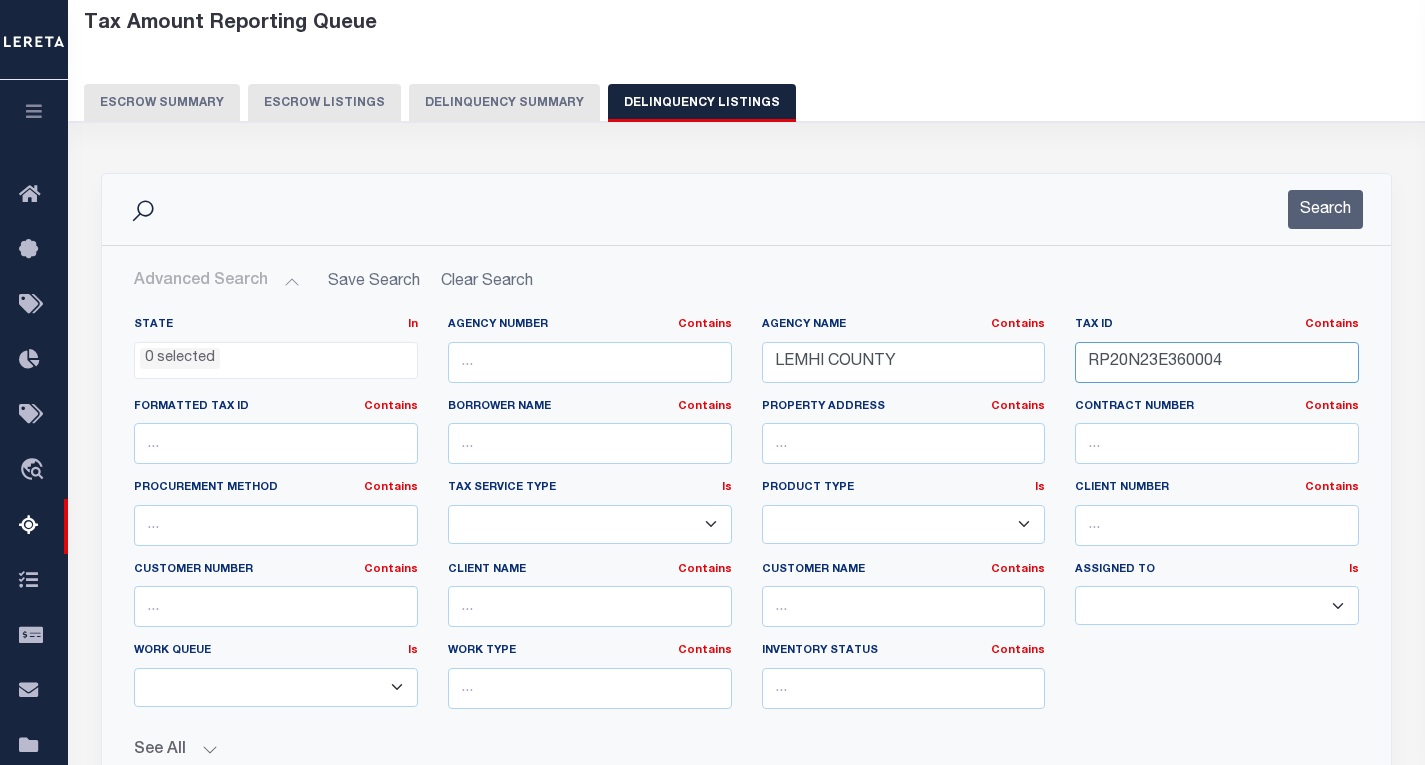 click on "RP20N23E360004" at bounding box center (1217, 362) 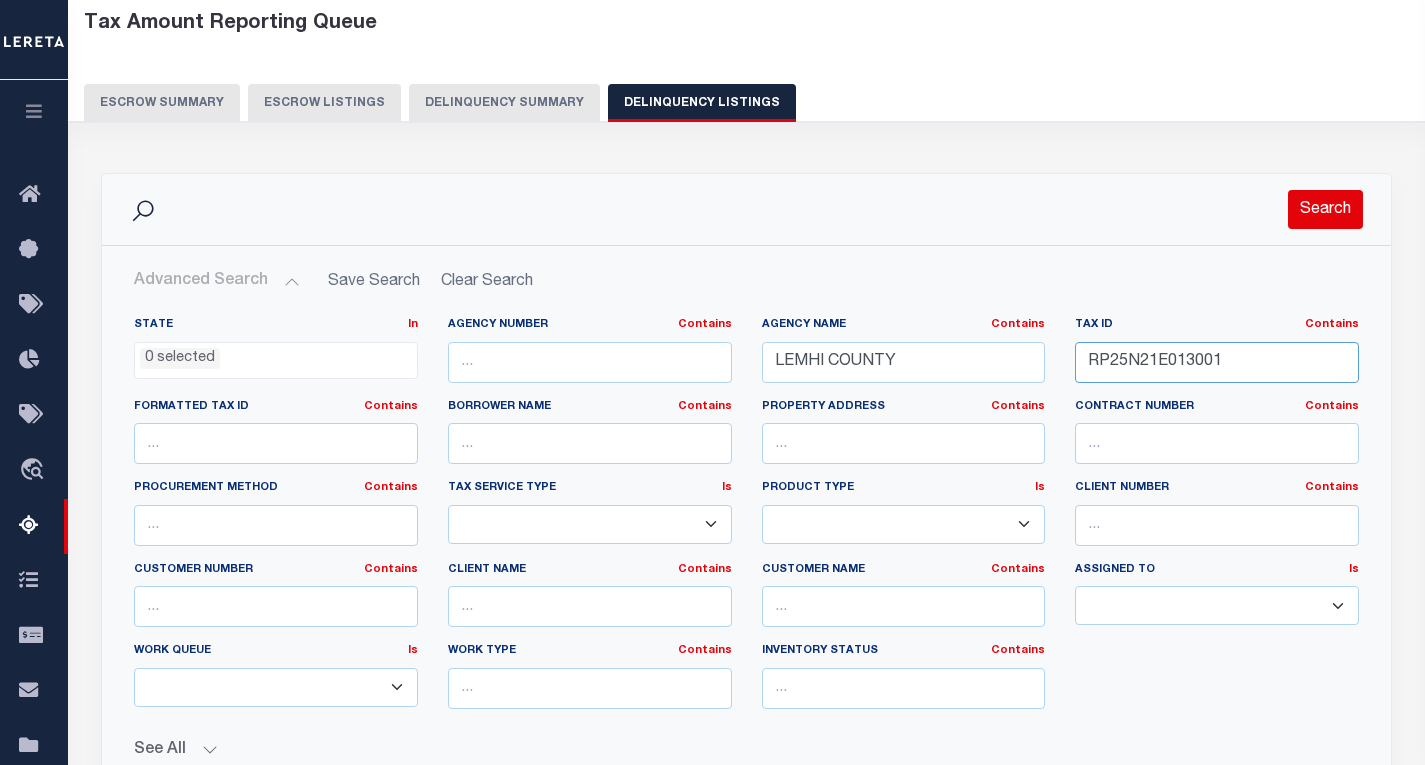 type on "RP25N21E013001" 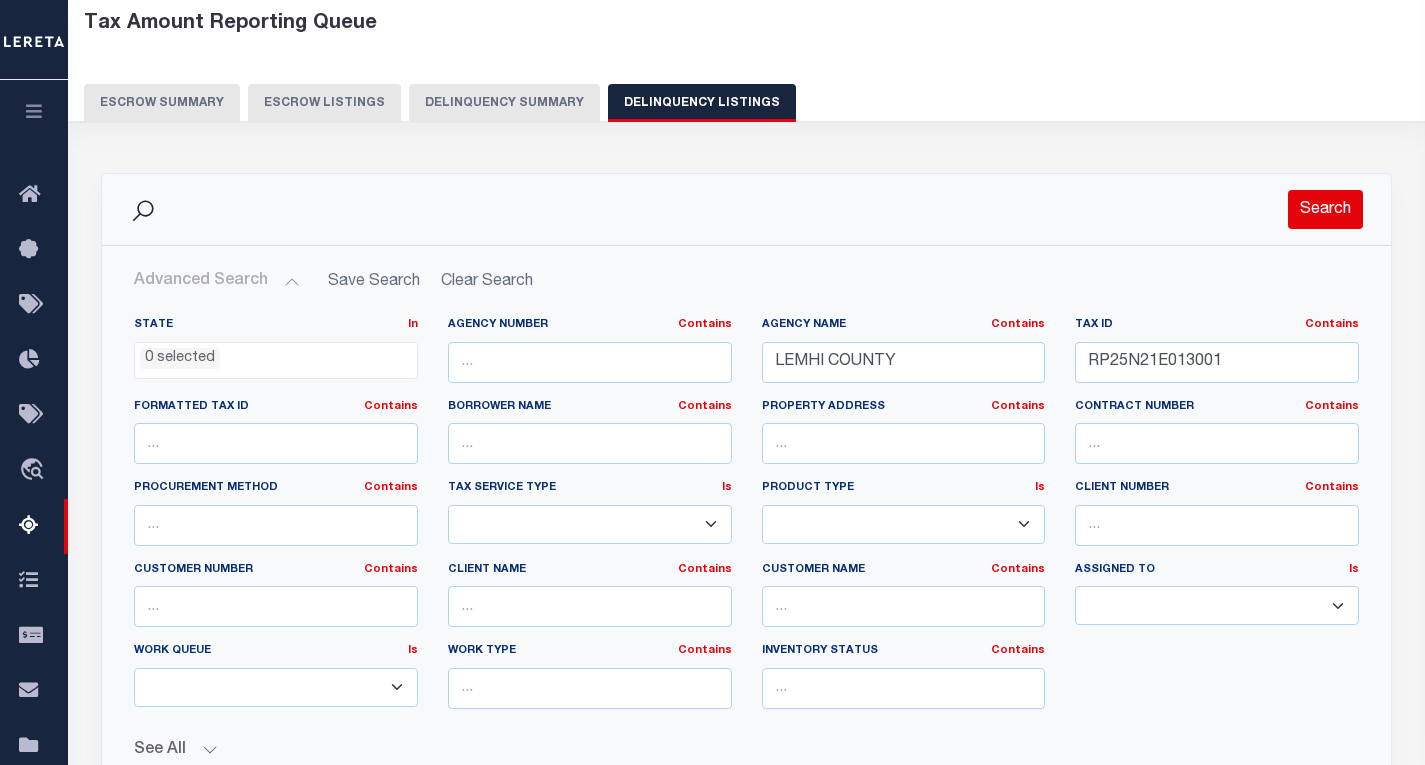 click on "Search" at bounding box center (1325, 209) 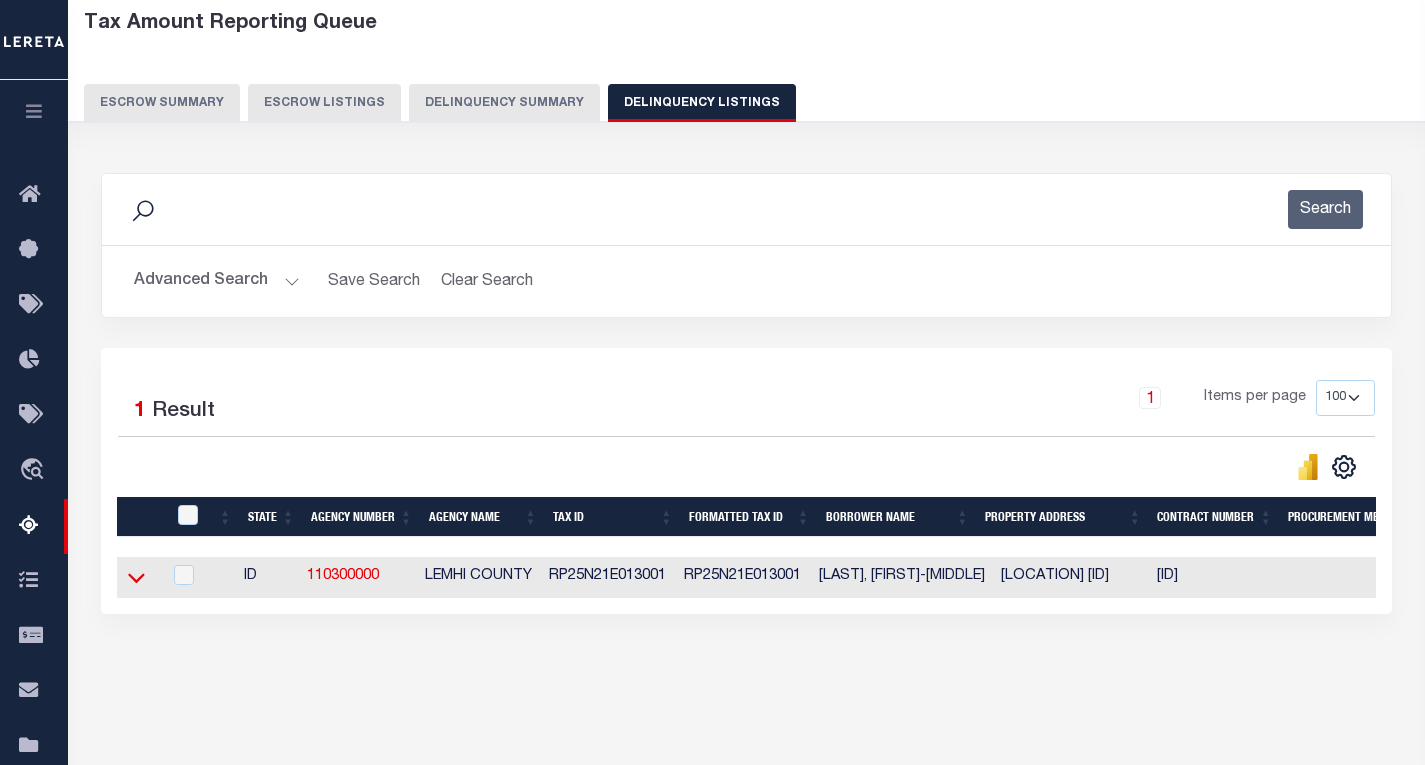 click 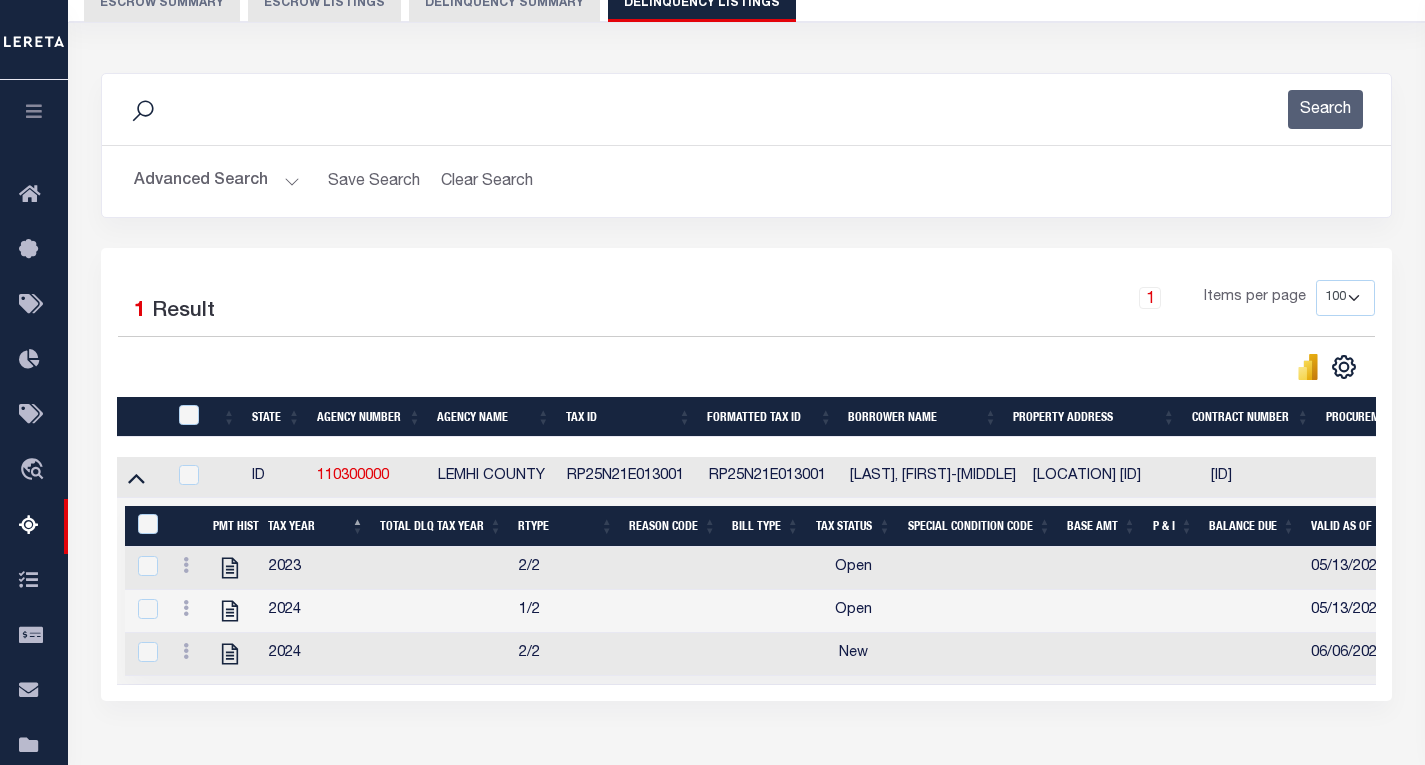 scroll, scrollTop: 300, scrollLeft: 0, axis: vertical 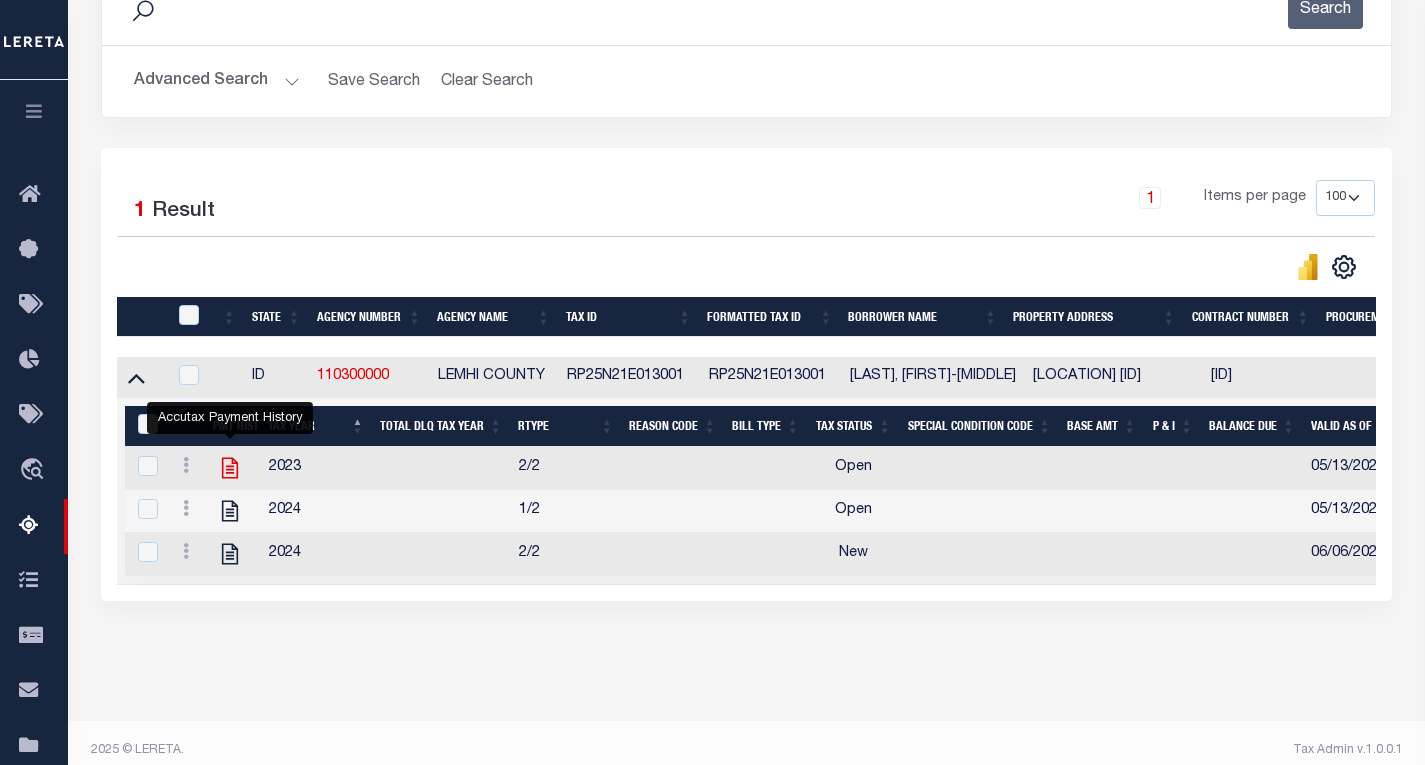 click 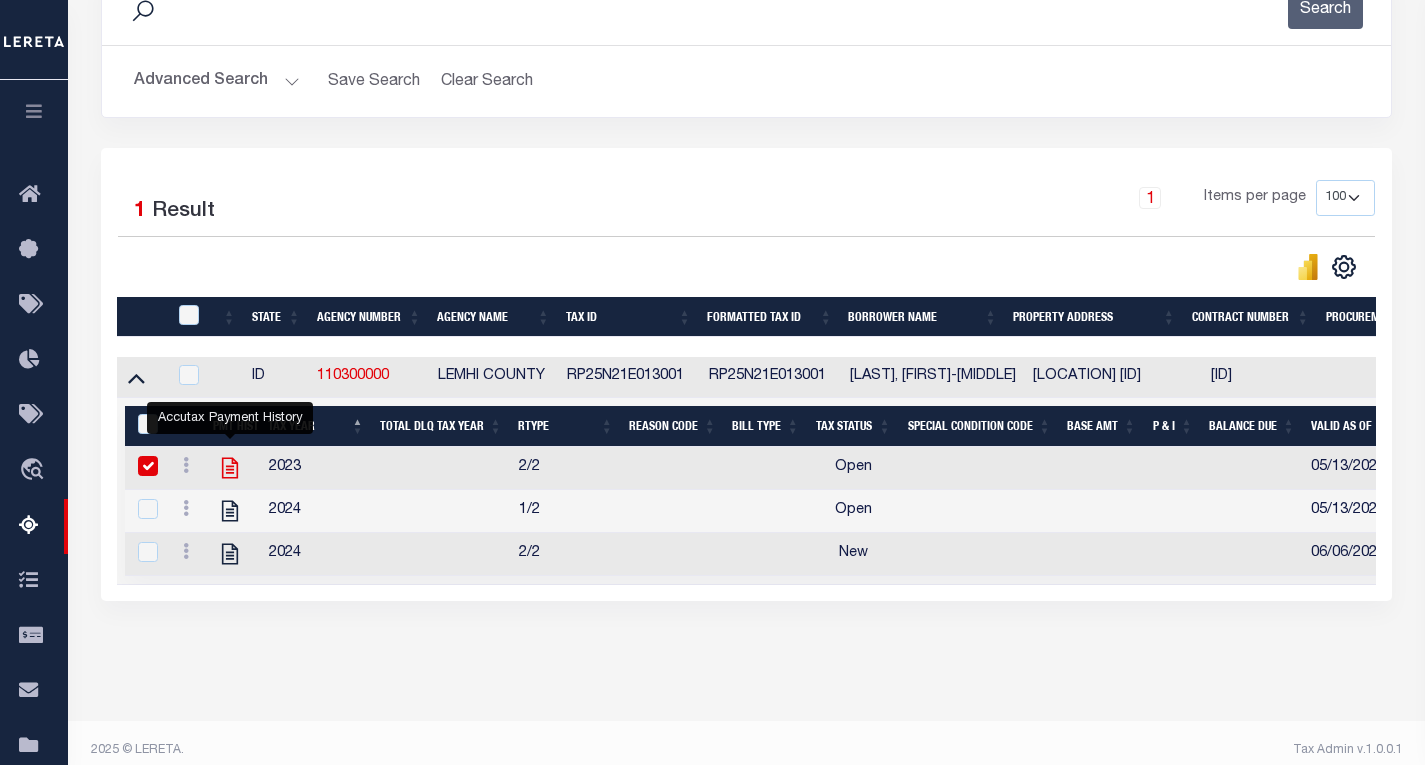 checkbox on "false" 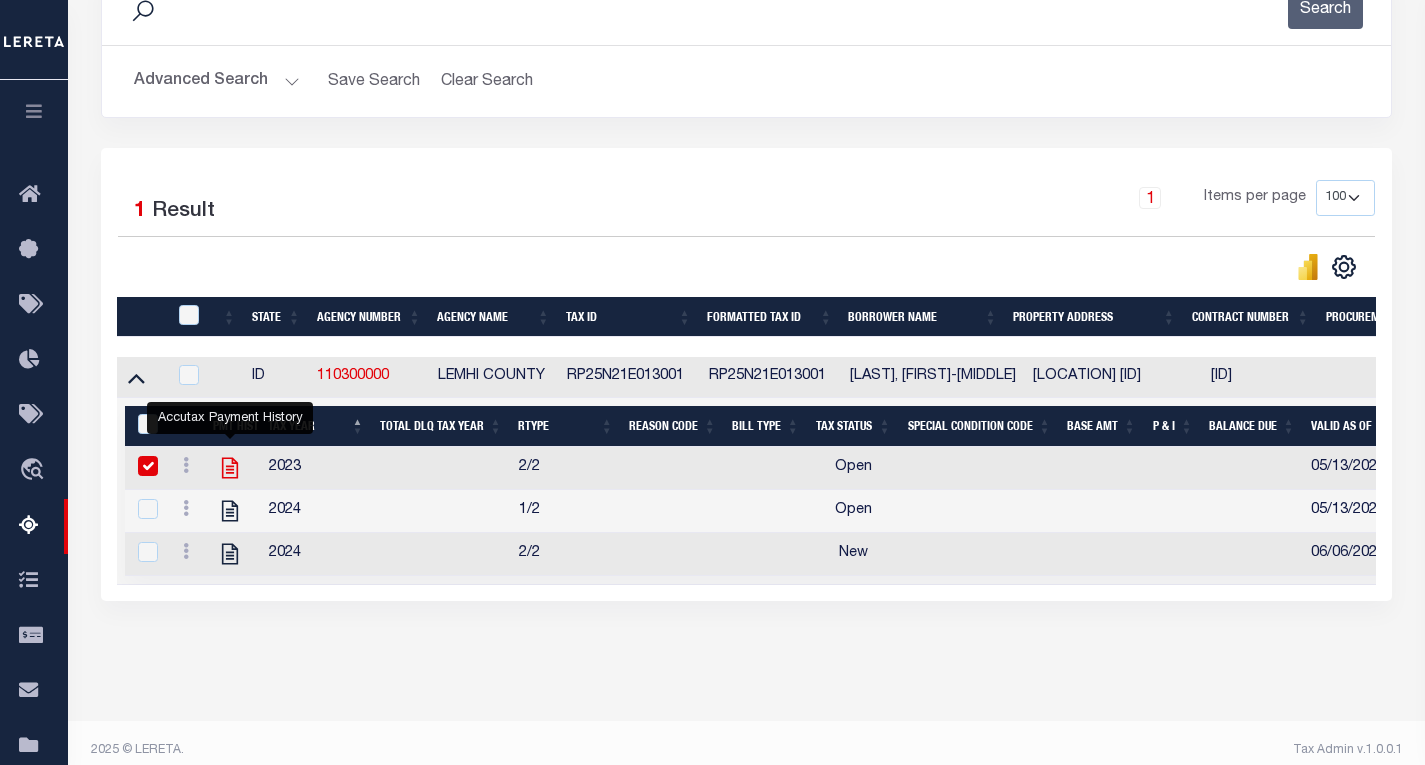 checkbox on "true" 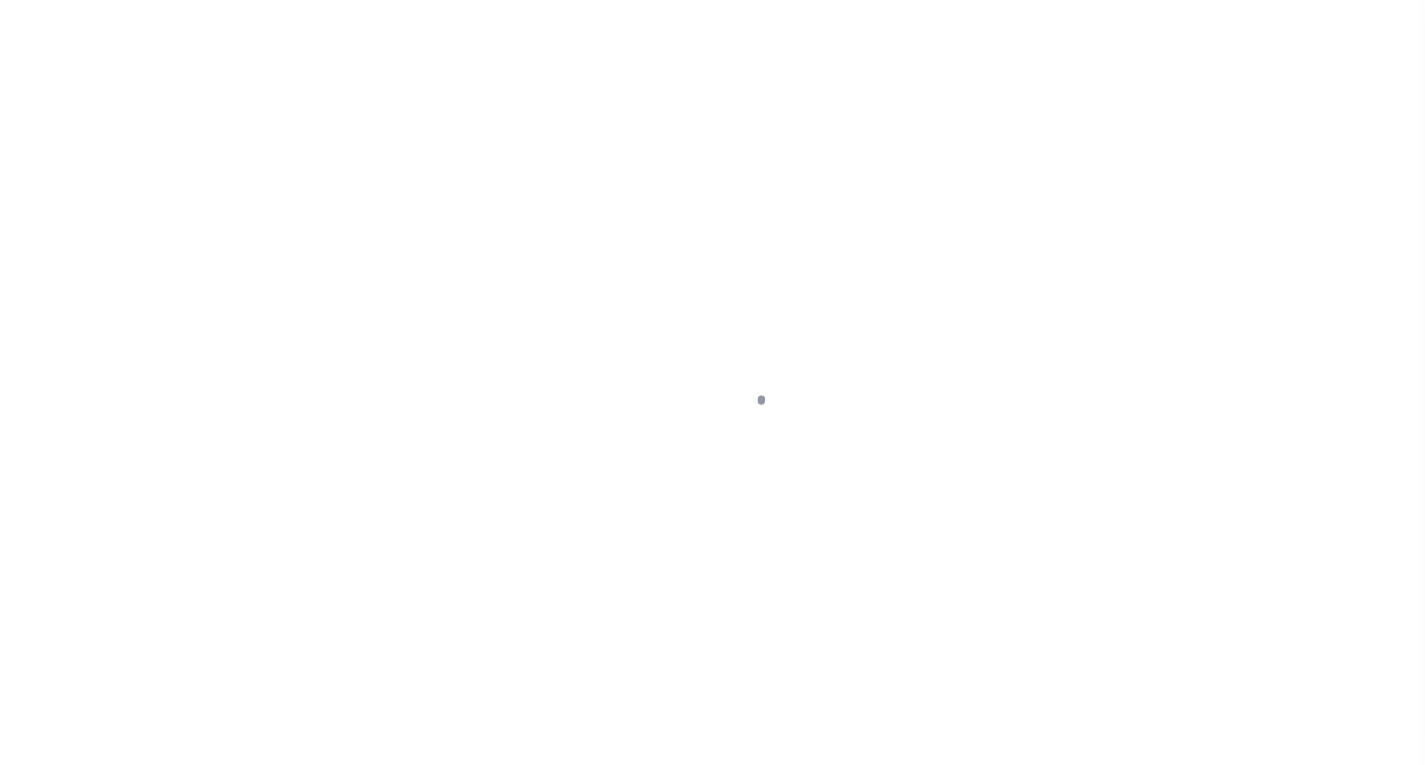 scroll, scrollTop: 0, scrollLeft: 0, axis: both 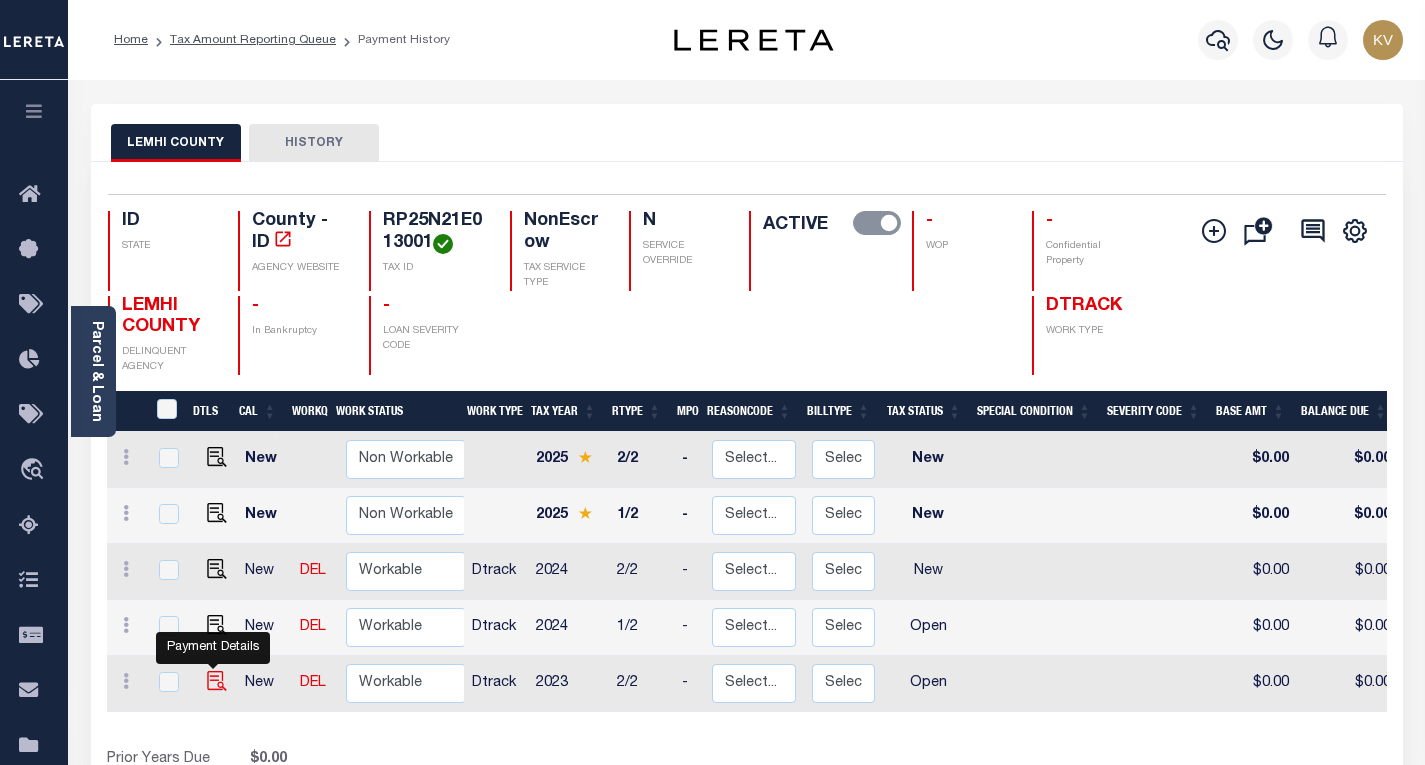click at bounding box center (217, 681) 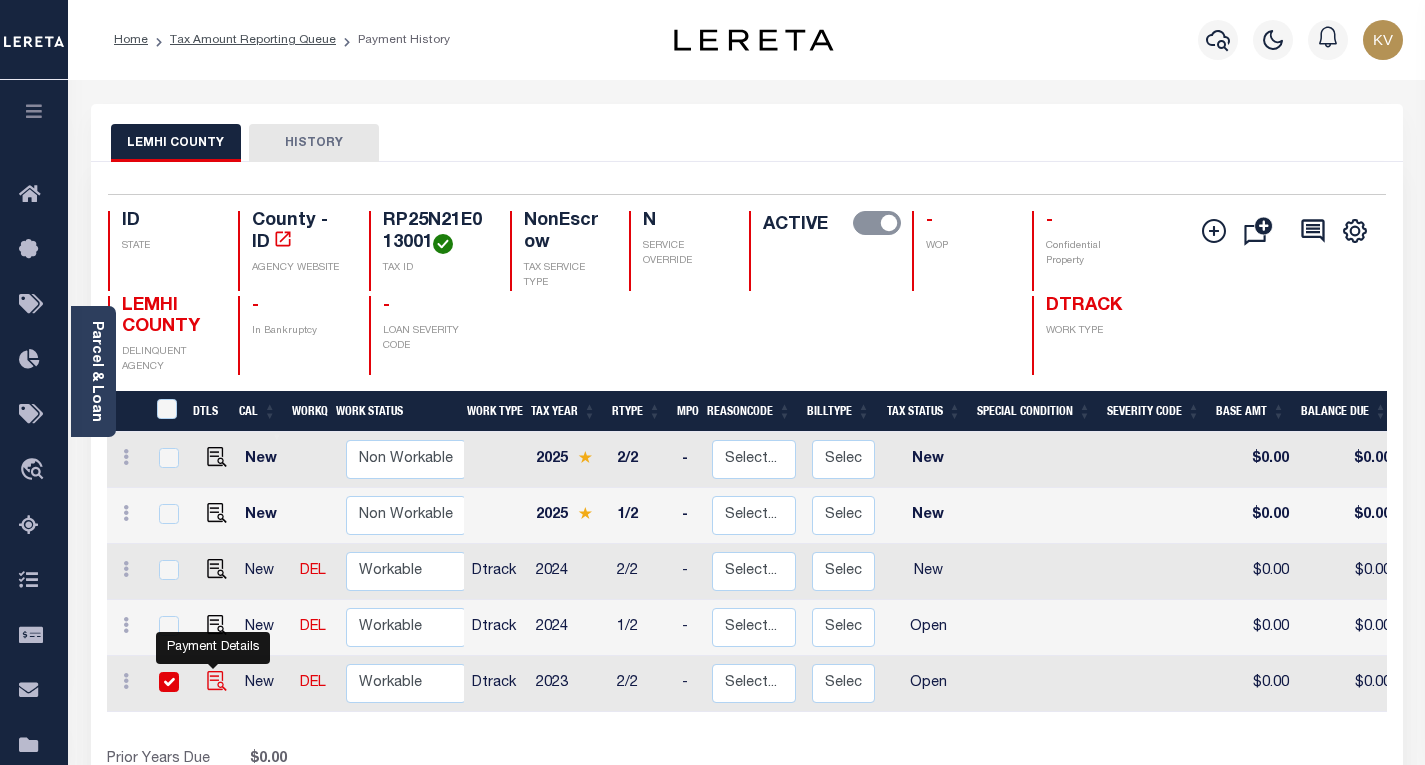checkbox on "true" 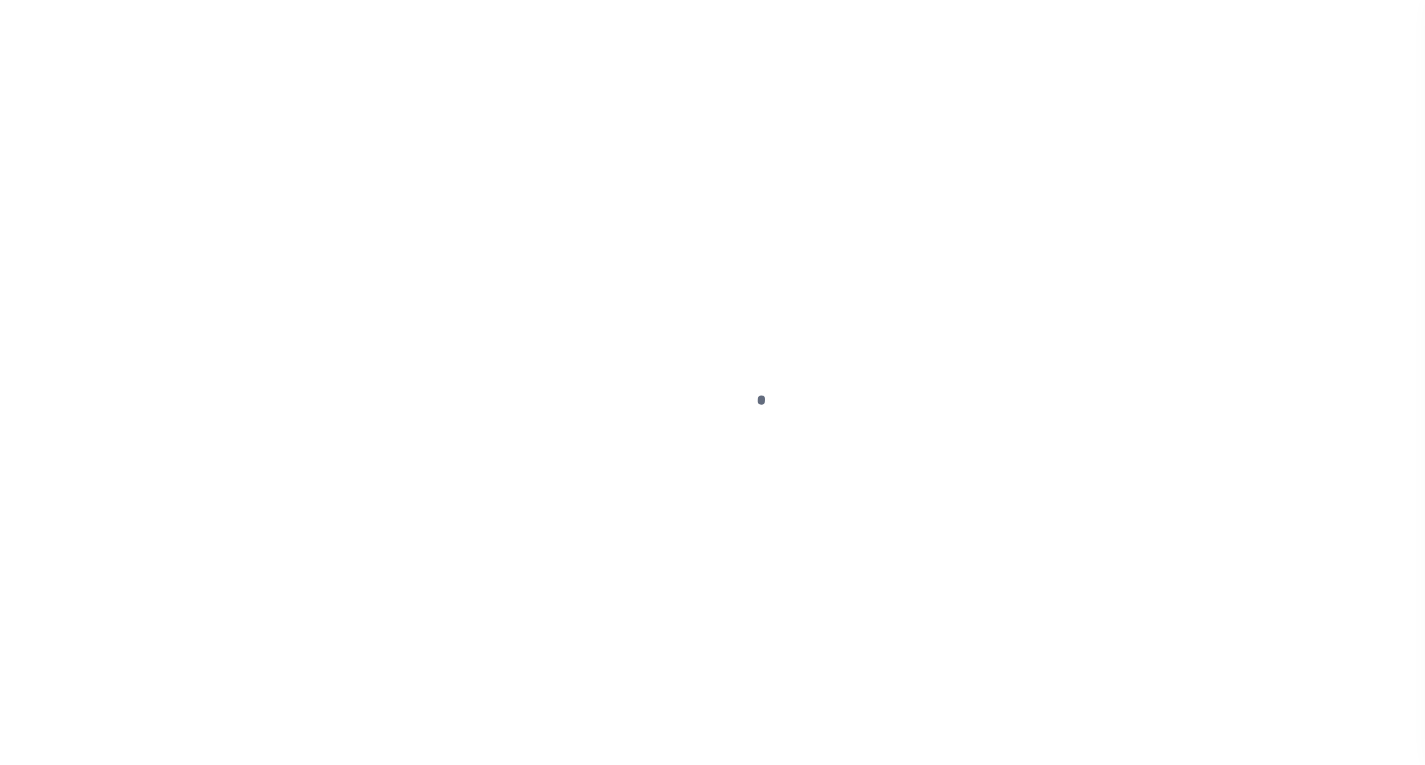 scroll, scrollTop: 0, scrollLeft: 0, axis: both 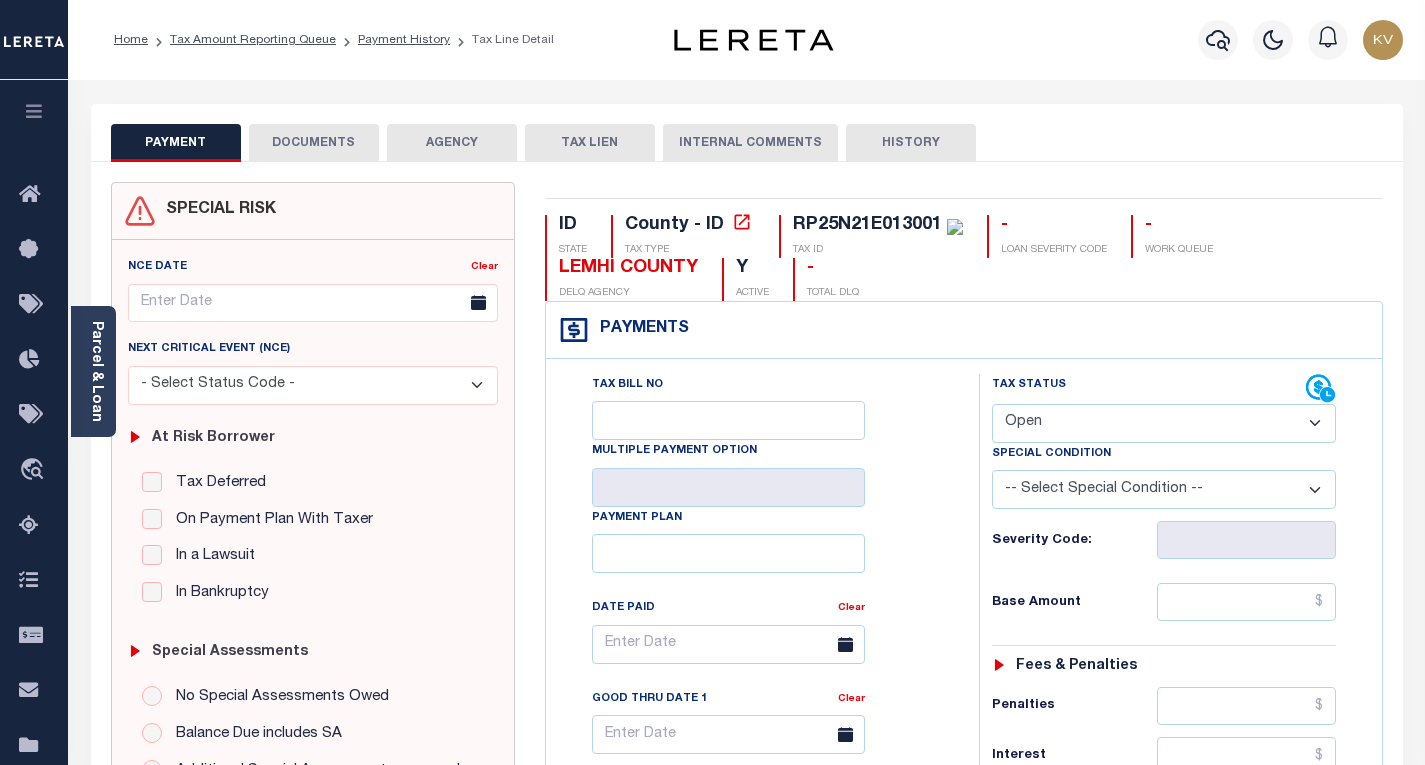 click on "- Select Status Code -
Open
Due/Unpaid
Paid
Incomplete
No Tax Due
Internal Refund Processed
New" at bounding box center (1164, 423) 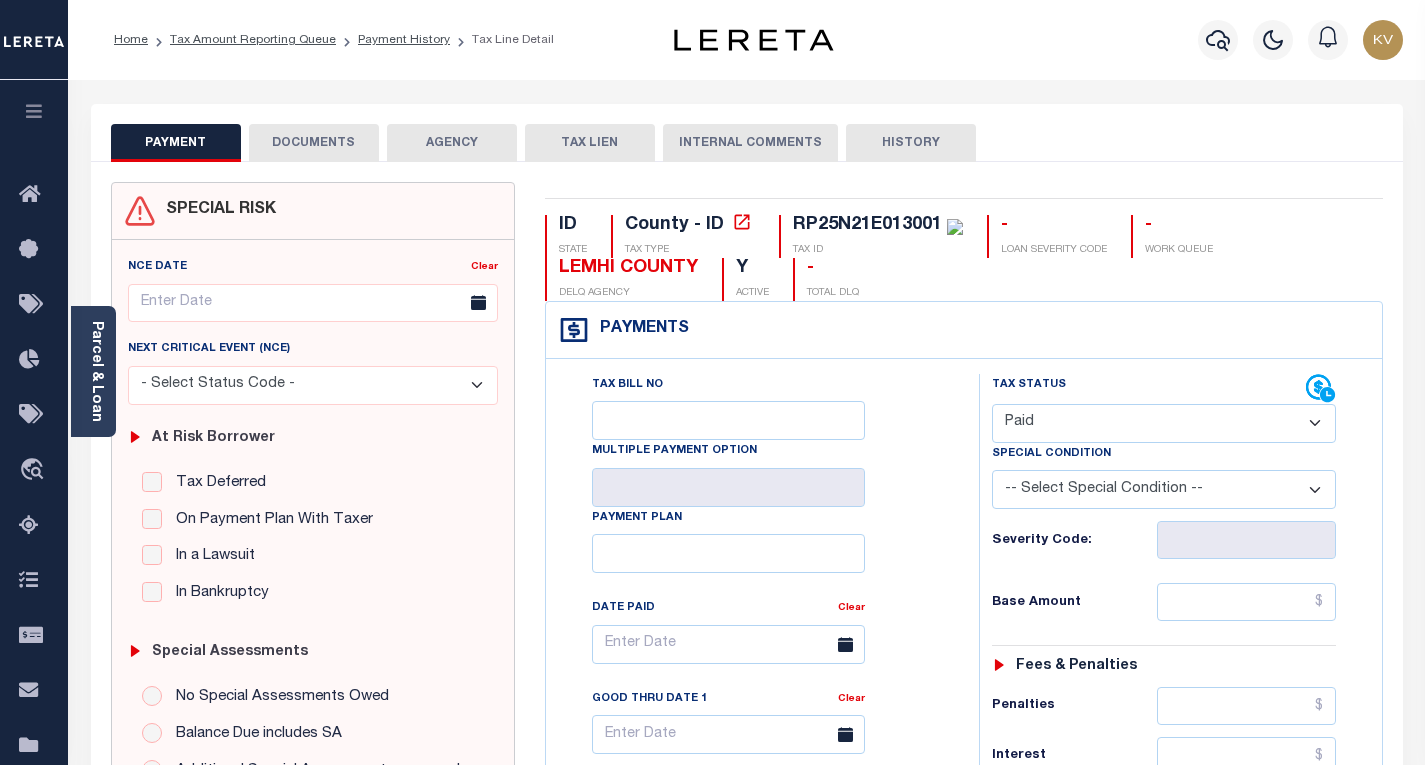 click on "- Select Status Code -
Open
Due/Unpaid
Paid
Incomplete
No Tax Due
Internal Refund Processed
New" at bounding box center (1164, 423) 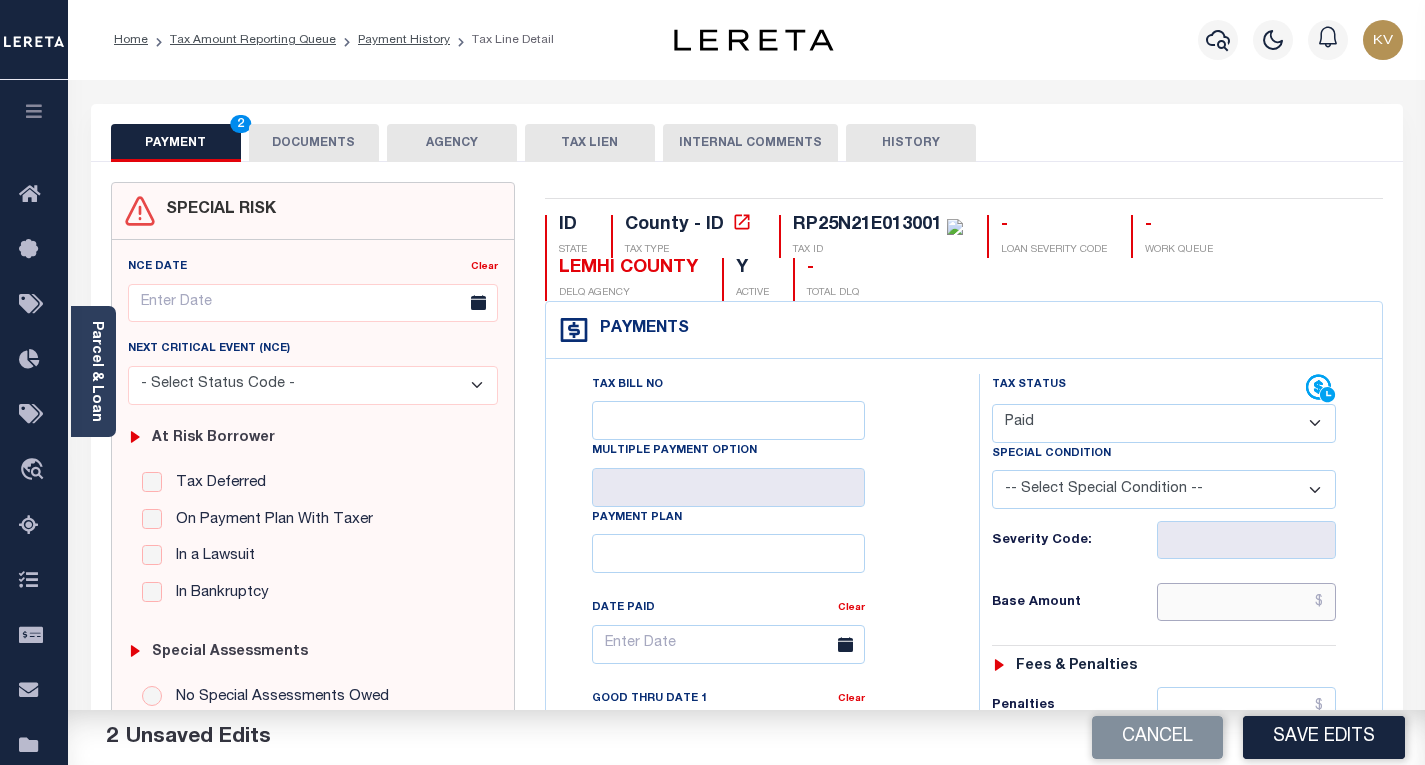 click at bounding box center (1246, 602) 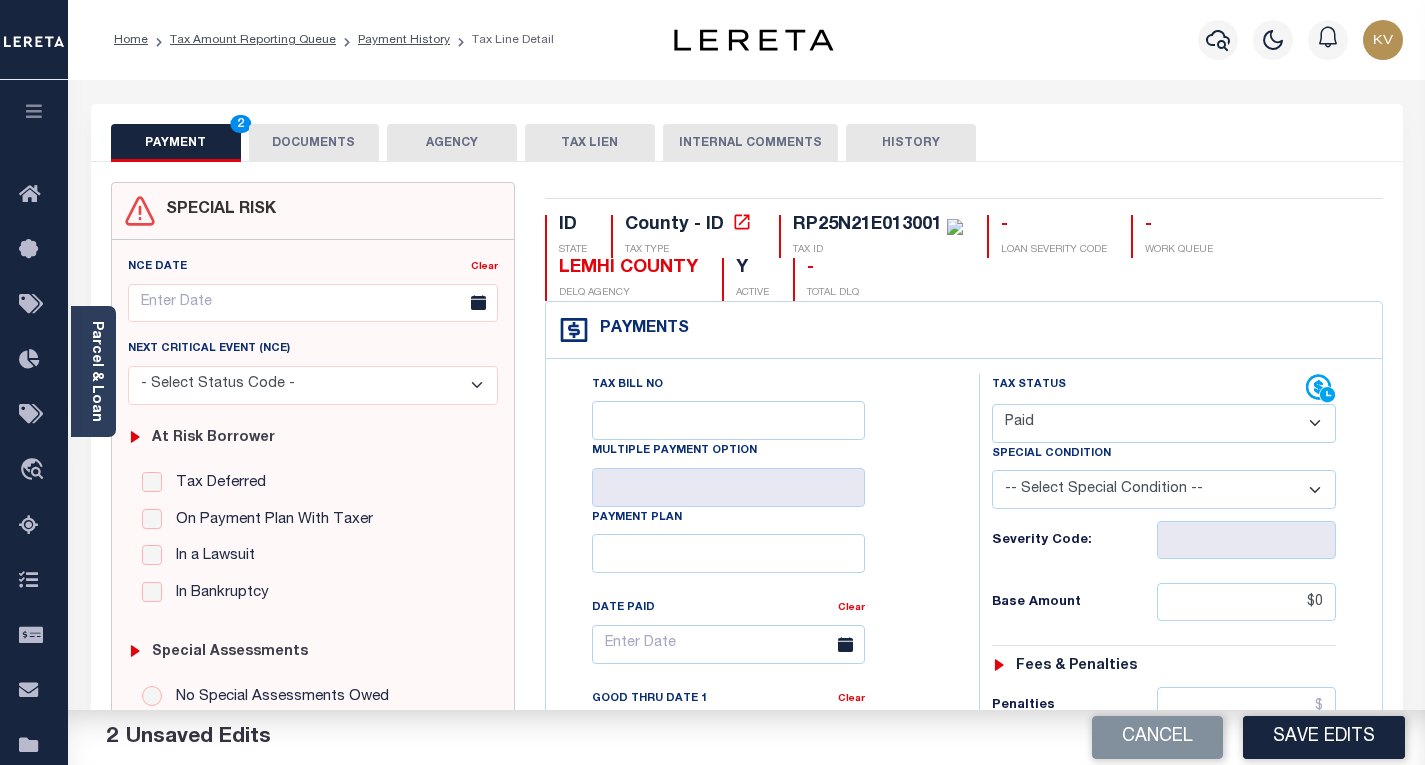 type on "$0.00" 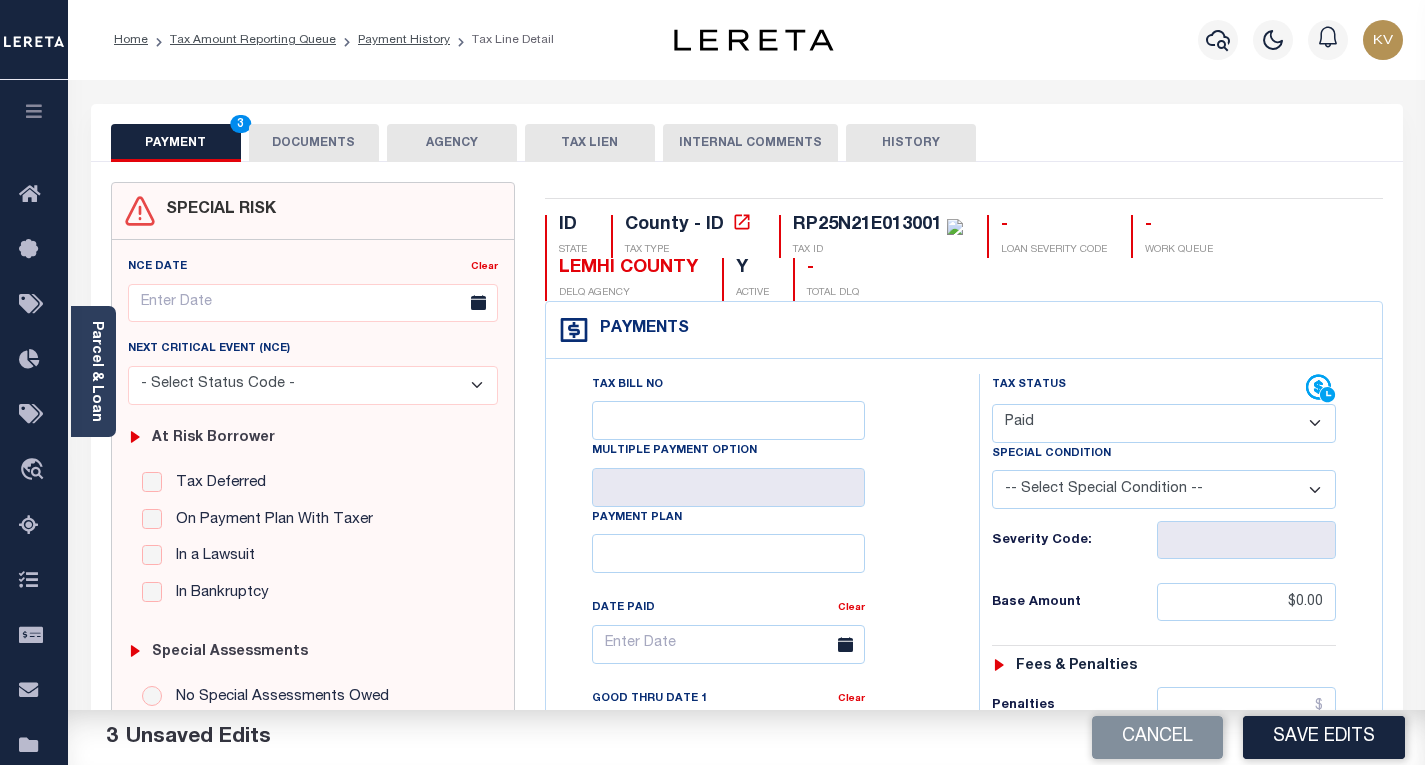 click on "Tax Status
Status
- Select Status Code -" at bounding box center (1170, 815) 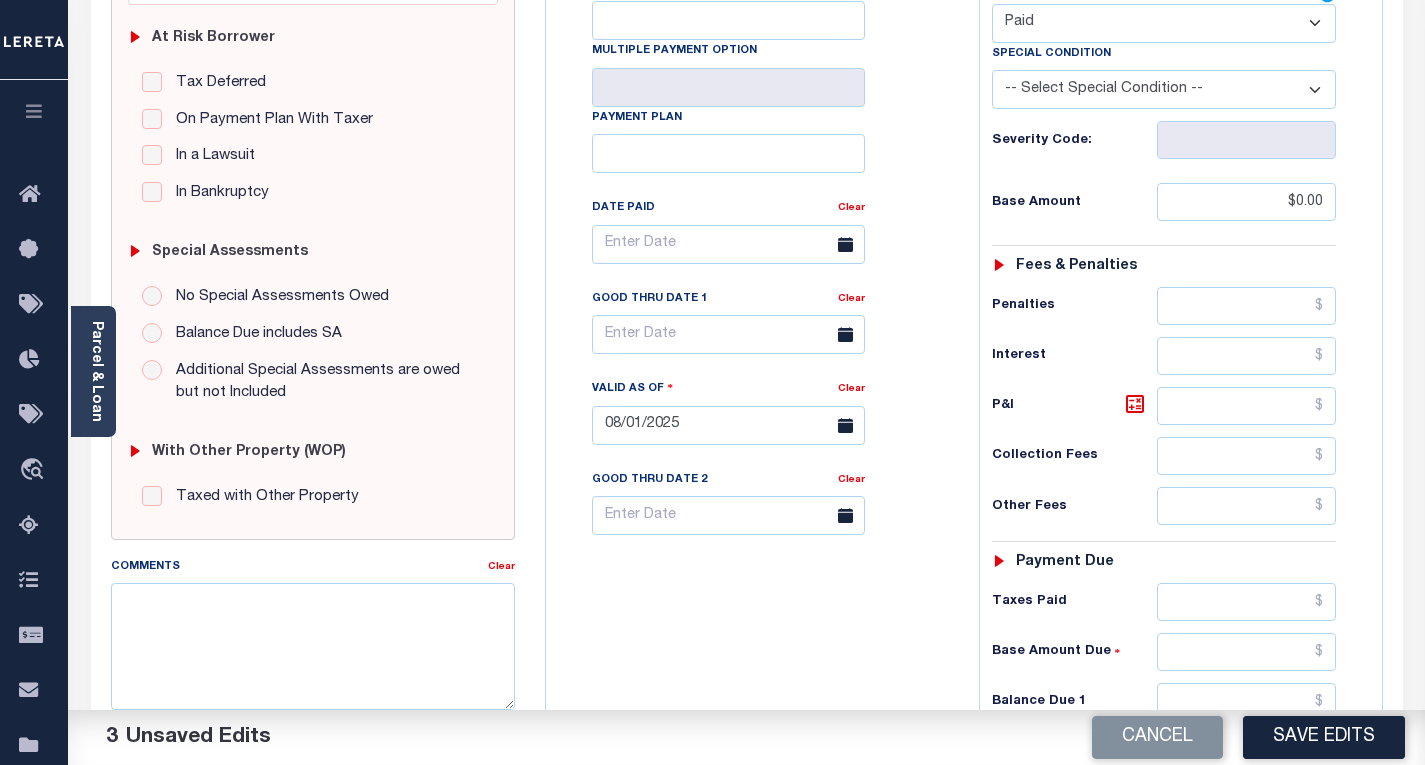 scroll, scrollTop: 500, scrollLeft: 0, axis: vertical 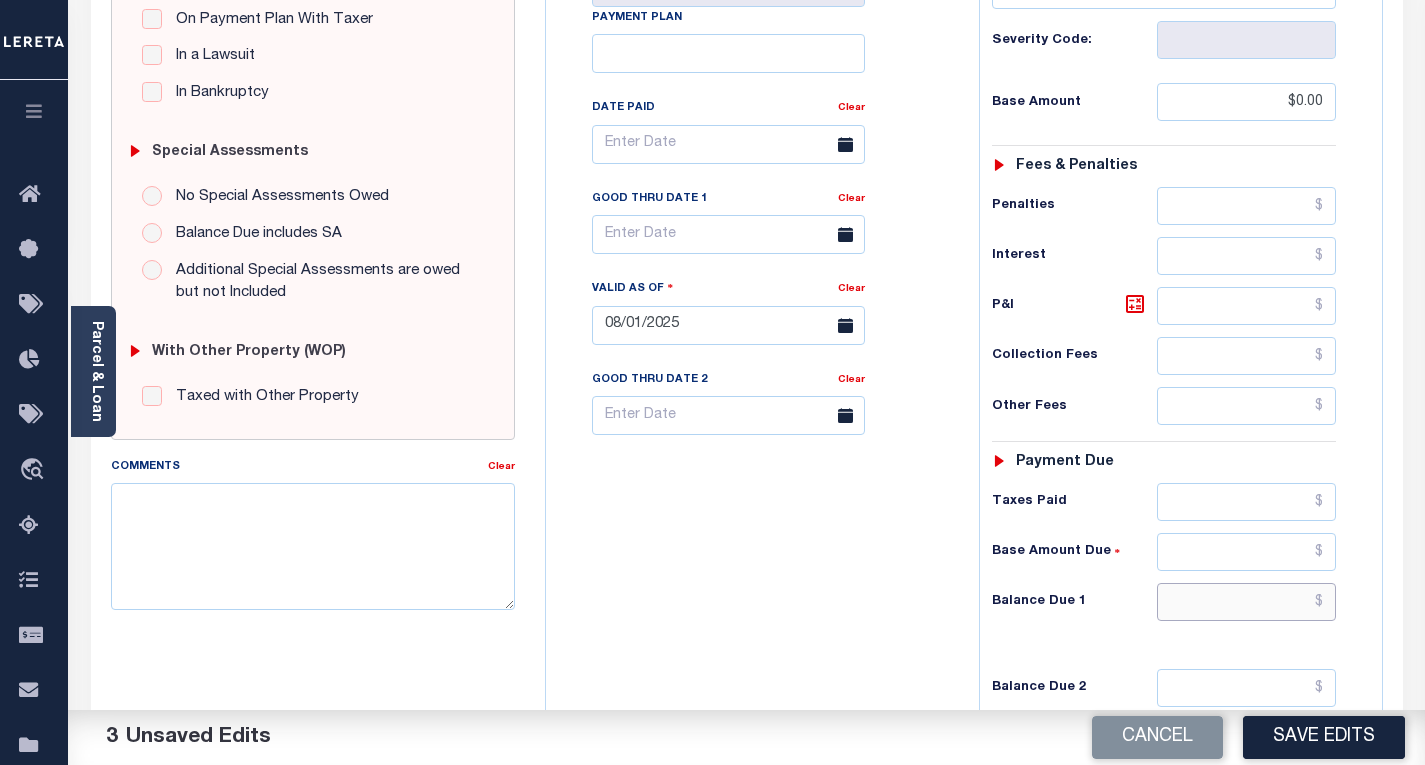 click at bounding box center (1246, 602) 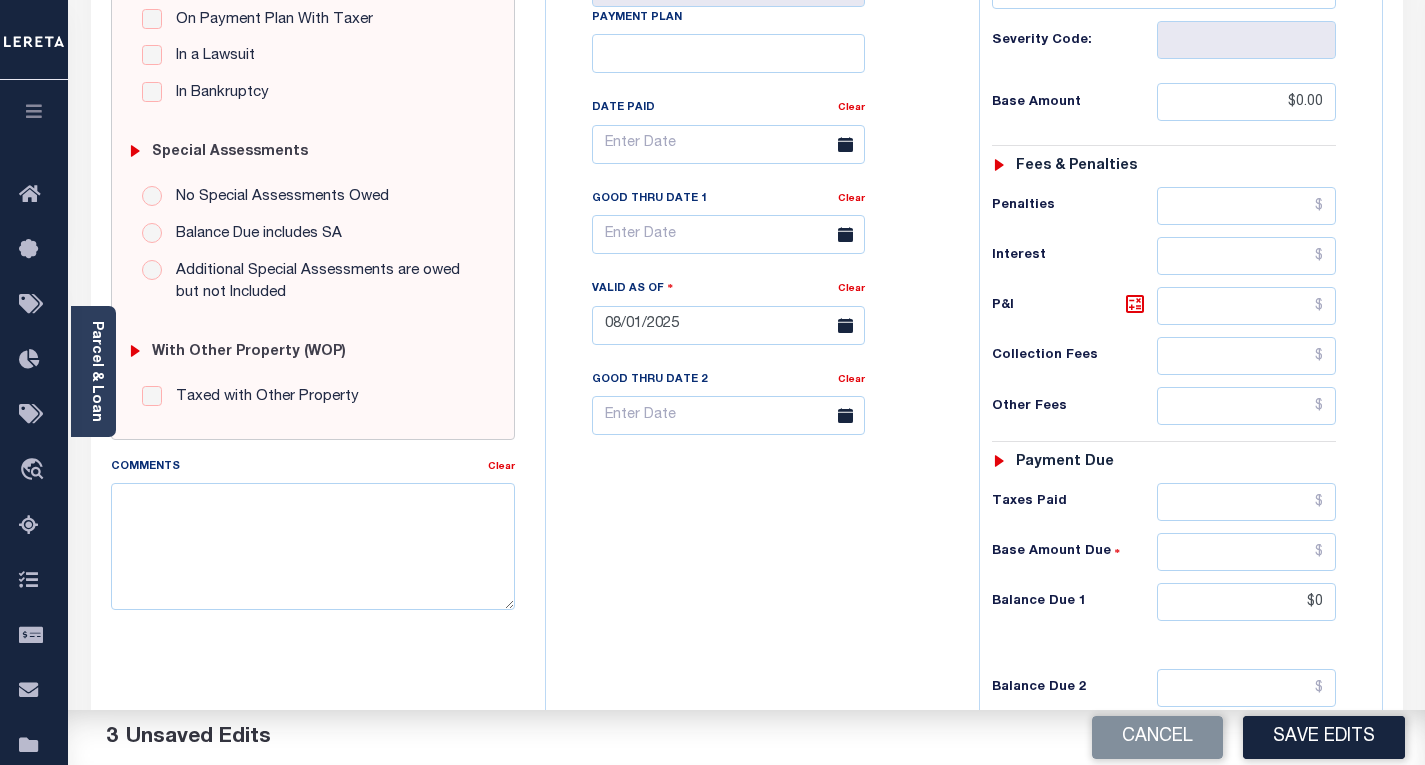 type on "$0.00" 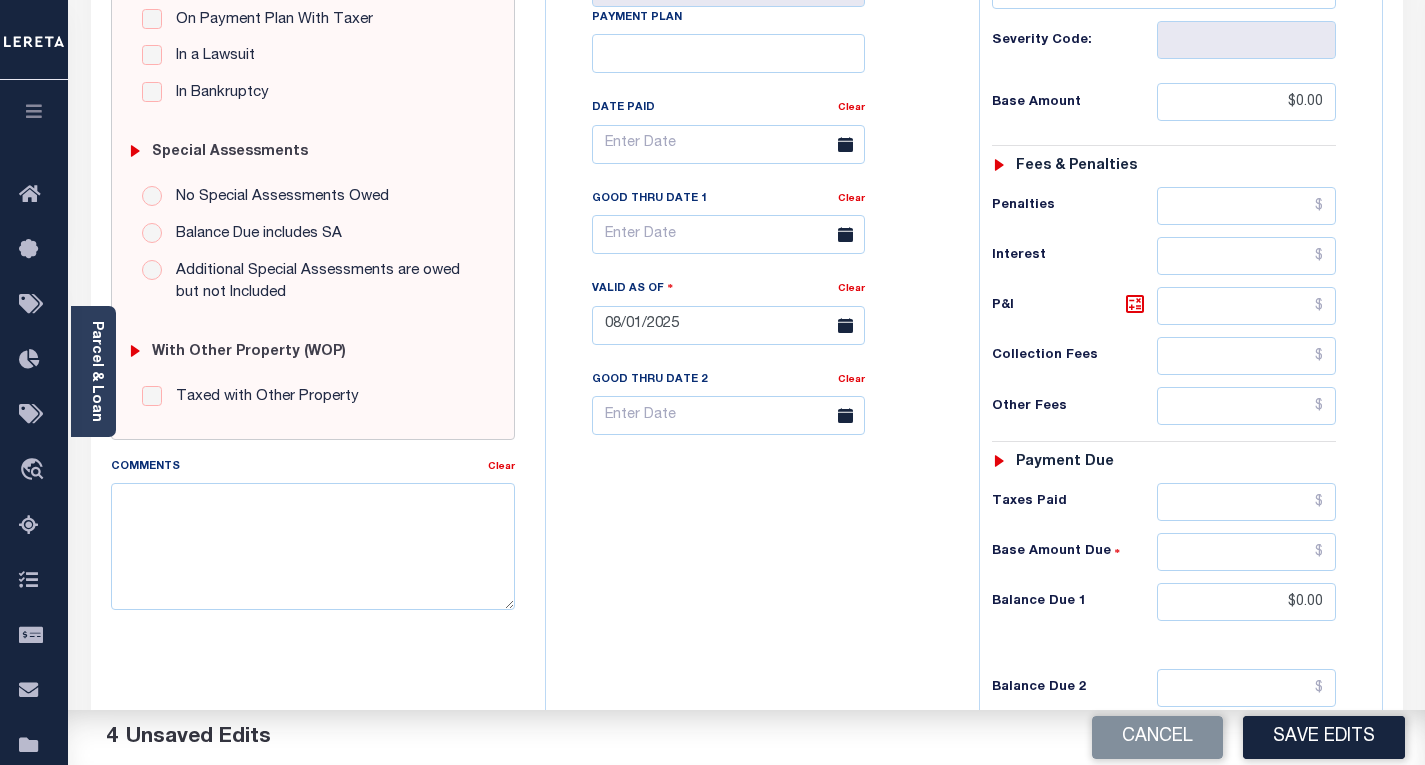 click on "Tax Bill No
Multiple Payment Option
Payment Plan
Clear" at bounding box center [757, 315] 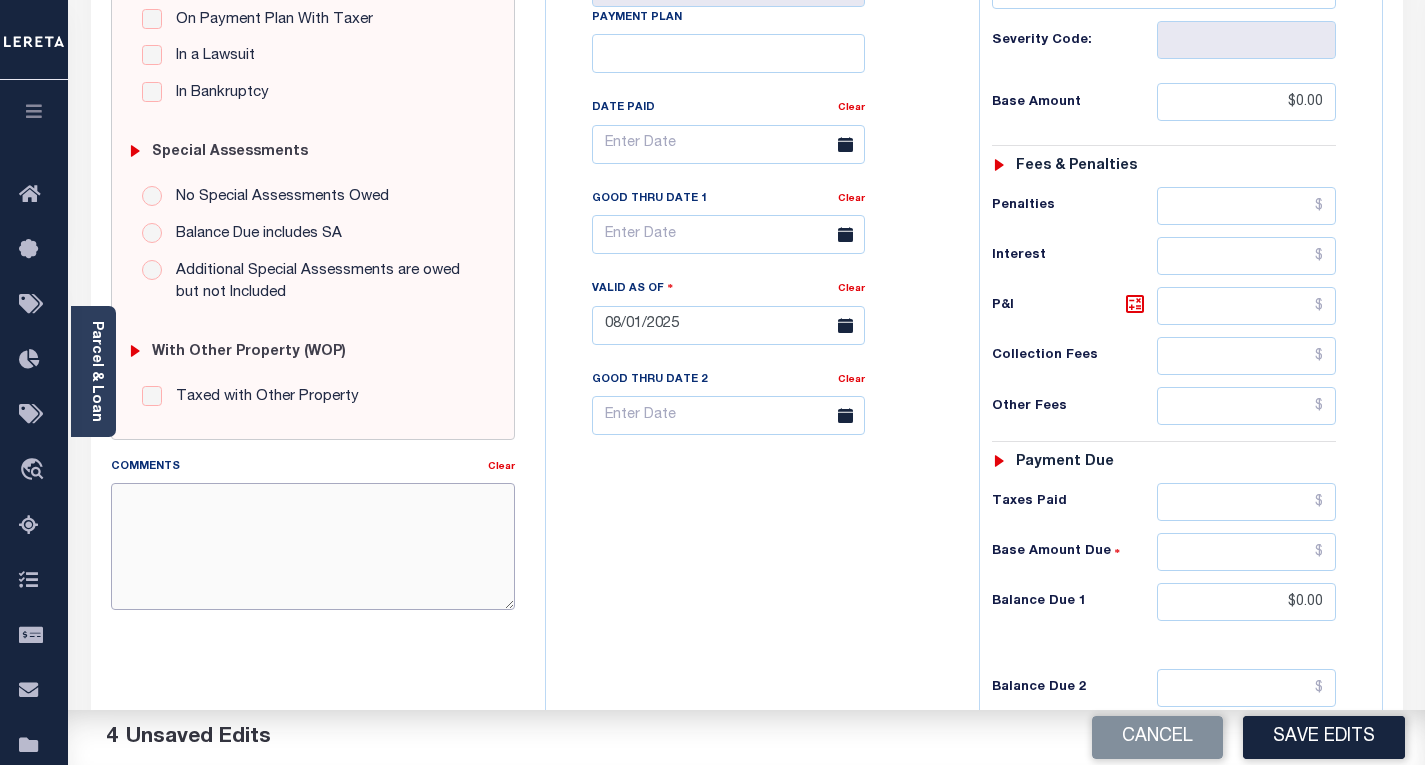 click on "Comments" at bounding box center (313, 546) 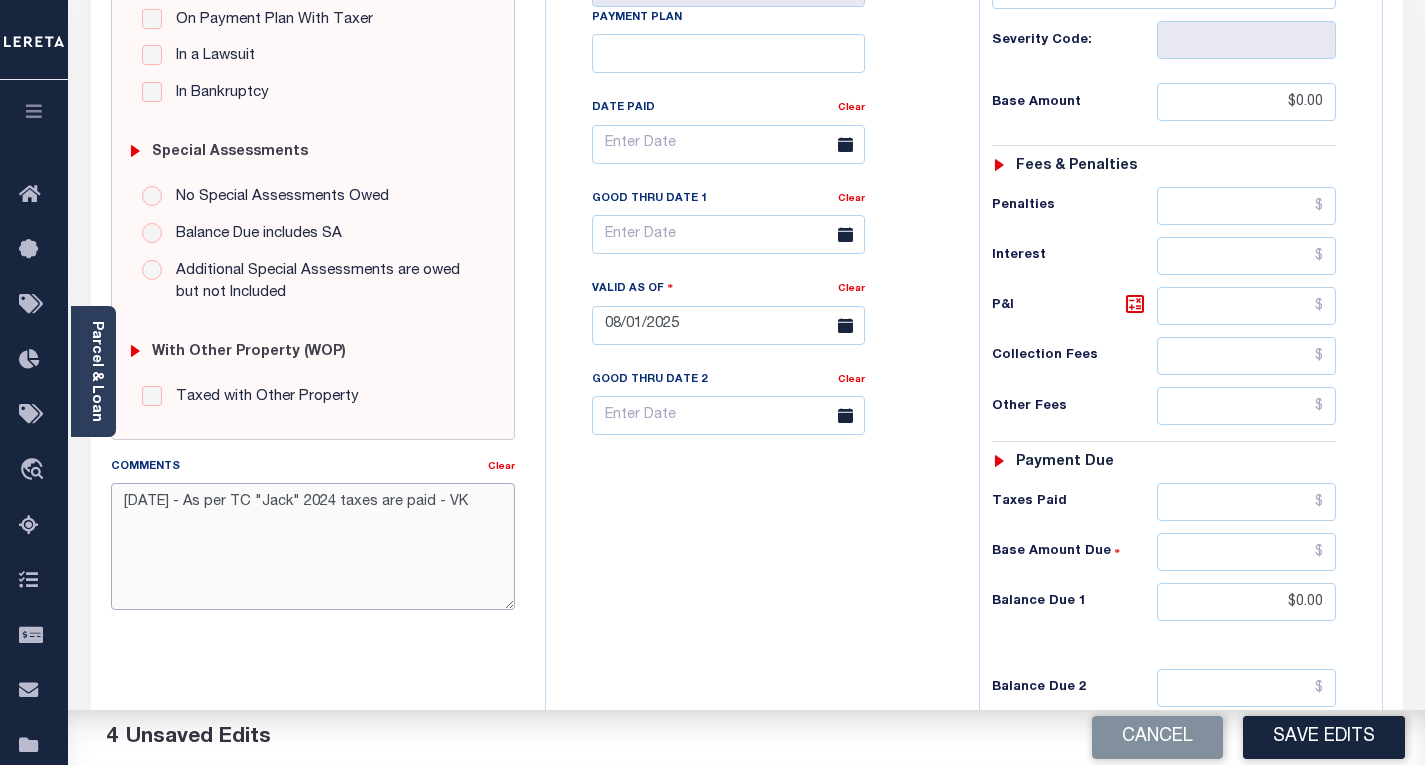 click on "[DATE] - As per TC "Jack" 2024 taxes are paid - VK" at bounding box center (313, 546) 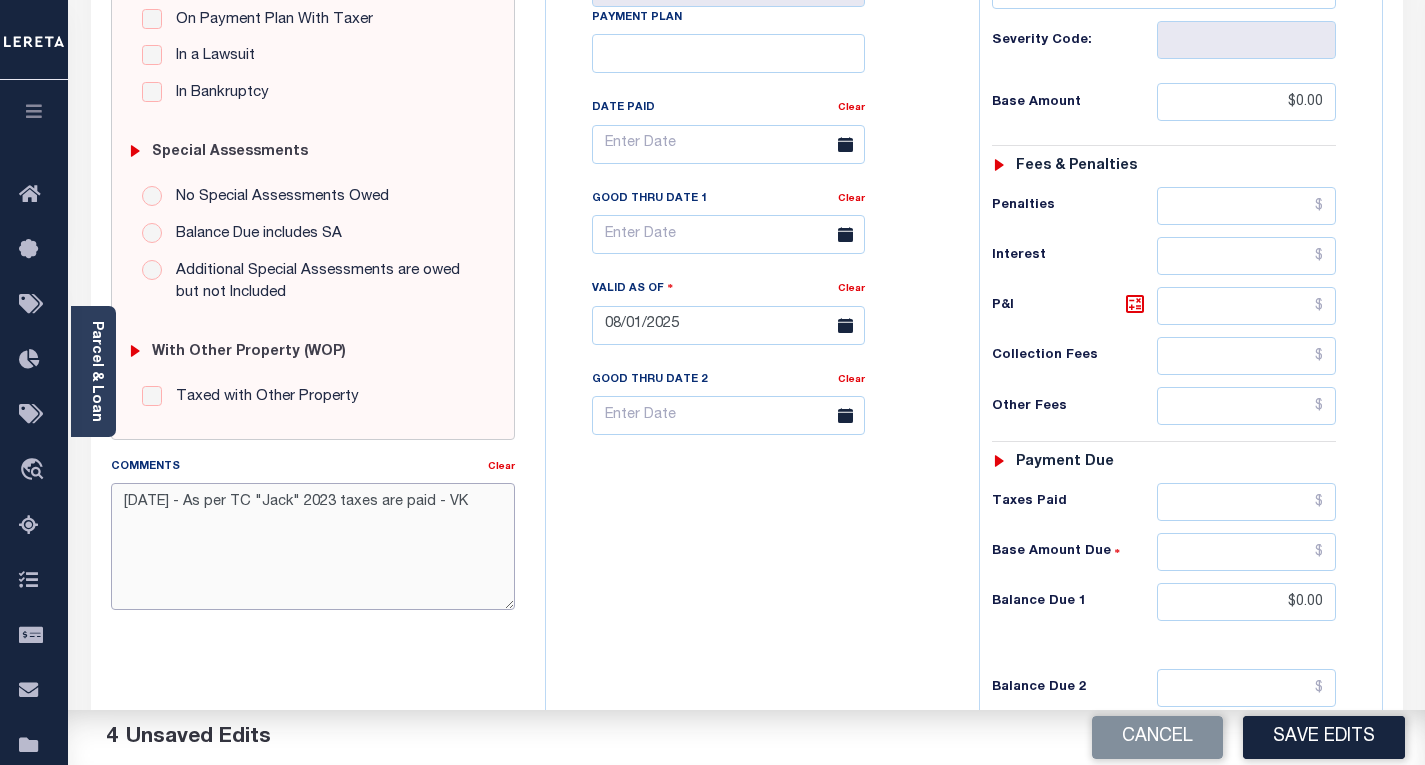 drag, startPoint x: 497, startPoint y: 505, endPoint x: 120, endPoint y: 488, distance: 377.3831 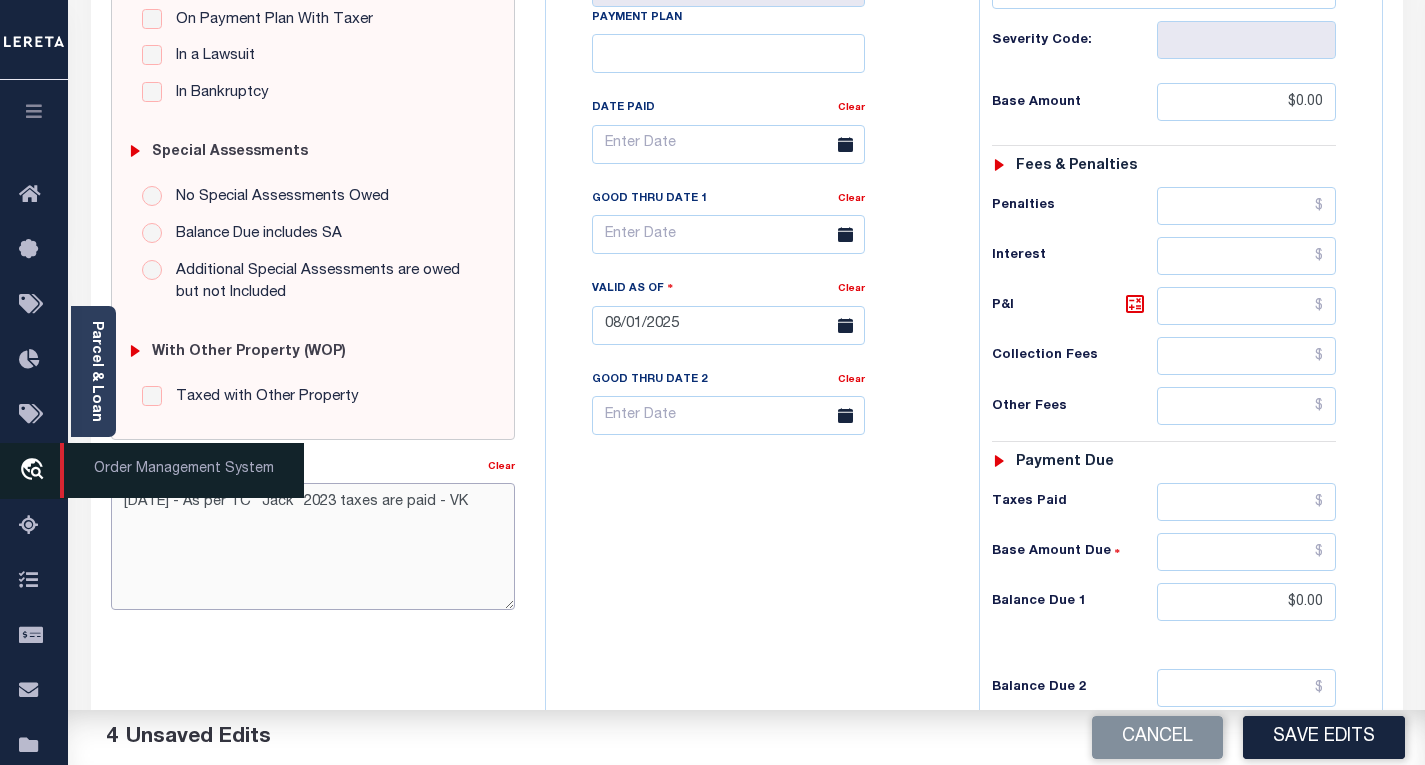 type on "[DATE] - As per TC "Jack" 2023 taxes are paid - VK" 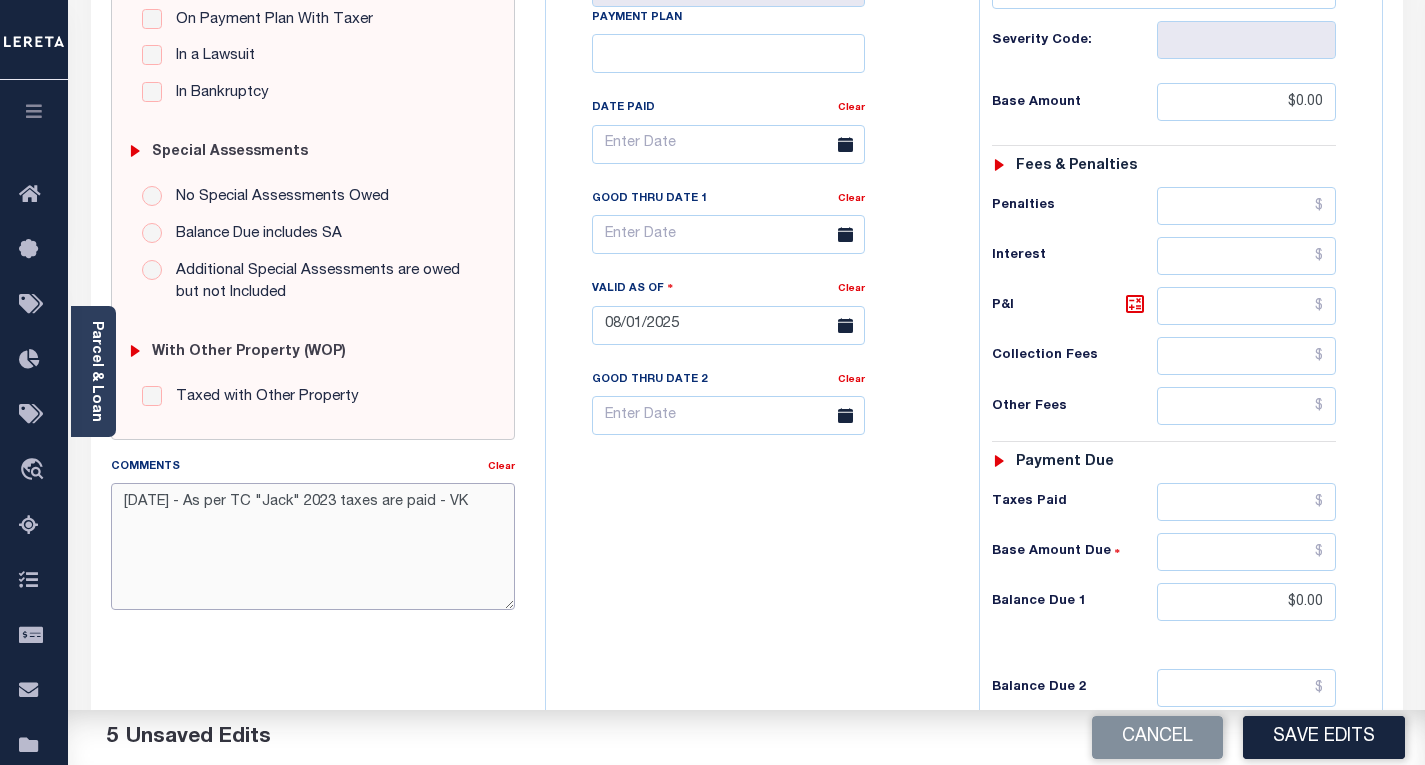 click on "[DATE] - As per TC "Jack" 2023 taxes are paid - VK" at bounding box center [313, 546] 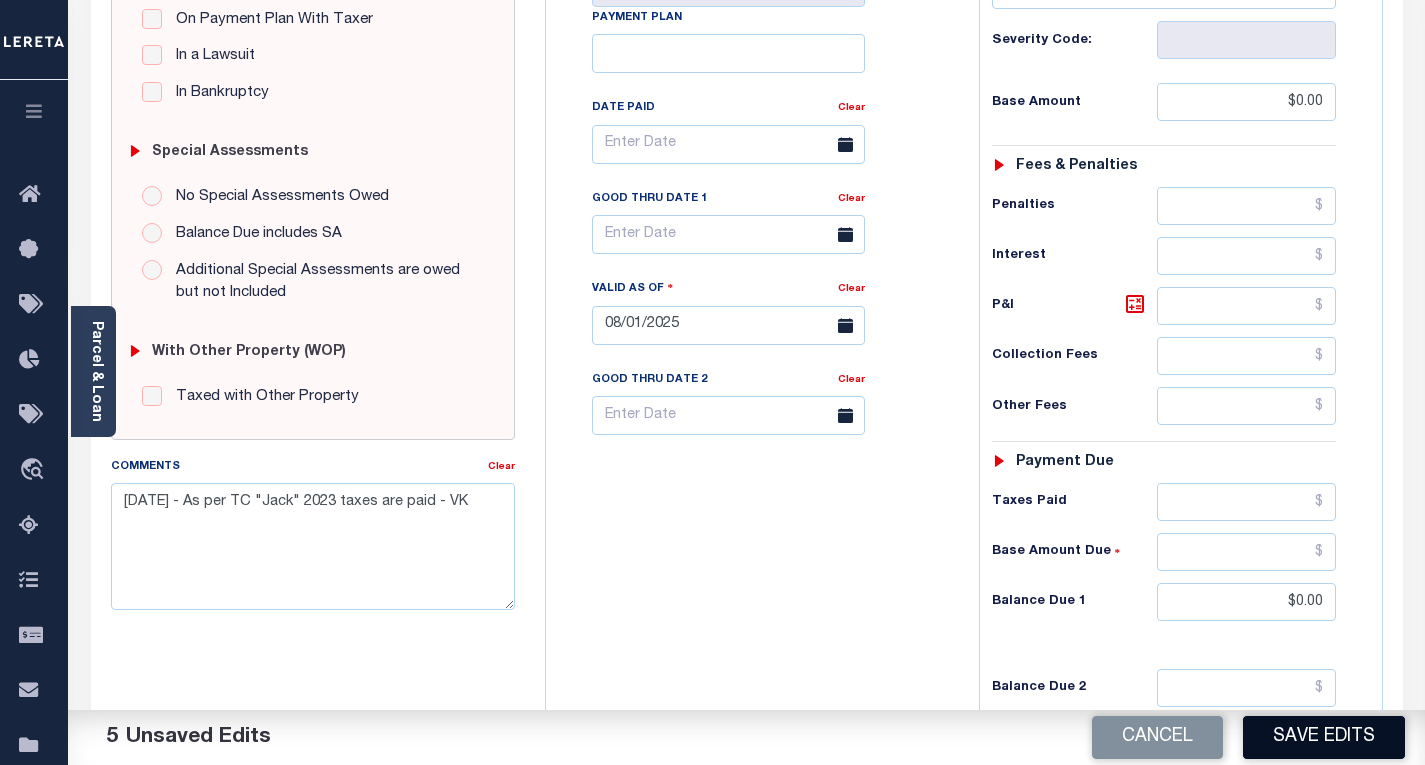 click on "Save Edits" at bounding box center [1324, 737] 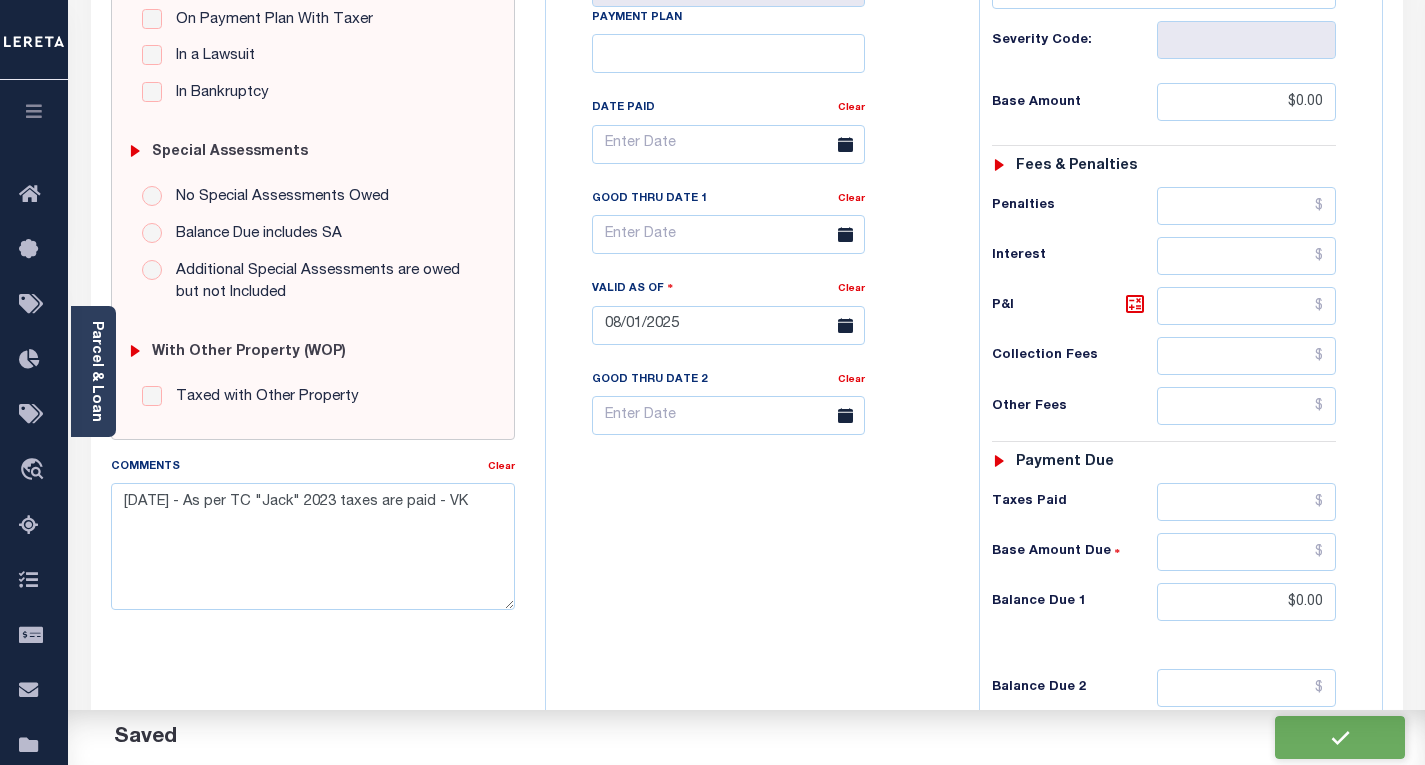 checkbox on "false" 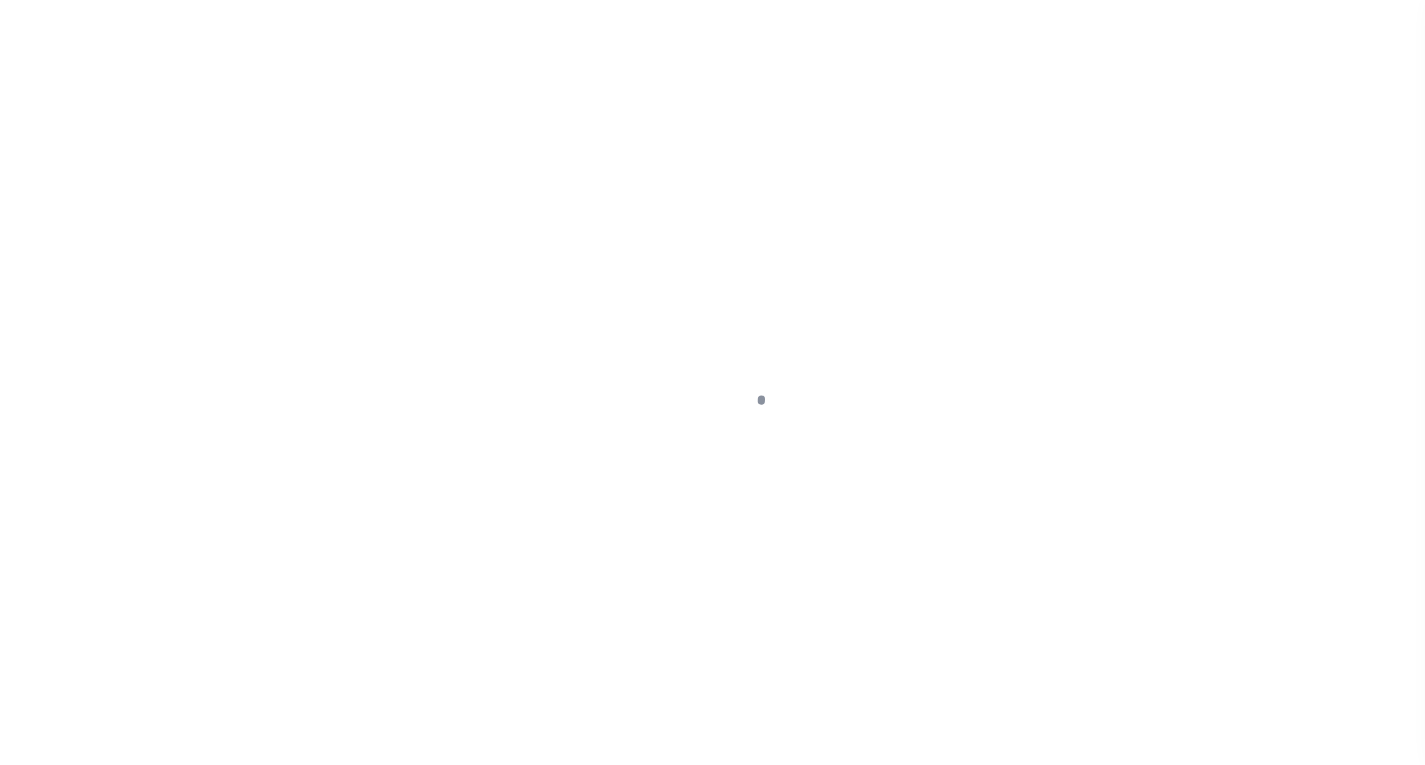scroll, scrollTop: 0, scrollLeft: 0, axis: both 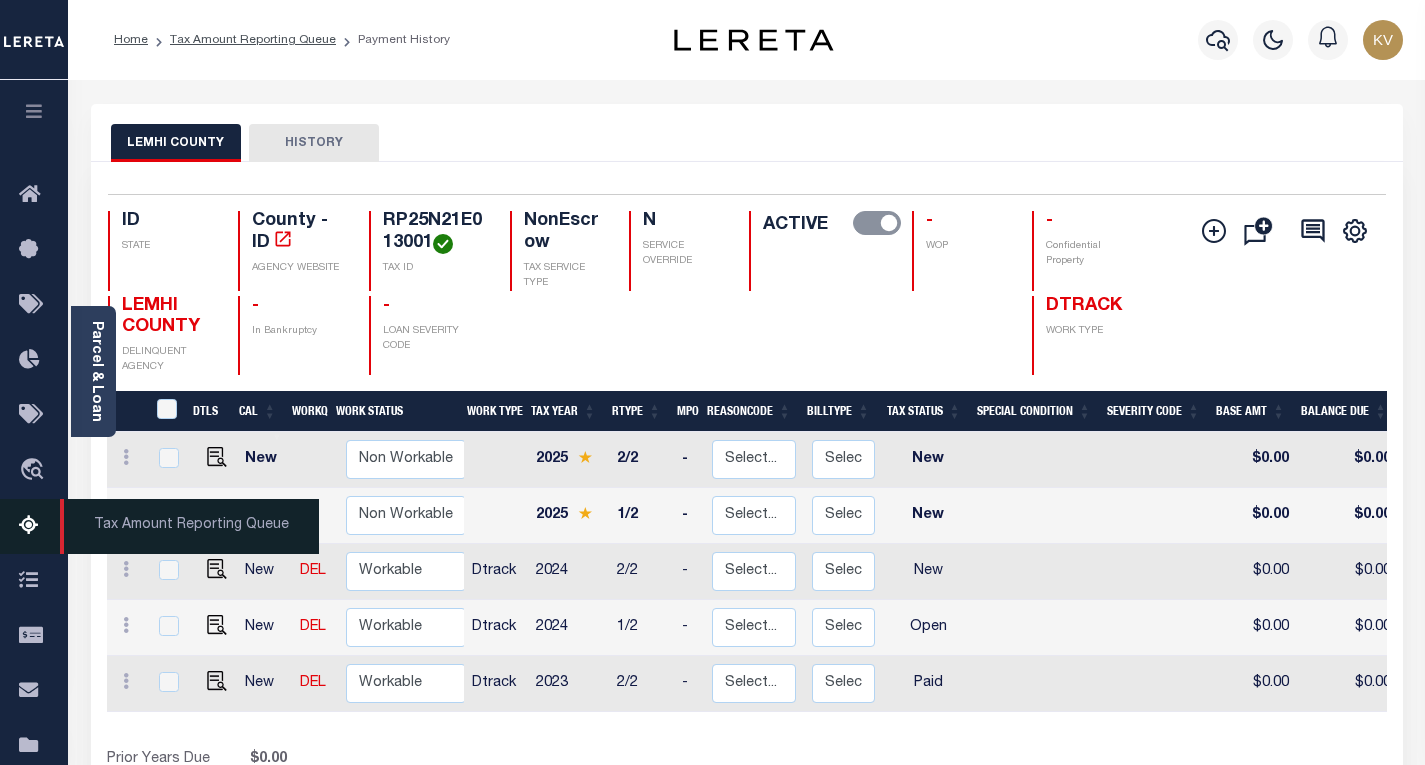 click at bounding box center [35, 526] 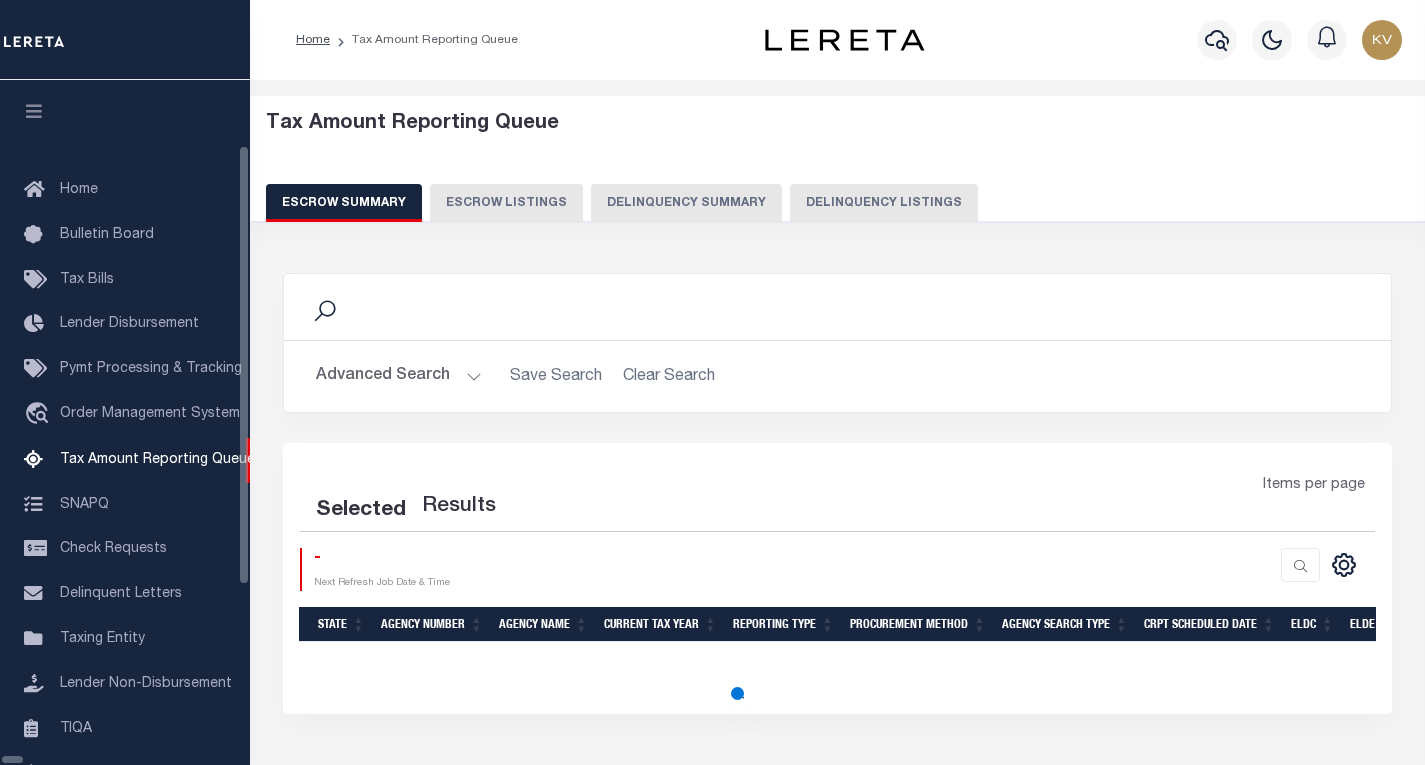 select on "100" 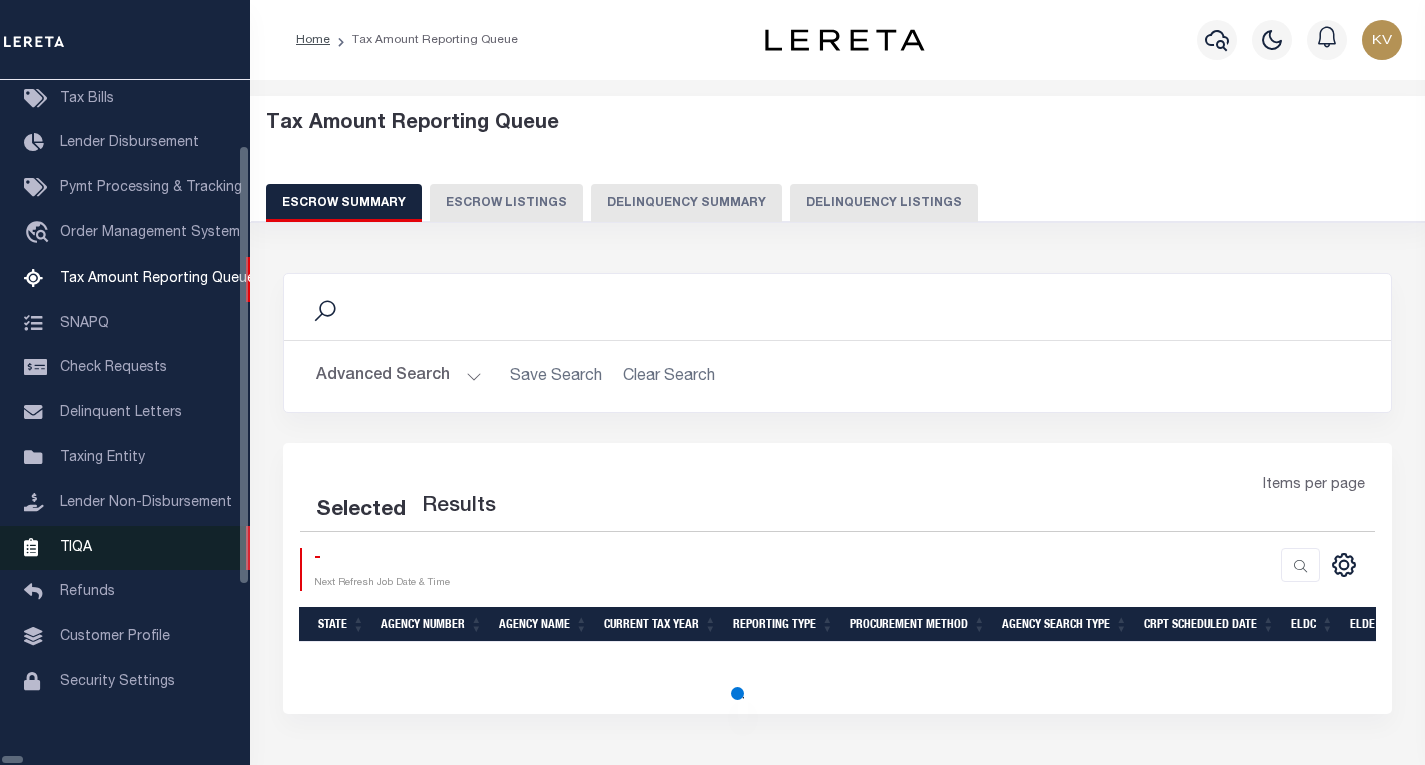 select on "100" 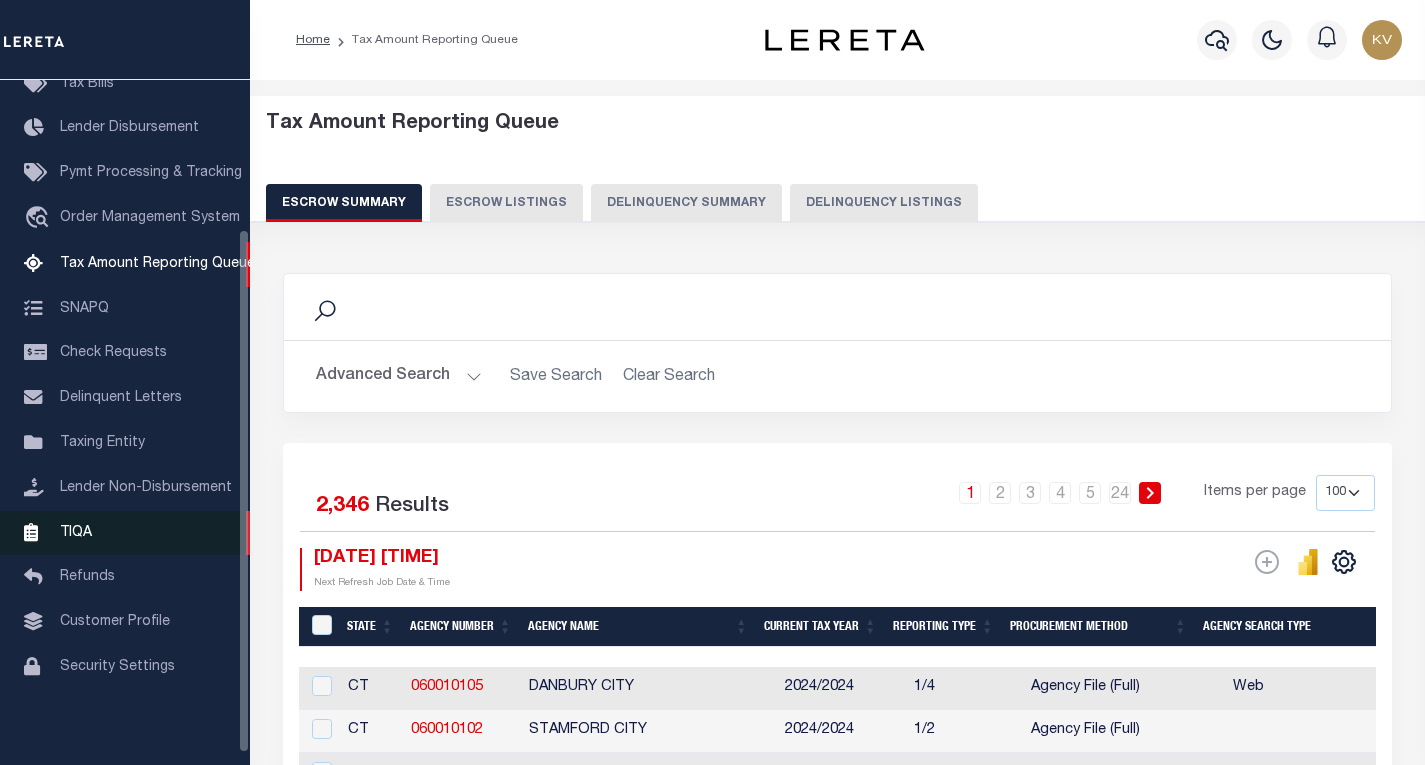 scroll, scrollTop: 194, scrollLeft: 0, axis: vertical 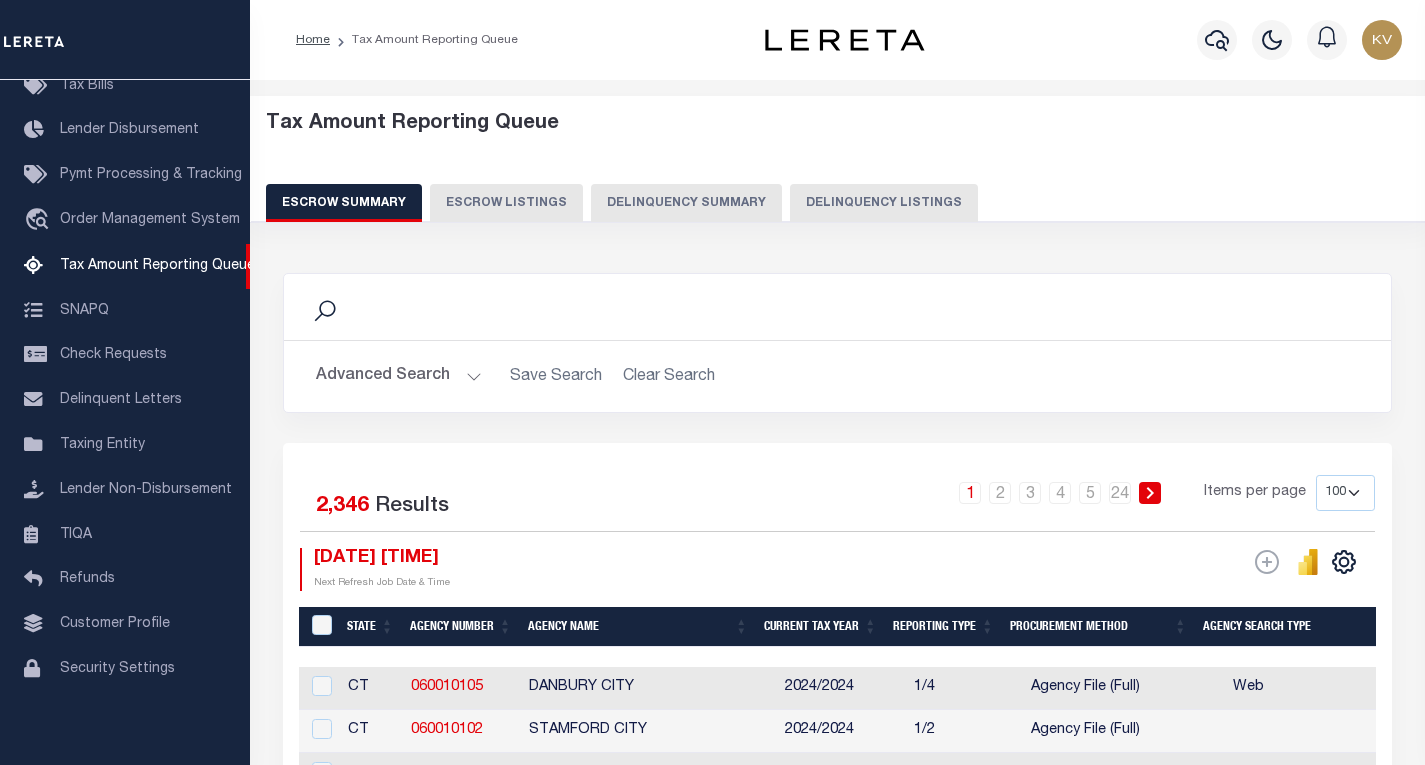 click on "Delinquency Listings" at bounding box center [884, 203] 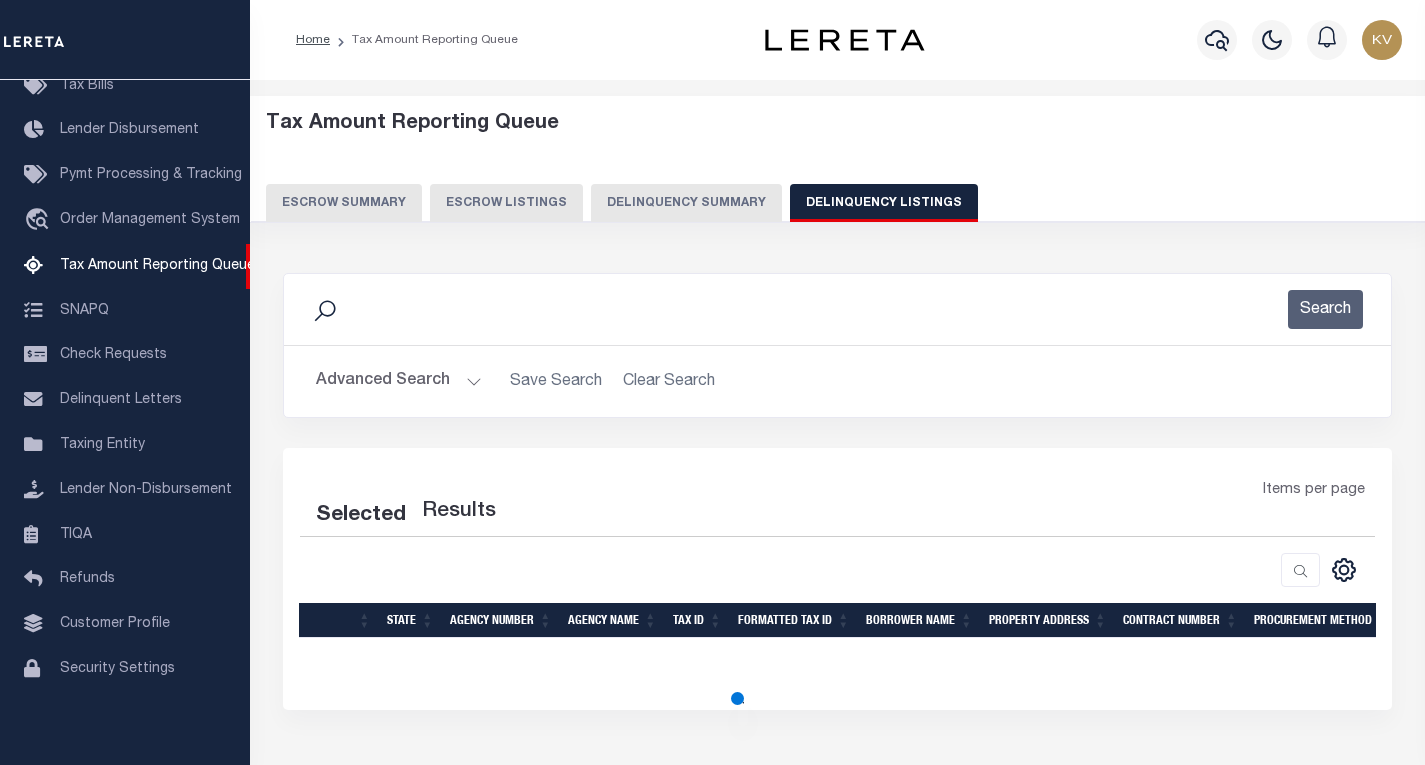 select on "100" 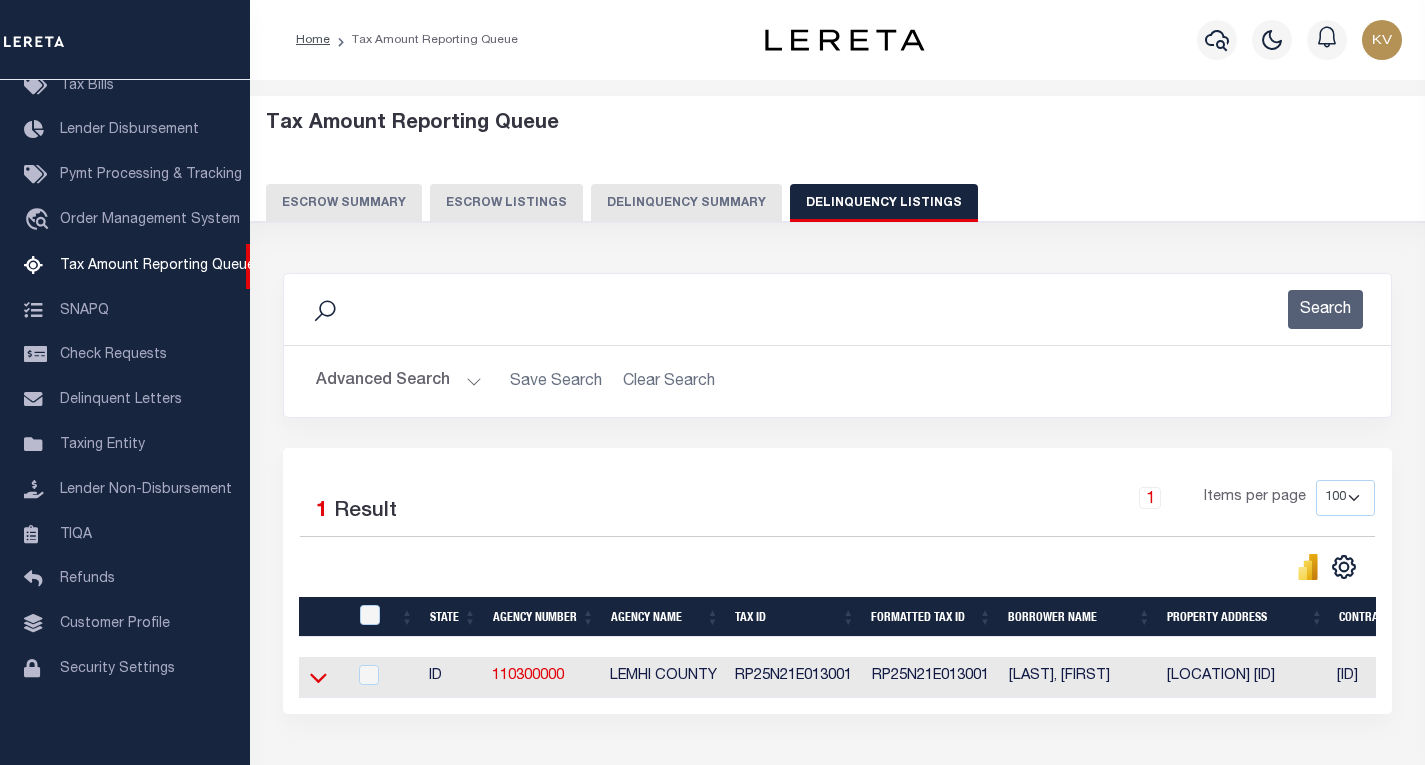 click 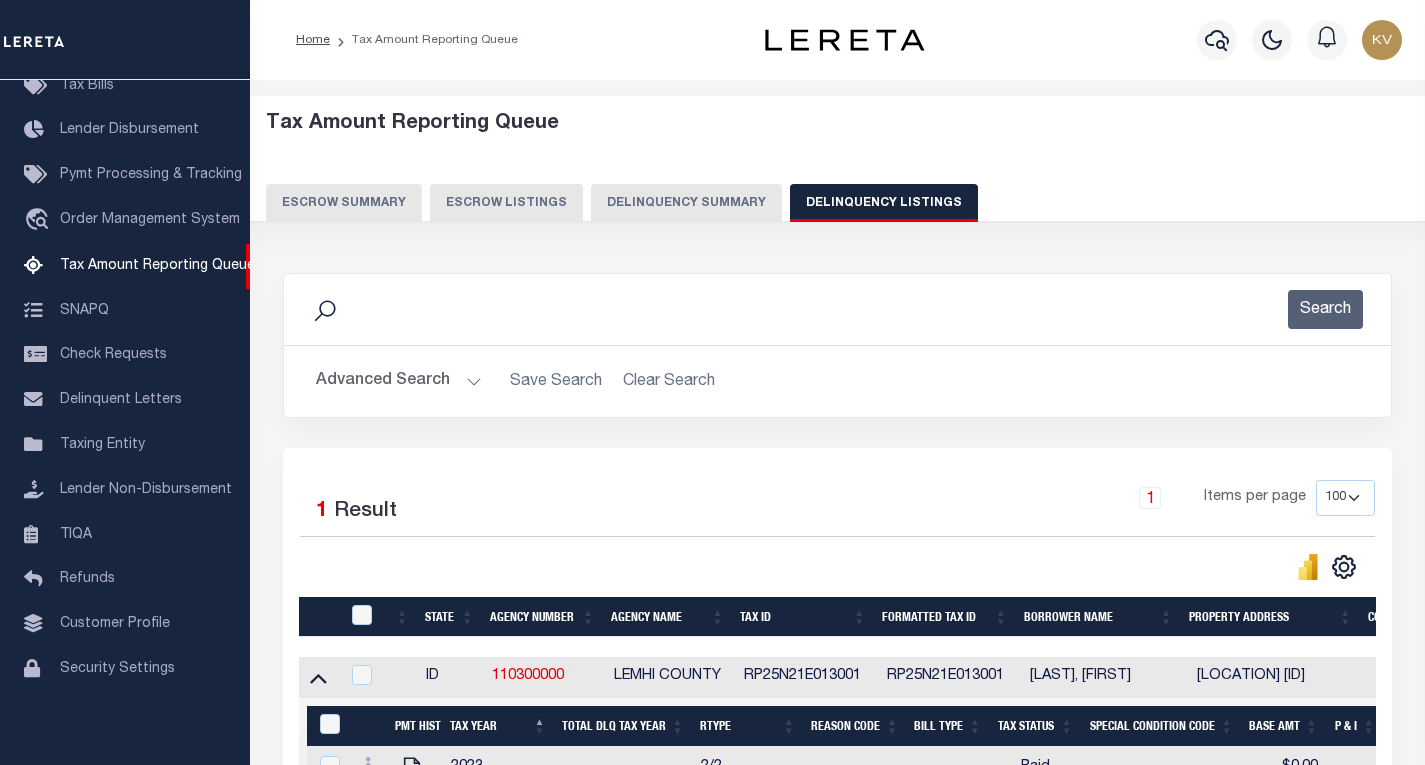 scroll, scrollTop: 200, scrollLeft: 0, axis: vertical 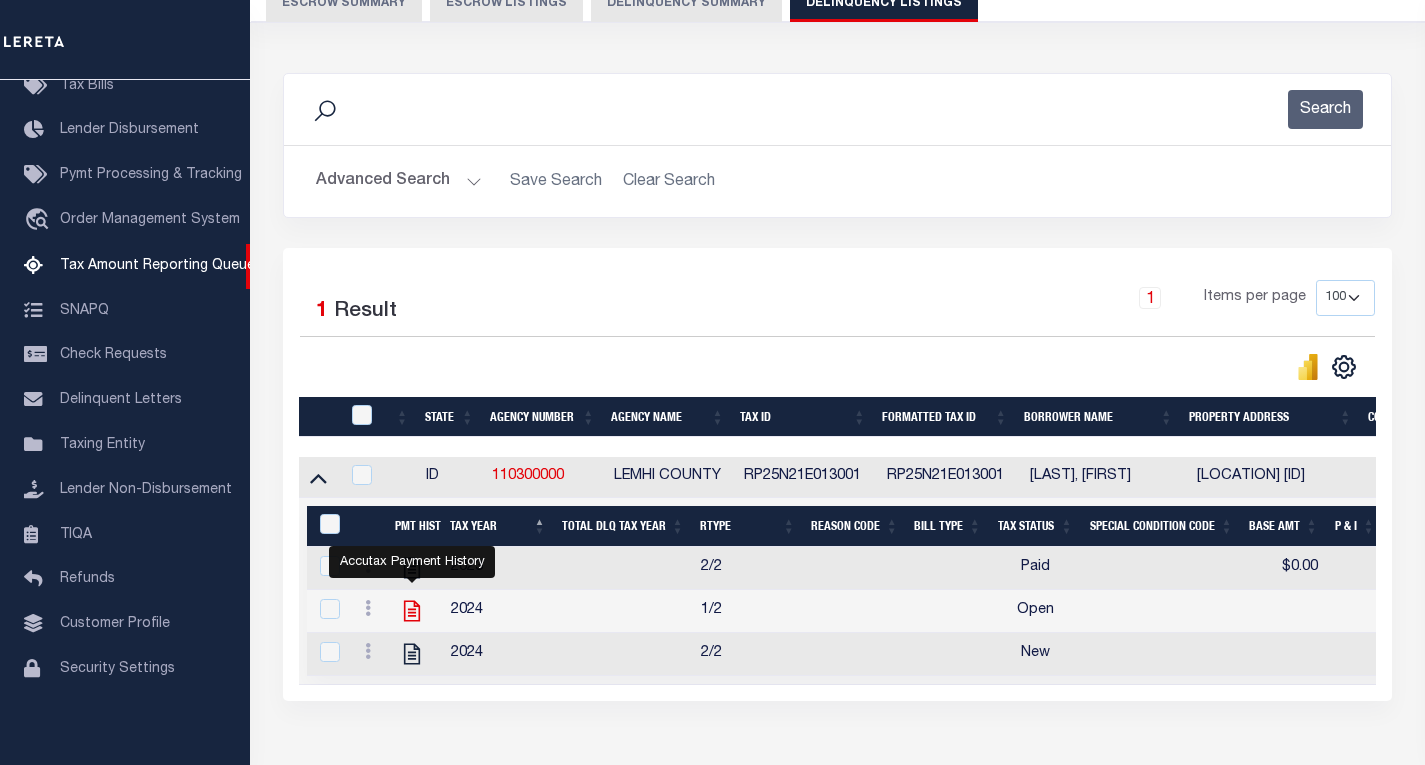 click 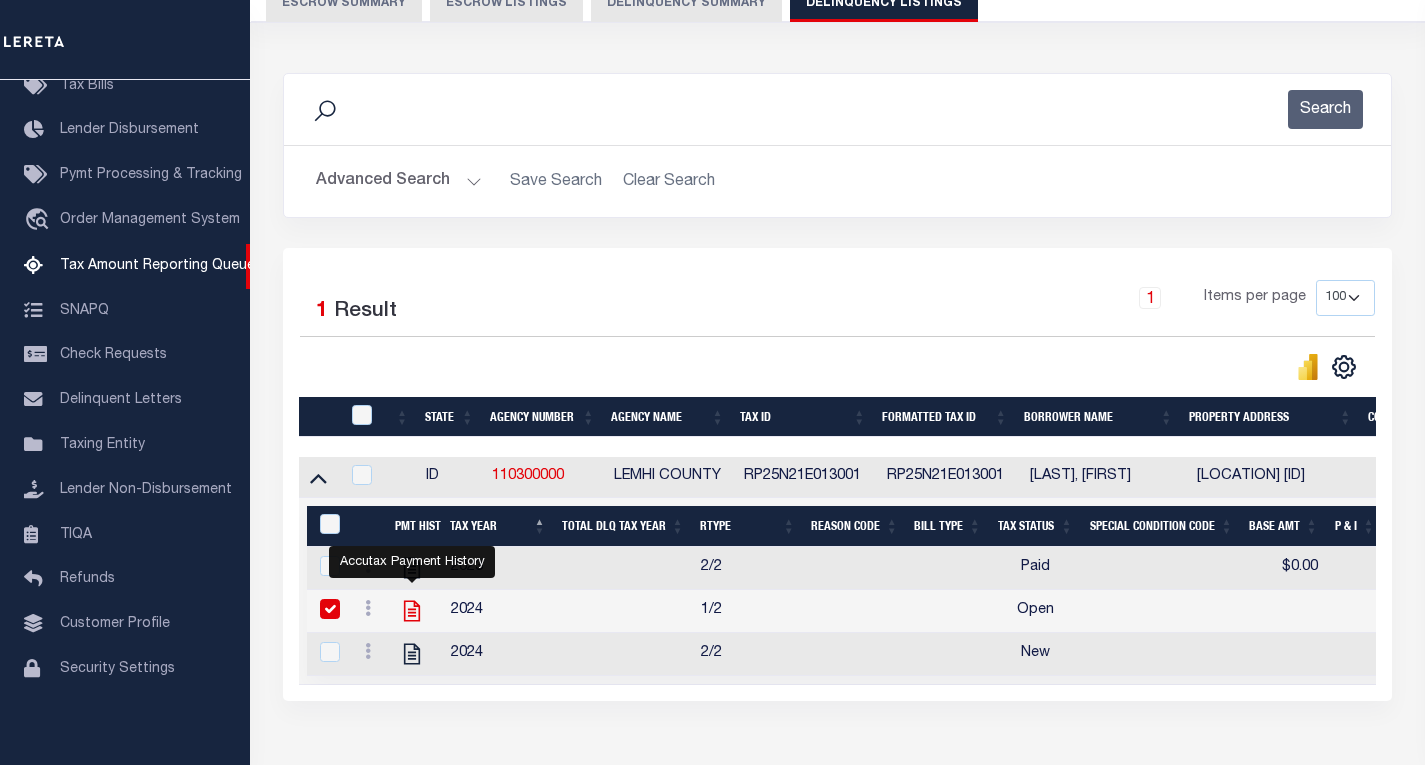checkbox on "true" 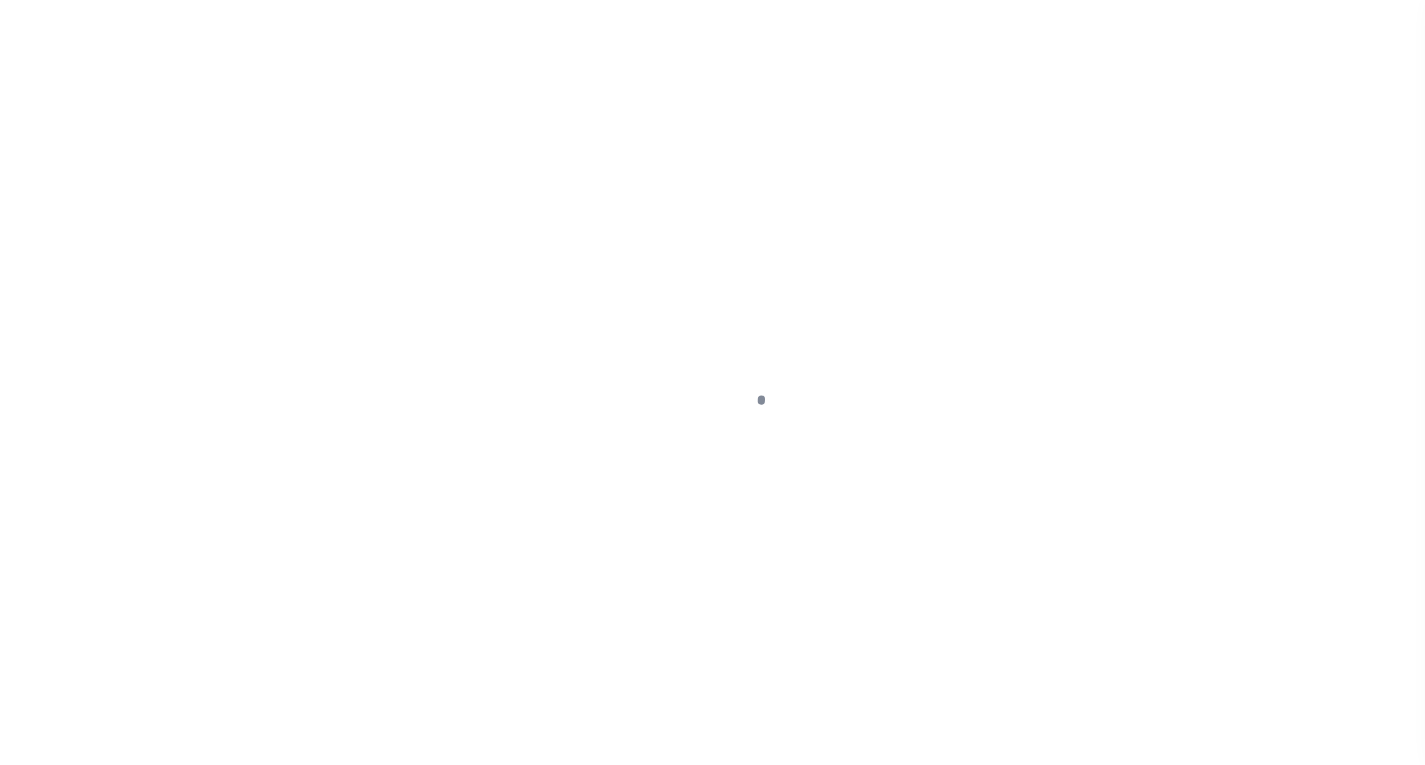 scroll, scrollTop: 0, scrollLeft: 0, axis: both 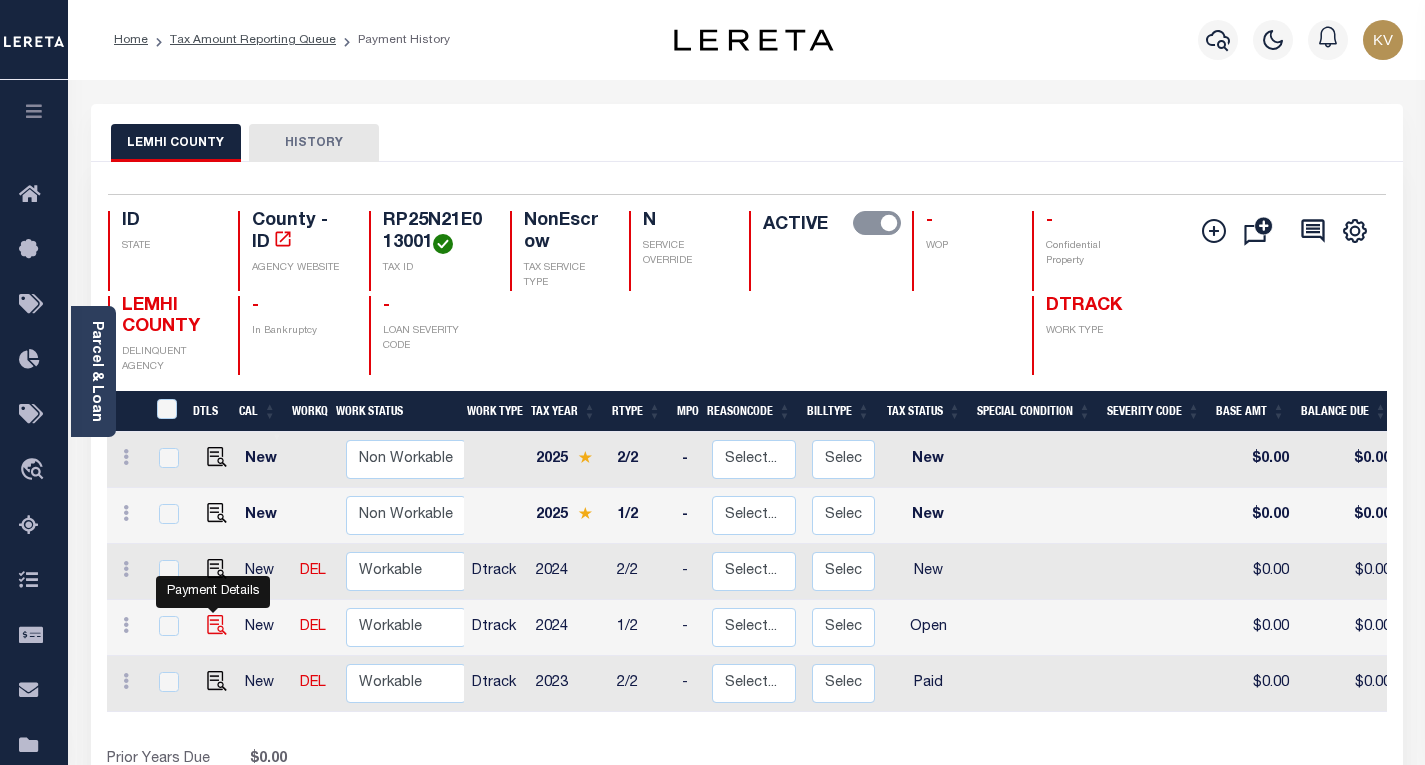 click at bounding box center (217, 625) 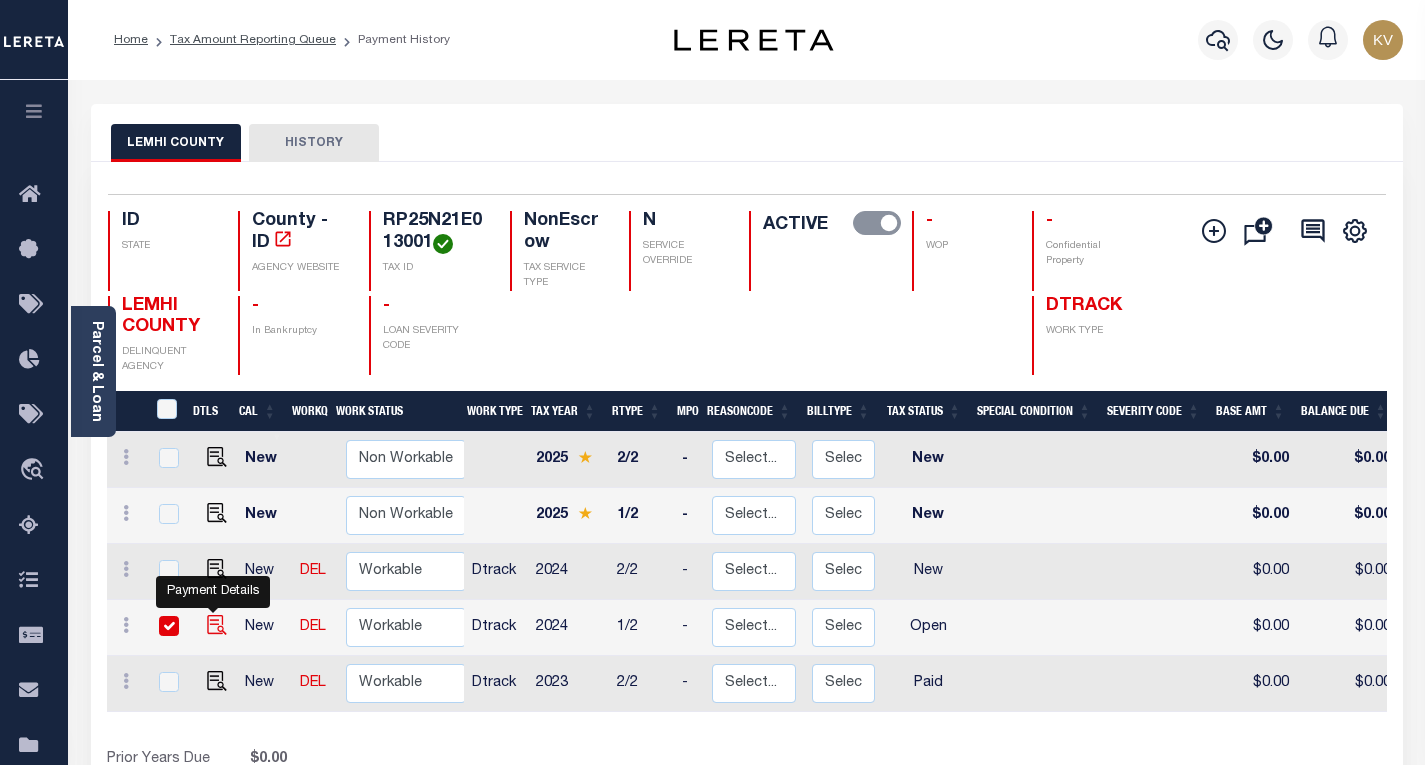checkbox on "true" 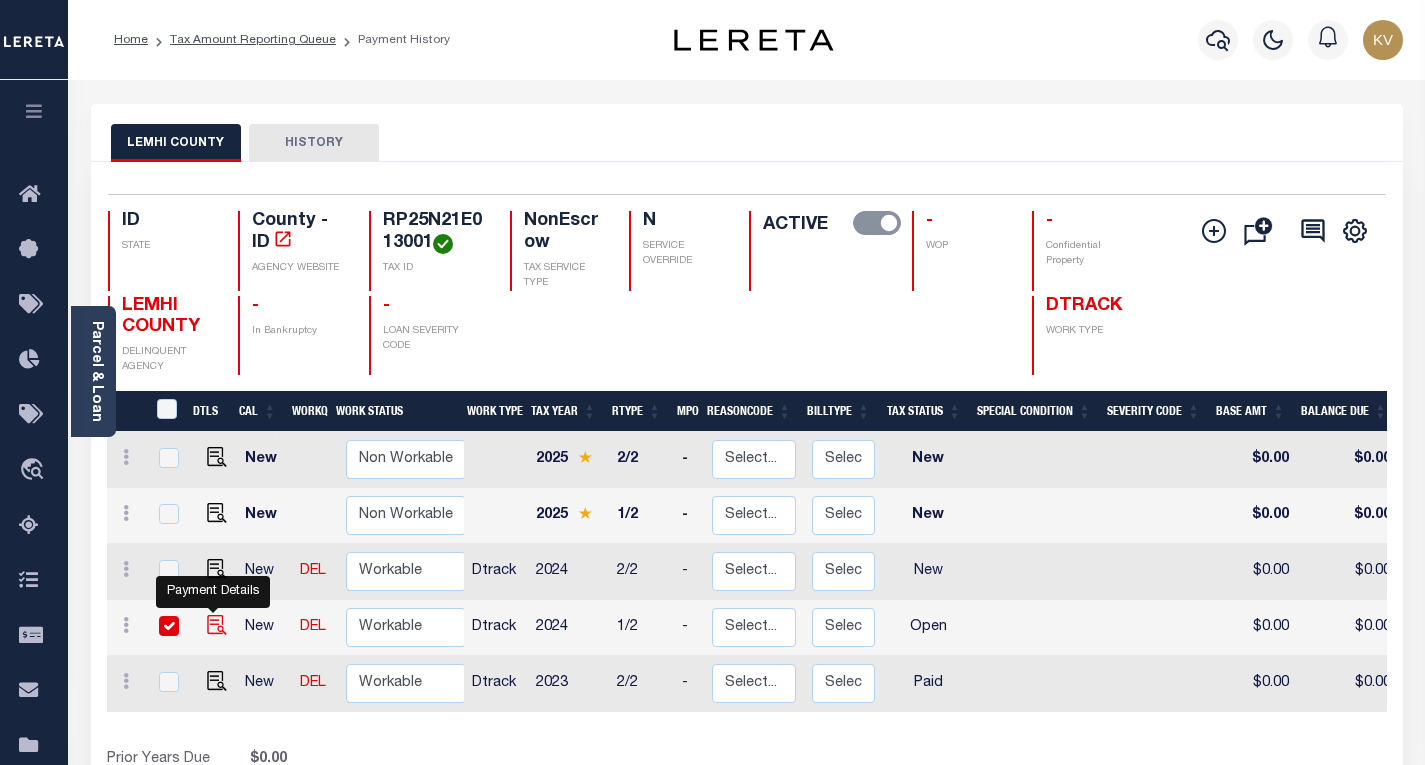 checkbox on "true" 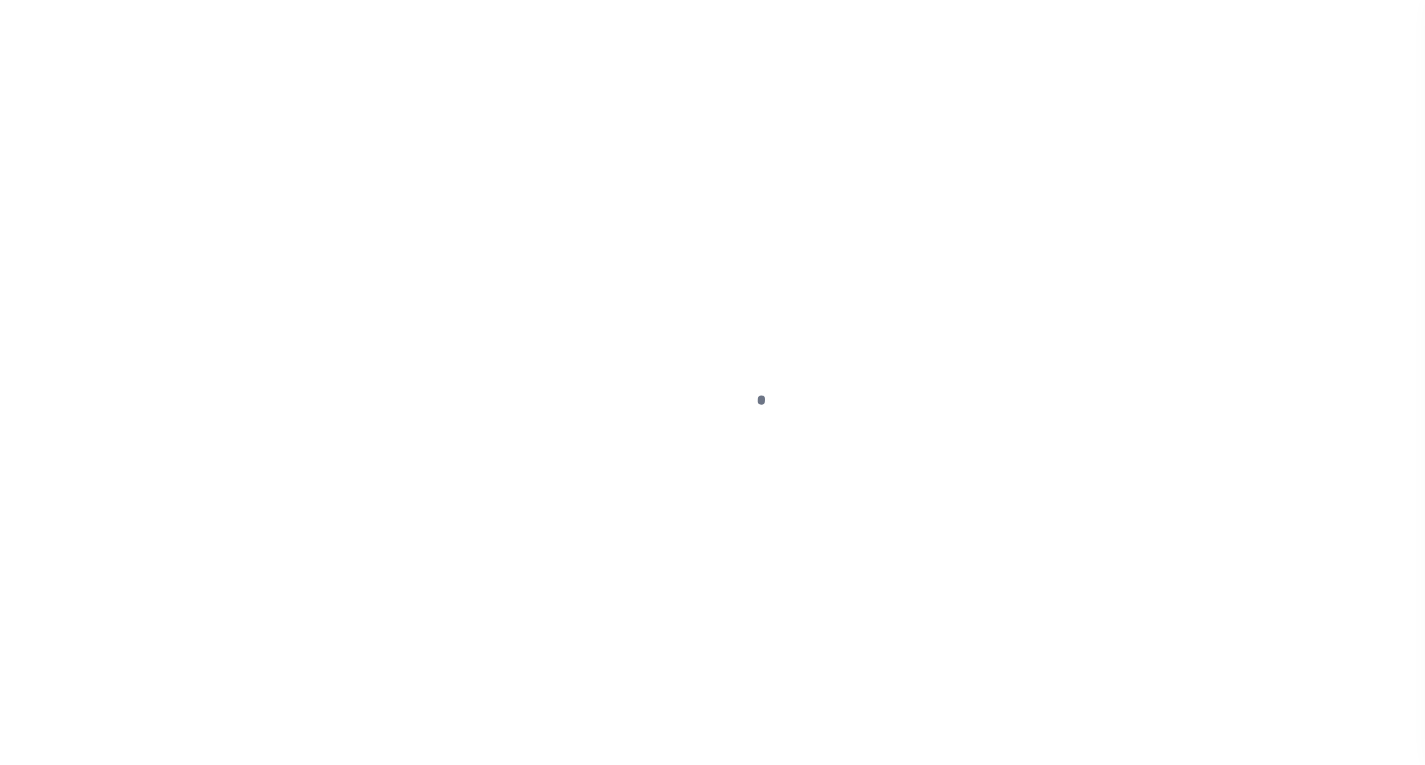 scroll, scrollTop: 0, scrollLeft: 0, axis: both 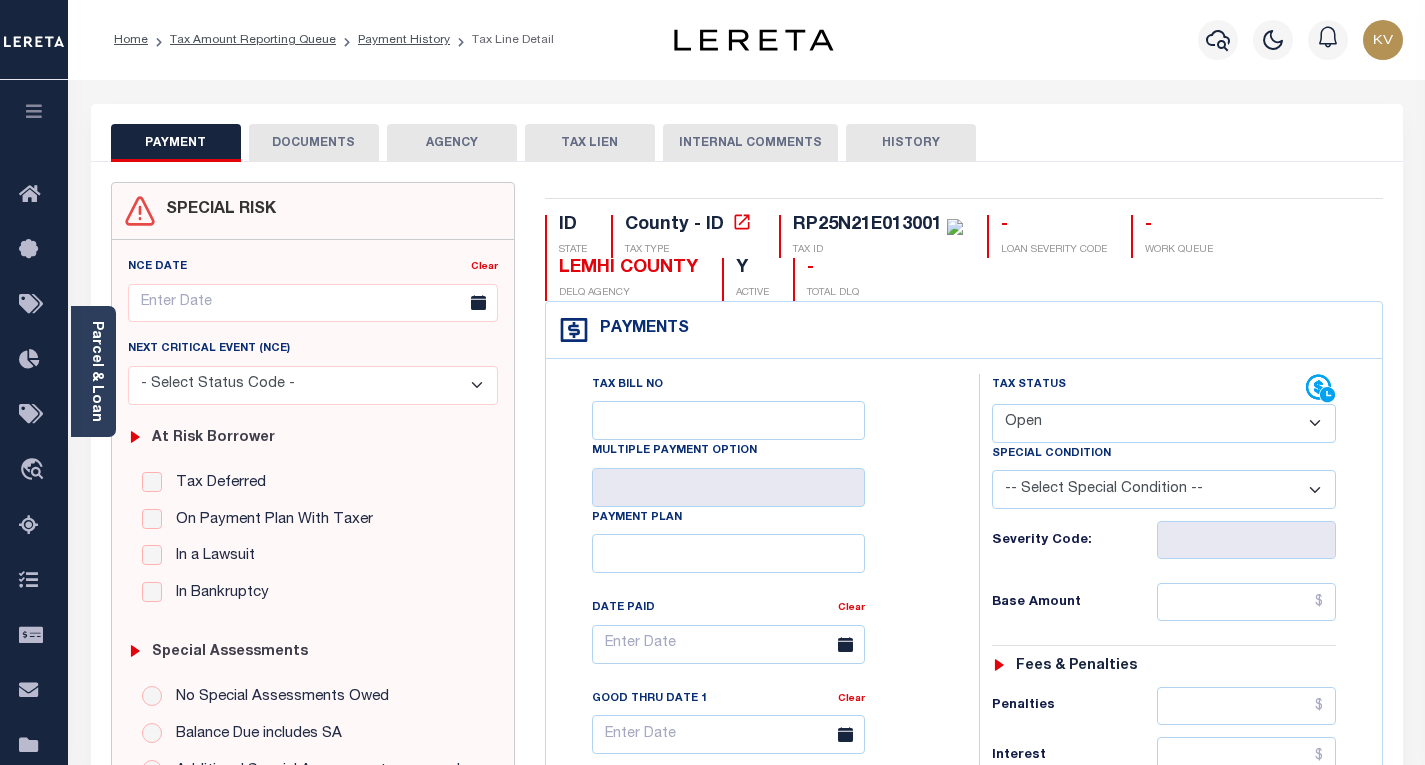 click on "- Select Status Code -
Open
Due/Unpaid
Paid
Incomplete
No Tax Due
Internal Refund Processed
New" at bounding box center [1164, 423] 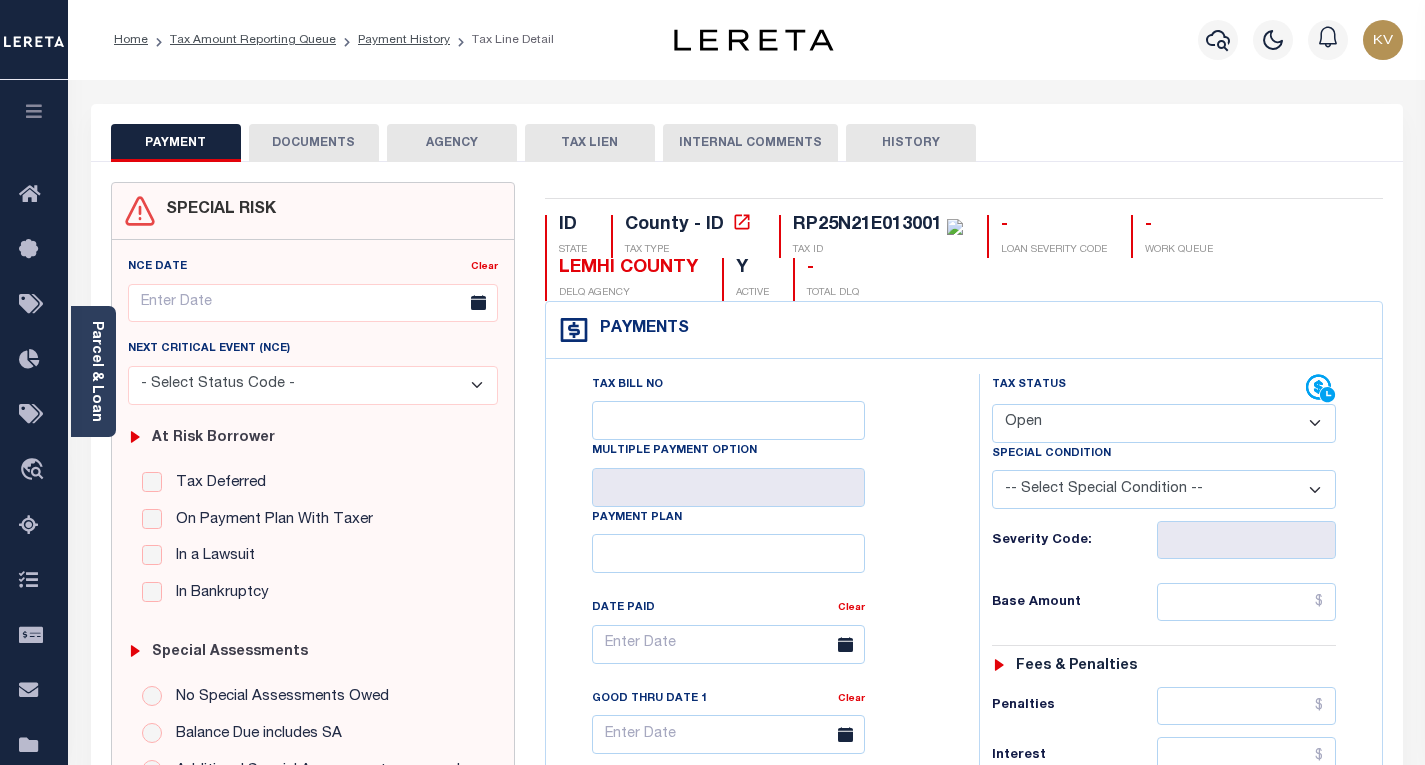select on "PYD" 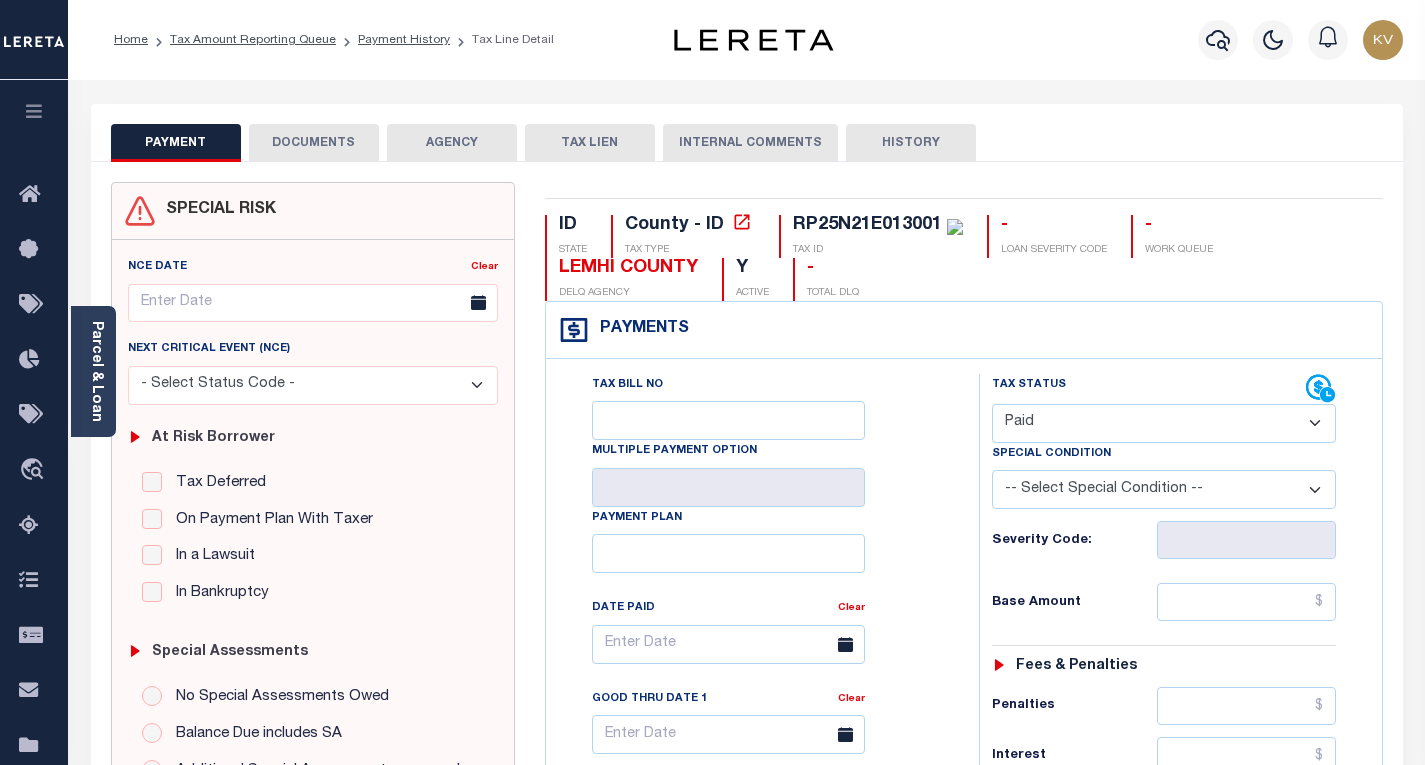 click on "- Select Status Code -
Open
Due/Unpaid
Paid
Incomplete
No Tax Due
Internal Refund Processed
New" at bounding box center (1164, 423) 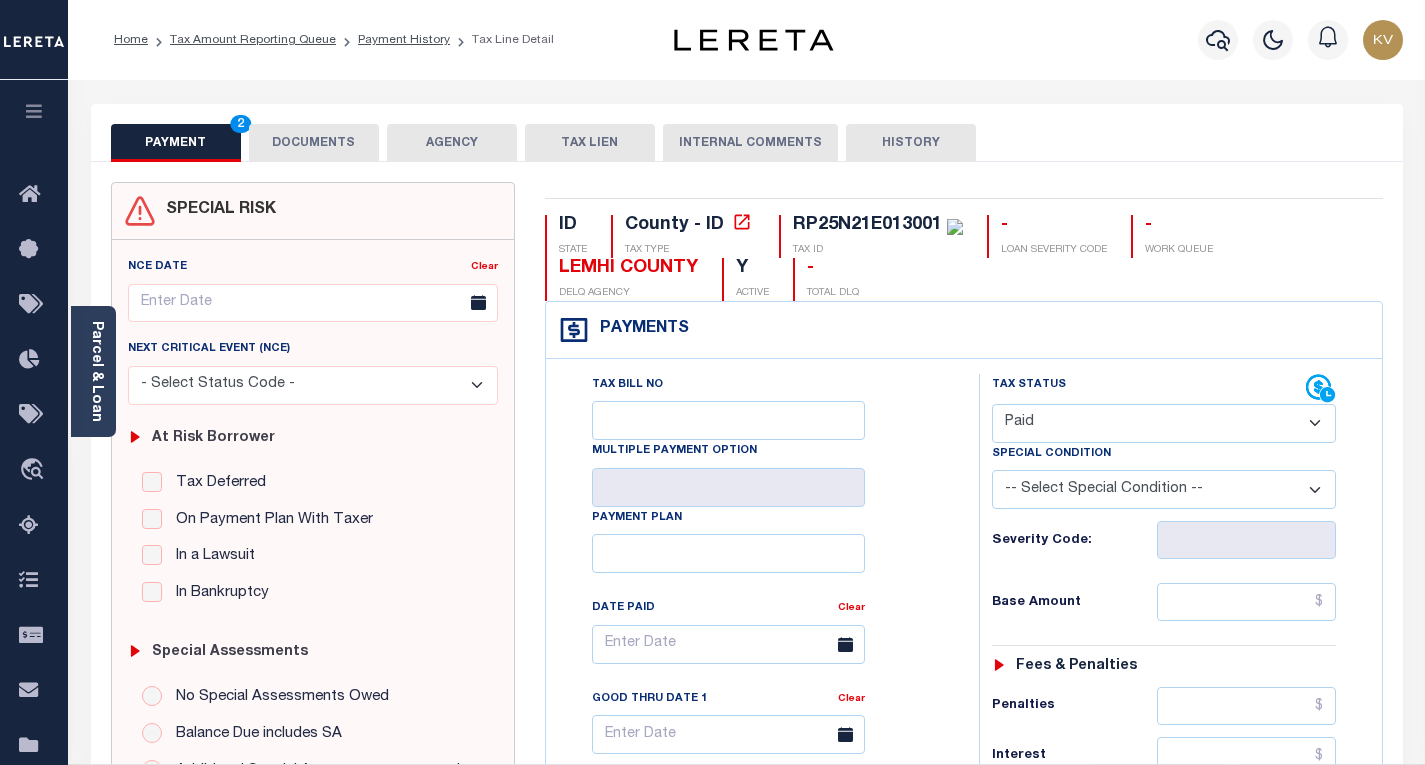 type on "08/01/2025" 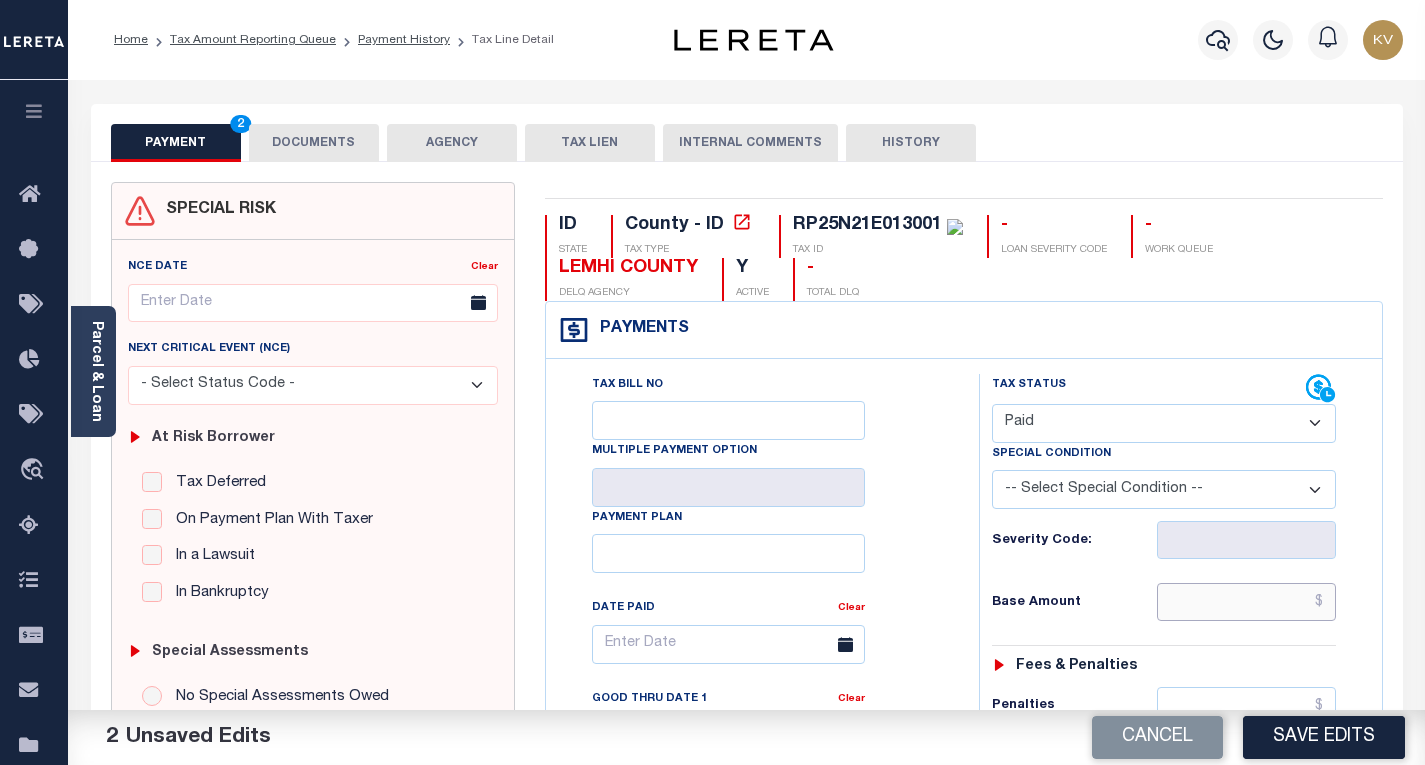 click at bounding box center (1246, 602) 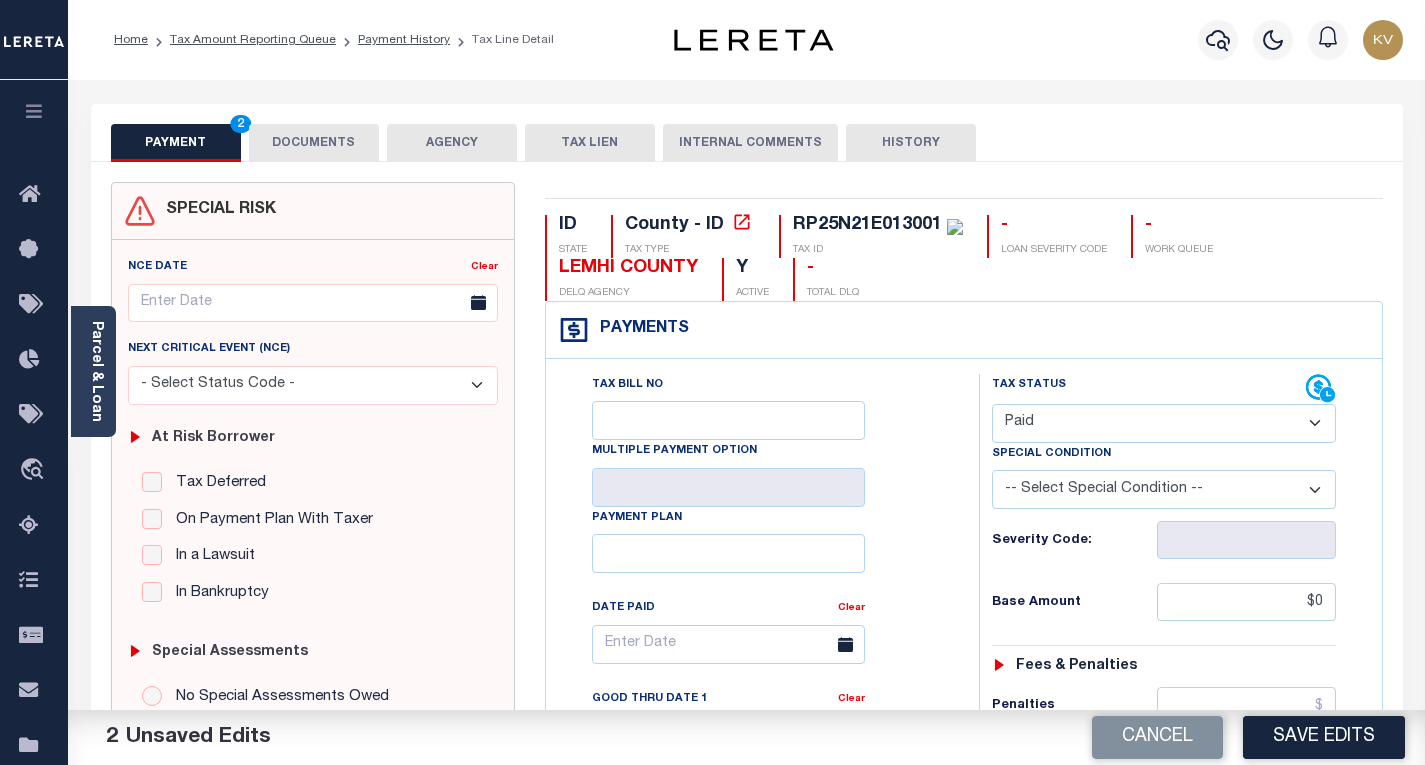 type on "$0.00" 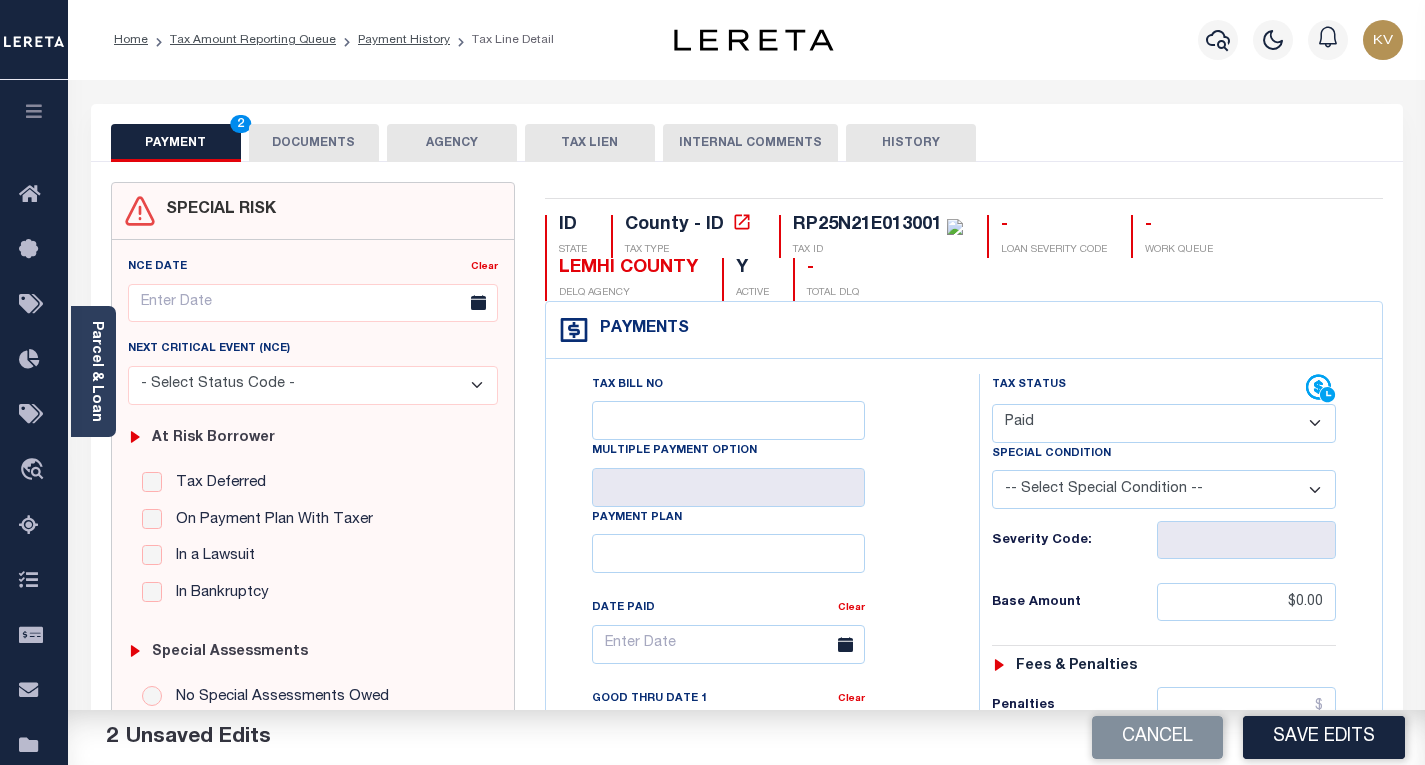 click on "Tax Status
Status
- Select Status Code -" at bounding box center [1170, 815] 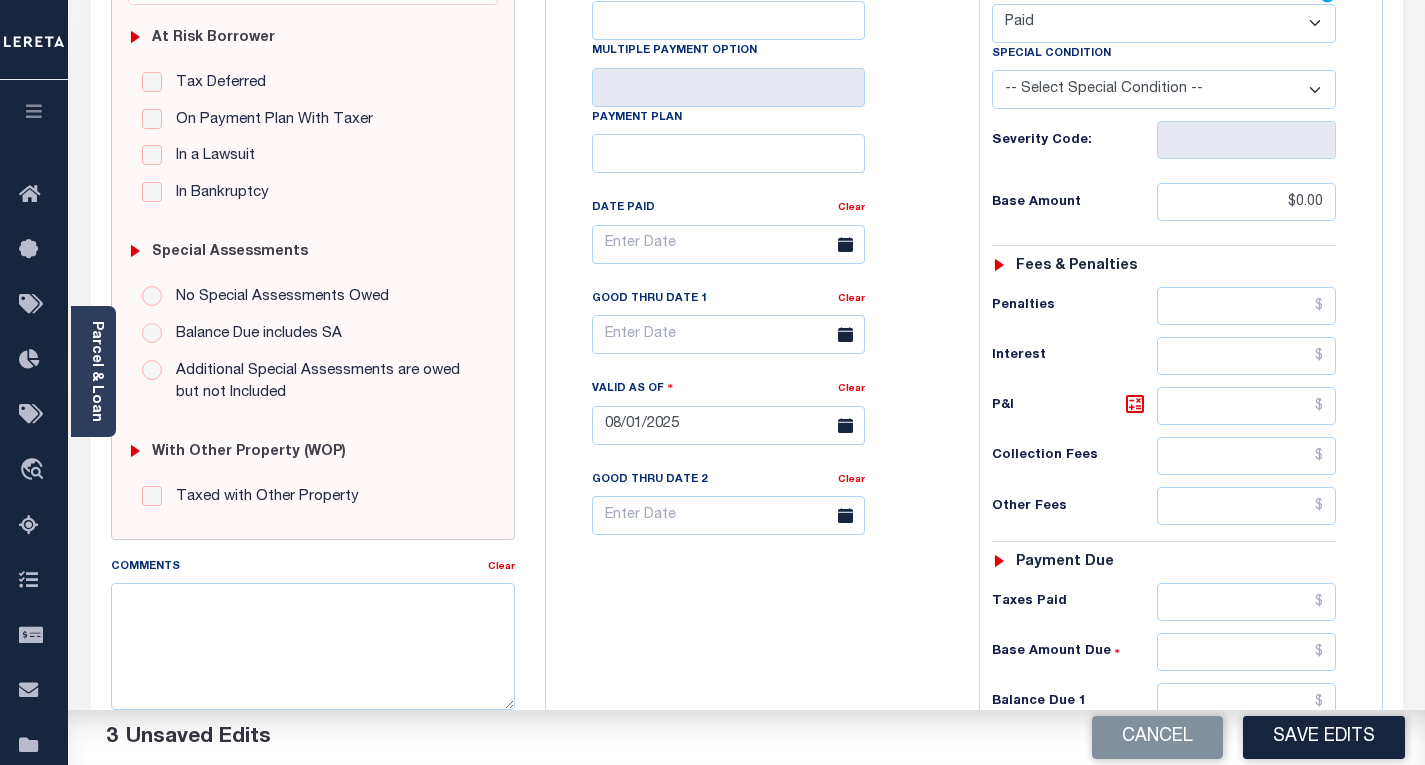 scroll, scrollTop: 500, scrollLeft: 0, axis: vertical 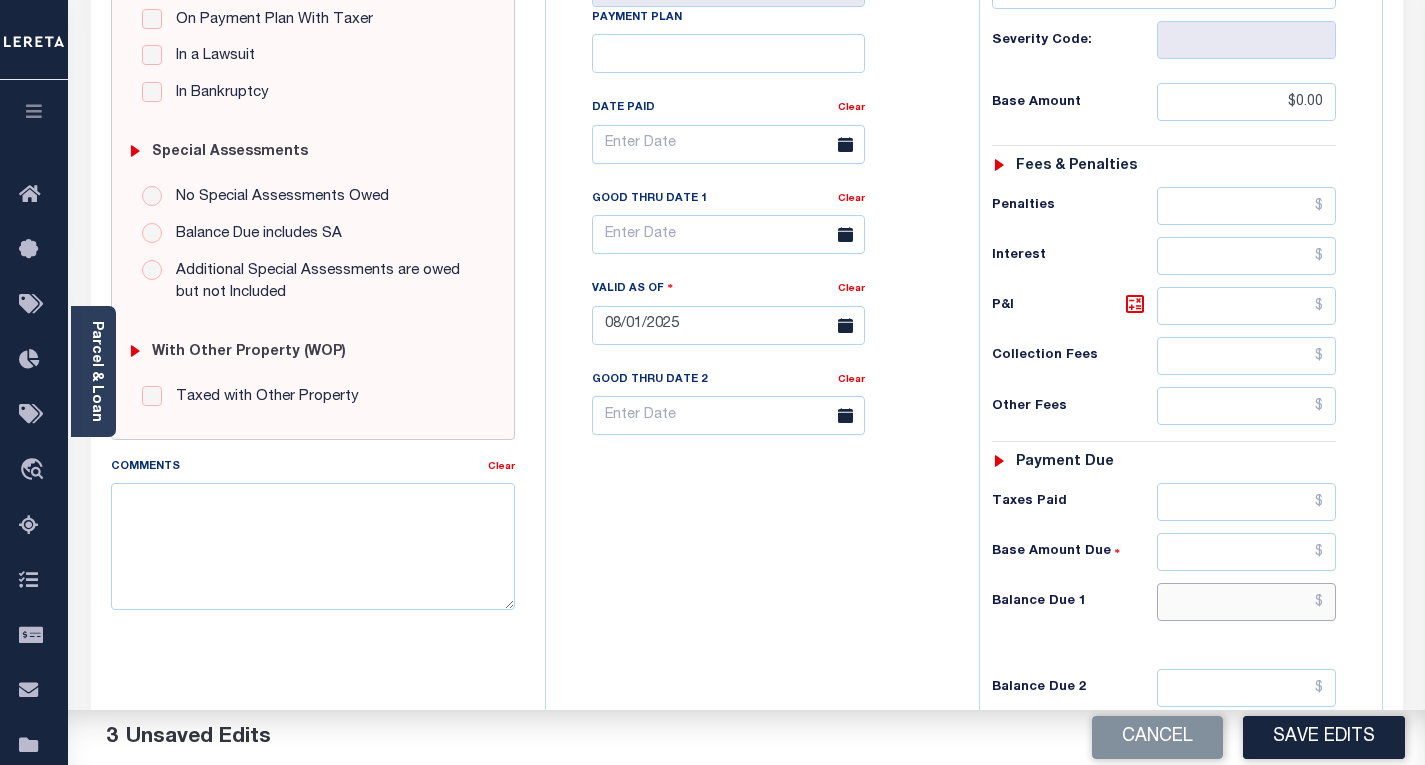 click at bounding box center (1246, 602) 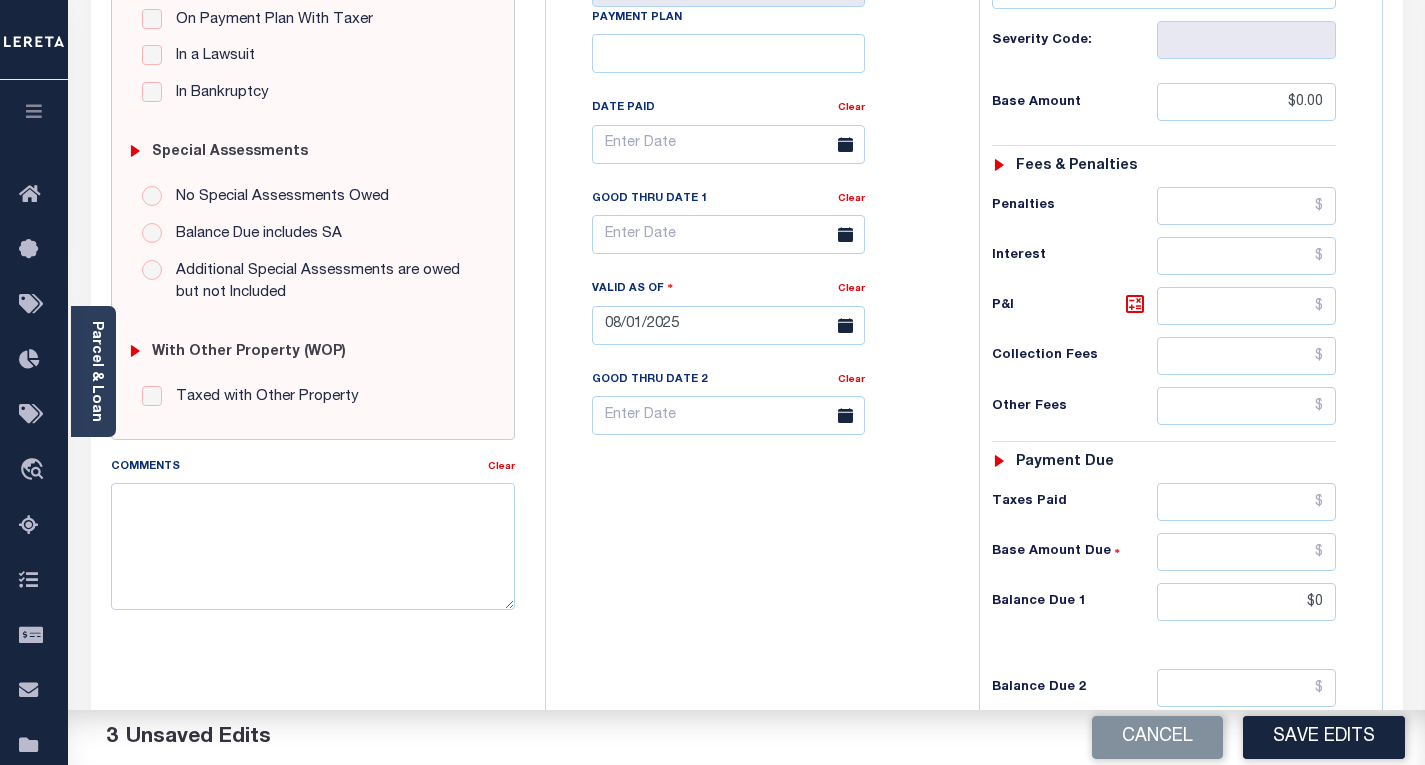 type on "$0.00" 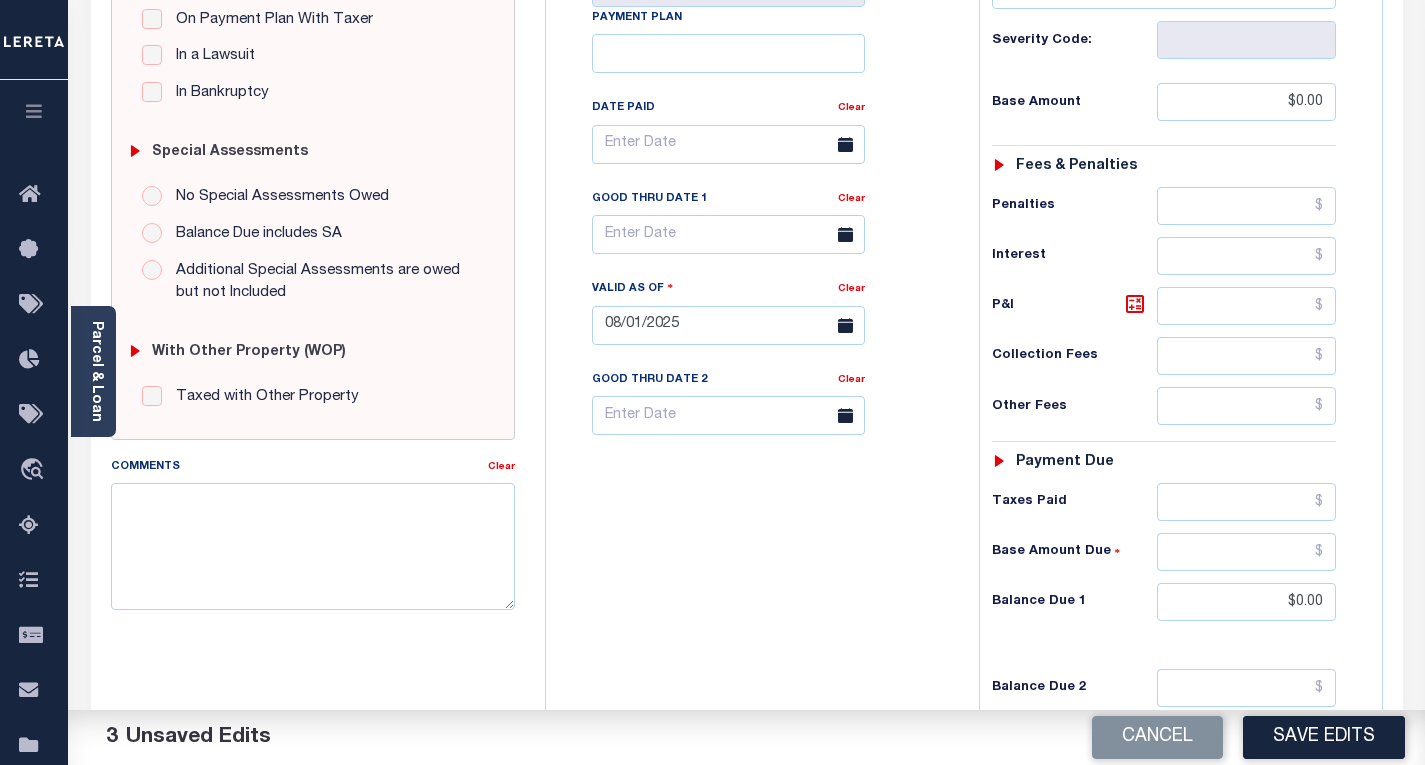 click on "Tax Bill No
Multiple Payment Option
Payment Plan
Clear" at bounding box center [757, 315] 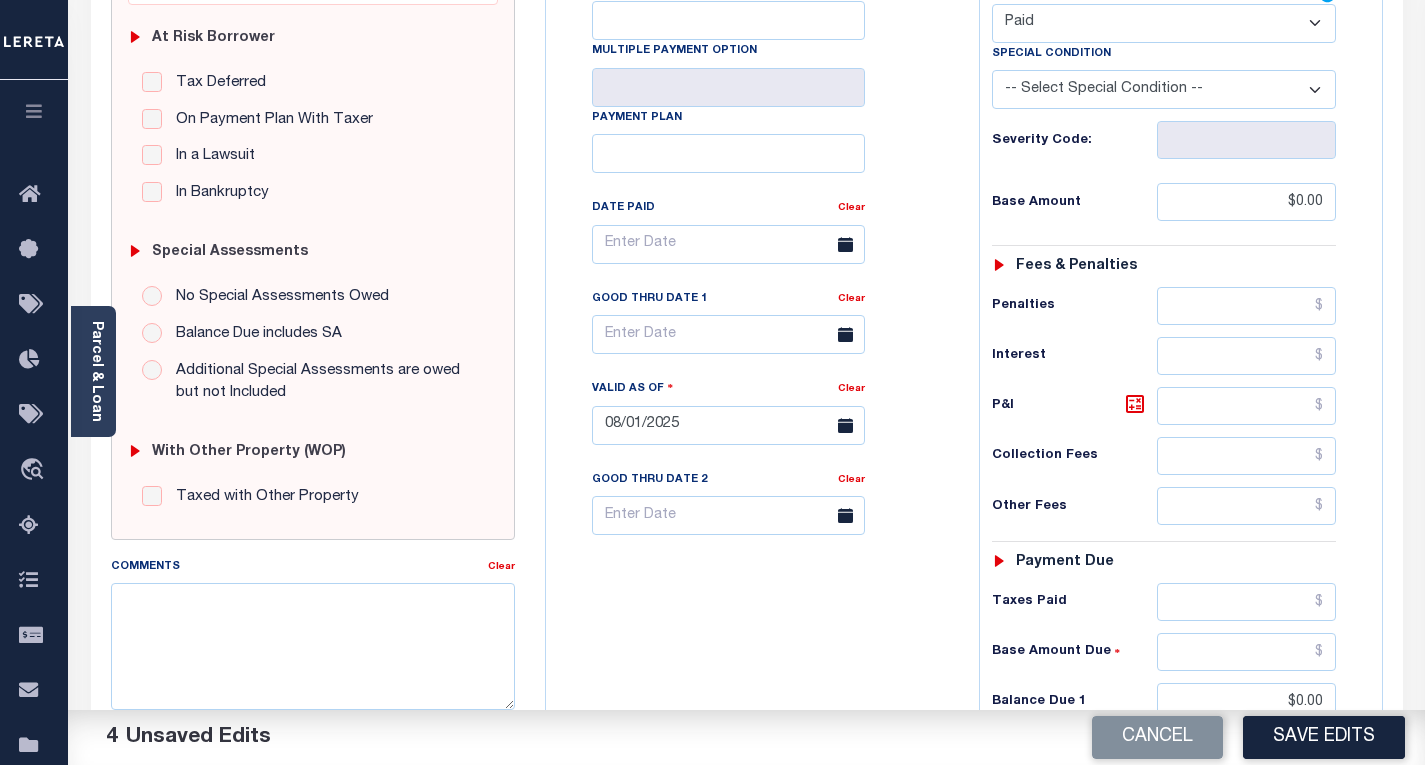scroll, scrollTop: 500, scrollLeft: 0, axis: vertical 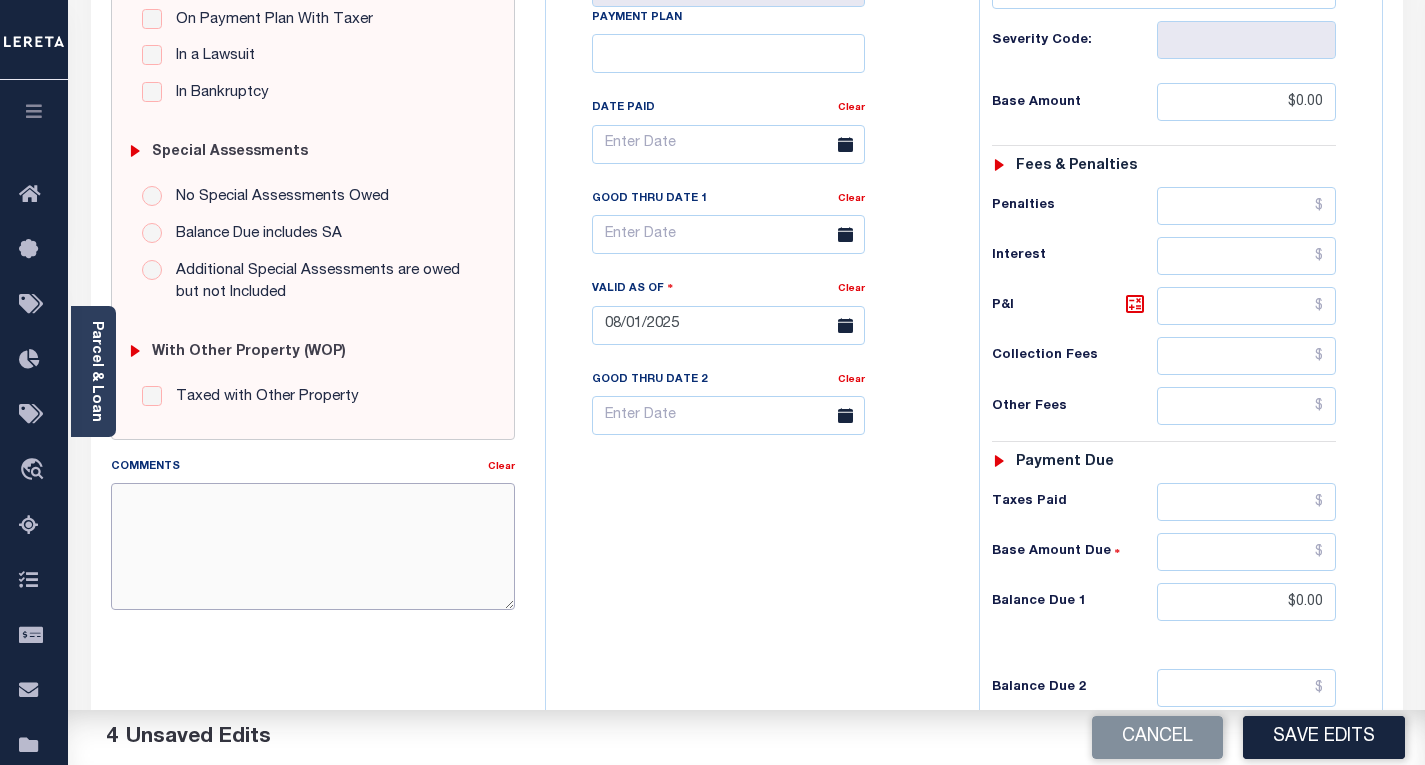 click on "Comments" at bounding box center [313, 546] 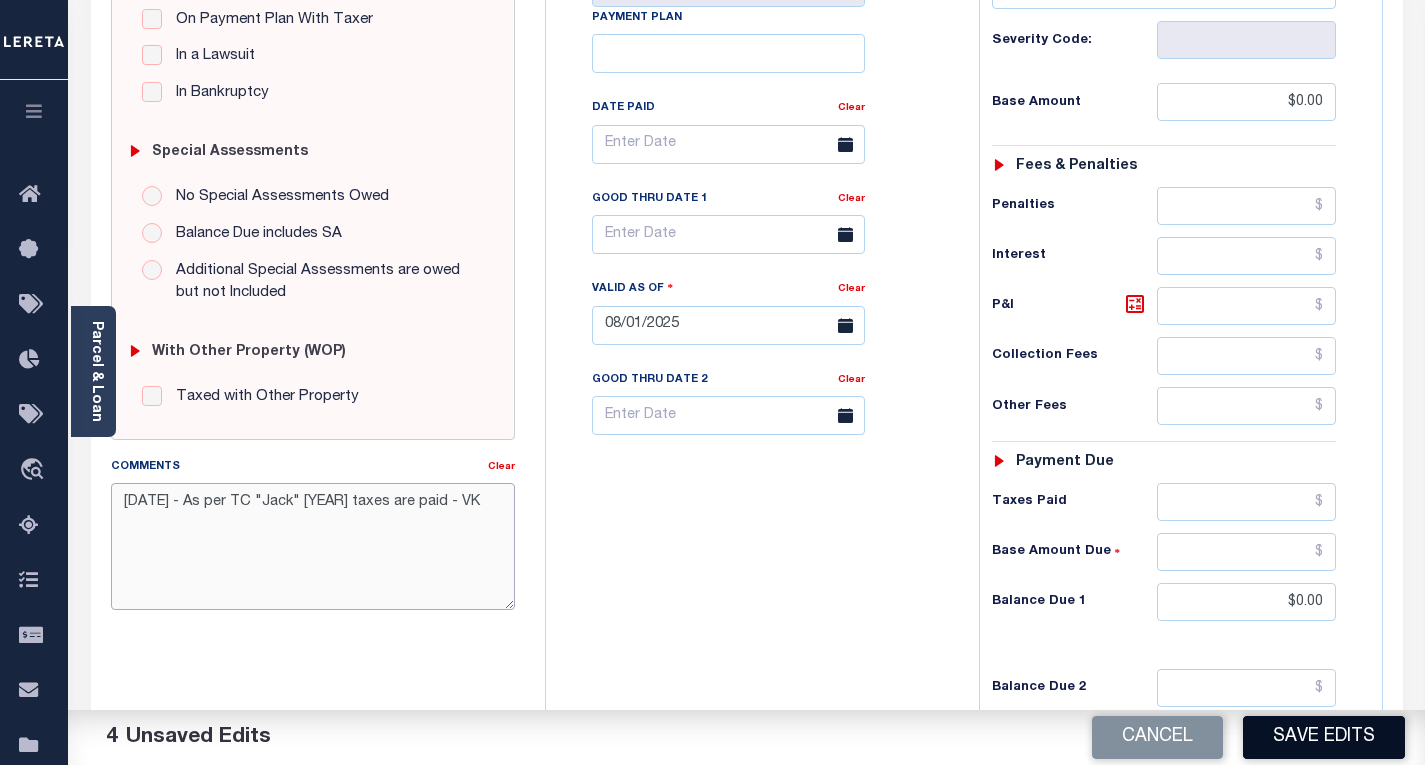 type on "8/1/2025 - As per TC "Jack" 2024 taxes are paid - VK" 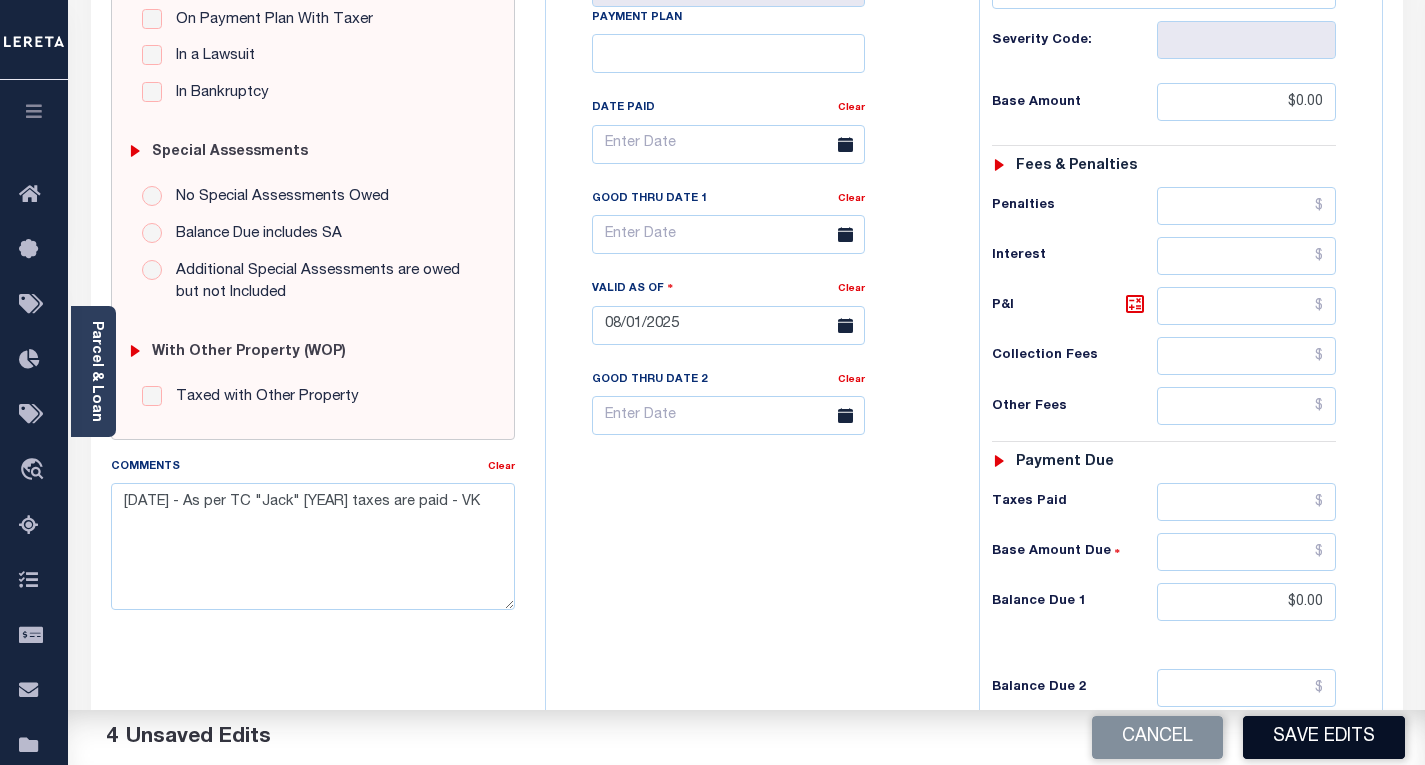 click on "Save Edits" at bounding box center (1324, 737) 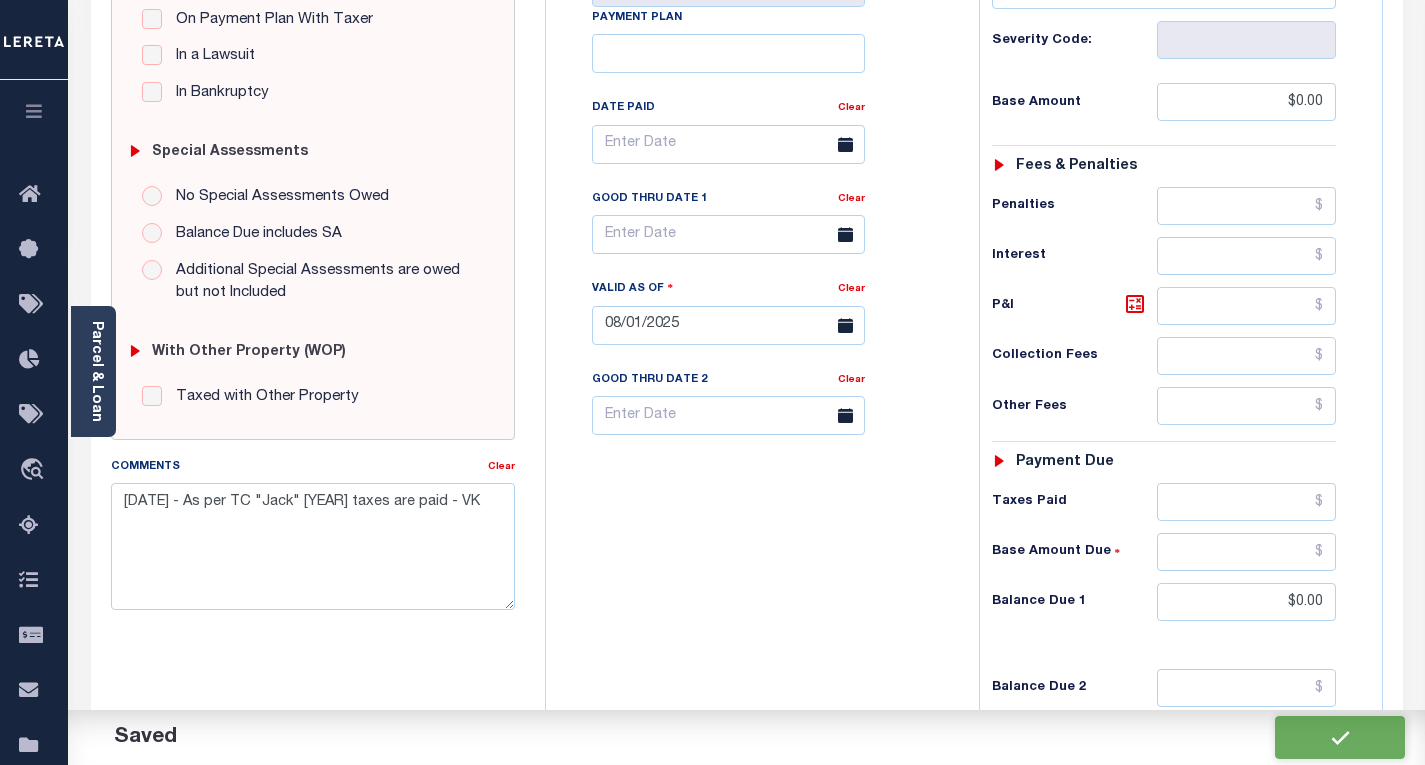 checkbox on "false" 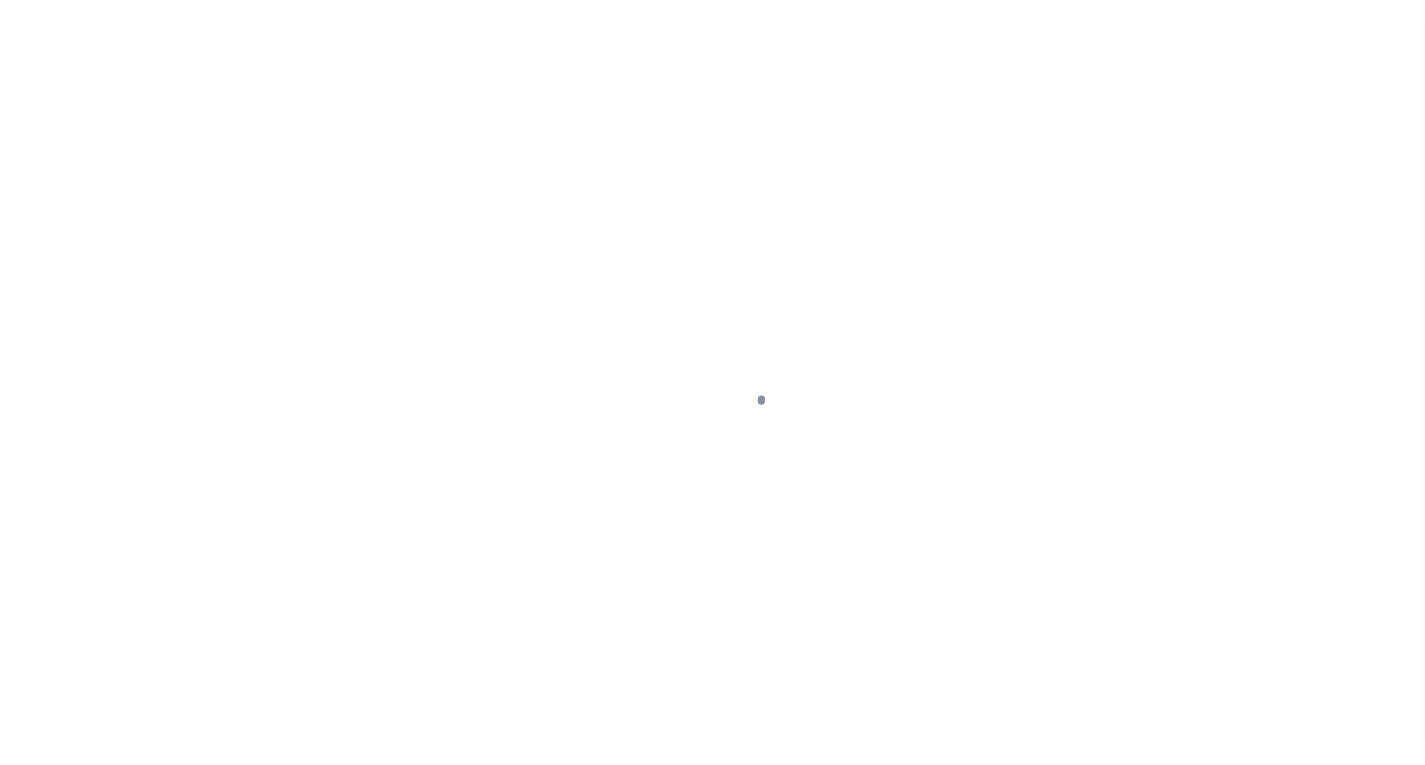 scroll, scrollTop: 0, scrollLeft: 0, axis: both 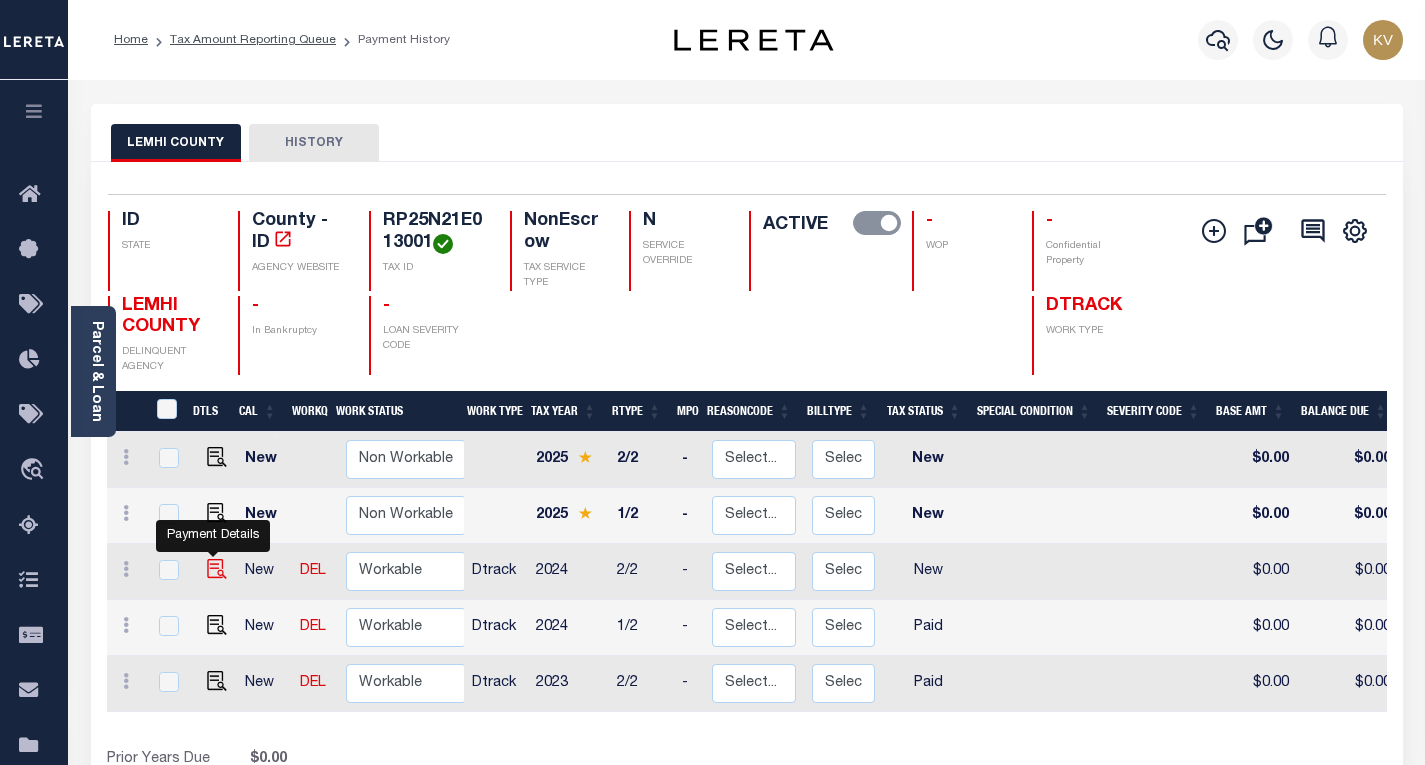 click at bounding box center (217, 569) 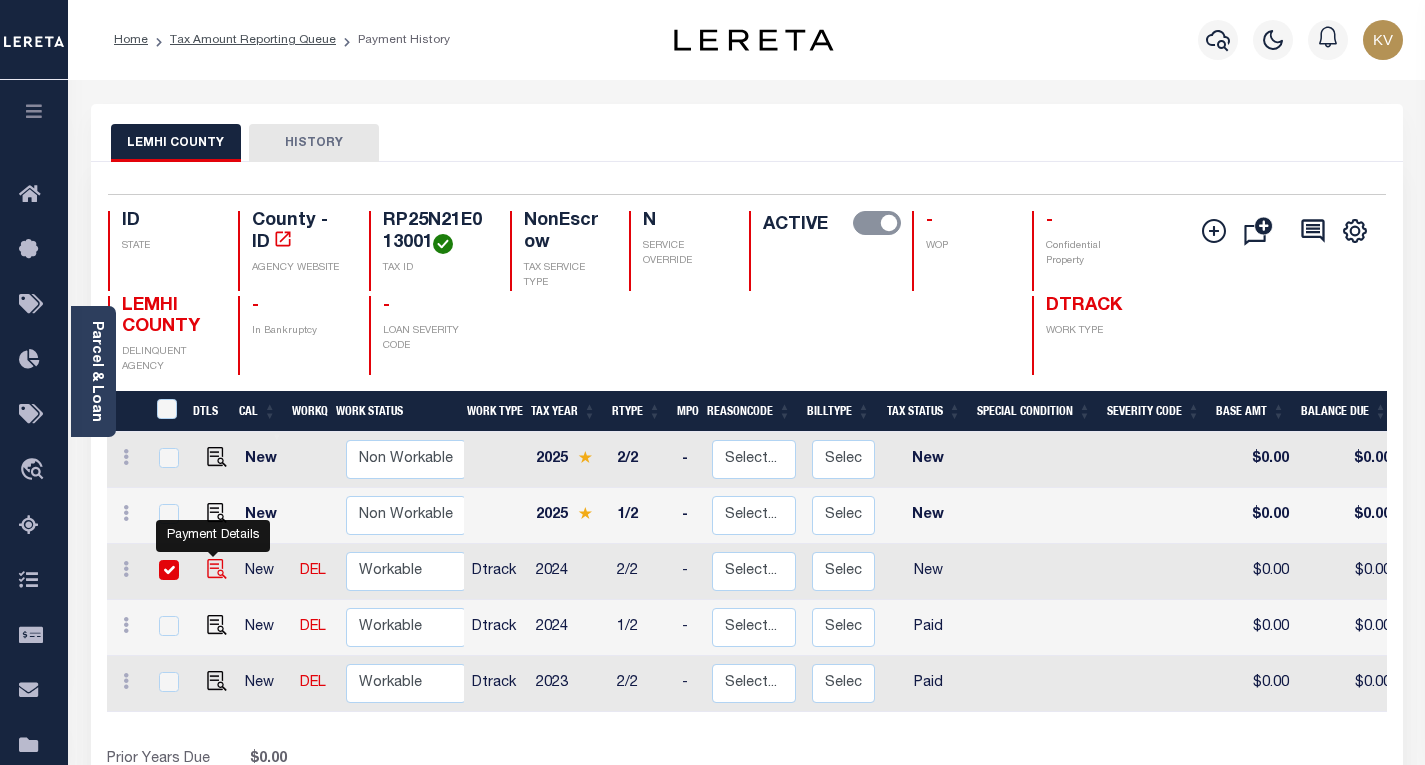 checkbox on "true" 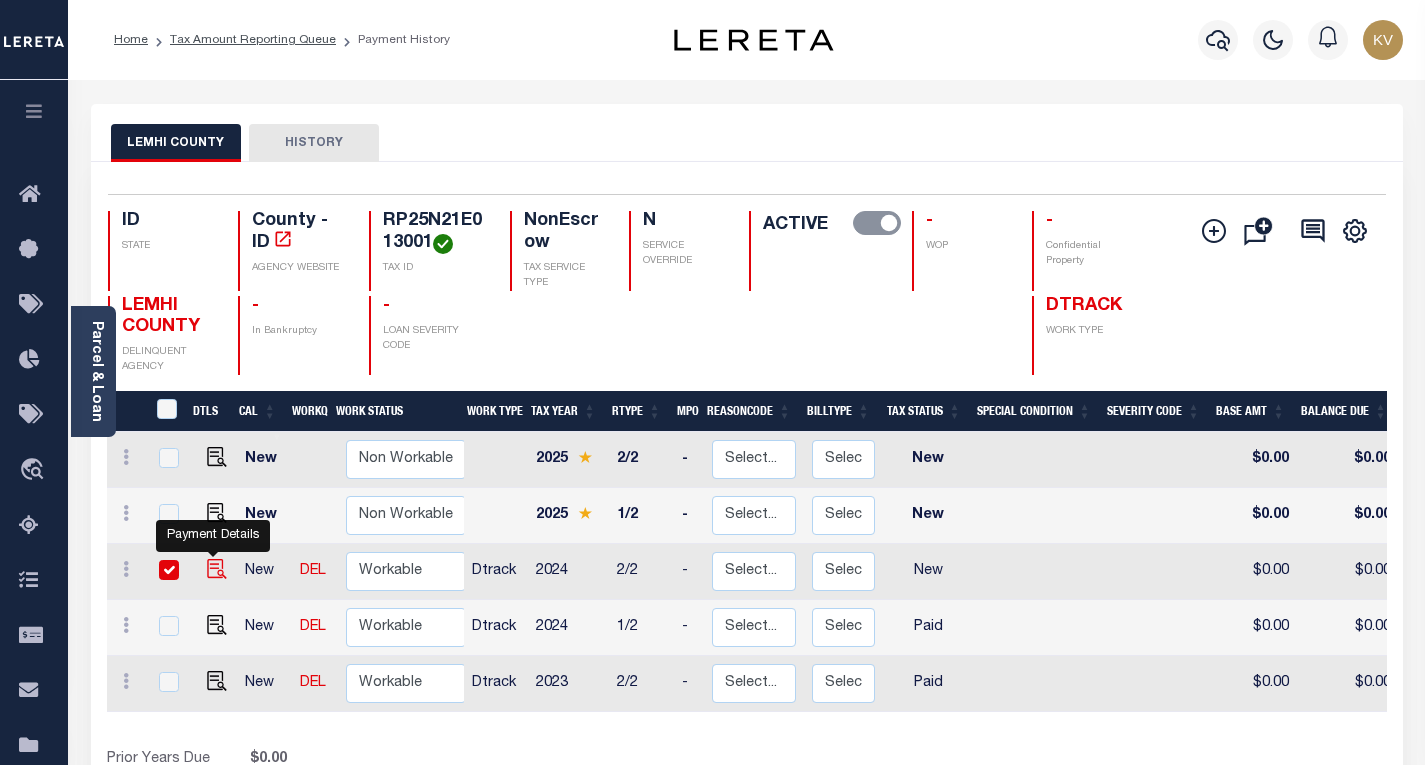 checkbox on "true" 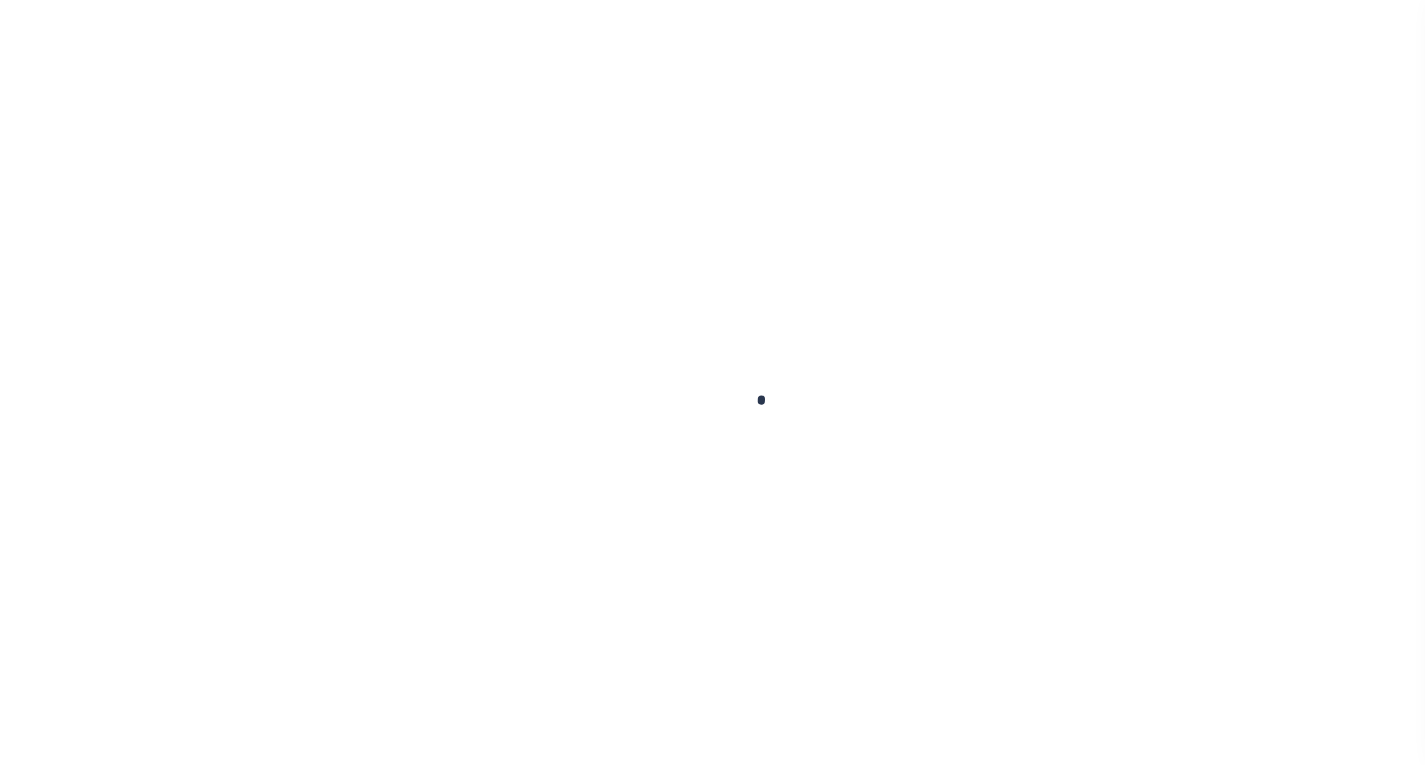 checkbox on "false" 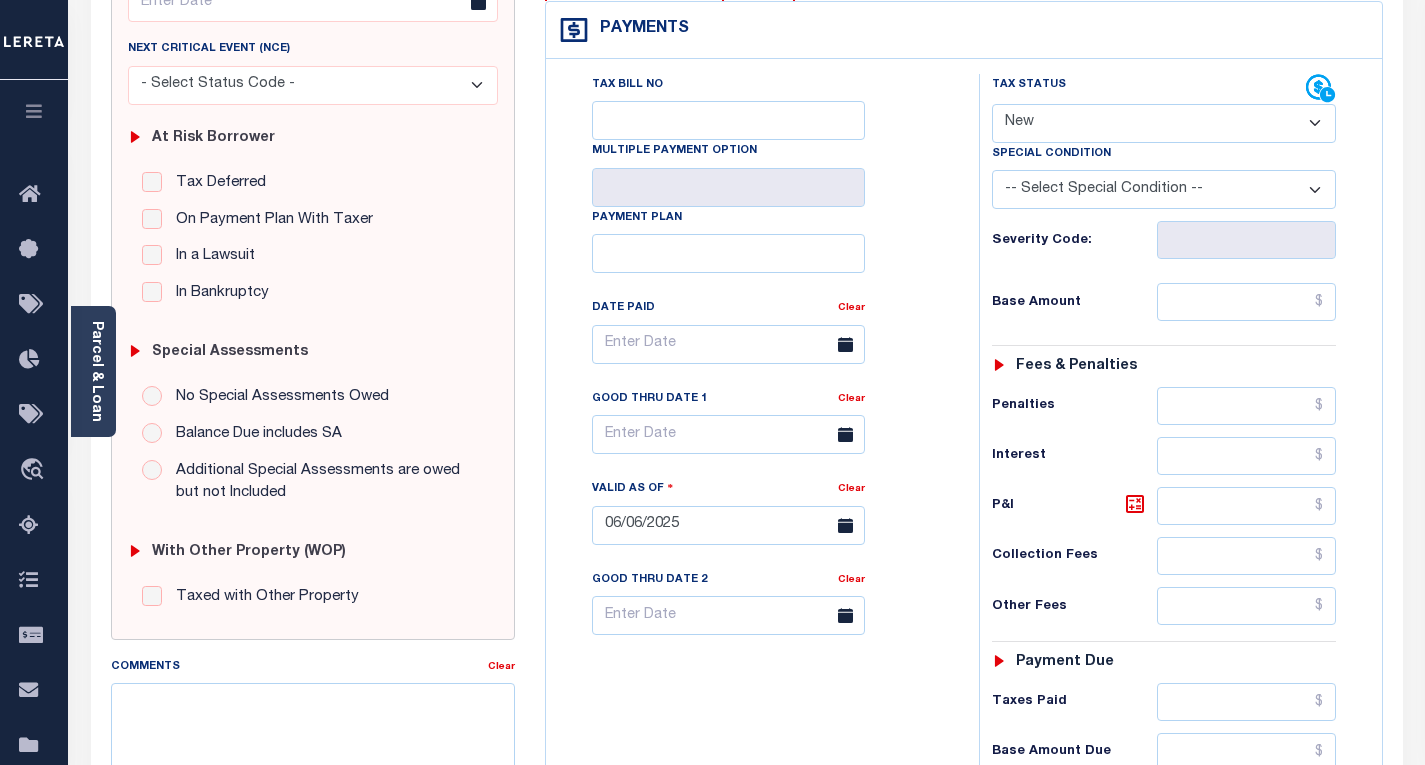 scroll, scrollTop: 500, scrollLeft: 0, axis: vertical 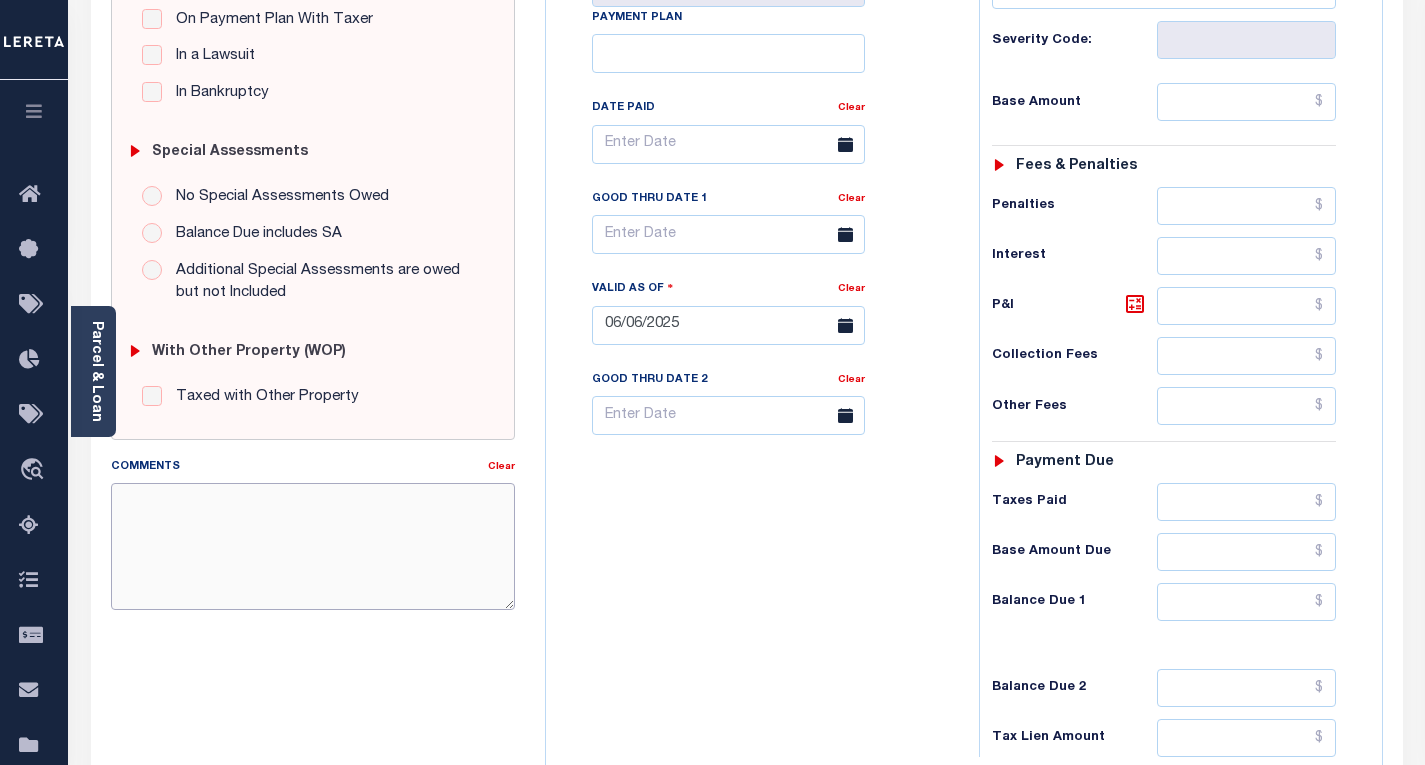 click on "Comments" at bounding box center [313, 546] 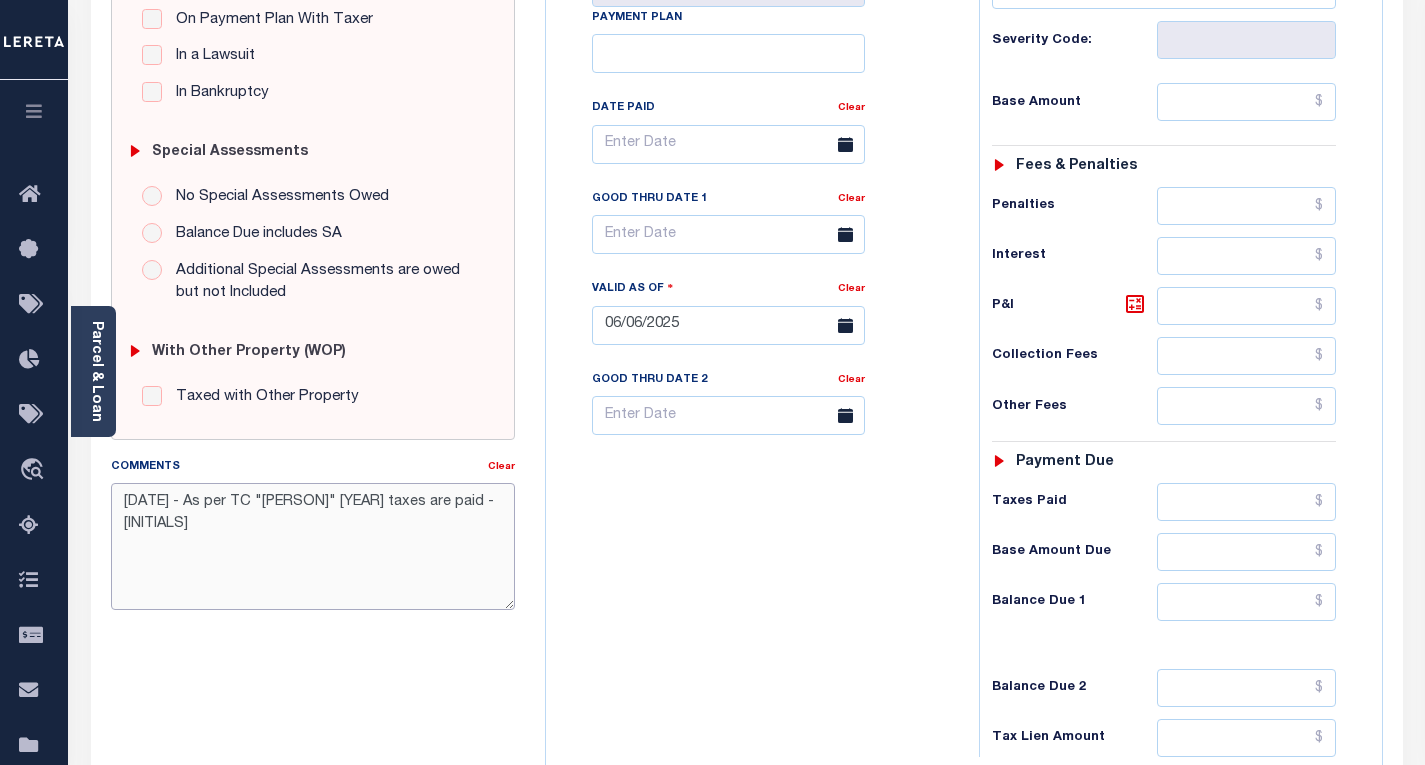 scroll, scrollTop: 300, scrollLeft: 0, axis: vertical 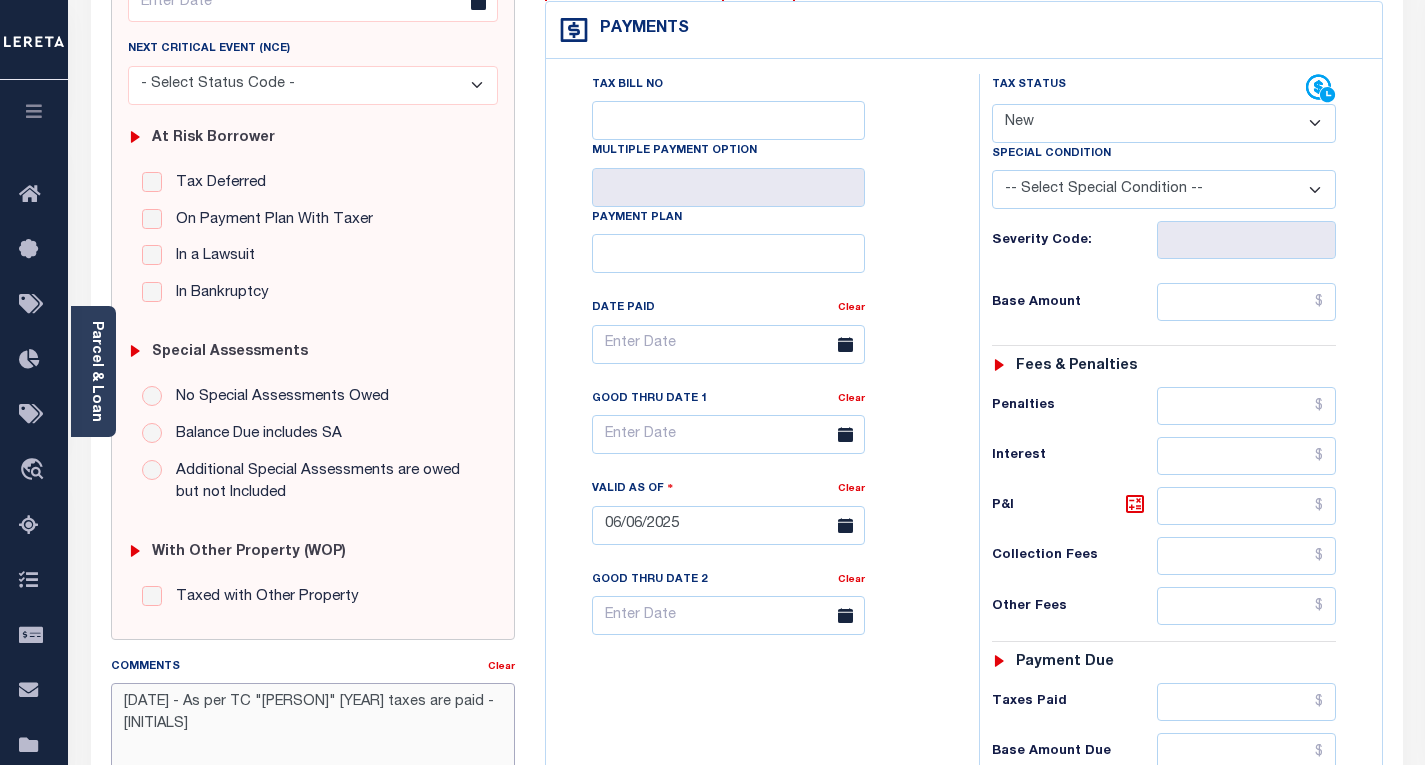 type on "[DATE] - As per TC "[PERSON]" [YEAR] taxes are paid - [INITIALS]" 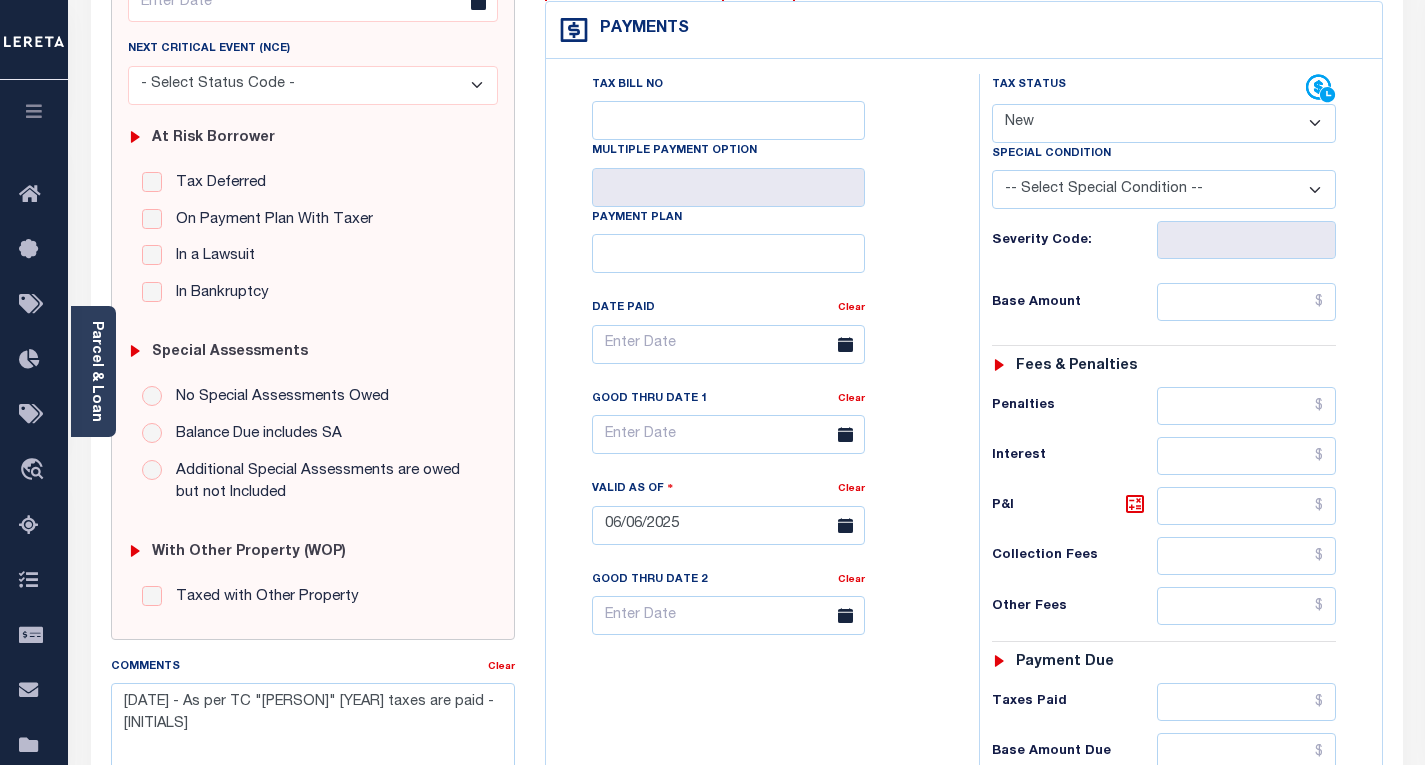 type on "08/01/2025" 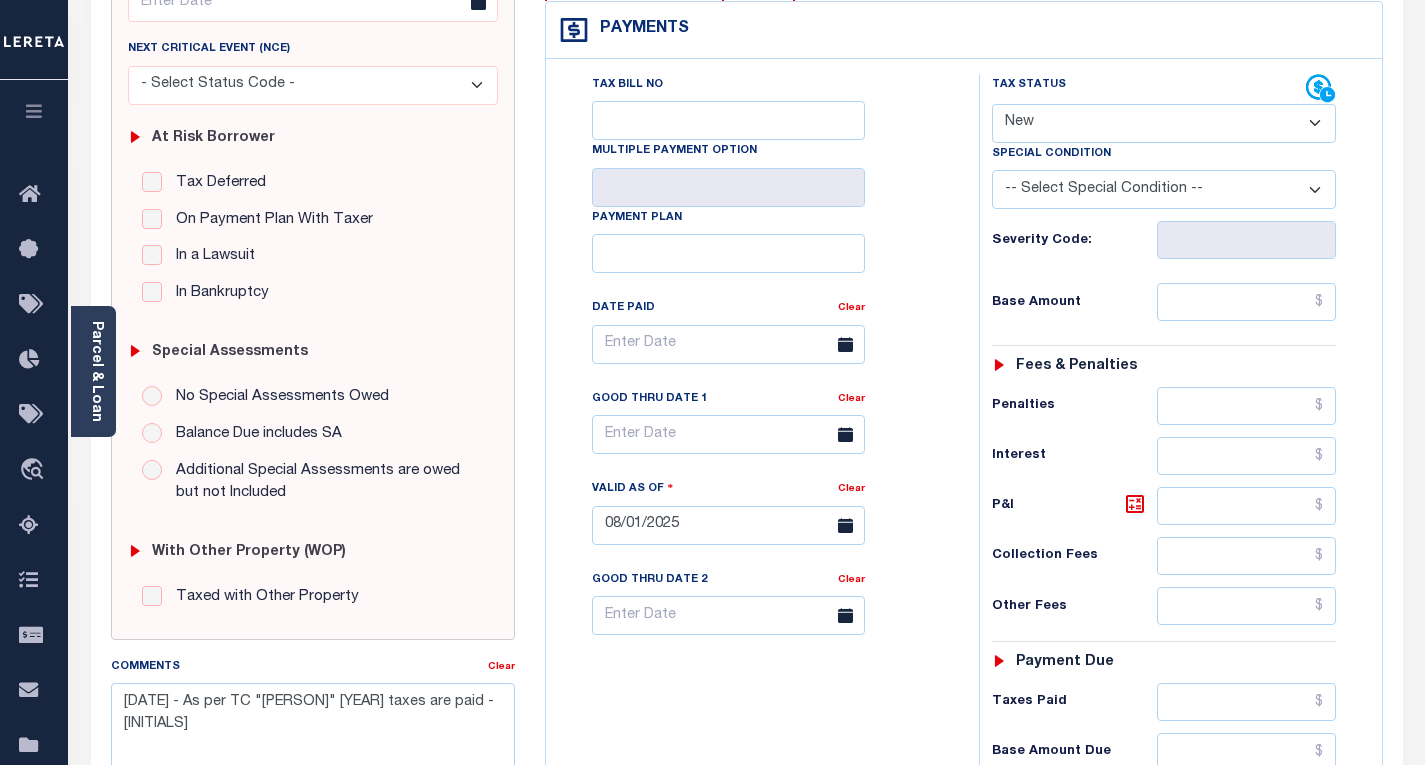 click on "- Select Status Code -
Open
Due/Unpaid
Paid
Incomplete
No Tax Due
Internal Refund Processed
New" at bounding box center (1164, 123) 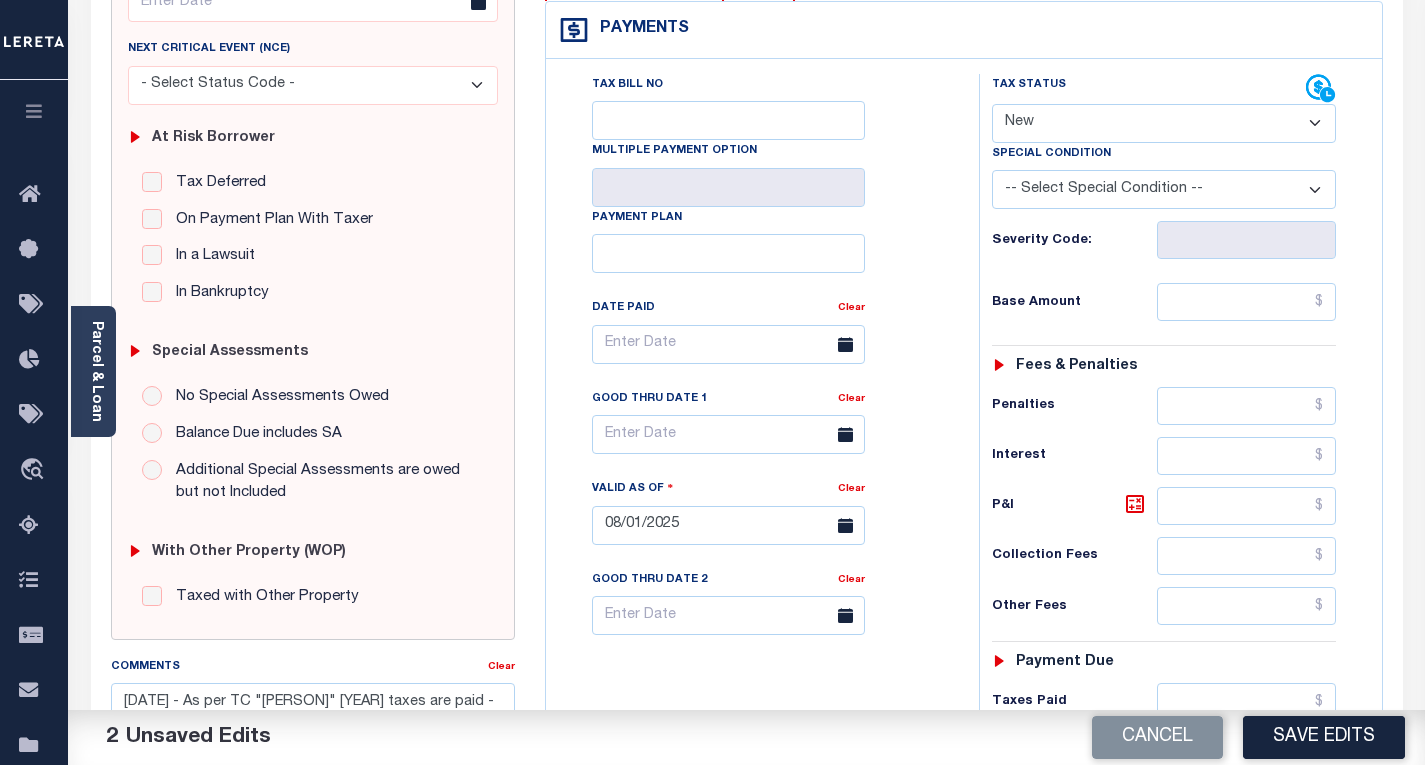 select on "PYD" 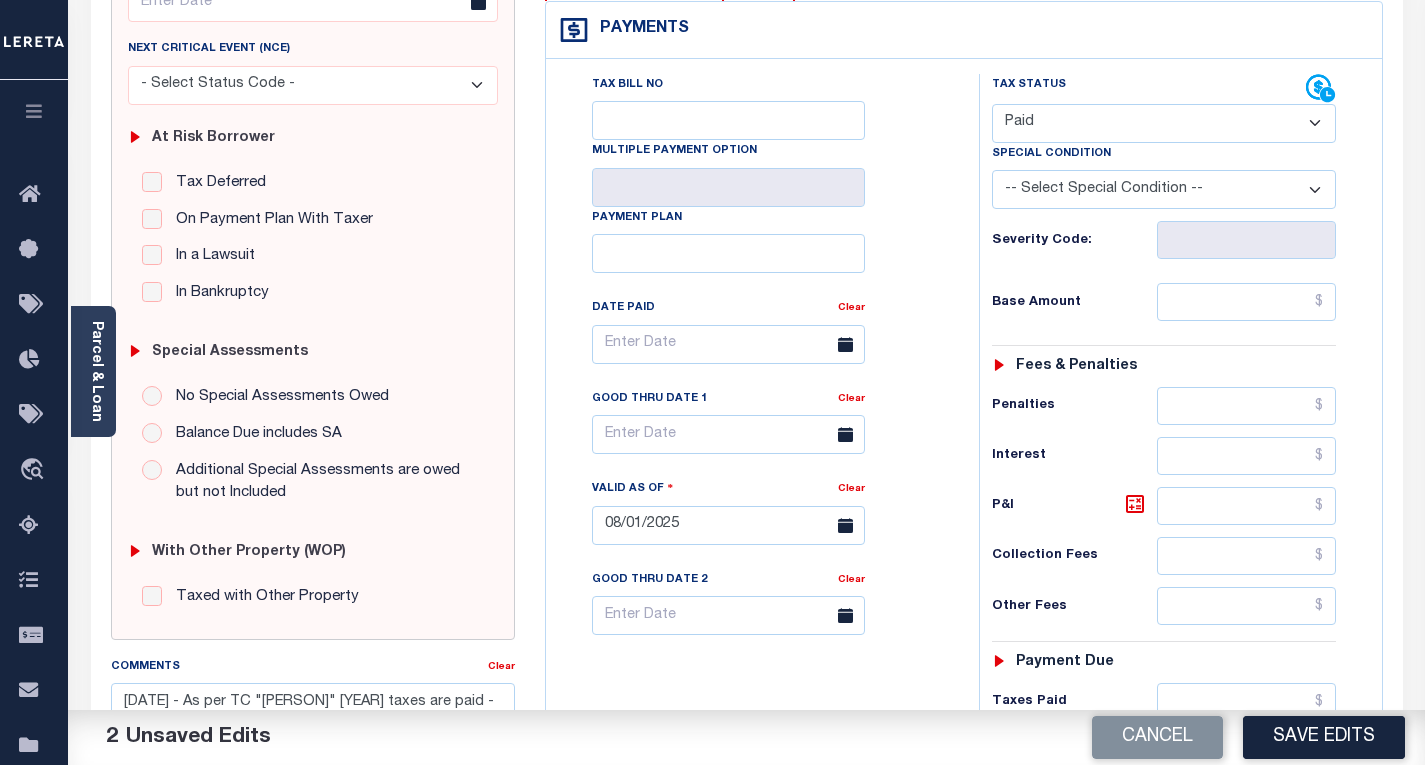 click on "- Select Status Code -
Open
Due/Unpaid
Paid
Incomplete
No Tax Due
Internal Refund Processed
New" at bounding box center [1164, 123] 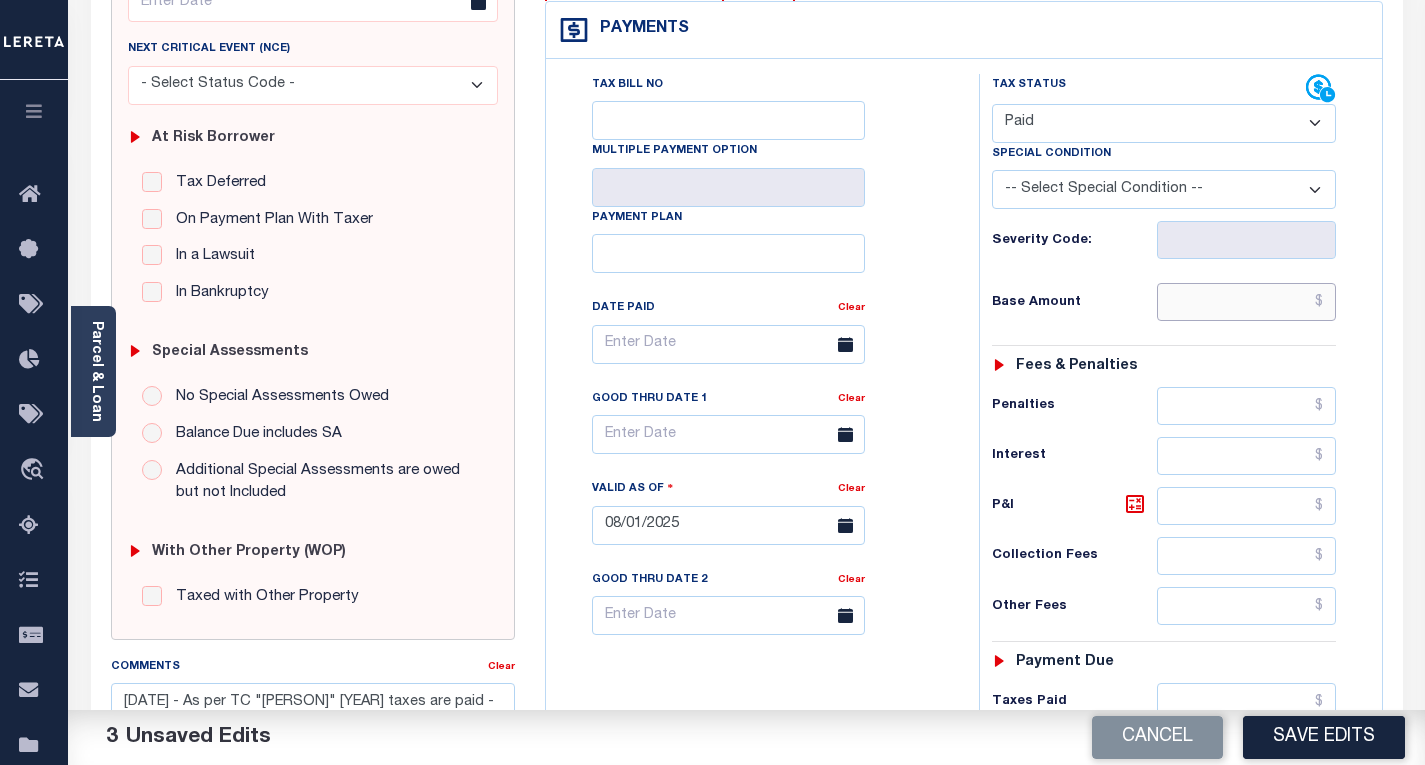 click at bounding box center (1246, 302) 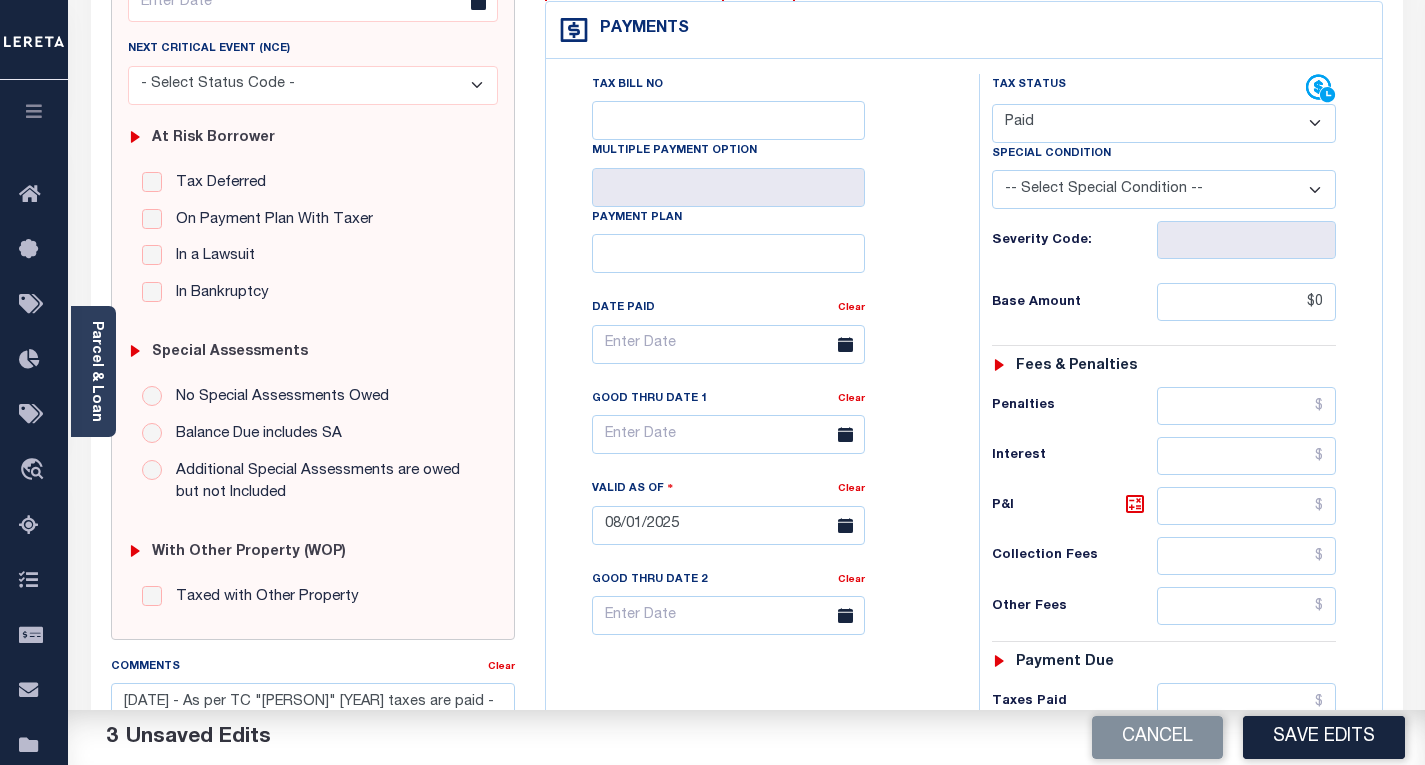 type on "$0.00" 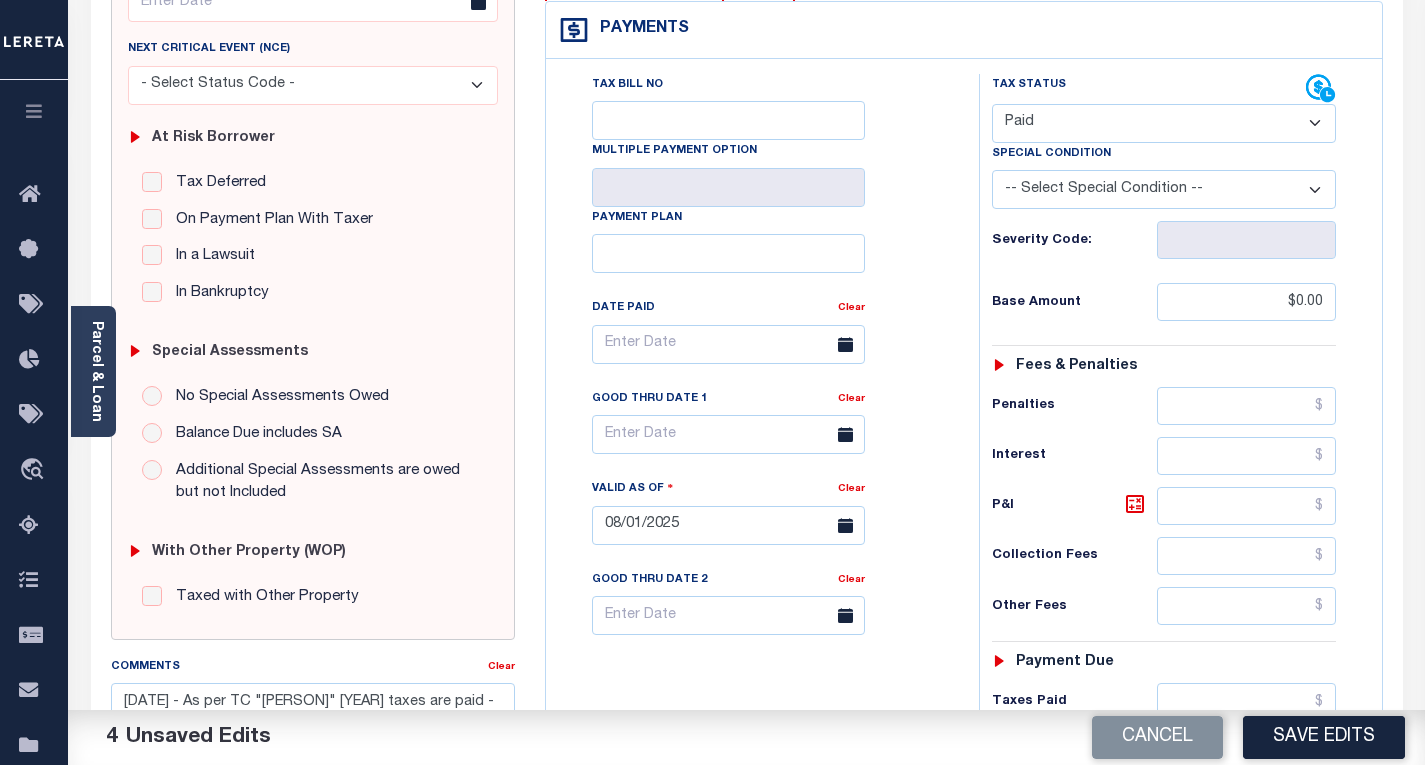 click on "Base Amount
$0.00" at bounding box center (1164, 302) 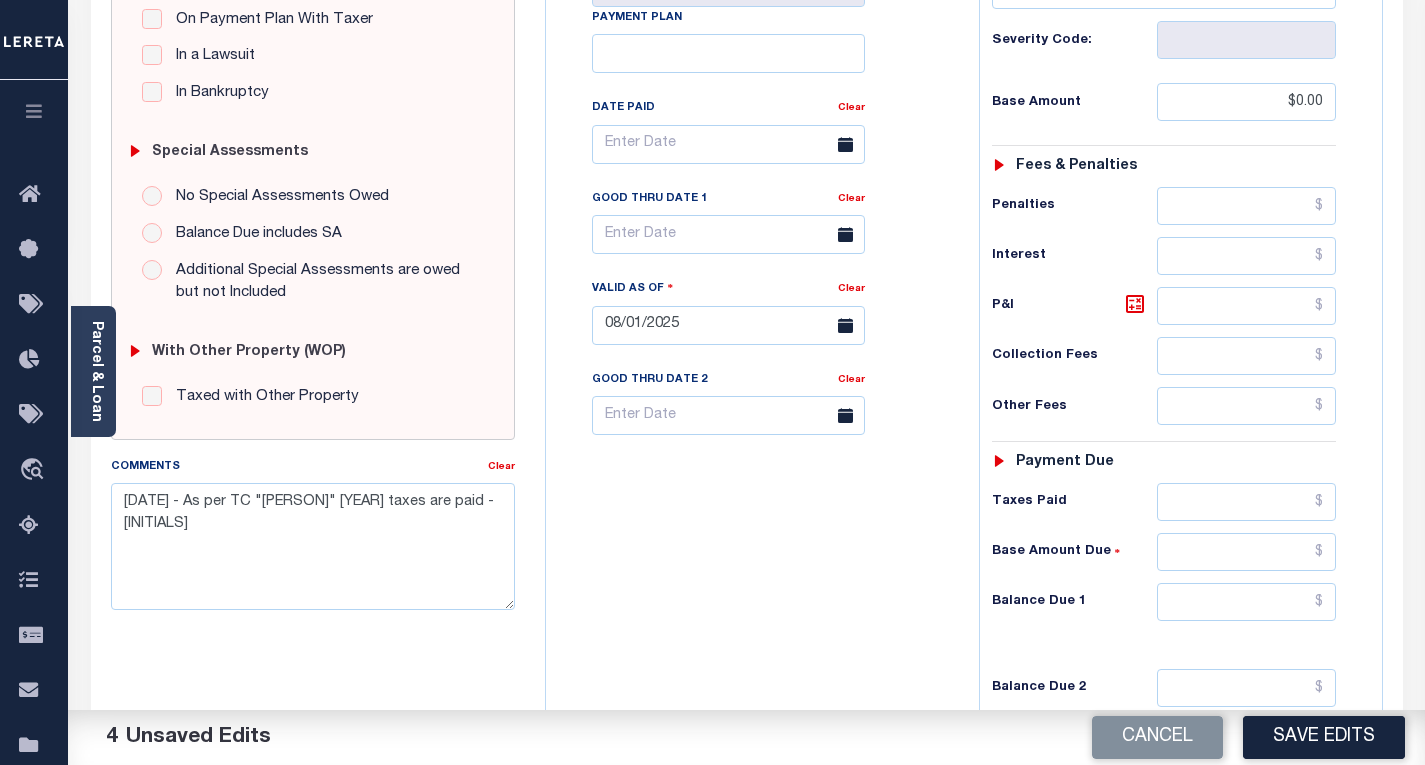 scroll, scrollTop: 600, scrollLeft: 0, axis: vertical 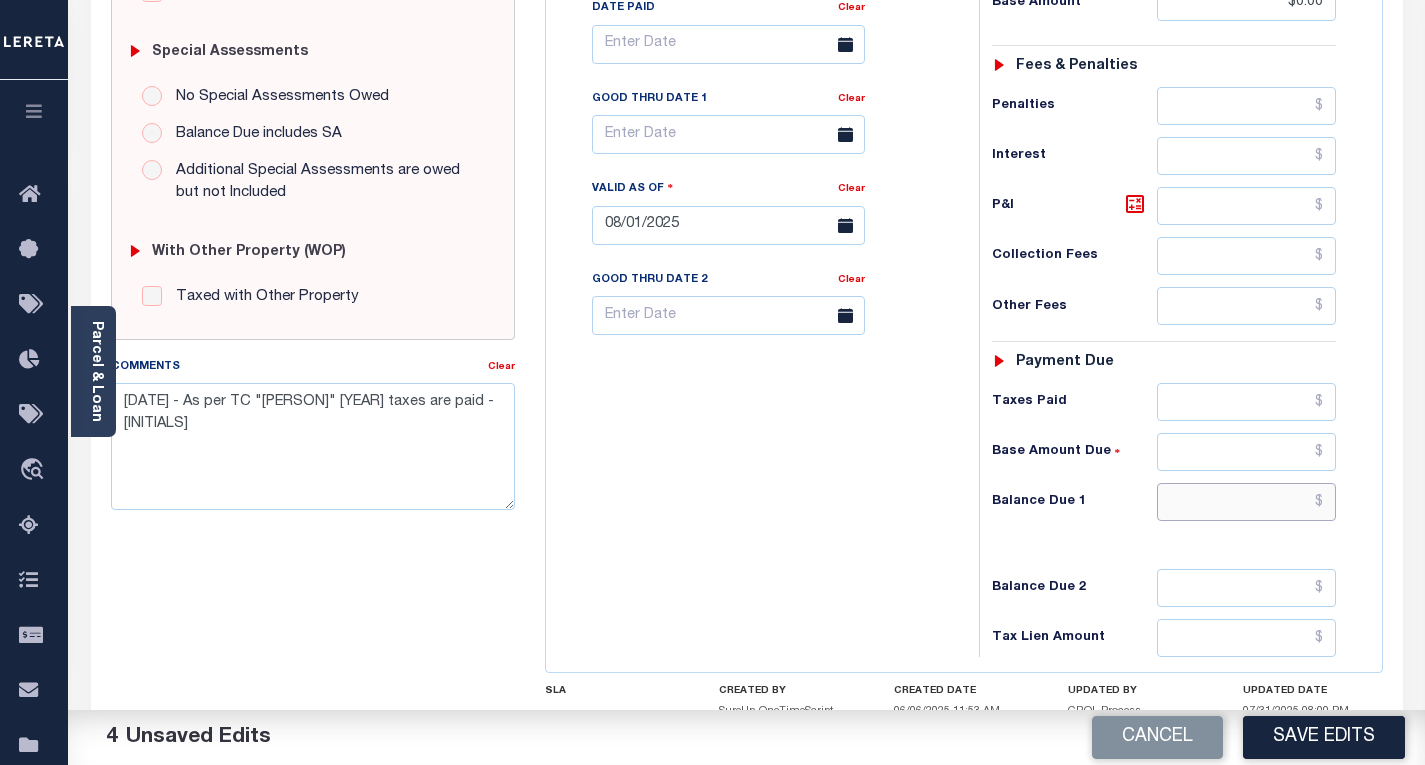 click at bounding box center [1246, 502] 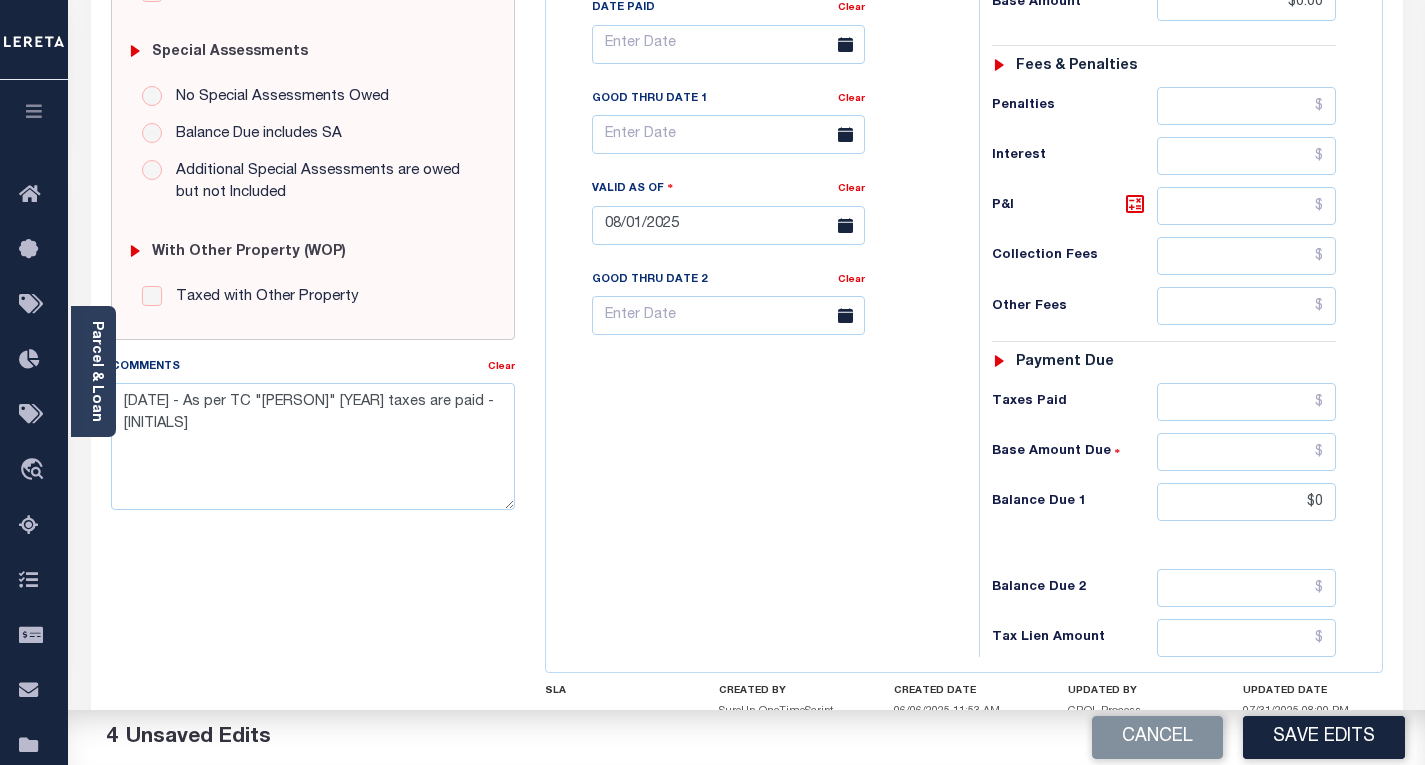 type on "$0.00" 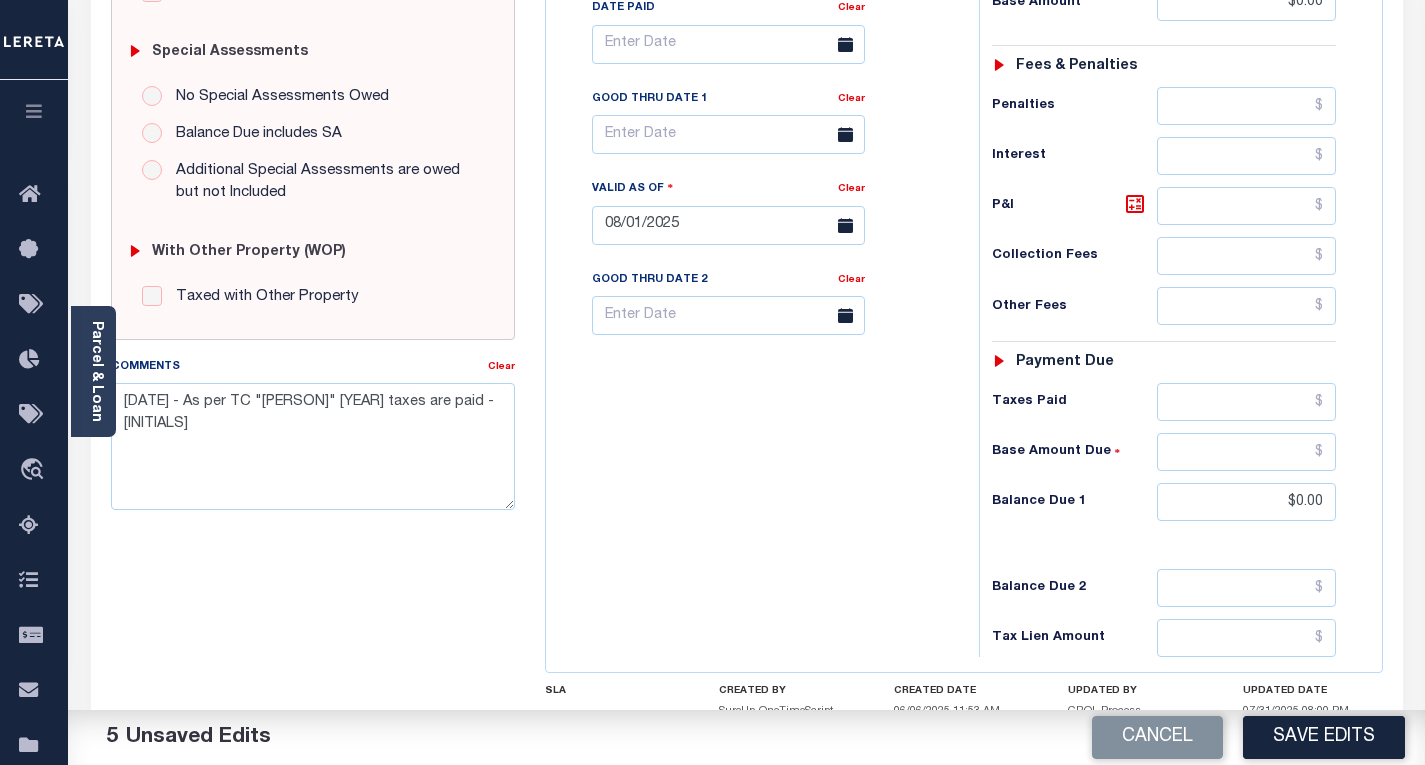click on "Tax Bill No
Multiple Payment Option
Payment Plan
Clear" at bounding box center (757, 215) 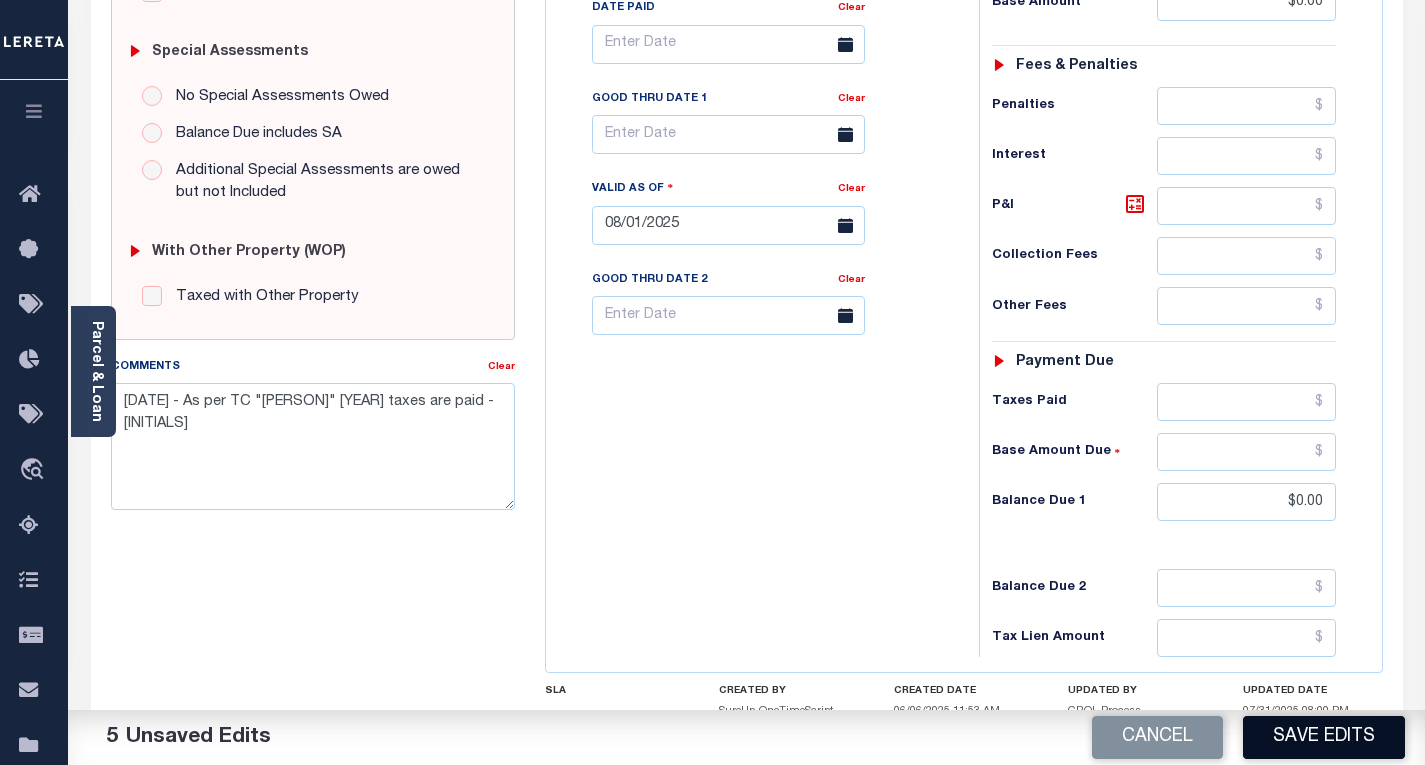 click on "Save Edits" at bounding box center (1324, 737) 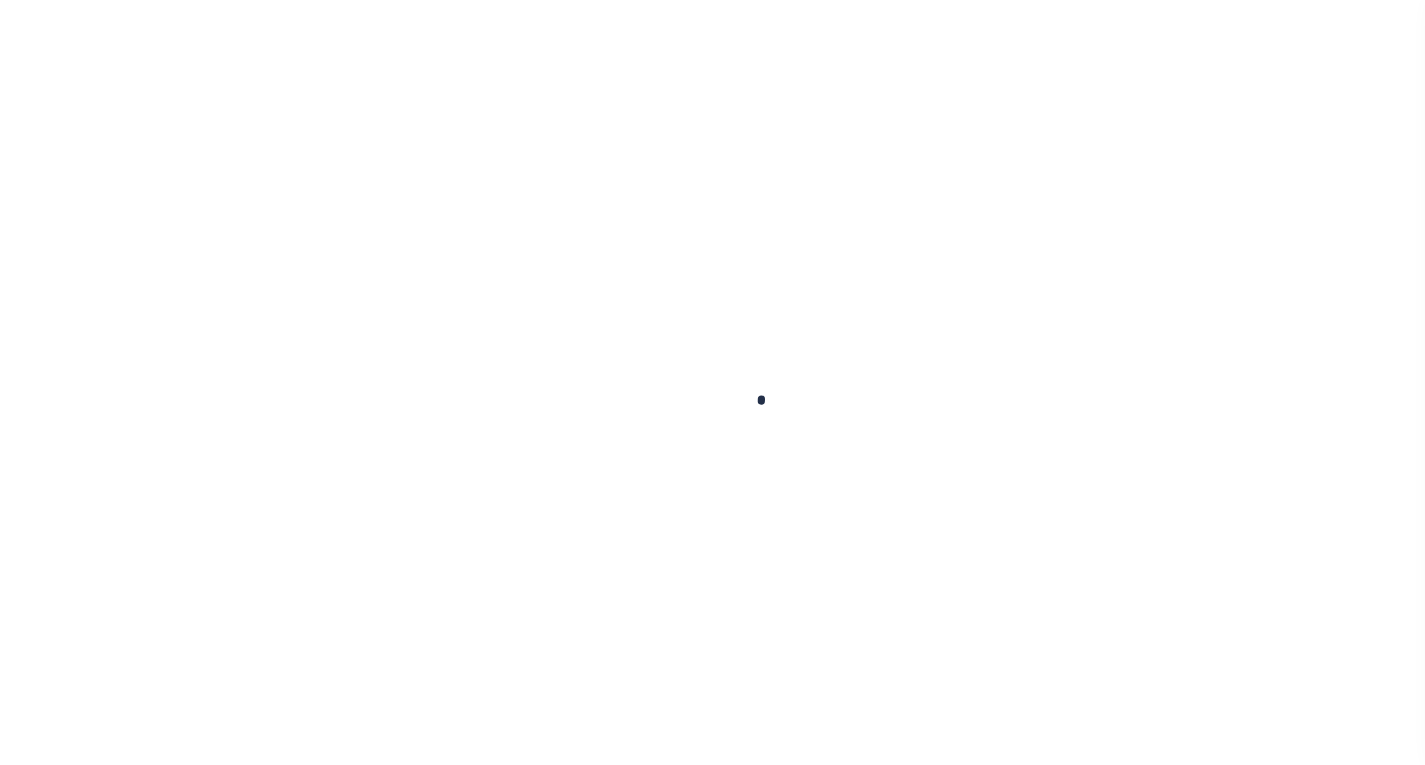 scroll, scrollTop: 0, scrollLeft: 0, axis: both 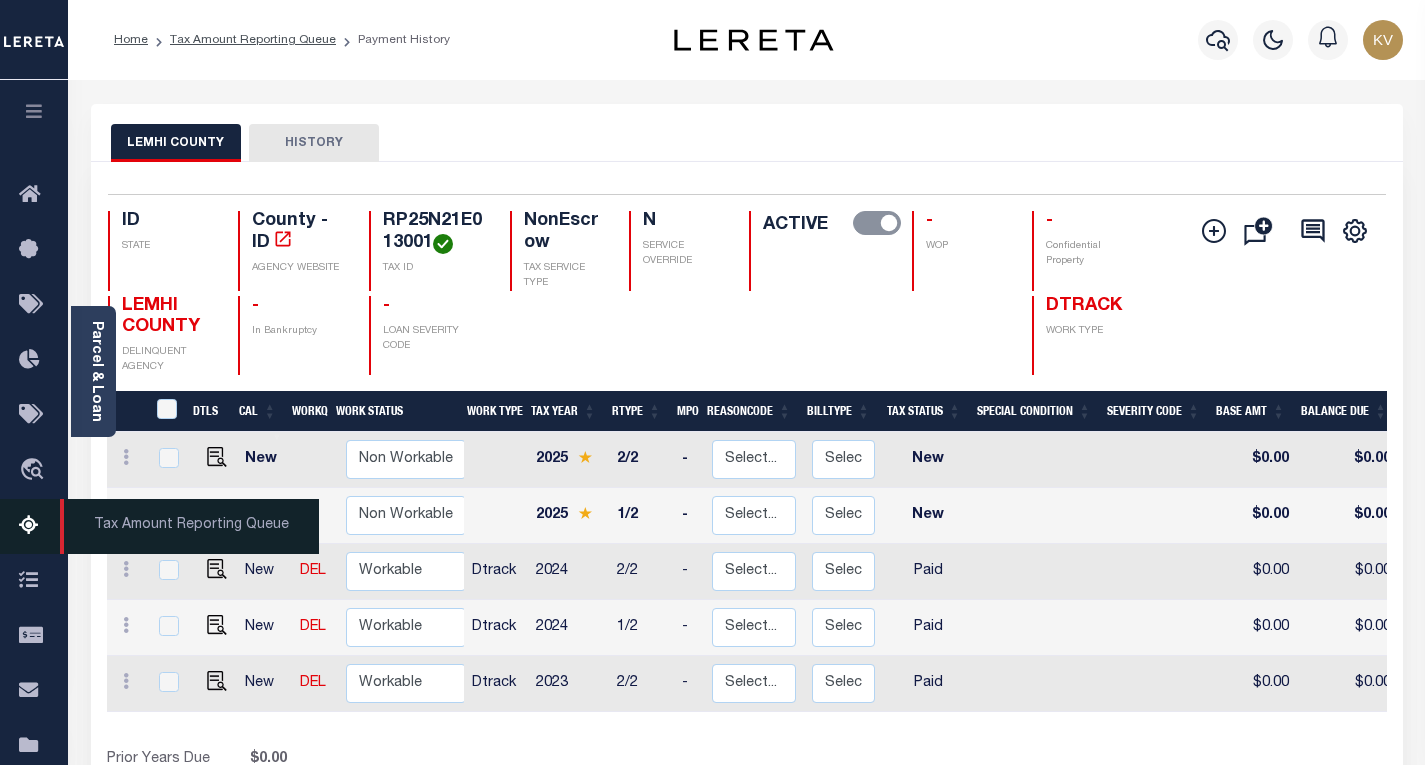 click at bounding box center (35, 526) 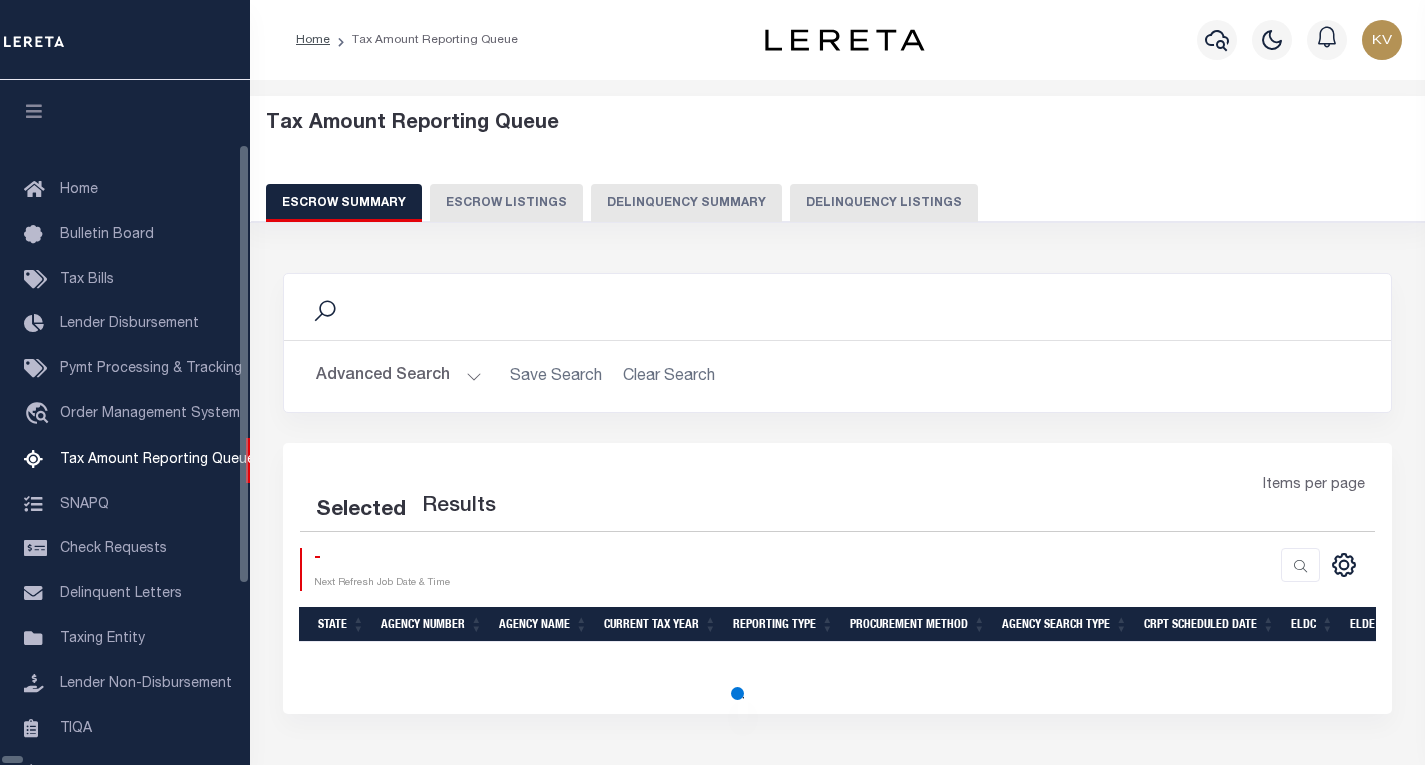 select on "100" 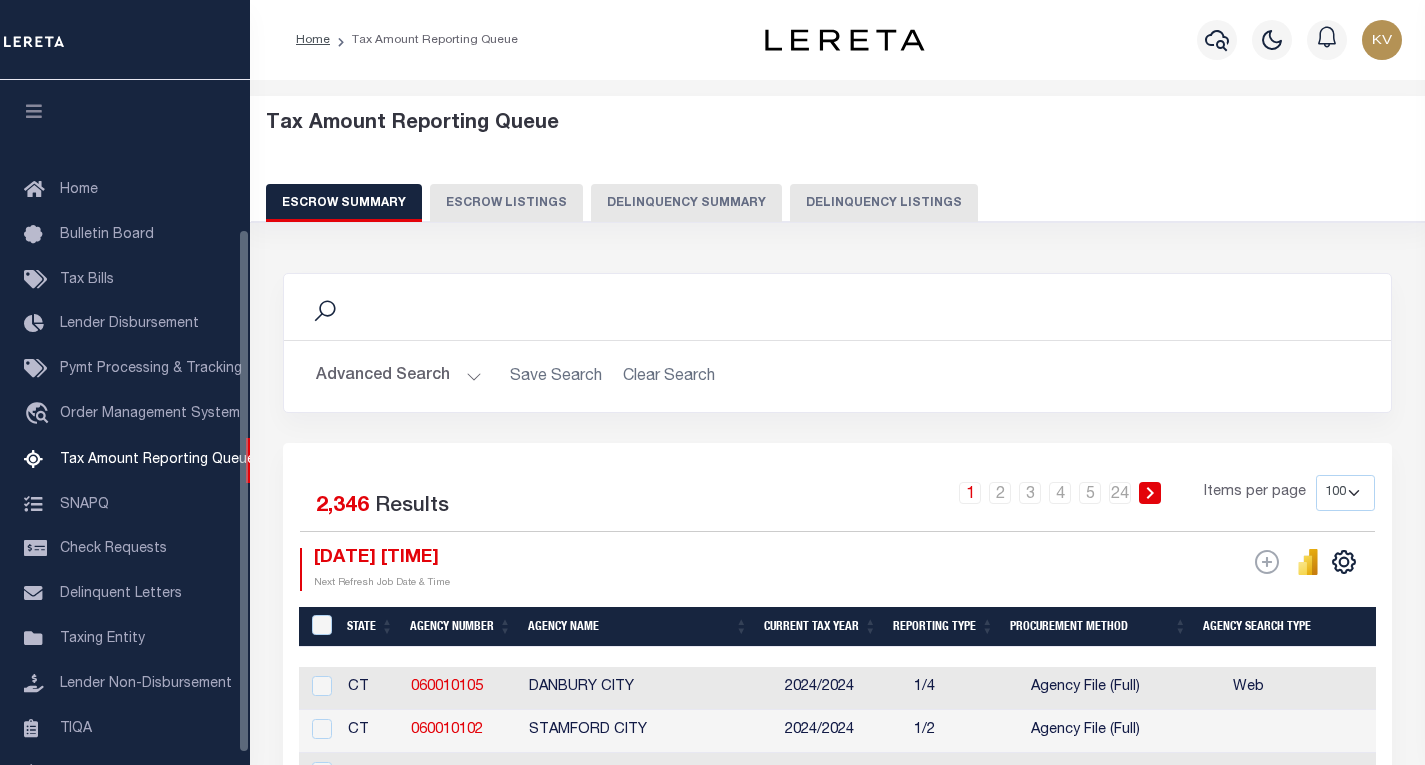 scroll, scrollTop: 194, scrollLeft: 0, axis: vertical 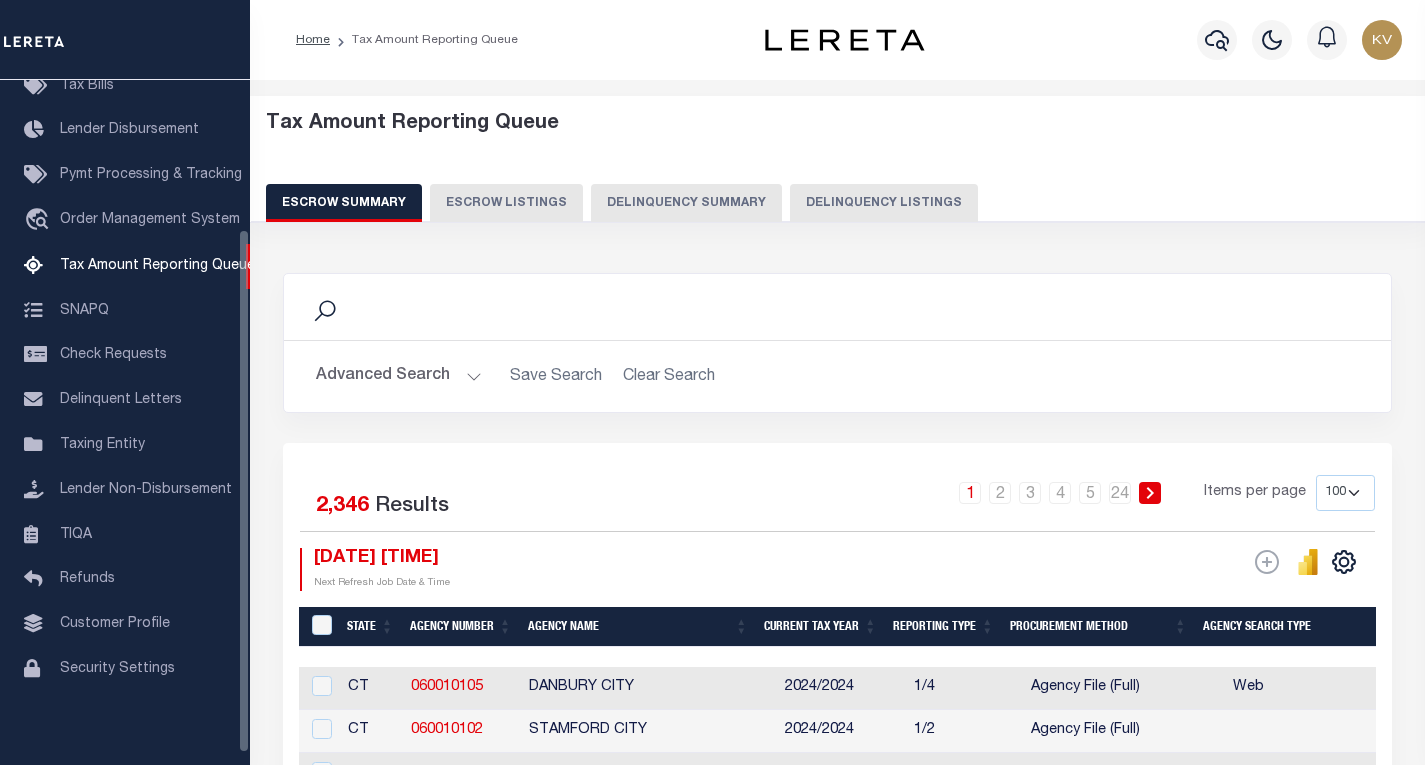 click on "Delinquency Listings" at bounding box center (884, 203) 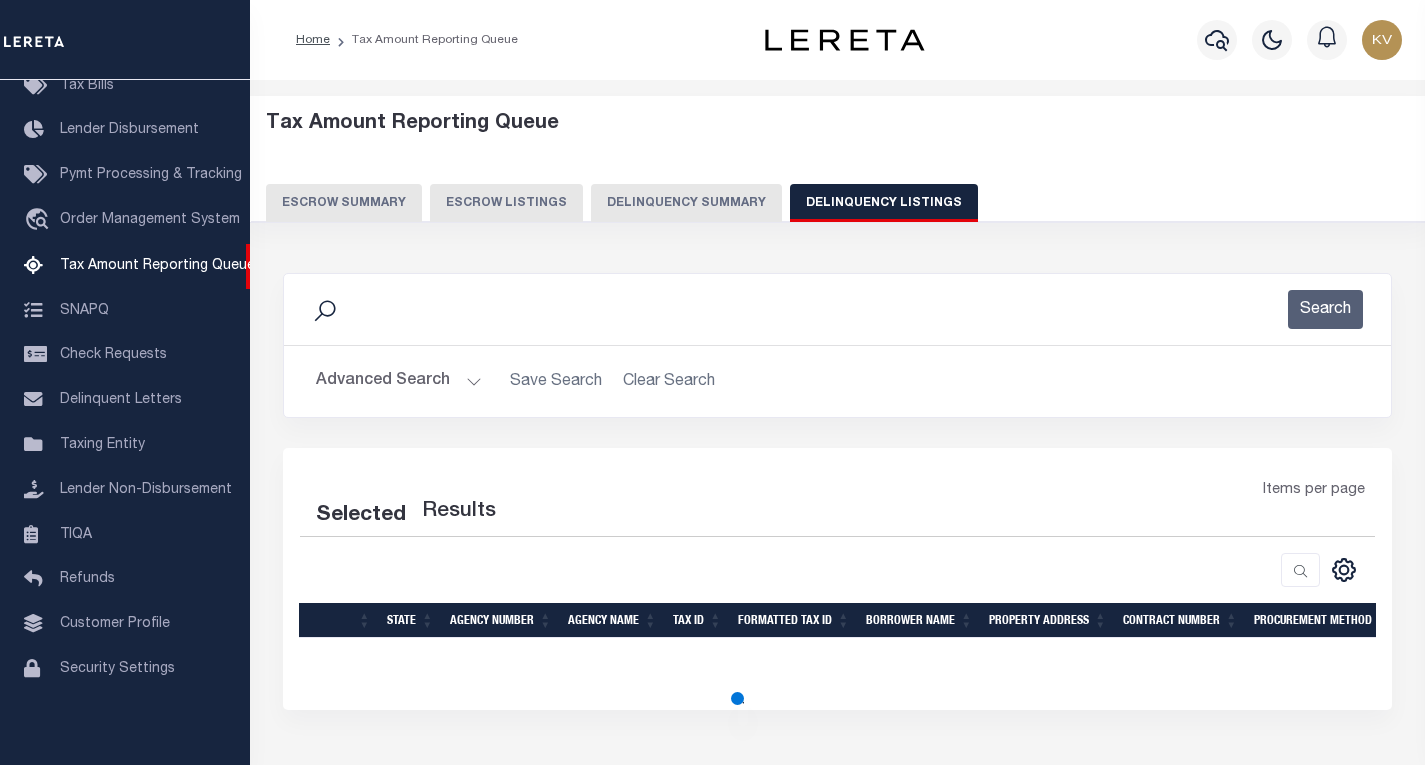 select on "100" 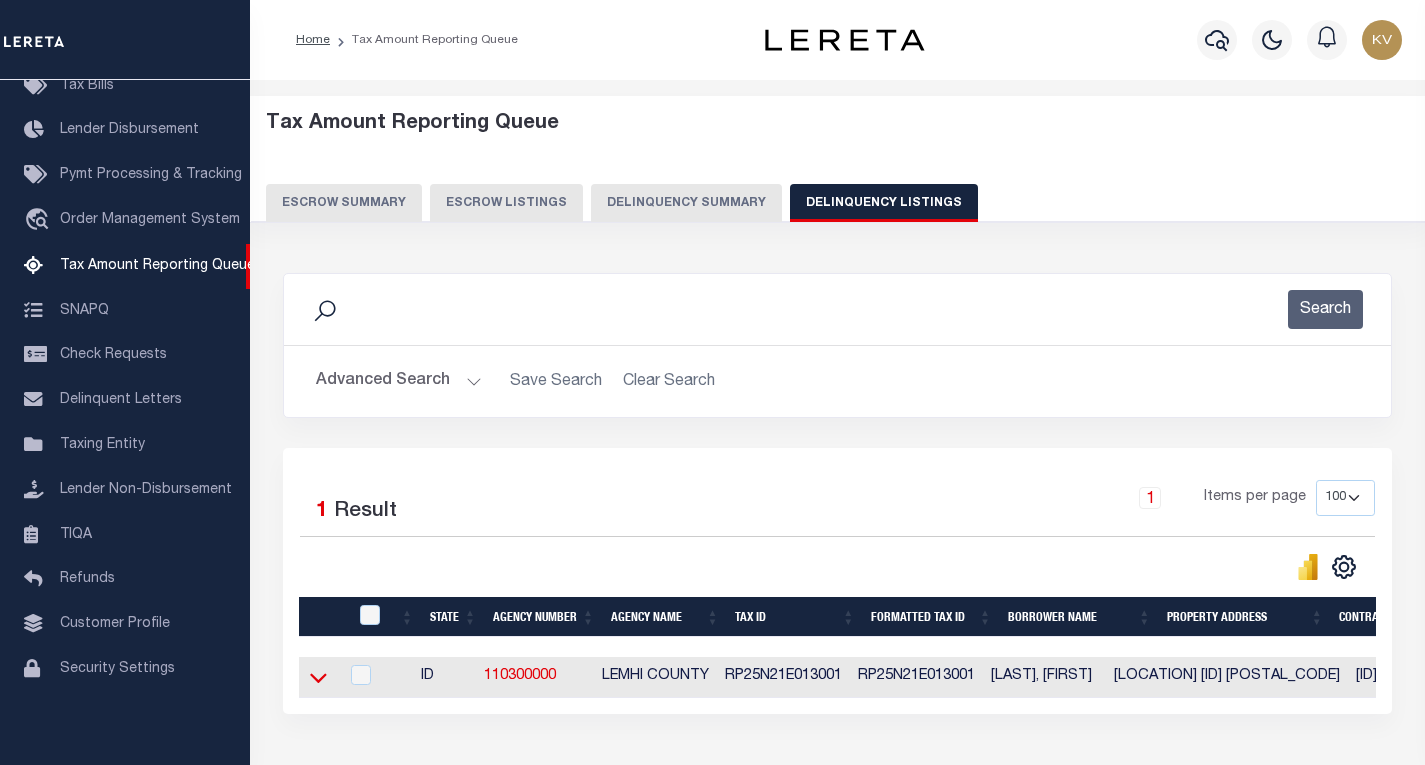 click 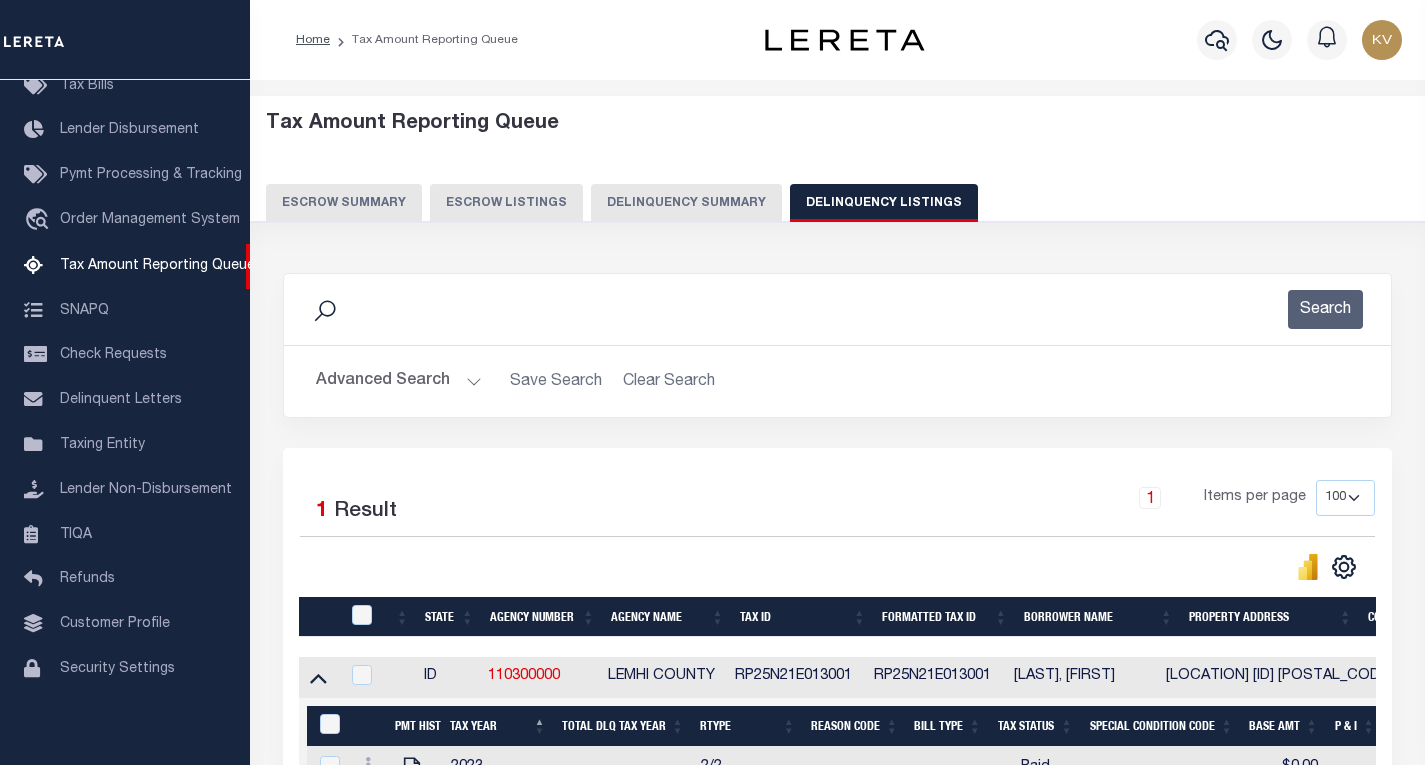 scroll, scrollTop: 200, scrollLeft: 0, axis: vertical 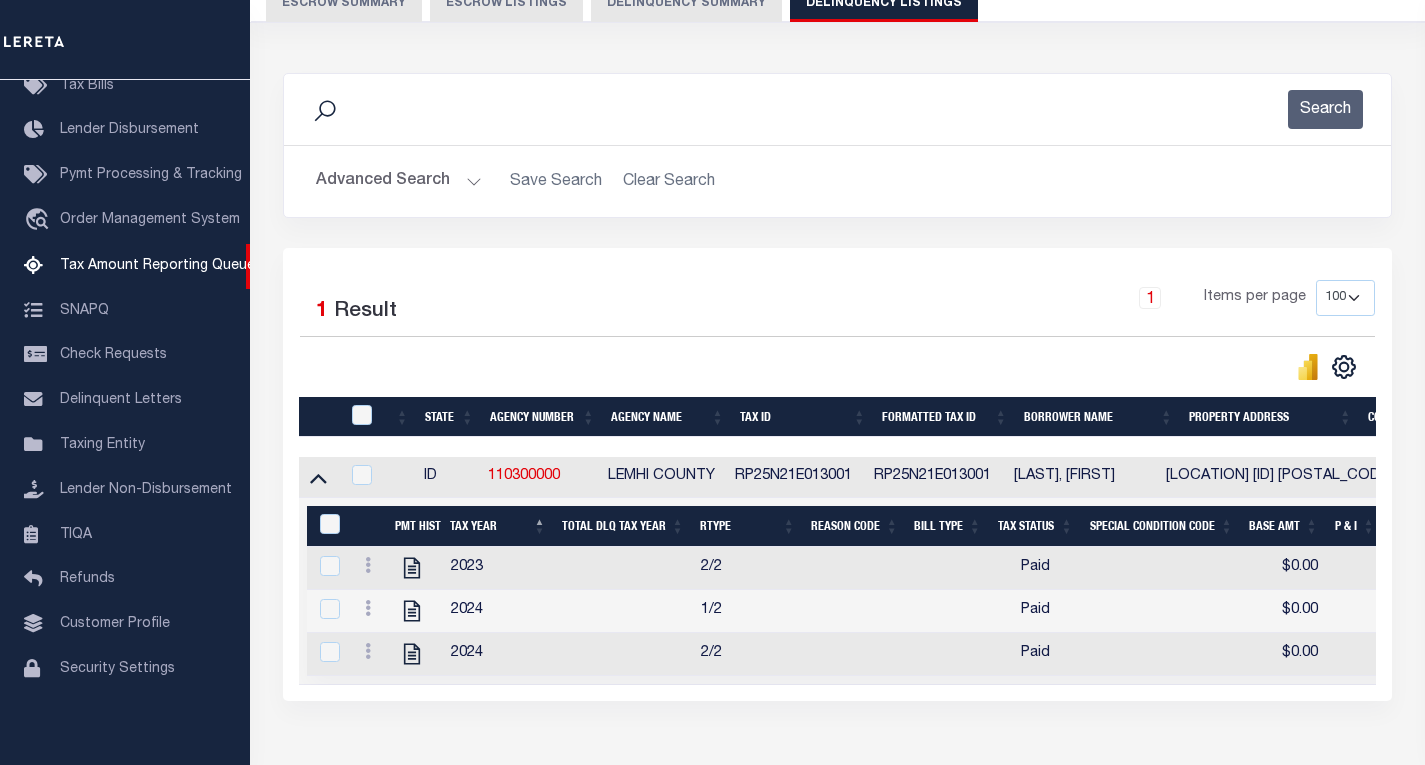 click at bounding box center [364, 416] 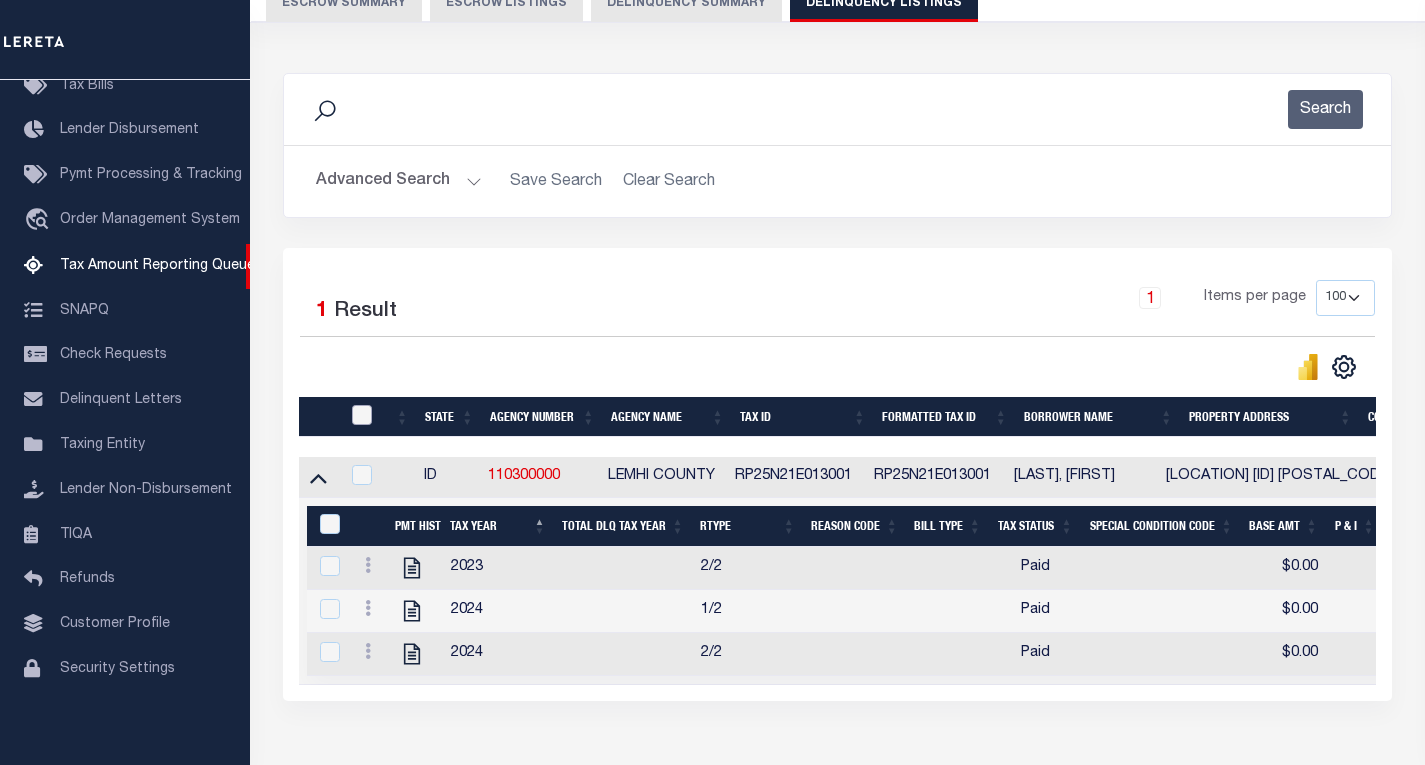 click at bounding box center [362, 415] 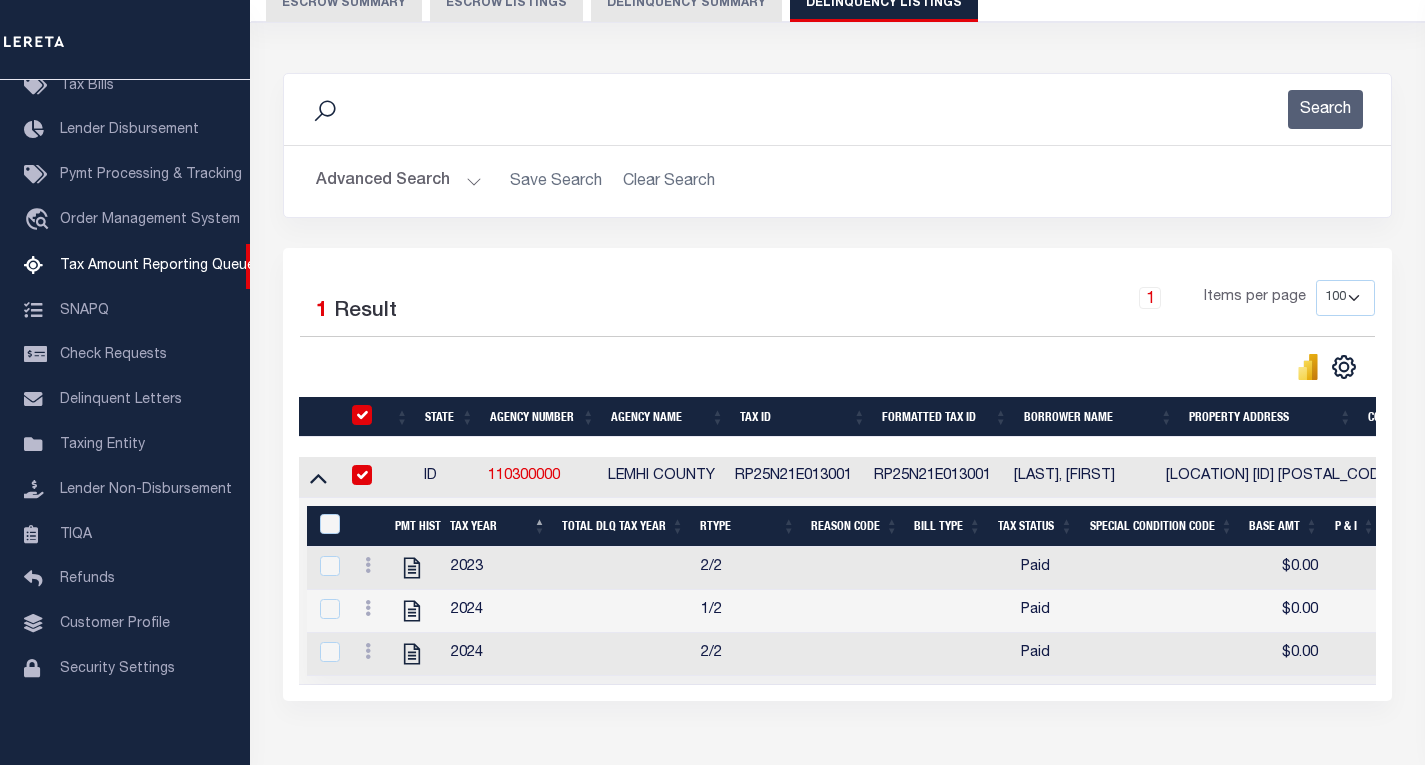 checkbox on "true" 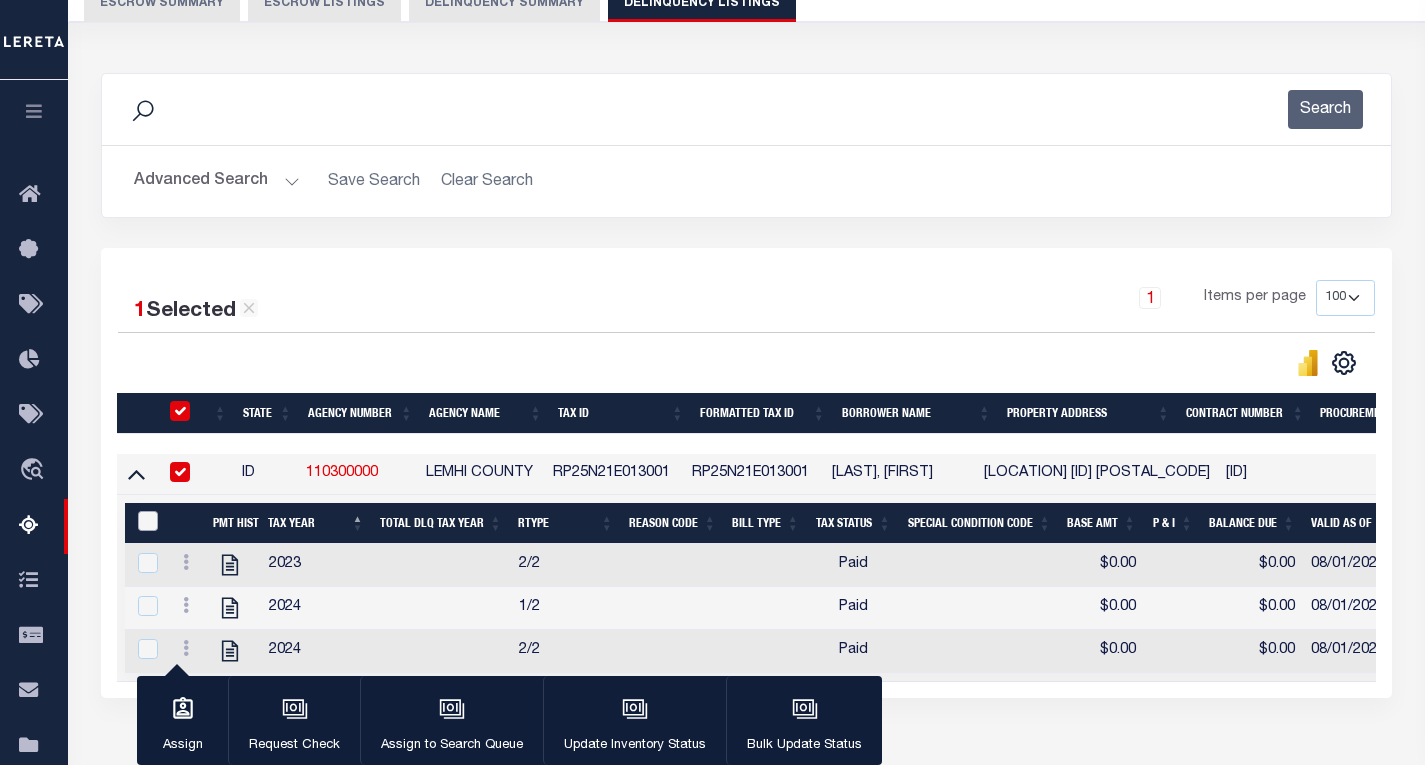 click at bounding box center (148, 521) 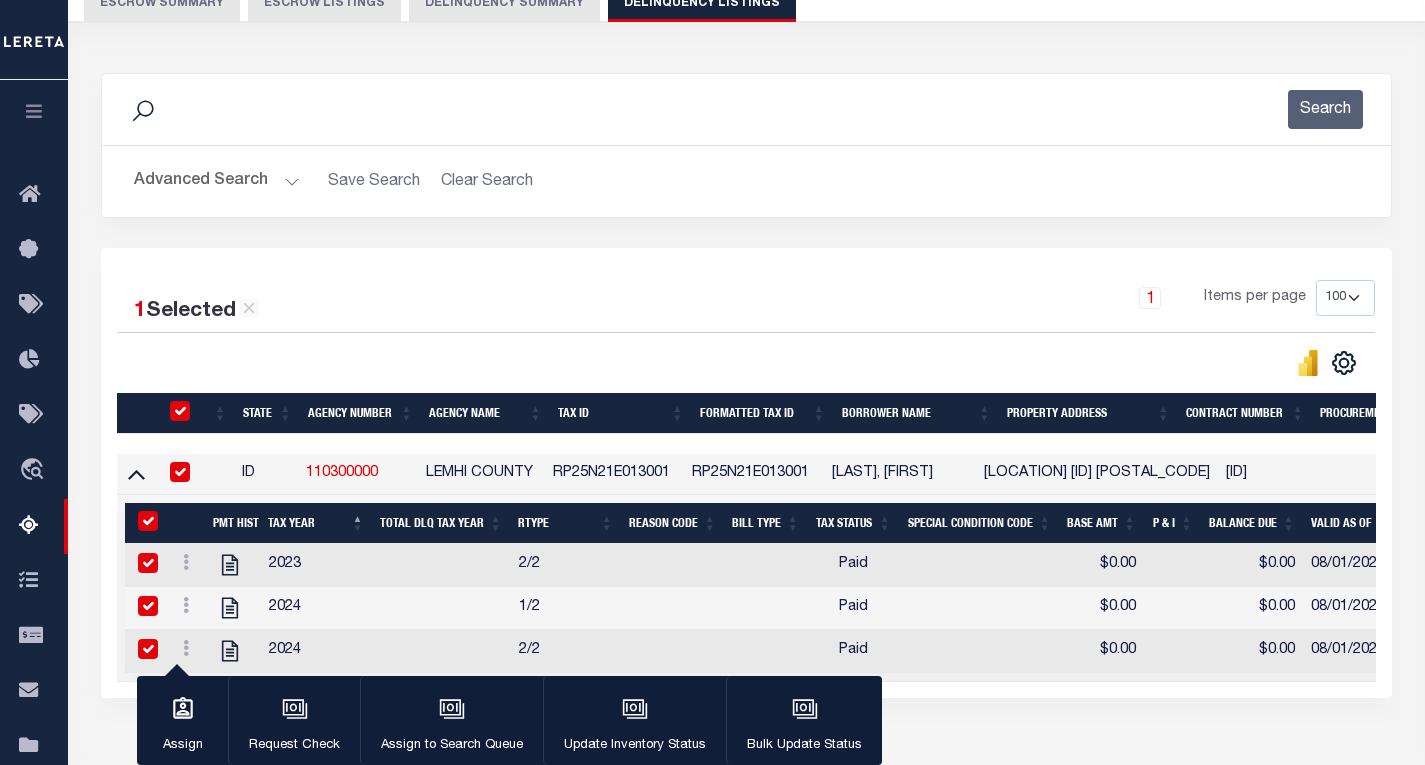 checkbox on "true" 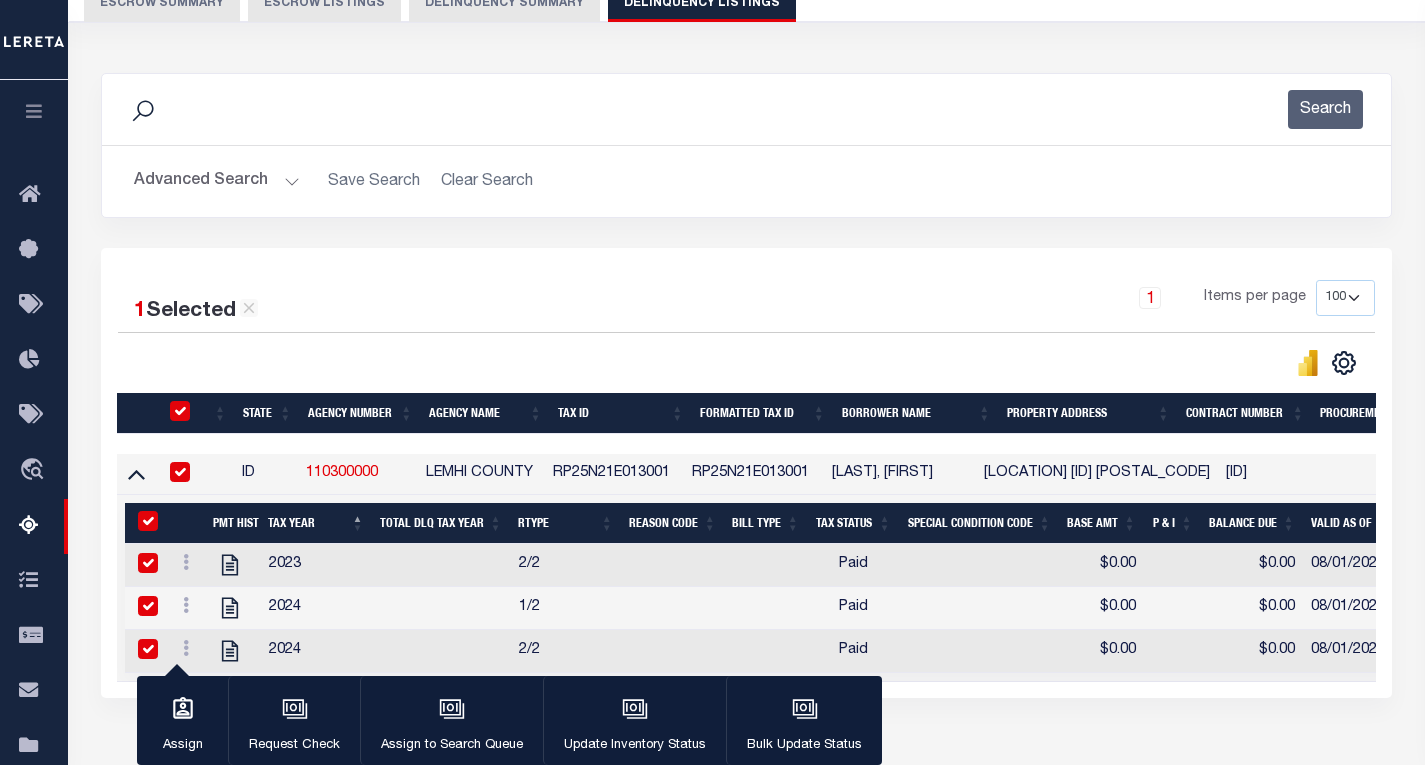 checkbox on "true" 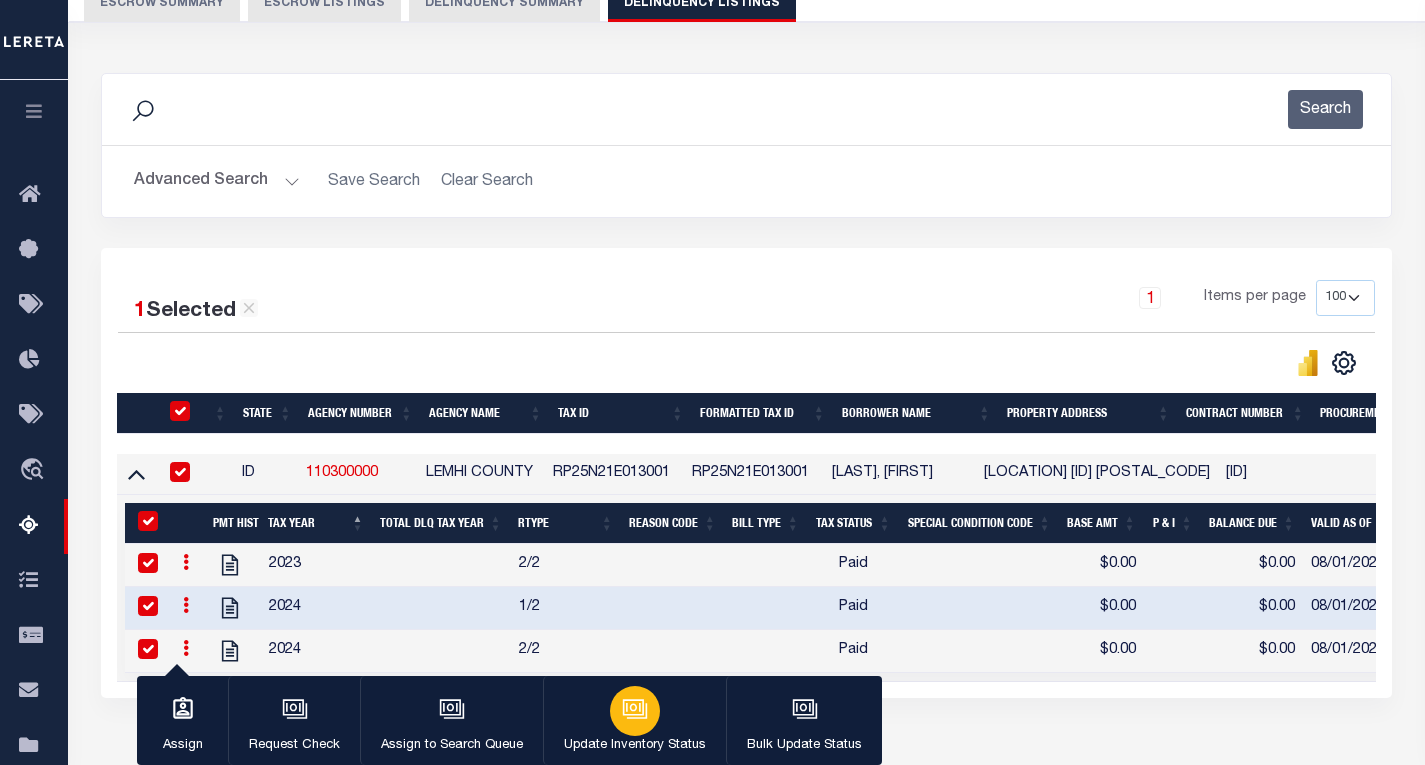 click at bounding box center (635, 711) 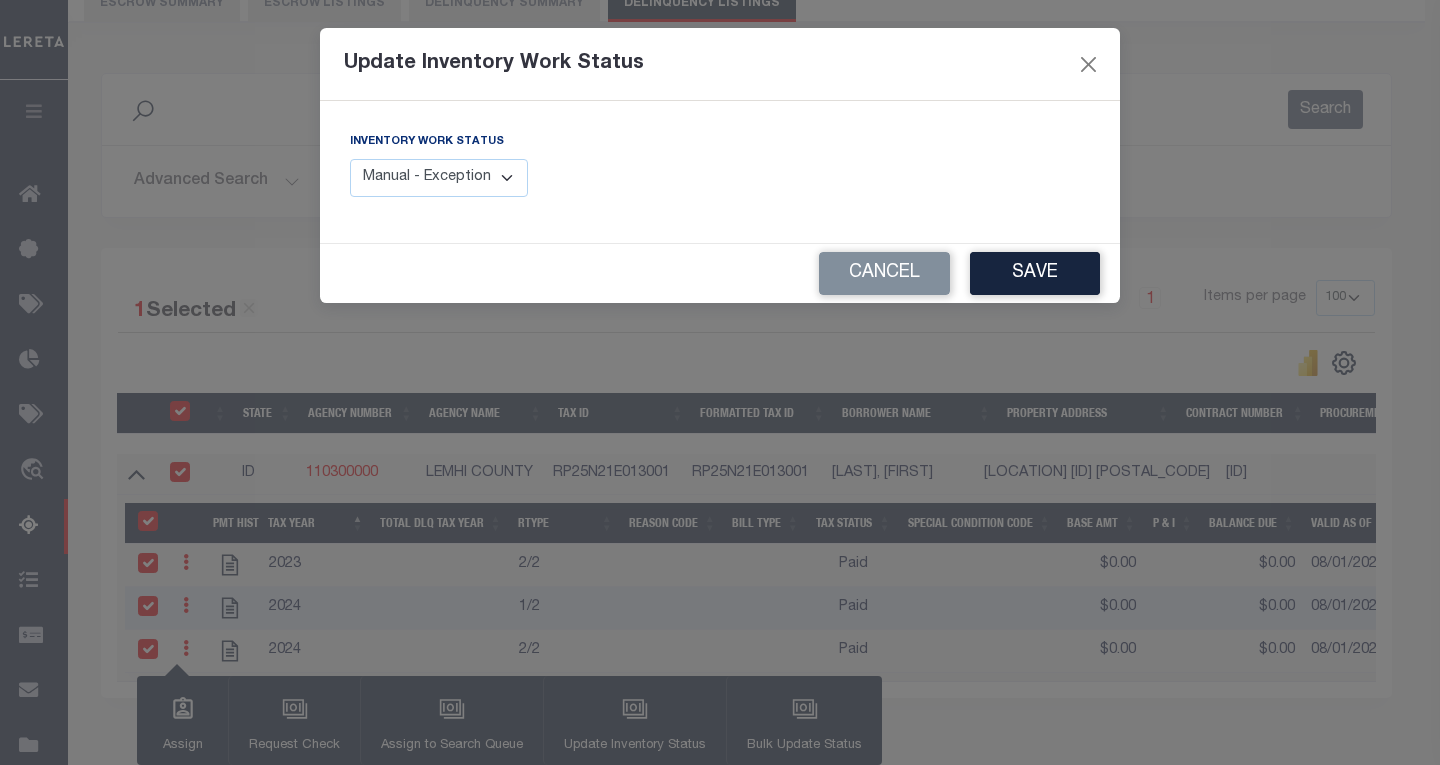 click on "Manual - Exception
Pended - Awaiting Search
Late Add Exception
Completed" at bounding box center (439, 178) 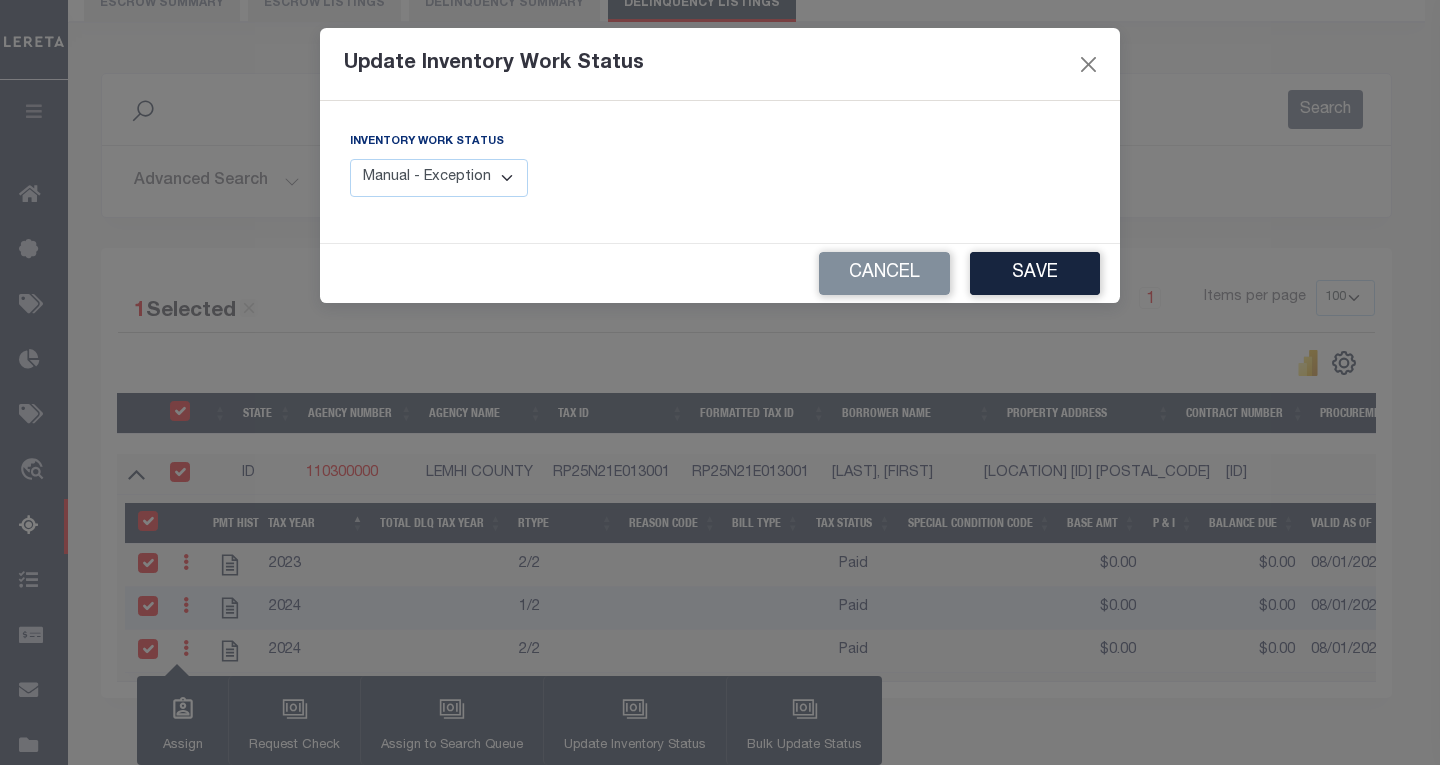 select on "4" 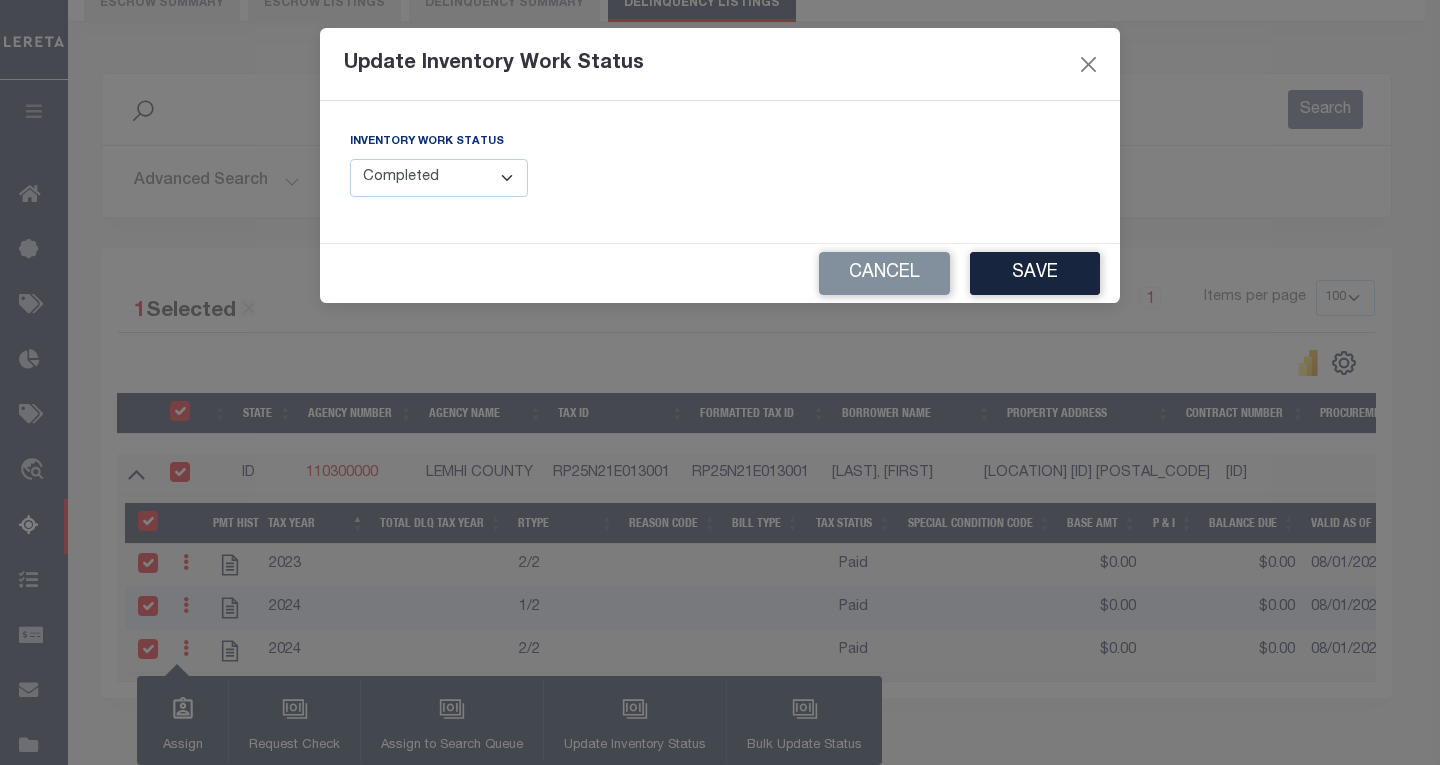 click on "Manual - Exception
Pended - Awaiting Search
Late Add Exception
Completed" at bounding box center [439, 178] 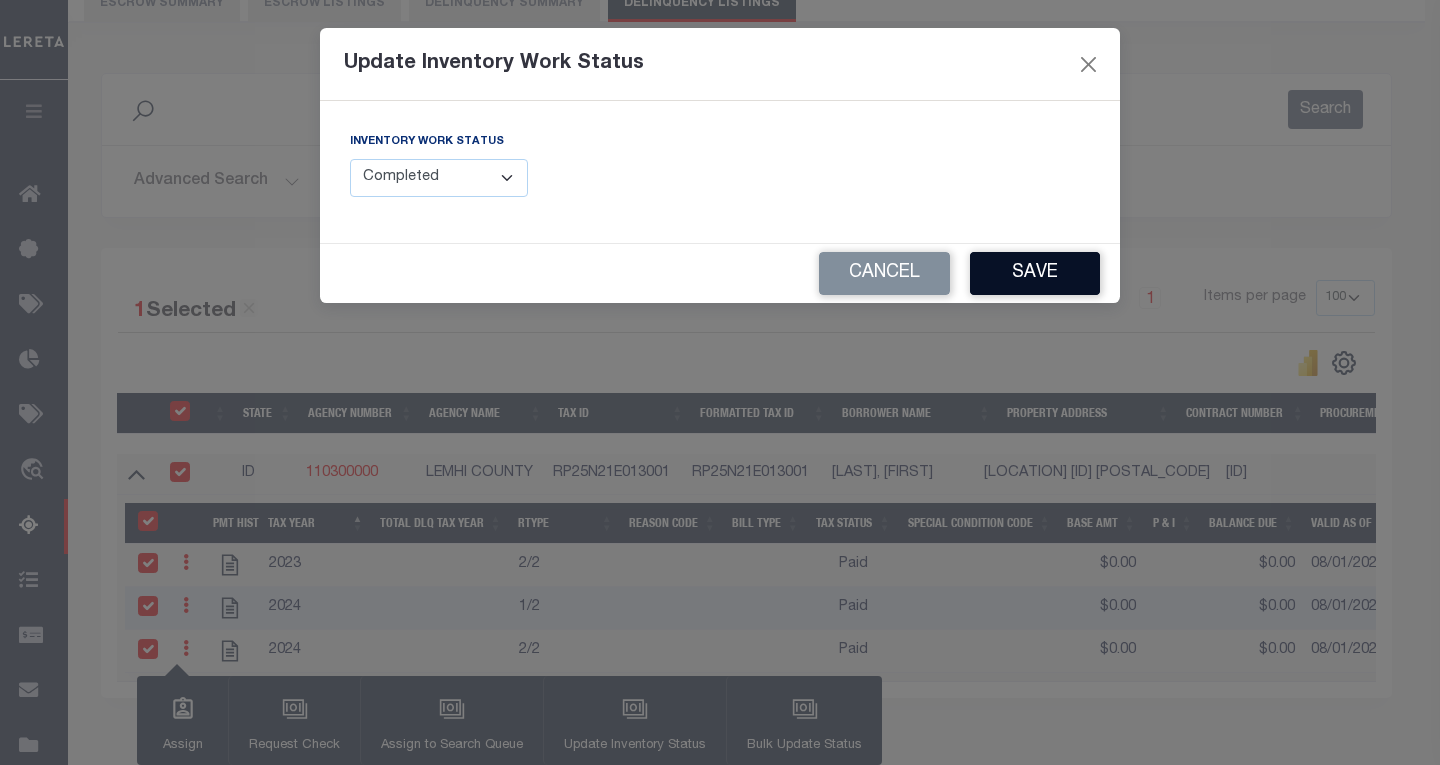click on "Save" at bounding box center (1035, 273) 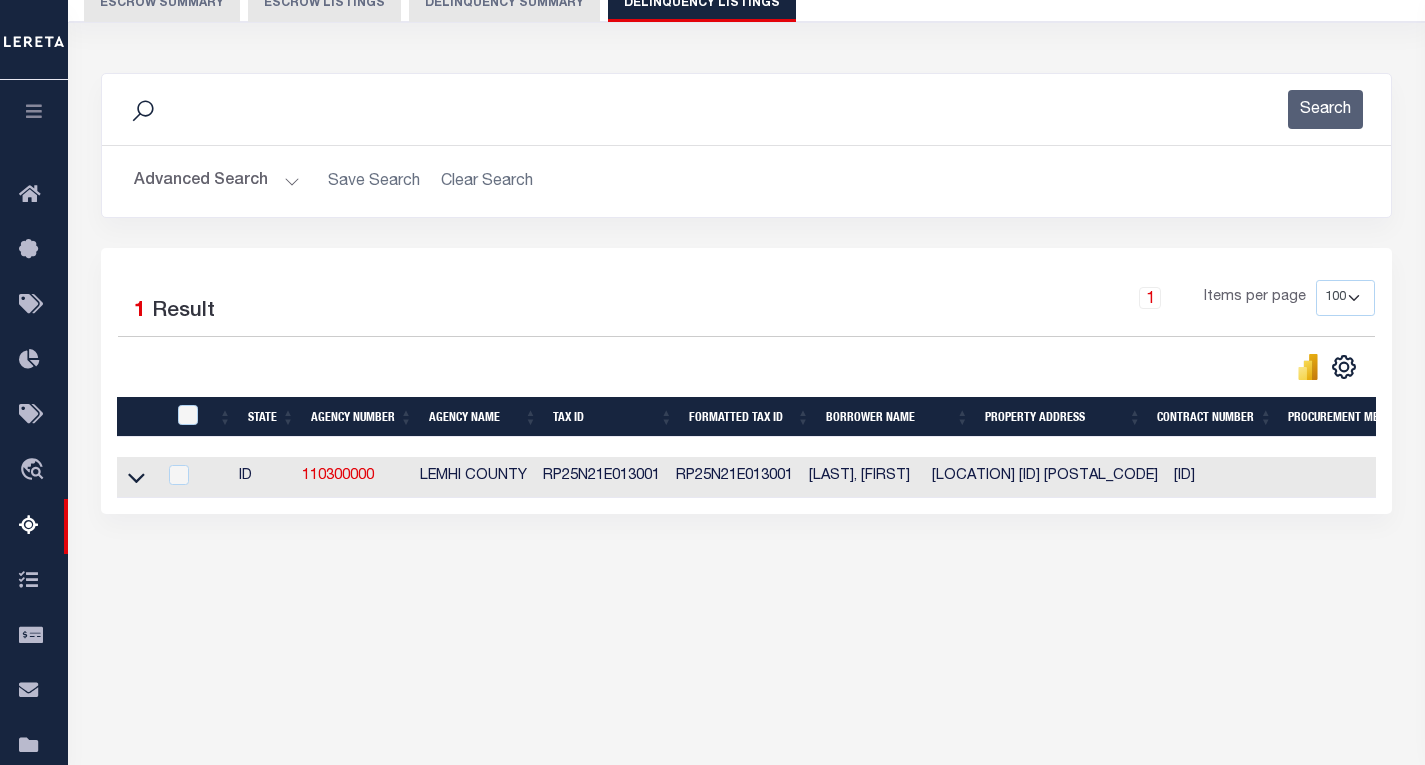 click on "Advanced Search" at bounding box center [217, 181] 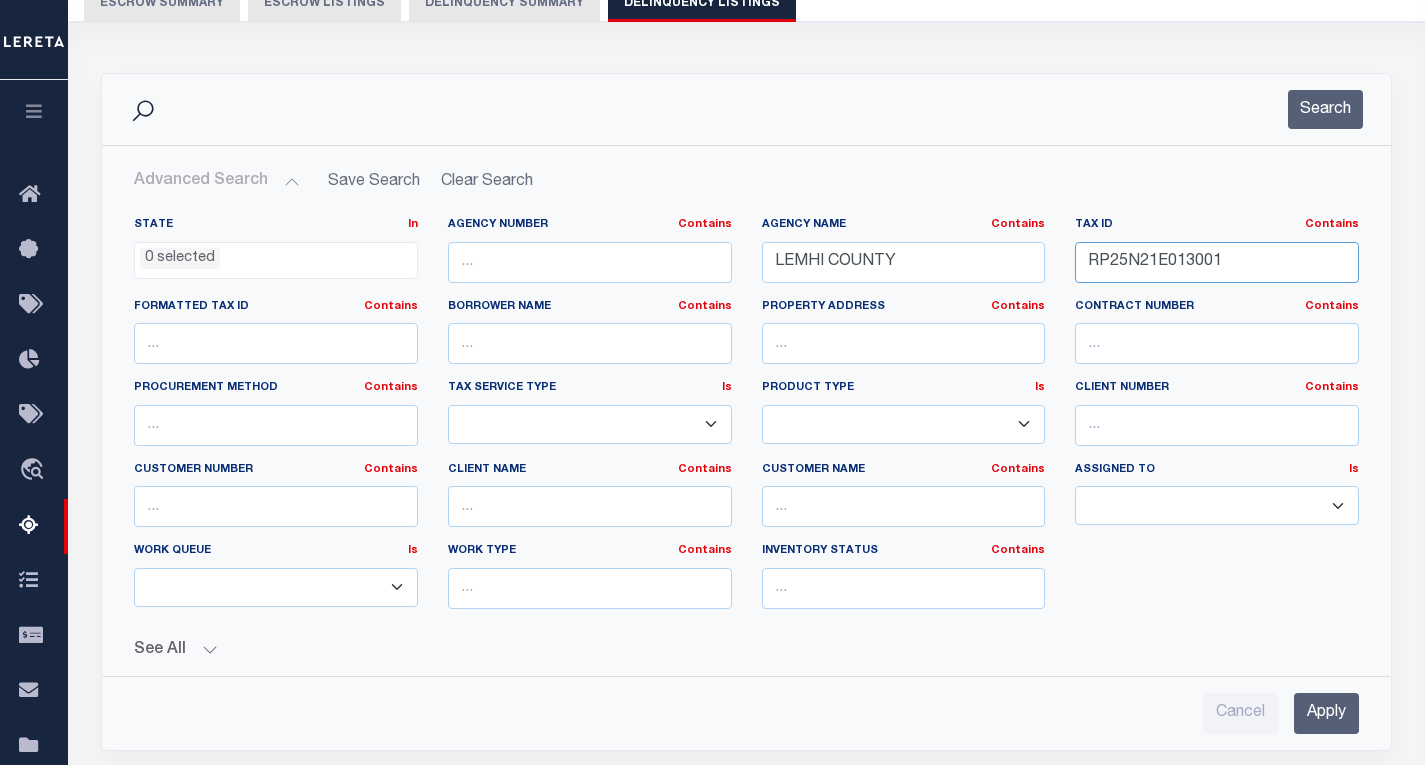 click on "RP25N21E013001" at bounding box center [1217, 262] 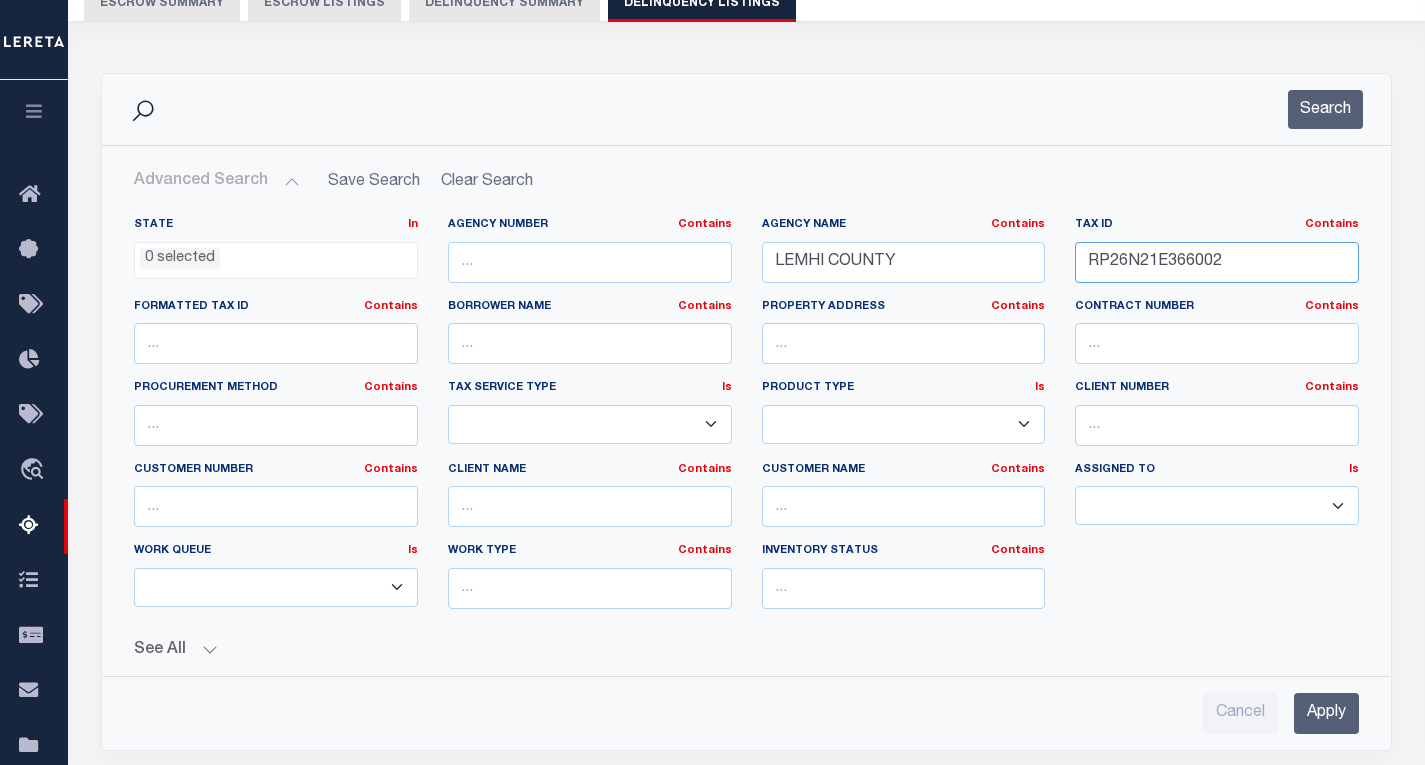 type on "RP26N21E366002" 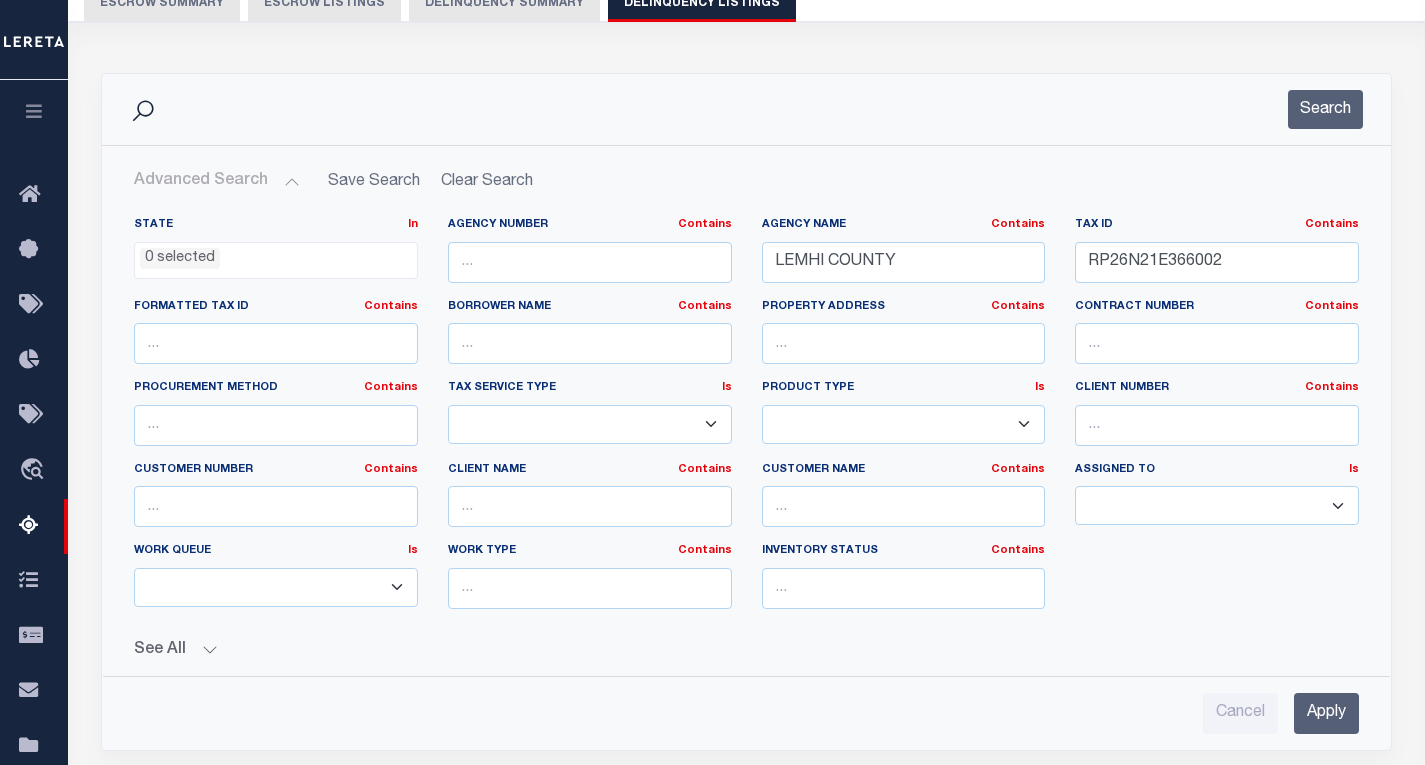 click on "Apply" at bounding box center (1326, 713) 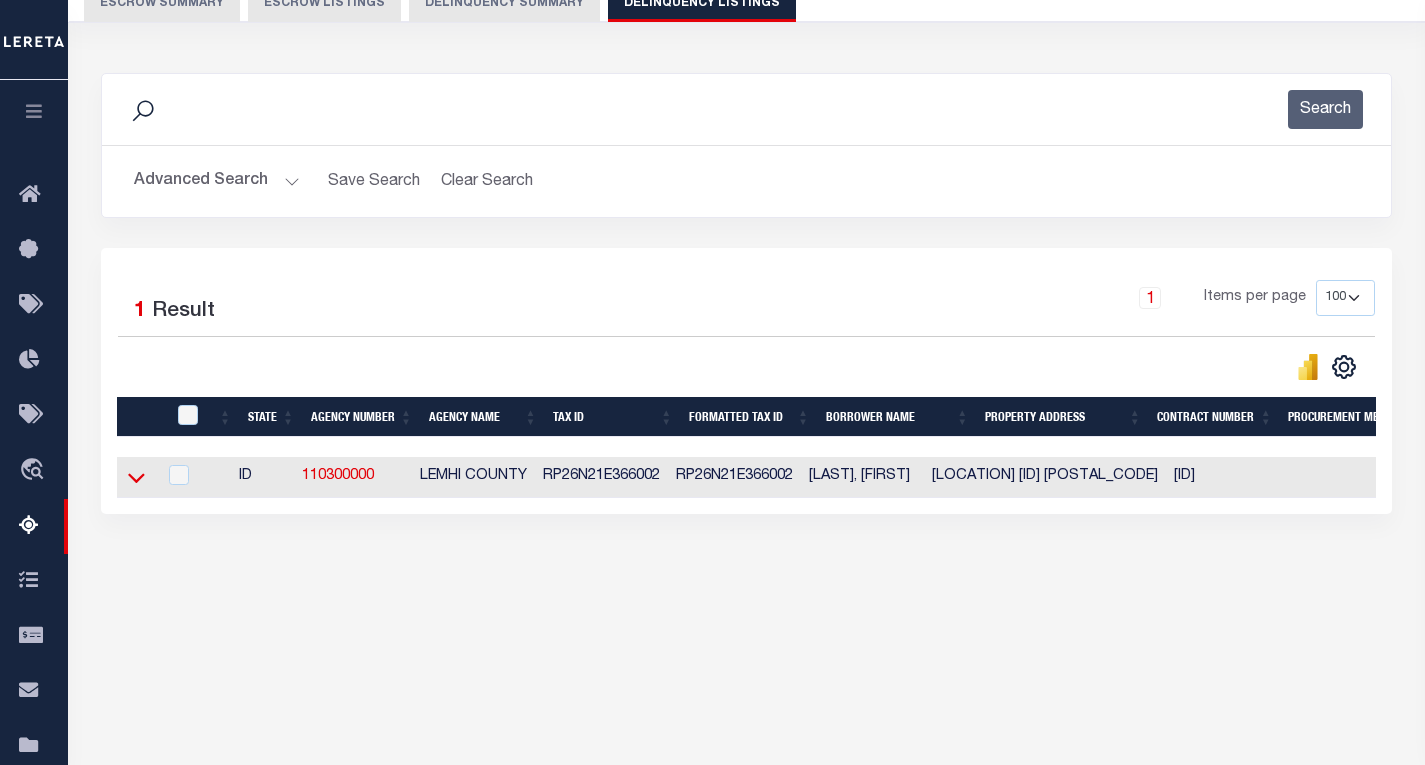 click 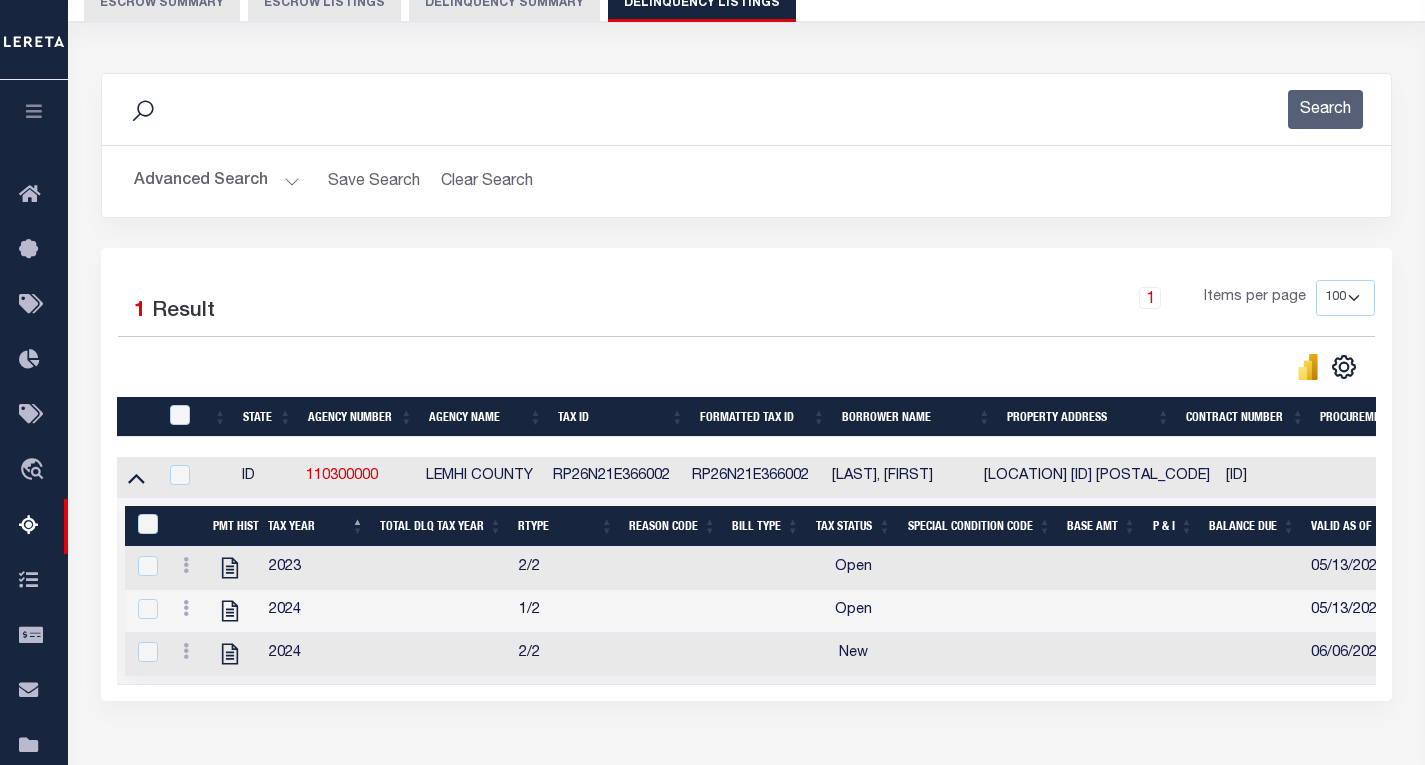 scroll, scrollTop: 337, scrollLeft: 0, axis: vertical 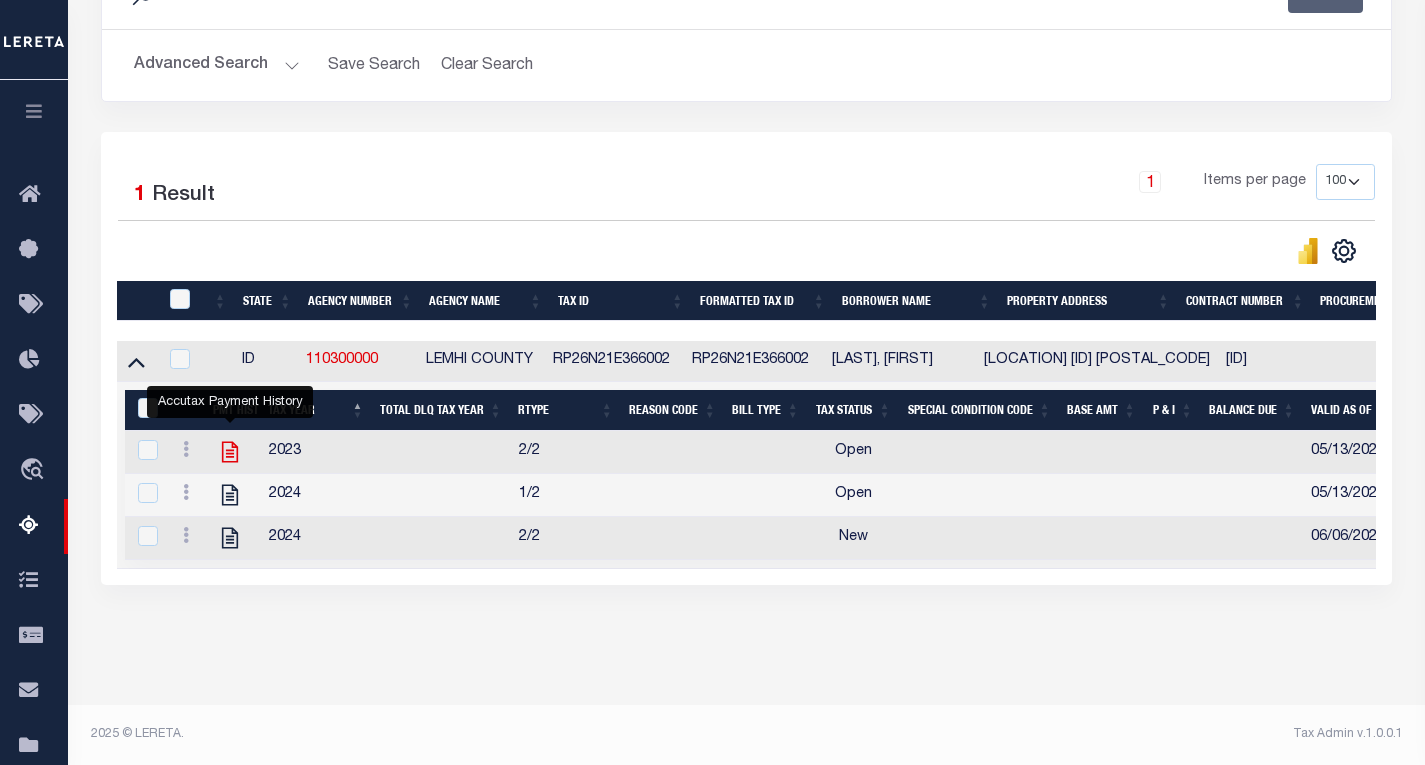 click 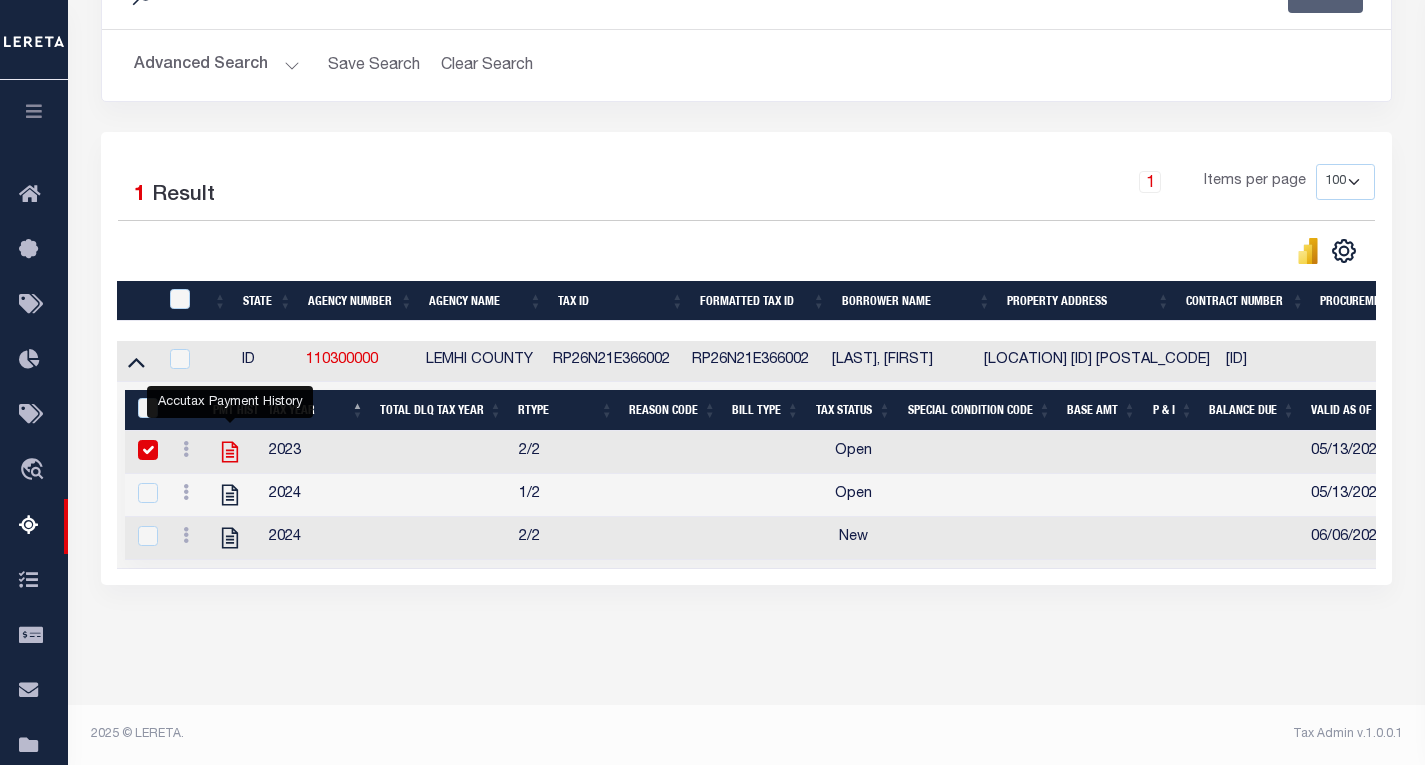 checkbox on "false" 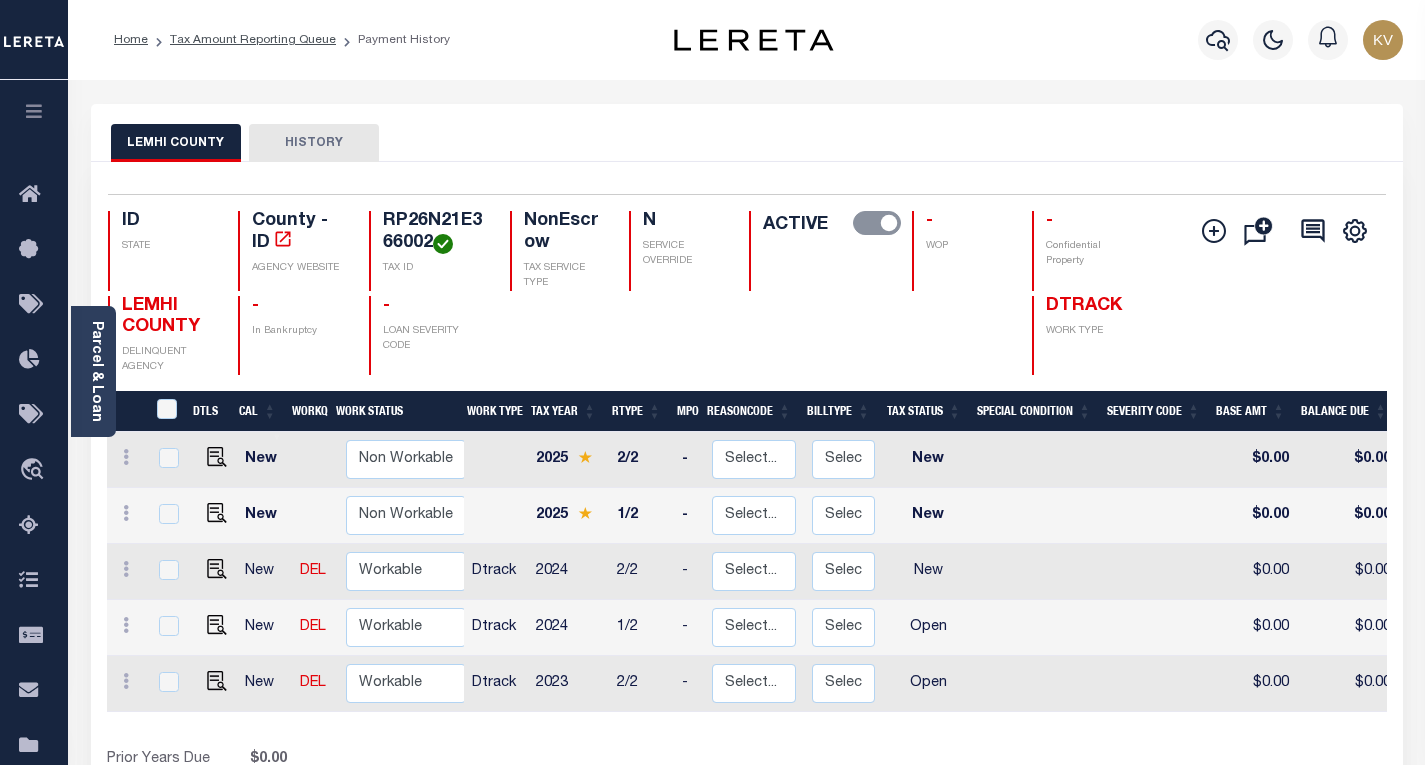 scroll, scrollTop: 100, scrollLeft: 0, axis: vertical 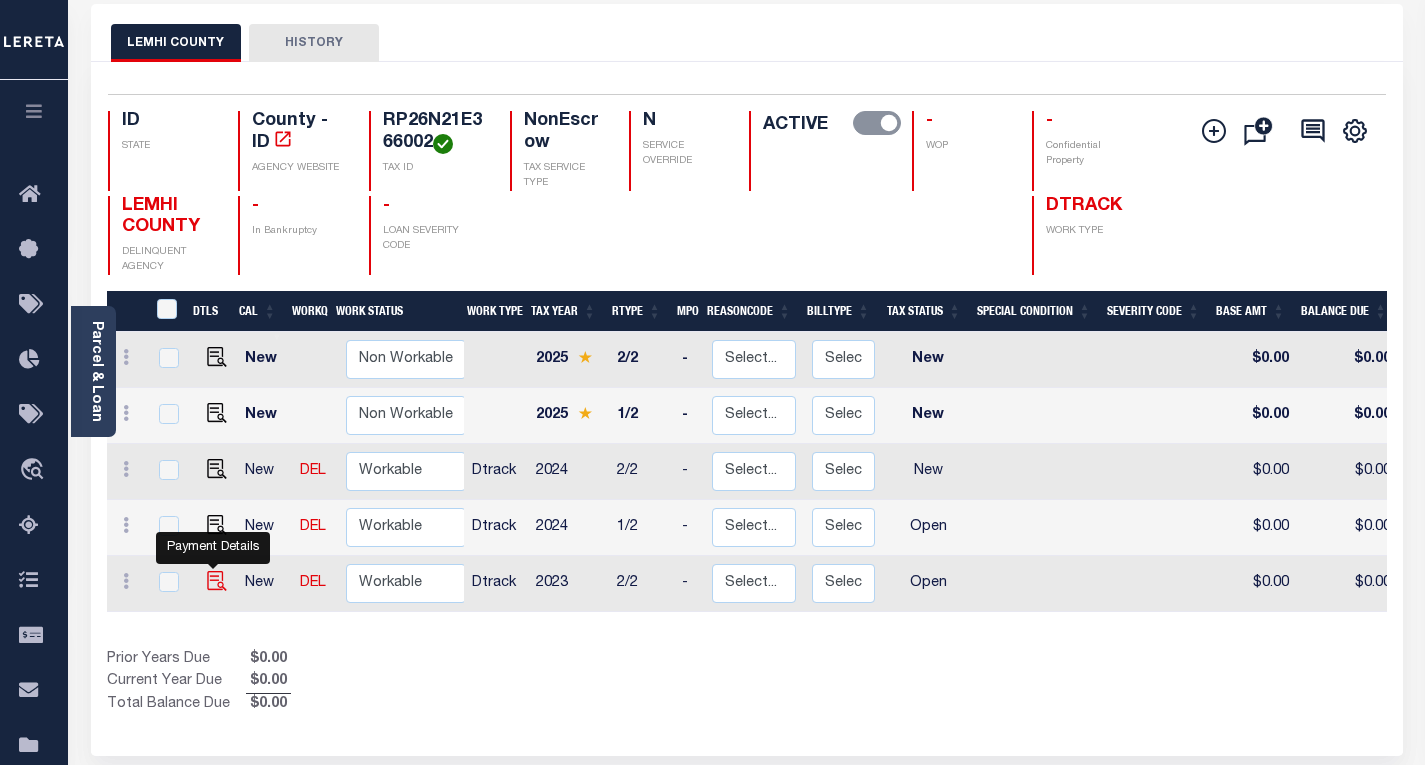 click at bounding box center [217, 581] 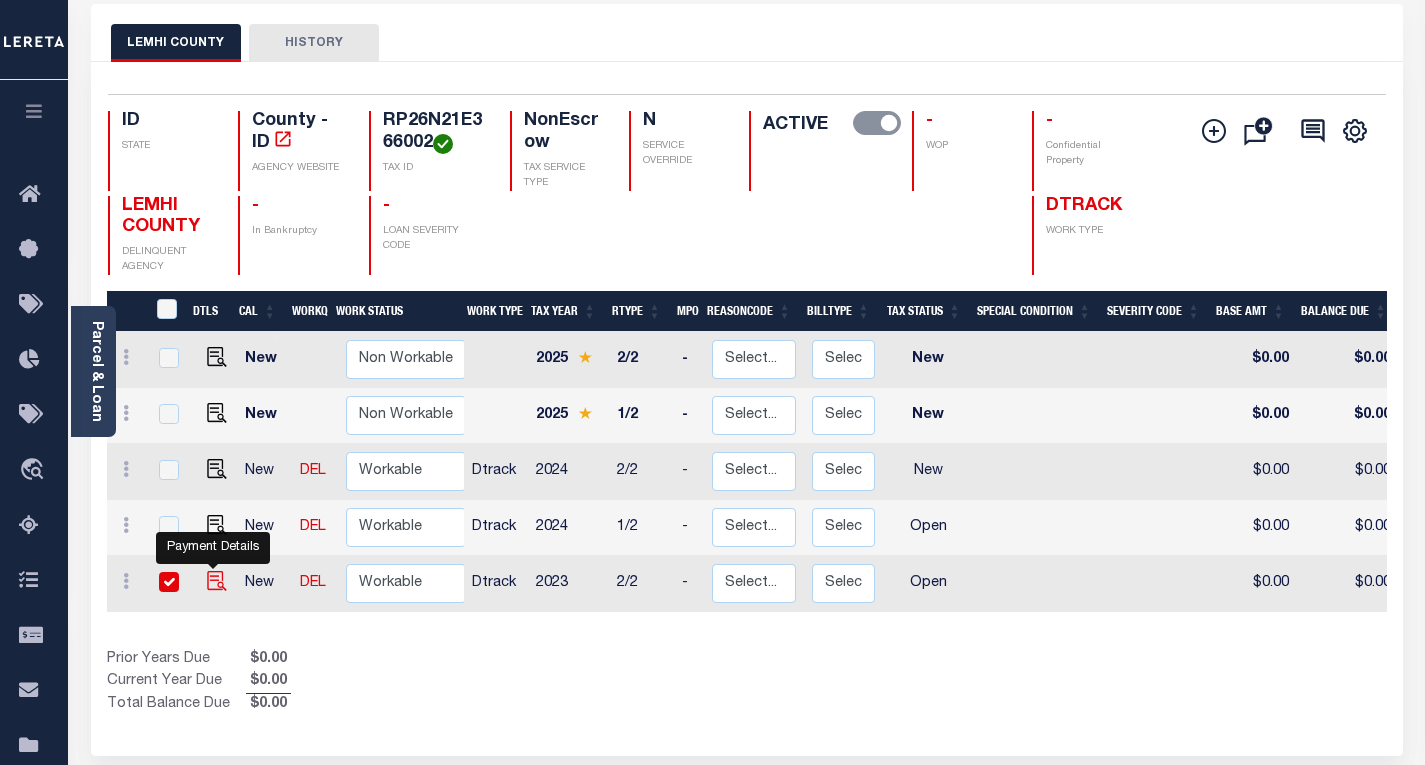 checkbox on "true" 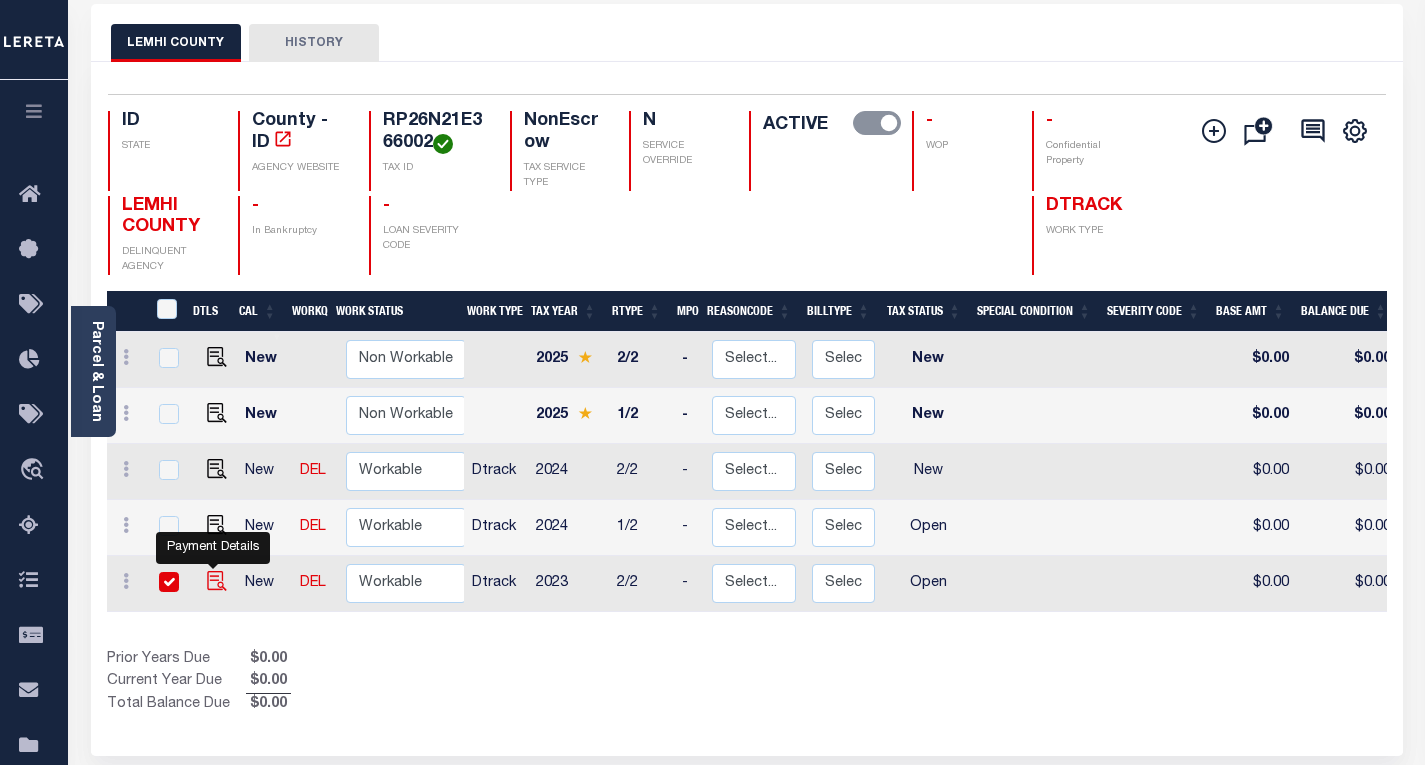 checkbox on "true" 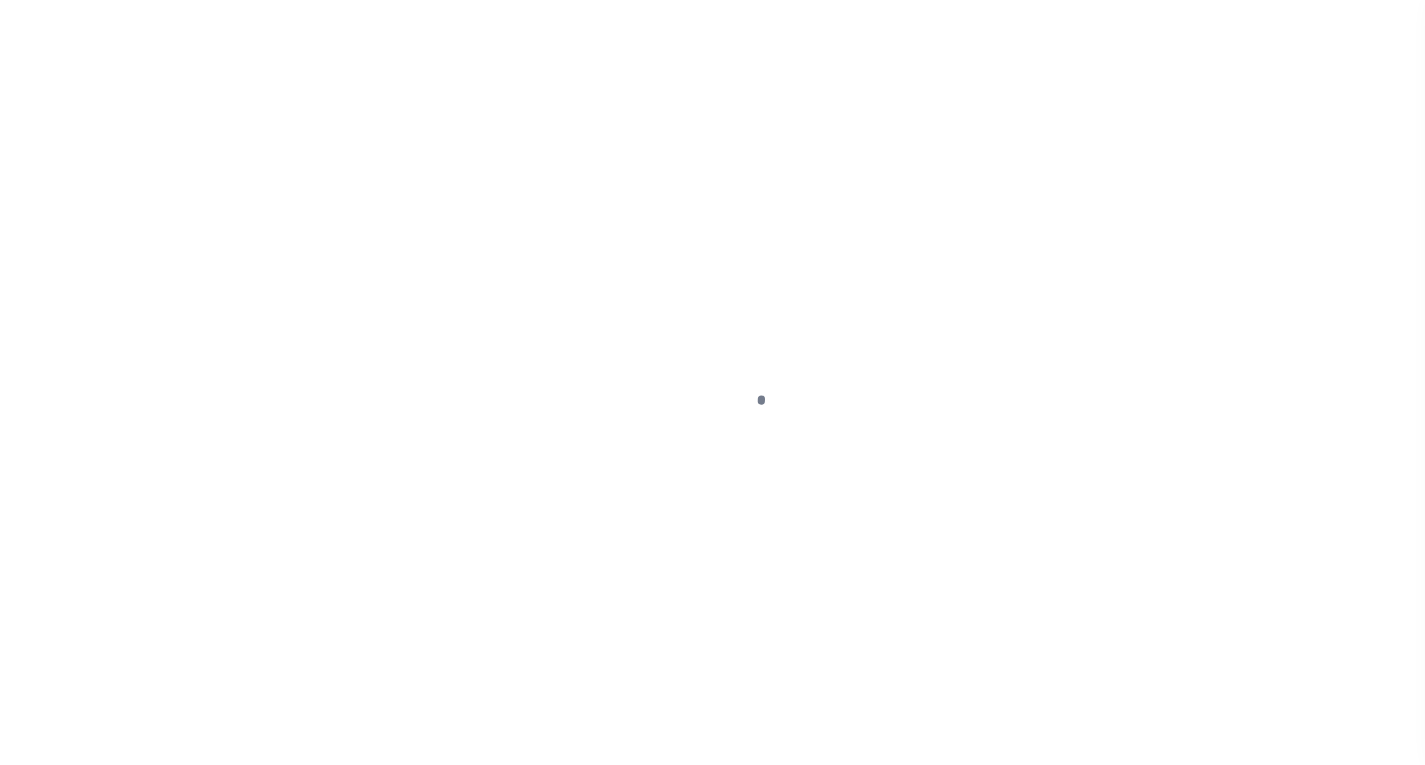 scroll, scrollTop: 0, scrollLeft: 0, axis: both 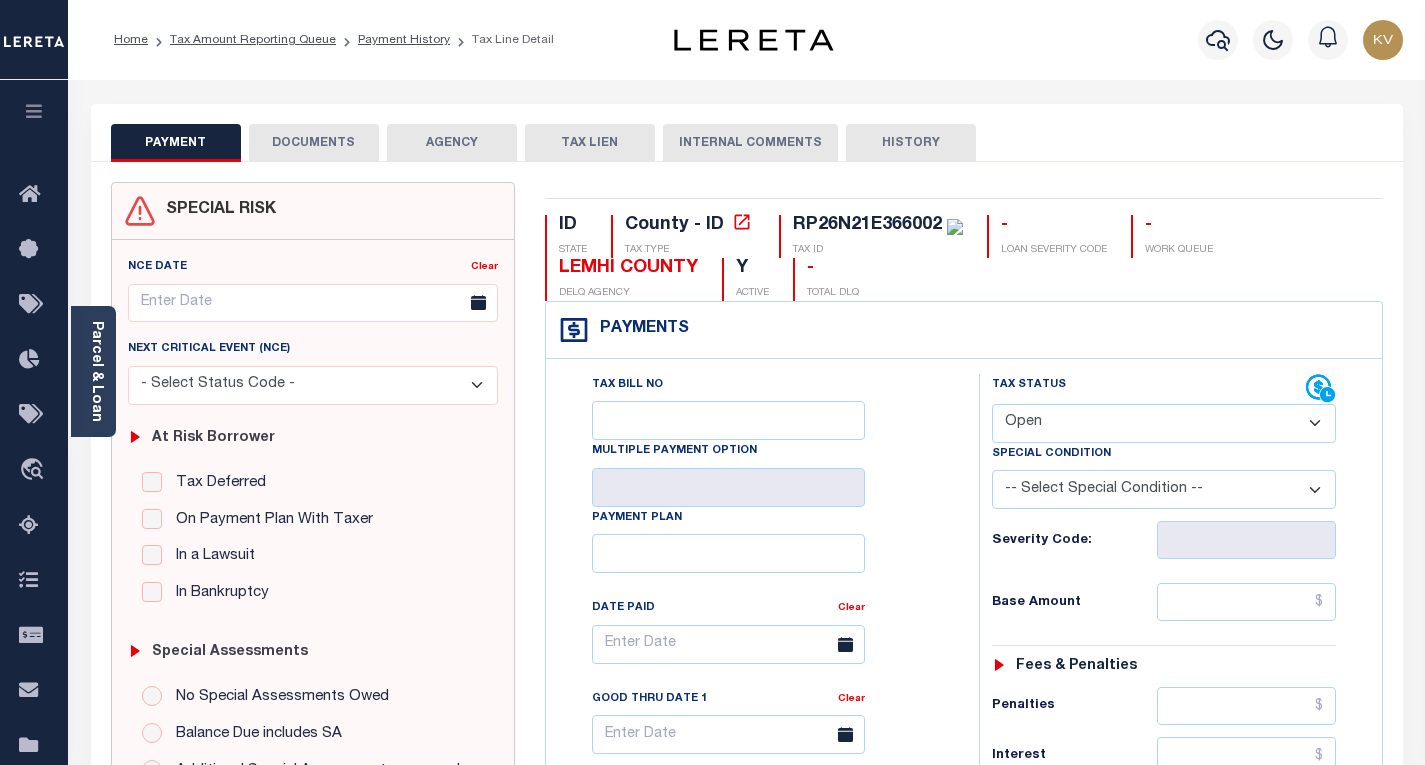 click on "- Select Status Code -
Open
Due/Unpaid
Paid
Incomplete
No Tax Due
Internal Refund Processed
New" at bounding box center (1164, 423) 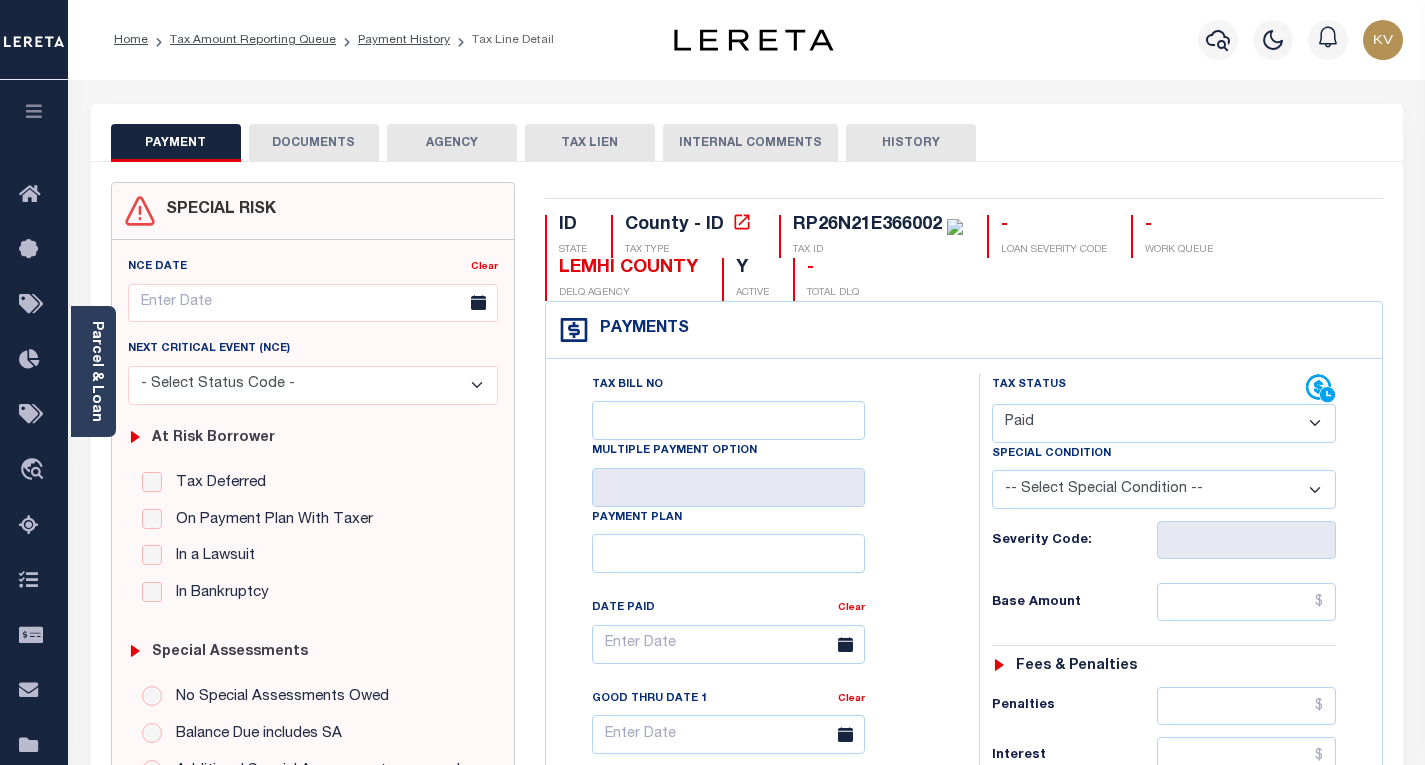 click on "- Select Status Code -
Open
Due/Unpaid
Paid
Incomplete
No Tax Due
Internal Refund Processed
New" at bounding box center (1164, 423) 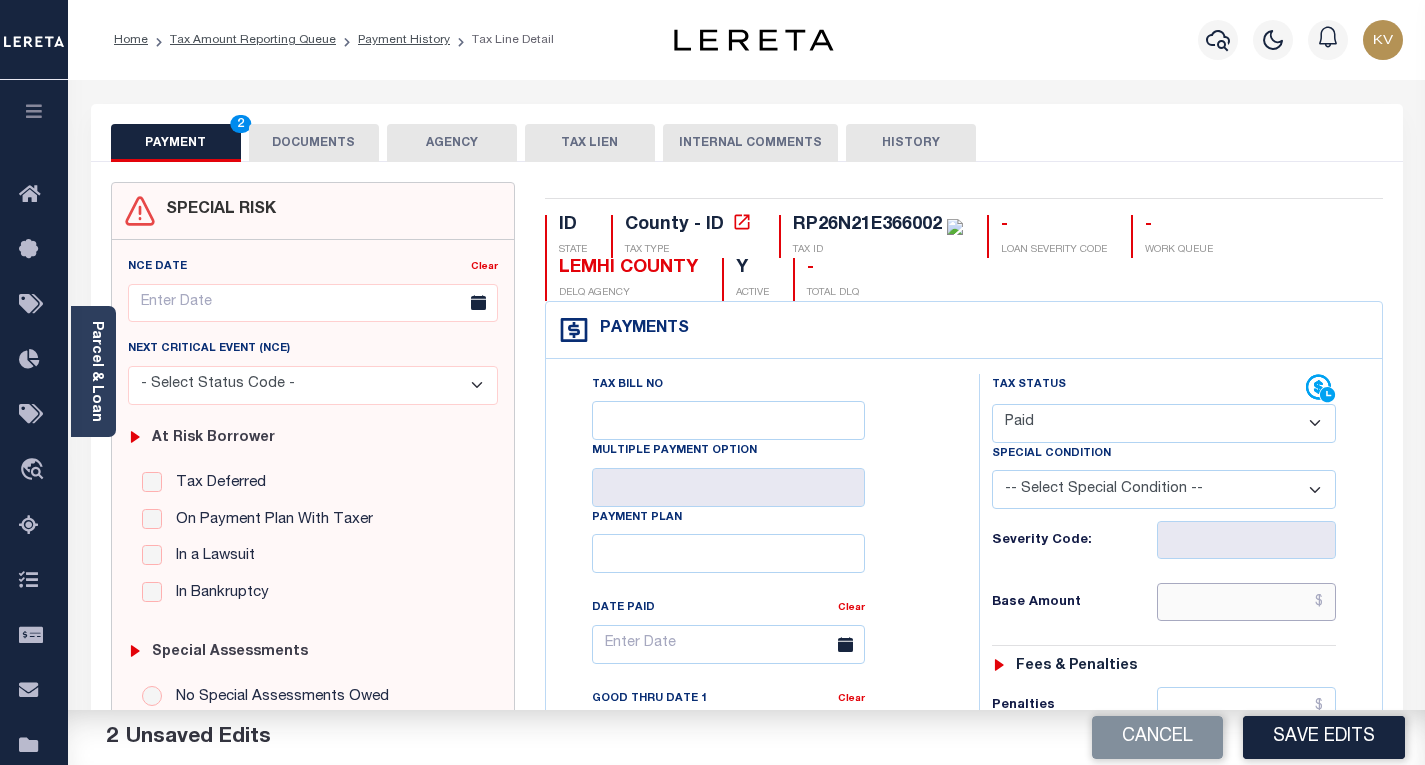 click at bounding box center (1246, 602) 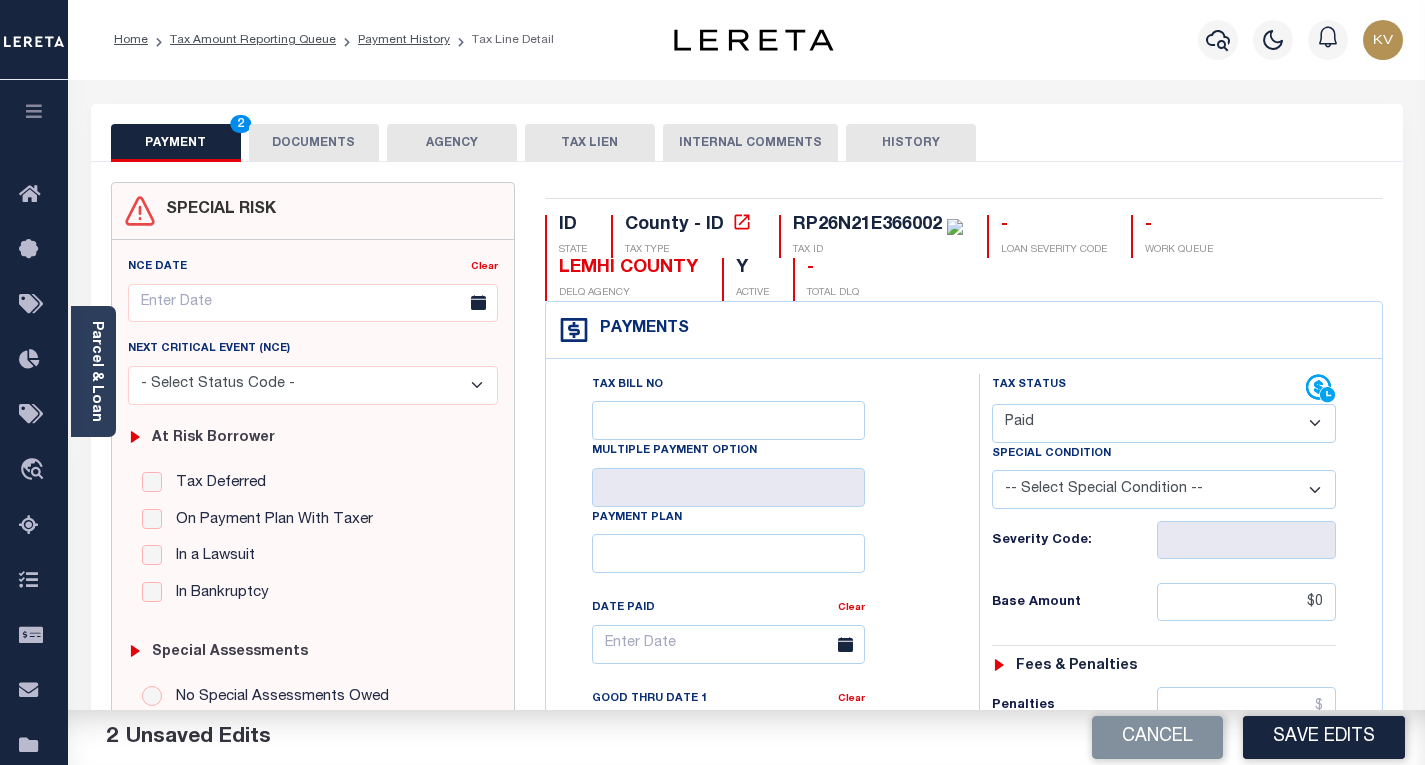 type on "$0.00" 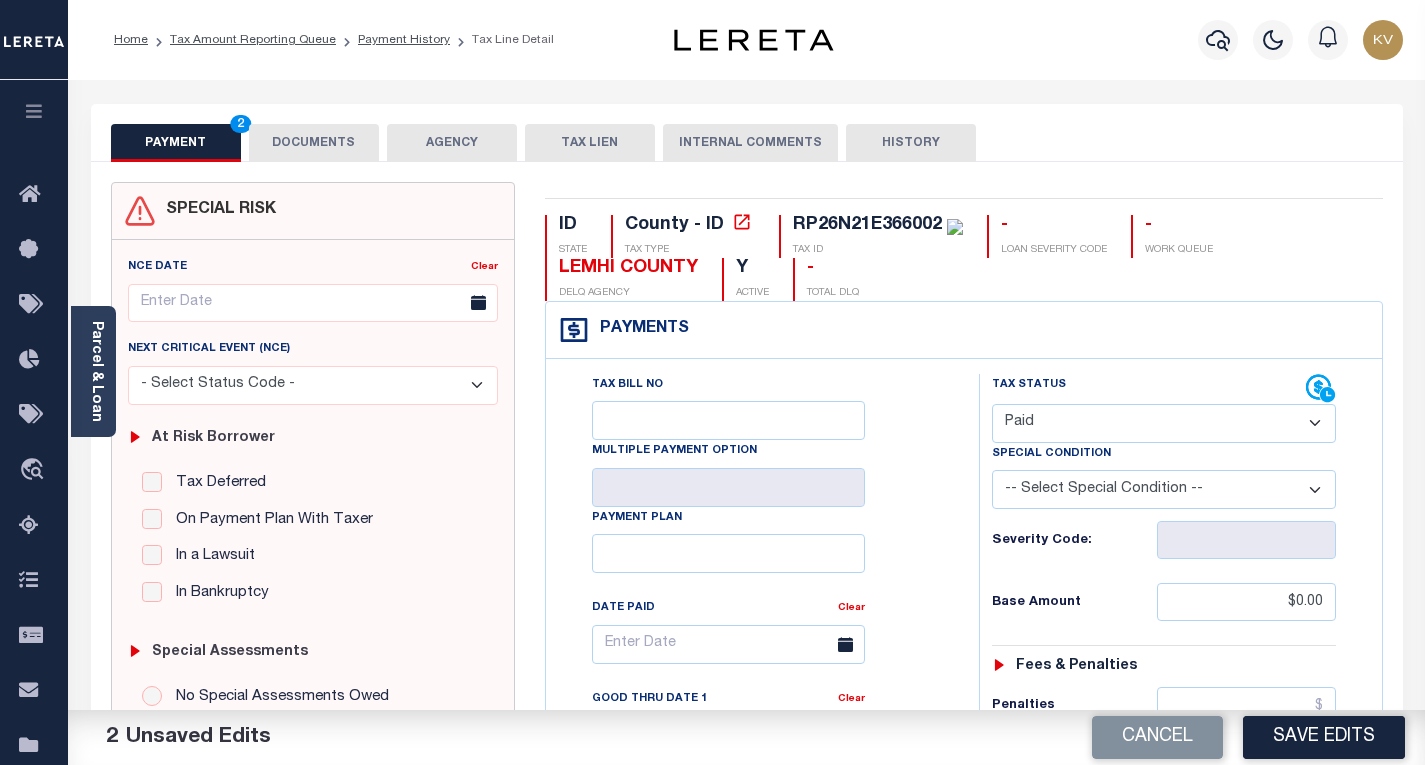 click on "Base Amount" at bounding box center [1074, 603] 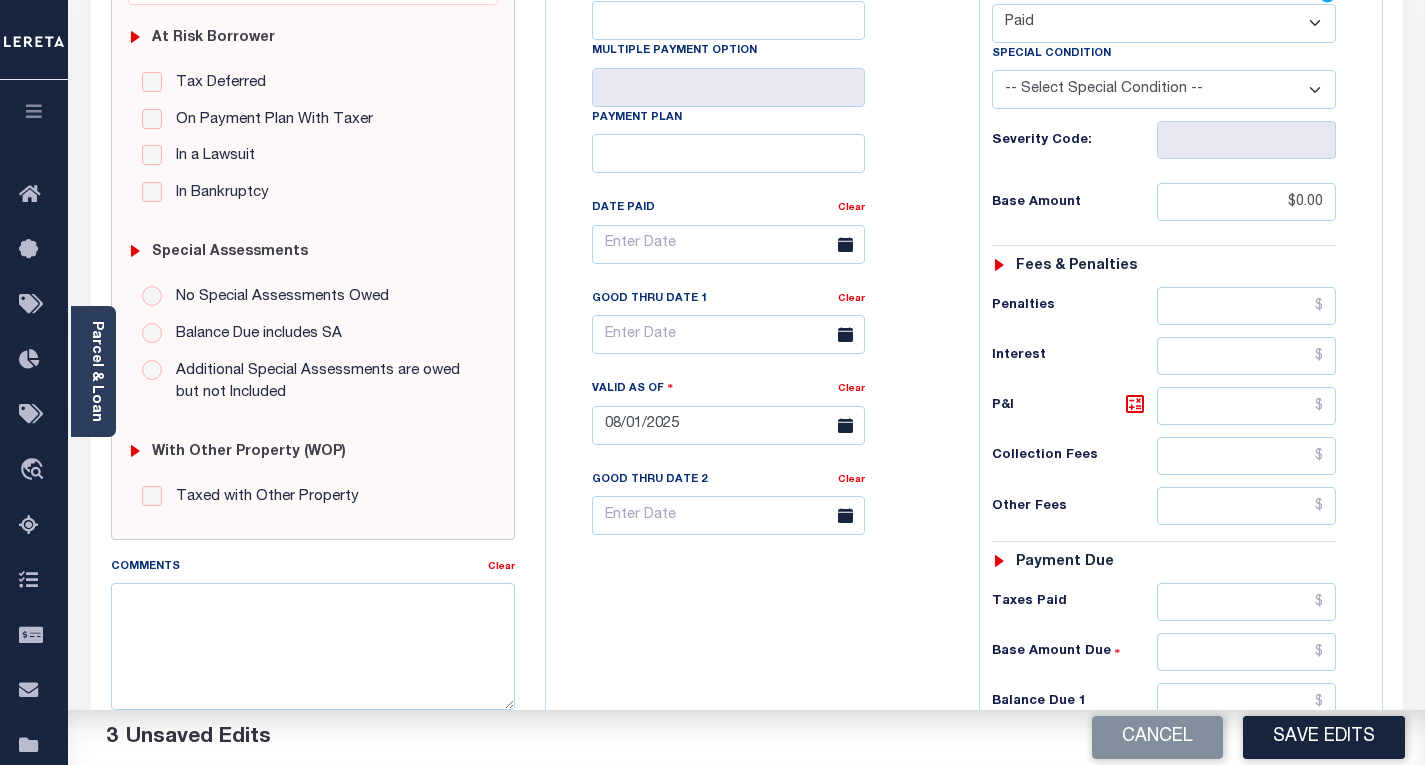 scroll, scrollTop: 500, scrollLeft: 0, axis: vertical 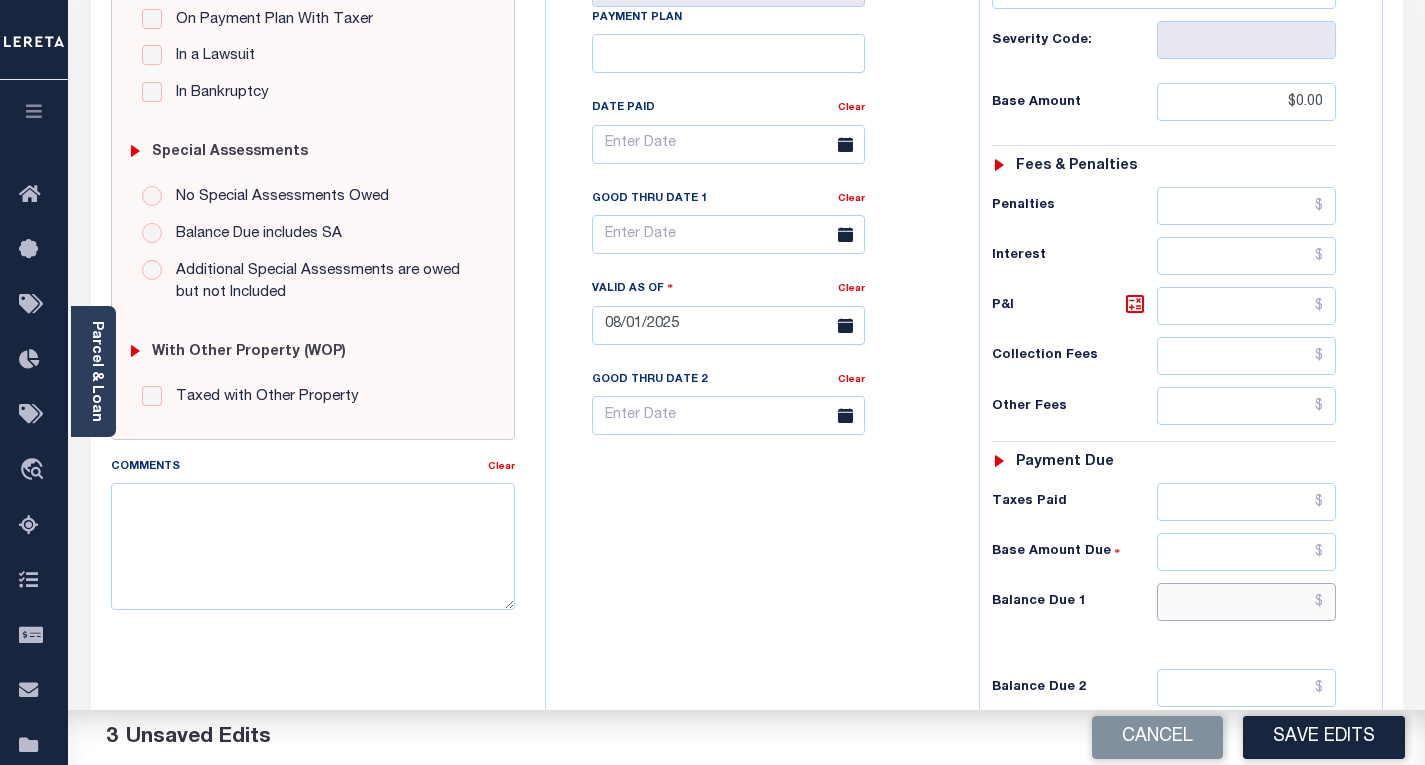 click at bounding box center [1246, 602] 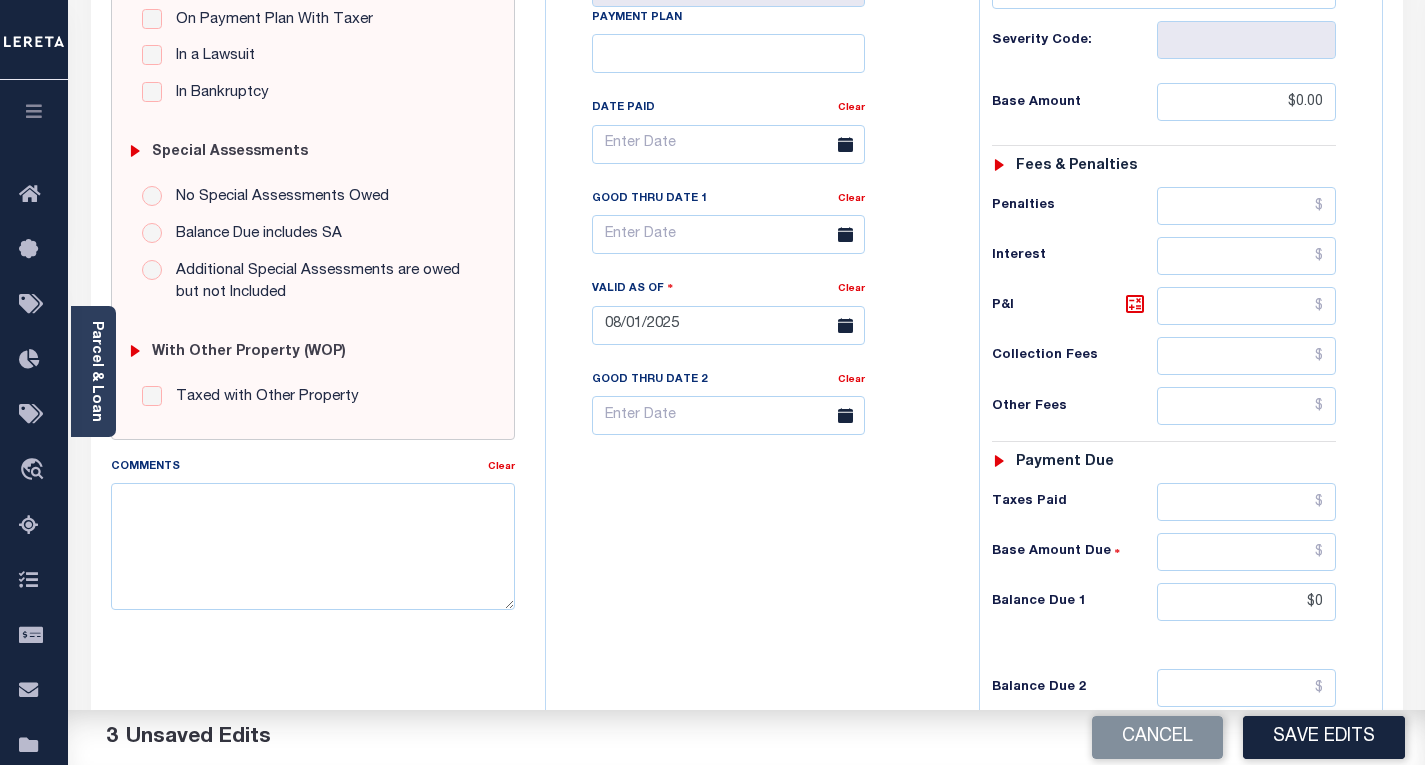 type on "$0.00" 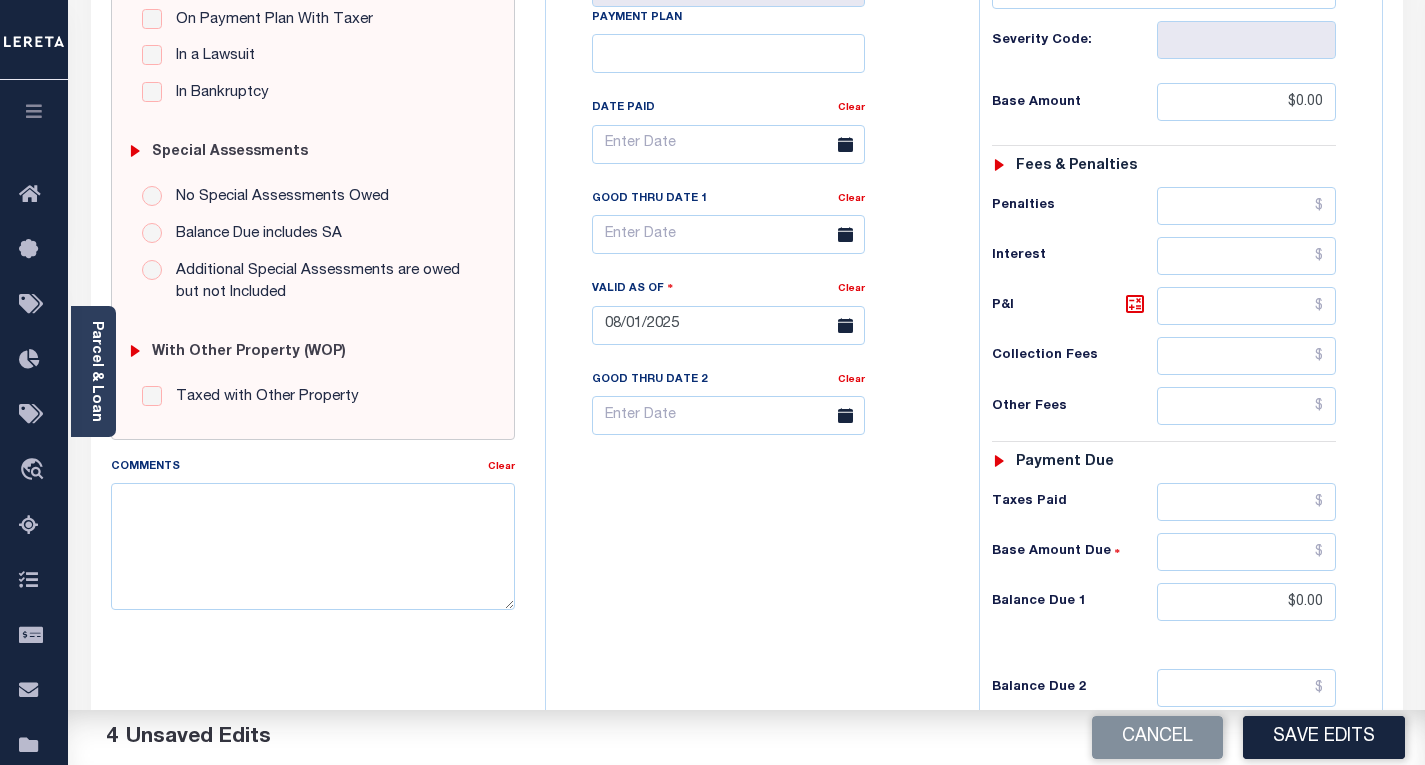 click on "Tax Bill No
Multiple Payment Option
Payment Plan
Clear" at bounding box center [757, 315] 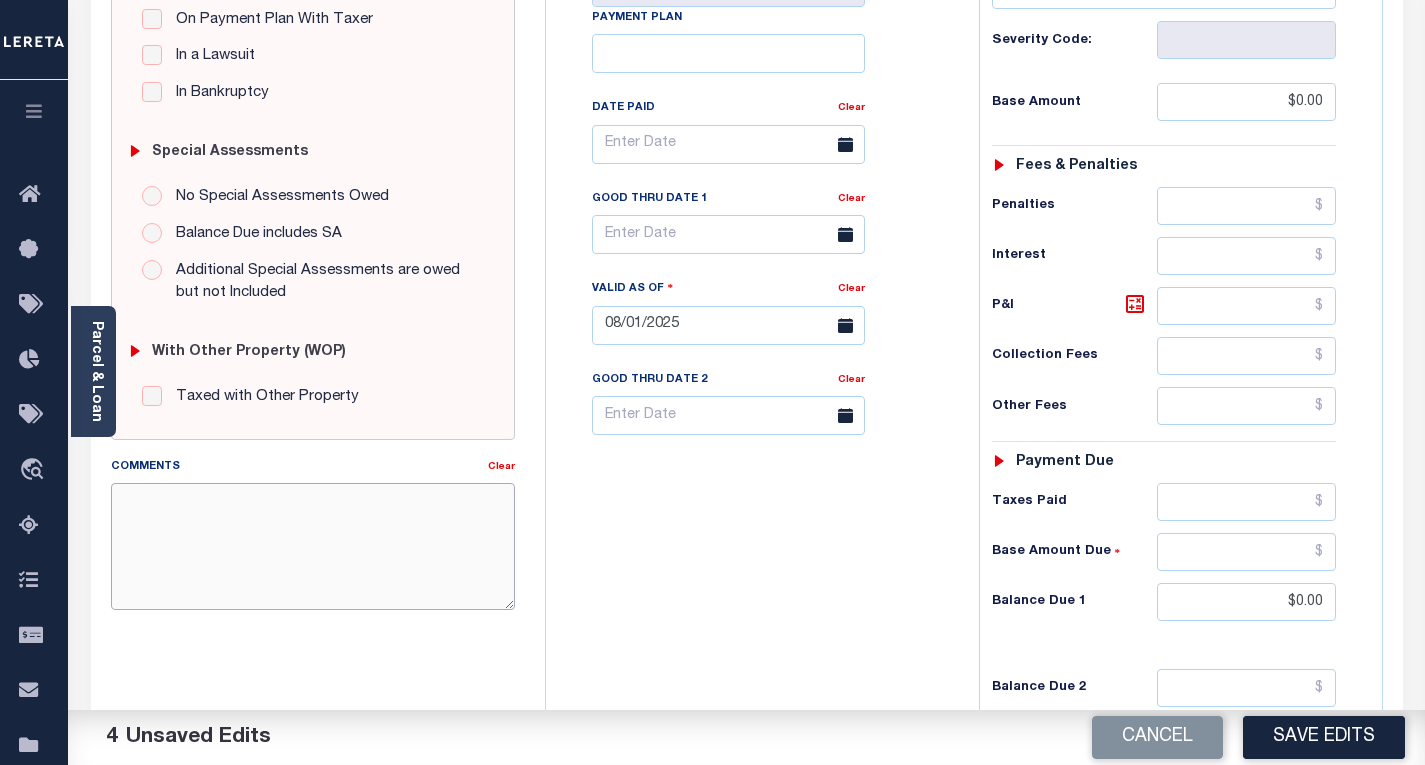 click on "Comments" at bounding box center (313, 546) 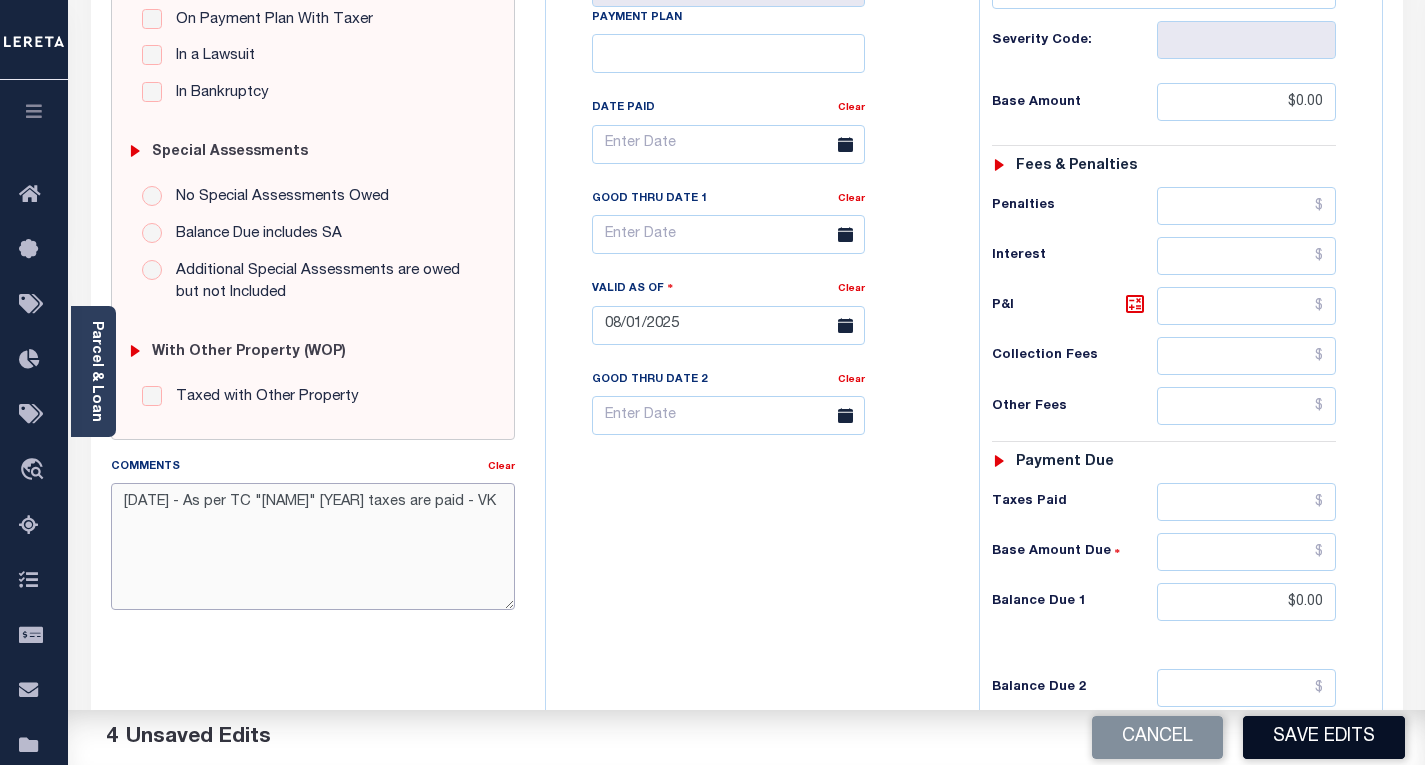 type on "8/1/2025 - As per TC "Jack" 2023 taxes are paid - VK" 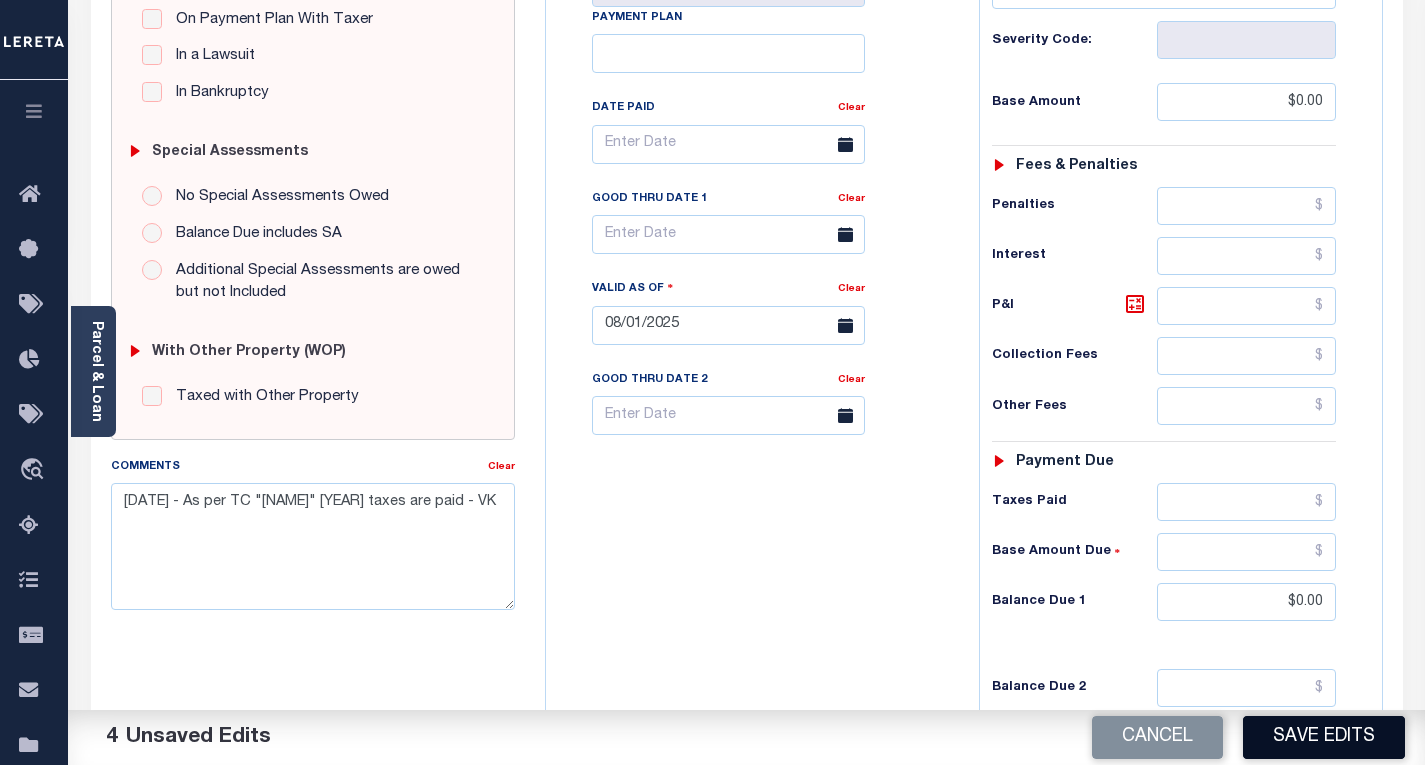 click on "Save Edits" at bounding box center [1324, 737] 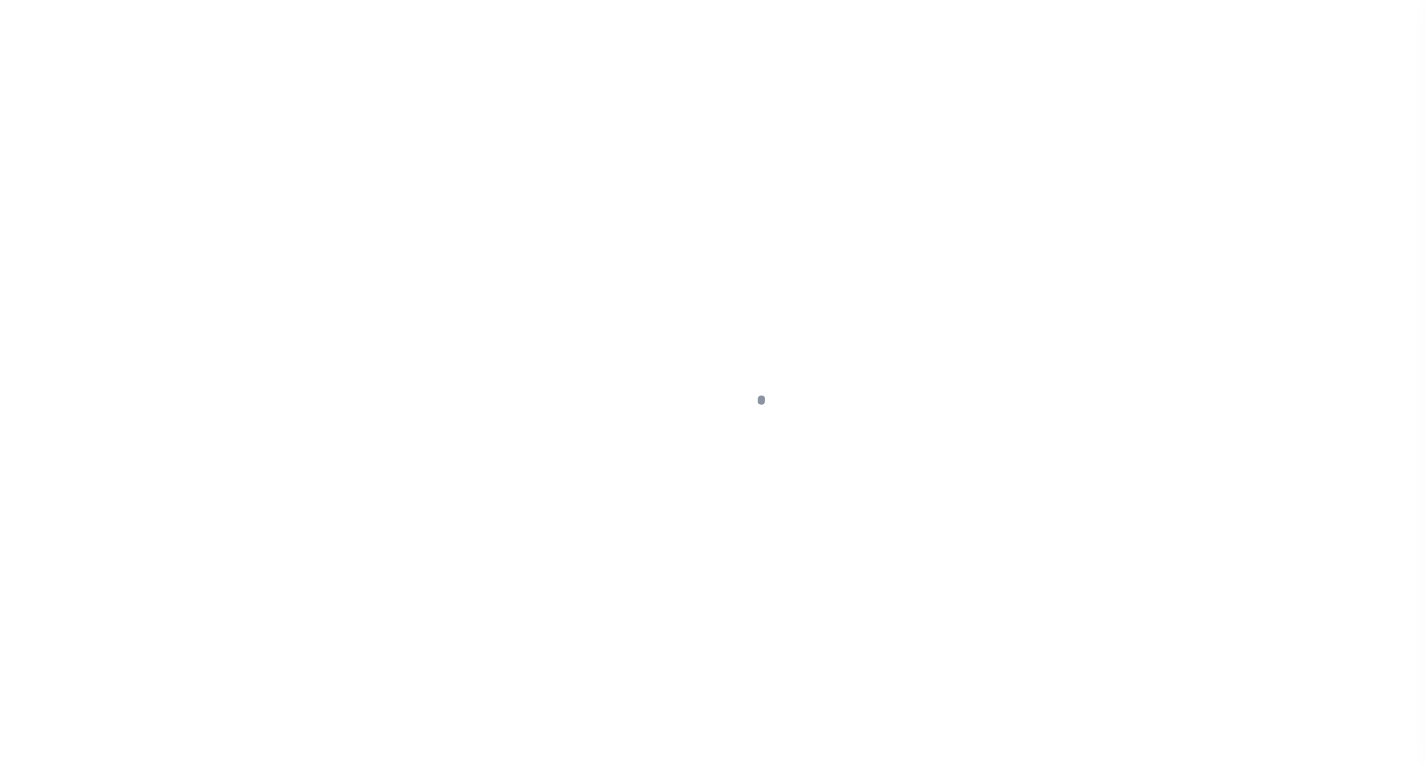 scroll, scrollTop: 0, scrollLeft: 0, axis: both 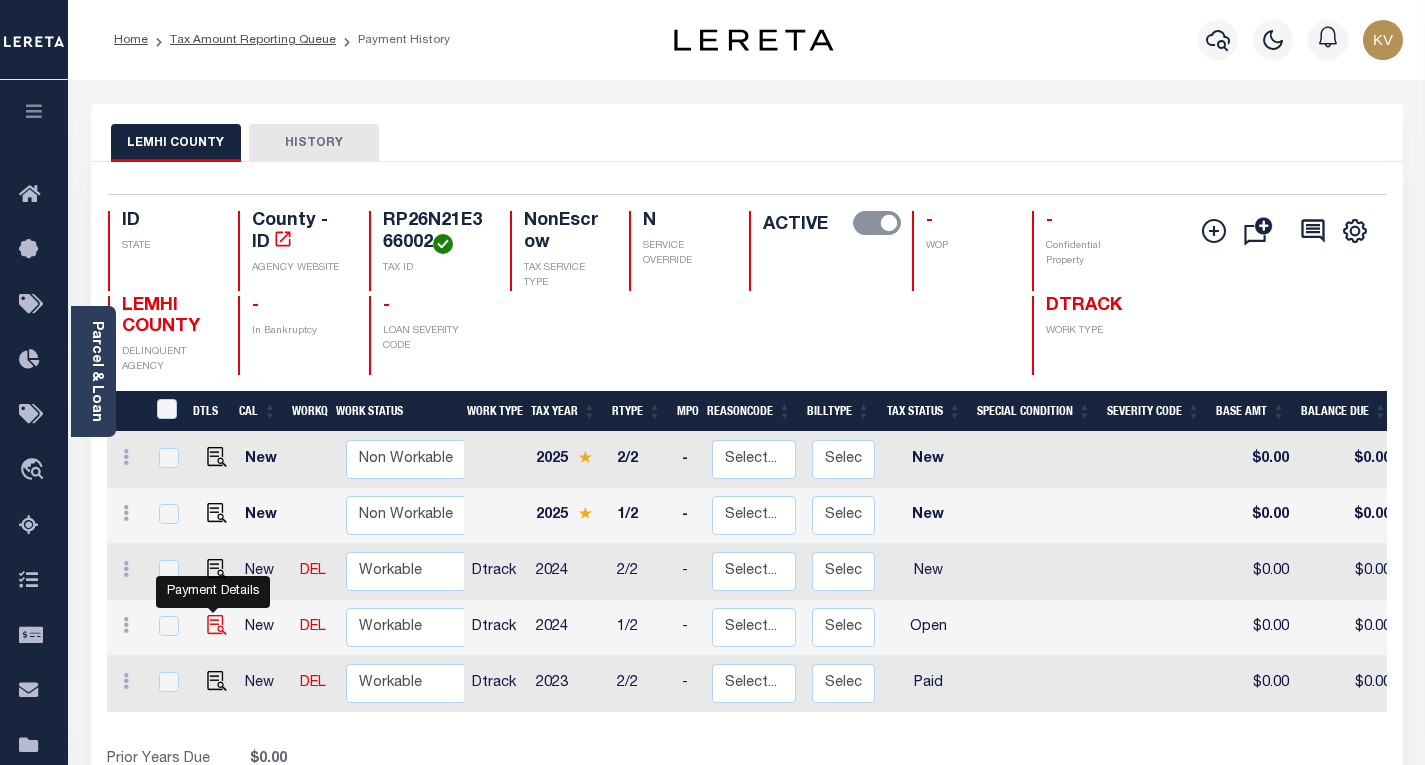 click at bounding box center (217, 625) 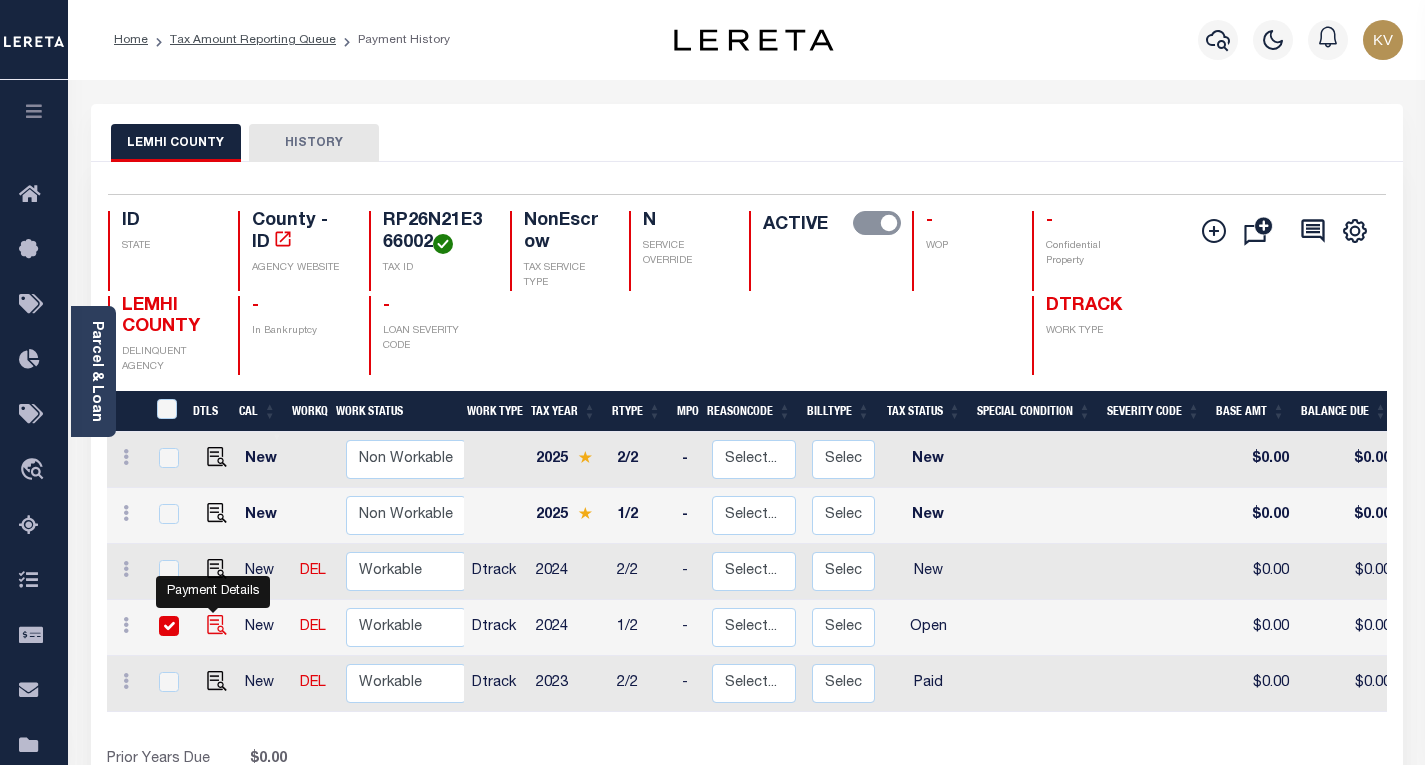 checkbox on "true" 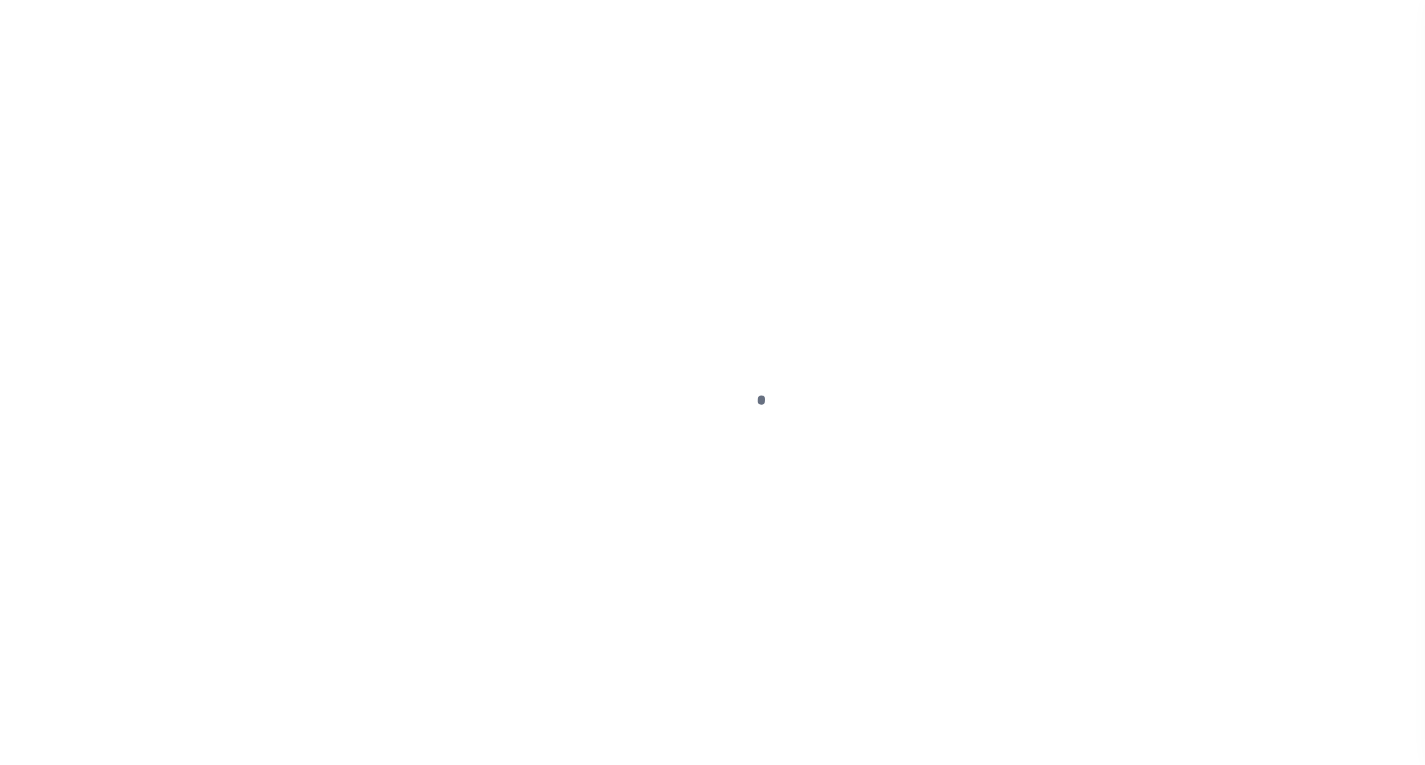 scroll, scrollTop: 0, scrollLeft: 0, axis: both 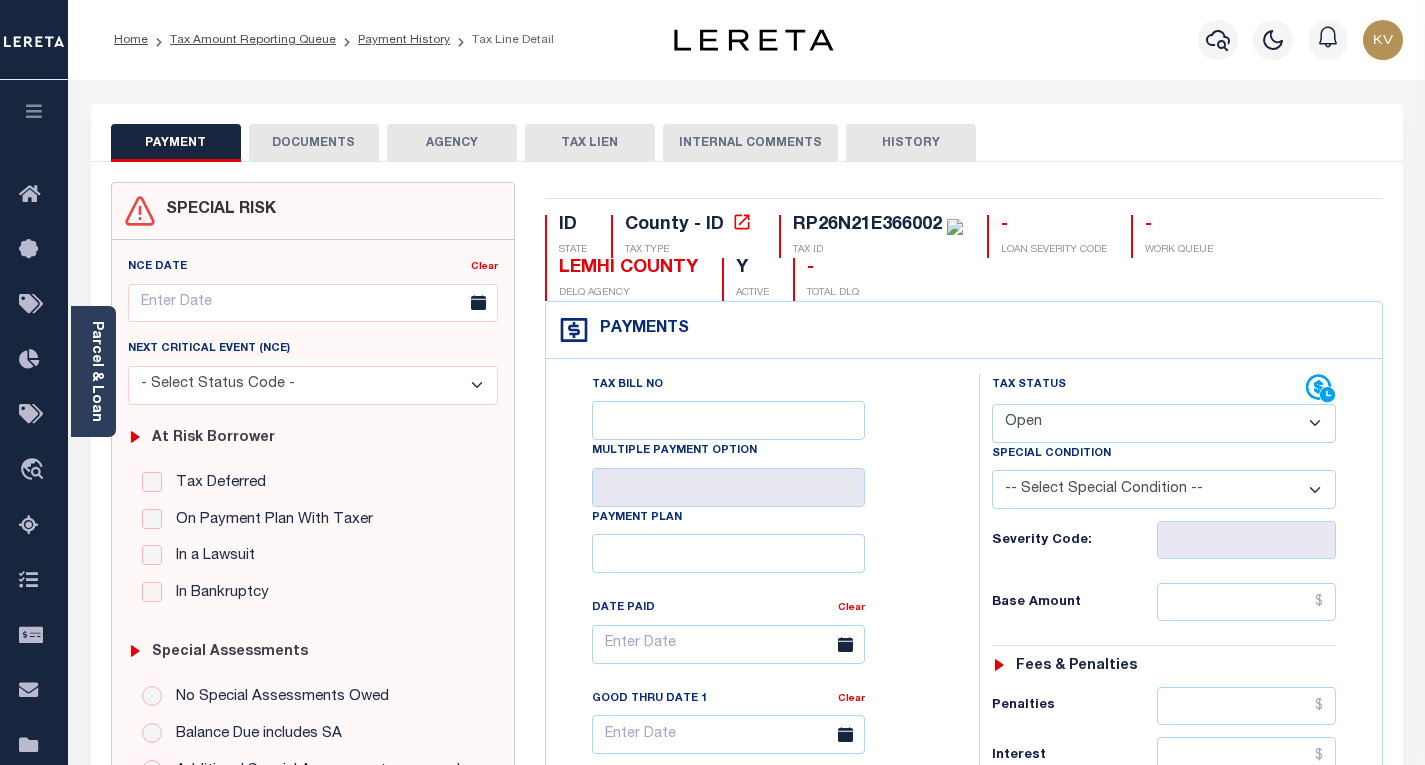 click on "- Select Status Code -
Open
Due/Unpaid
Paid
Incomplete
No Tax Due
Internal Refund Processed
New" at bounding box center (1164, 423) 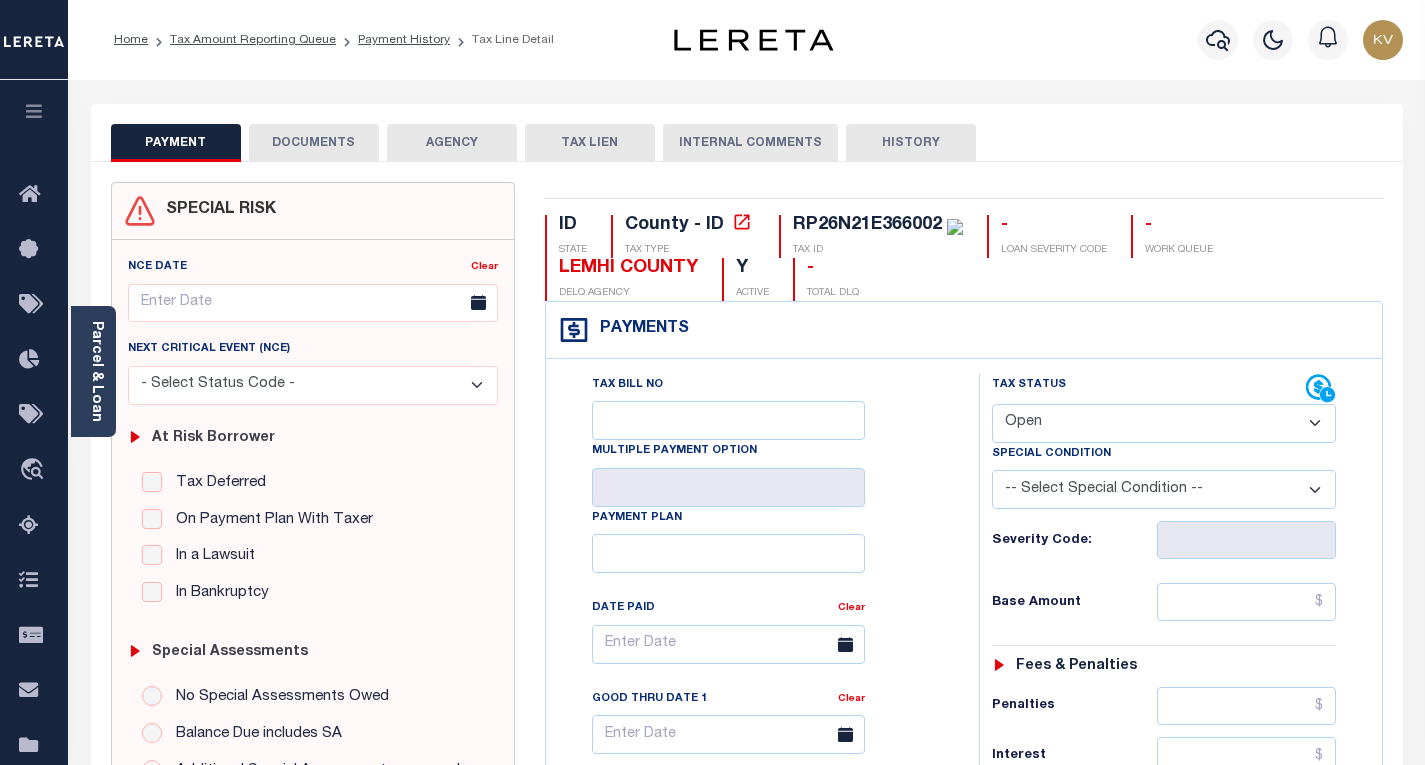 click on "Tax Bill No
Multiple Payment Option
Payment Plan
Clear" at bounding box center [757, 654] 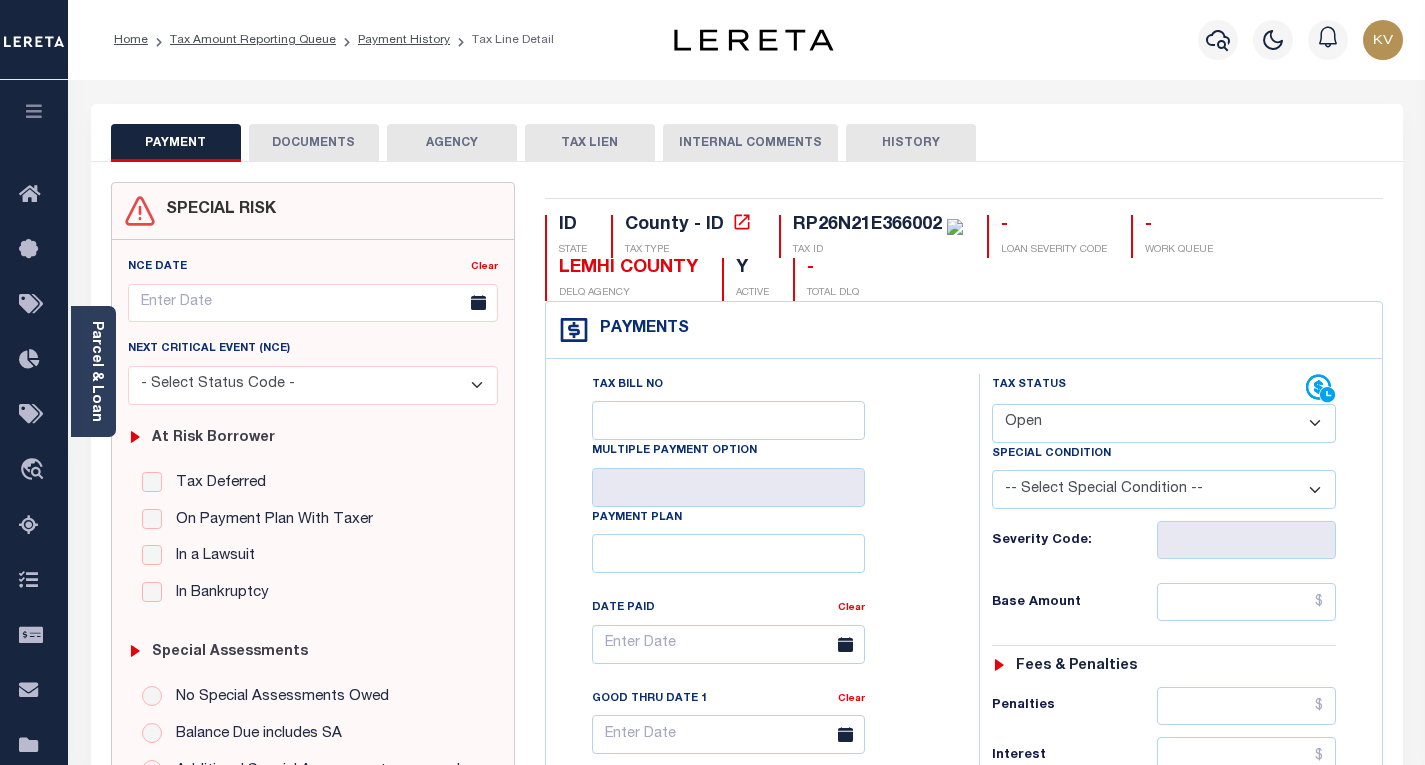 click on "- Select Status Code -
Open
Due/Unpaid
Paid
Incomplete
No Tax Due
Internal Refund Processed
New" at bounding box center (1164, 423) 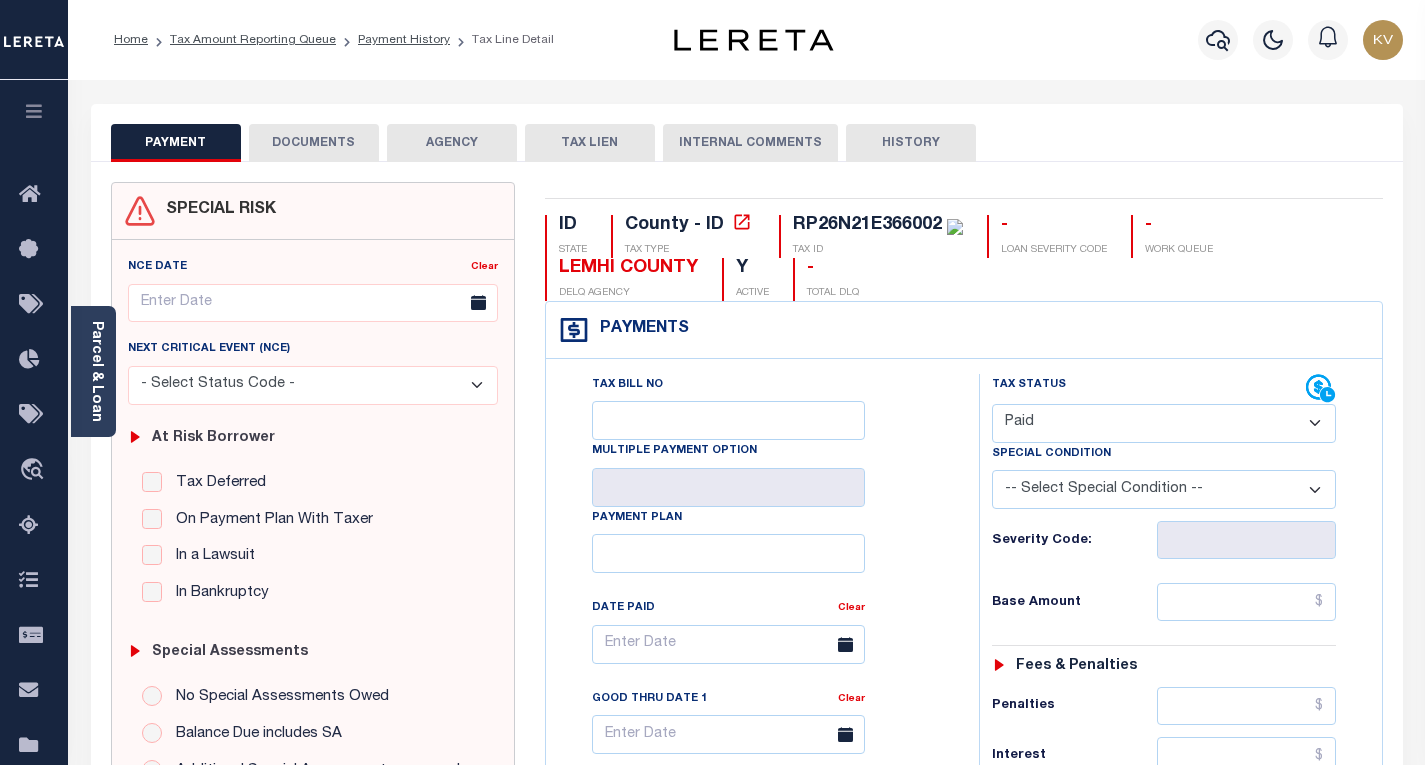 click on "- Select Status Code -
Open
Due/Unpaid
Paid
Incomplete
No Tax Due
Internal Refund Processed
New" at bounding box center [1164, 423] 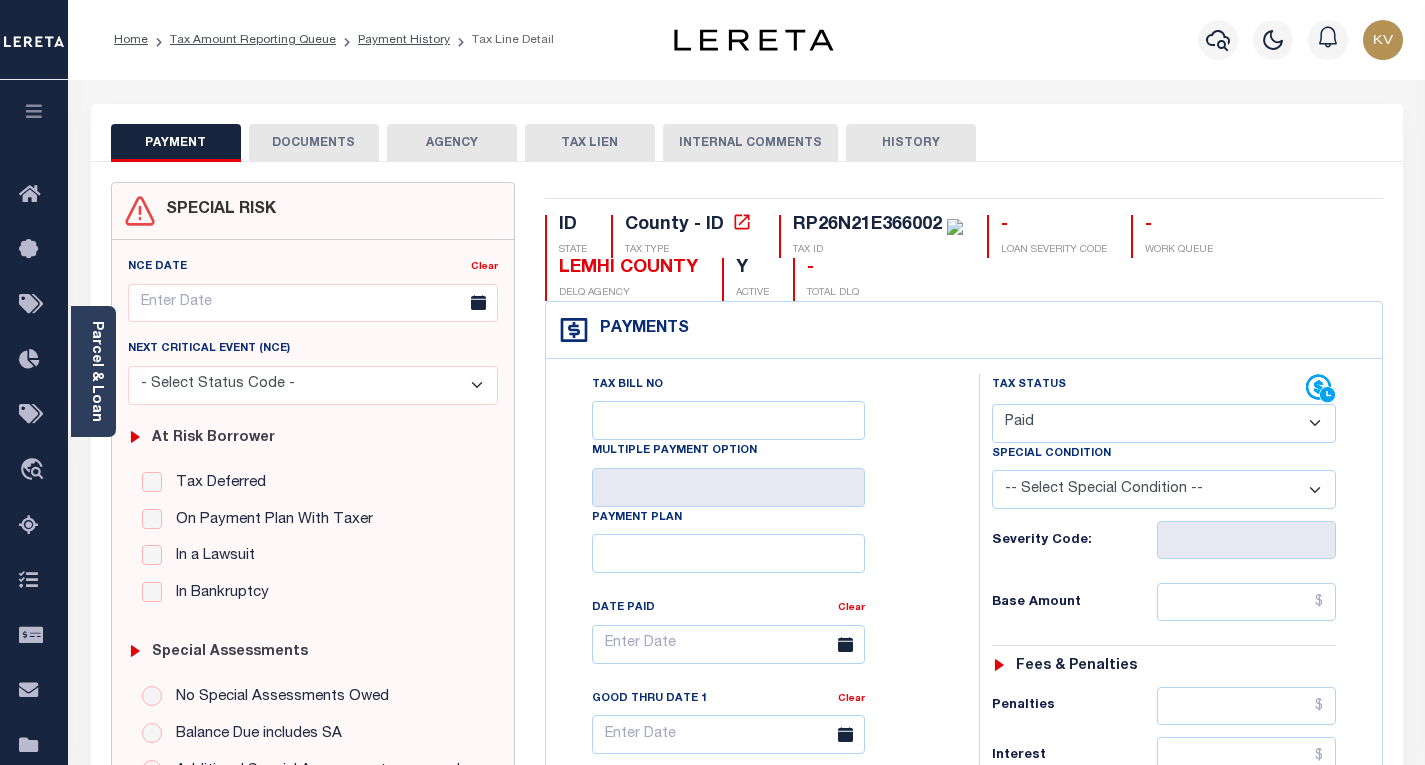 type on "08/01/2025" 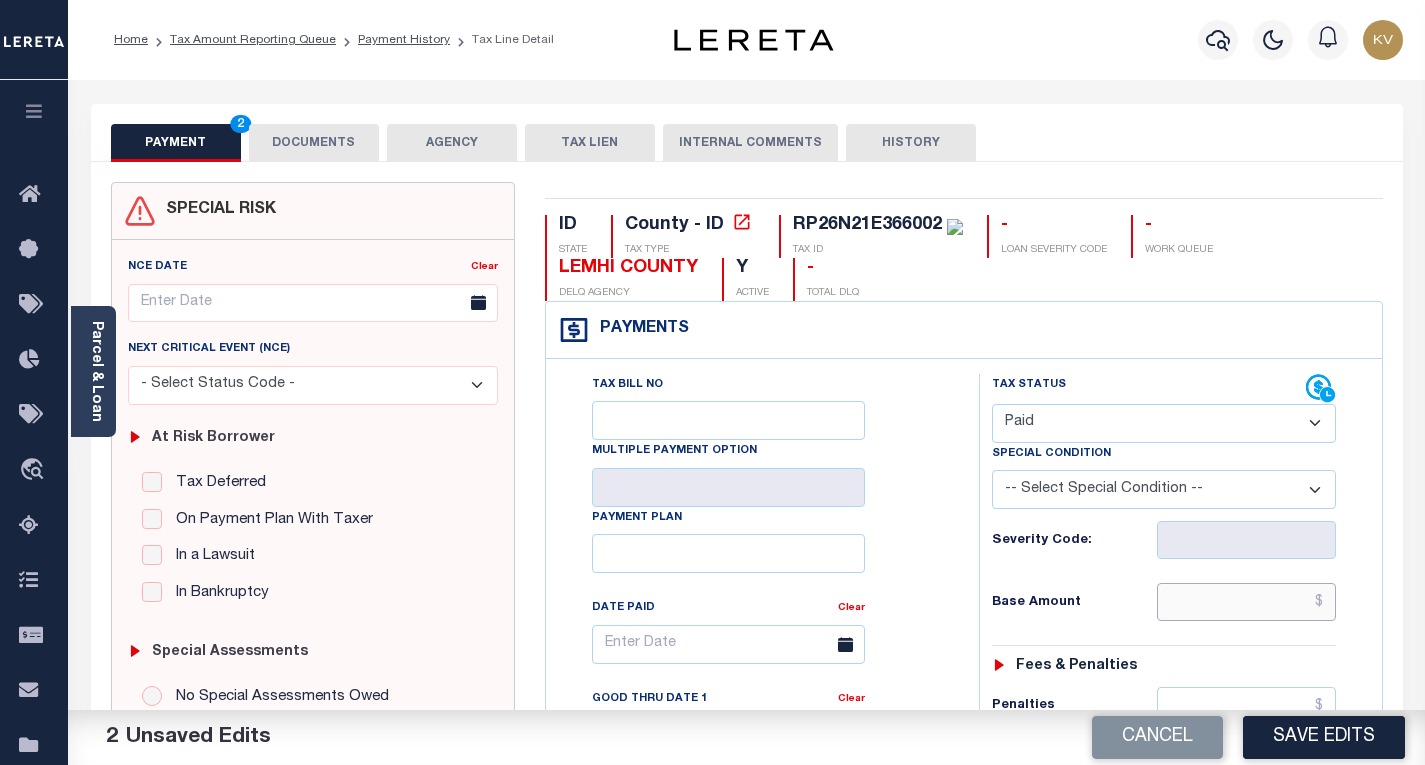 click at bounding box center [1246, 602] 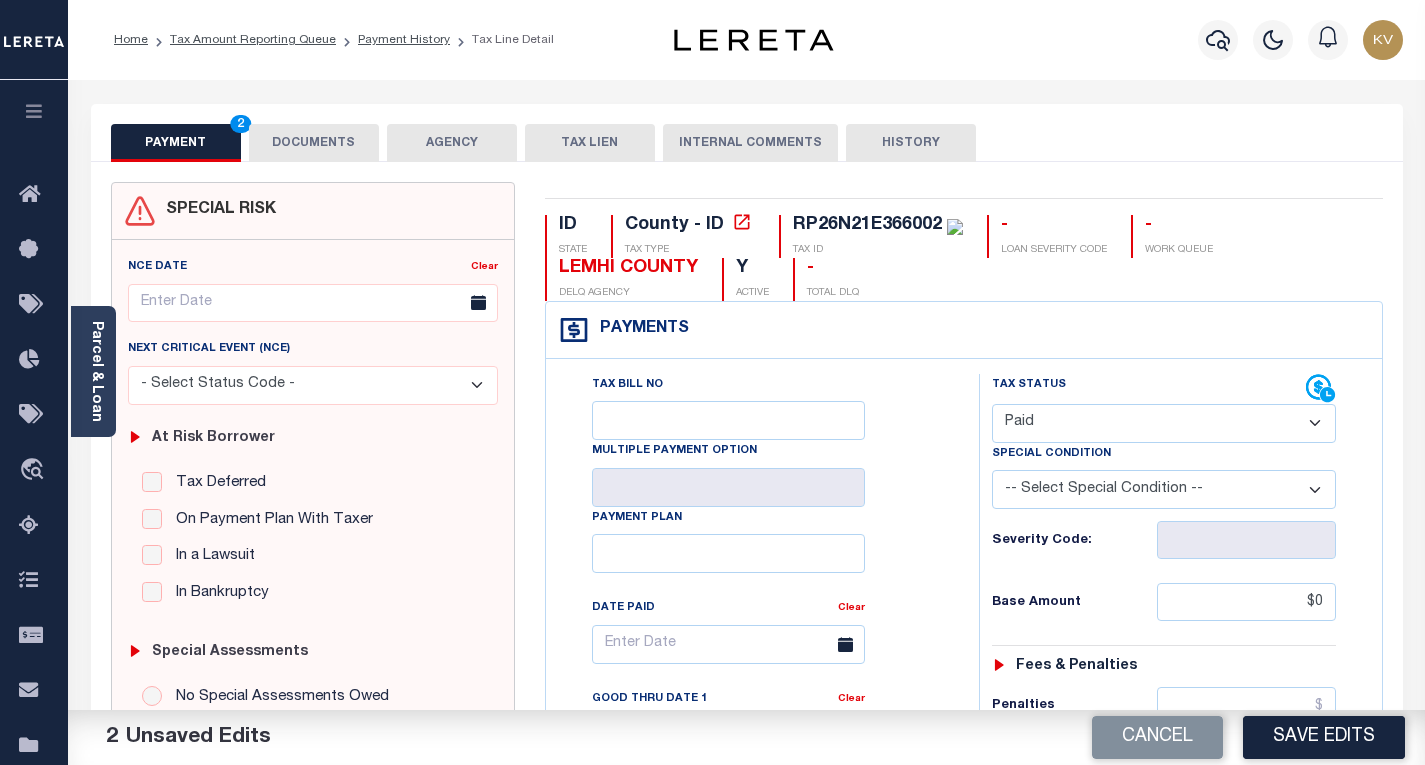 type on "$0.00" 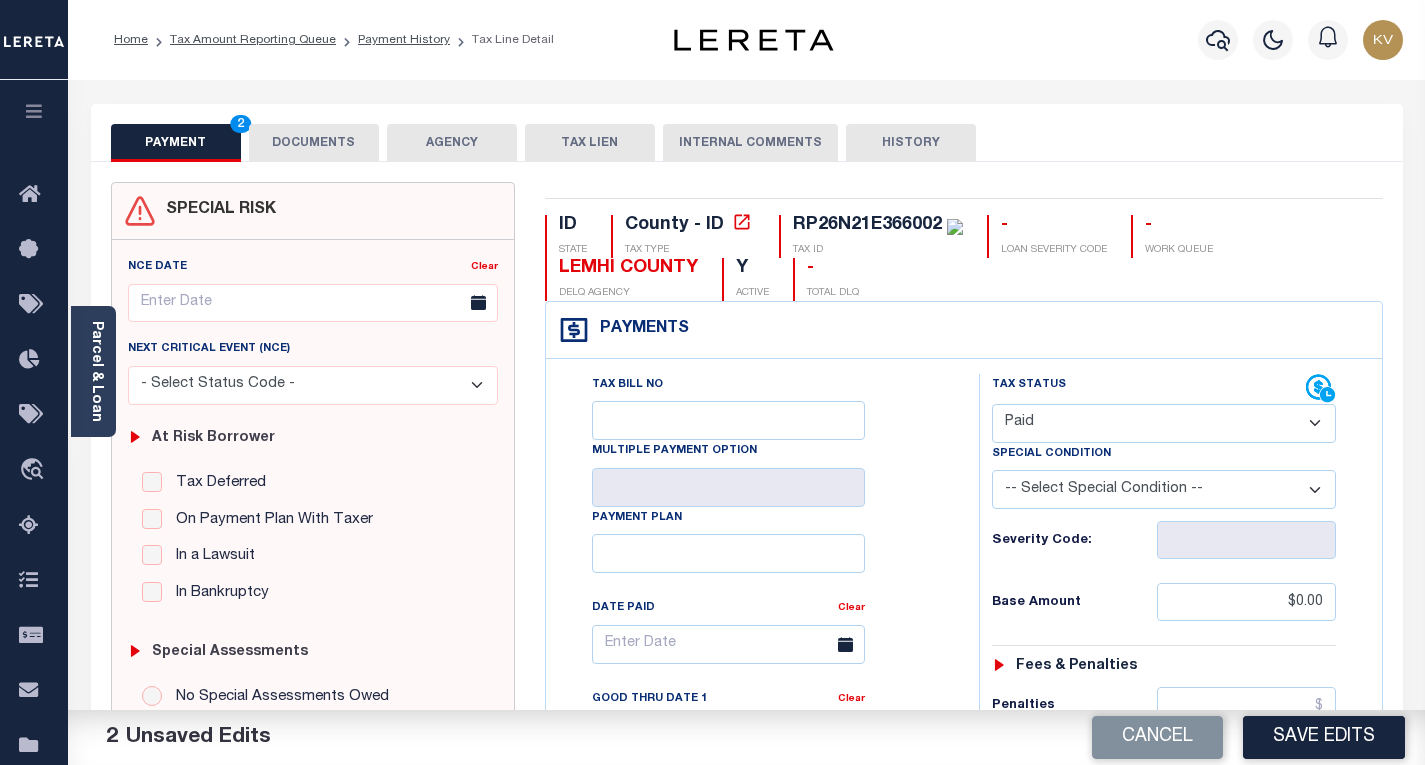 click on "Tax Status
Status
- Select Status Code -" at bounding box center (1170, 815) 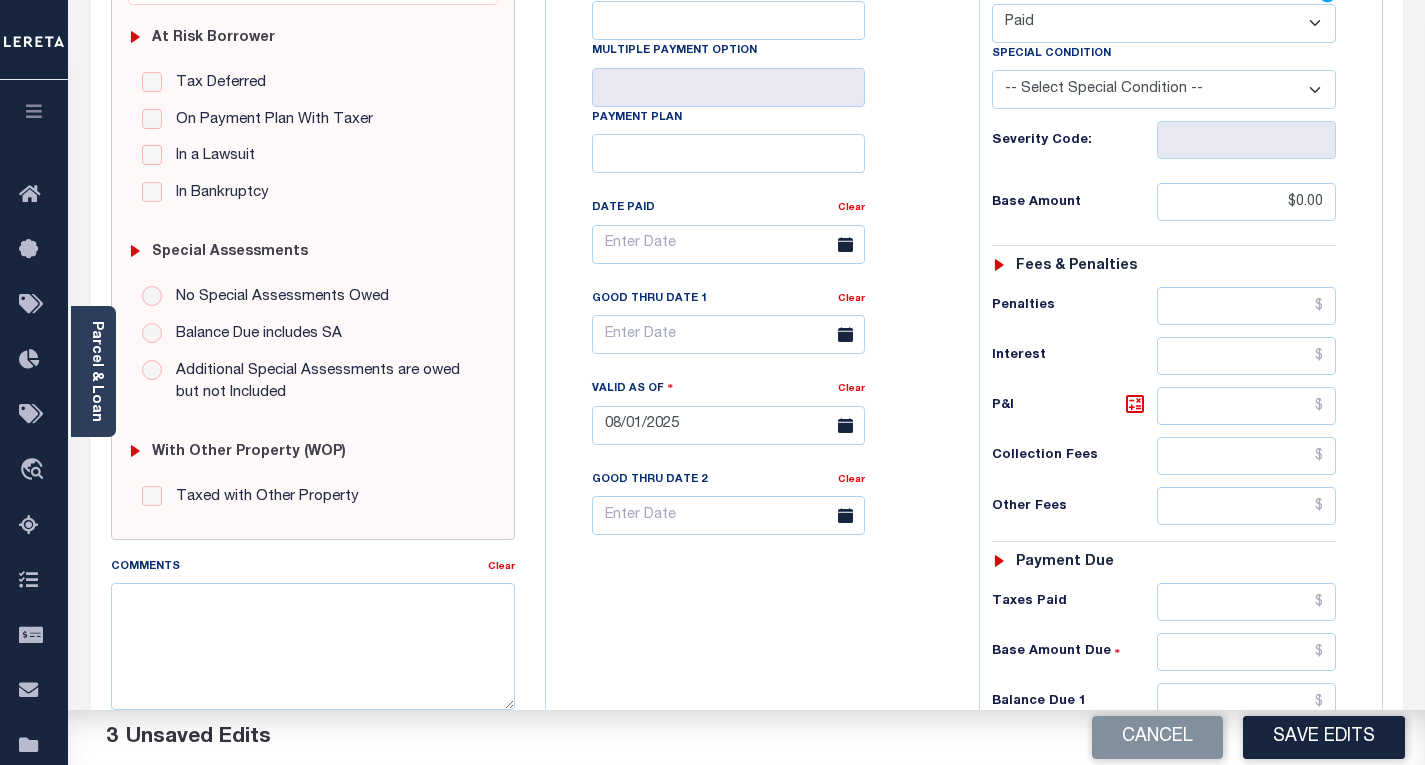 scroll, scrollTop: 500, scrollLeft: 0, axis: vertical 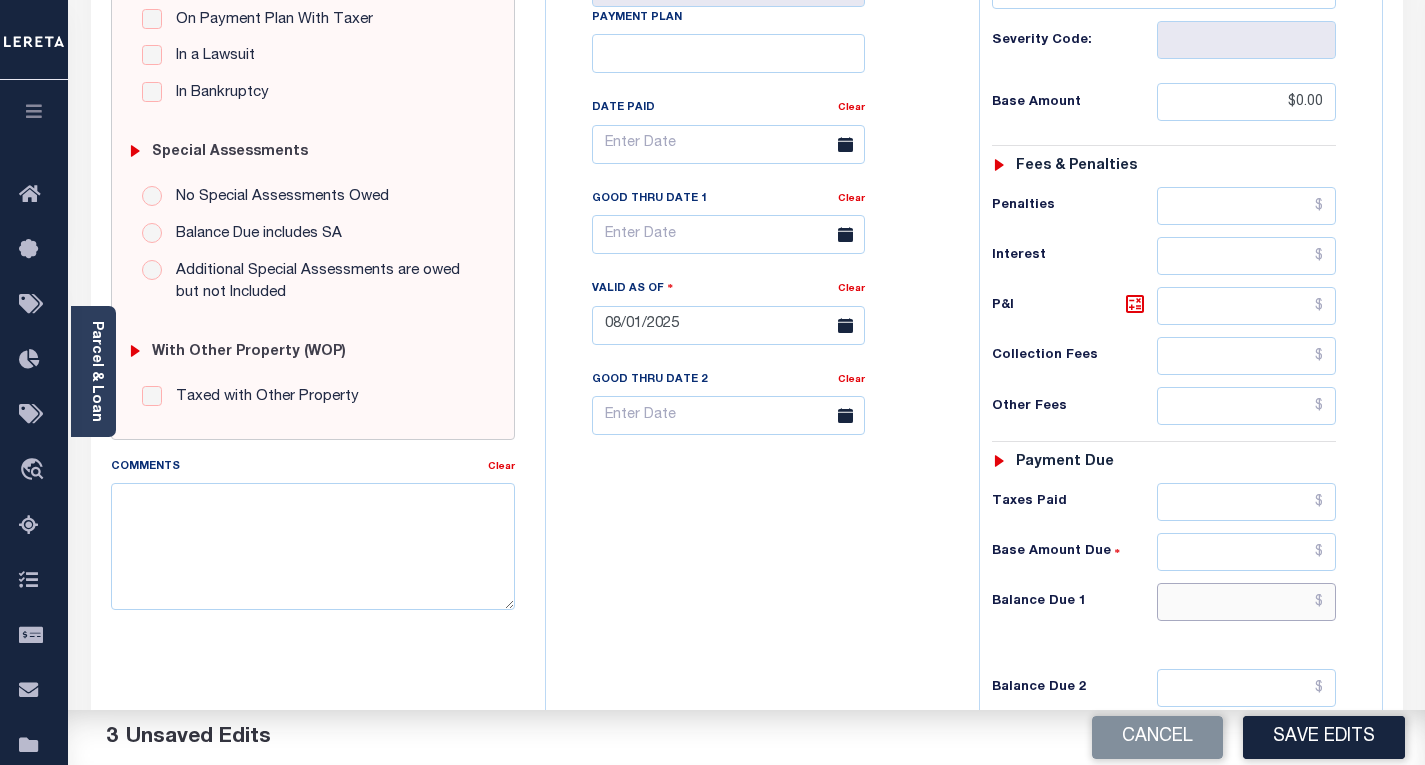 click at bounding box center [1246, 602] 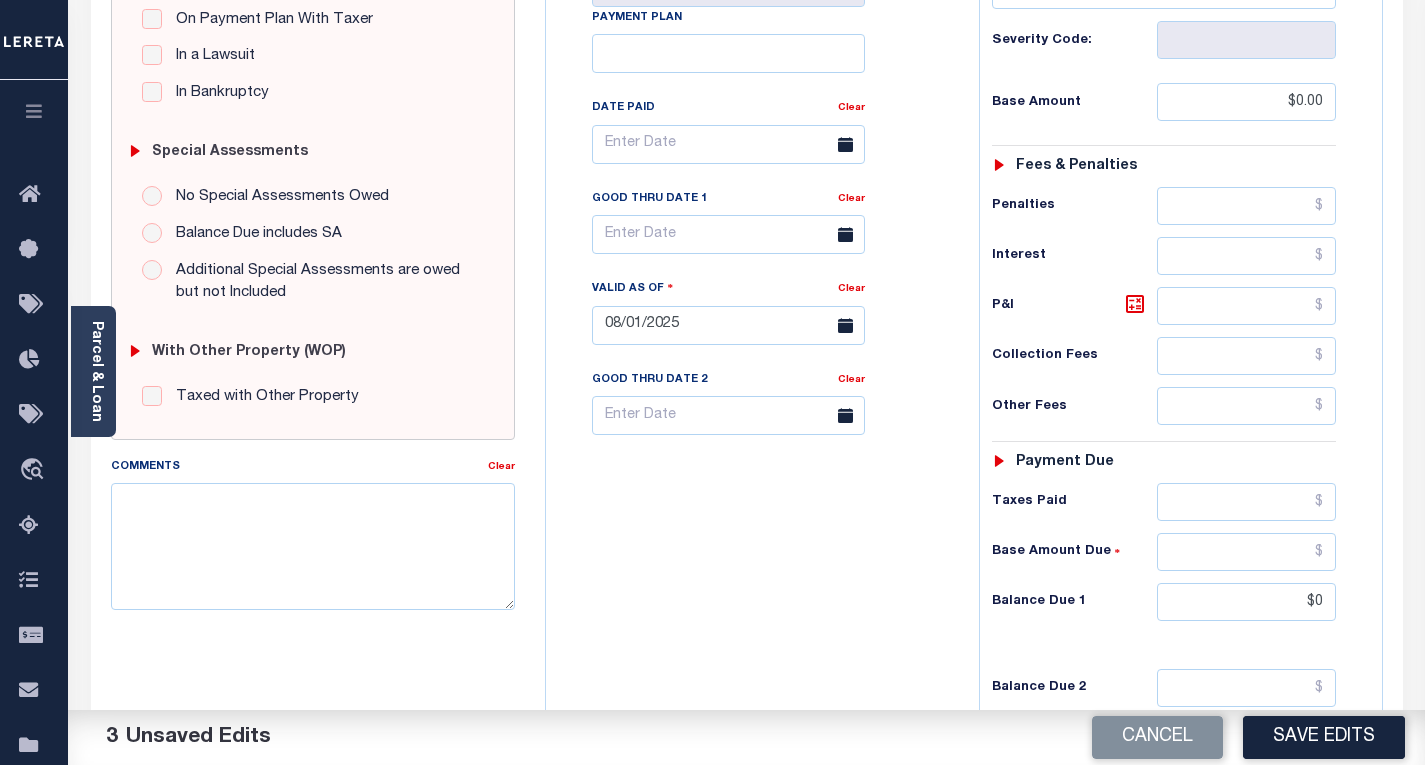 type on "$0.00" 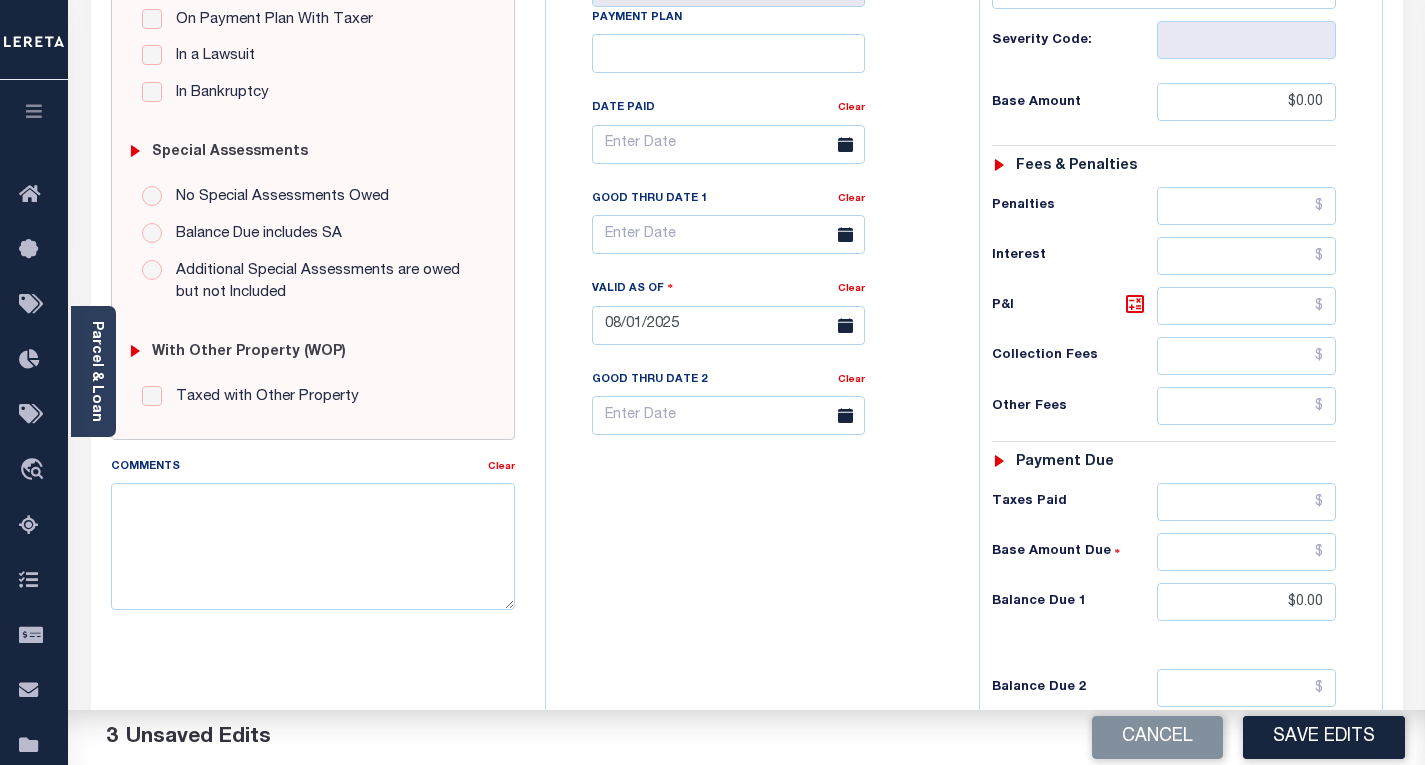 click on "Tax Bill No
Multiple Payment Option
Payment Plan
Clear" at bounding box center (757, 315) 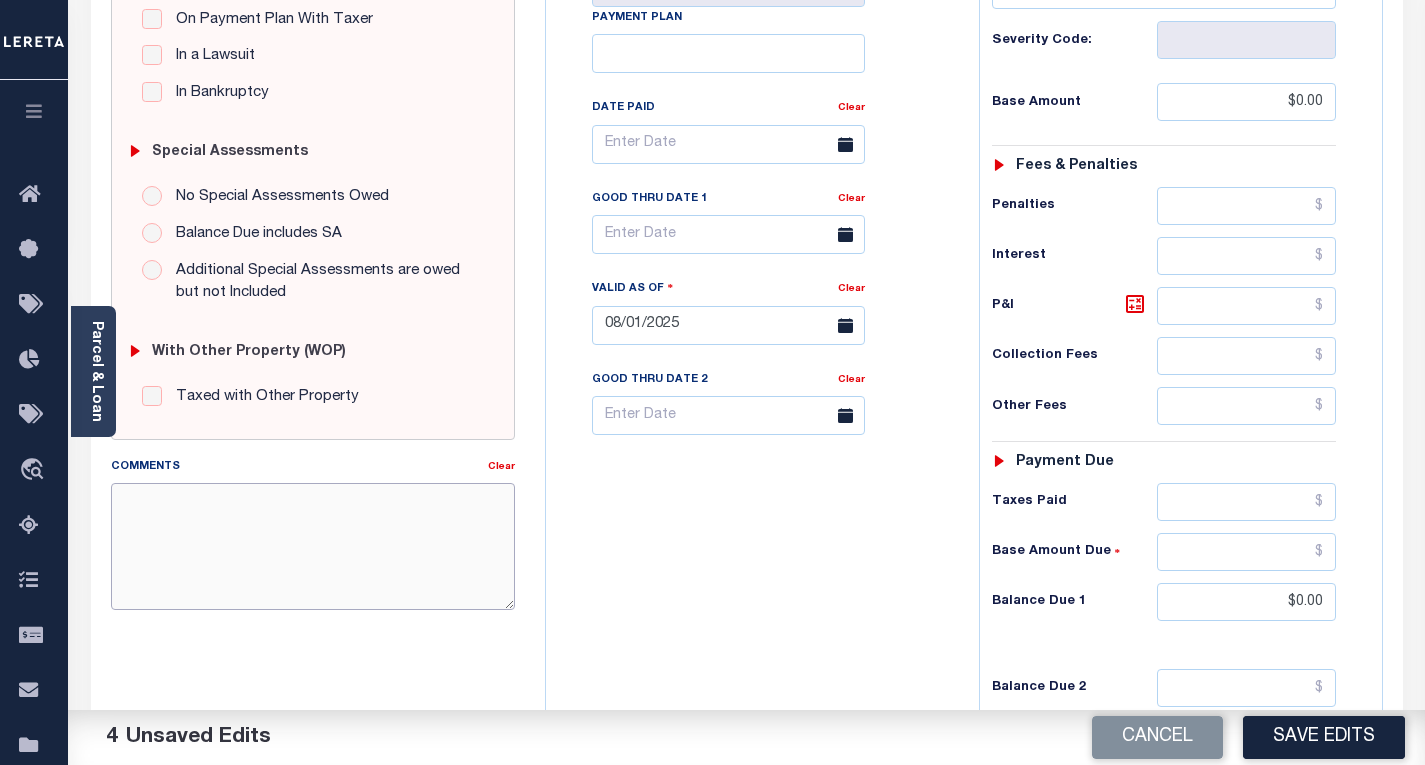 click on "Comments" at bounding box center (313, 546) 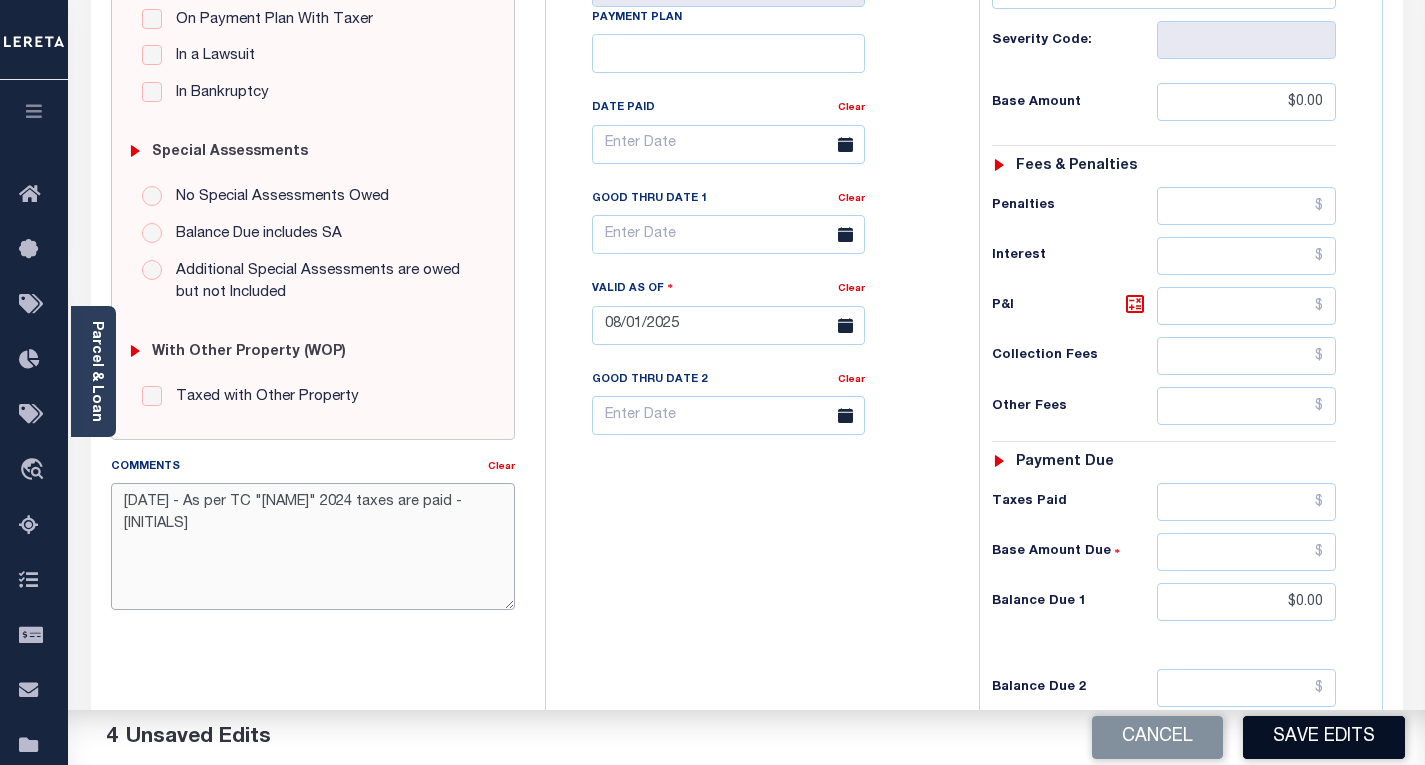 type on "8/1/2025 - As per TC "Jack" 2024 taxes are paid - VK" 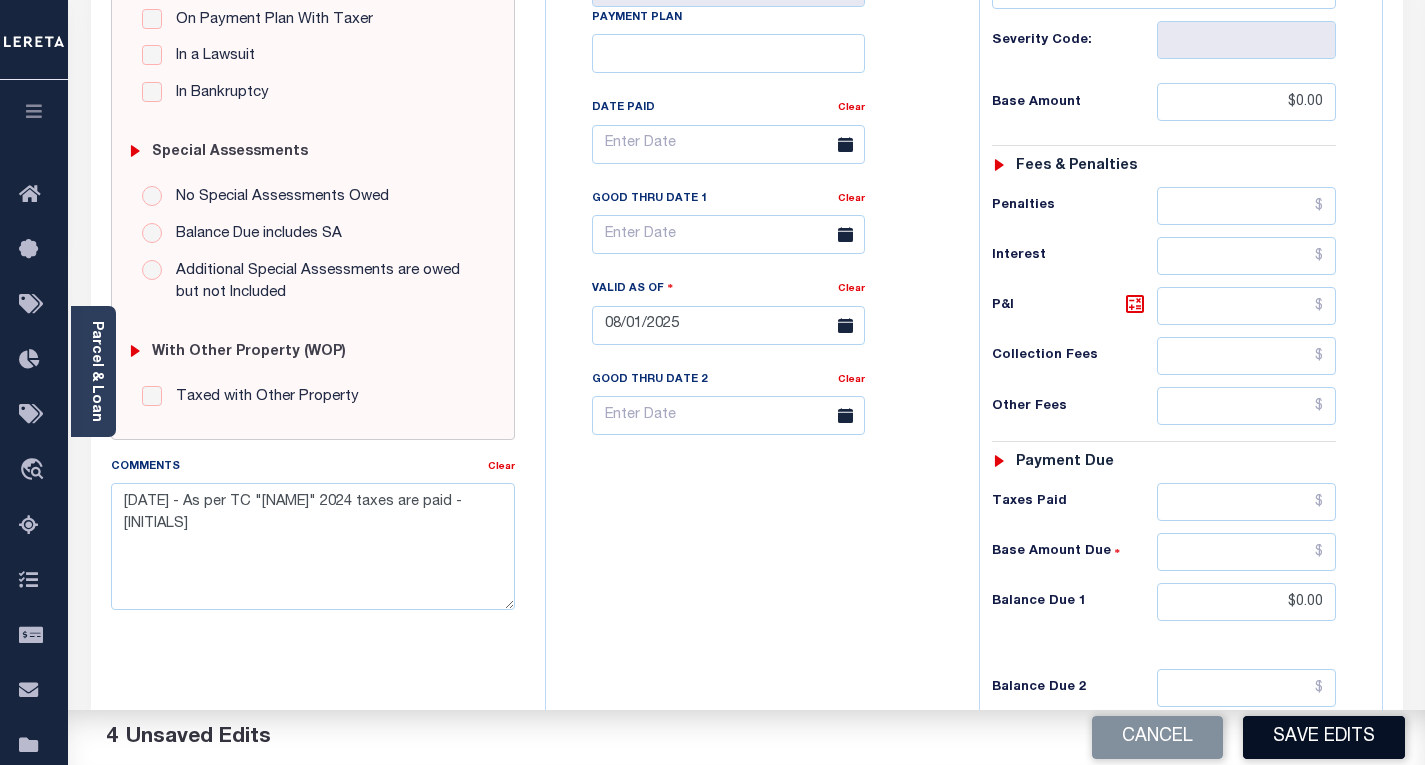 click on "Save Edits" at bounding box center [1324, 737] 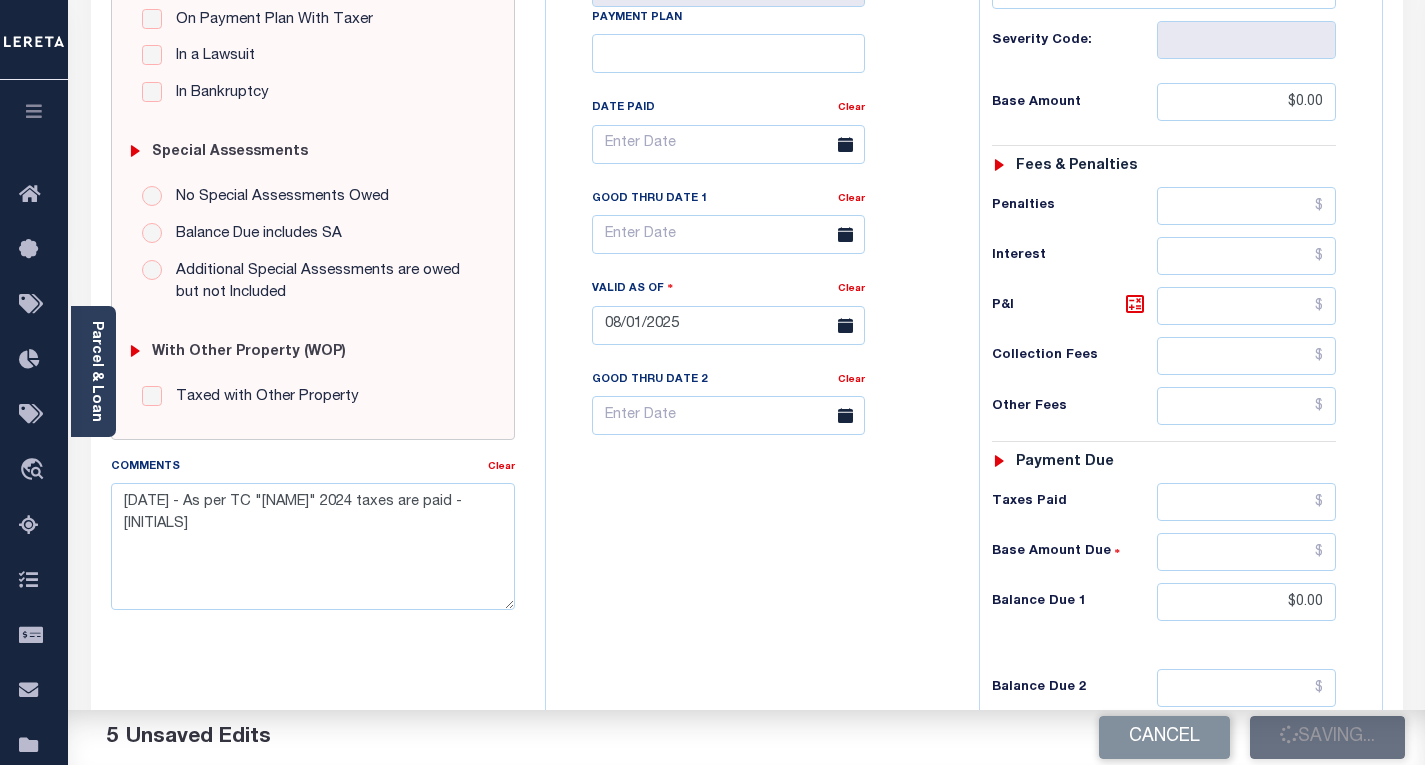checkbox on "false" 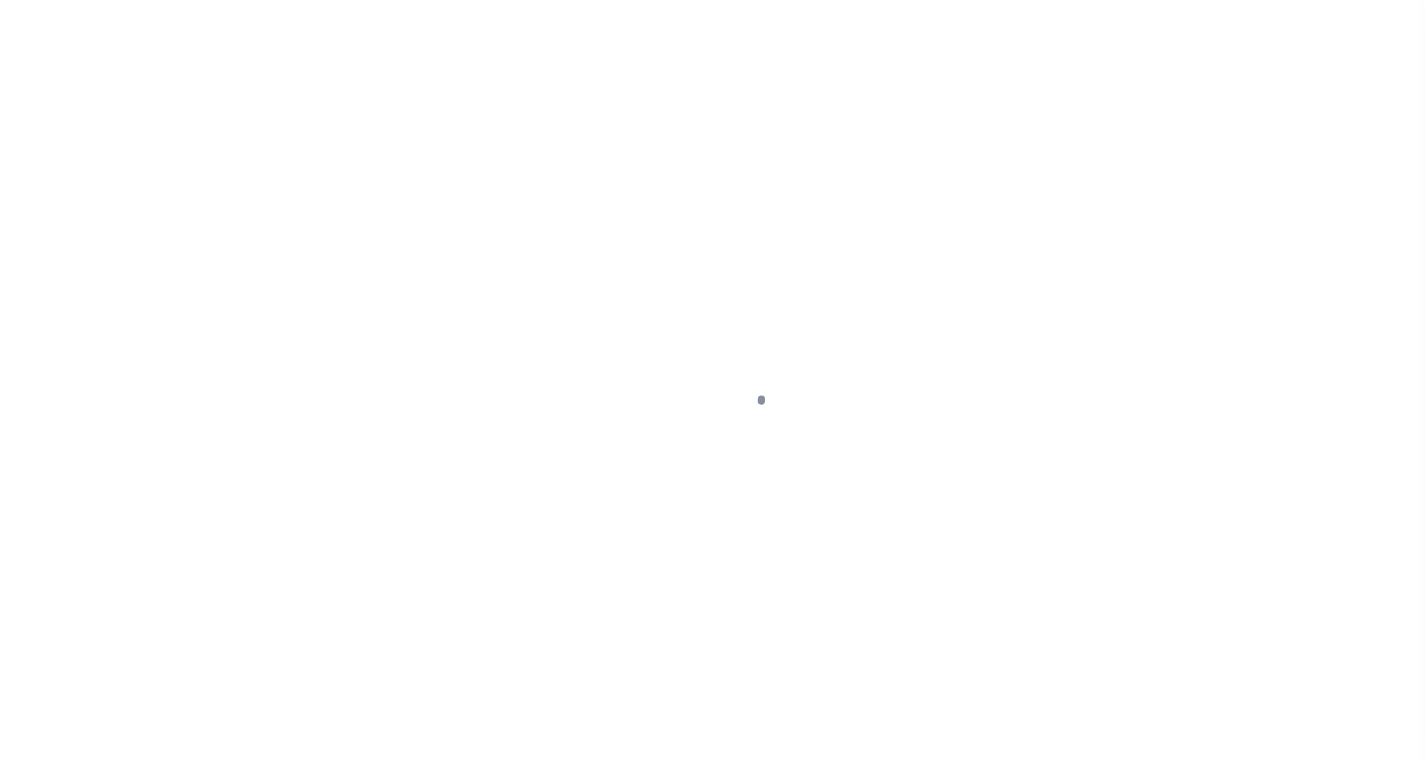 scroll, scrollTop: 0, scrollLeft: 0, axis: both 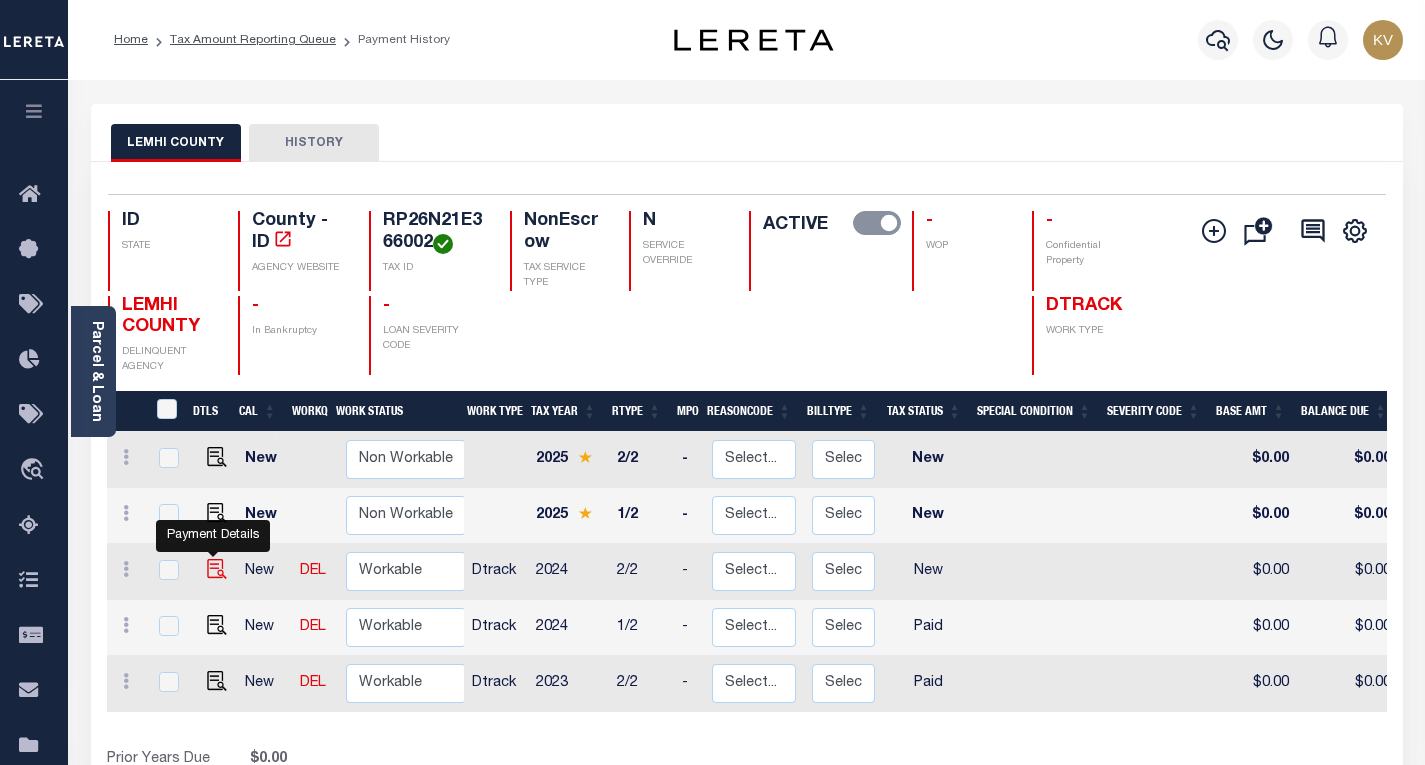 click at bounding box center (217, 569) 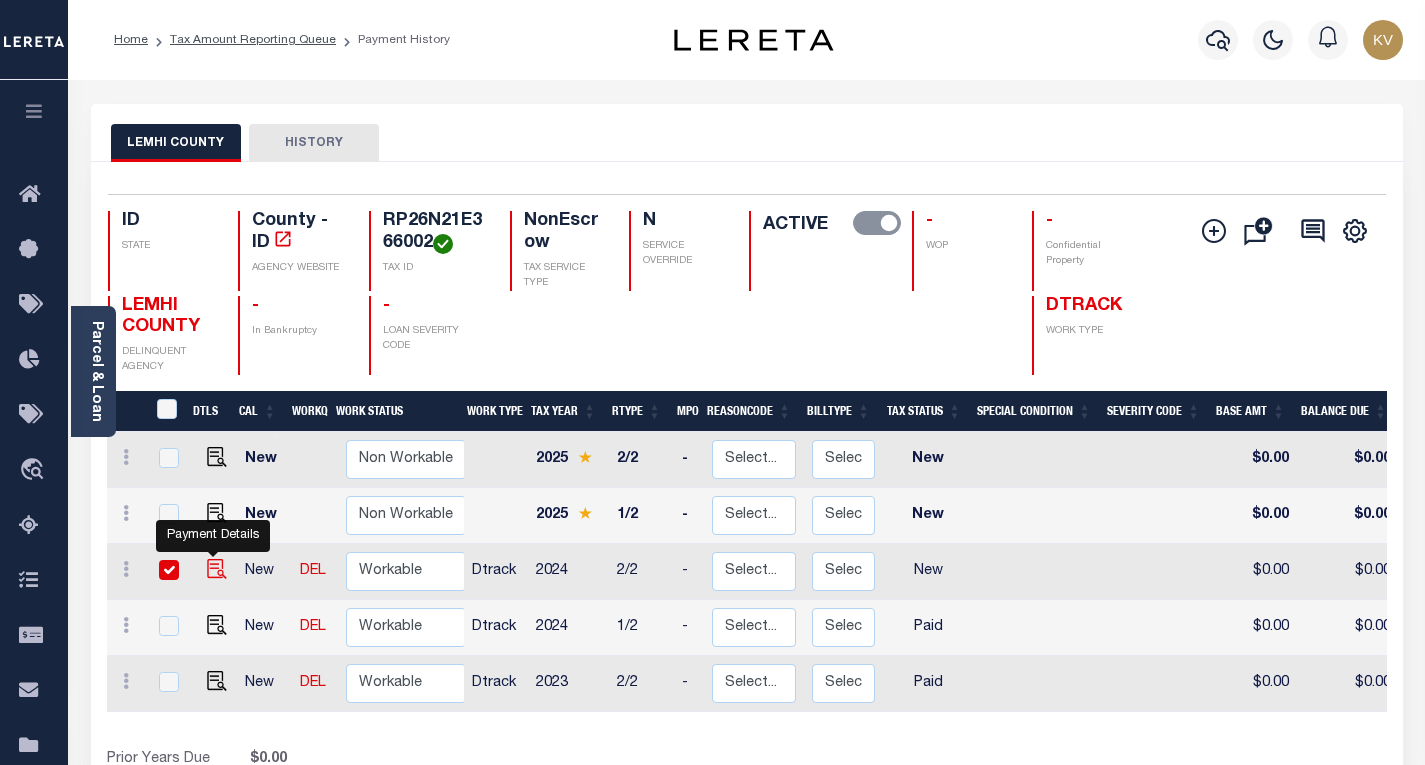 checkbox on "true" 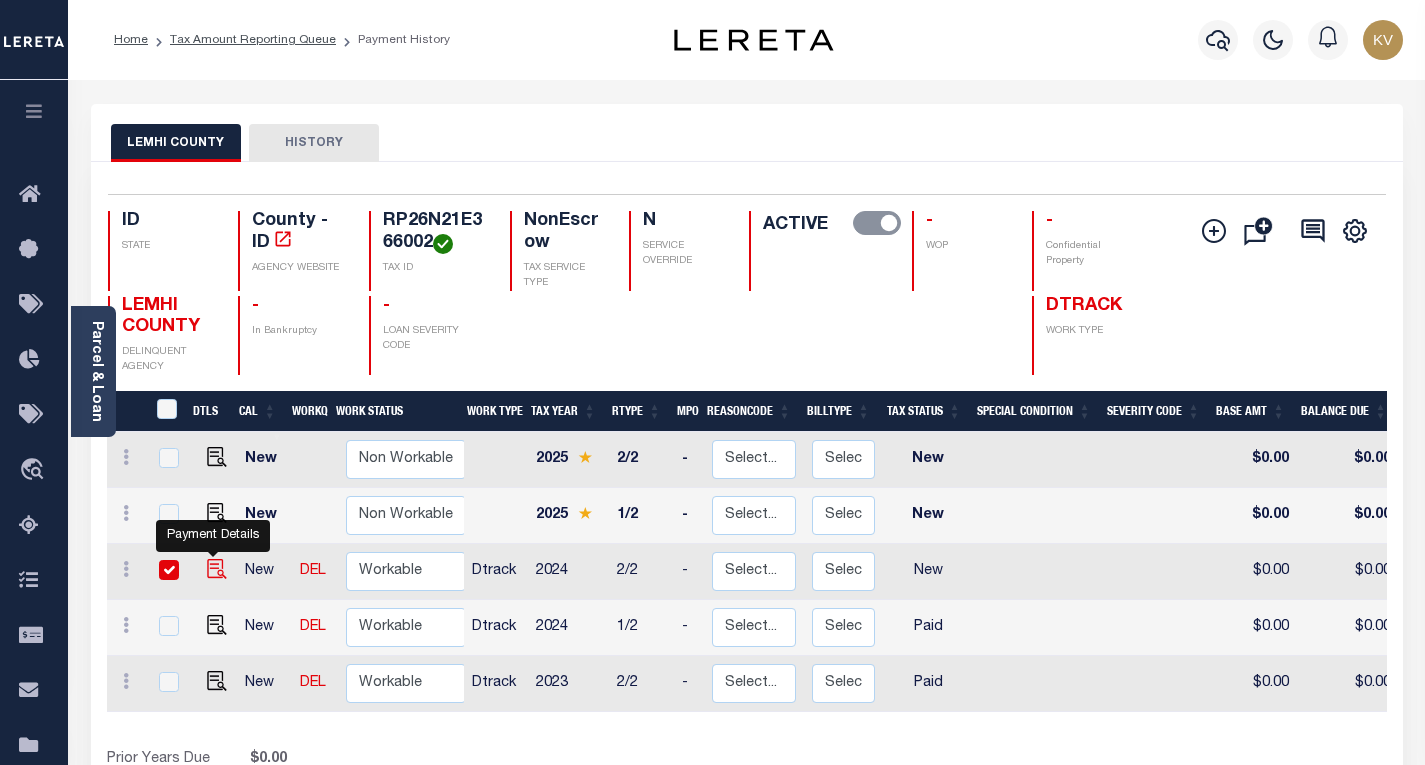 checkbox on "true" 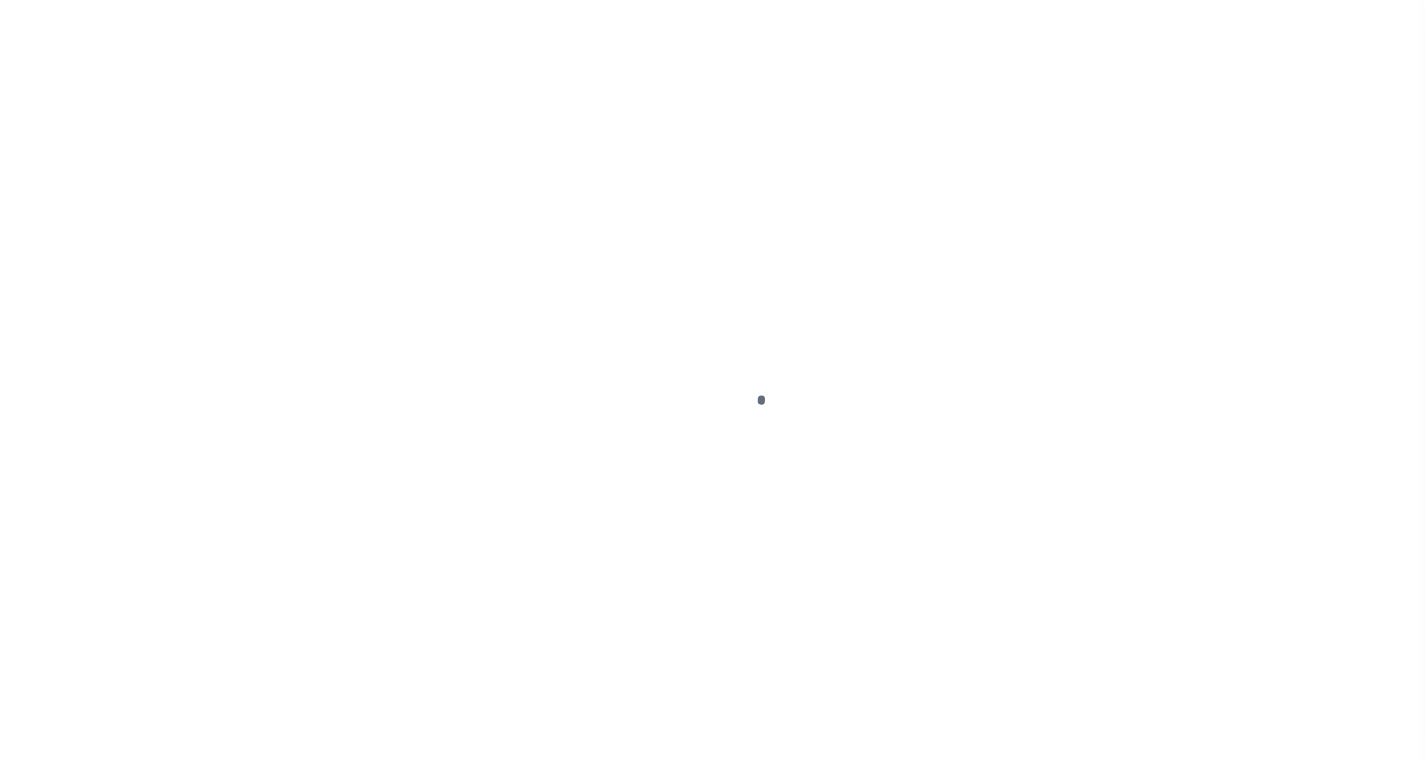 scroll, scrollTop: 0, scrollLeft: 0, axis: both 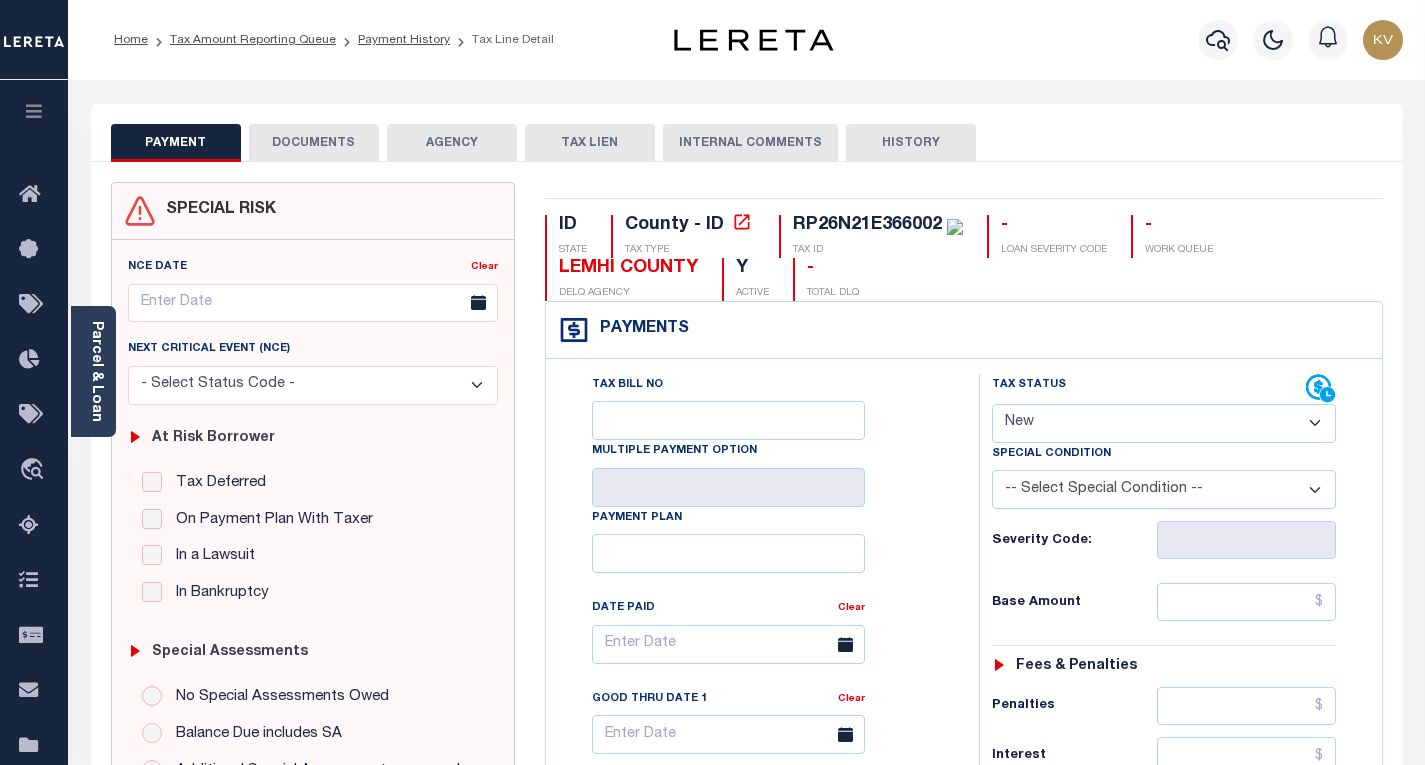 click on "- Select Status Code -
Open
Due/Unpaid
Paid
Incomplete
No Tax Due
Internal Refund Processed
New" at bounding box center [1164, 423] 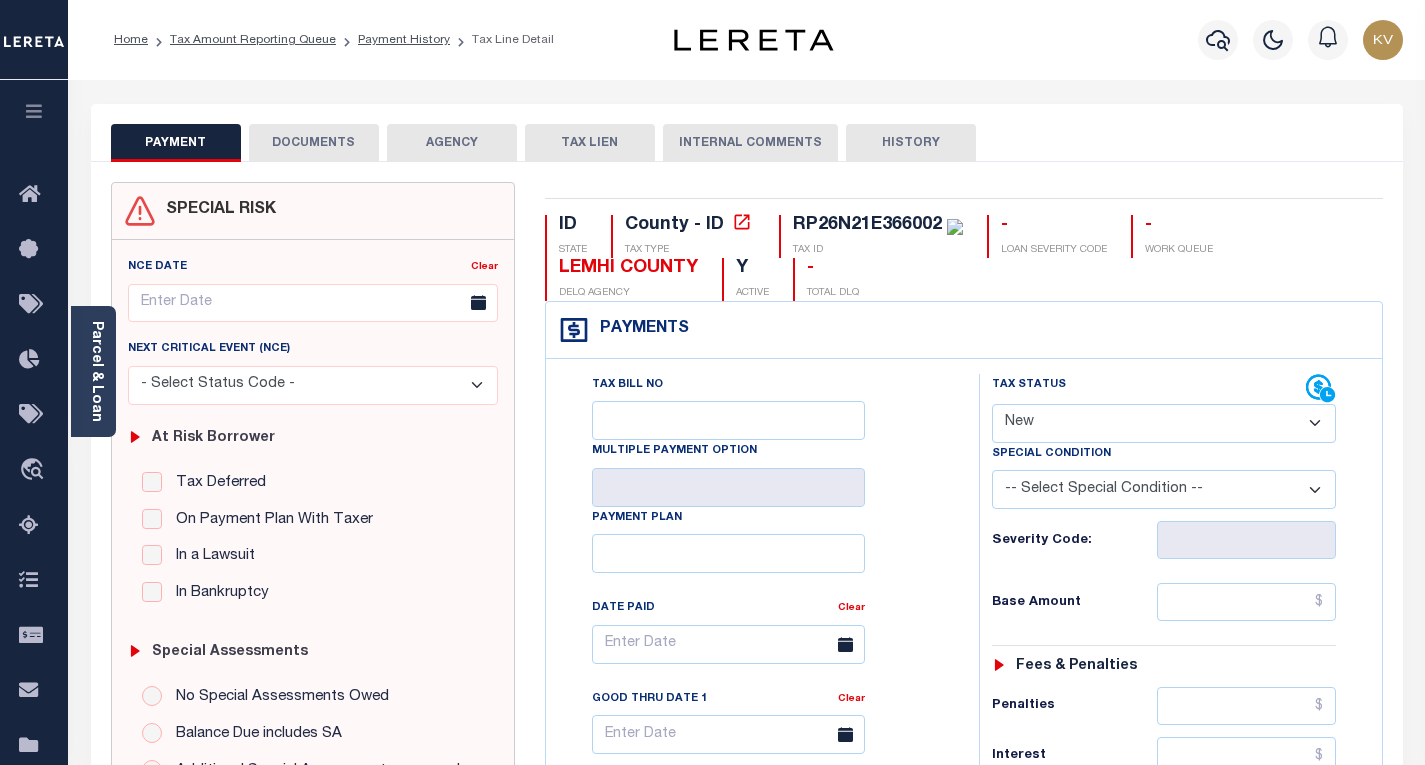 select on "PYD" 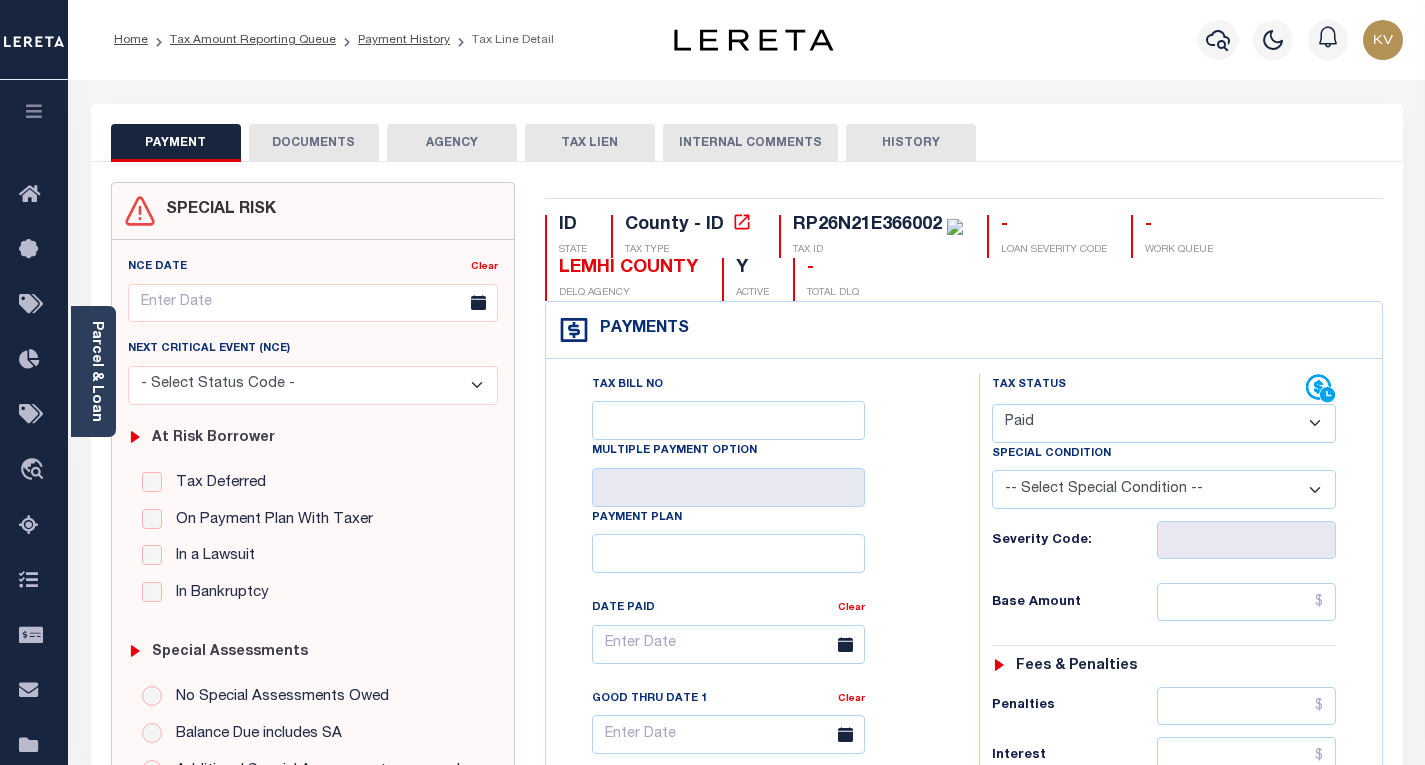 click on "- Select Status Code -
Open
Due/Unpaid
Paid
Incomplete
No Tax Due
Internal Refund Processed
New" at bounding box center [1164, 423] 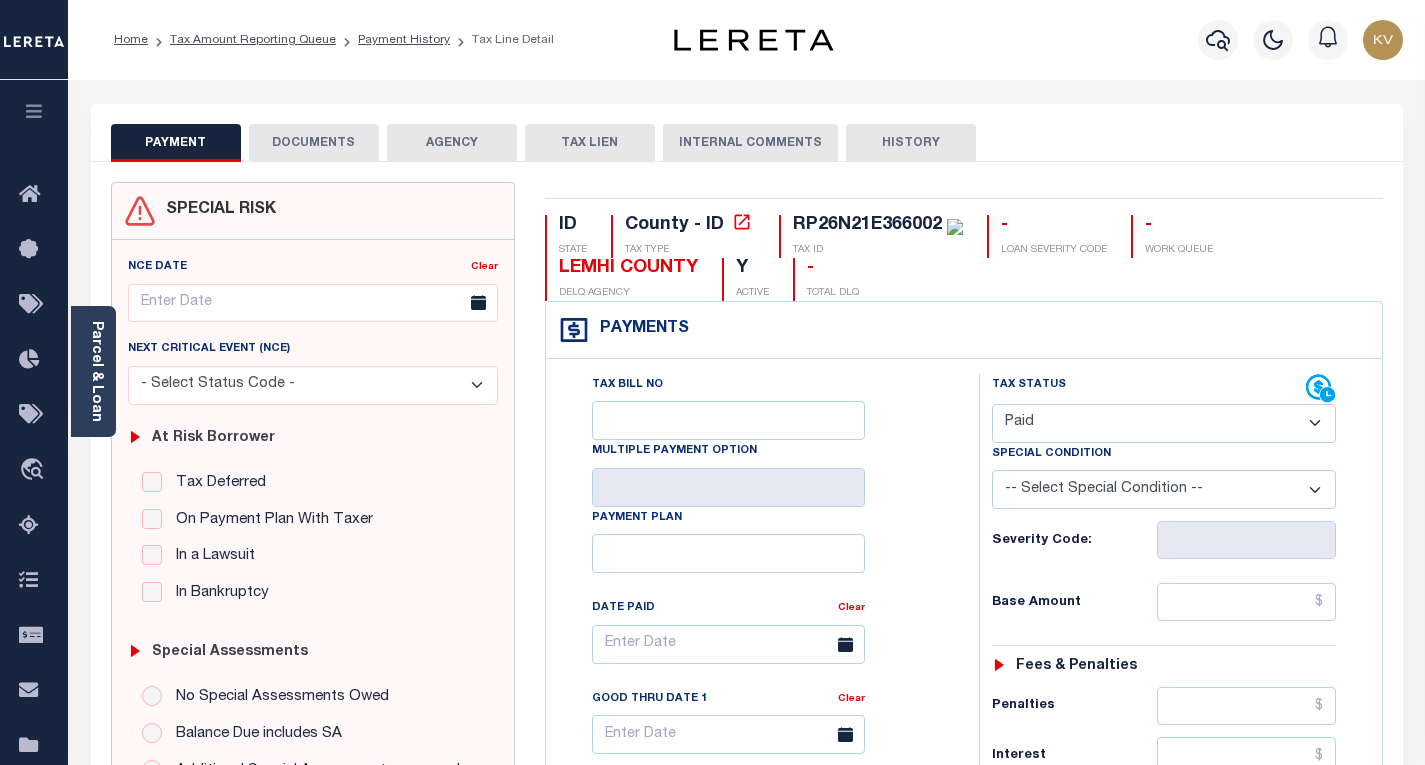 type on "08/01/2025" 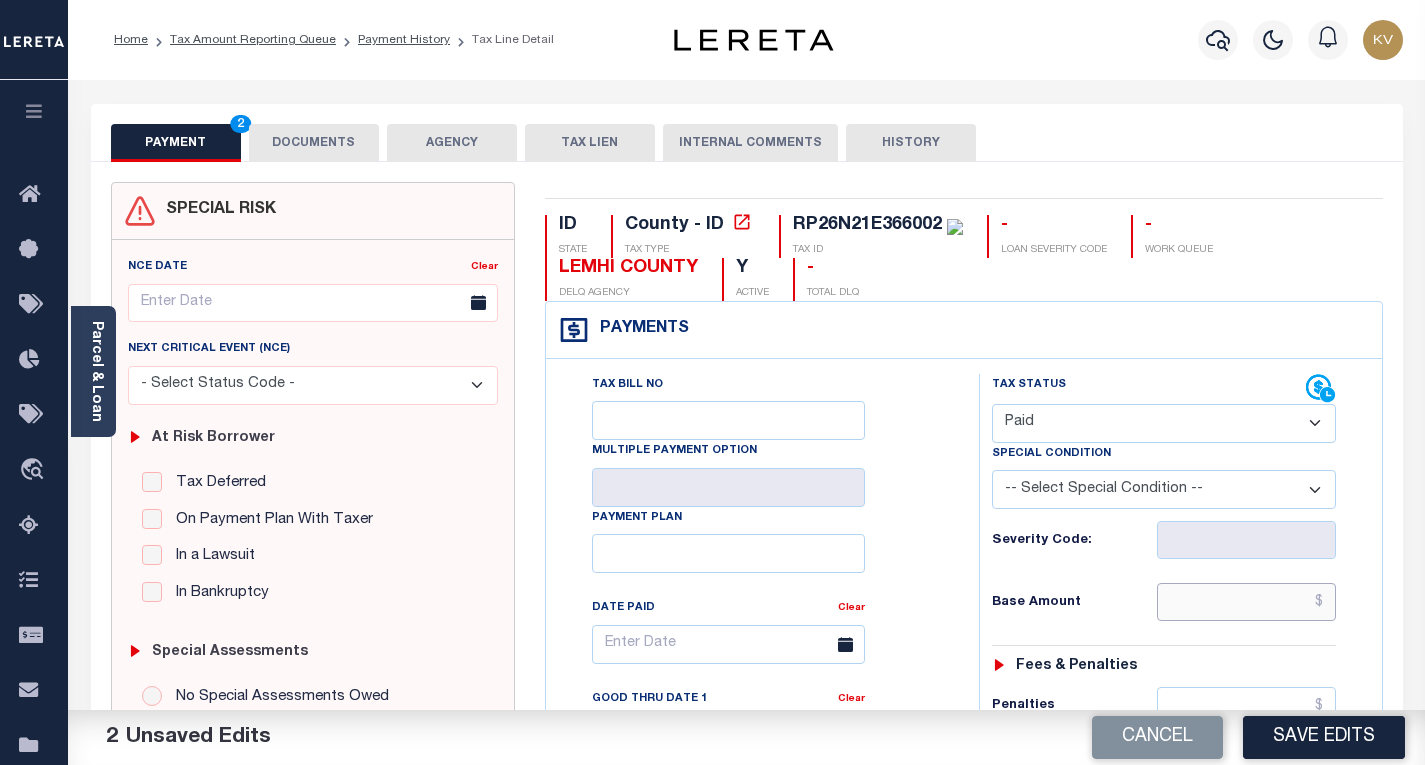 click at bounding box center [1246, 602] 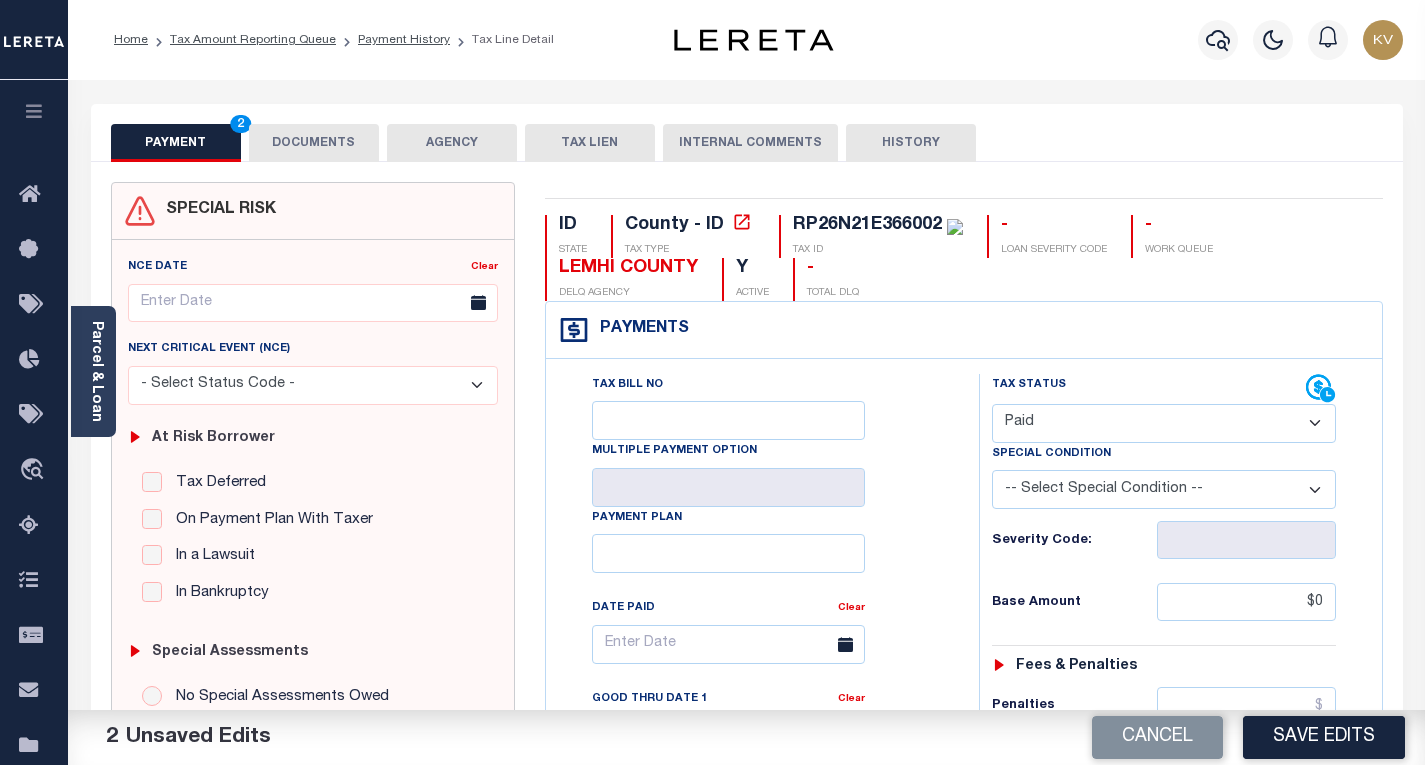 type on "$0.00" 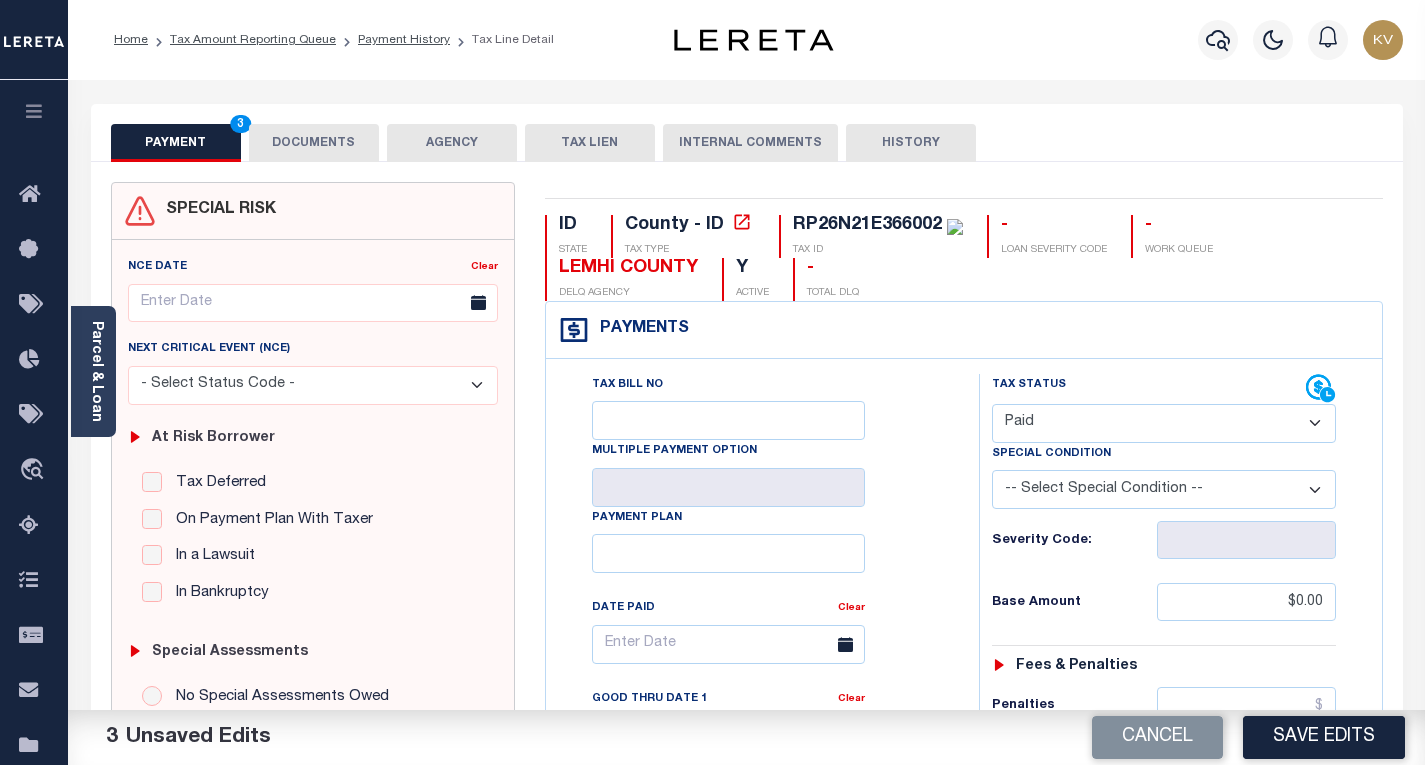 click on "Severity Code:" at bounding box center (1164, 540) 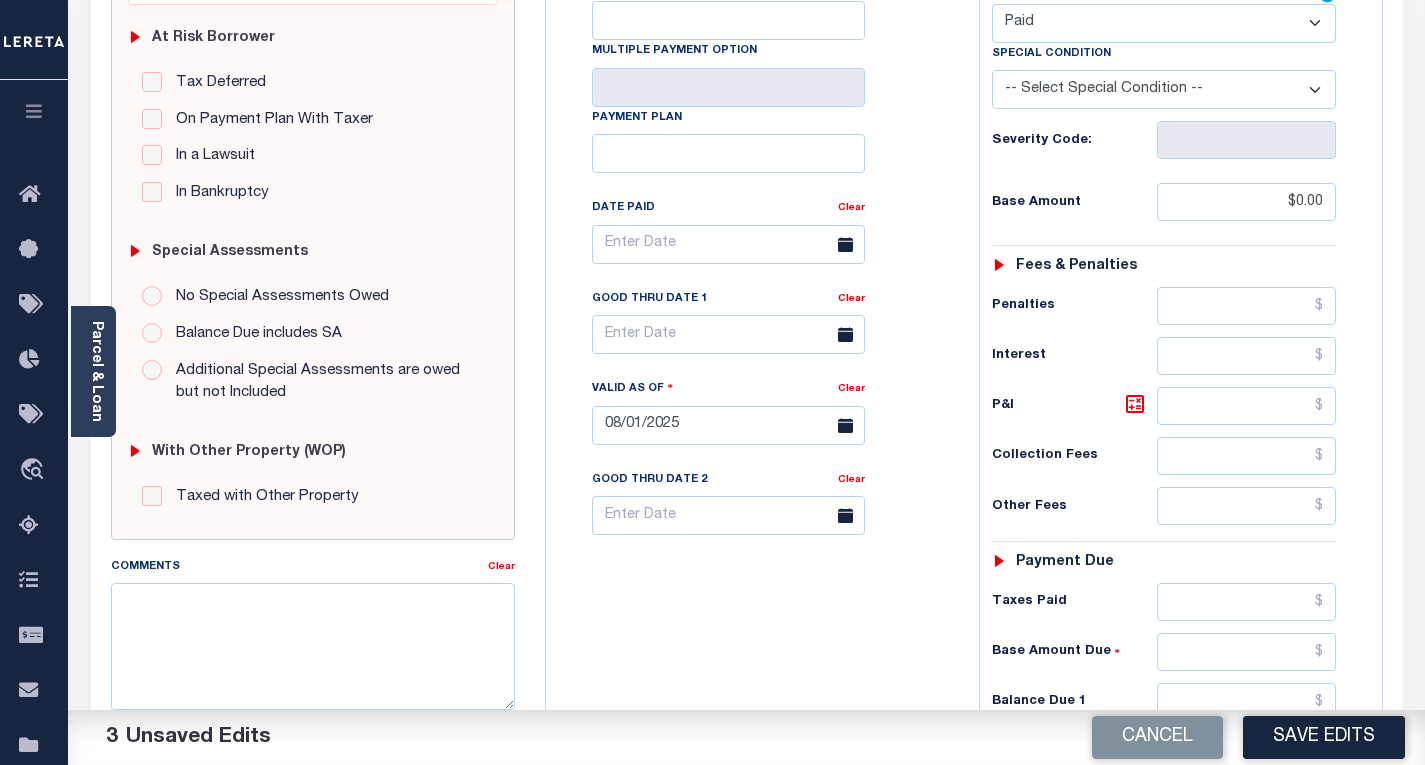 scroll, scrollTop: 500, scrollLeft: 0, axis: vertical 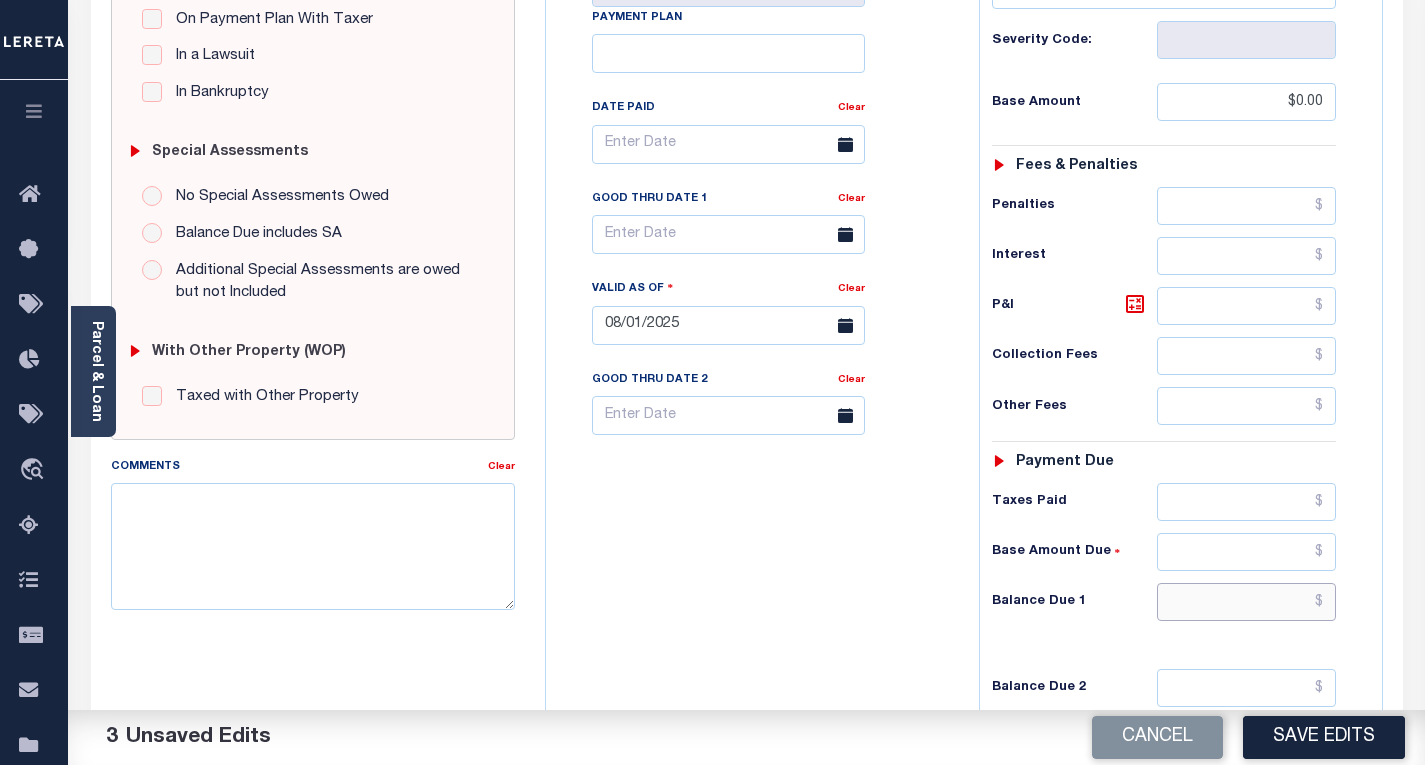 click at bounding box center (1246, 602) 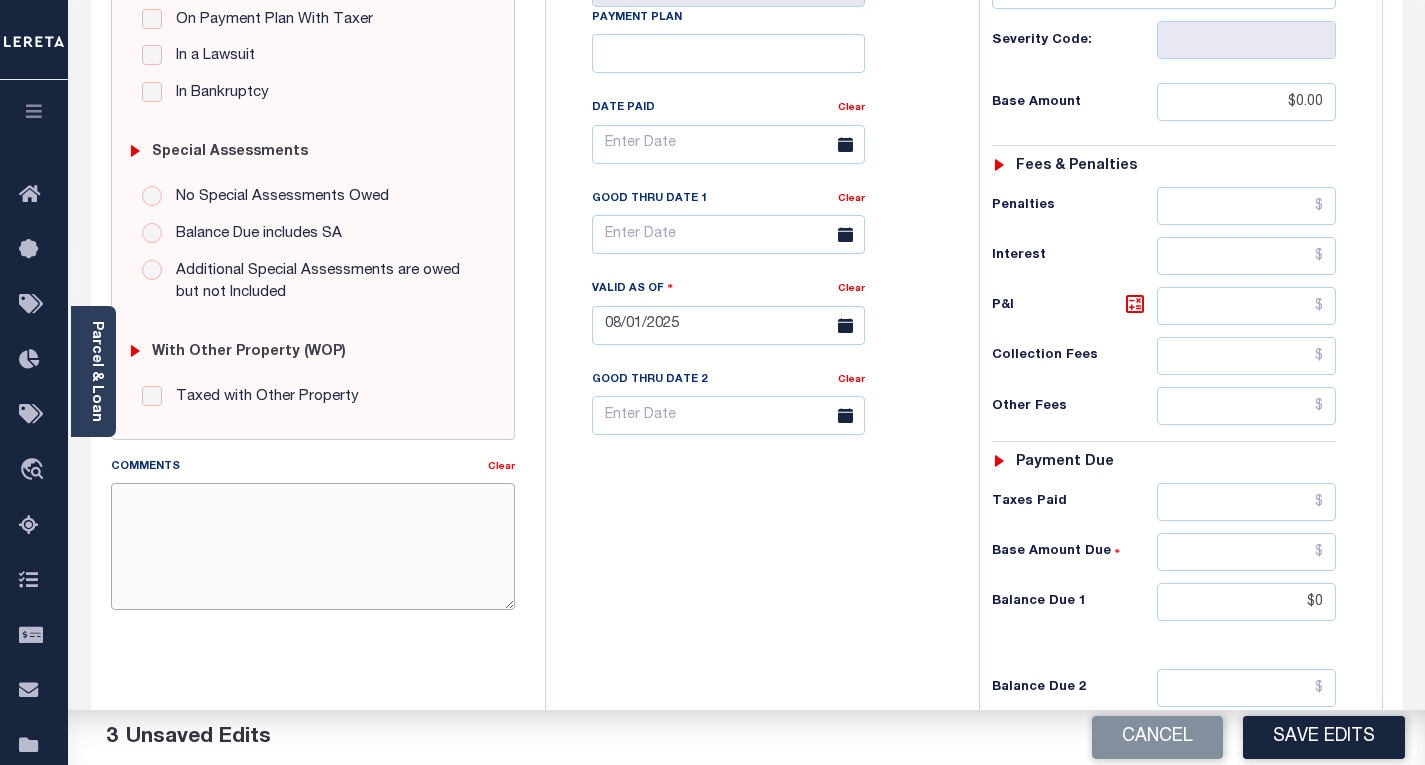type on "$0.00" 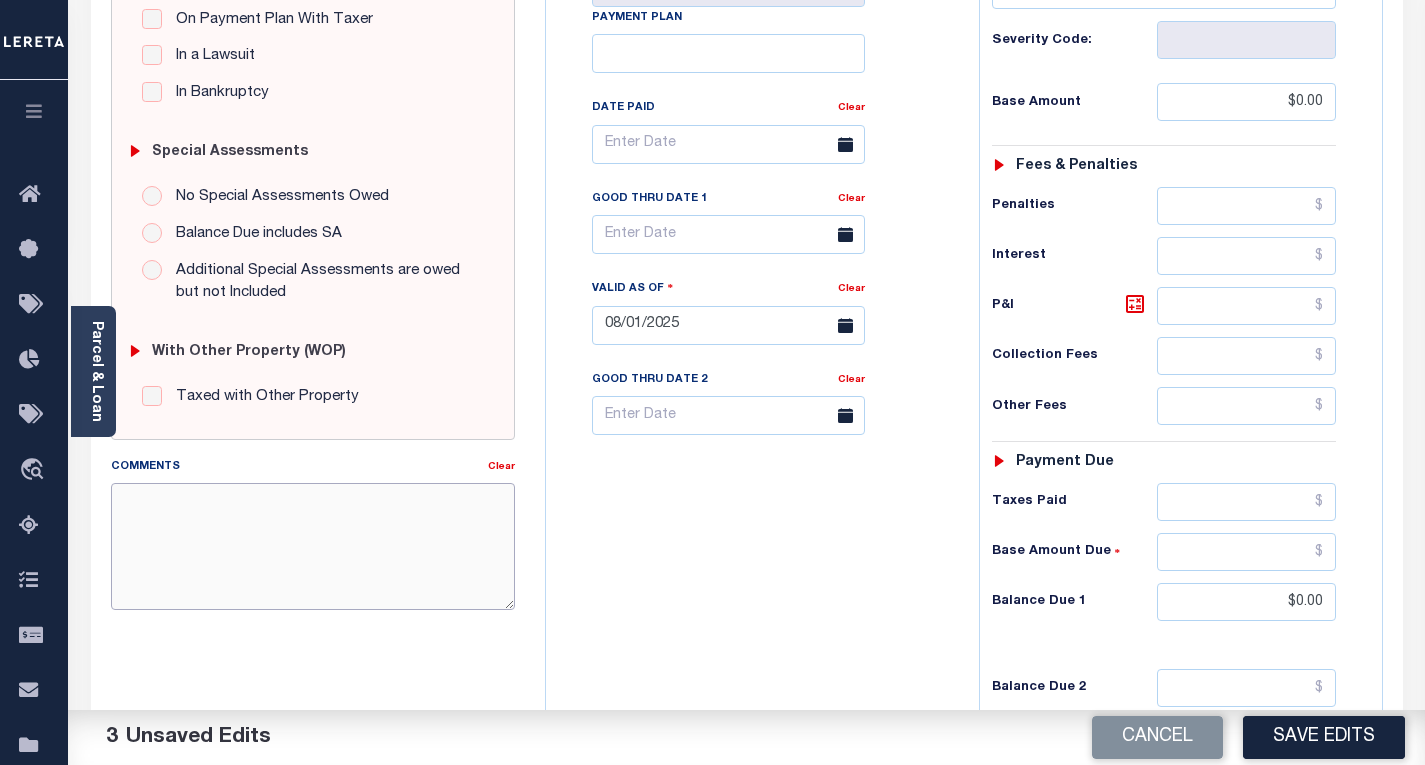 click on "Comments" at bounding box center (313, 546) 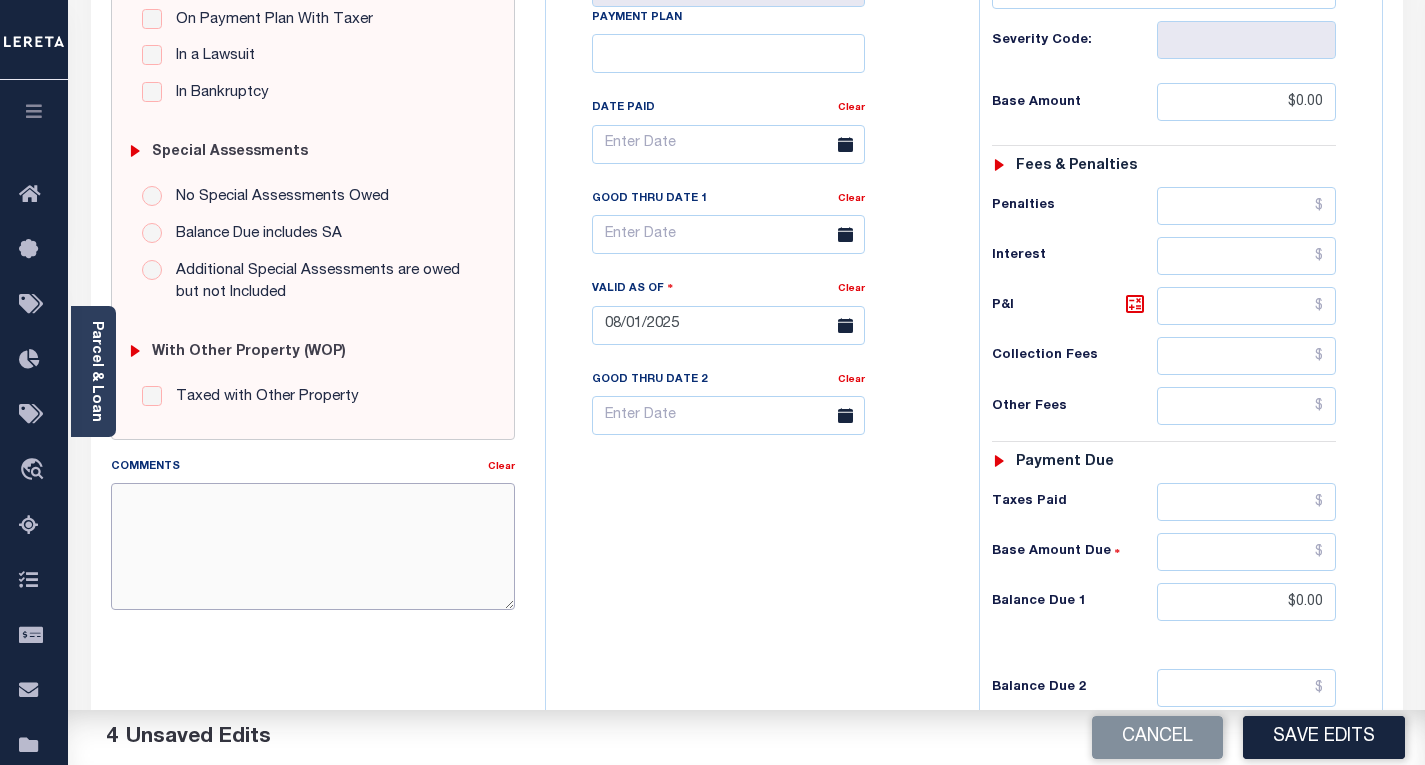 paste on "8/1/2025 - As per TC "Jack" 2024 taxes are paid - VK" 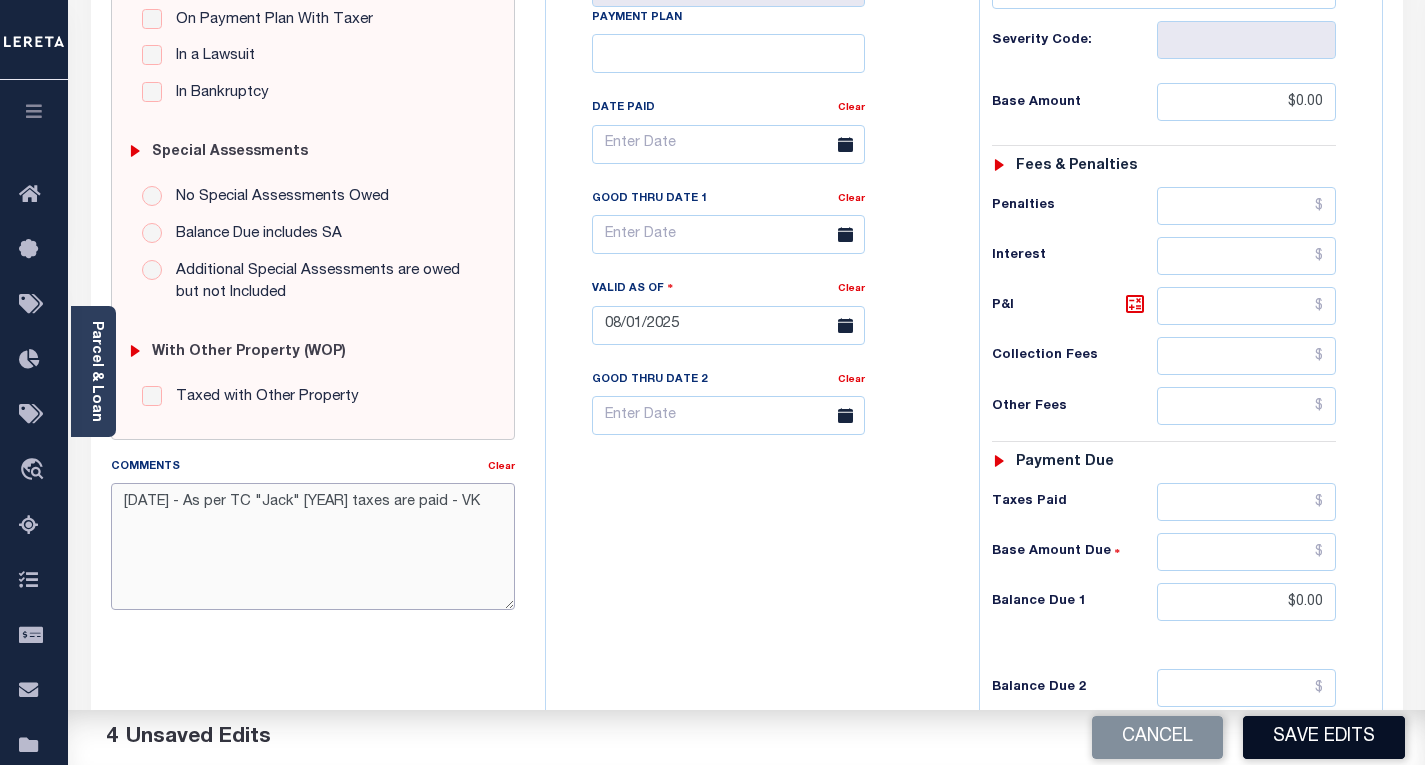 type on "8/1/2025 - As per TC "Jack" 2024 taxes are paid - VK" 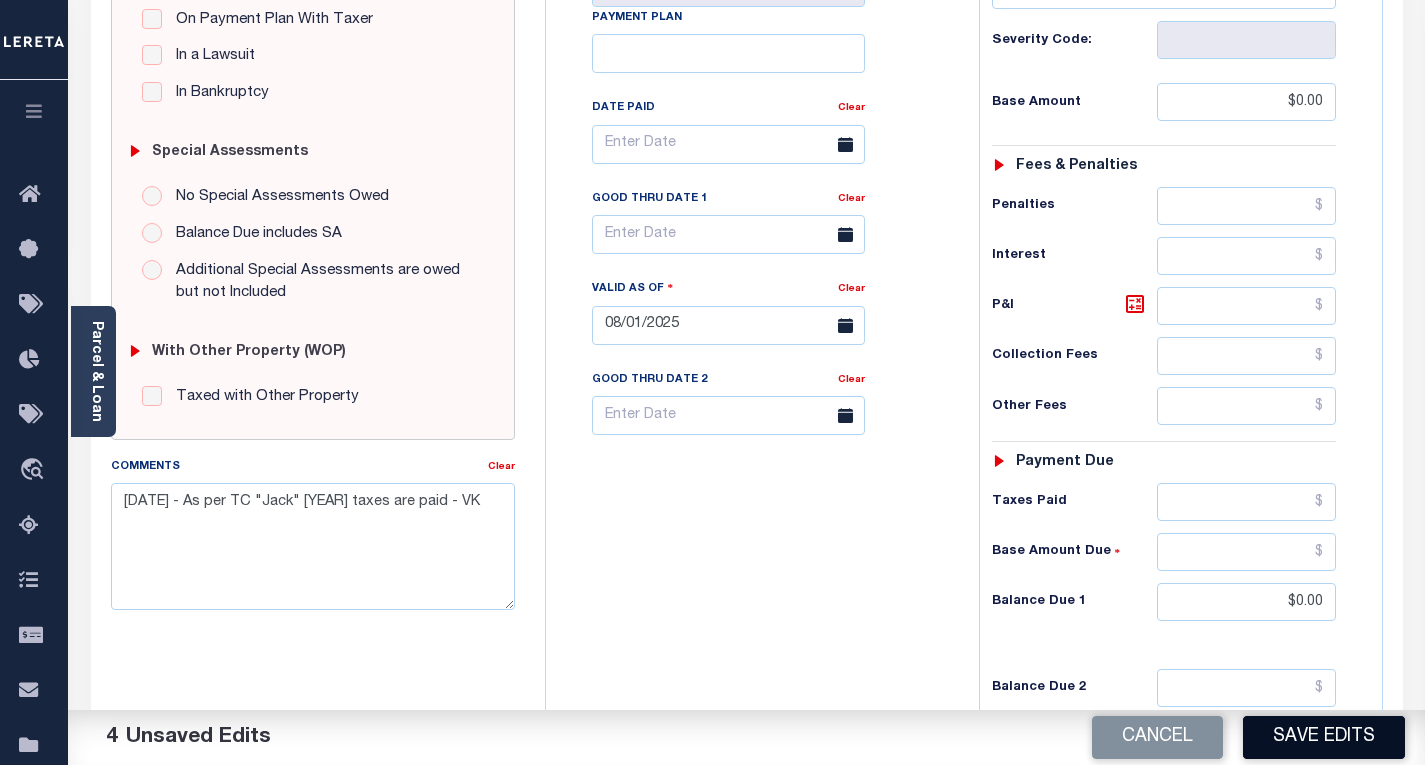 click on "Save Edits" at bounding box center (1324, 737) 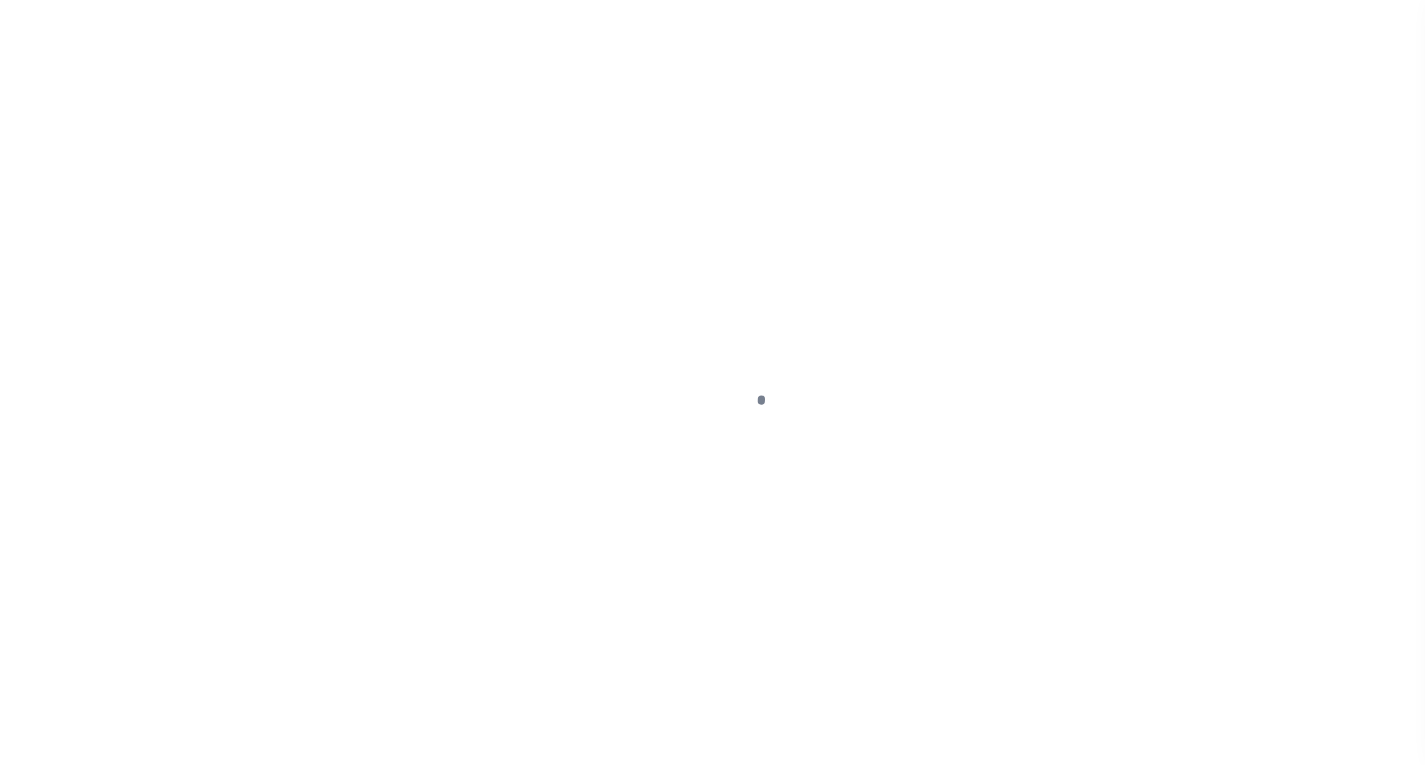 scroll, scrollTop: 0, scrollLeft: 0, axis: both 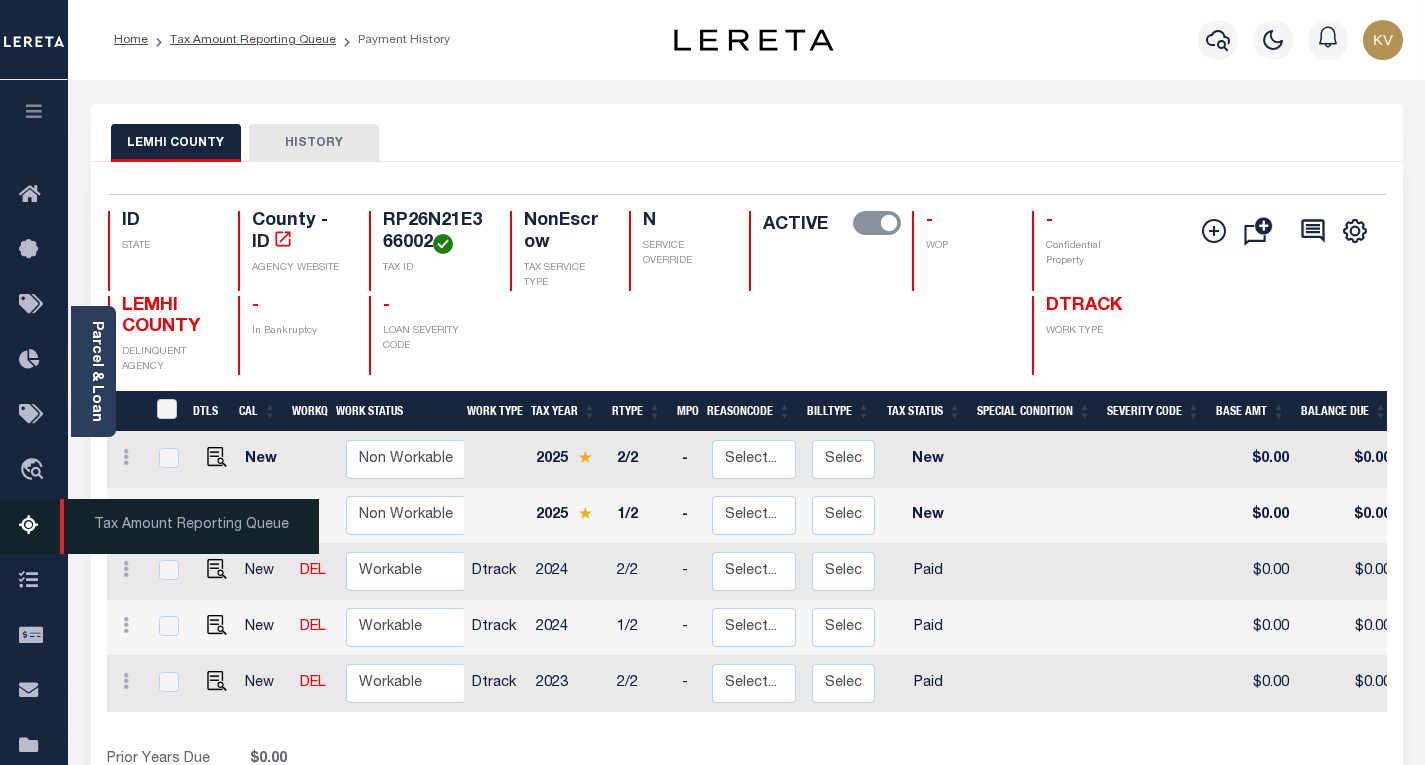 click at bounding box center [35, 526] 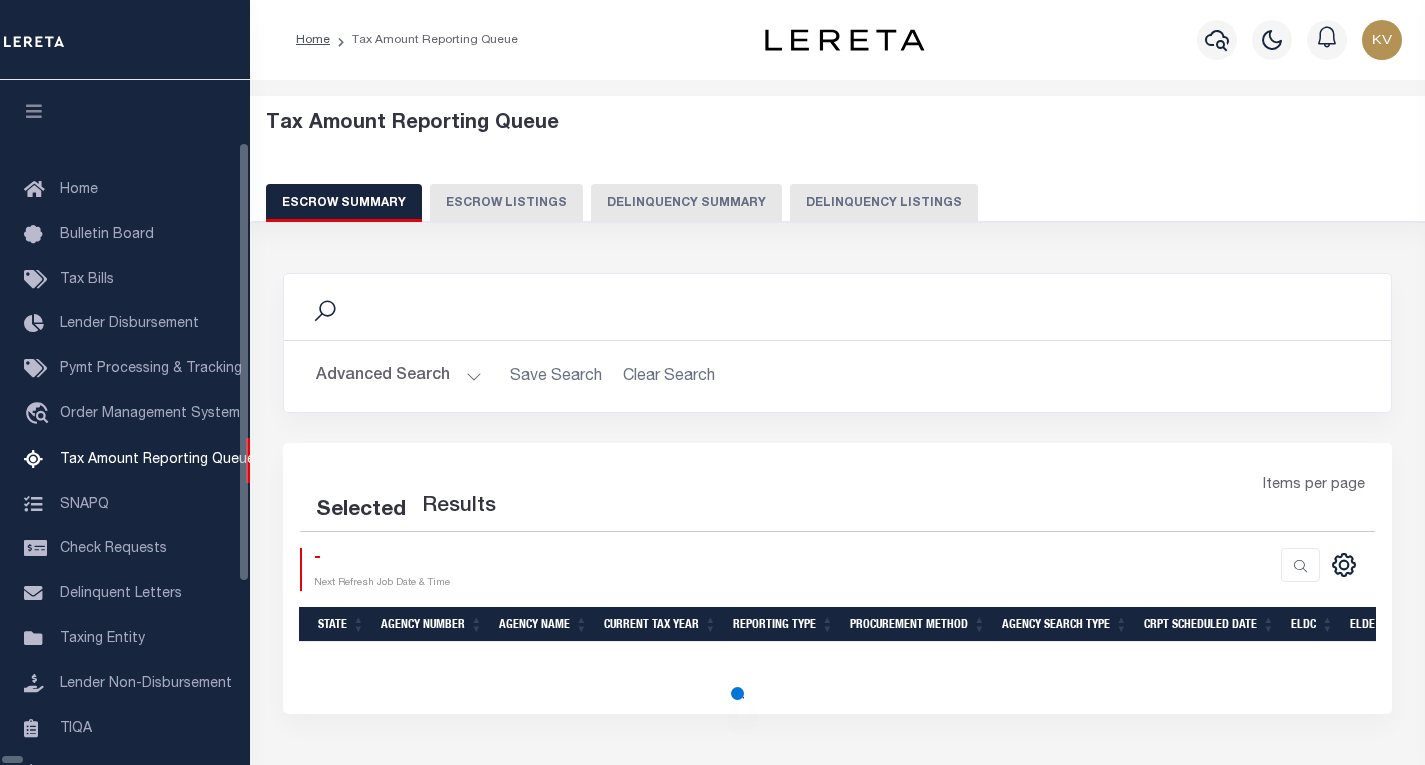 select on "100" 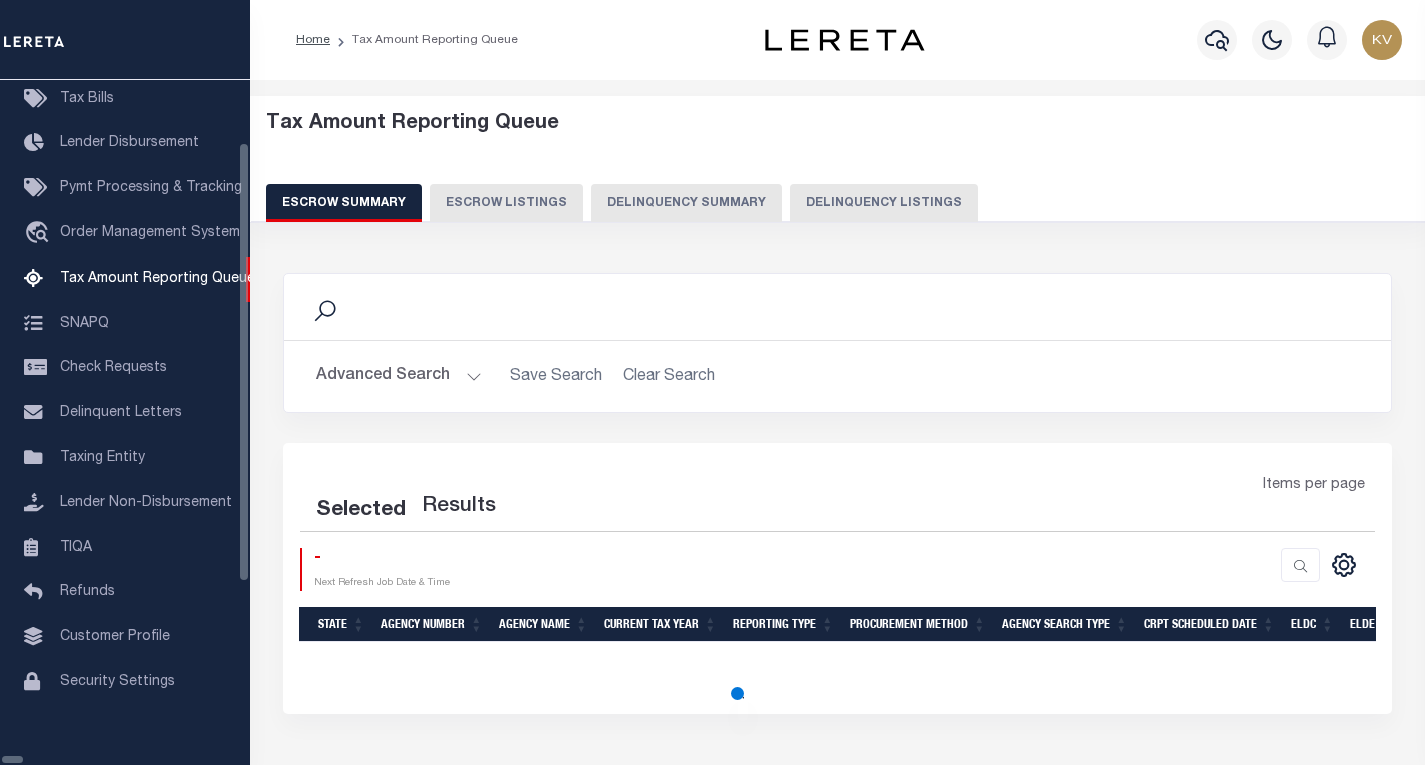 select on "100" 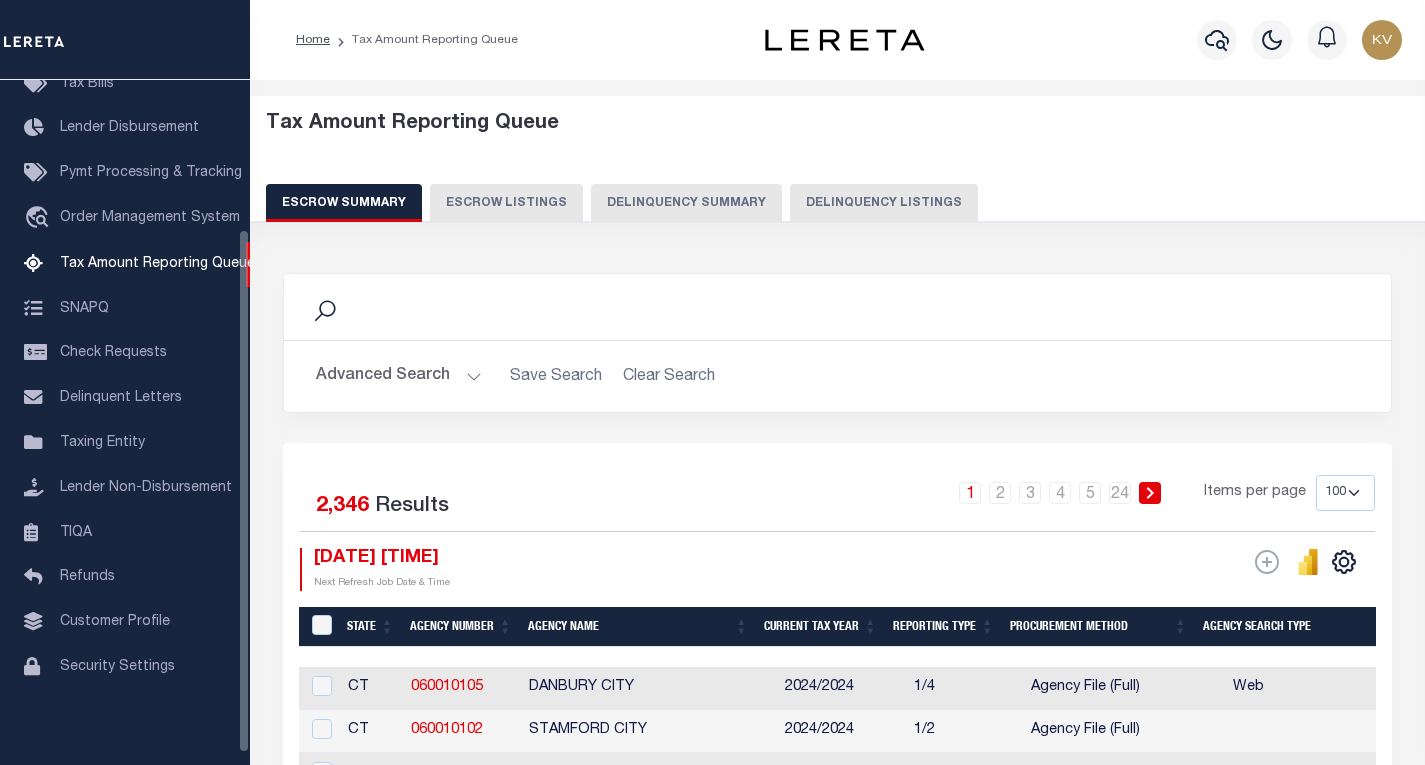 scroll, scrollTop: 194, scrollLeft: 0, axis: vertical 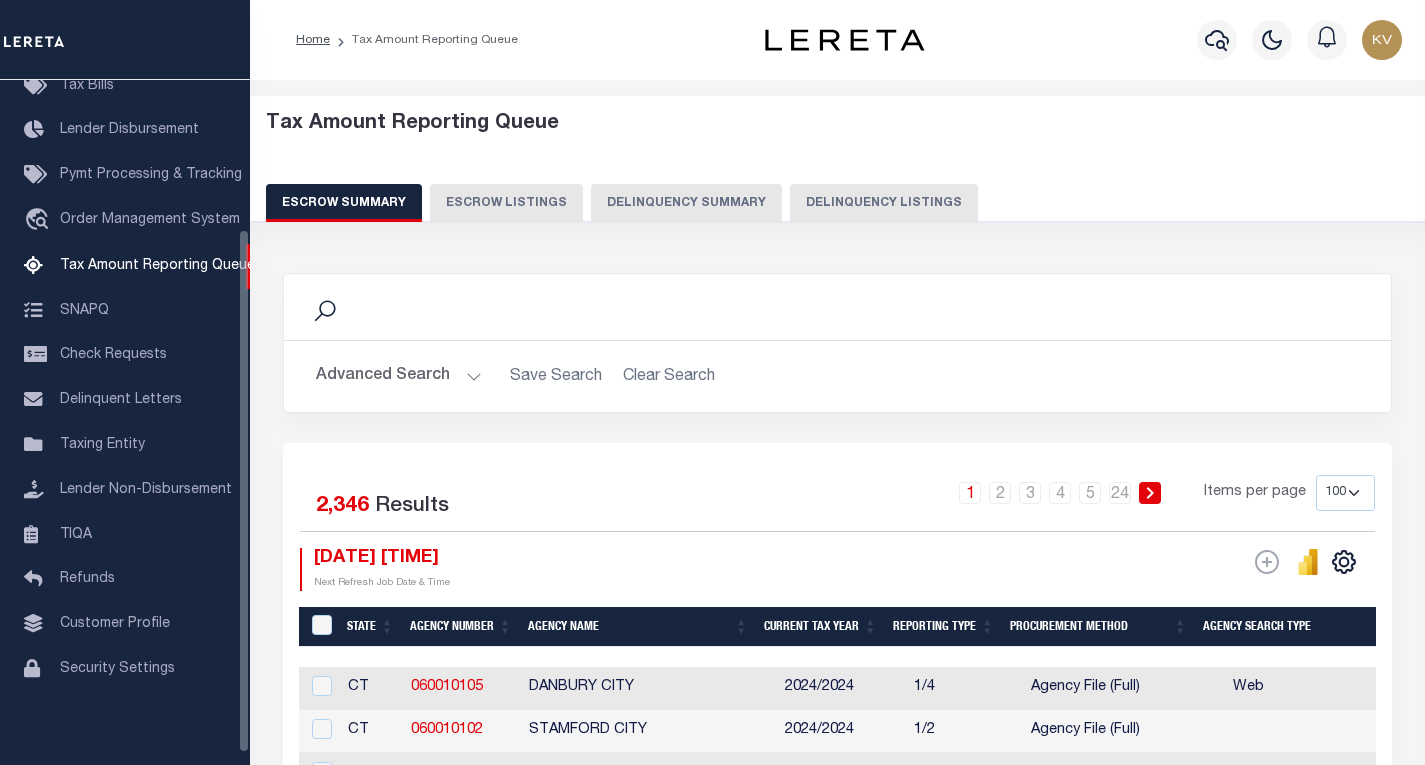 click on "Delinquency Listings" at bounding box center [884, 203] 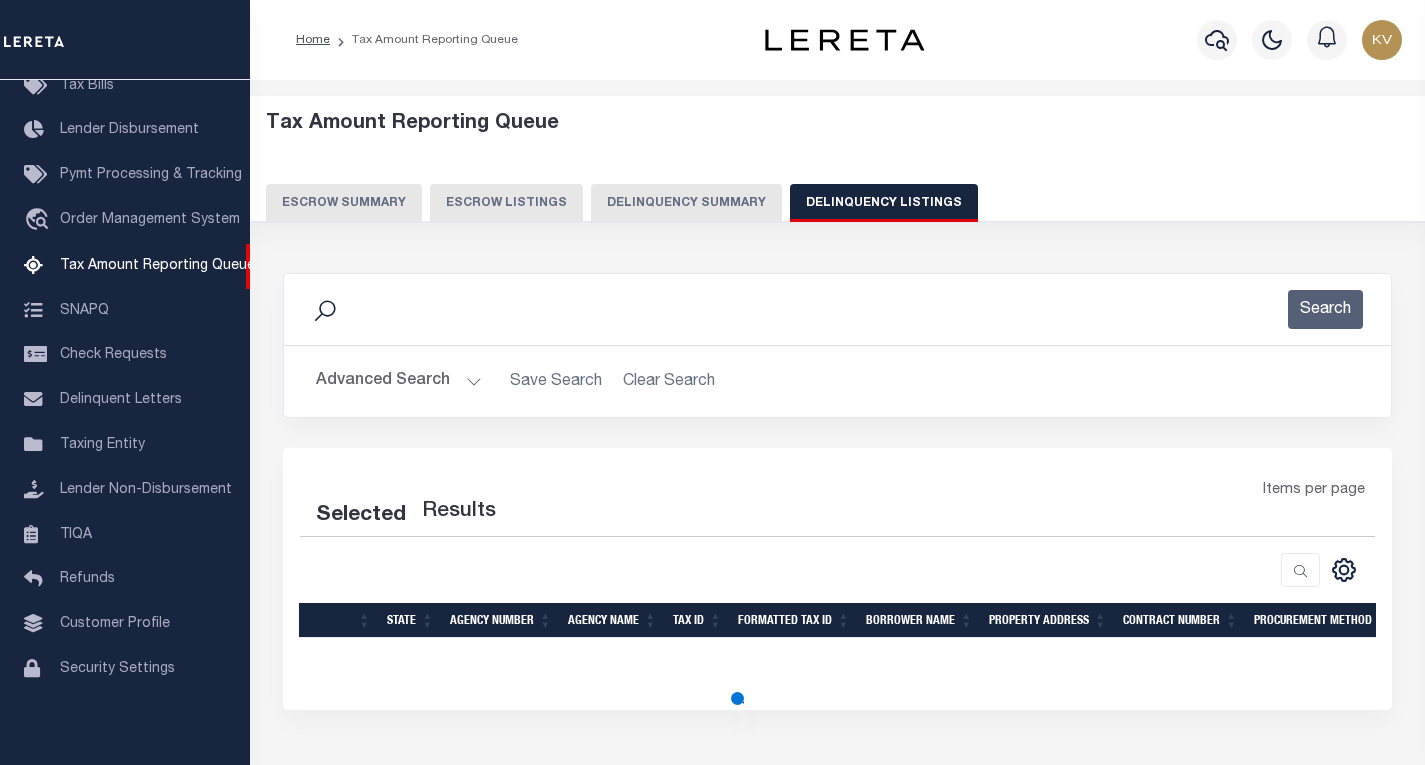 select on "100" 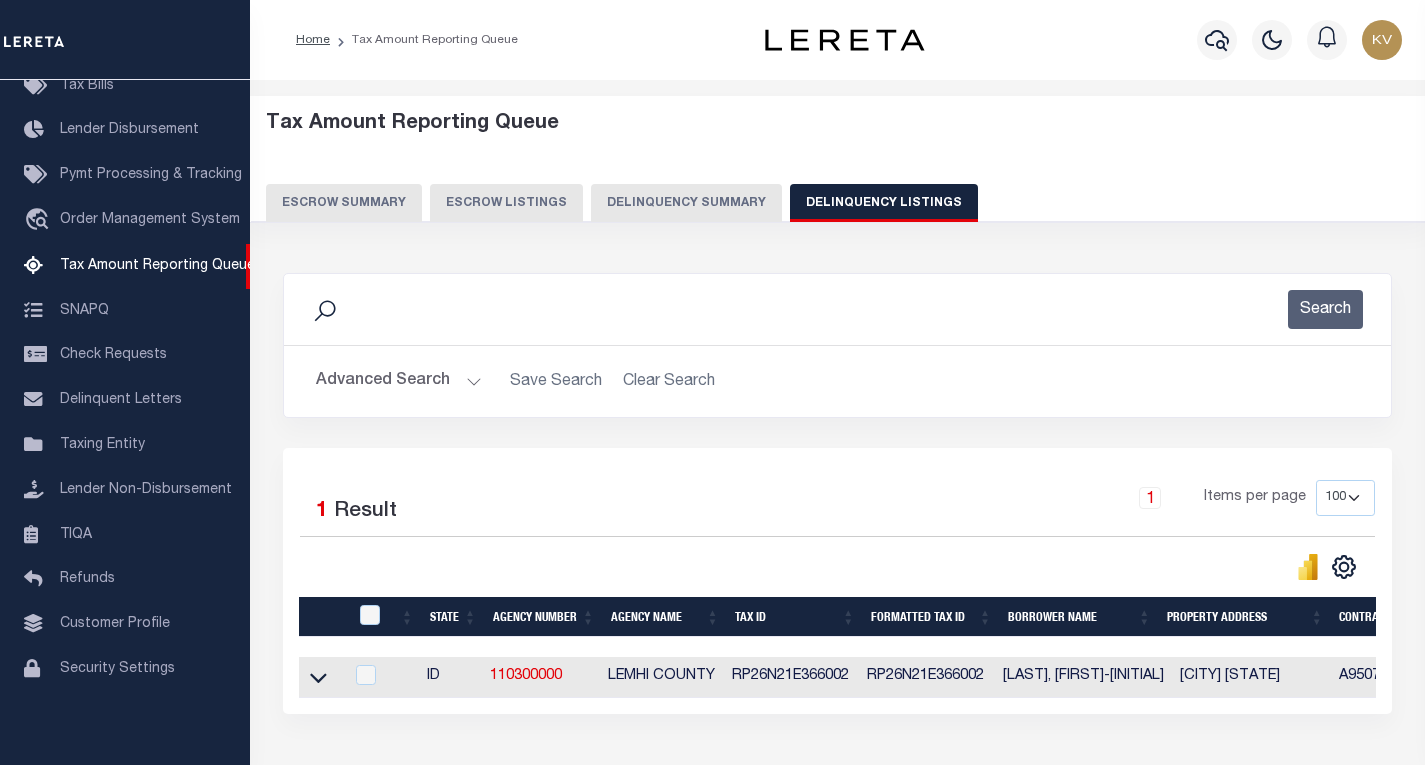 click at bounding box center [321, 677] 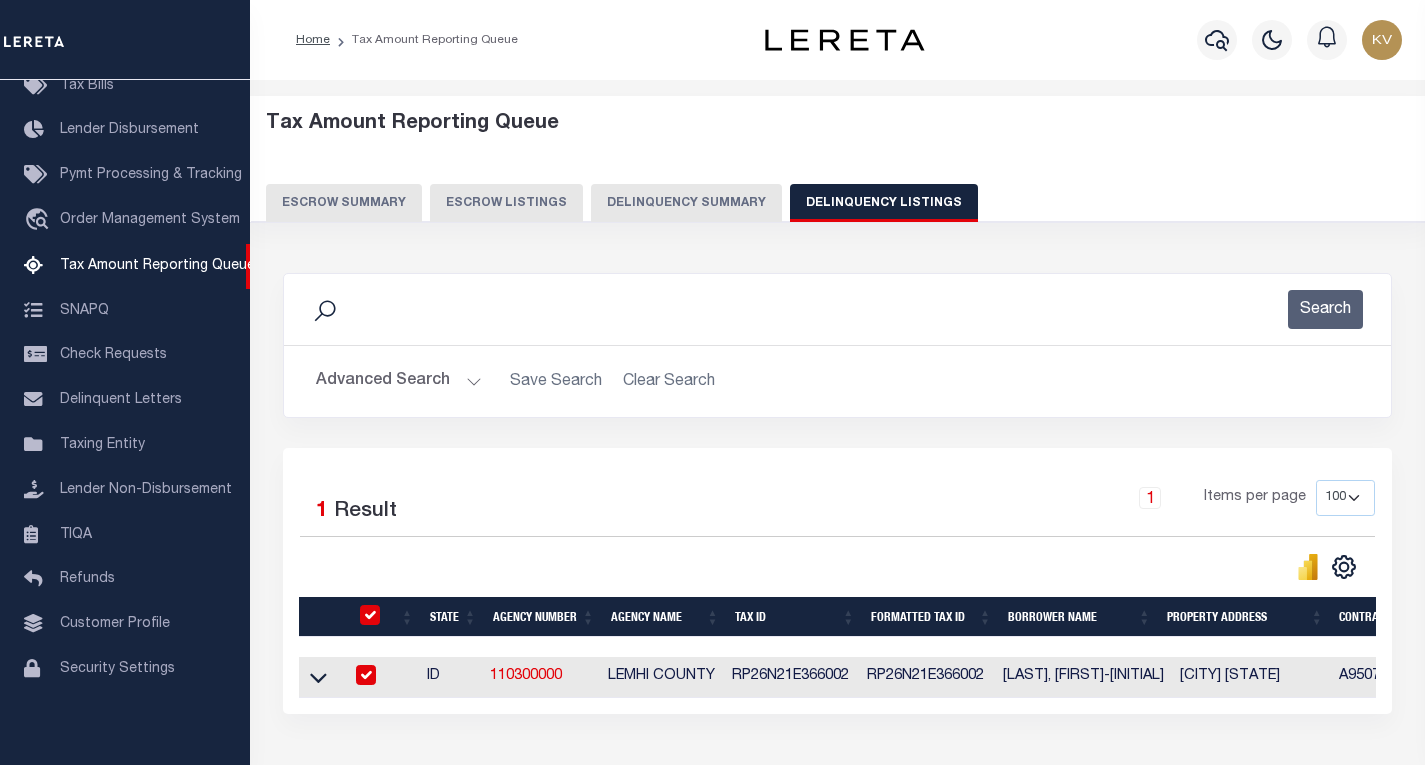 checkbox on "true" 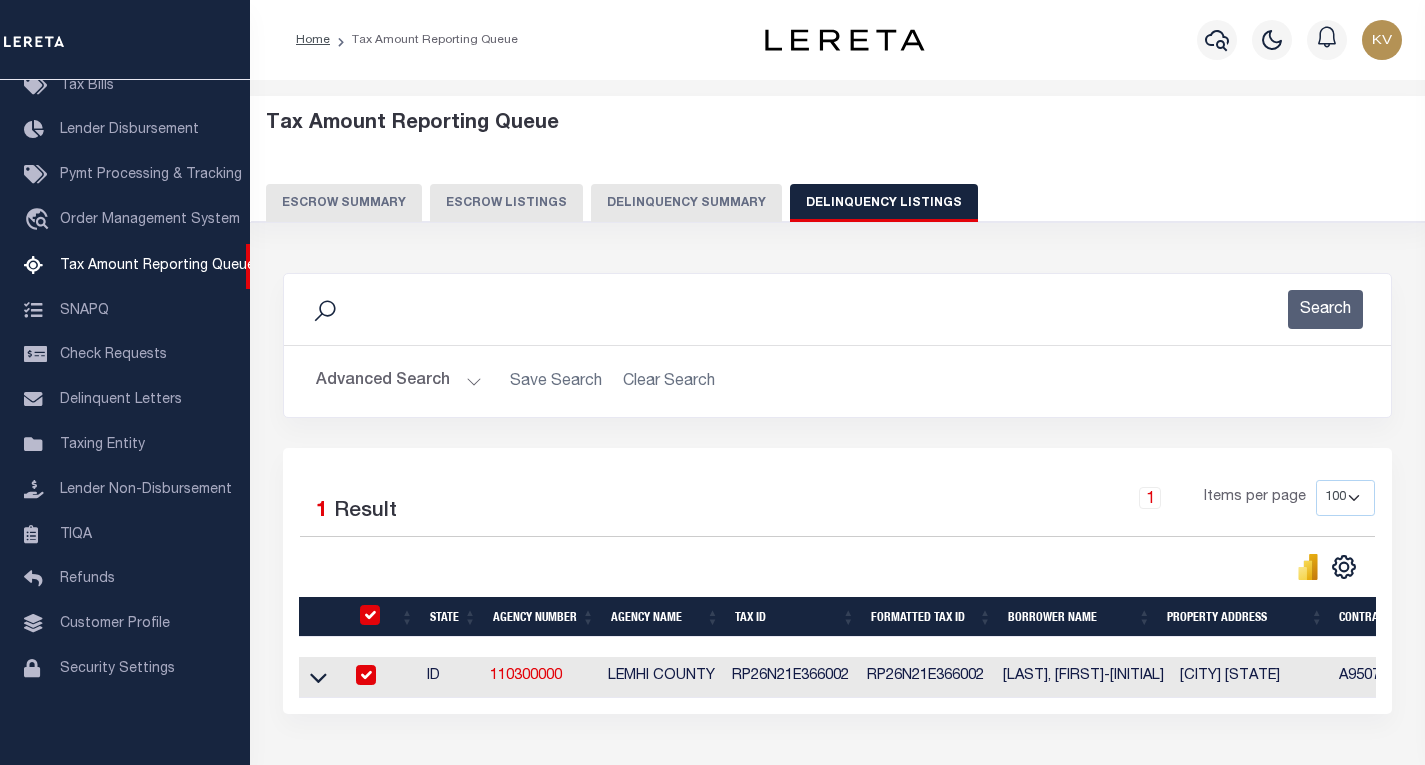 checkbox on "true" 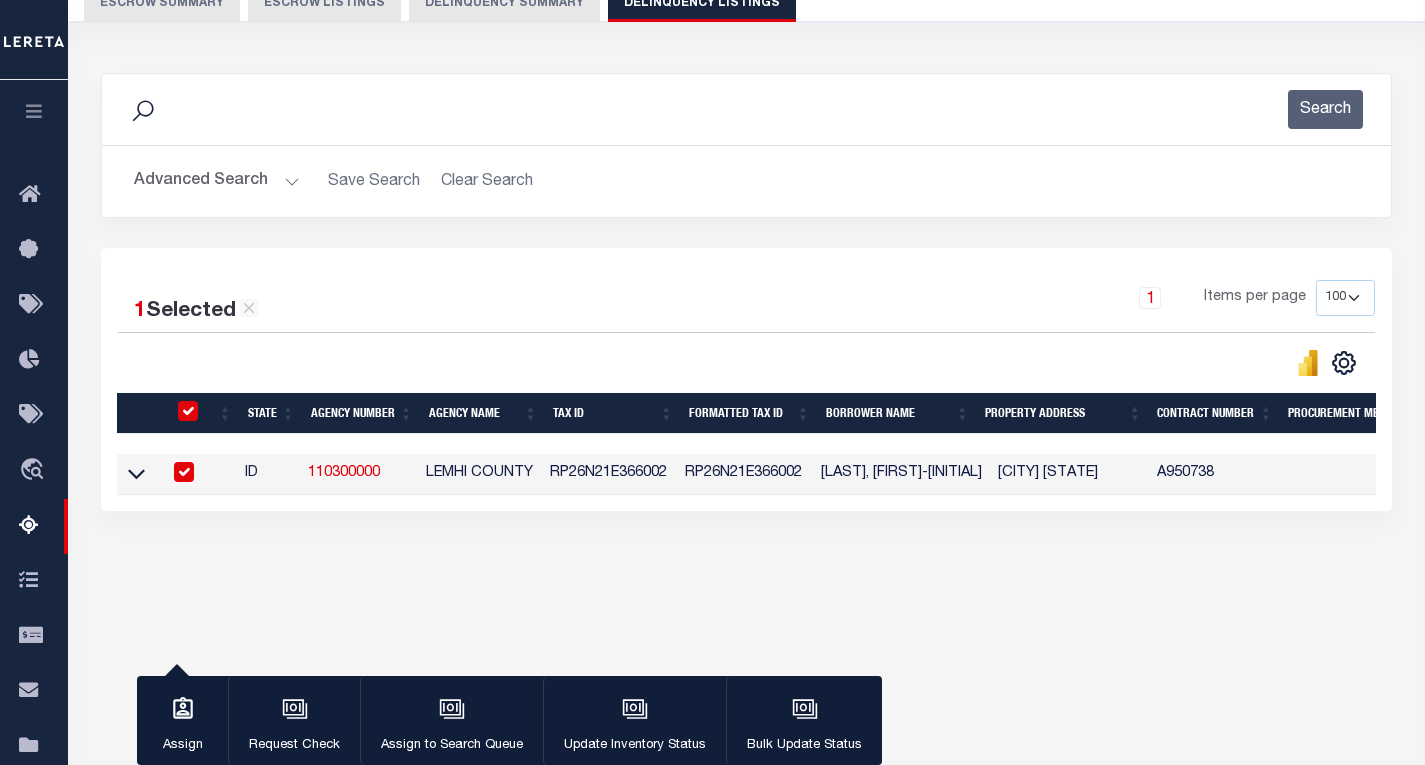 scroll, scrollTop: 295, scrollLeft: 0, axis: vertical 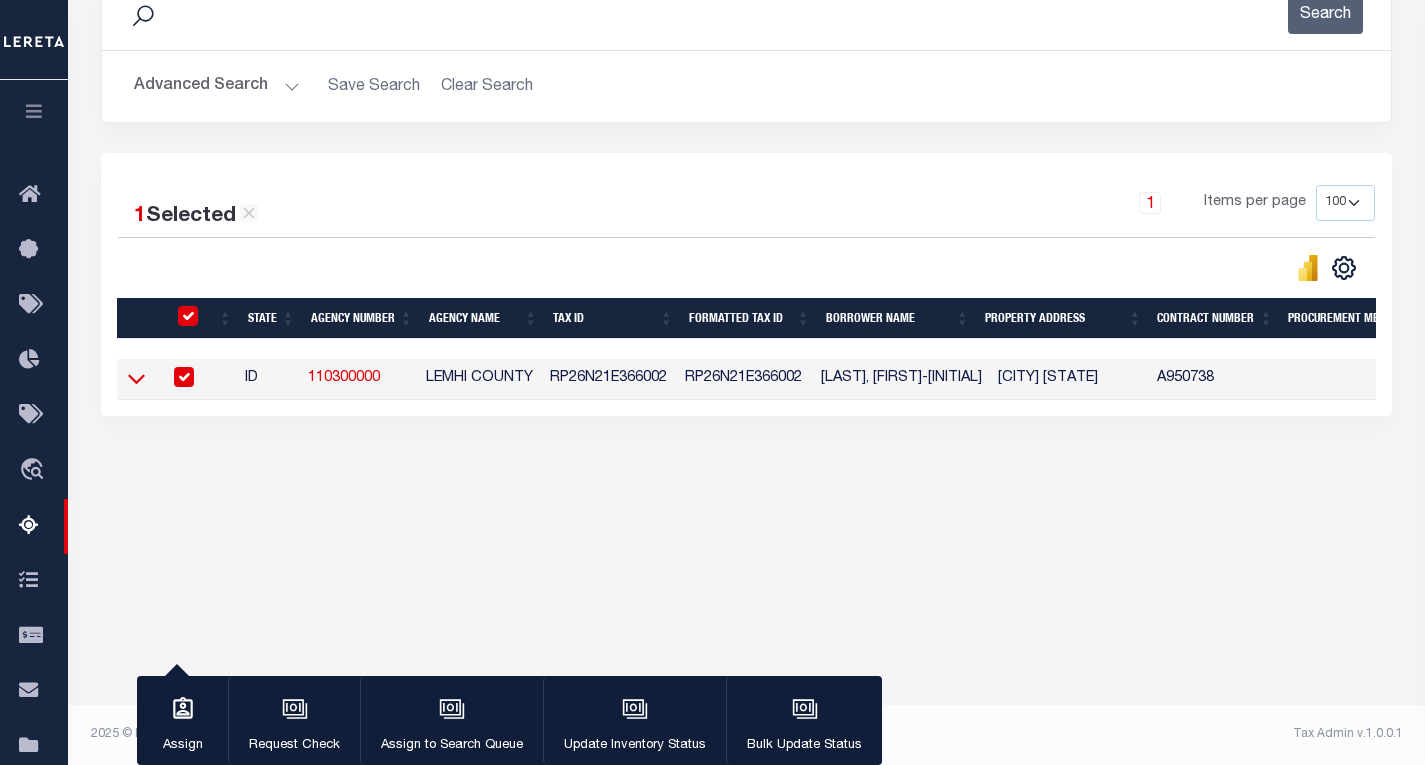 click 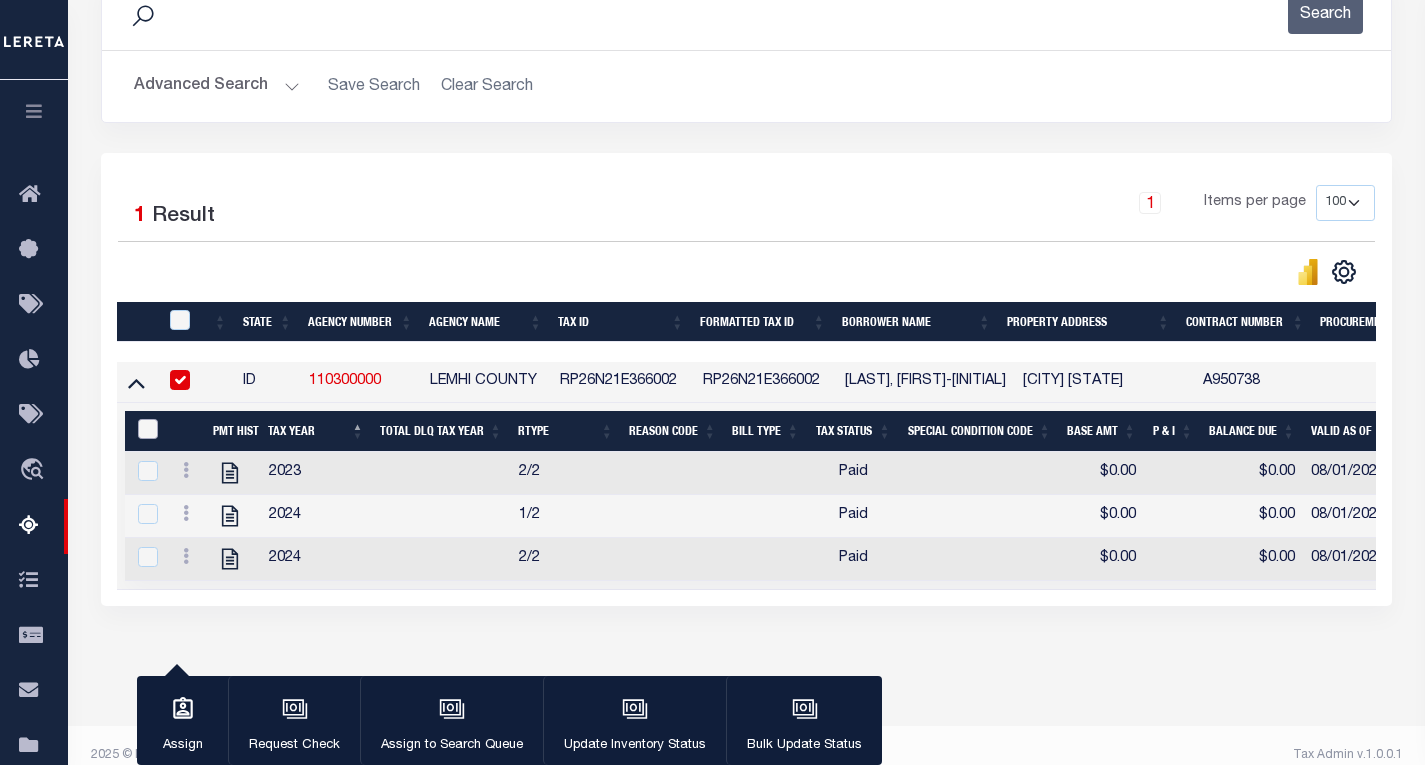 click at bounding box center [148, 429] 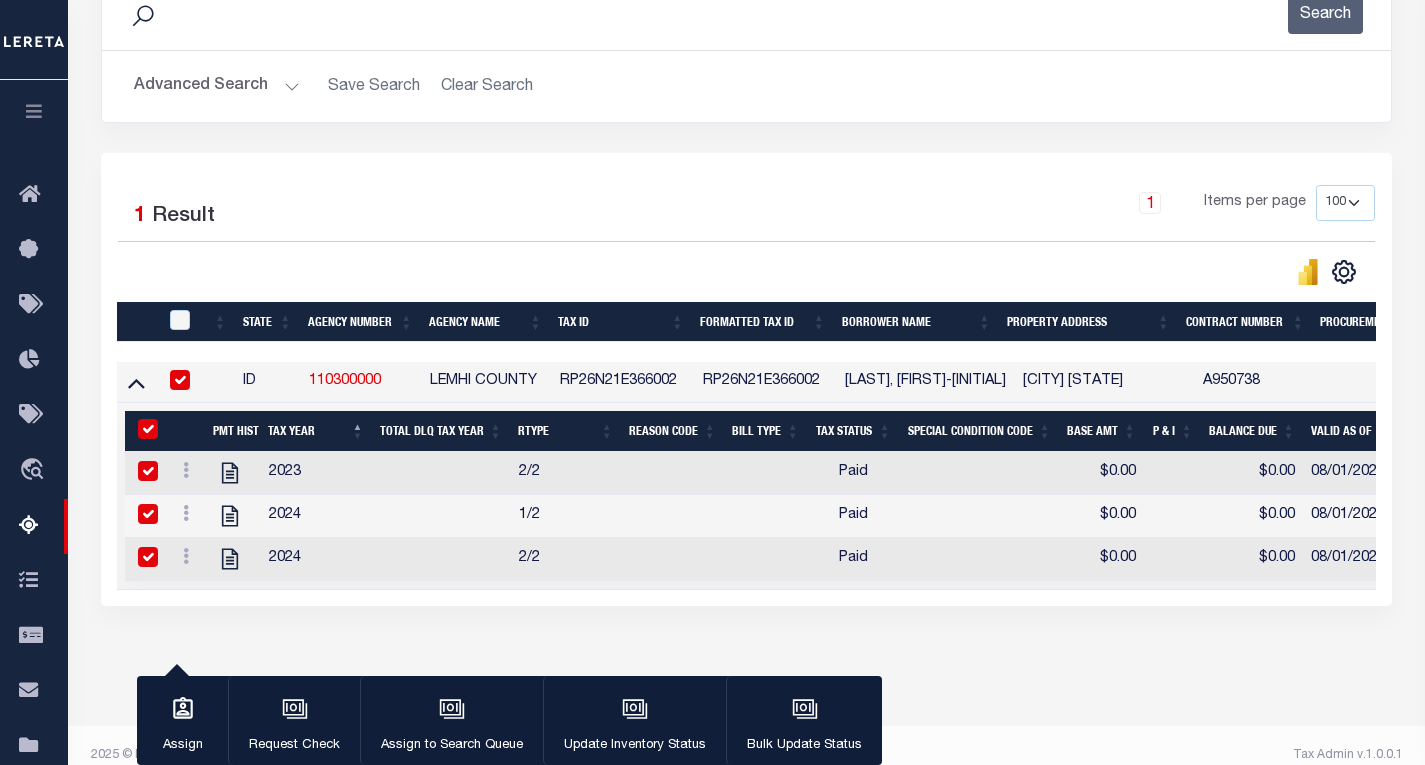 checkbox on "true" 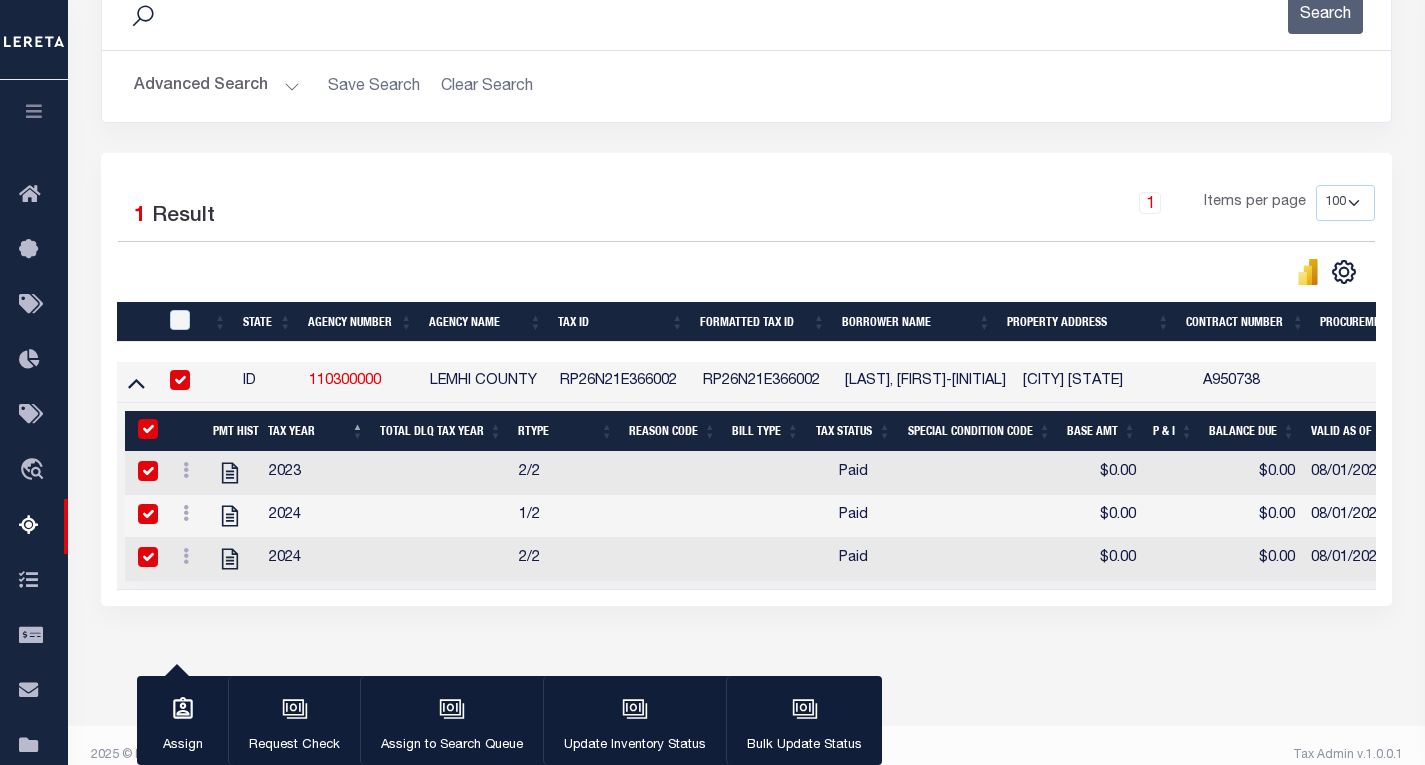 checkbox on "true" 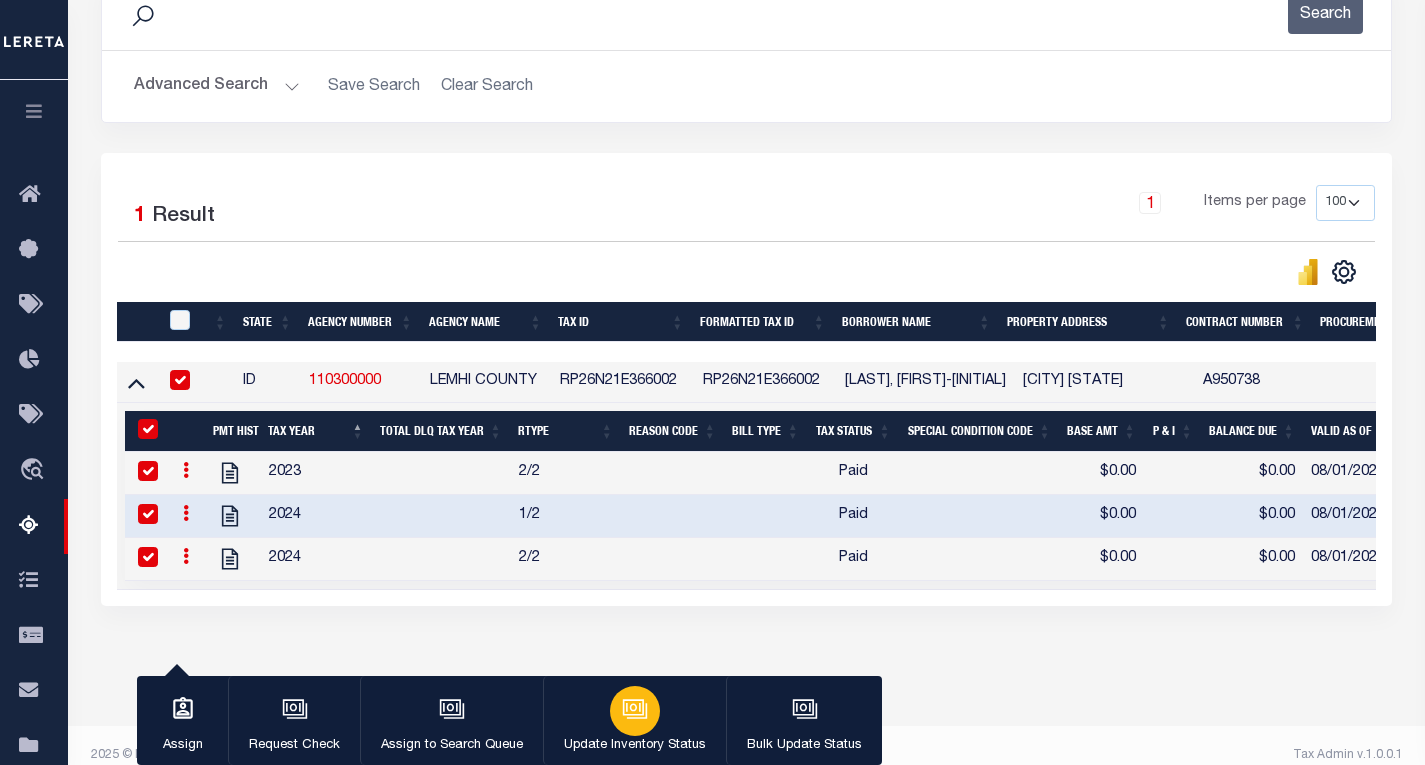 click on "Update Inventory Status" at bounding box center (634, 721) 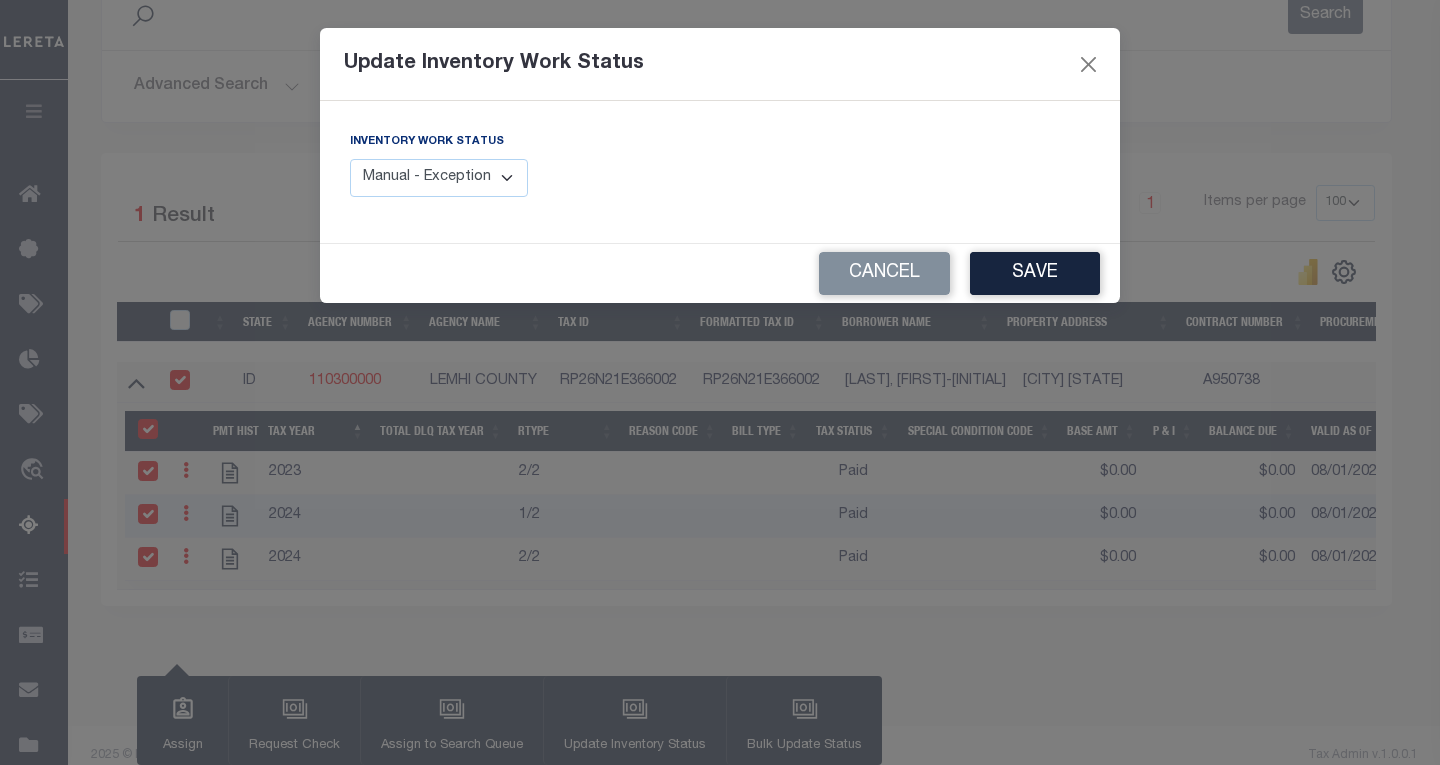 click on "Manual - Exception
Pended - Awaiting Search
Late Add Exception
Completed" at bounding box center (439, 178) 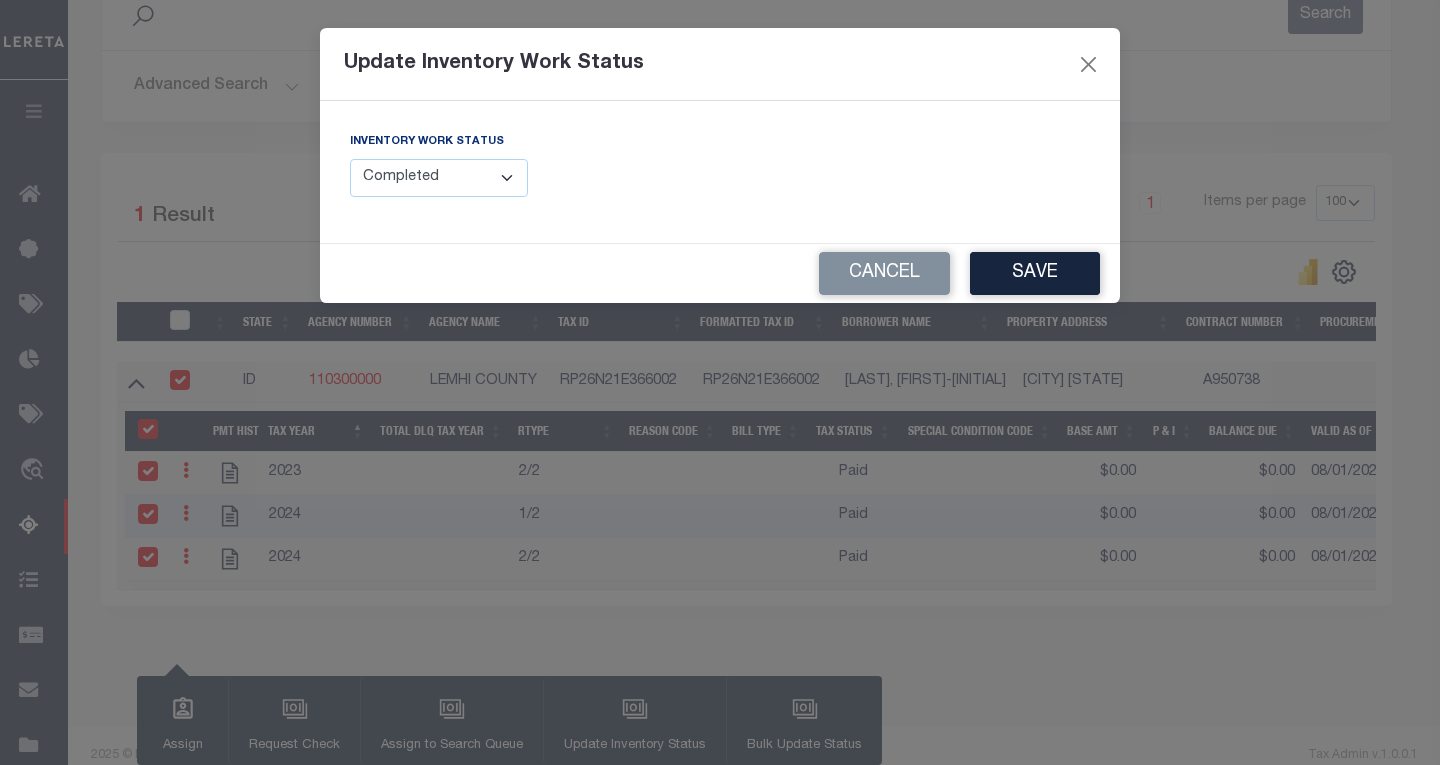 click on "Manual - Exception
Pended - Awaiting Search
Late Add Exception
Completed" at bounding box center [439, 178] 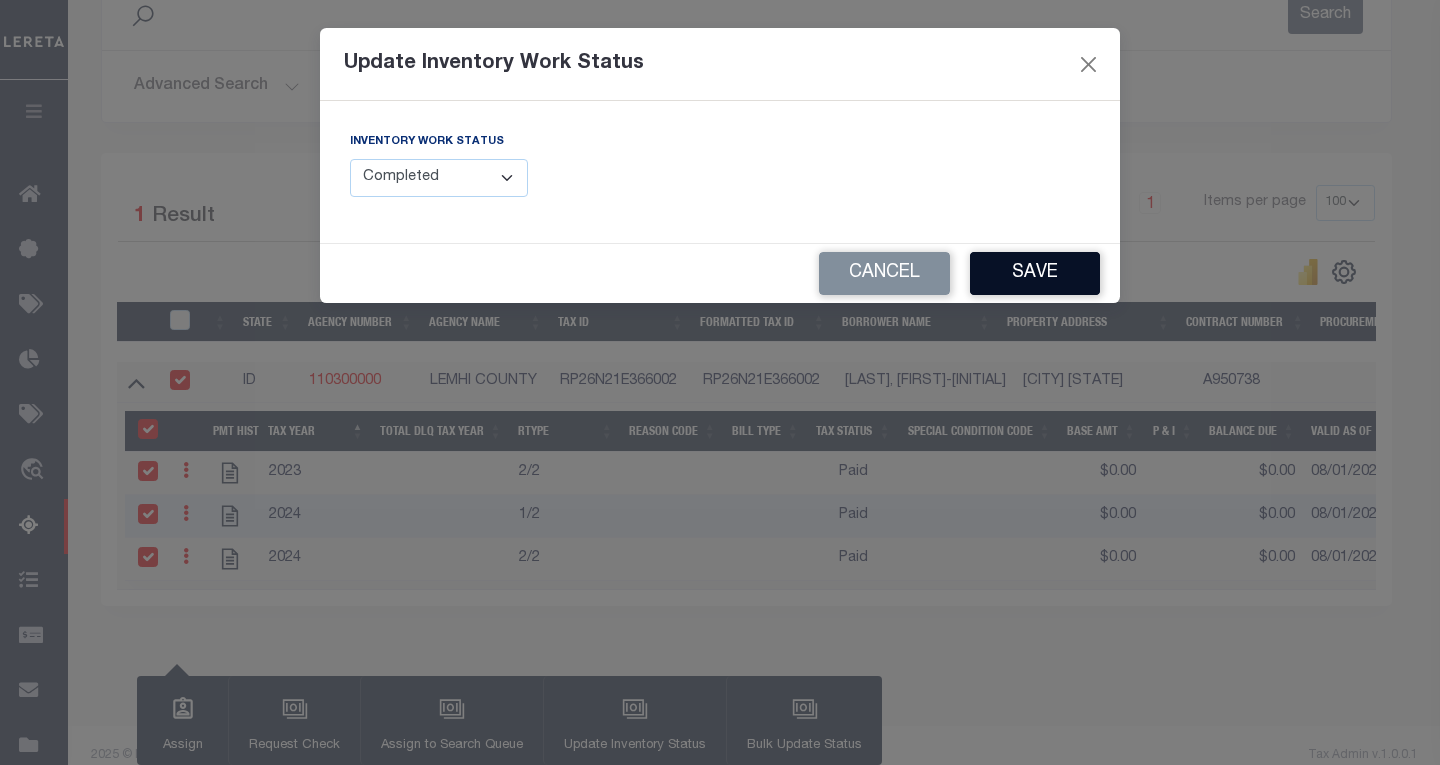 click on "Save" at bounding box center (1035, 273) 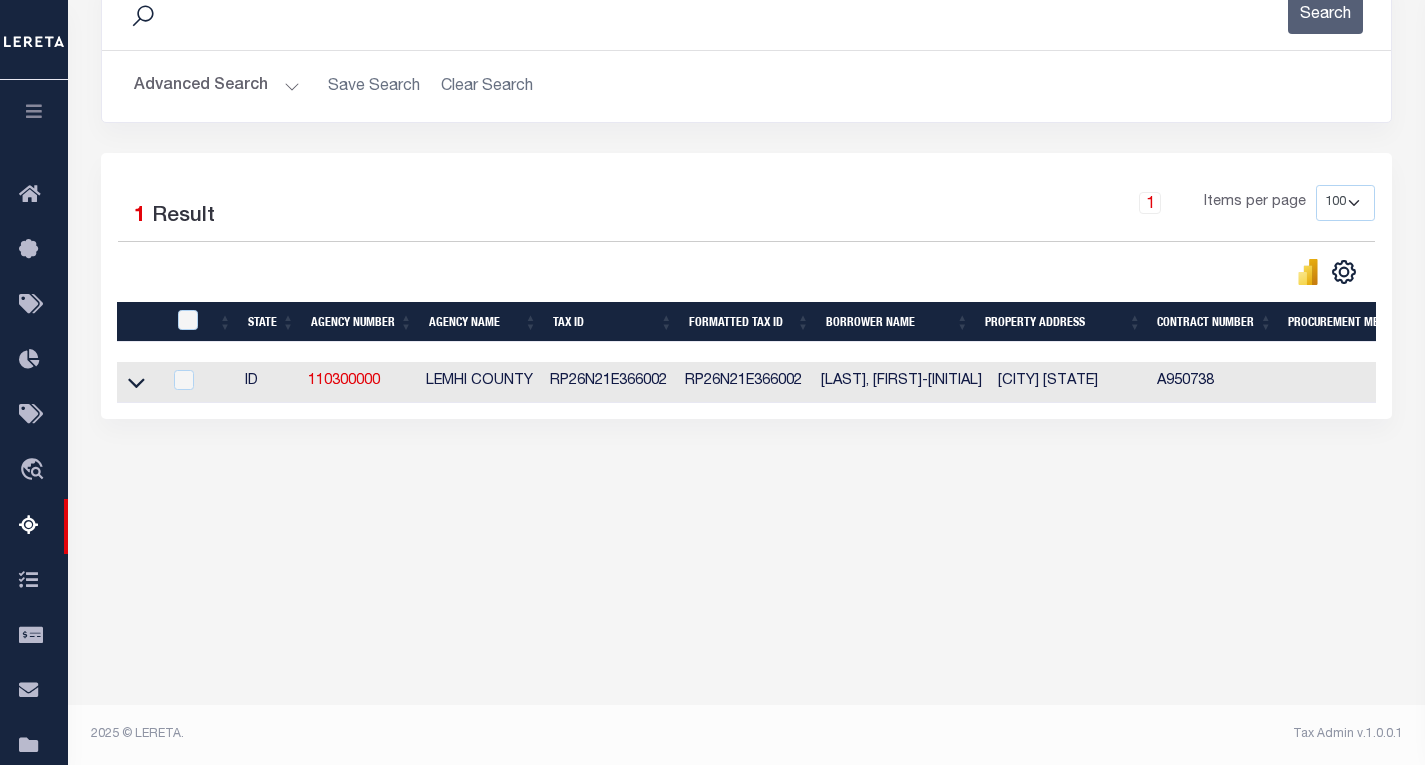 click on "Advanced Search" at bounding box center (217, 86) 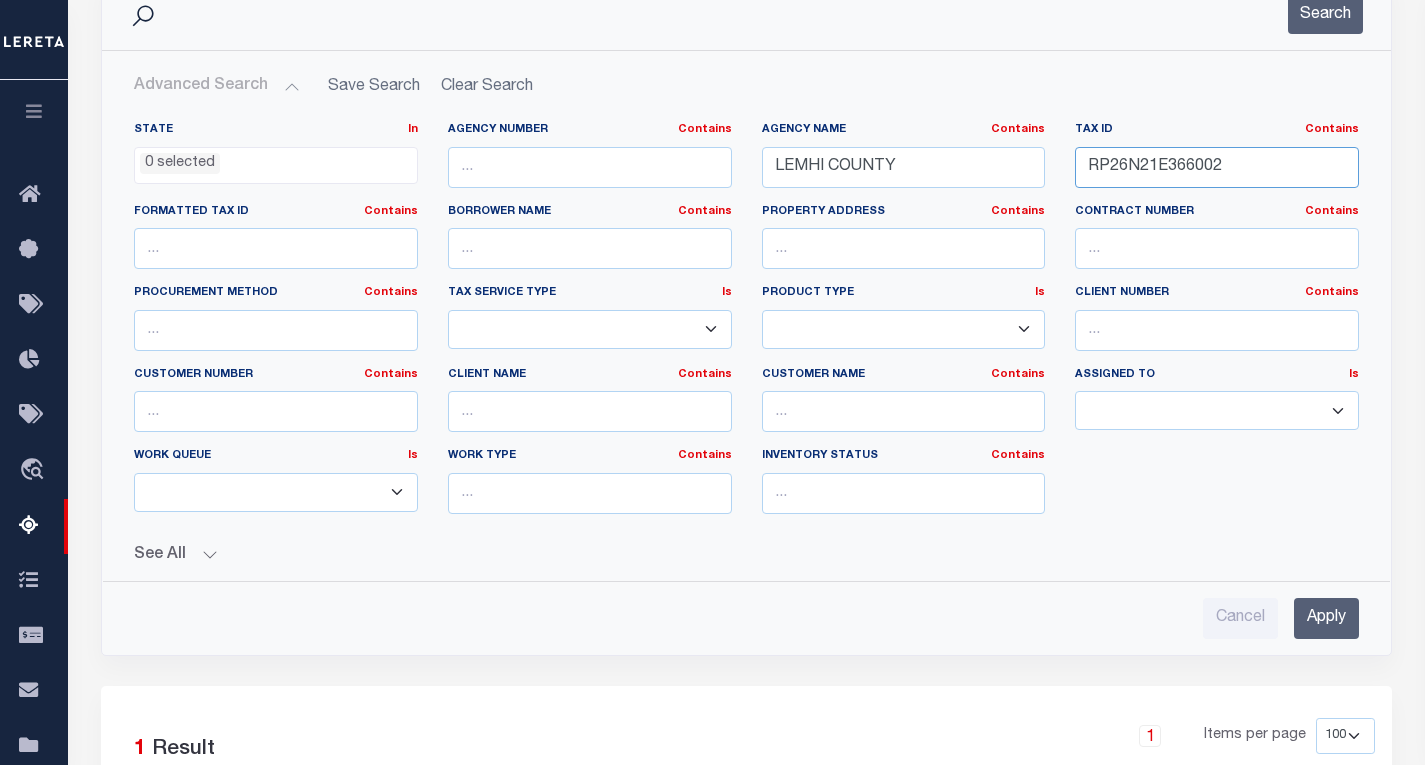click on "RP26N21E366002" at bounding box center (1217, 167) 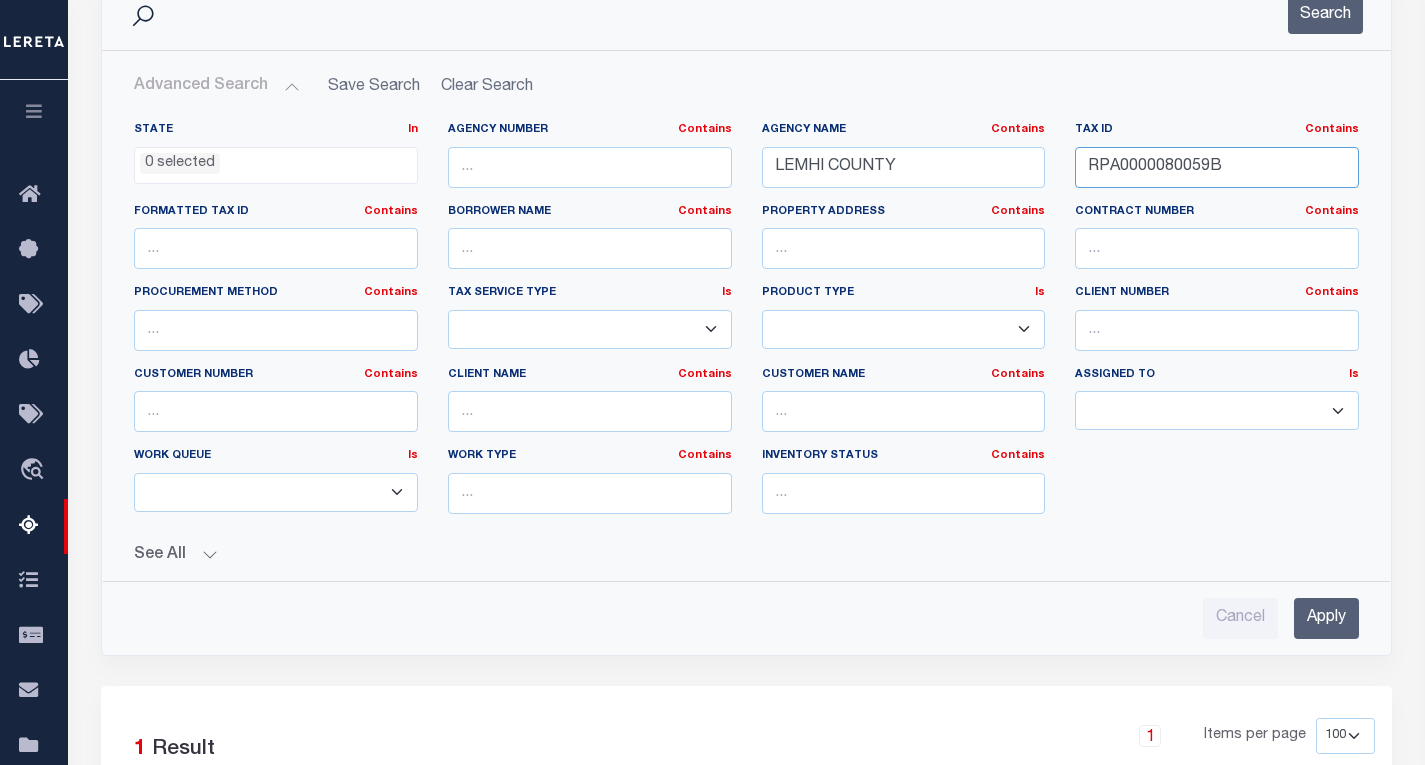 type on "RPA0000080059B" 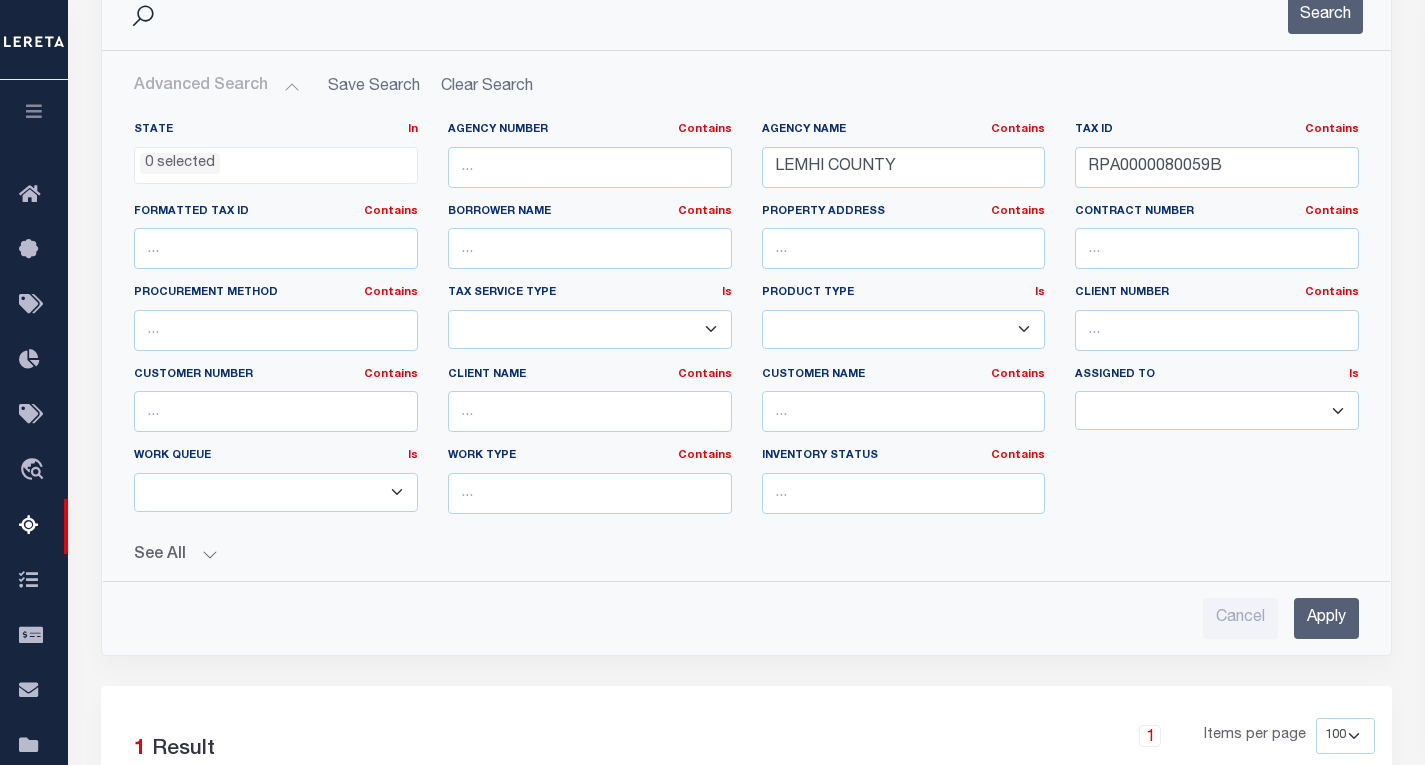 click on "Apply" at bounding box center [1326, 618] 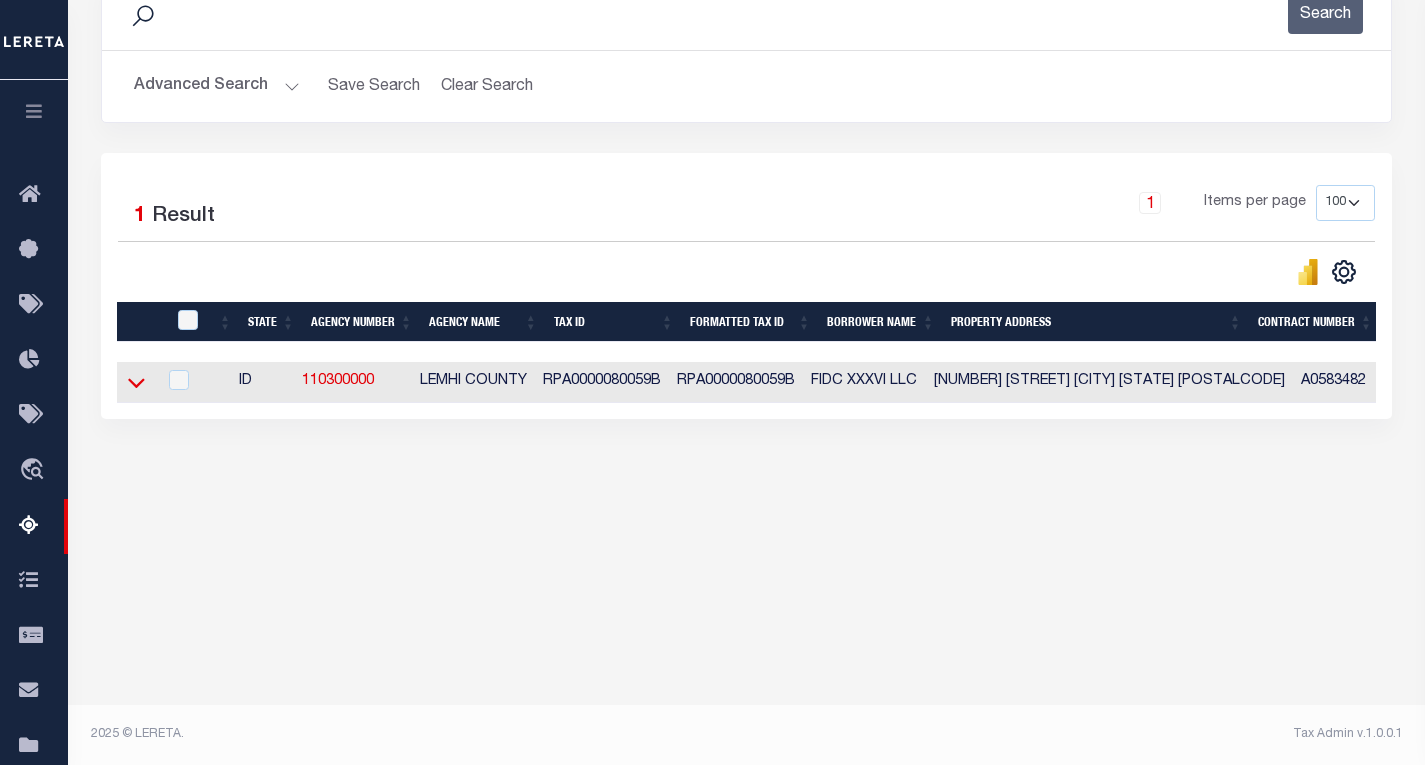 click 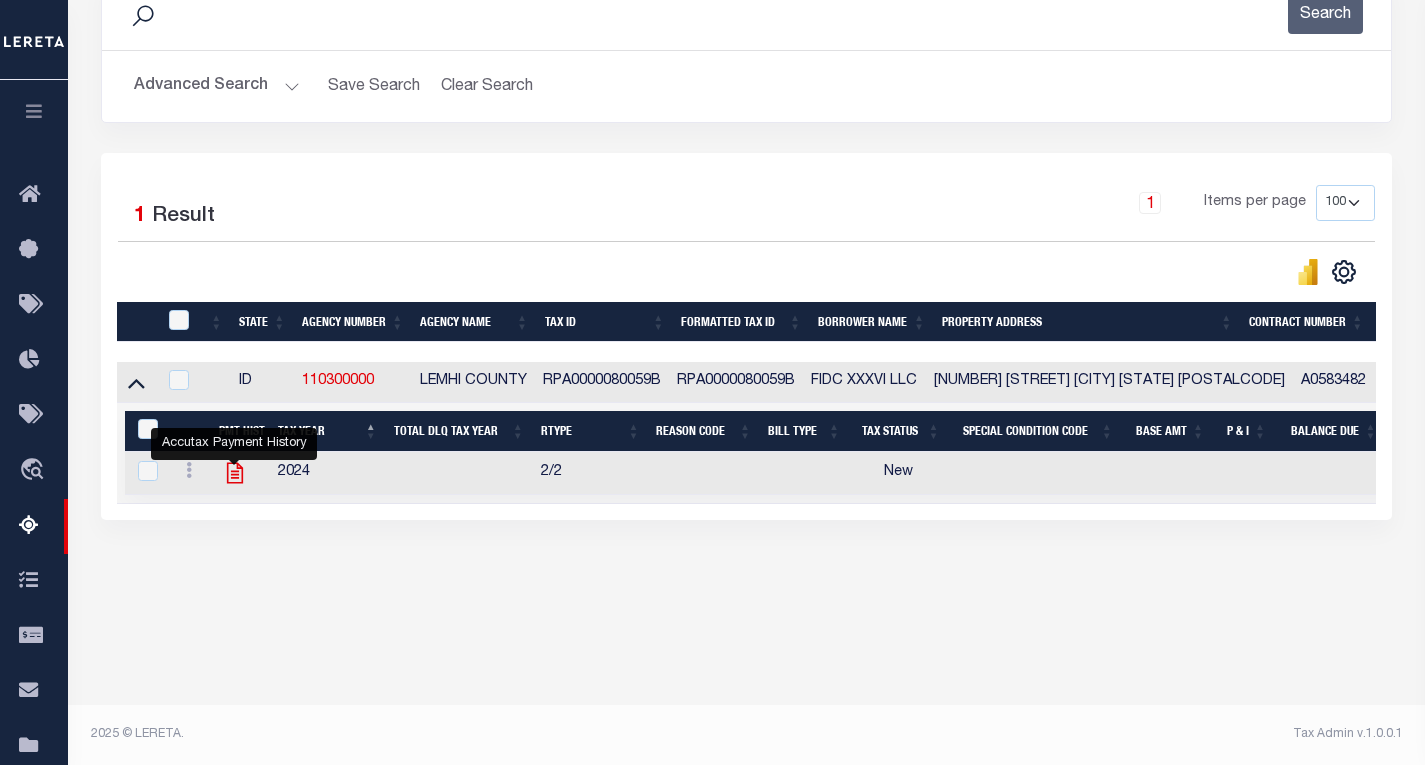 click 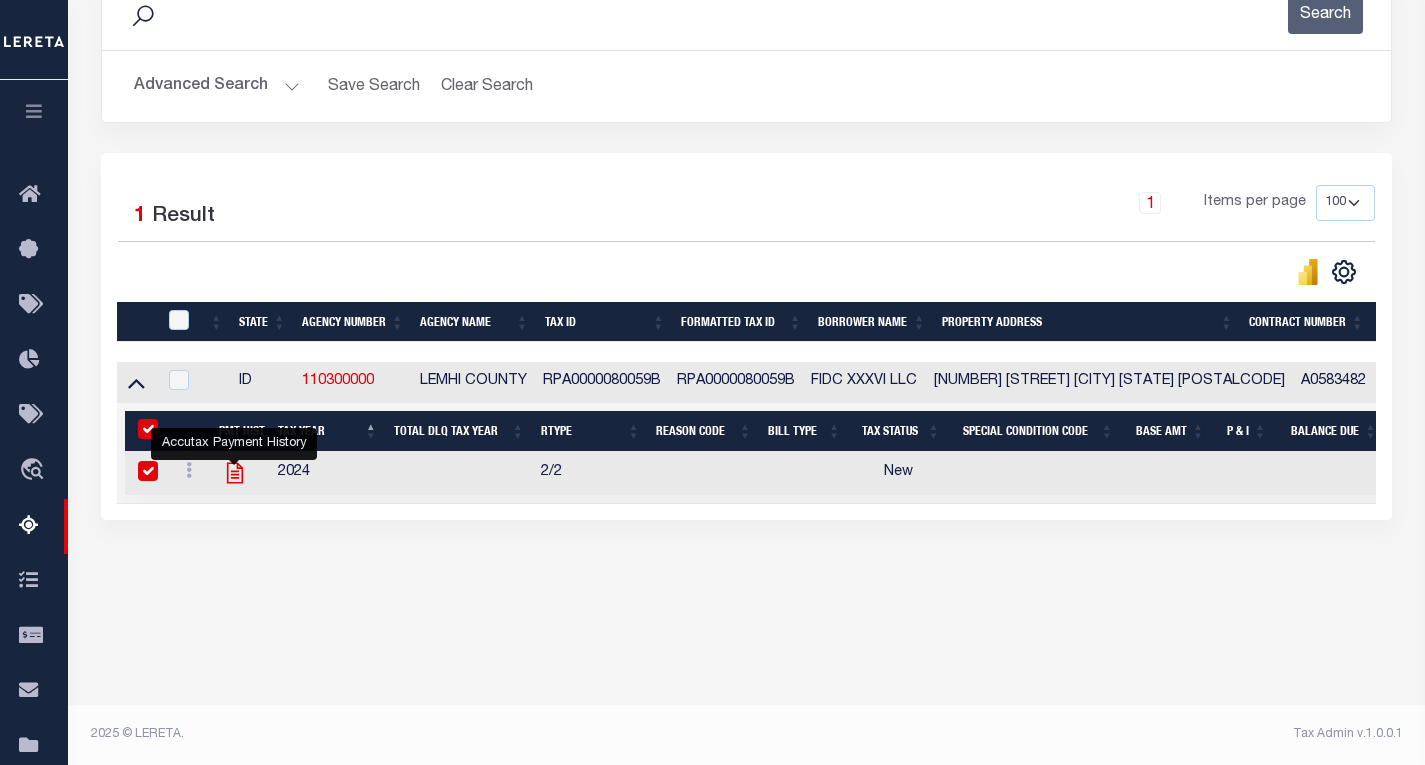 checkbox on "true" 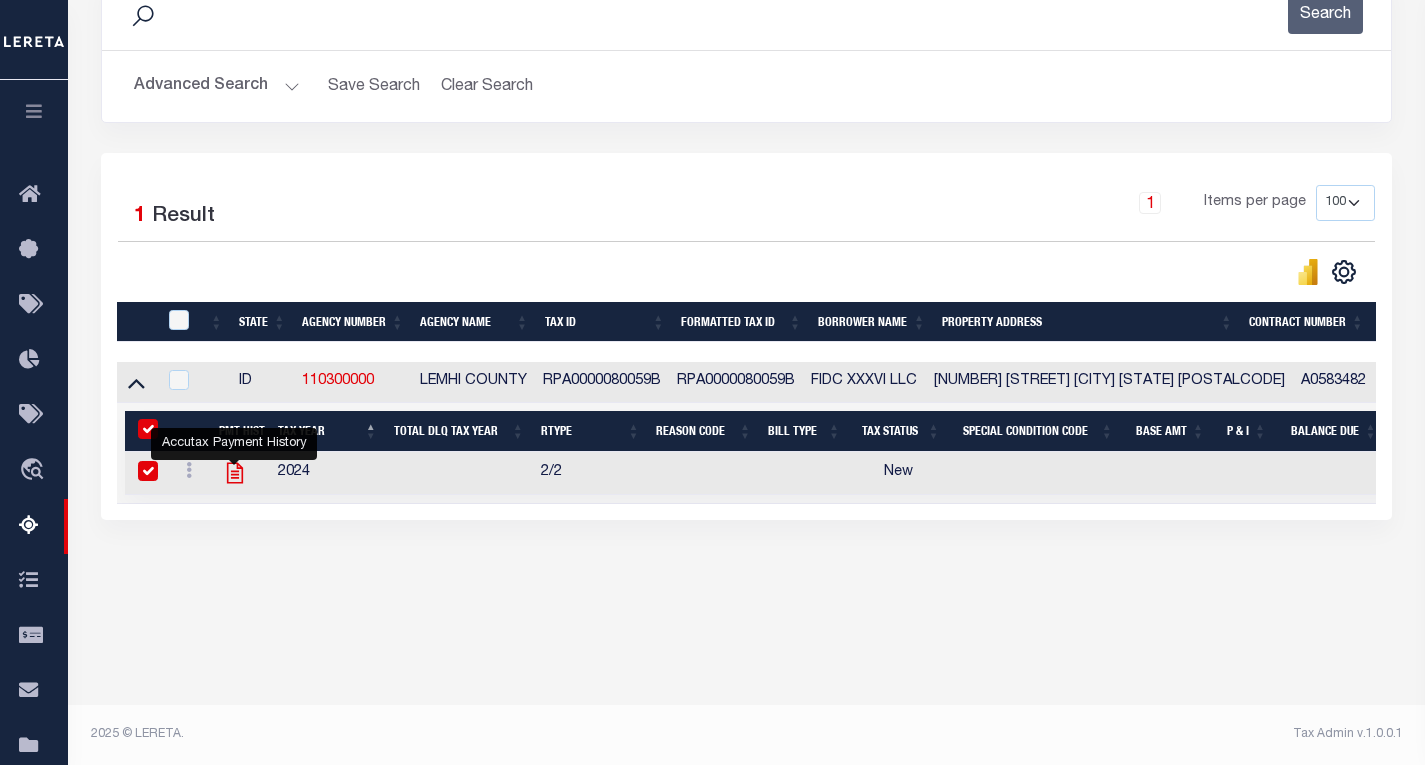 checkbox on "true" 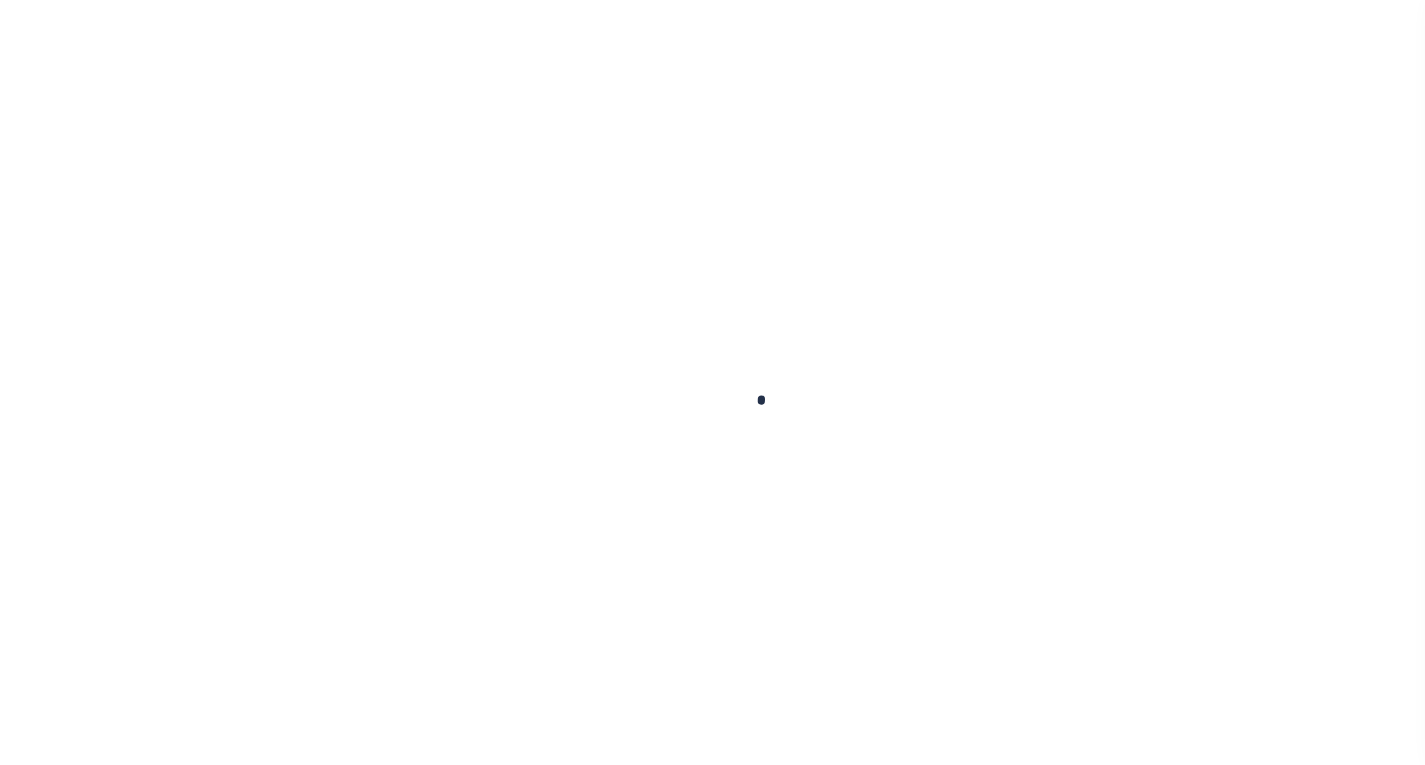 scroll, scrollTop: 0, scrollLeft: 0, axis: both 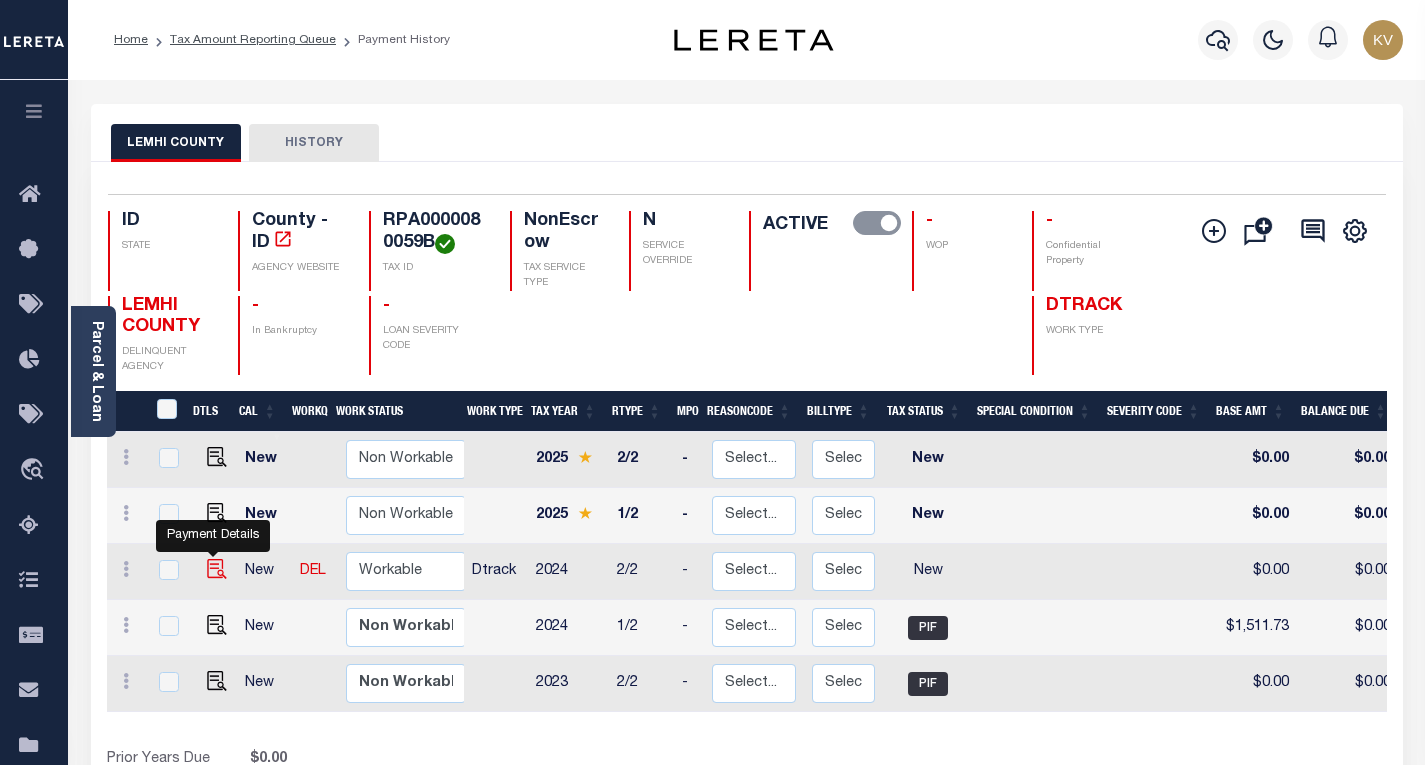 click at bounding box center (217, 569) 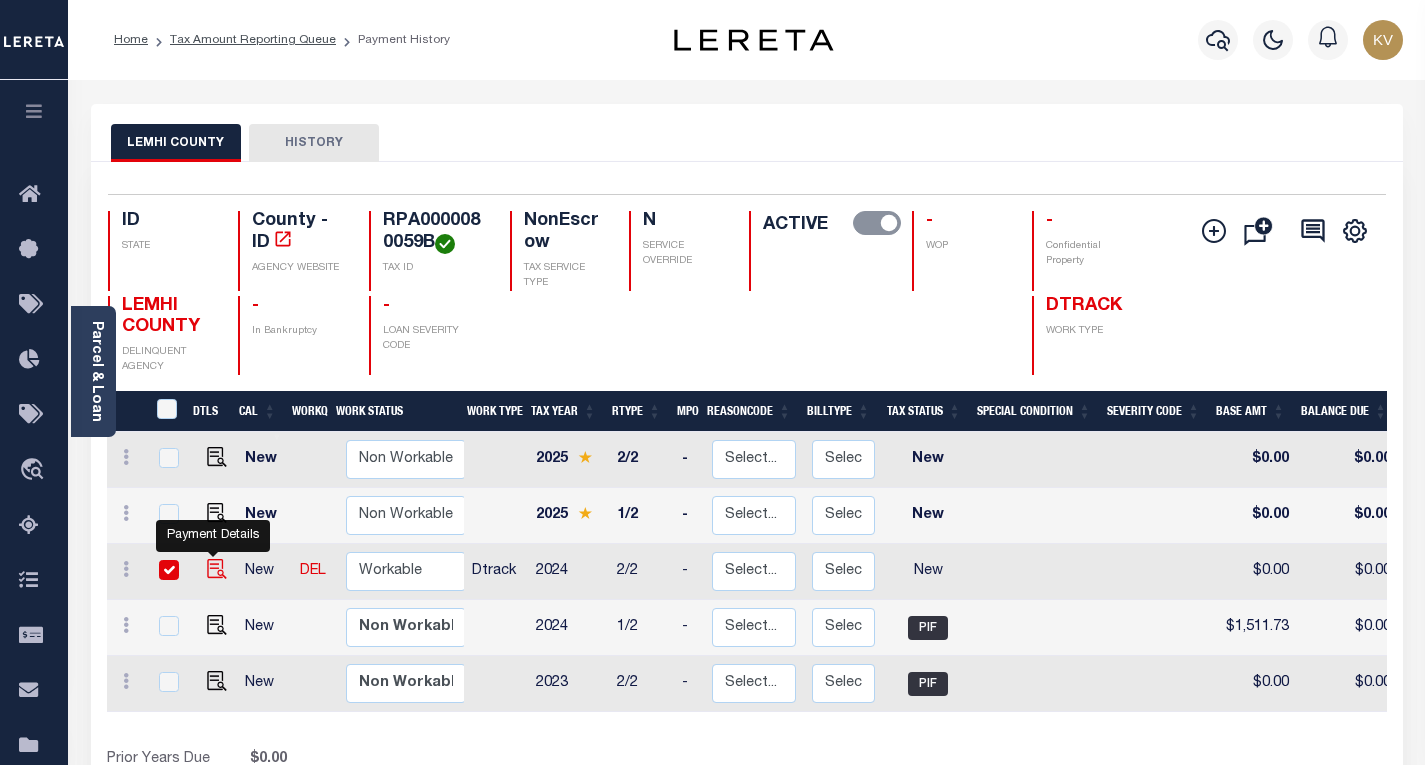 checkbox on "true" 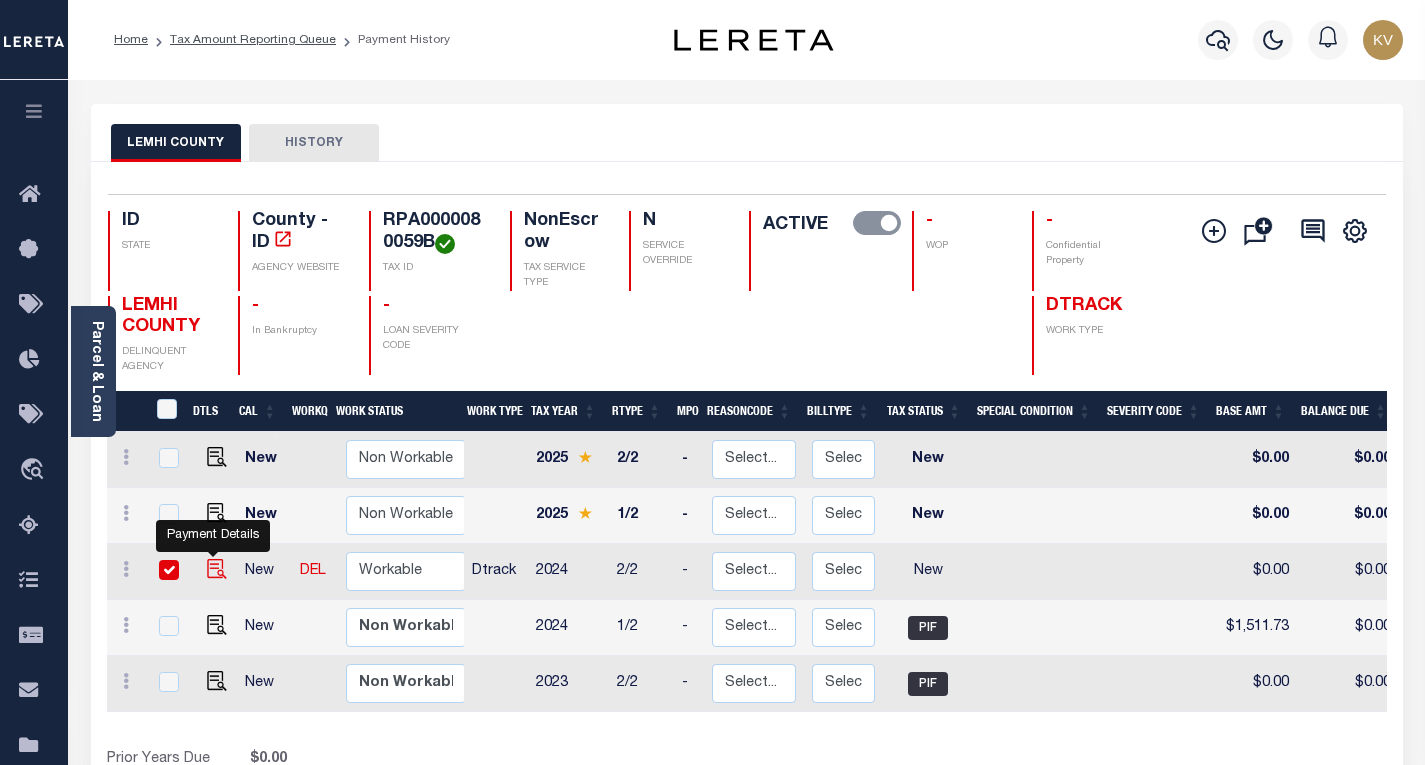 checkbox on "true" 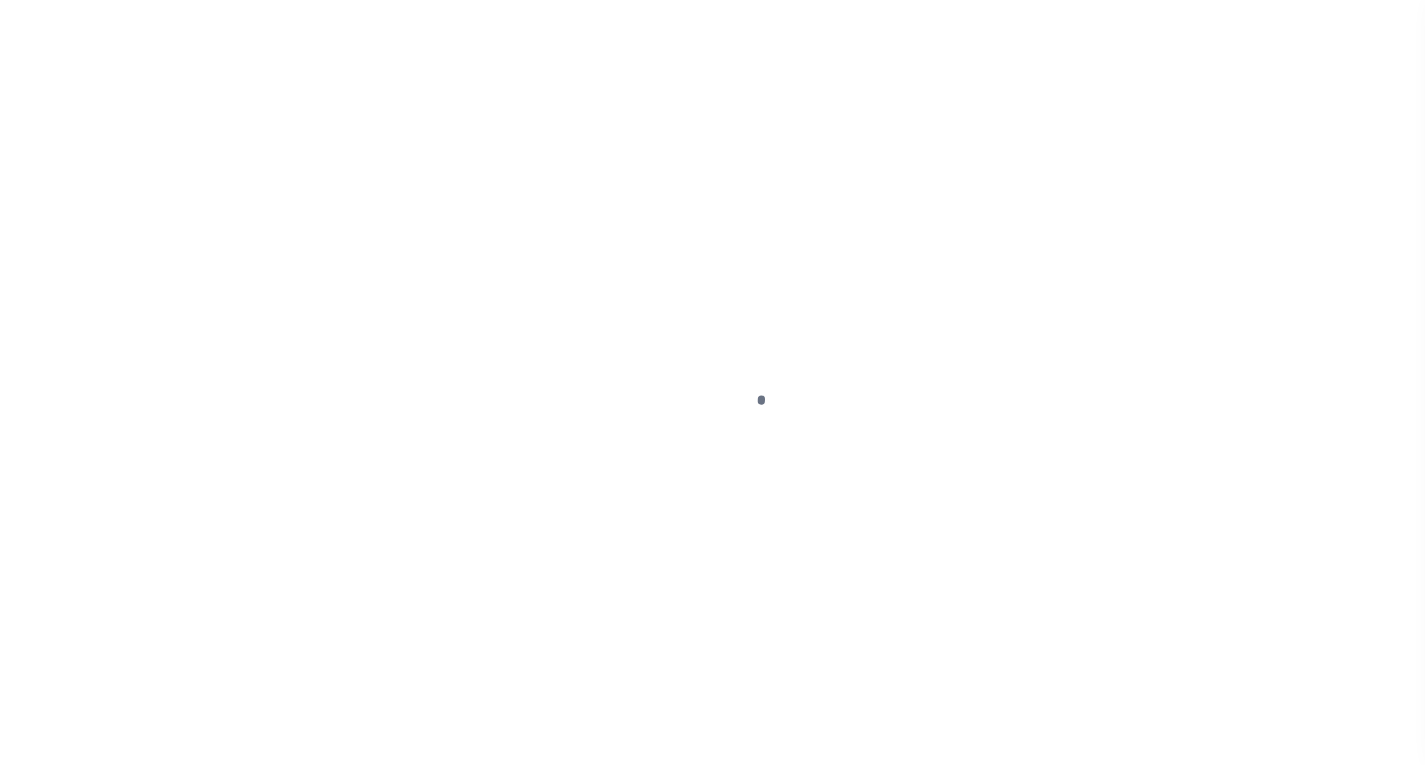 scroll, scrollTop: 0, scrollLeft: 0, axis: both 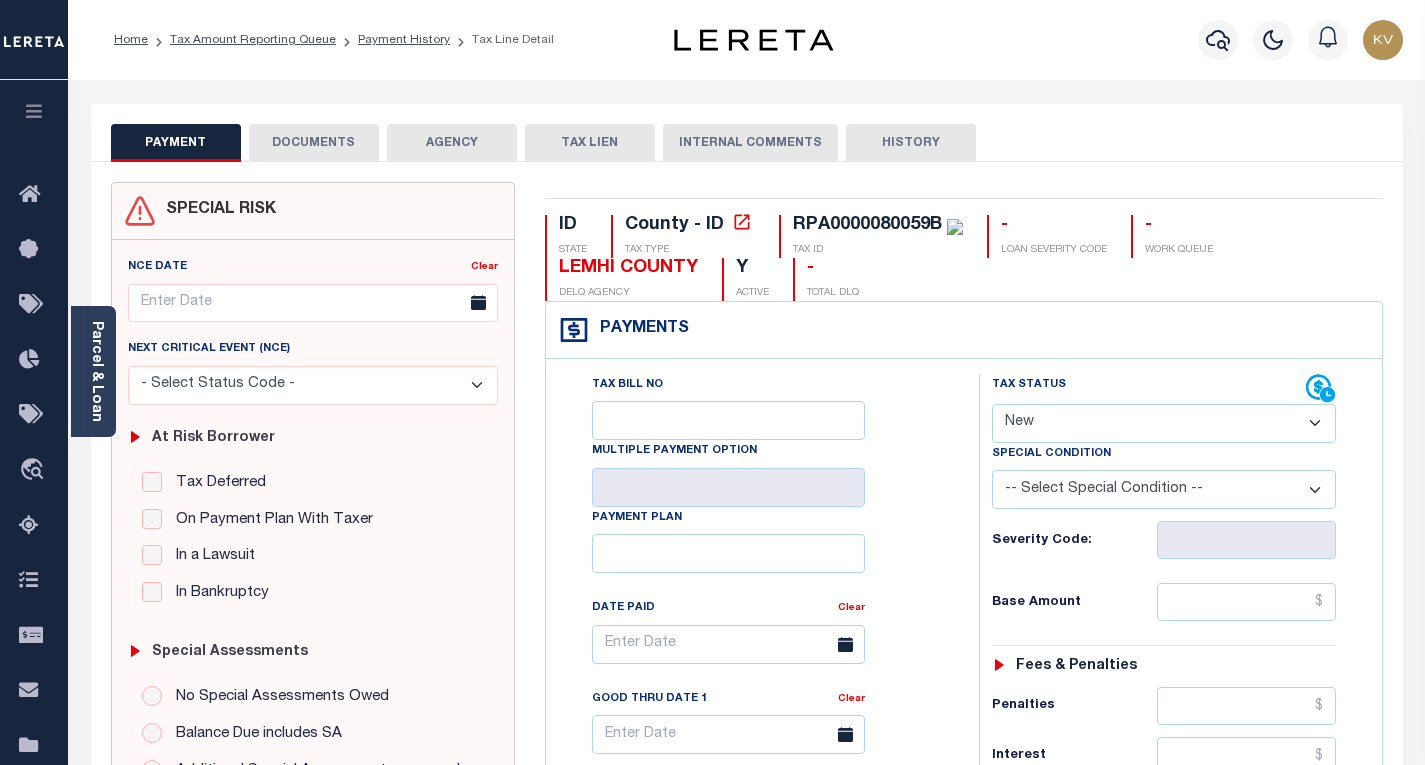 click on "- Select Status Code -
Open
Due/Unpaid
Paid
Incomplete
No Tax Due
Internal Refund Processed
New" at bounding box center (1164, 423) 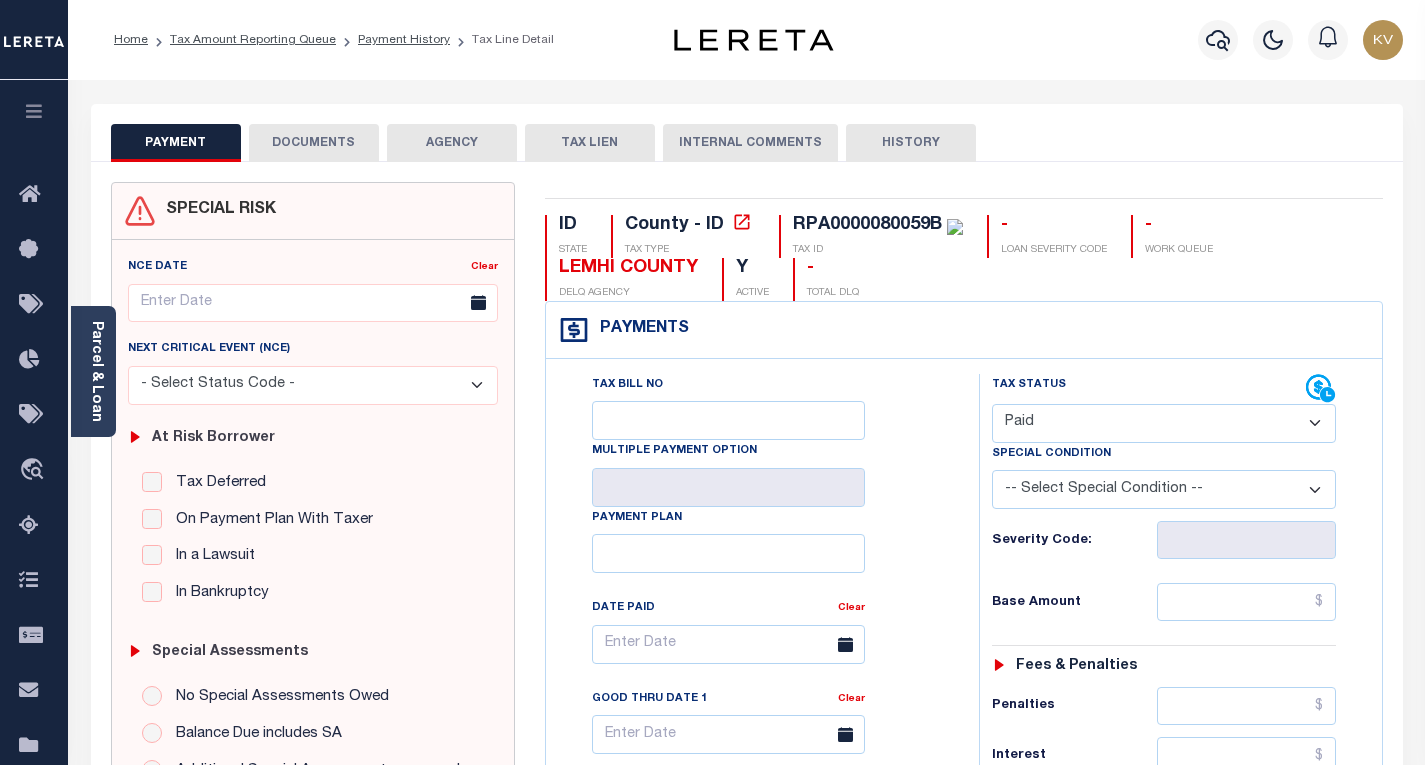 click on "- Select Status Code -
Open
Due/Unpaid
Paid
Incomplete
No Tax Due
Internal Refund Processed
New" at bounding box center (1164, 423) 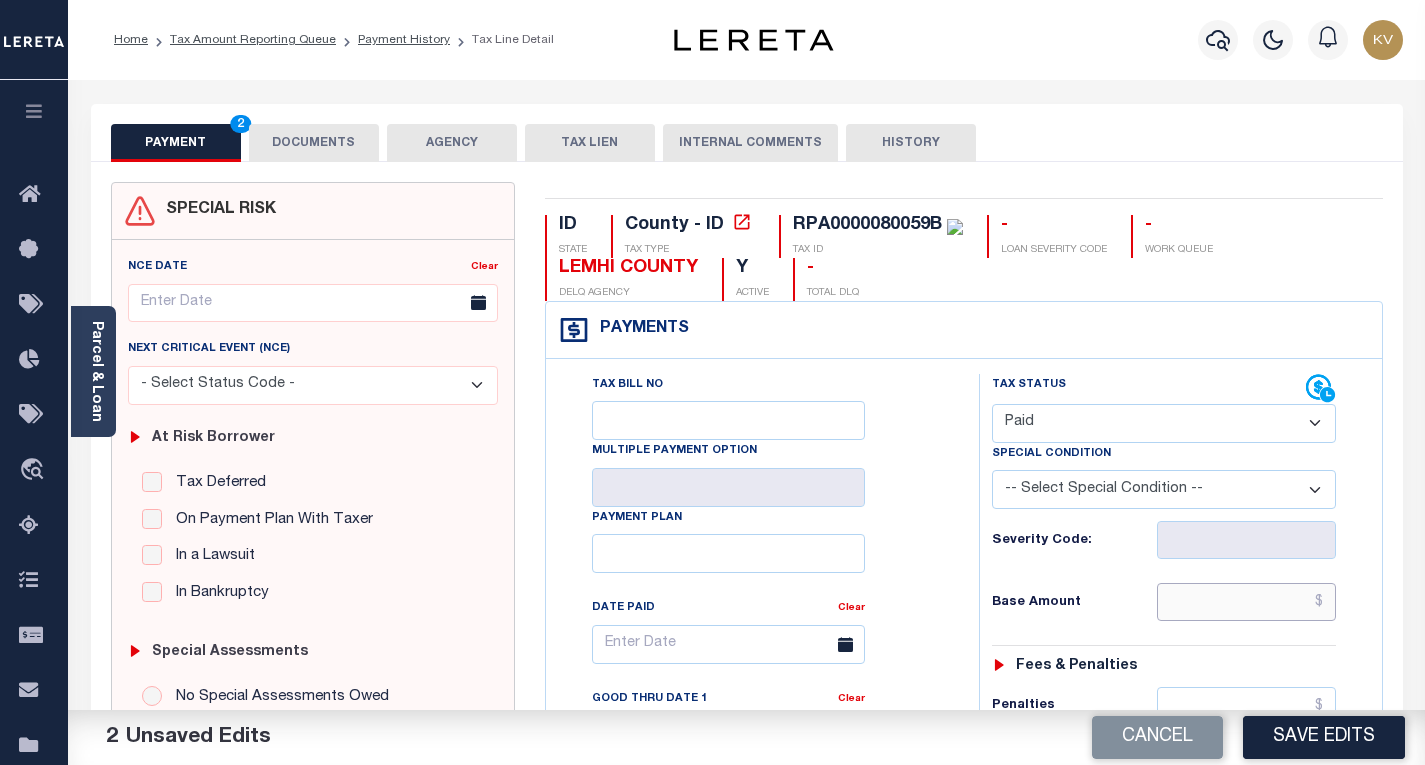 click at bounding box center [1246, 602] 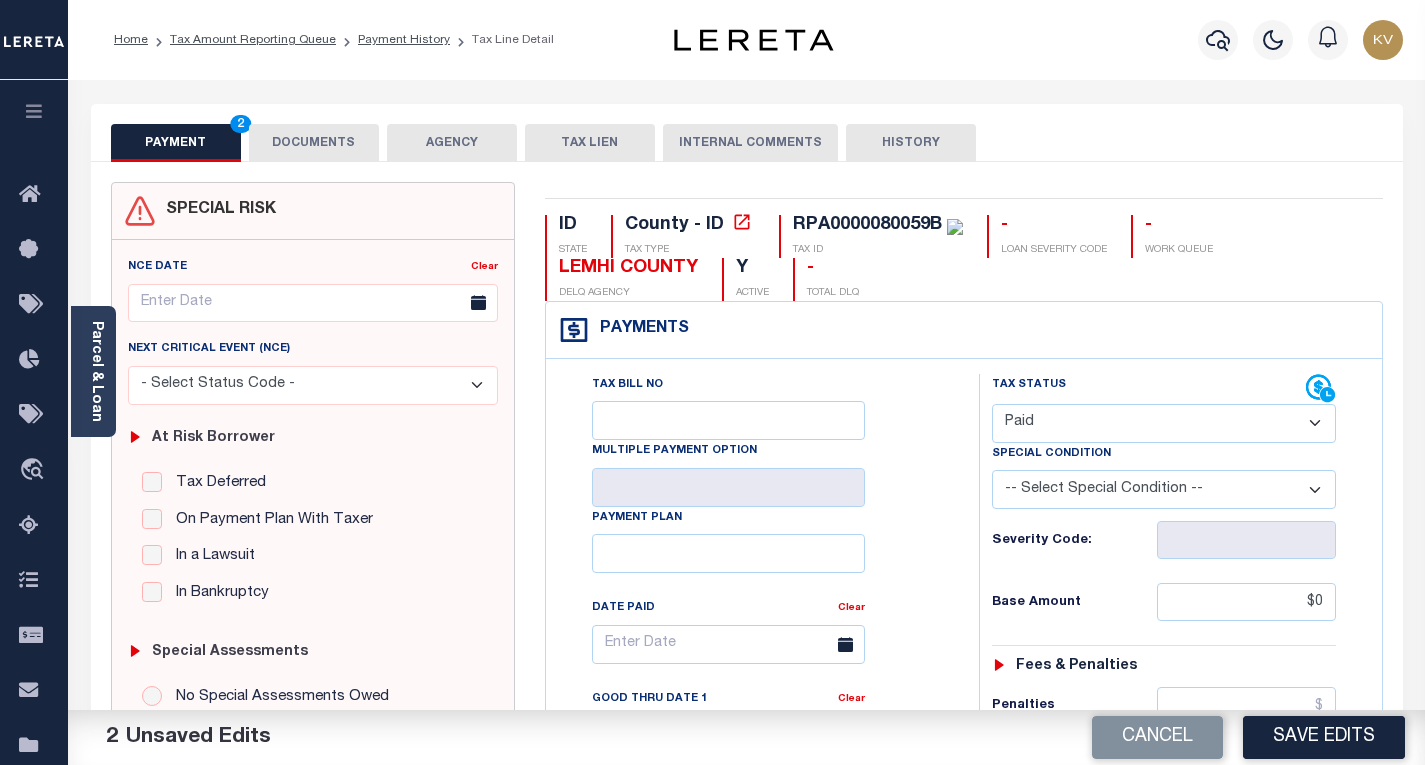 click on "Tax Status
Status
- Select Status Code -" at bounding box center (1170, 815) 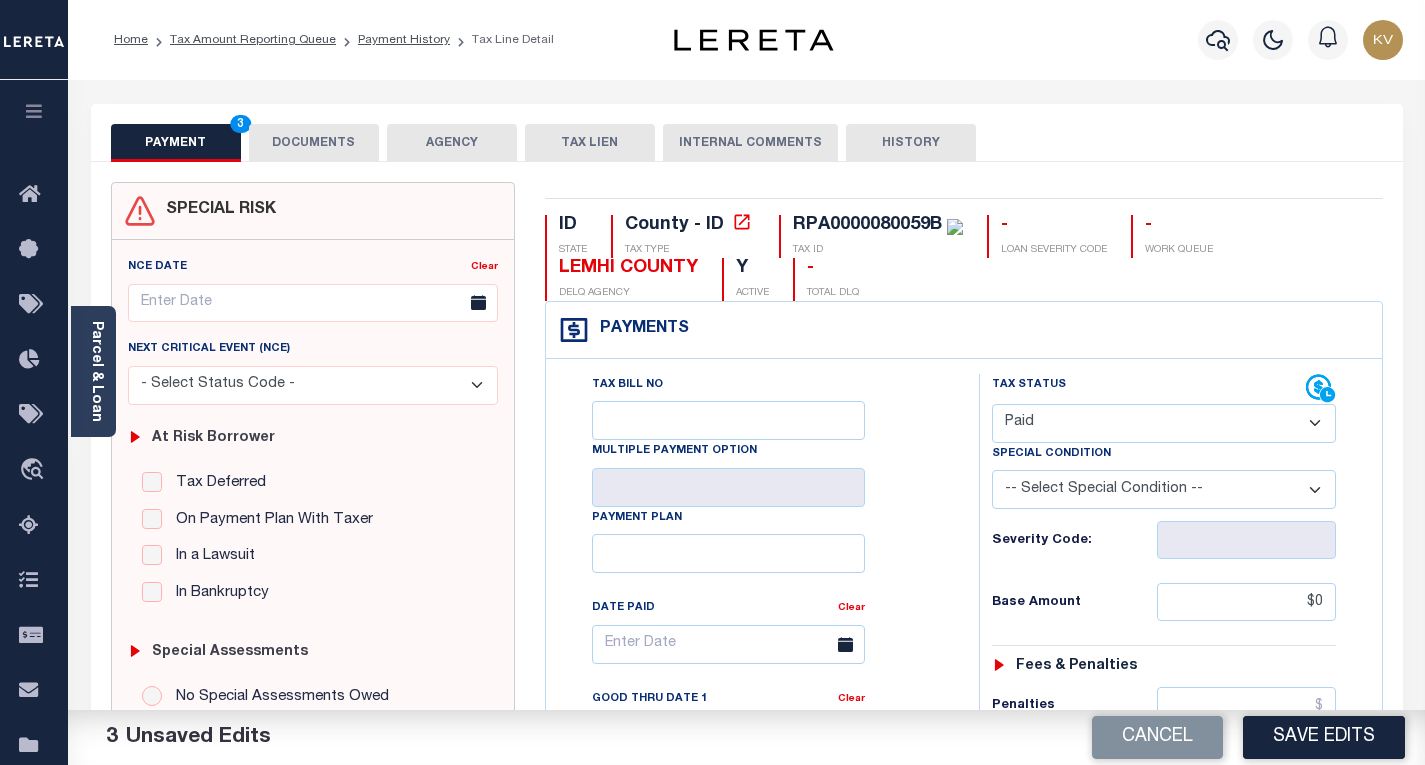 type on "$0.00" 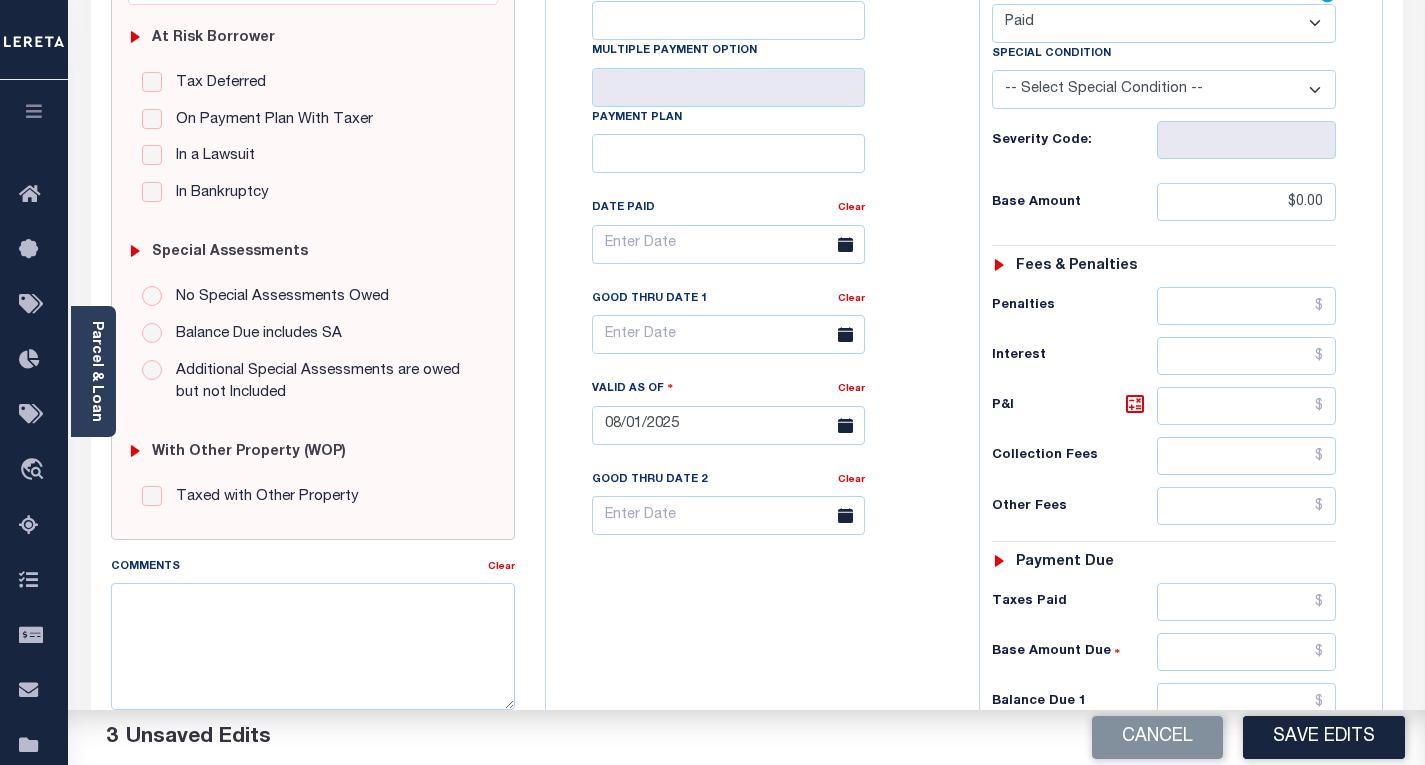 scroll, scrollTop: 500, scrollLeft: 0, axis: vertical 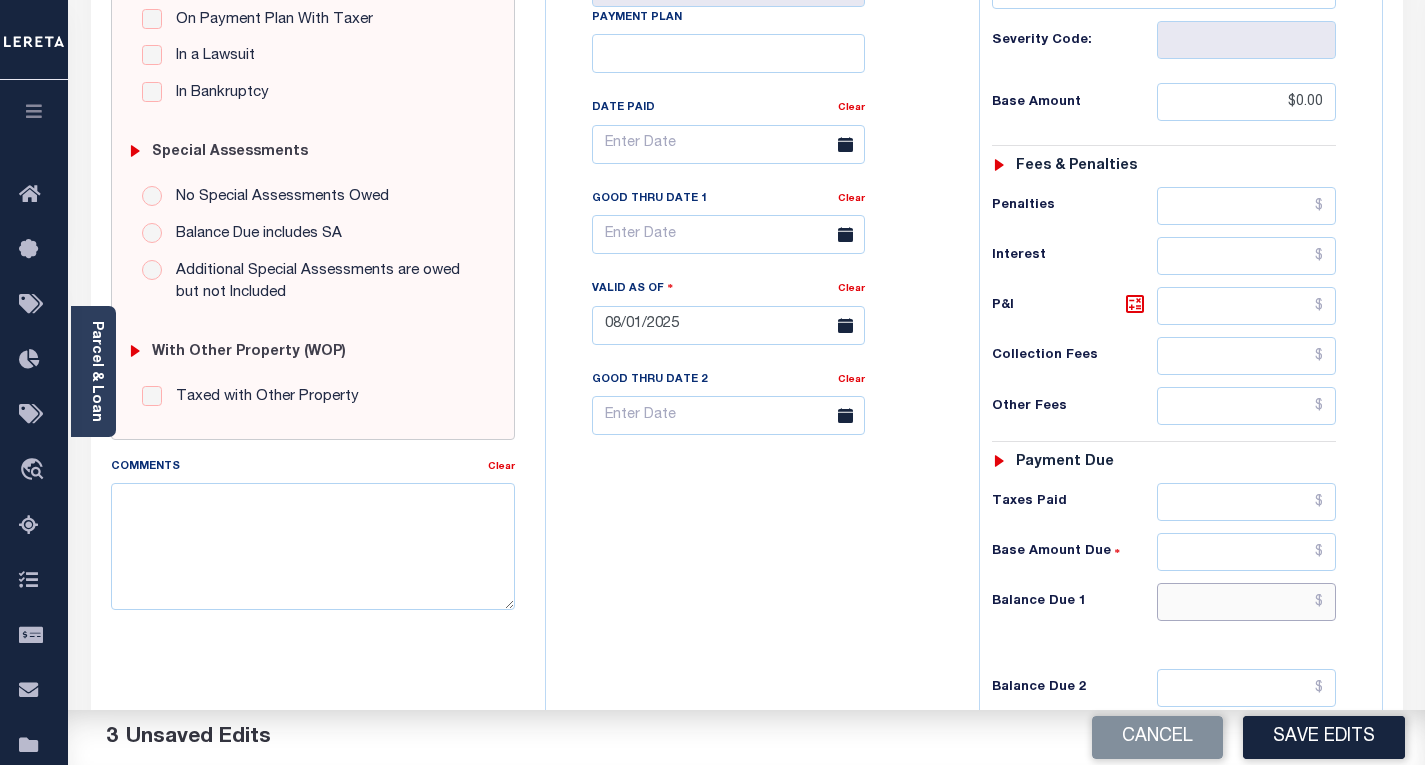 click at bounding box center [1246, 602] 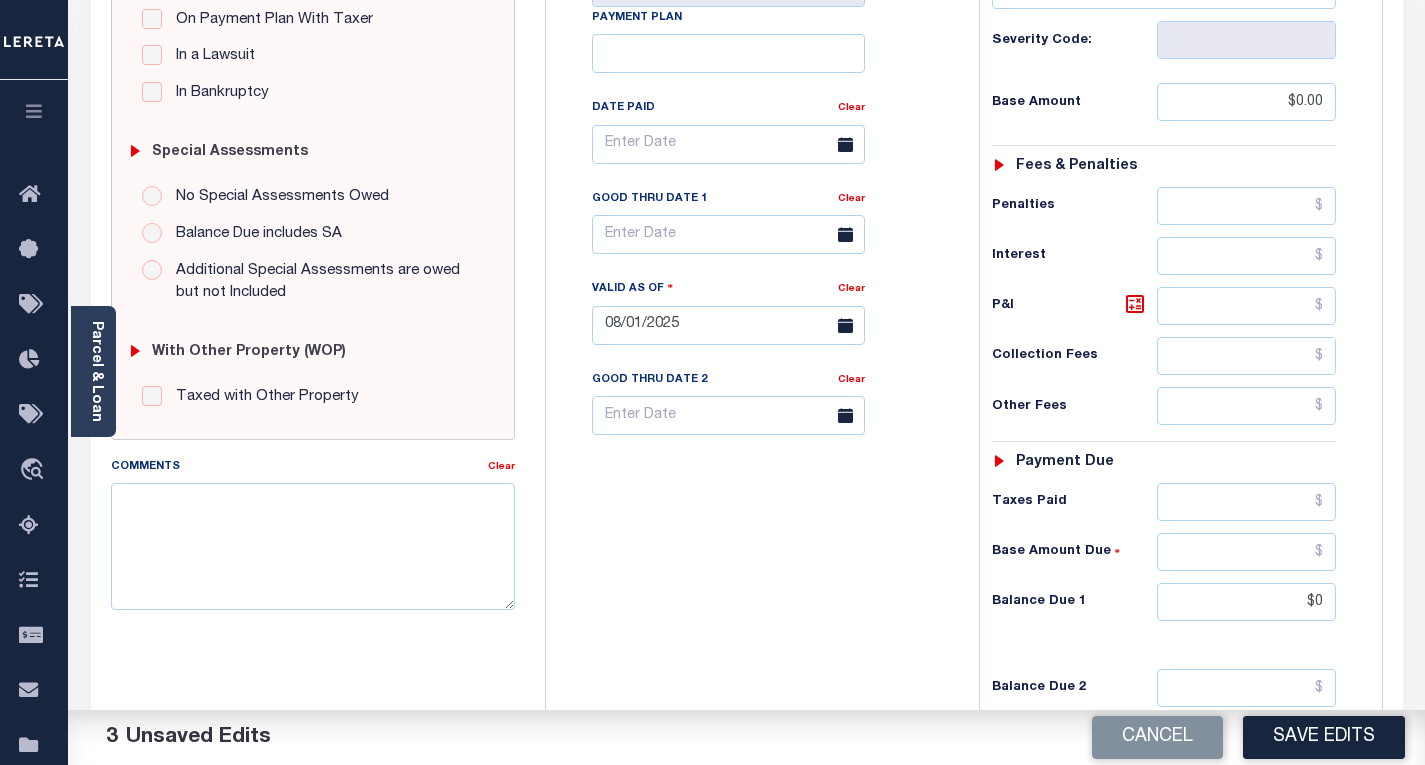type on "$0.00" 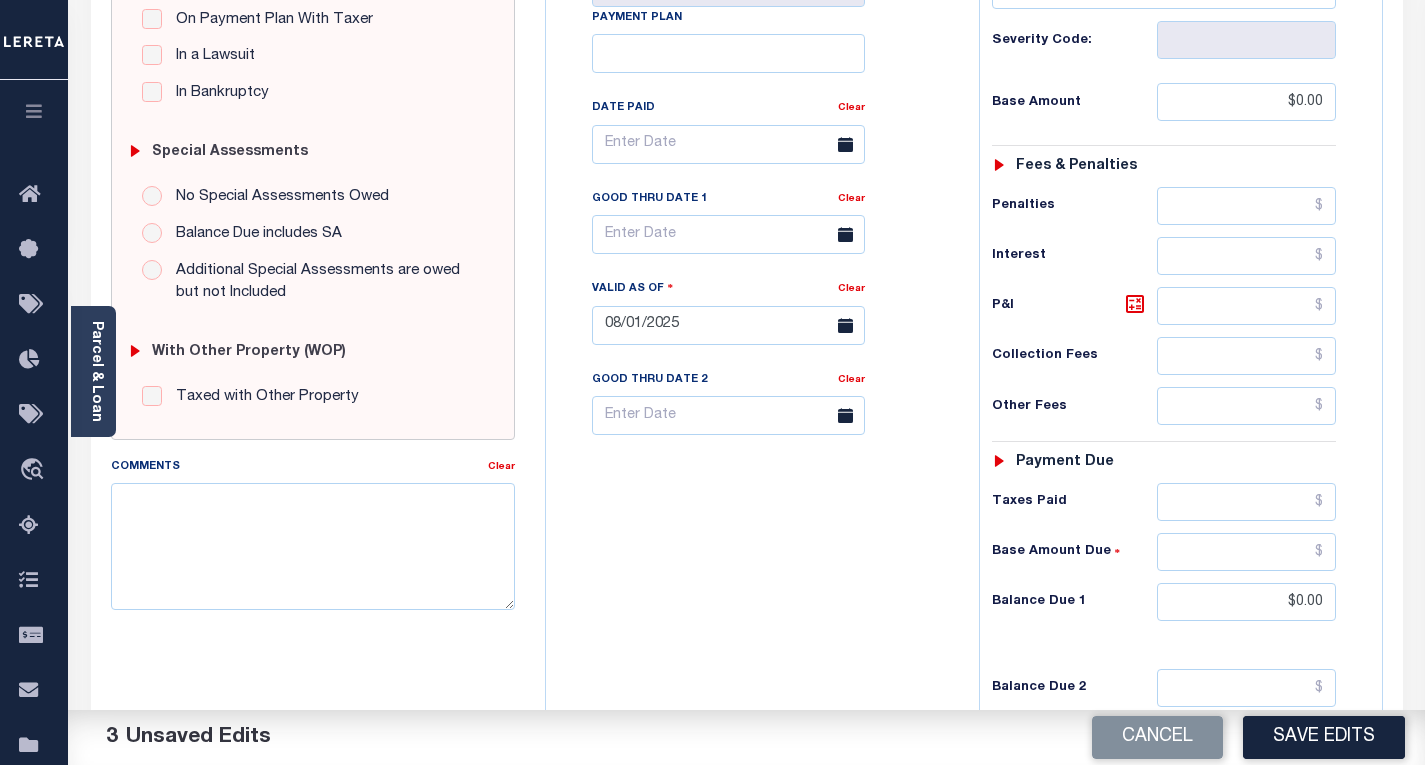 click on "Tax Bill No
Multiple Payment Option
Payment Plan
Clear" at bounding box center (757, 315) 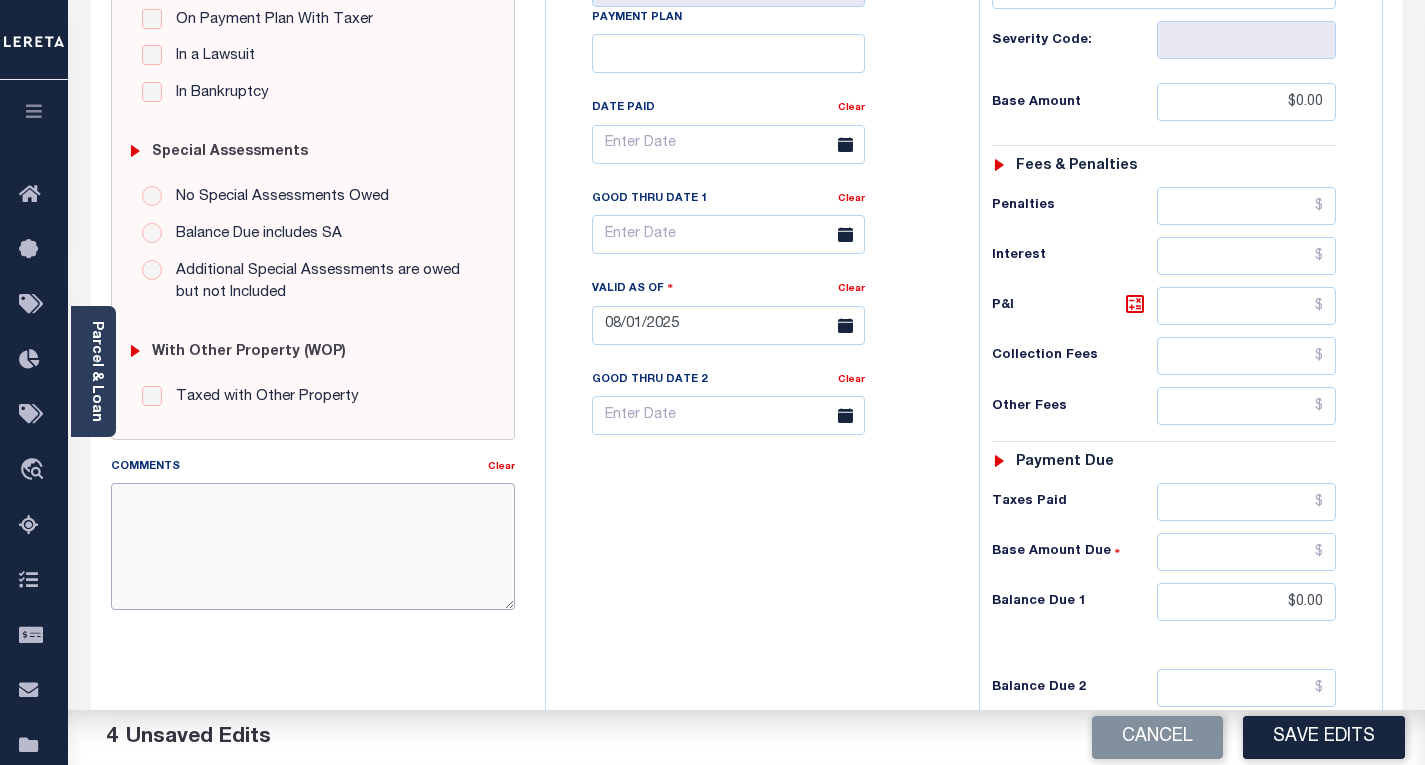 click on "Comments" at bounding box center (313, 546) 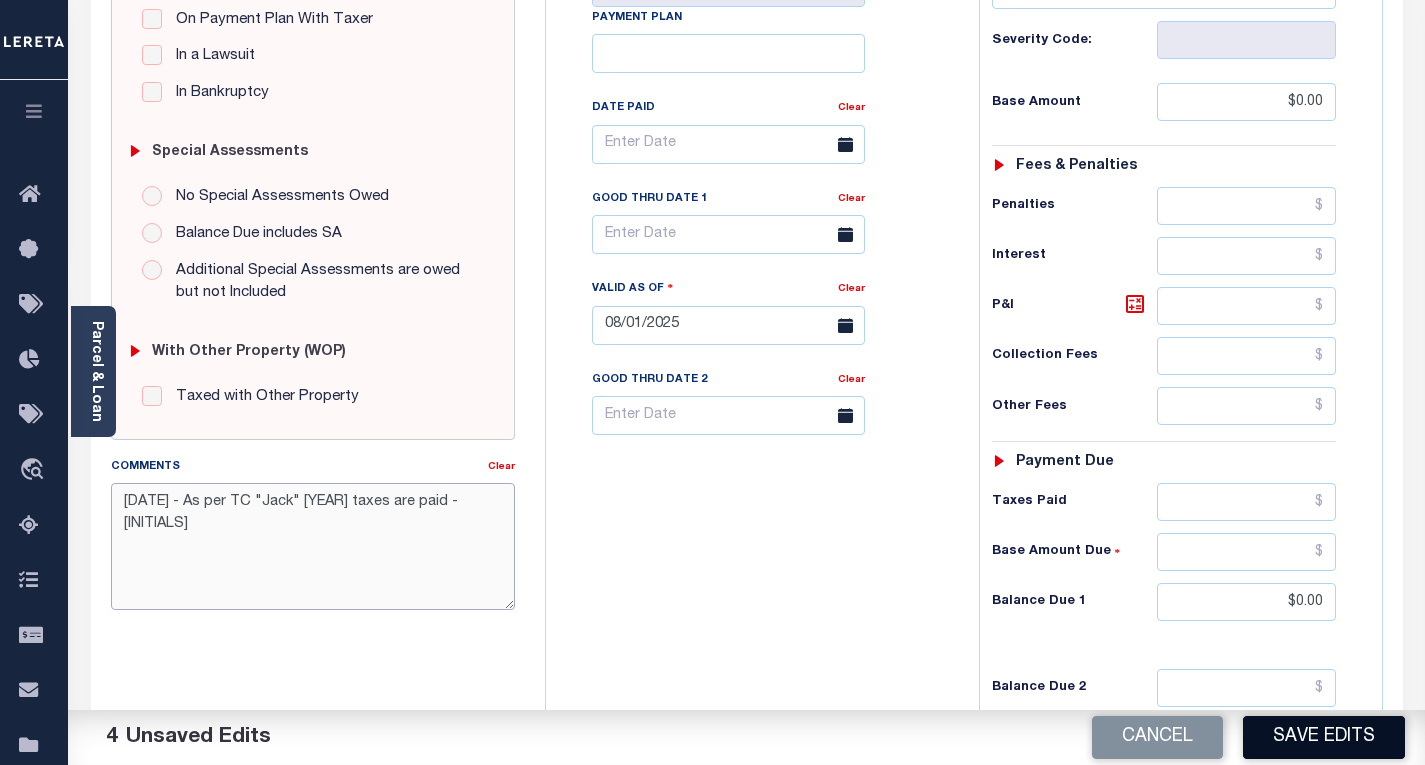 type on "8/1/2025 - As per TC "Jack" 2024 taxes are paid - VK" 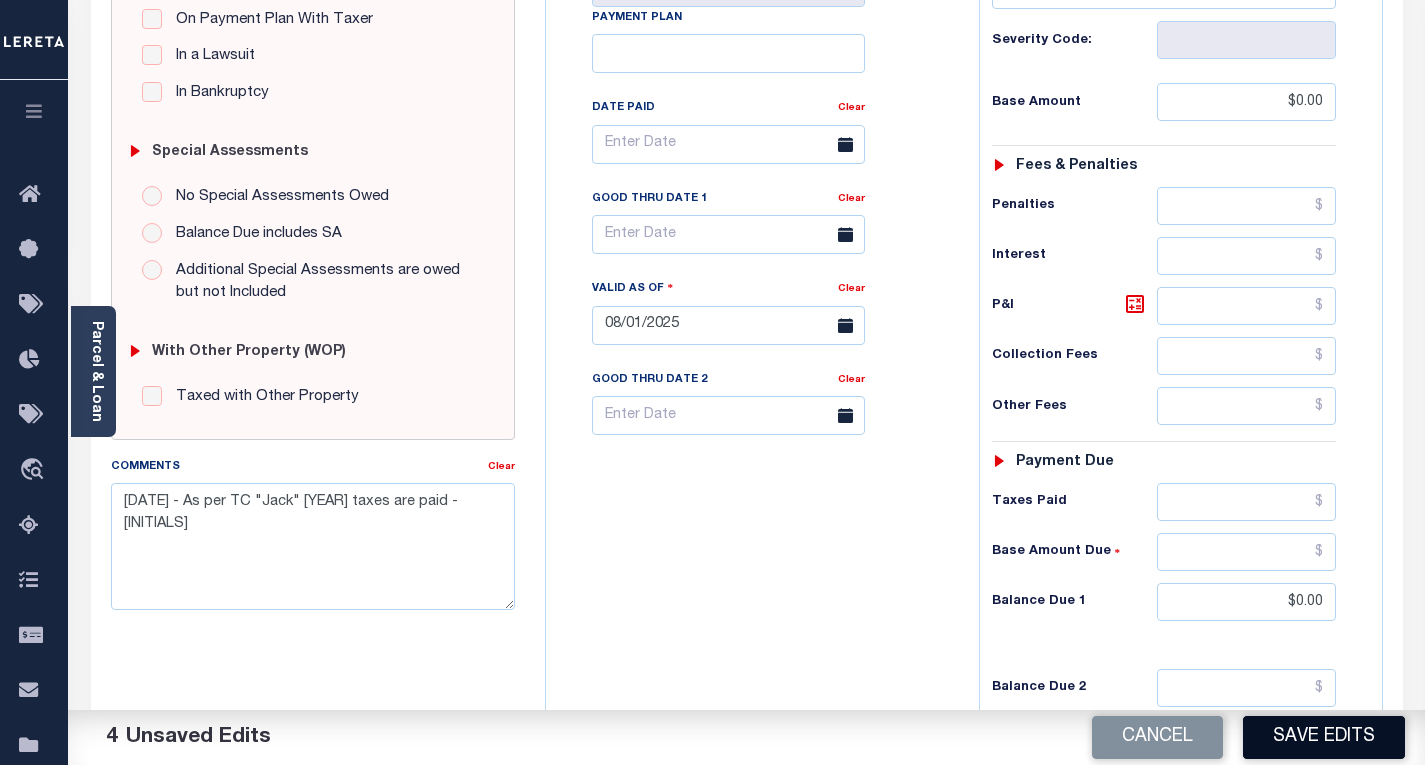 click on "Save Edits" at bounding box center (1324, 737) 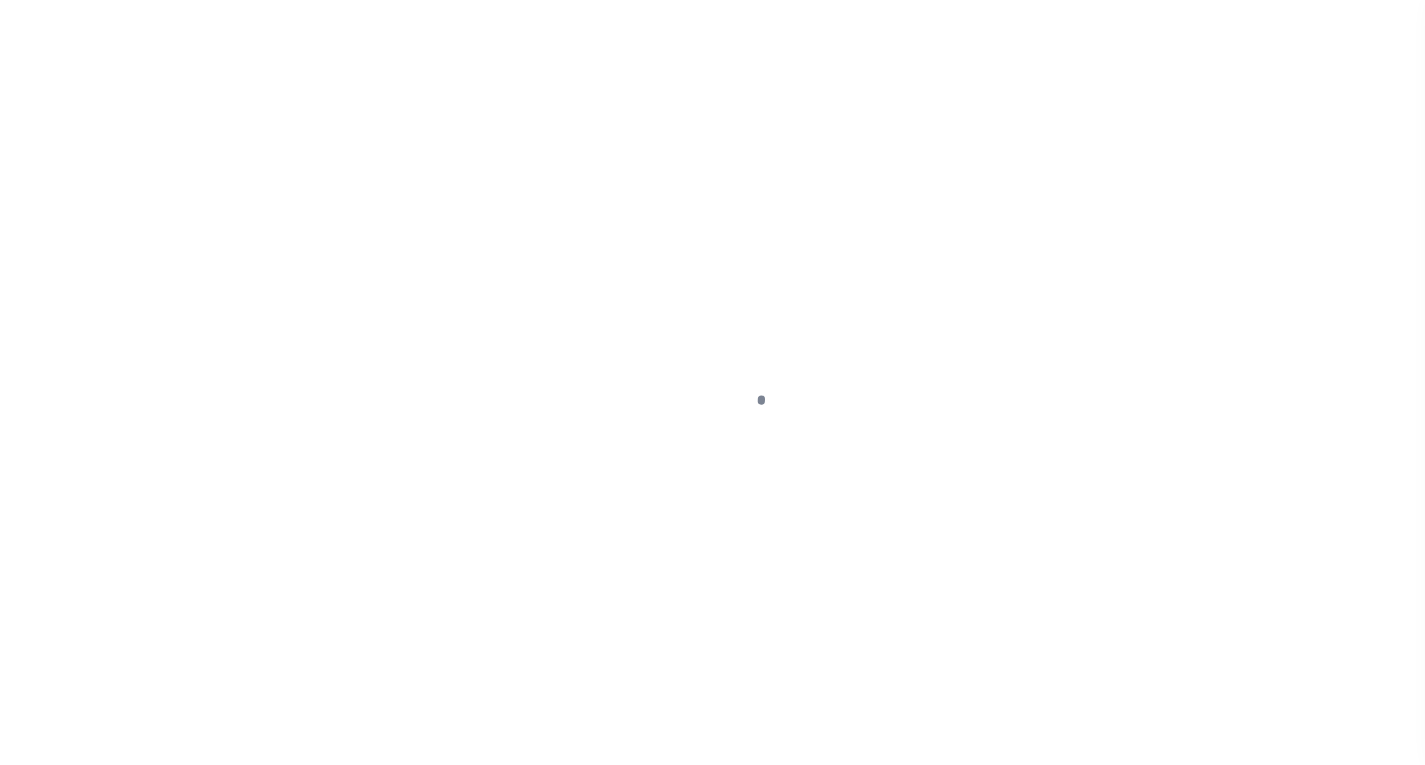 scroll, scrollTop: 0, scrollLeft: 0, axis: both 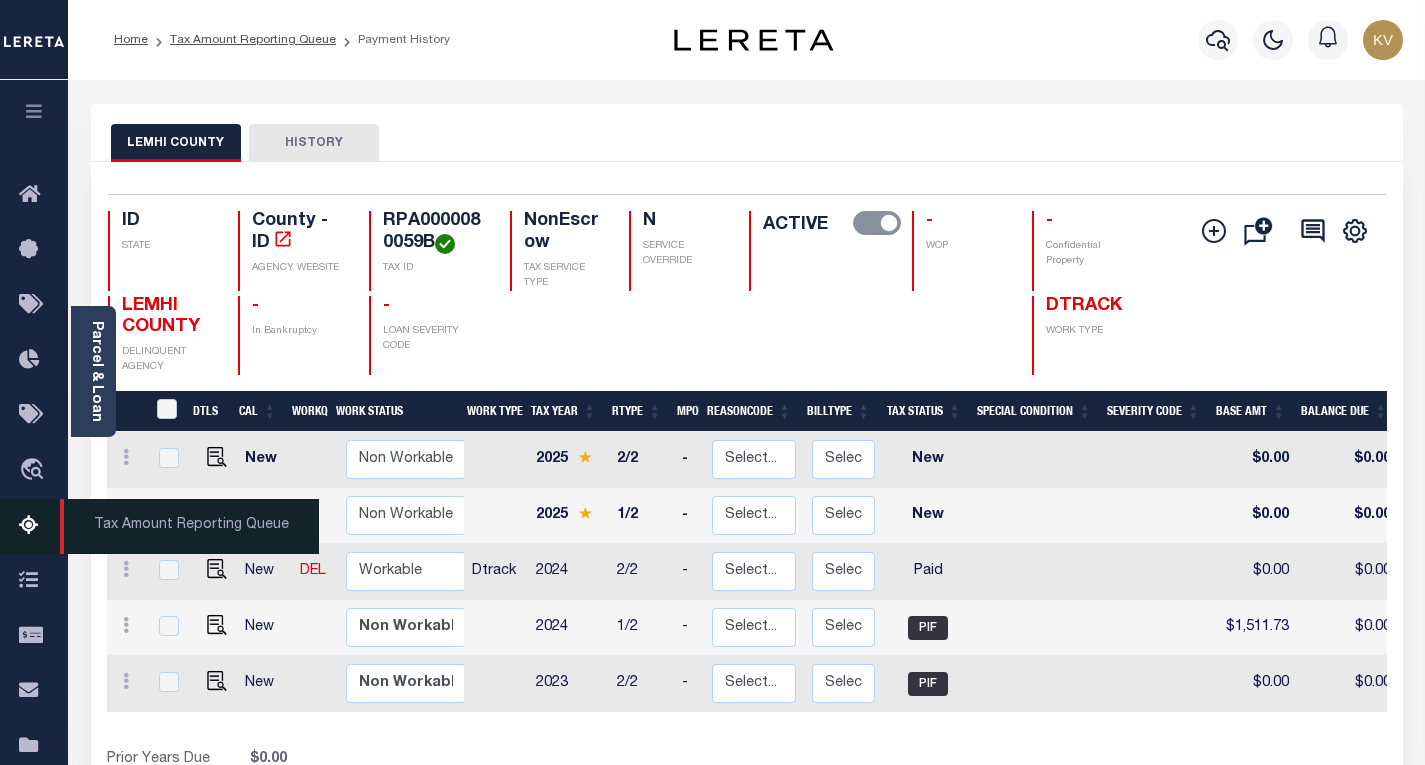 click at bounding box center (35, 526) 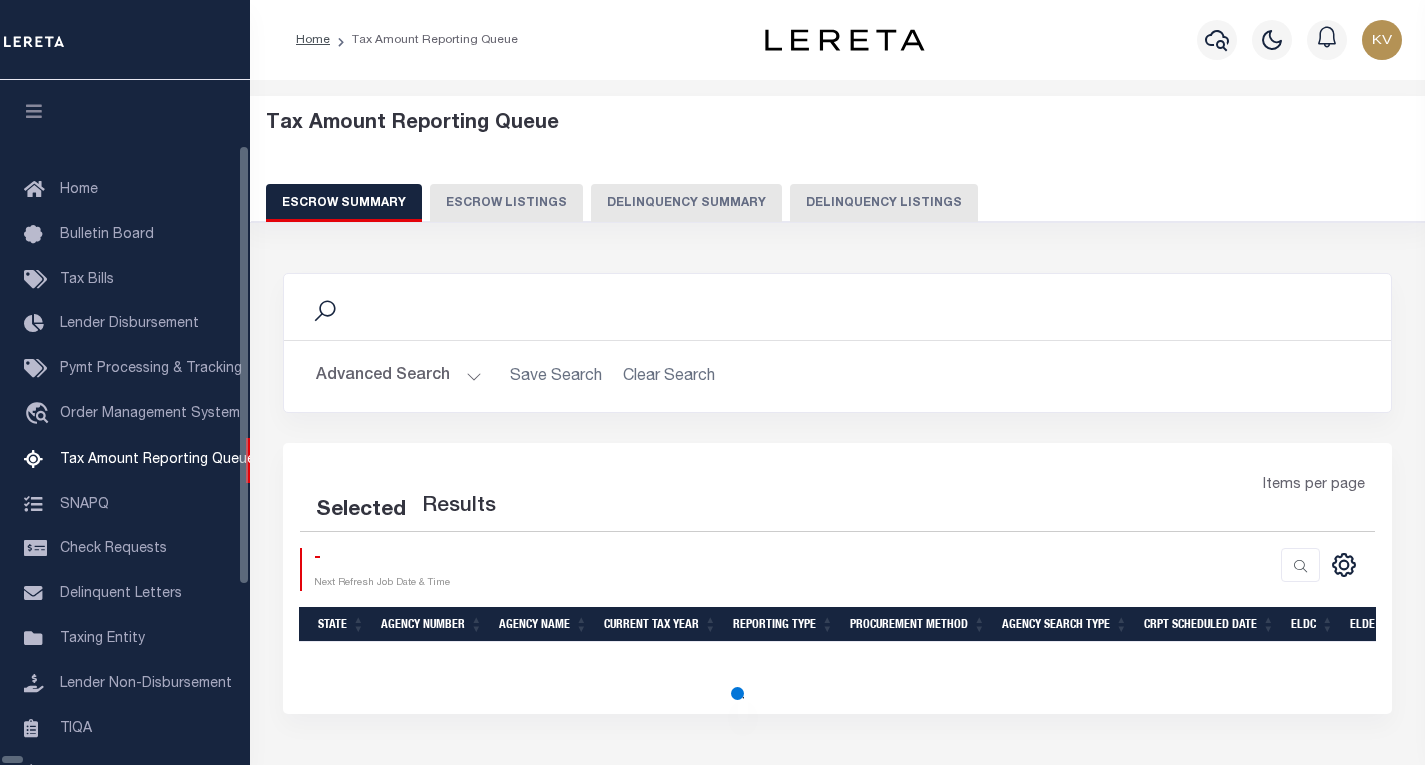 select on "100" 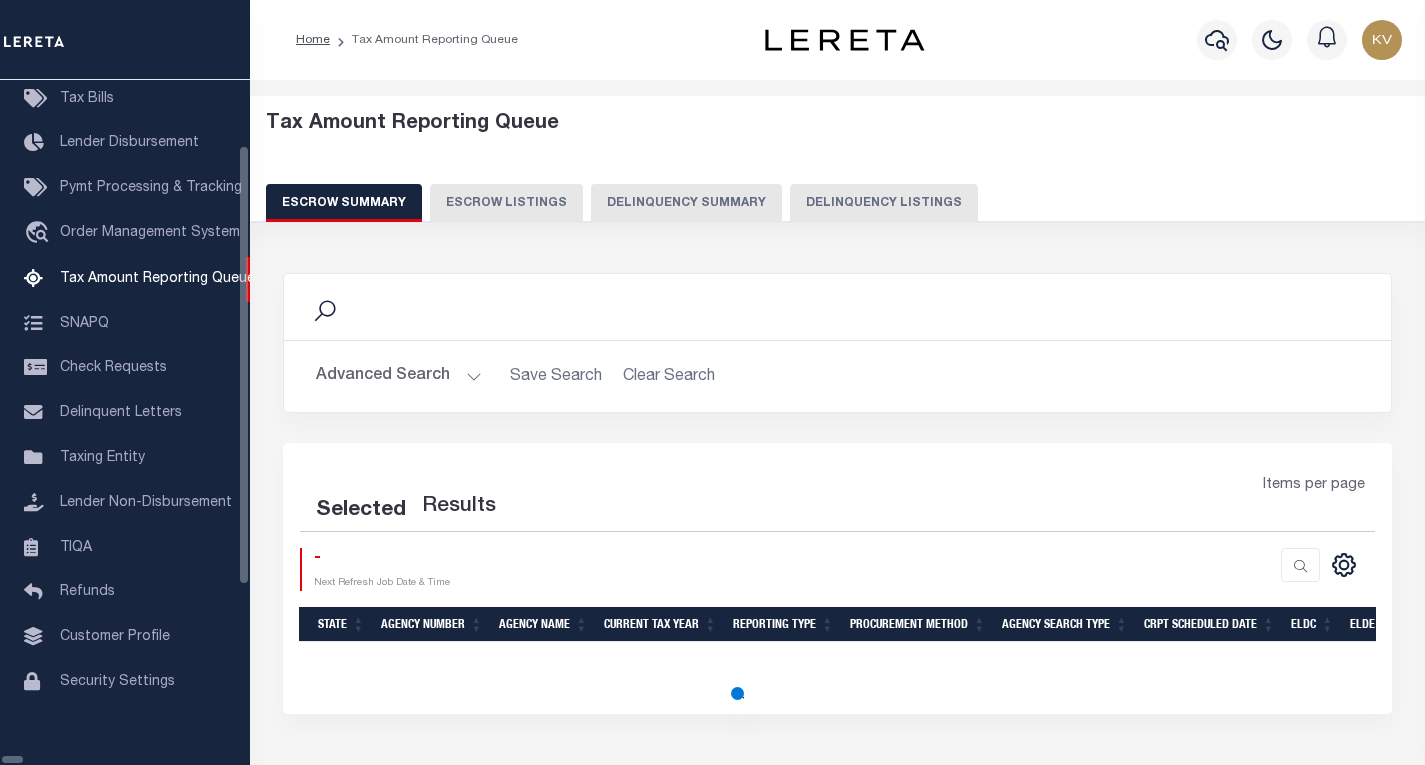 select on "100" 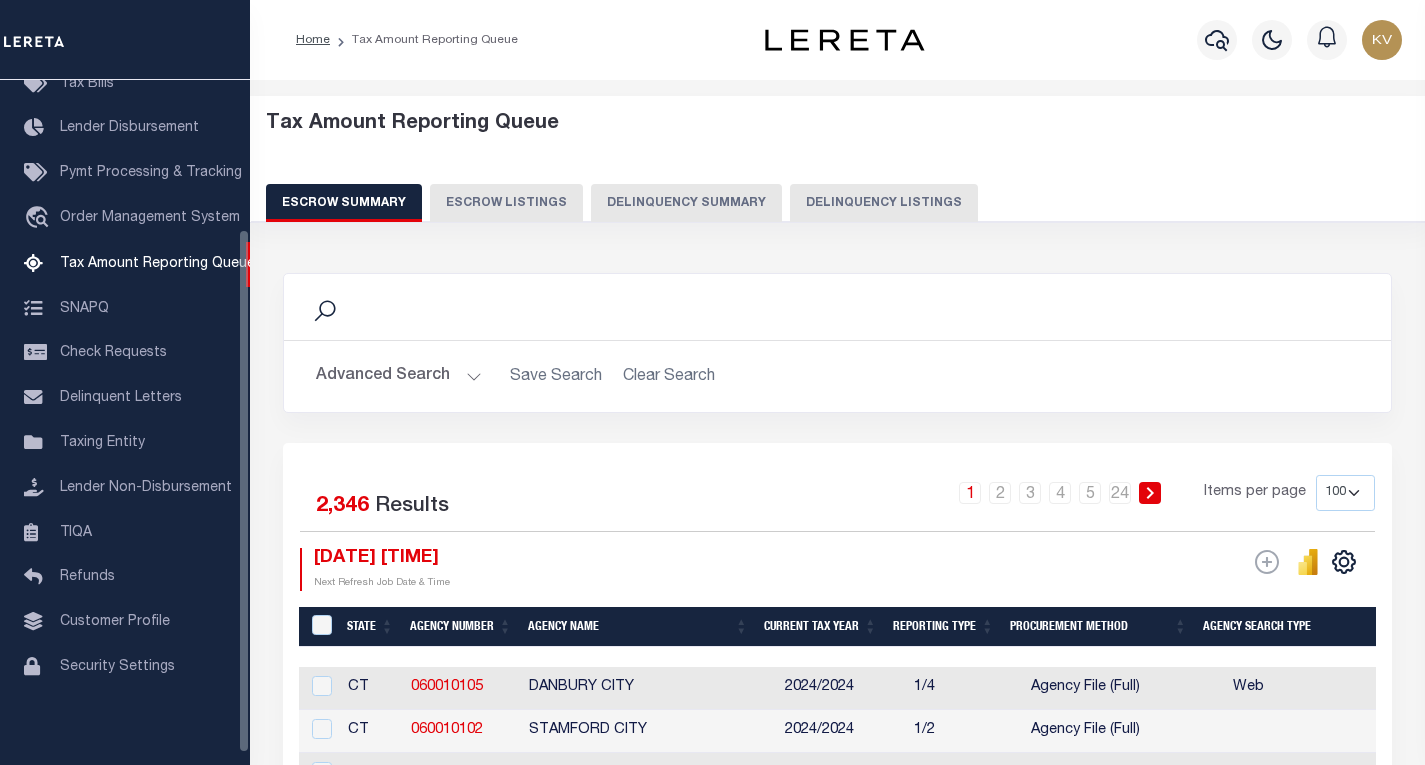 scroll, scrollTop: 194, scrollLeft: 0, axis: vertical 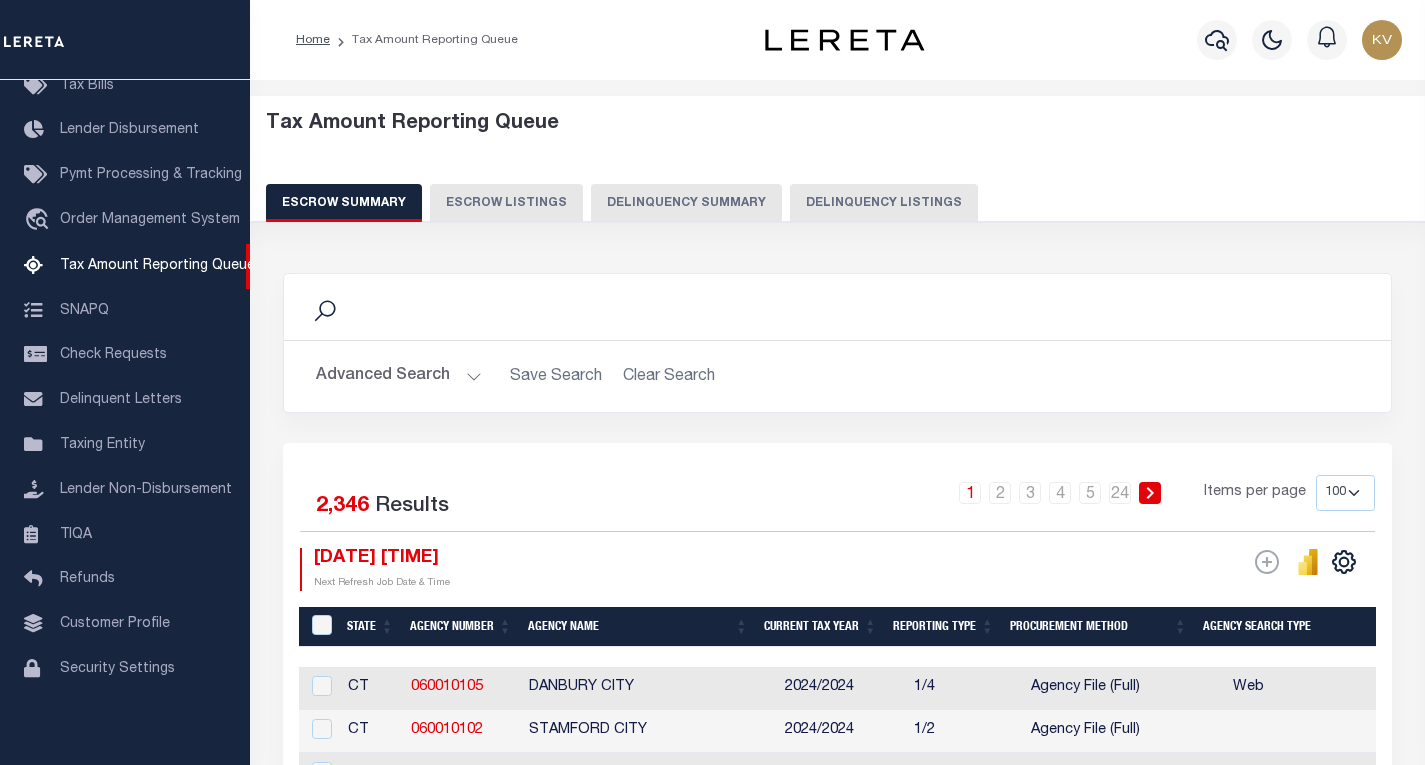 click on "Delinquency Listings" at bounding box center [884, 203] 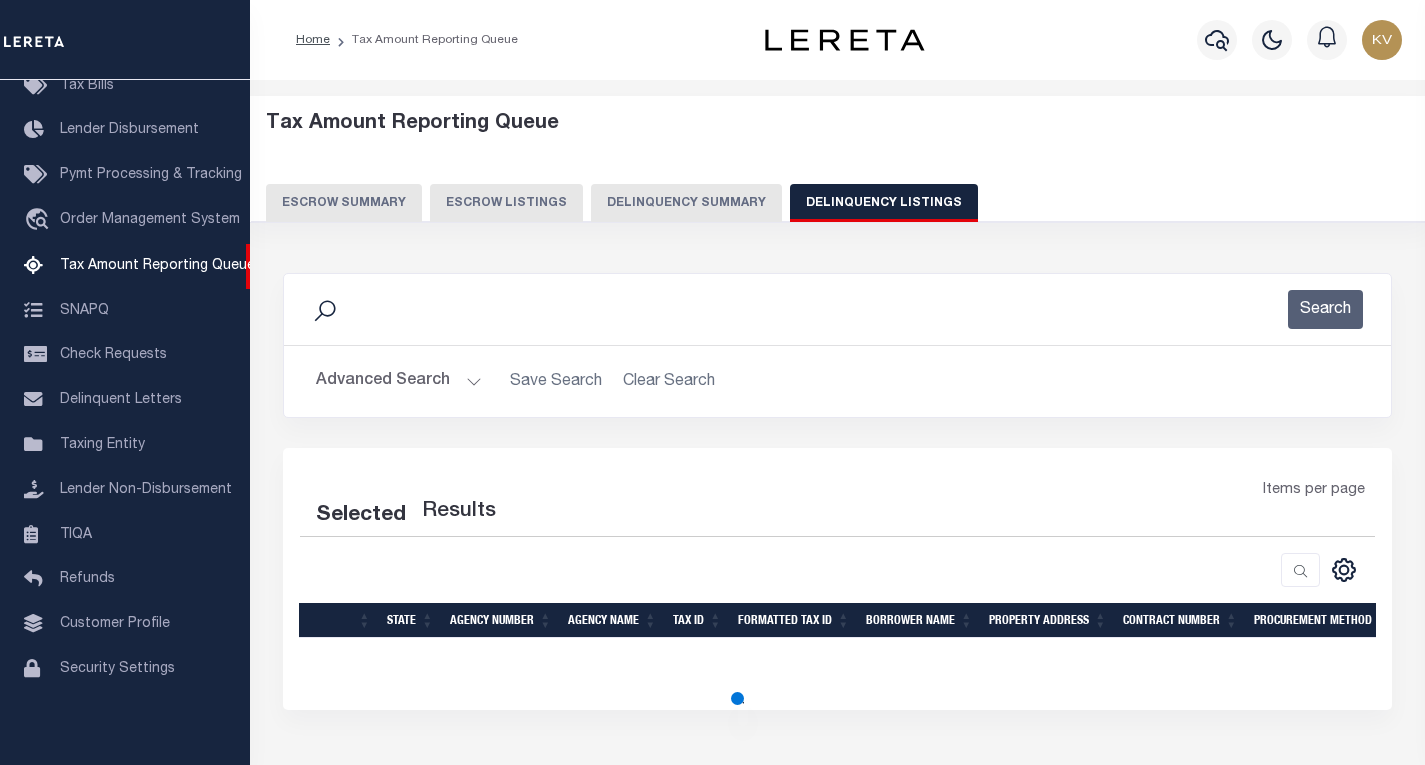 select on "100" 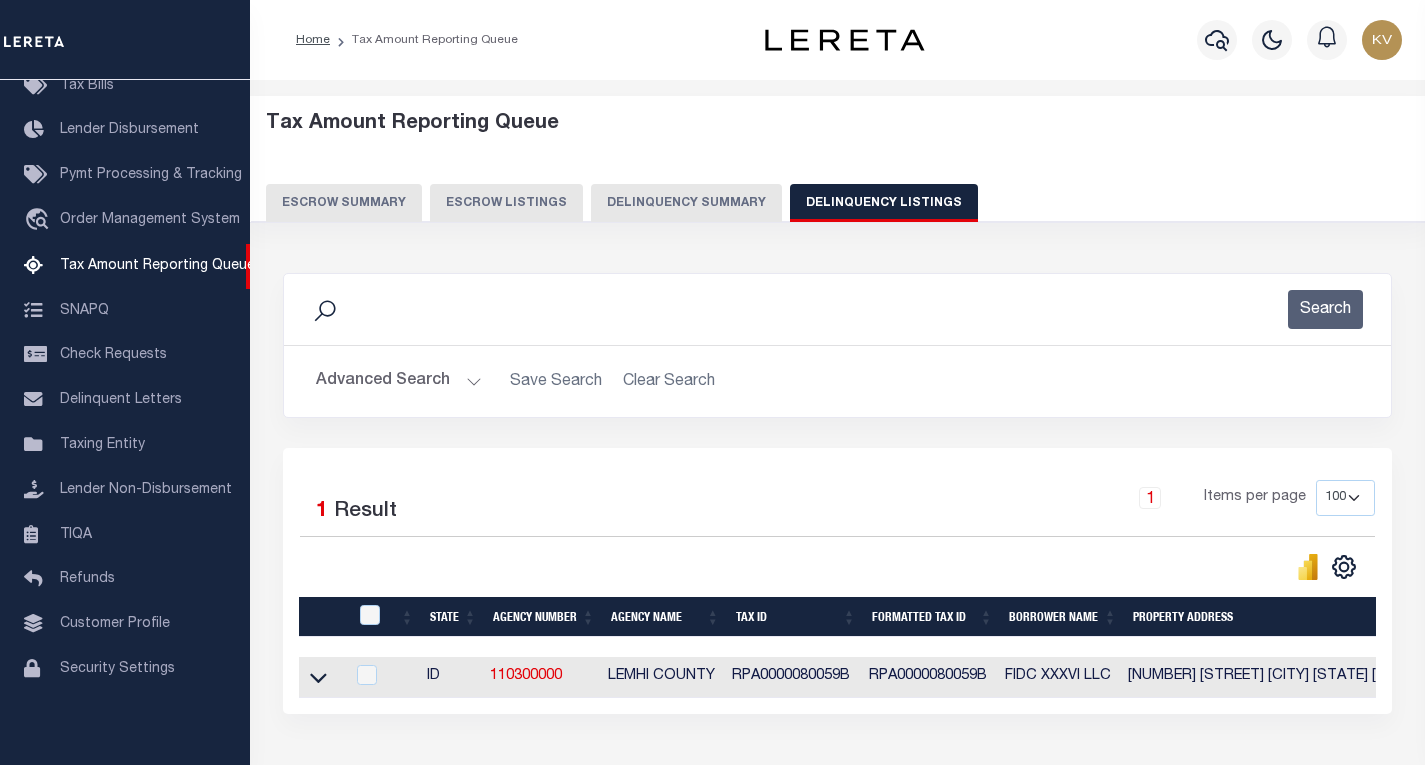click at bounding box center (318, 676) 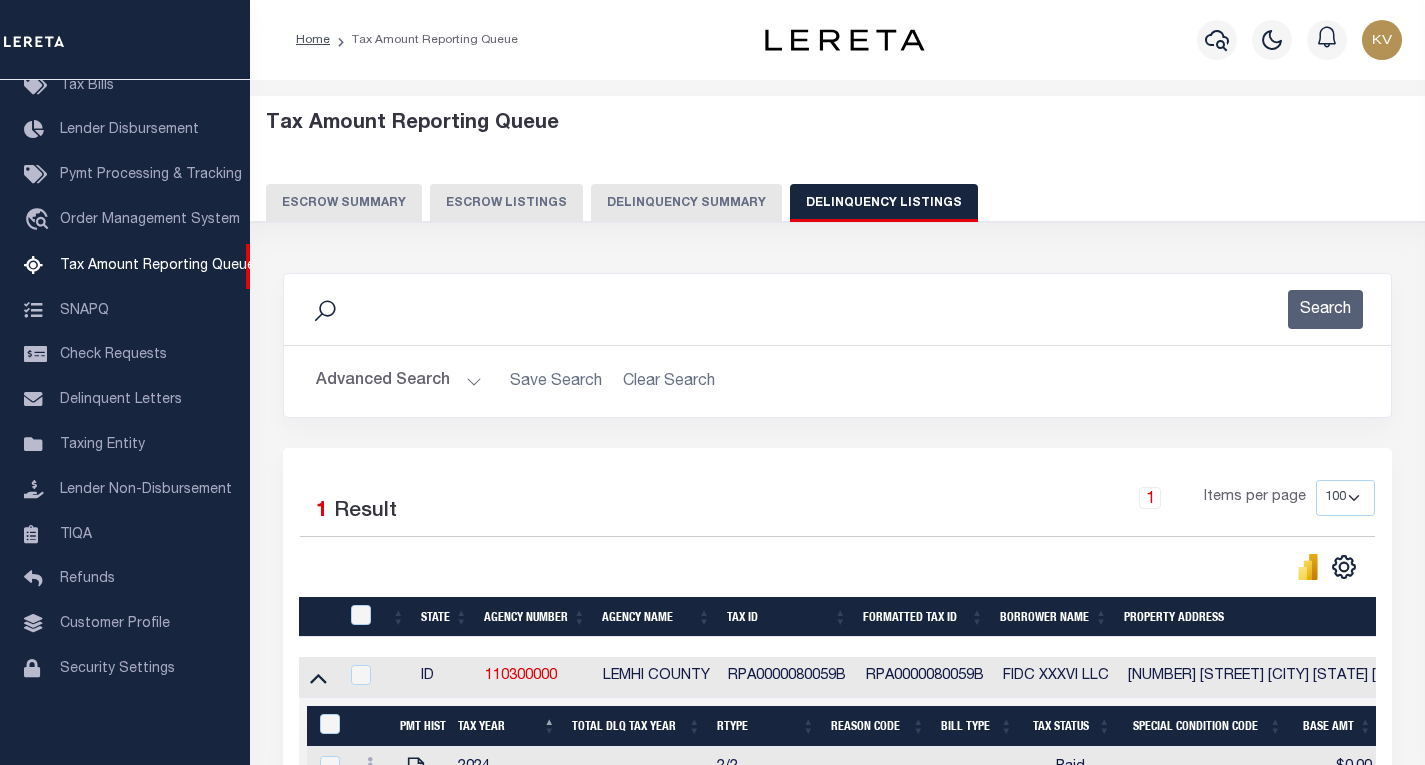 scroll, scrollTop: 200, scrollLeft: 0, axis: vertical 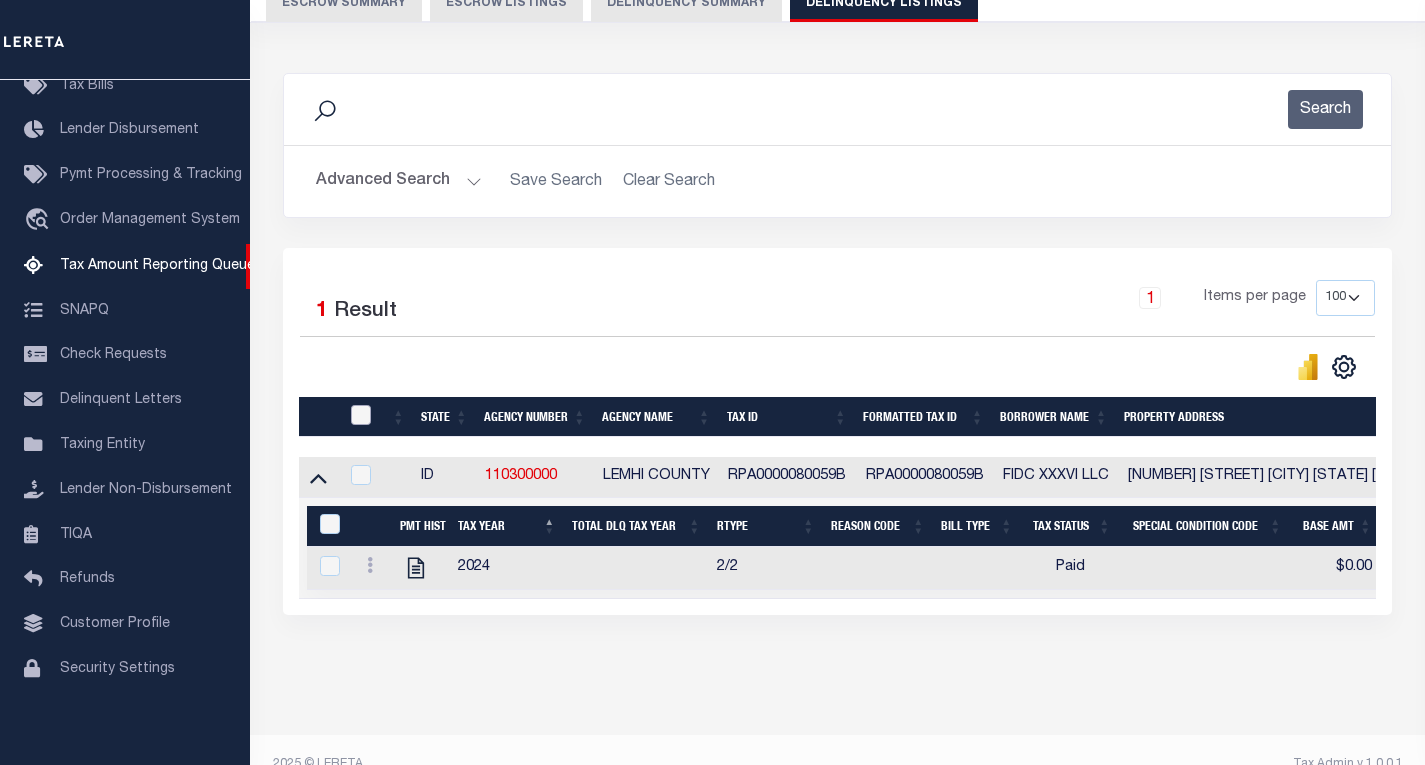 click at bounding box center [361, 415] 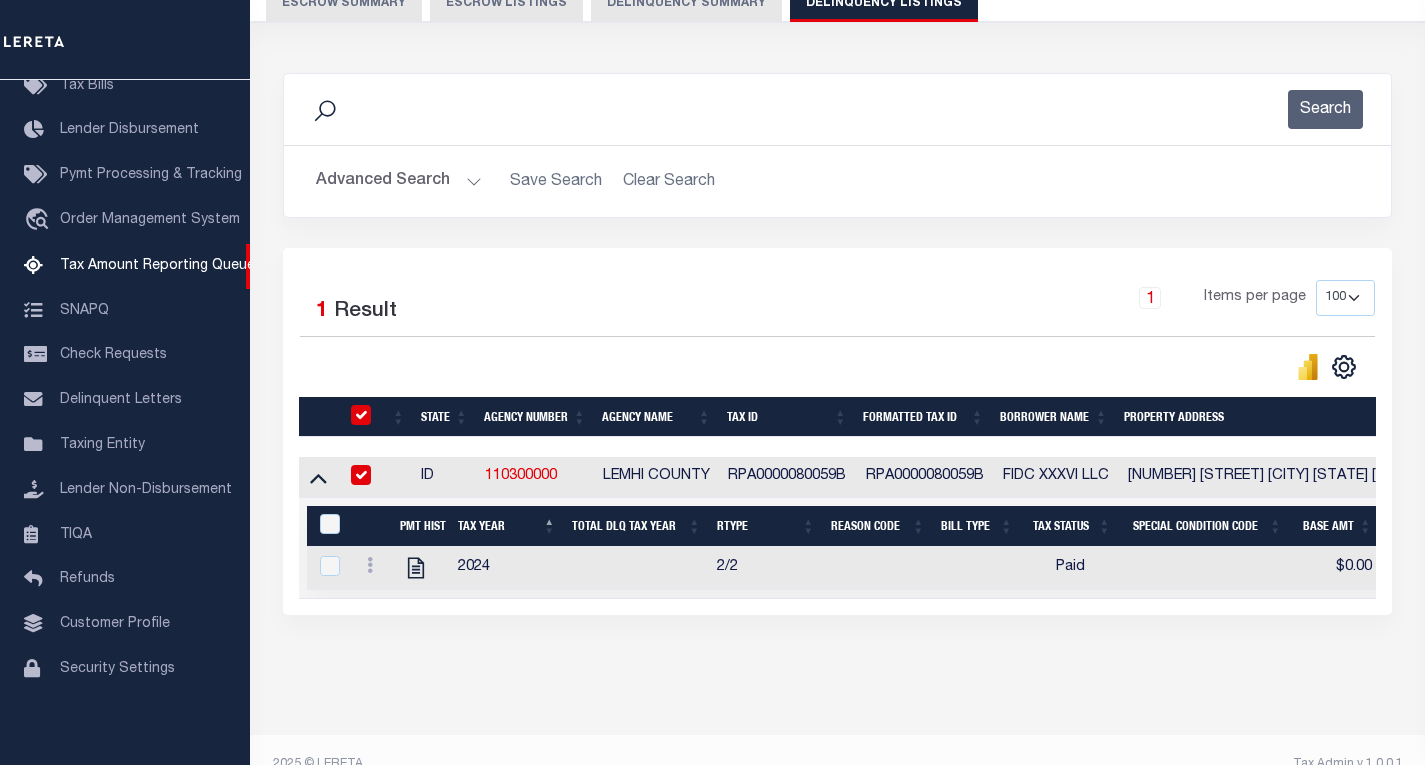 checkbox on "true" 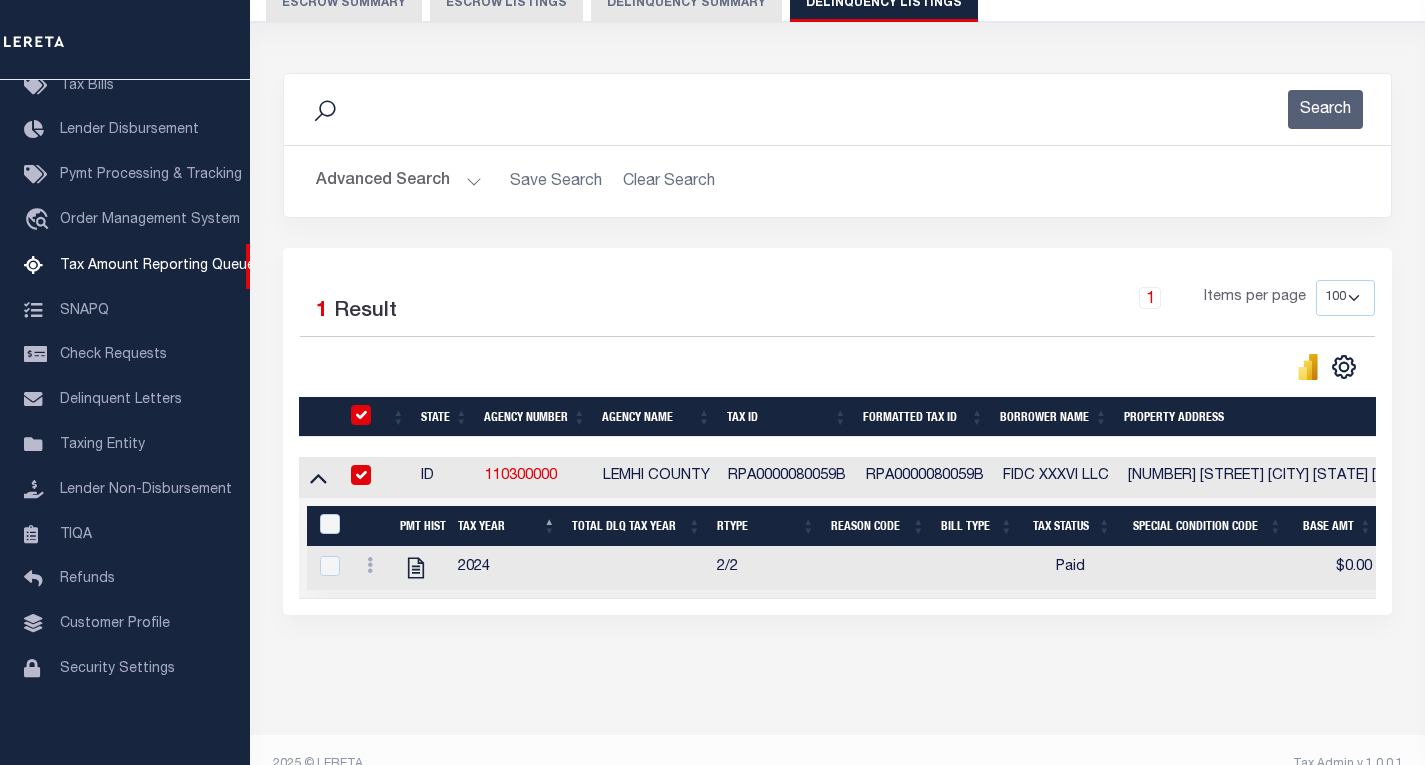 checkbox on "true" 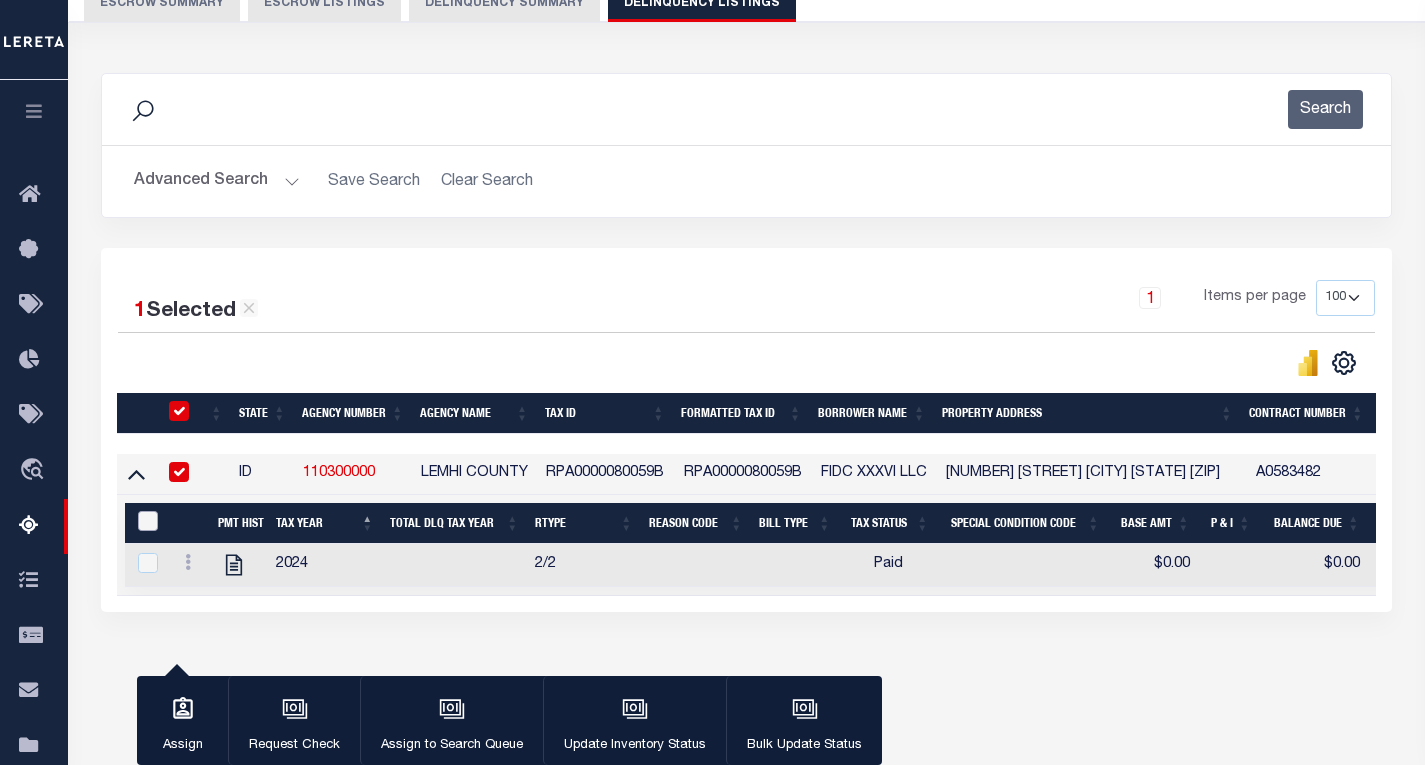 click at bounding box center (148, 521) 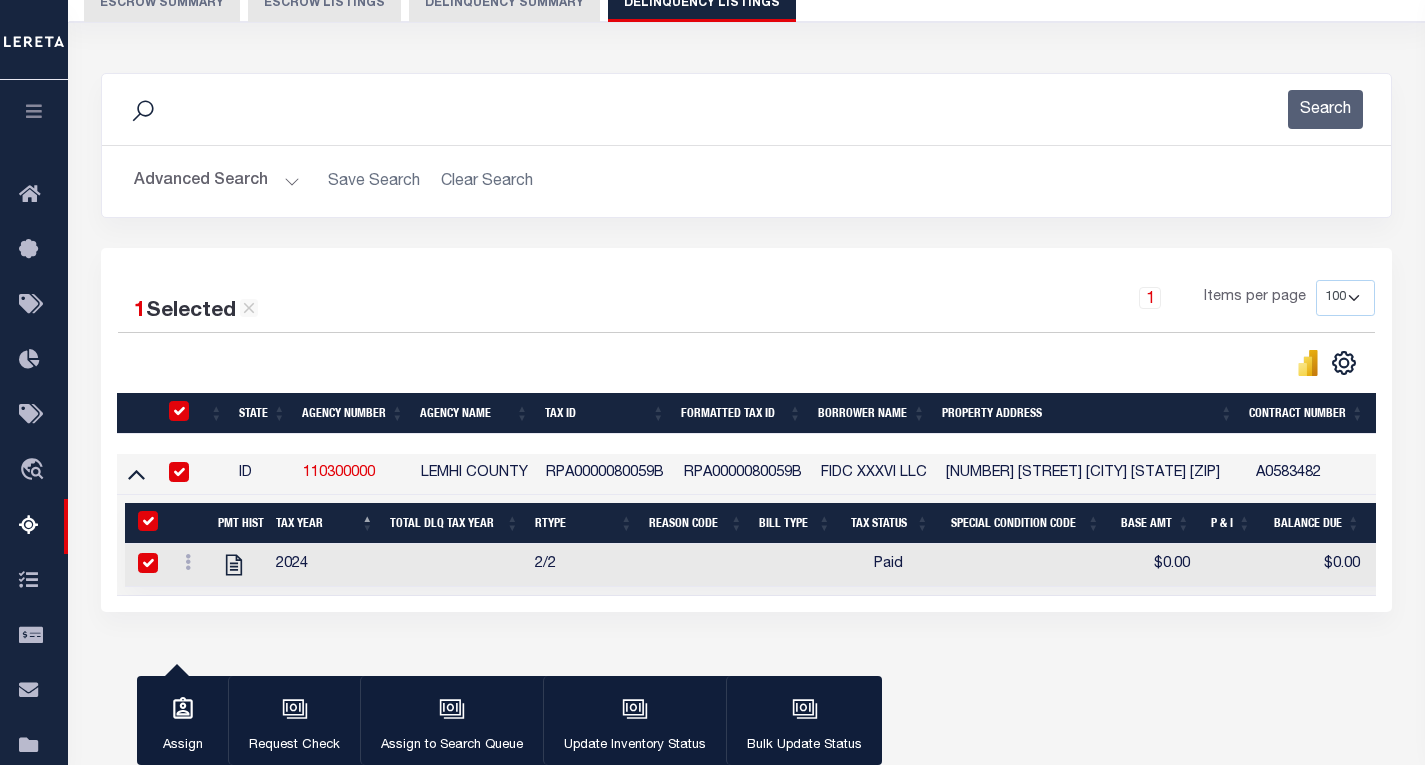 checkbox on "true" 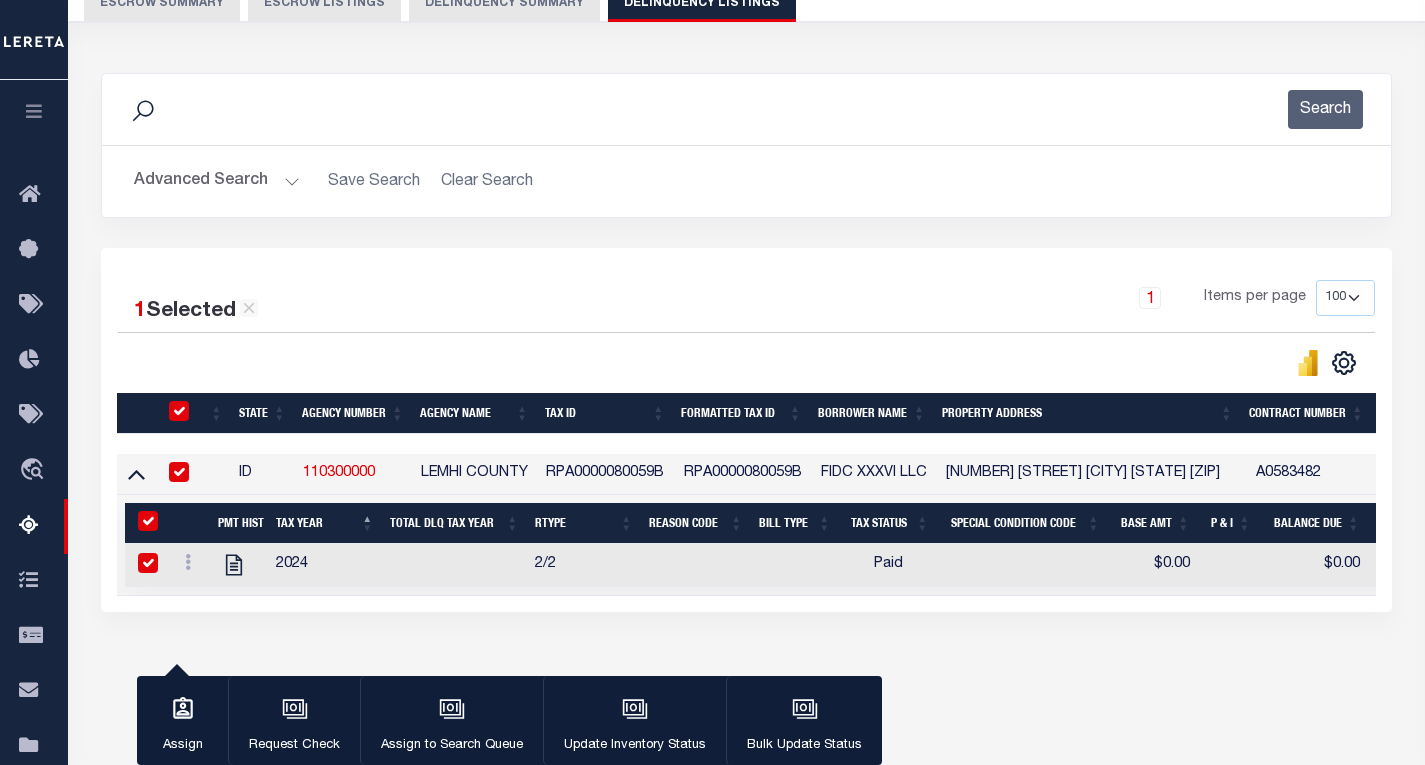 checkbox on "true" 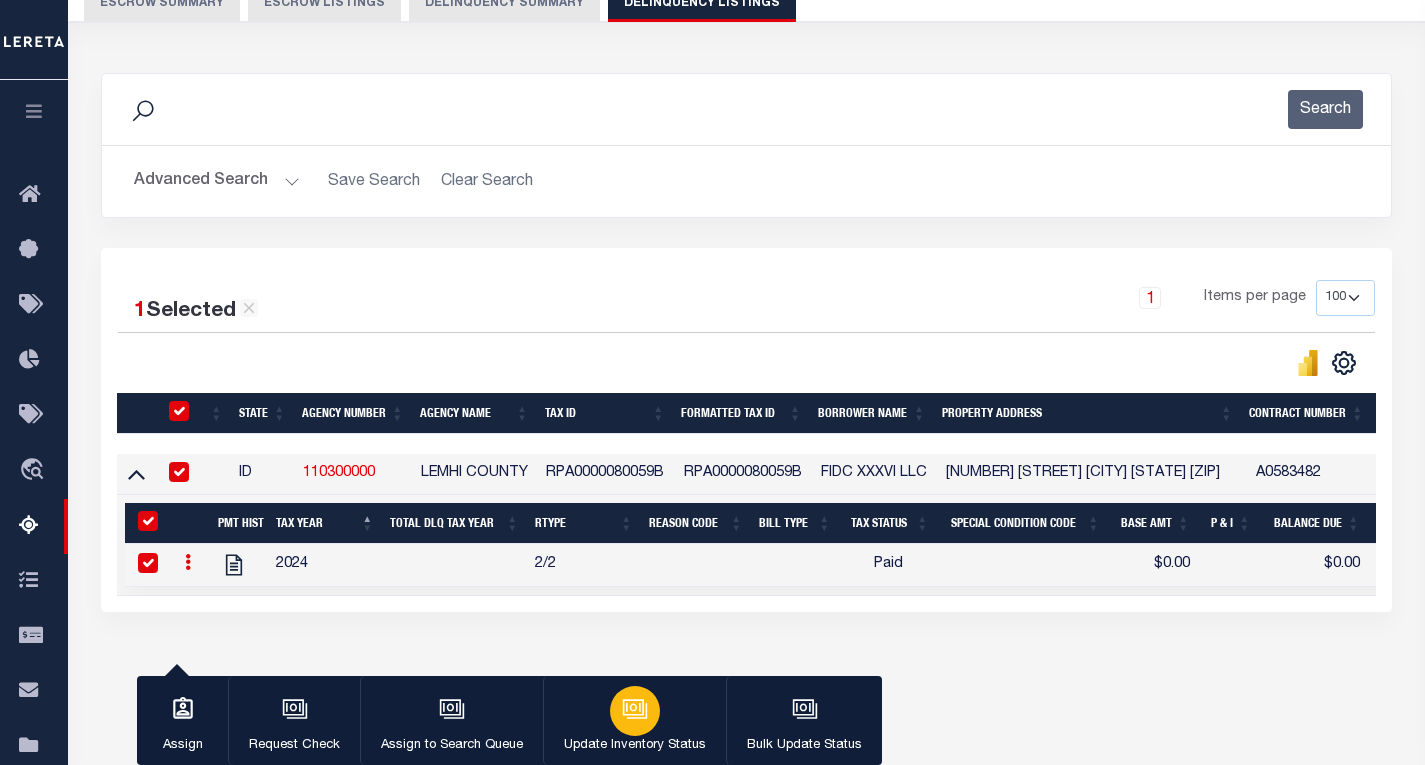 click at bounding box center [635, 711] 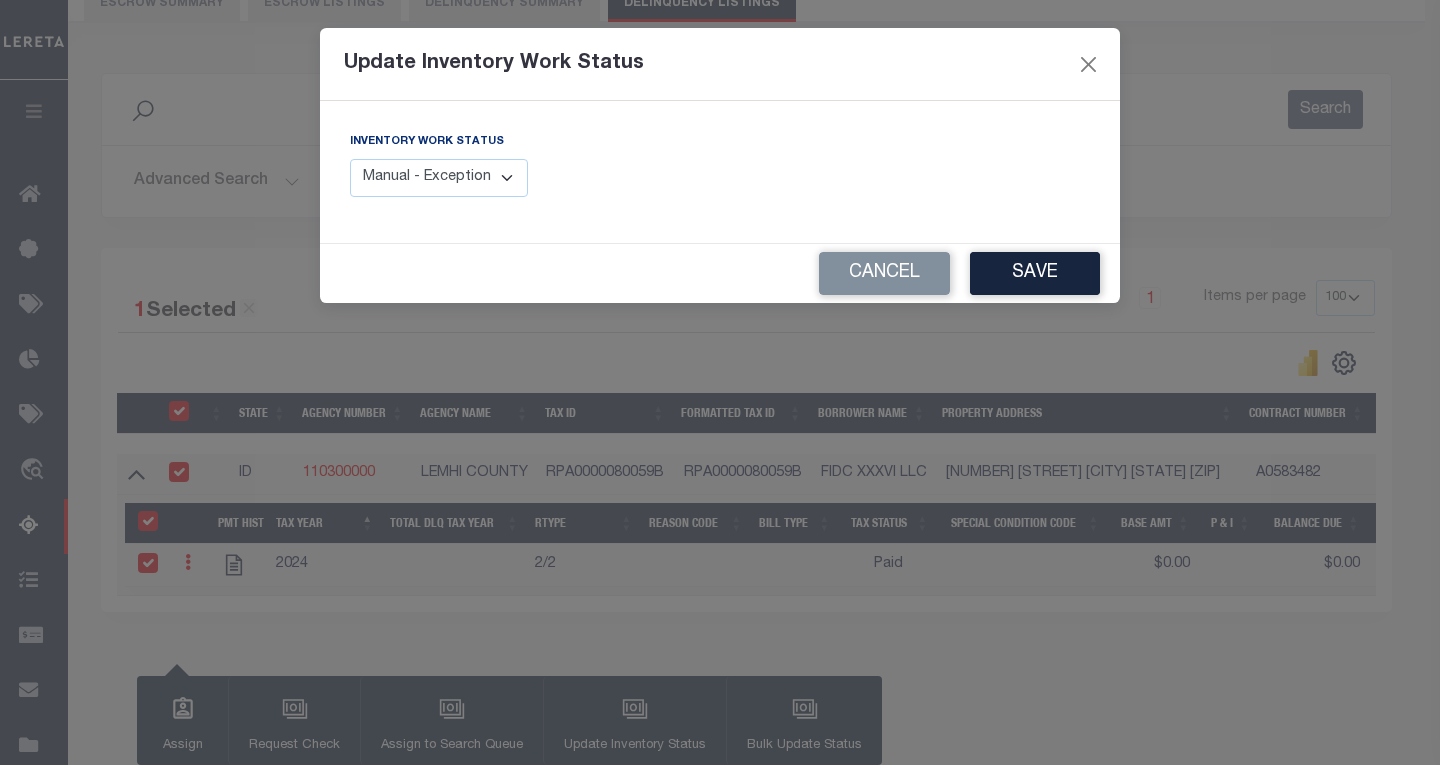 click on "Manual - Exception
Pended - Awaiting Search
Late Add Exception
Completed" at bounding box center (439, 178) 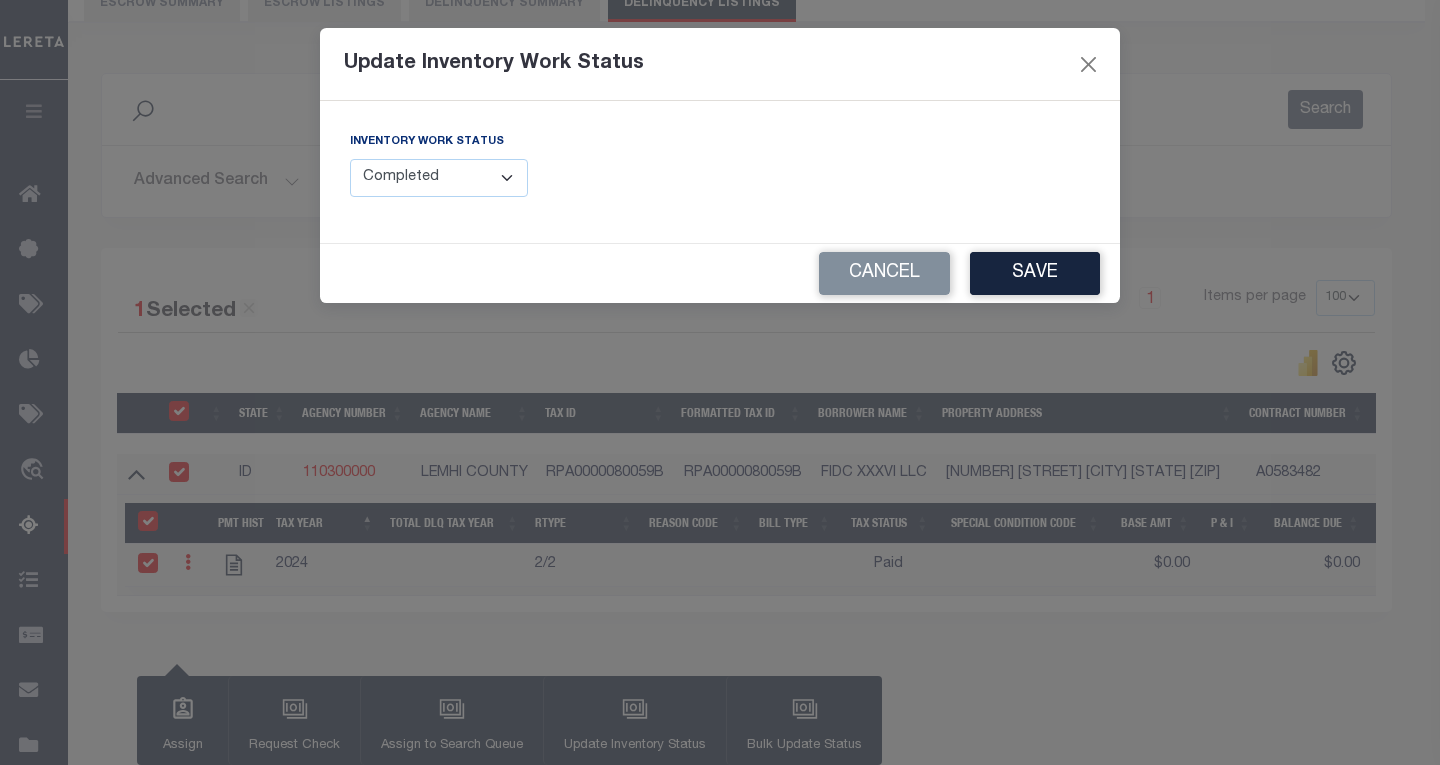 click on "Manual - Exception
Pended - Awaiting Search
Late Add Exception
Completed" at bounding box center (439, 178) 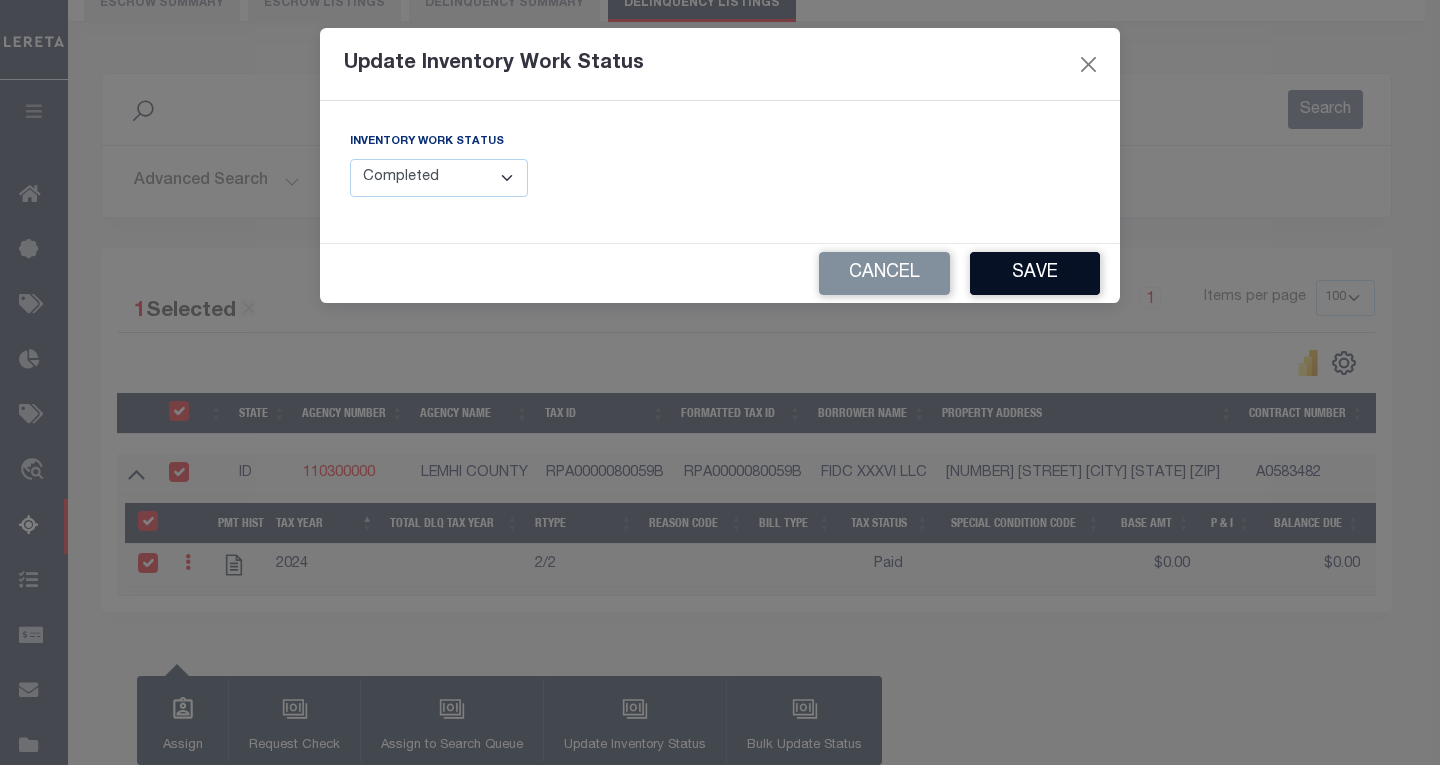 click on "Save" at bounding box center [1035, 273] 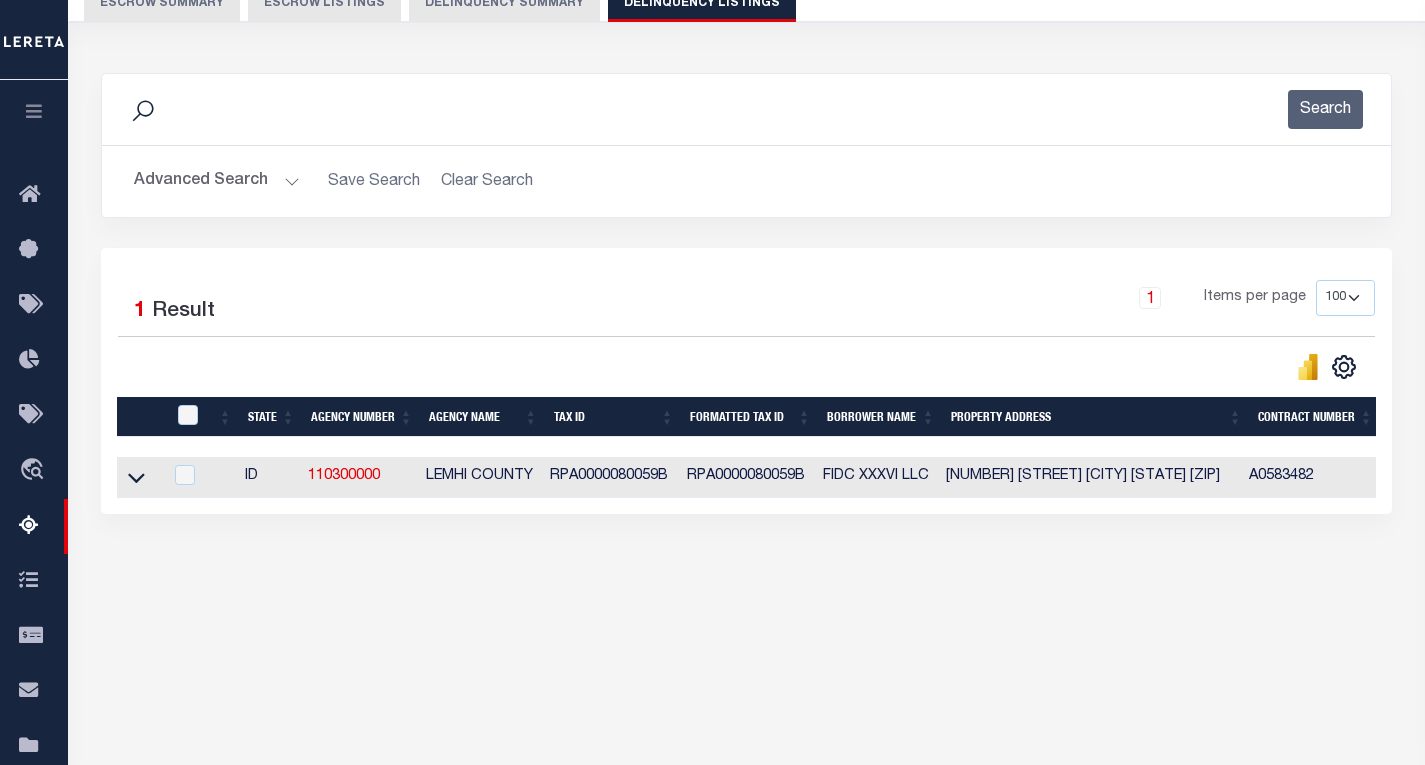 click on "Advanced Search" at bounding box center (217, 181) 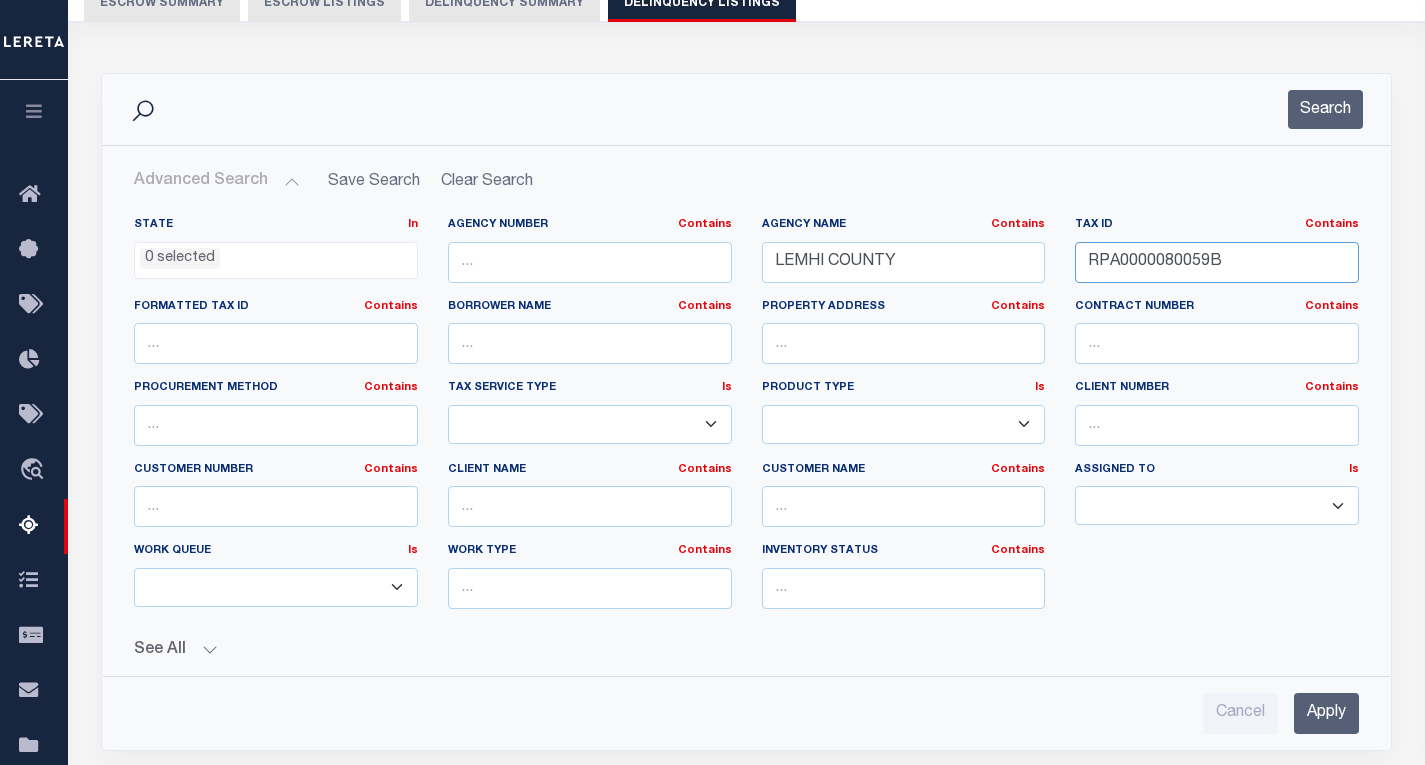 click on "RPA0000080059B" at bounding box center (1217, 262) 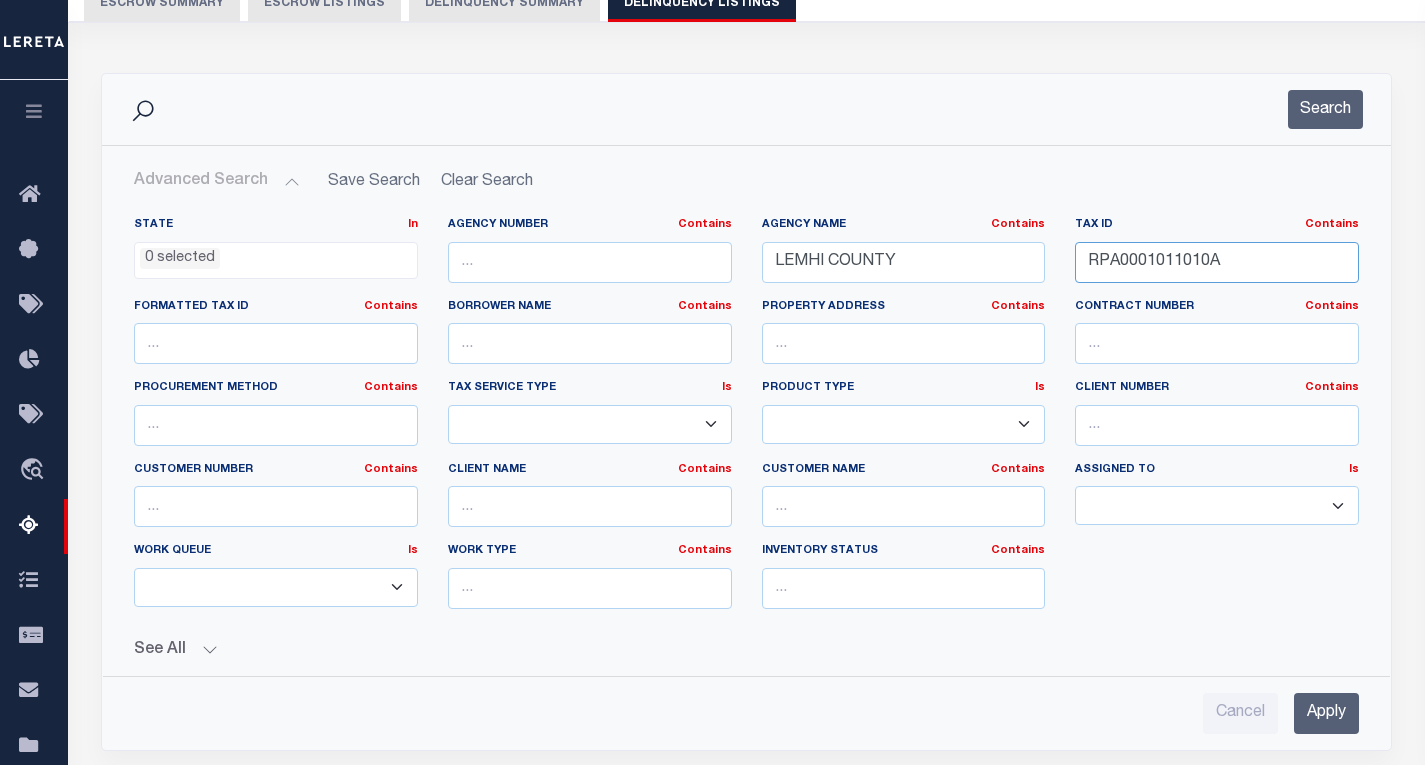 type on "RPA0001011010A" 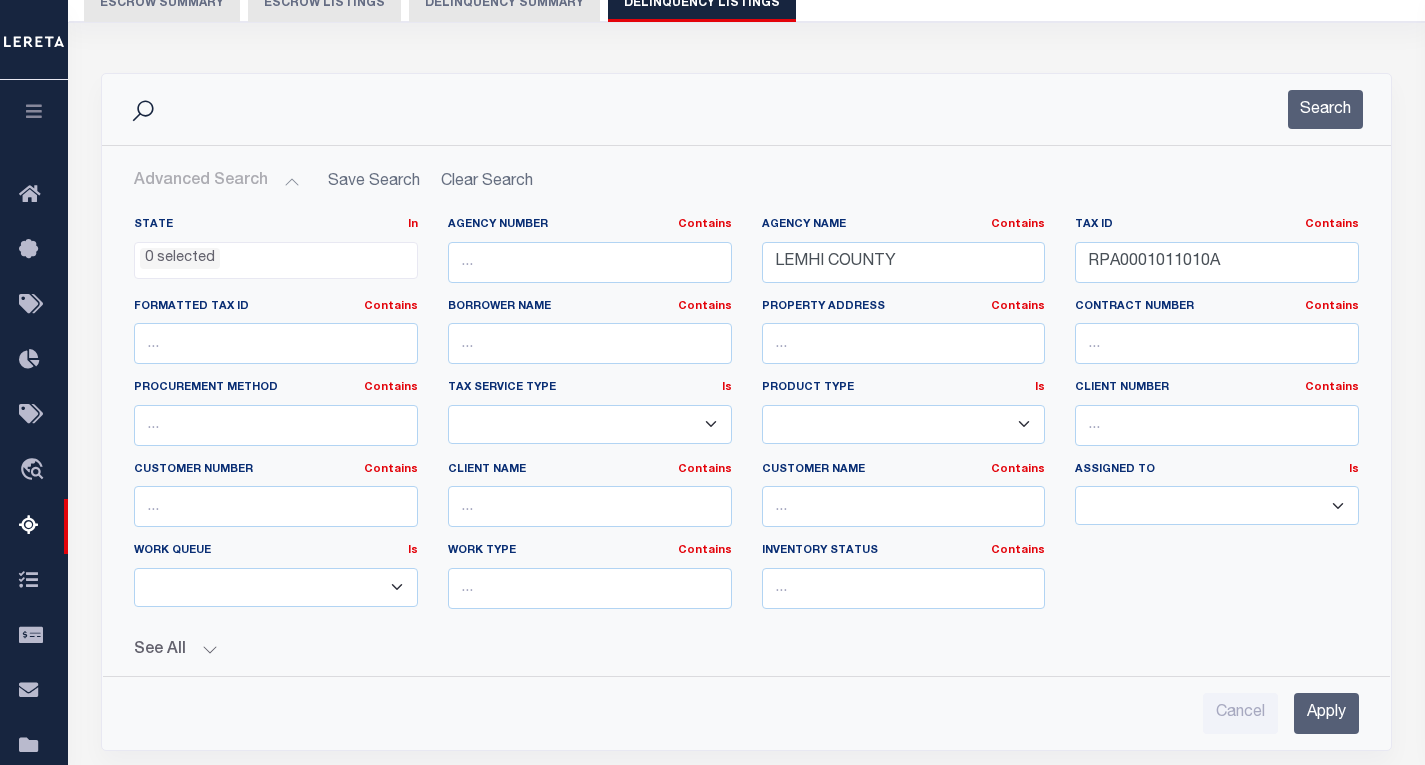 click on "Apply" at bounding box center [1326, 713] 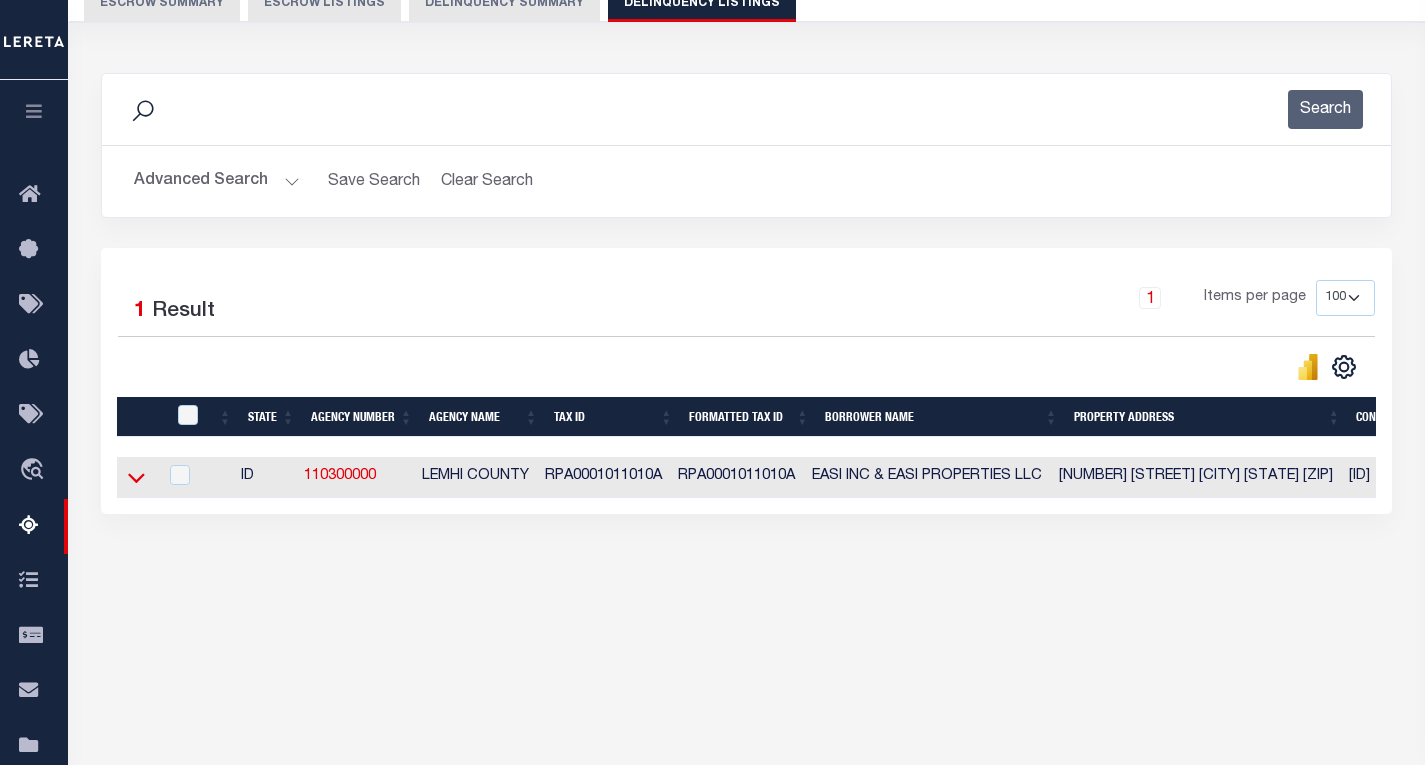 click 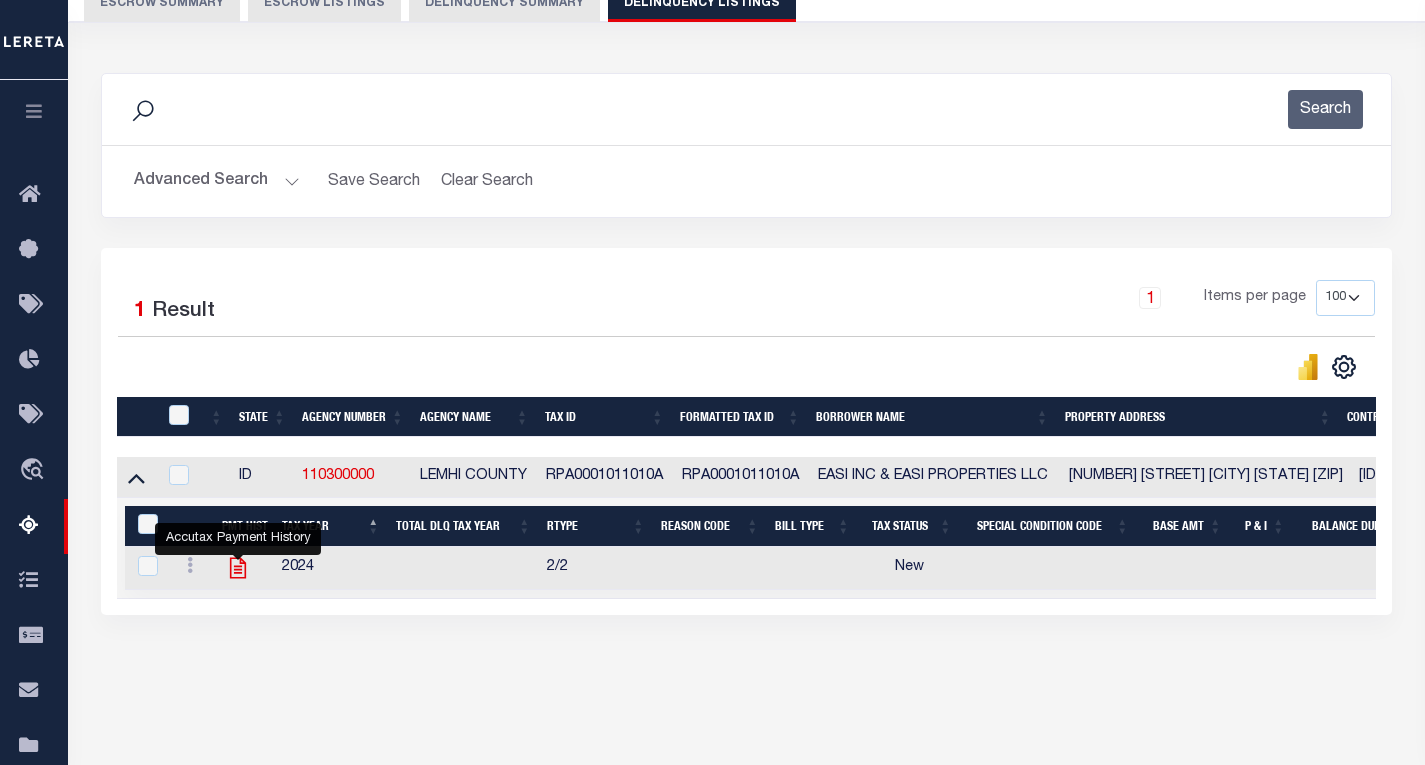 click 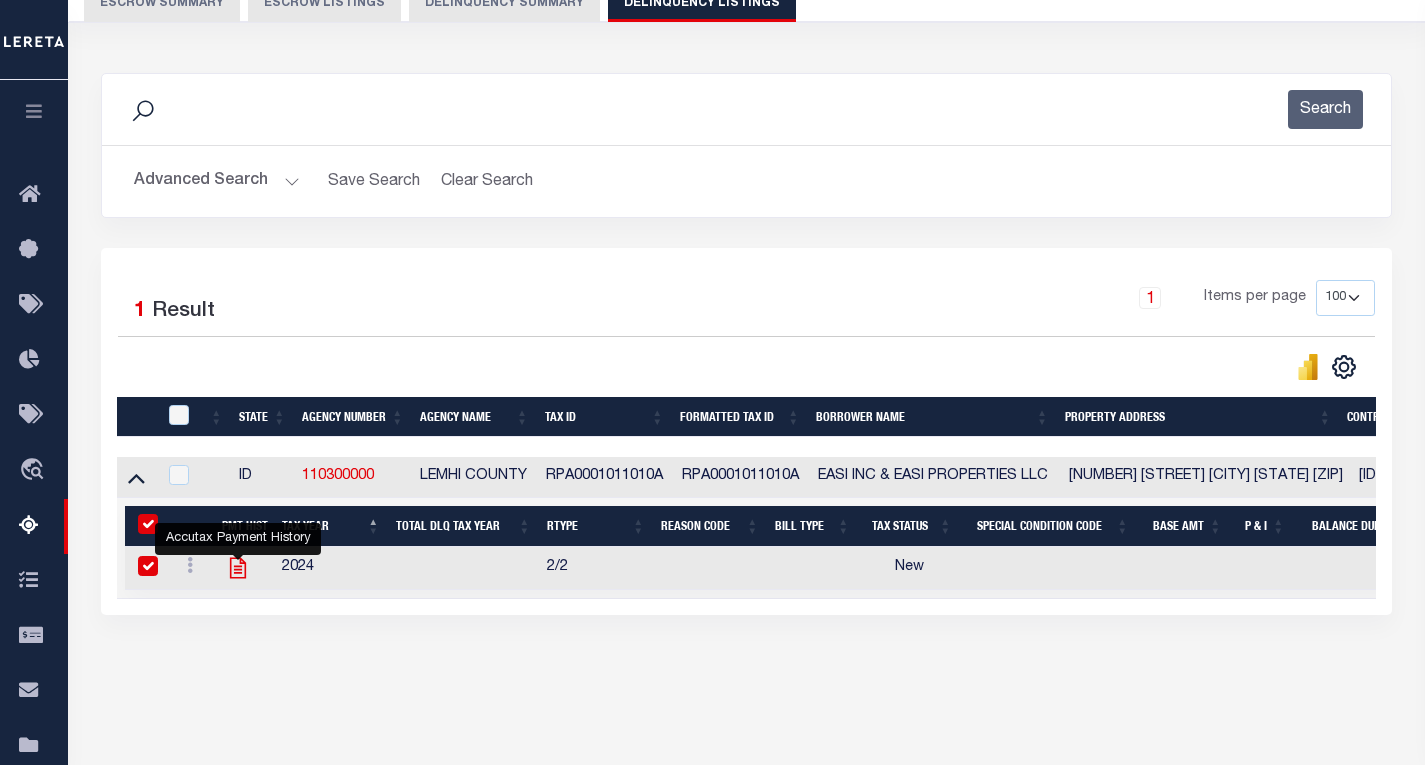 checkbox on "true" 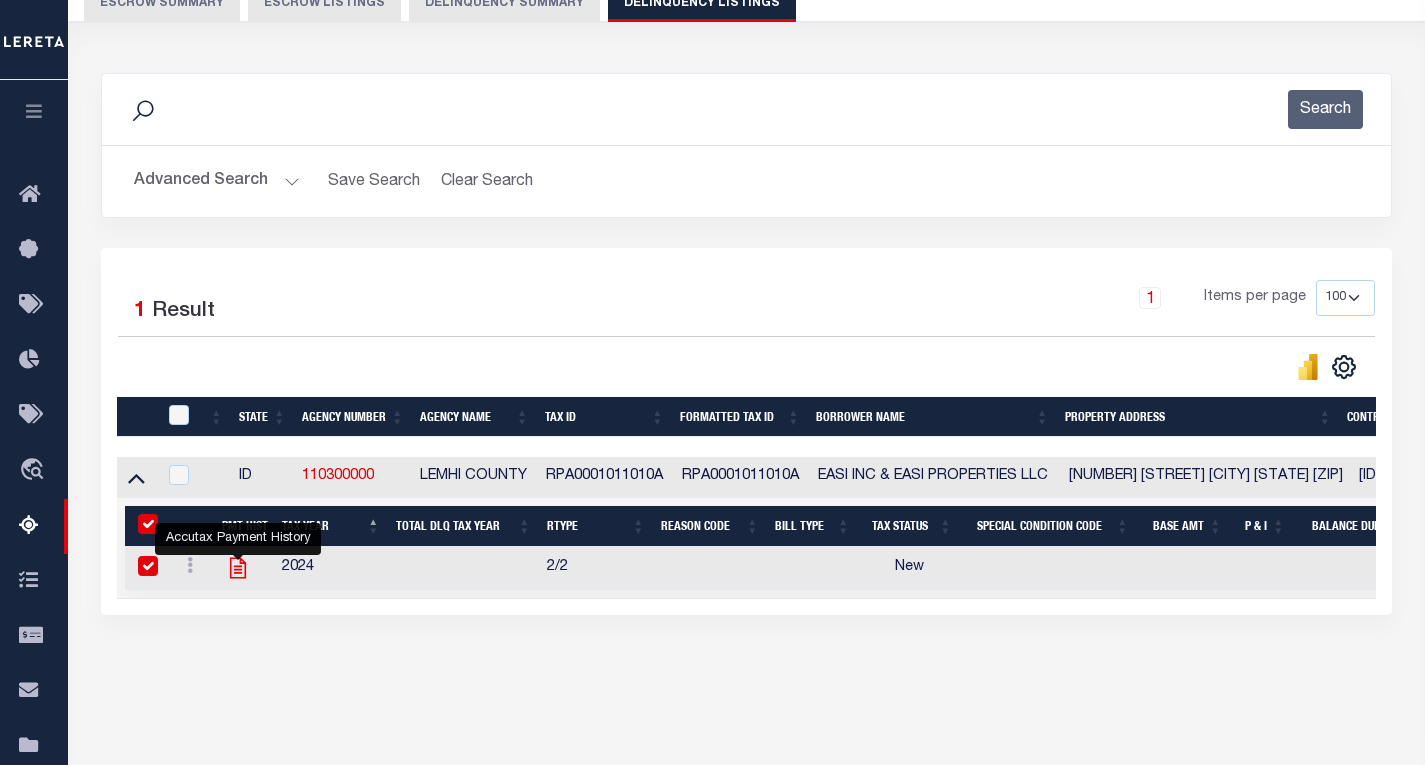 checkbox on "true" 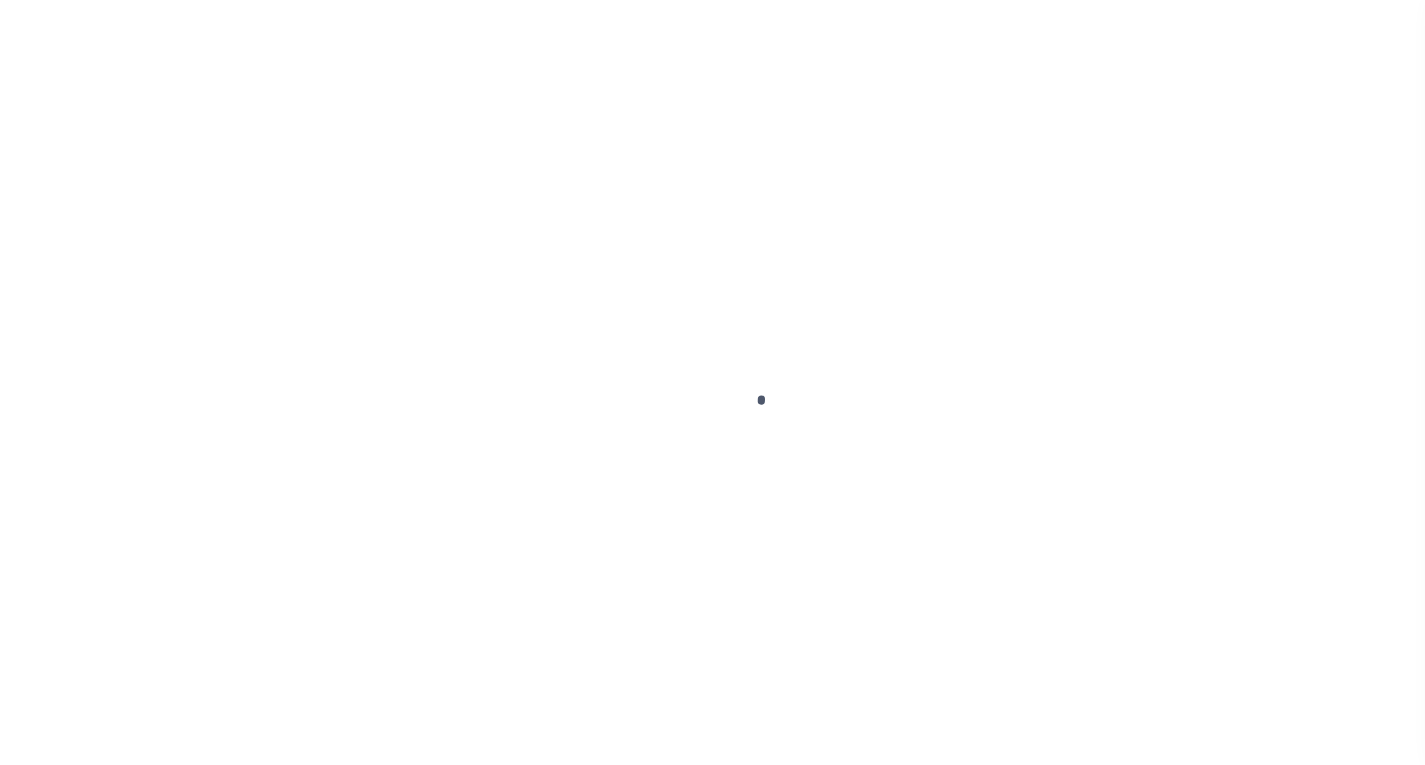 scroll, scrollTop: 0, scrollLeft: 0, axis: both 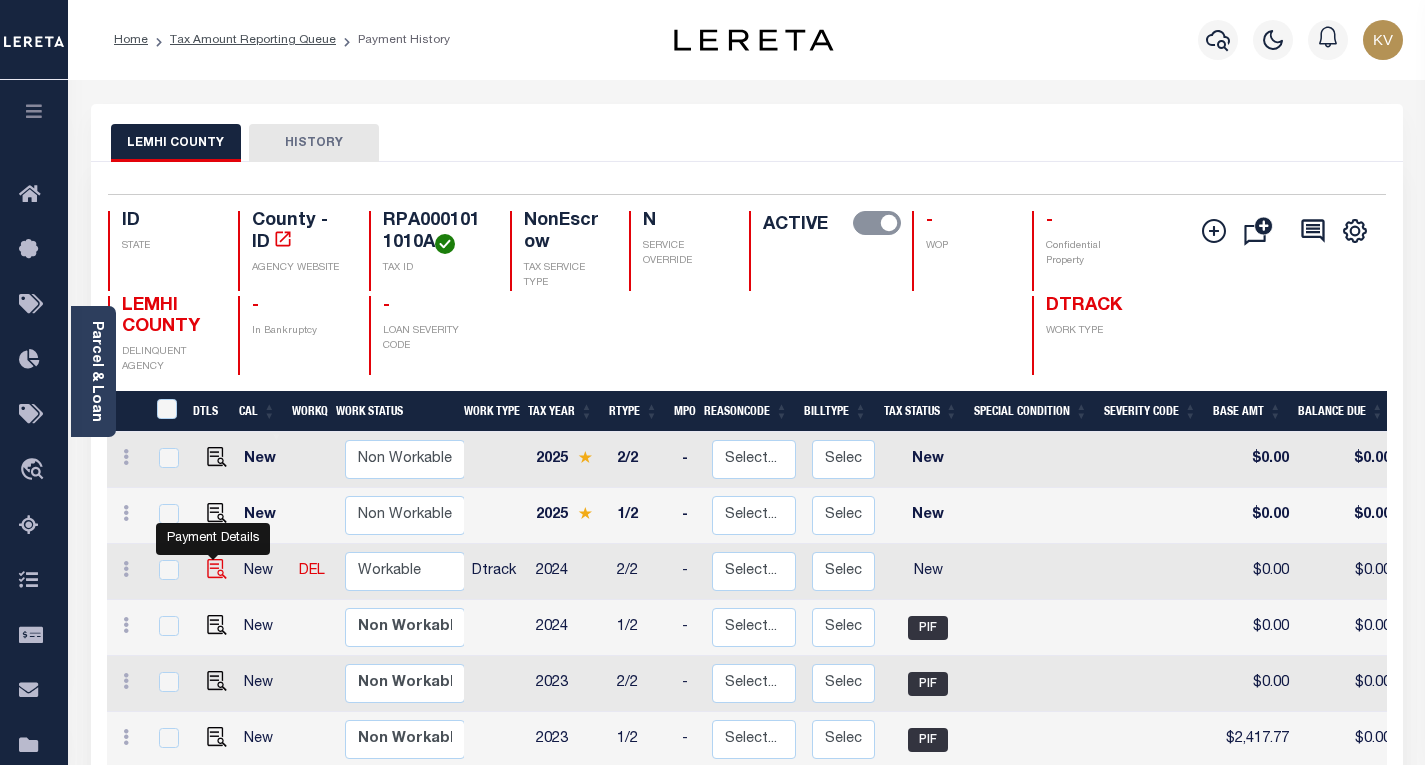 click at bounding box center (217, 569) 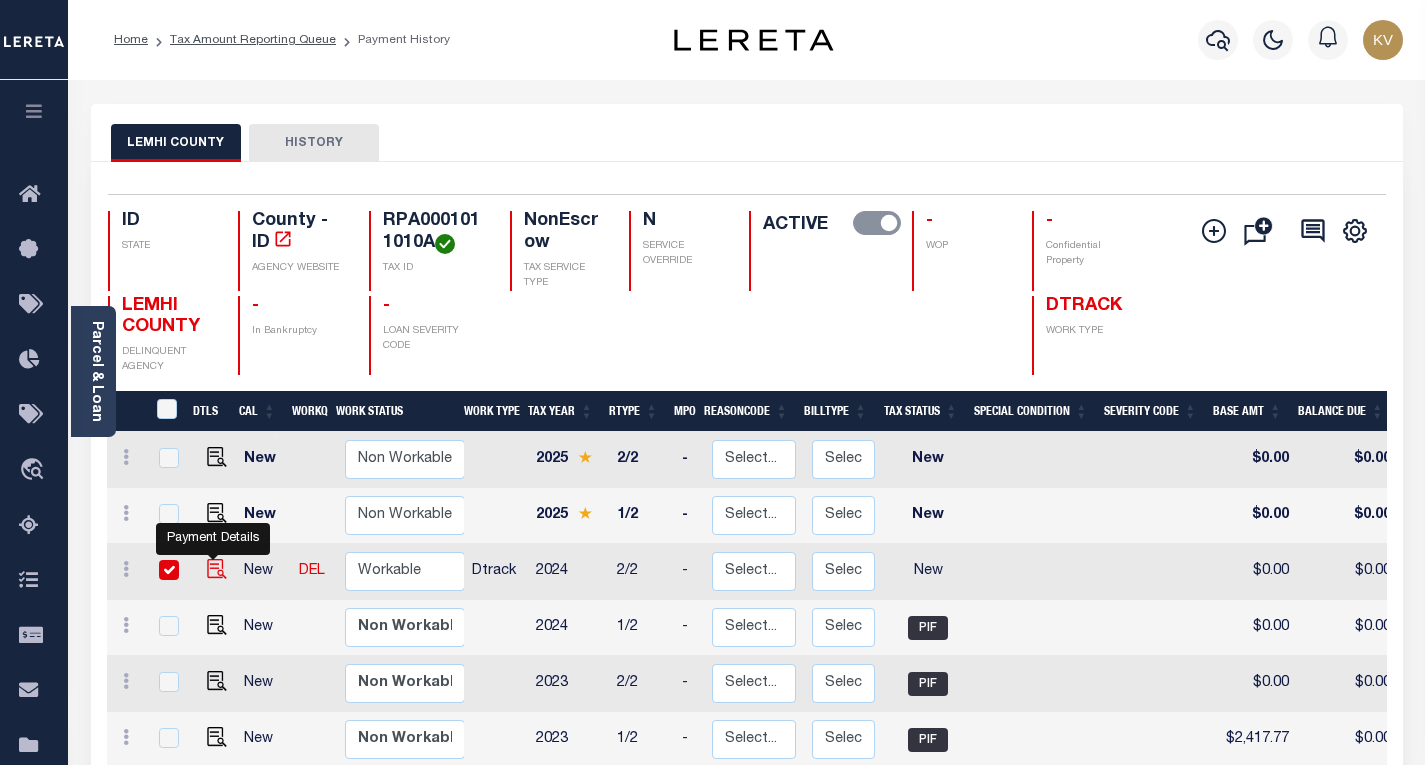 checkbox on "true" 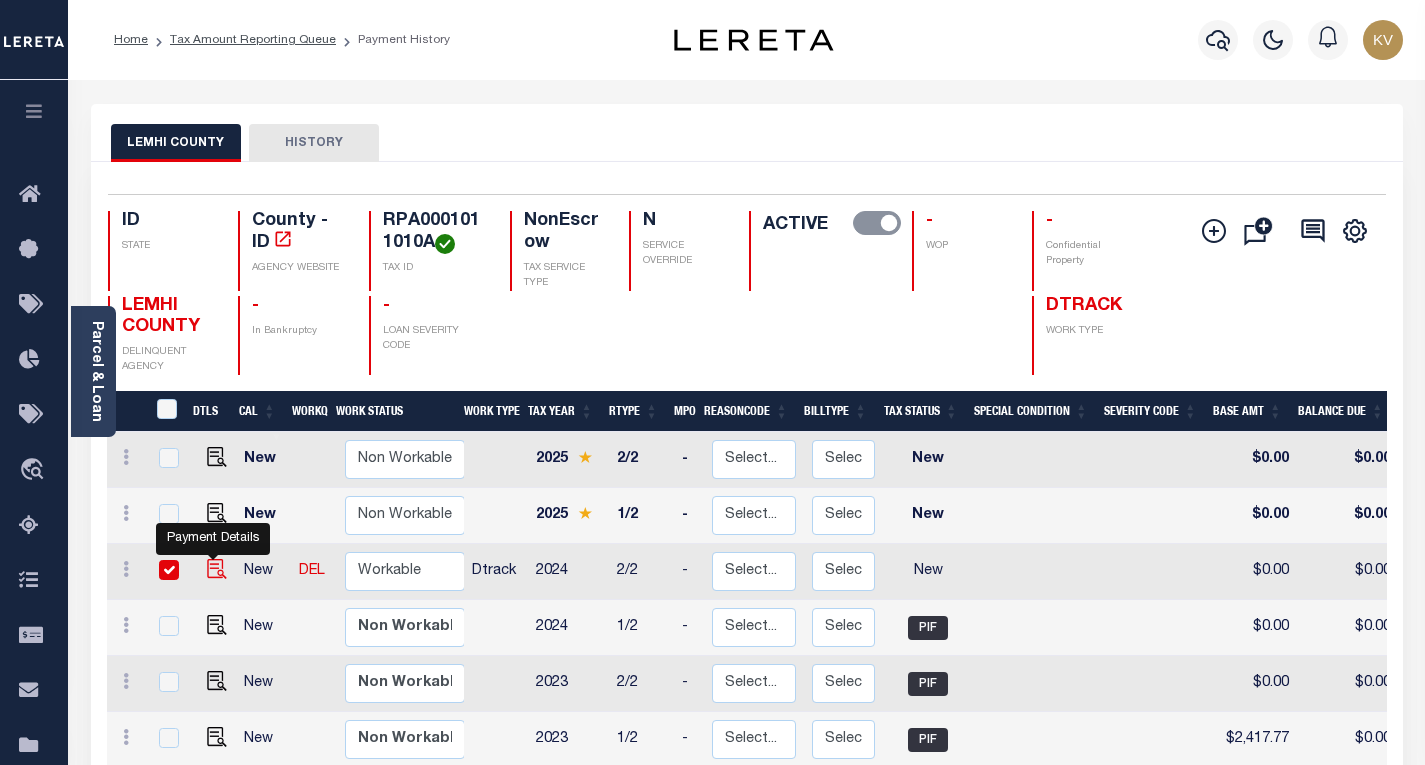 checkbox on "true" 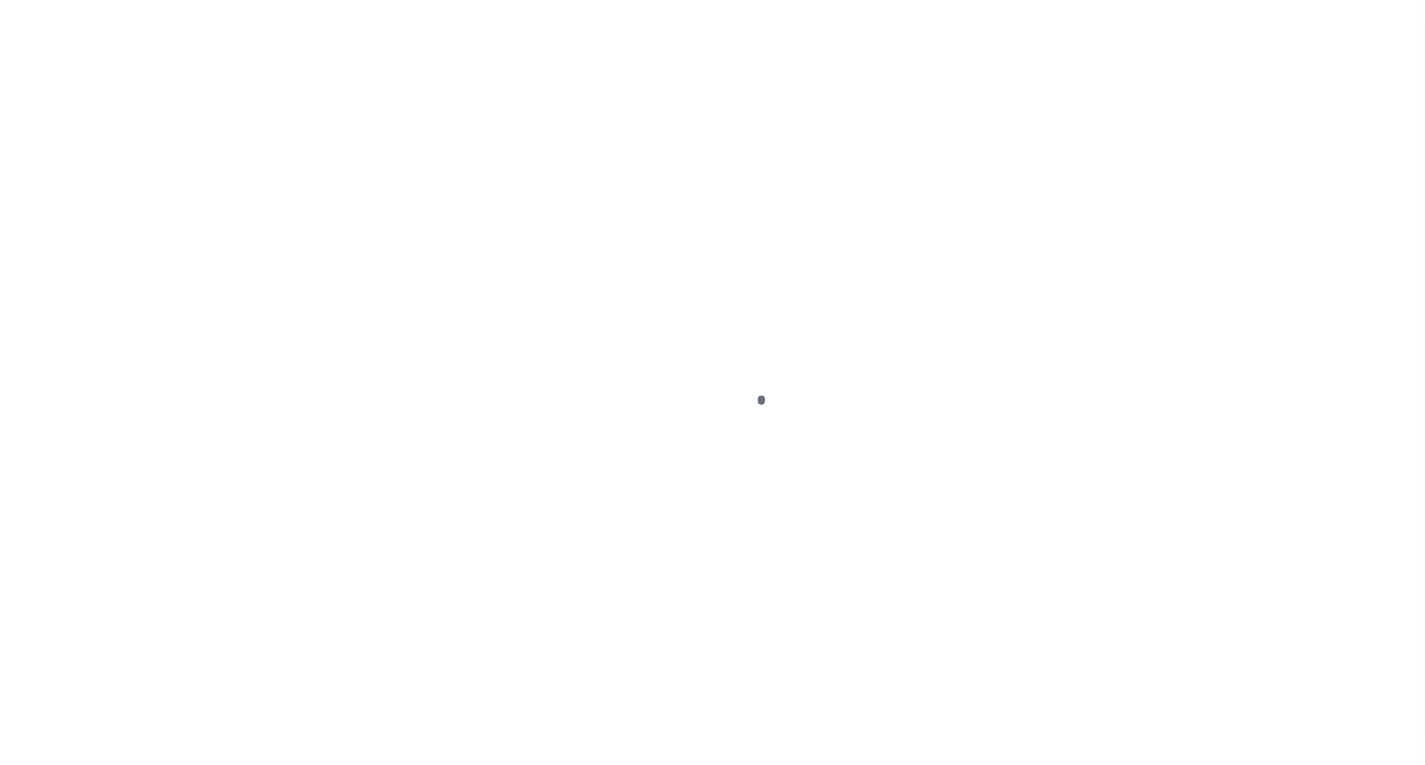 scroll, scrollTop: 0, scrollLeft: 0, axis: both 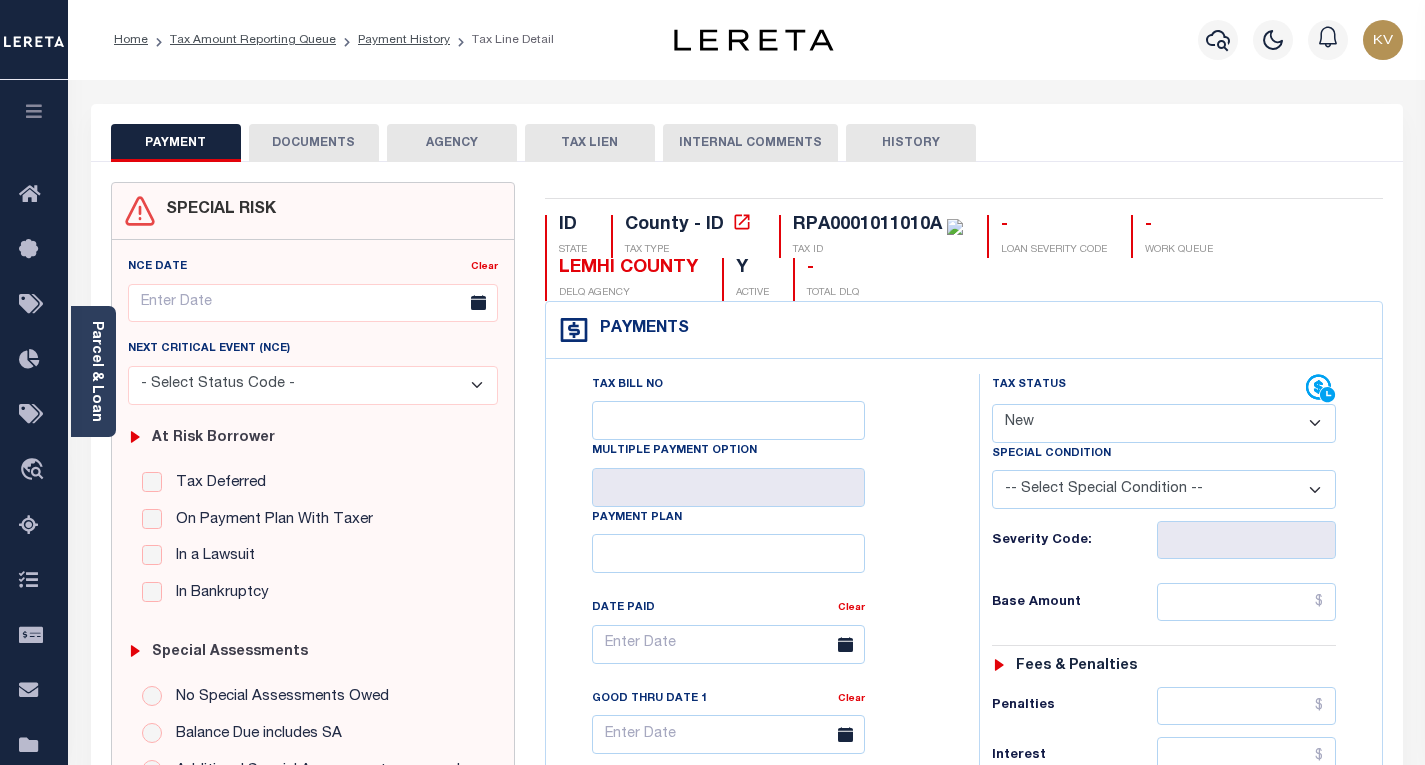 click on "- Select Status Code -
Open
Due/Unpaid
Paid
Incomplete
No Tax Due
Internal Refund Processed
New" at bounding box center (1164, 423) 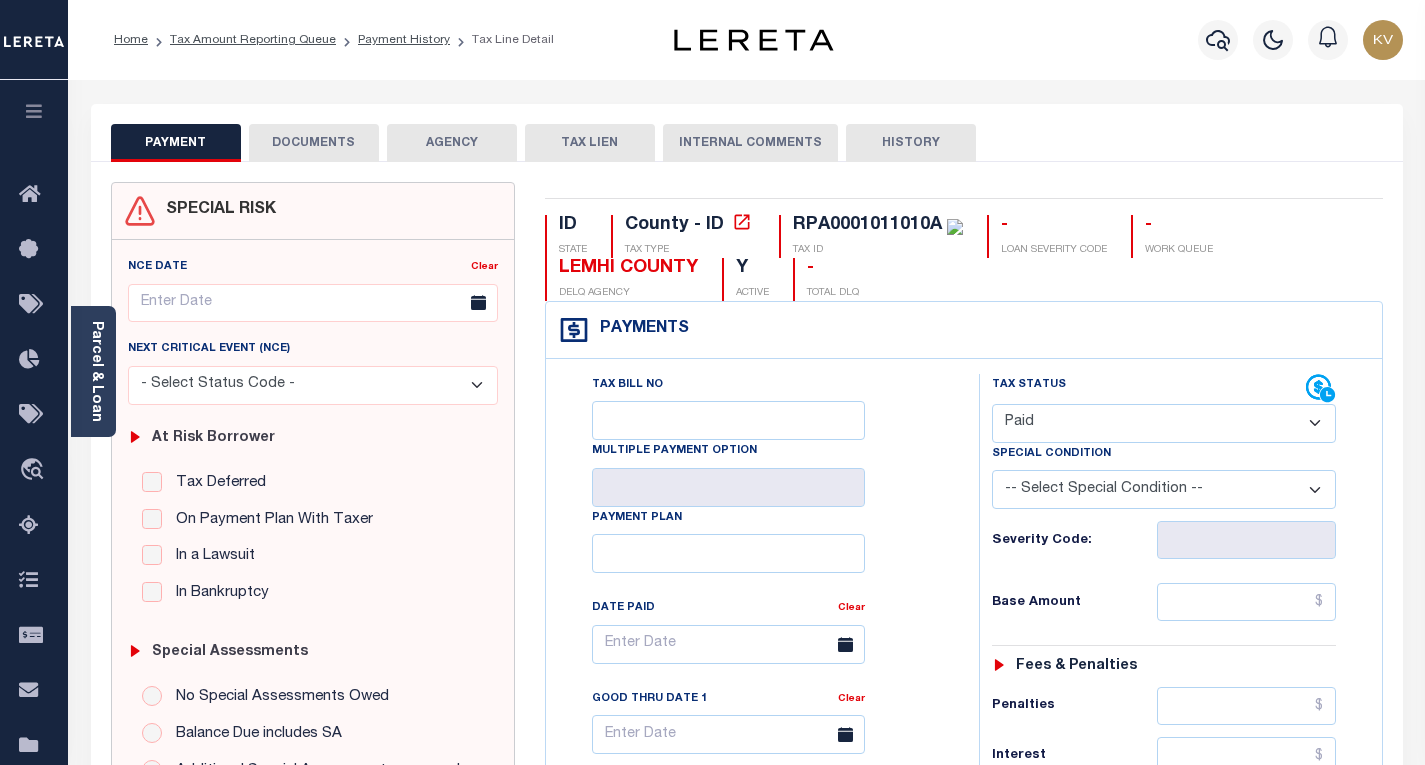 click on "- Select Status Code -
Open
Due/Unpaid
Paid
Incomplete
No Tax Due
Internal Refund Processed
New" at bounding box center [1164, 423] 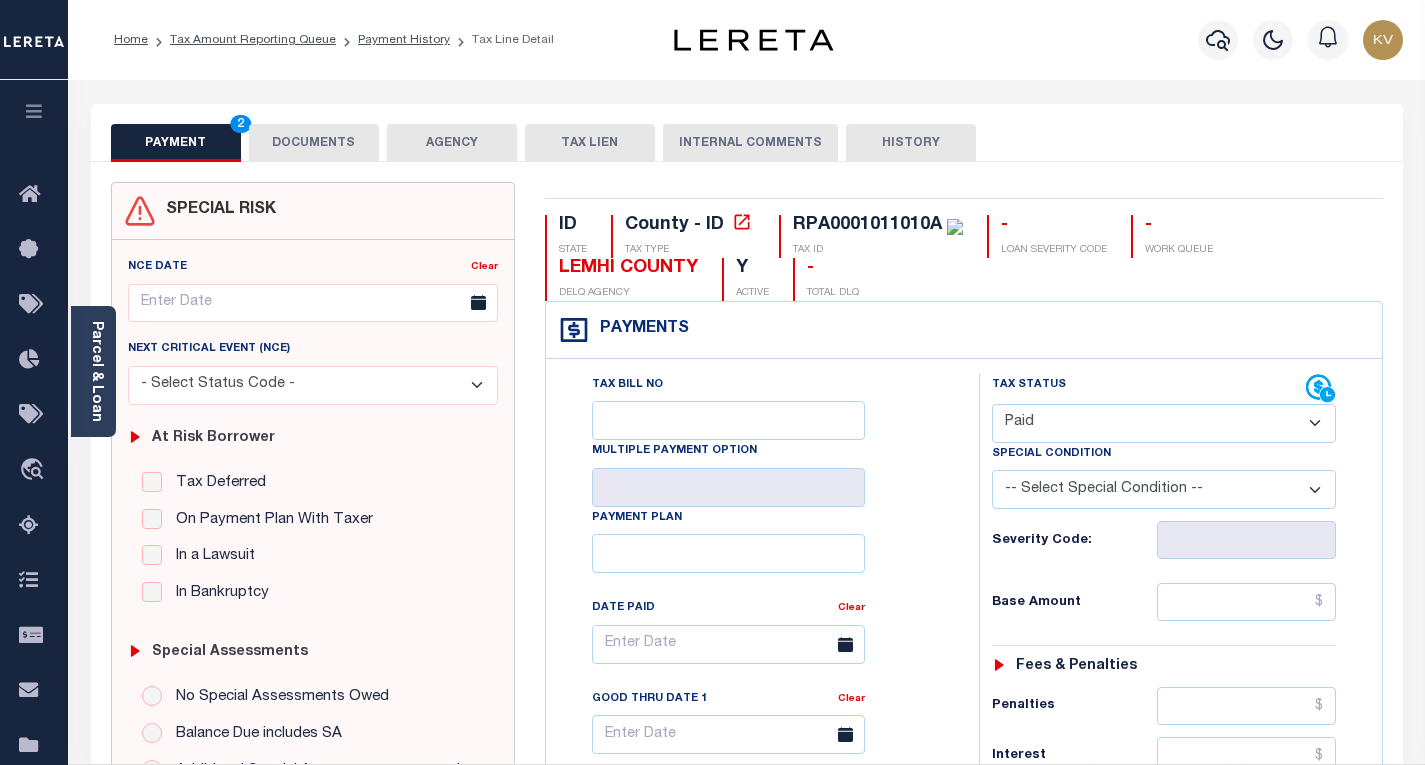 type on "08/01/2025" 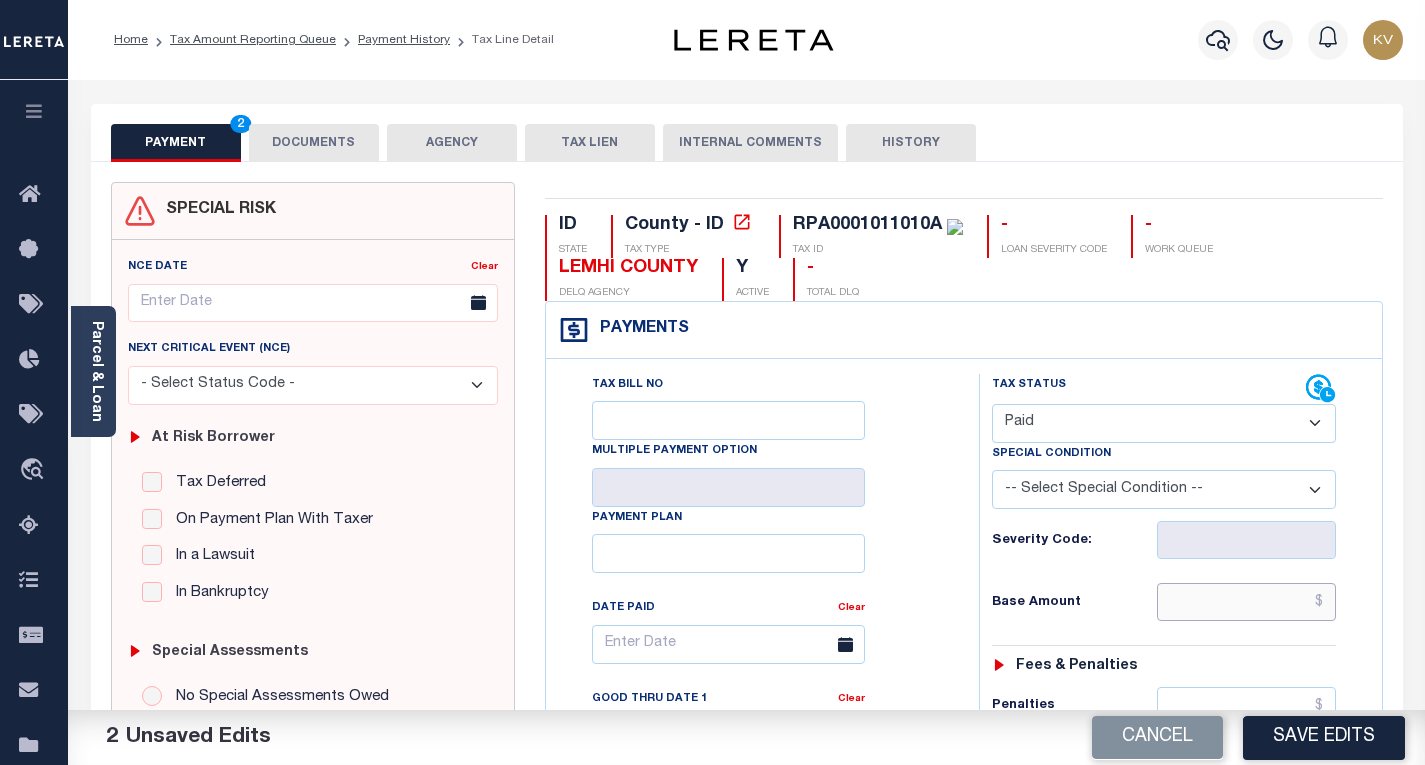 click at bounding box center [1246, 602] 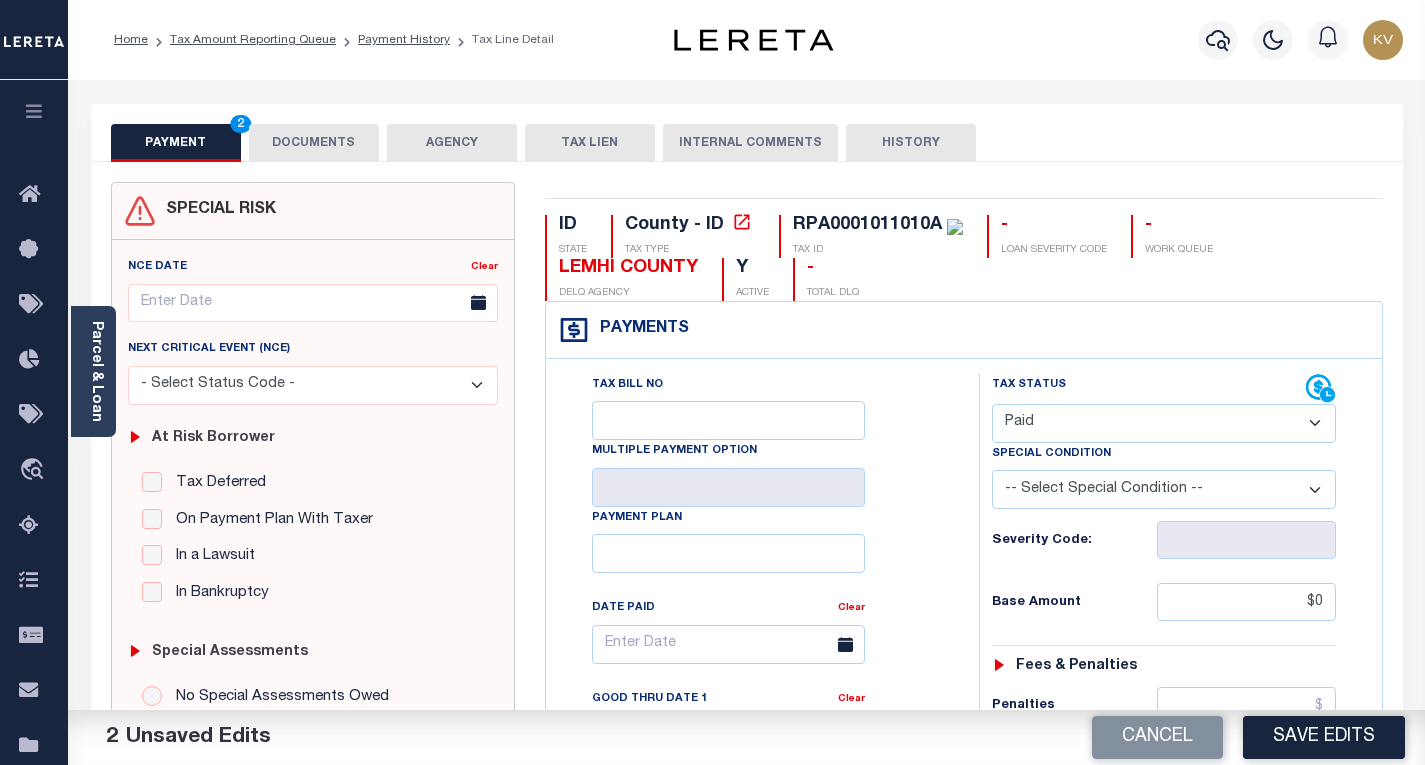 type on "$0.00" 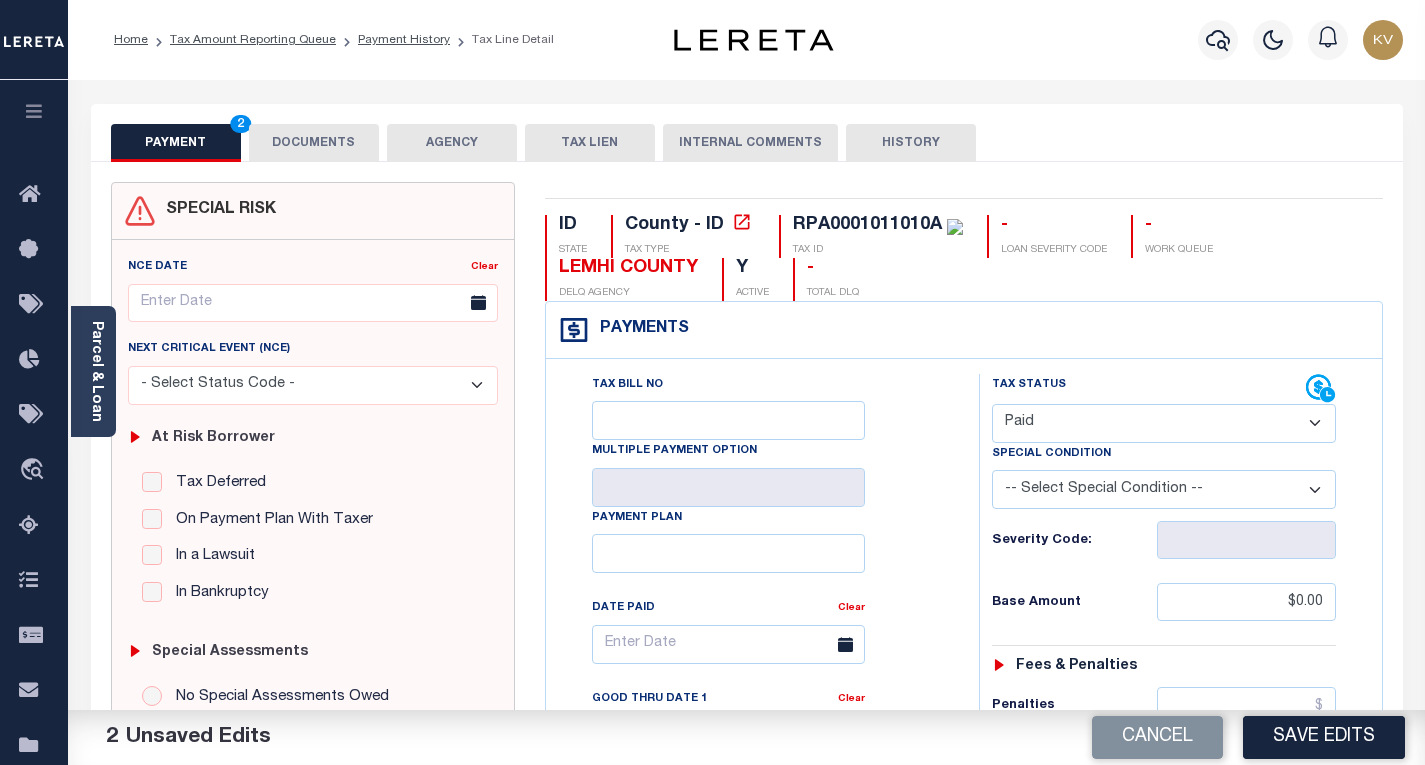 click on "Tax Status
Status
- Select Status Code -" at bounding box center (1170, 815) 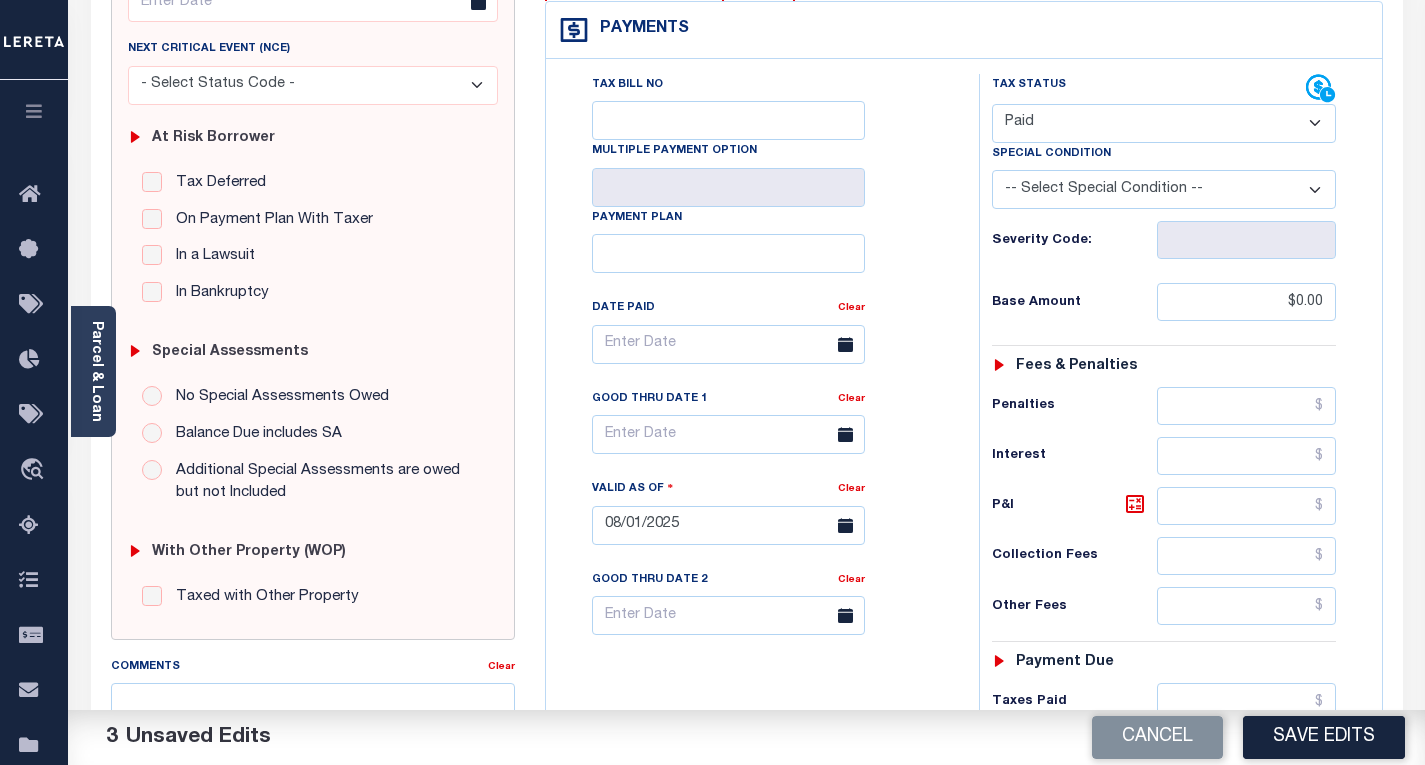 scroll, scrollTop: 400, scrollLeft: 0, axis: vertical 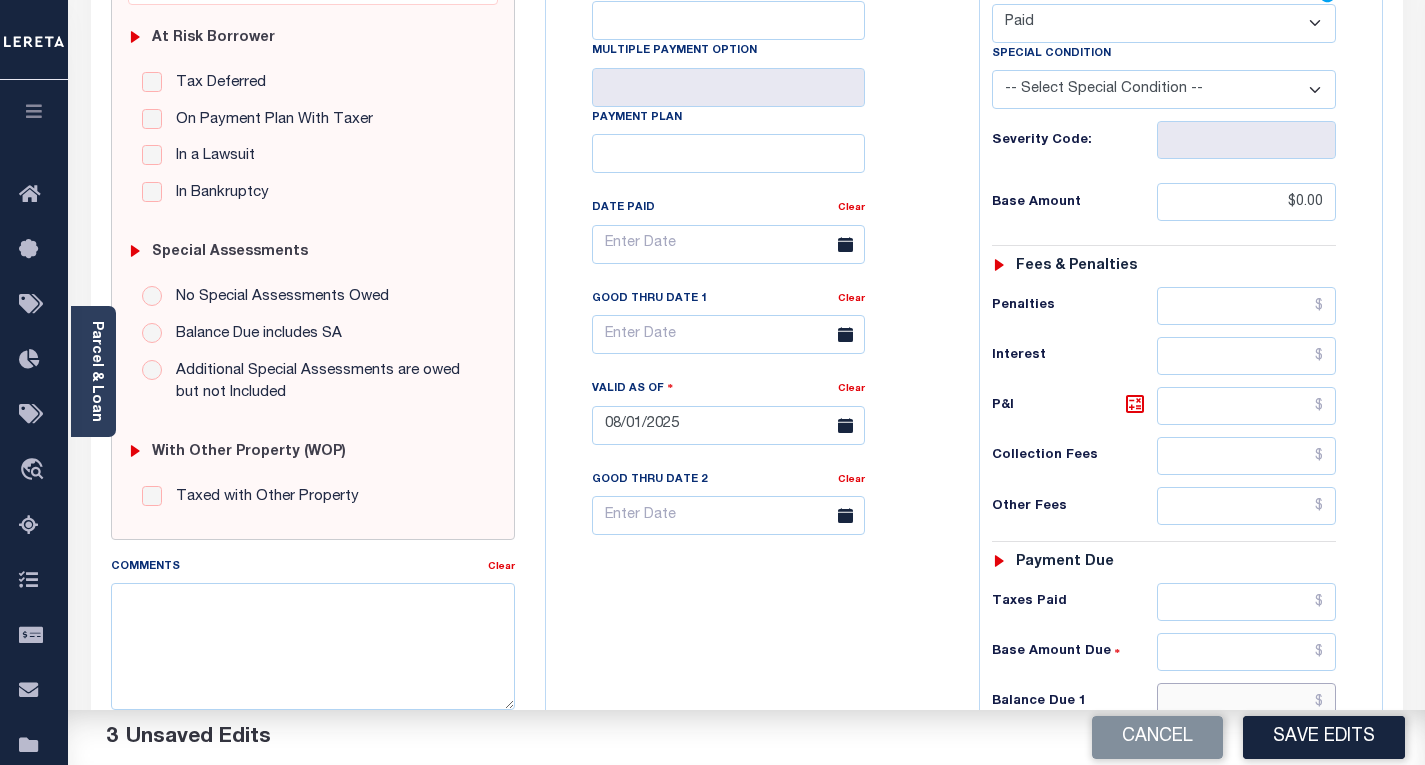 click at bounding box center (1246, 702) 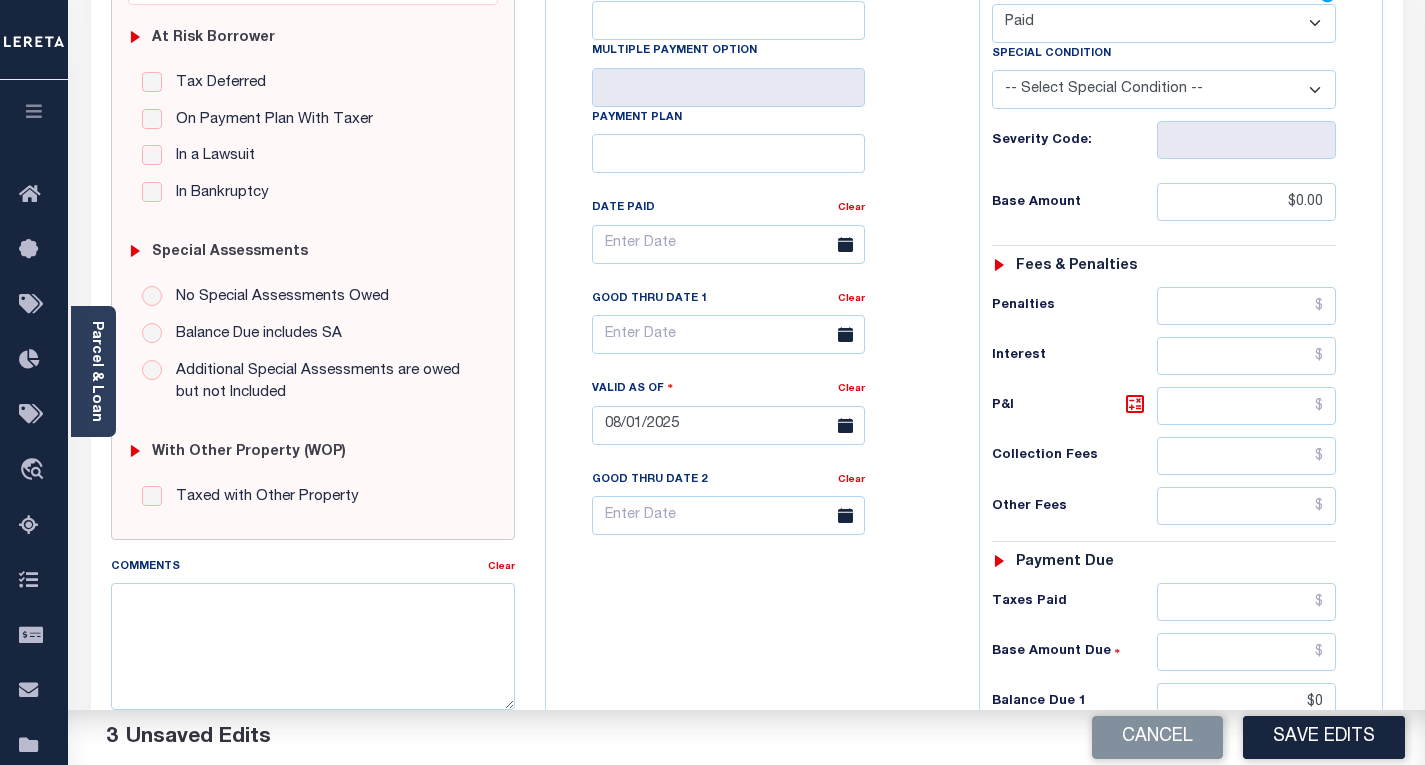 type on "$0.00" 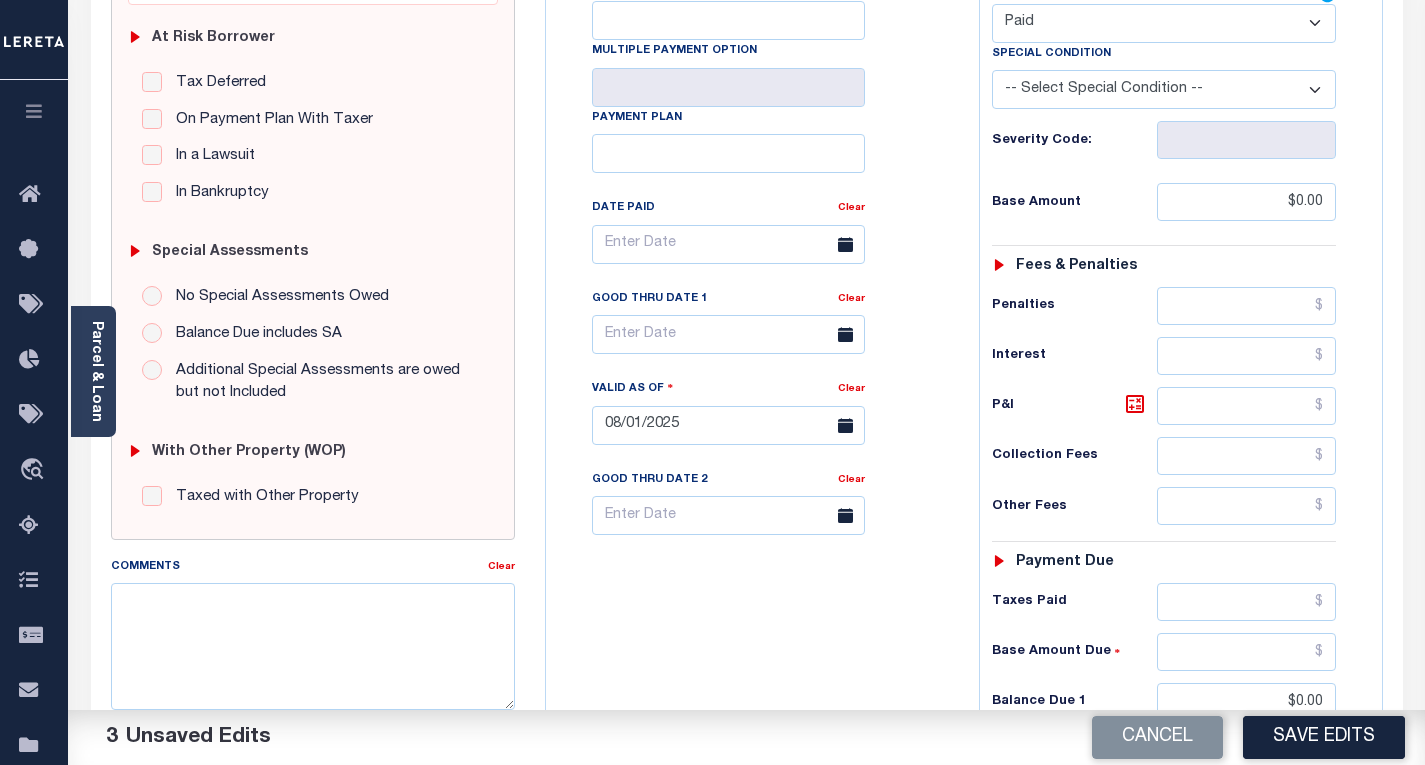 click on "Tax Bill No
Multiple Payment Option
Payment Plan
Clear" at bounding box center [757, 415] 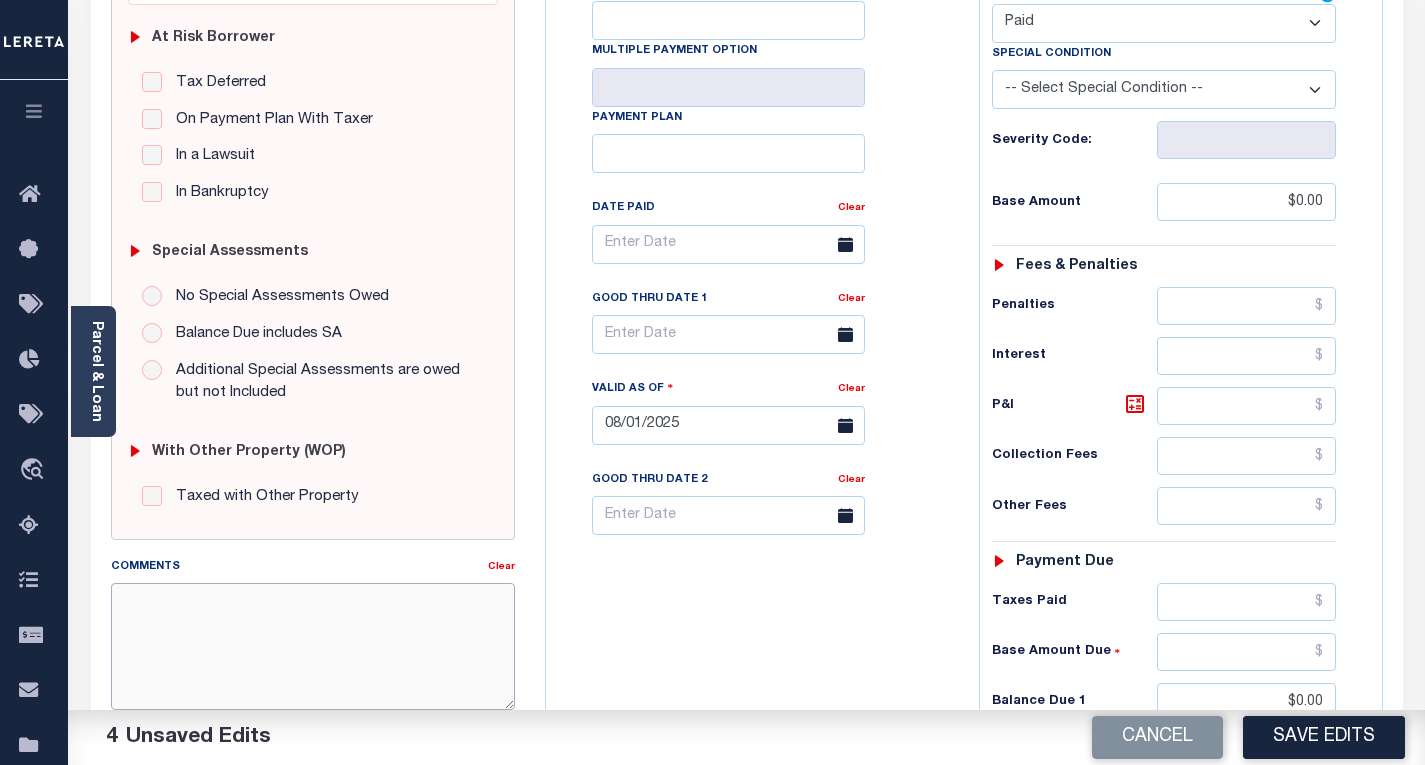 click on "Comments" at bounding box center (313, 646) 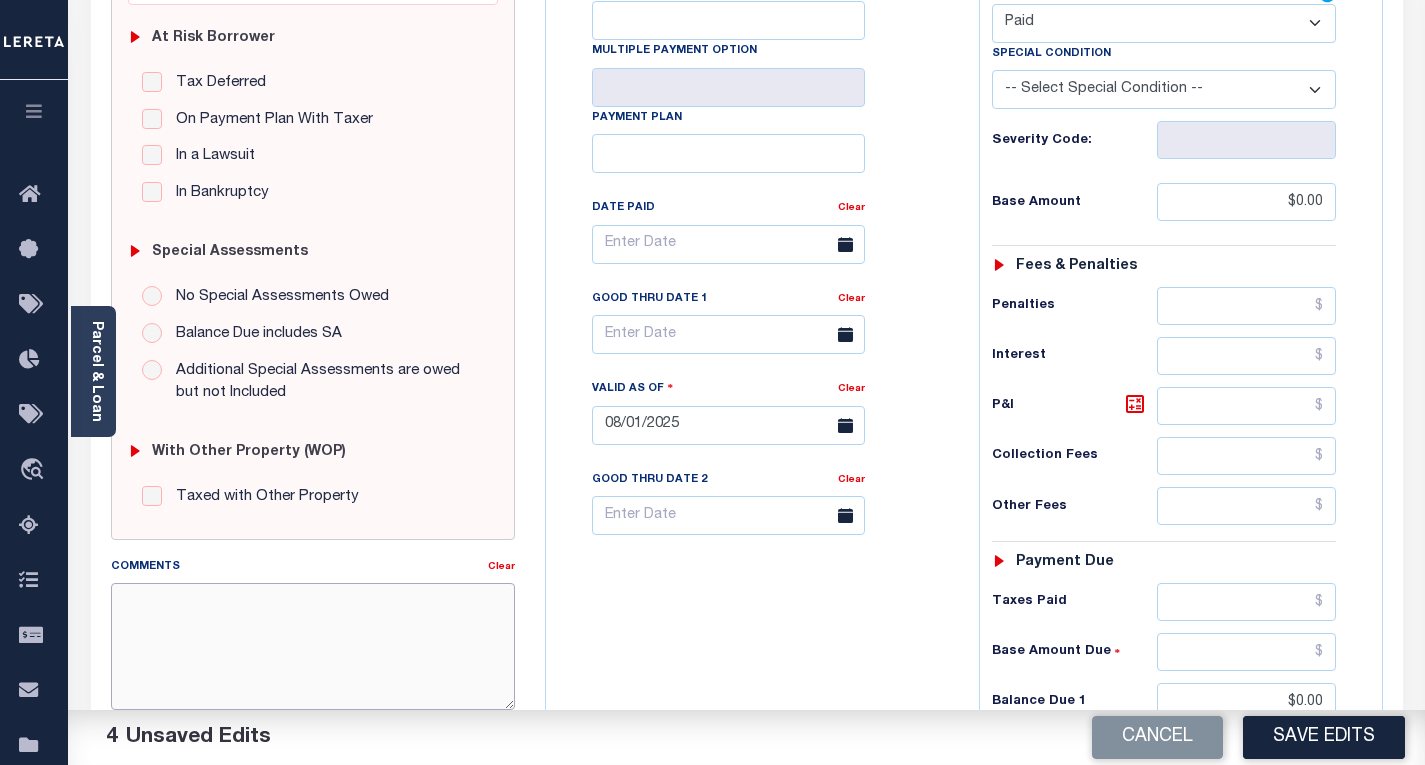 click on "Comments" at bounding box center (313, 646) 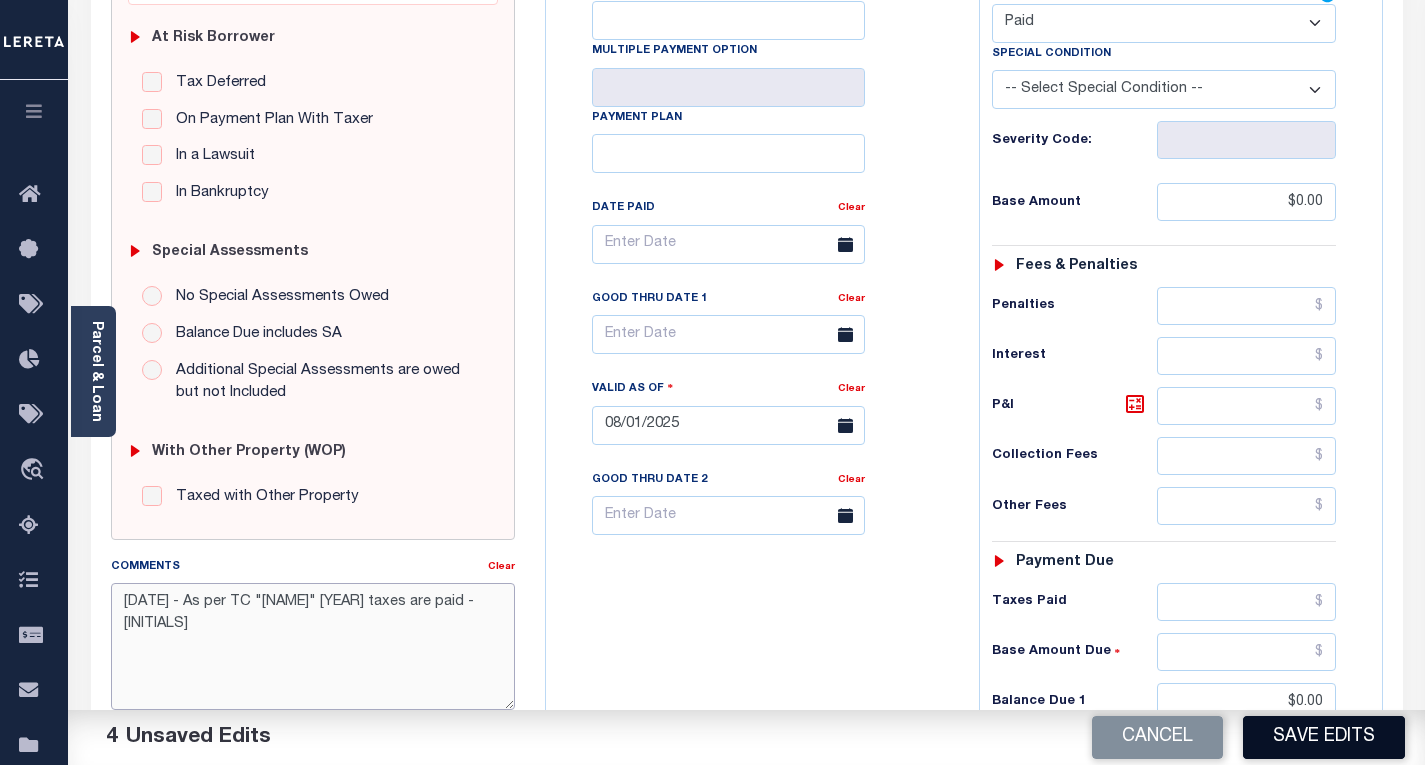 type on "[DATE] - As per TC "[NAME]" [YEAR] taxes are paid - [INITIALS]" 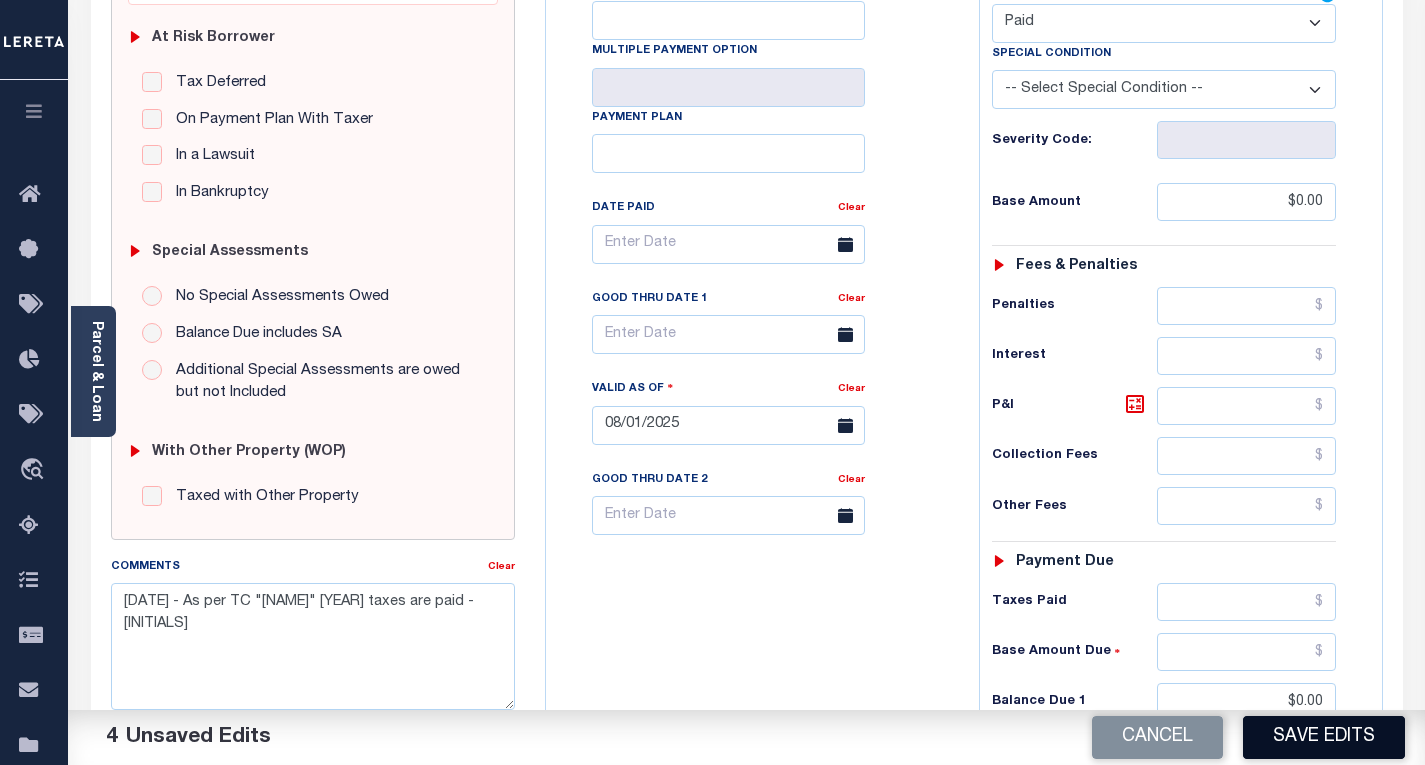 click on "Save Edits" at bounding box center [1324, 737] 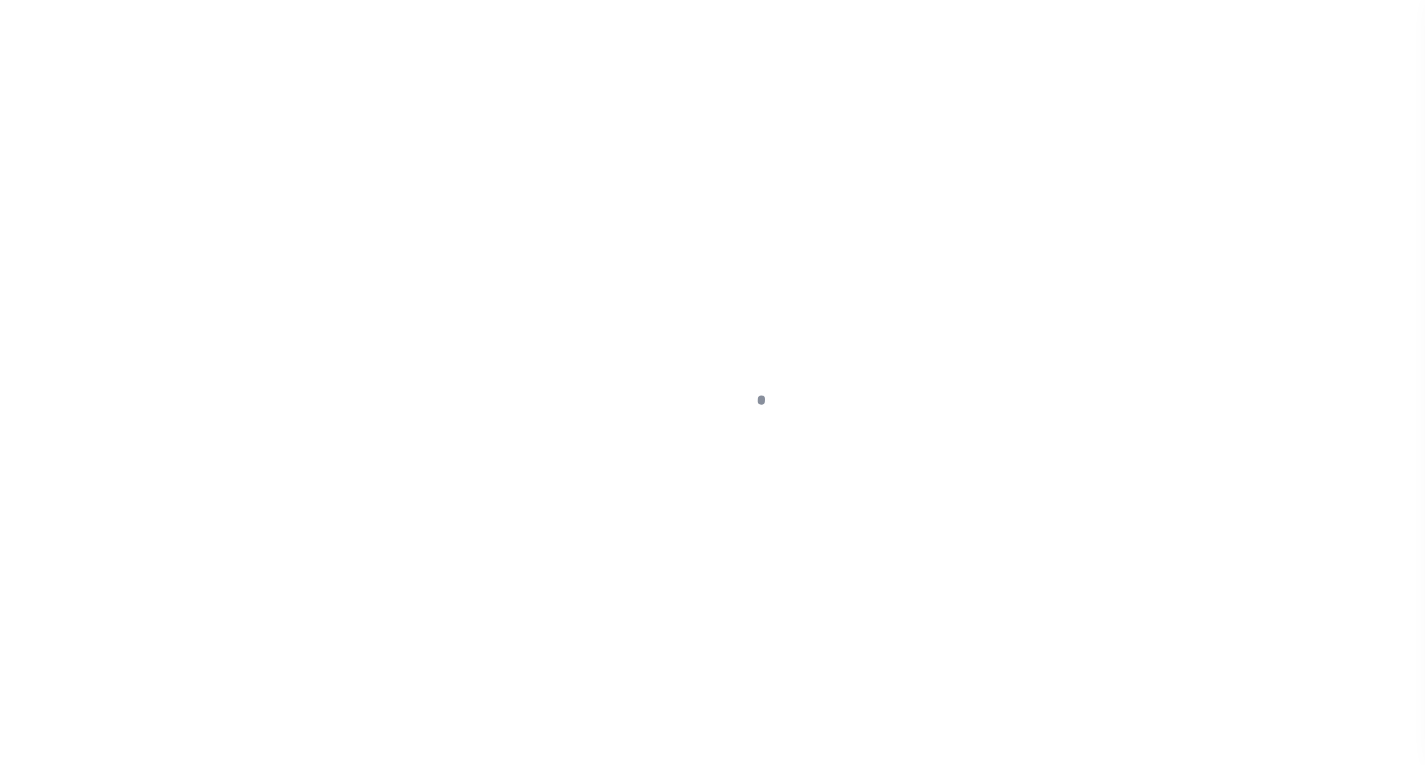 scroll, scrollTop: 0, scrollLeft: 0, axis: both 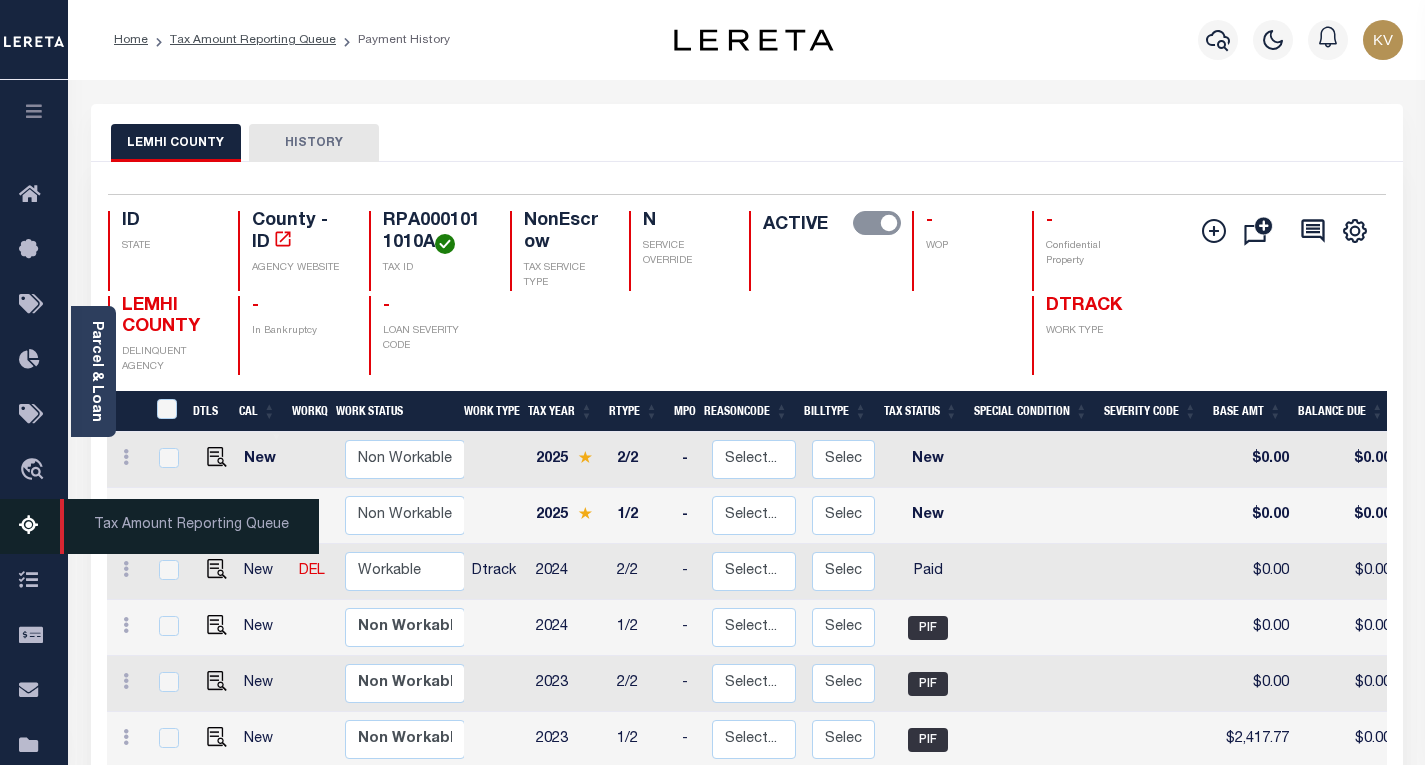 click at bounding box center (35, 526) 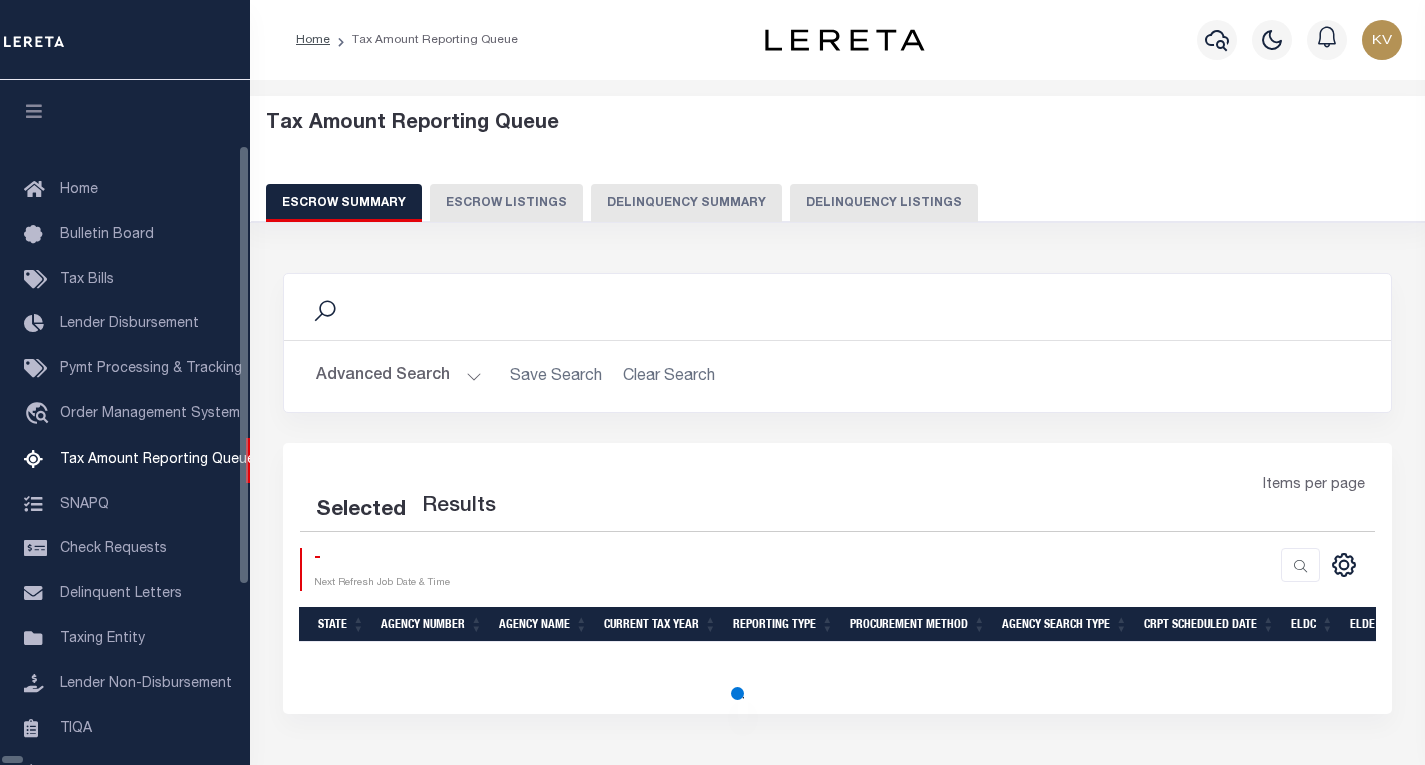select on "100" 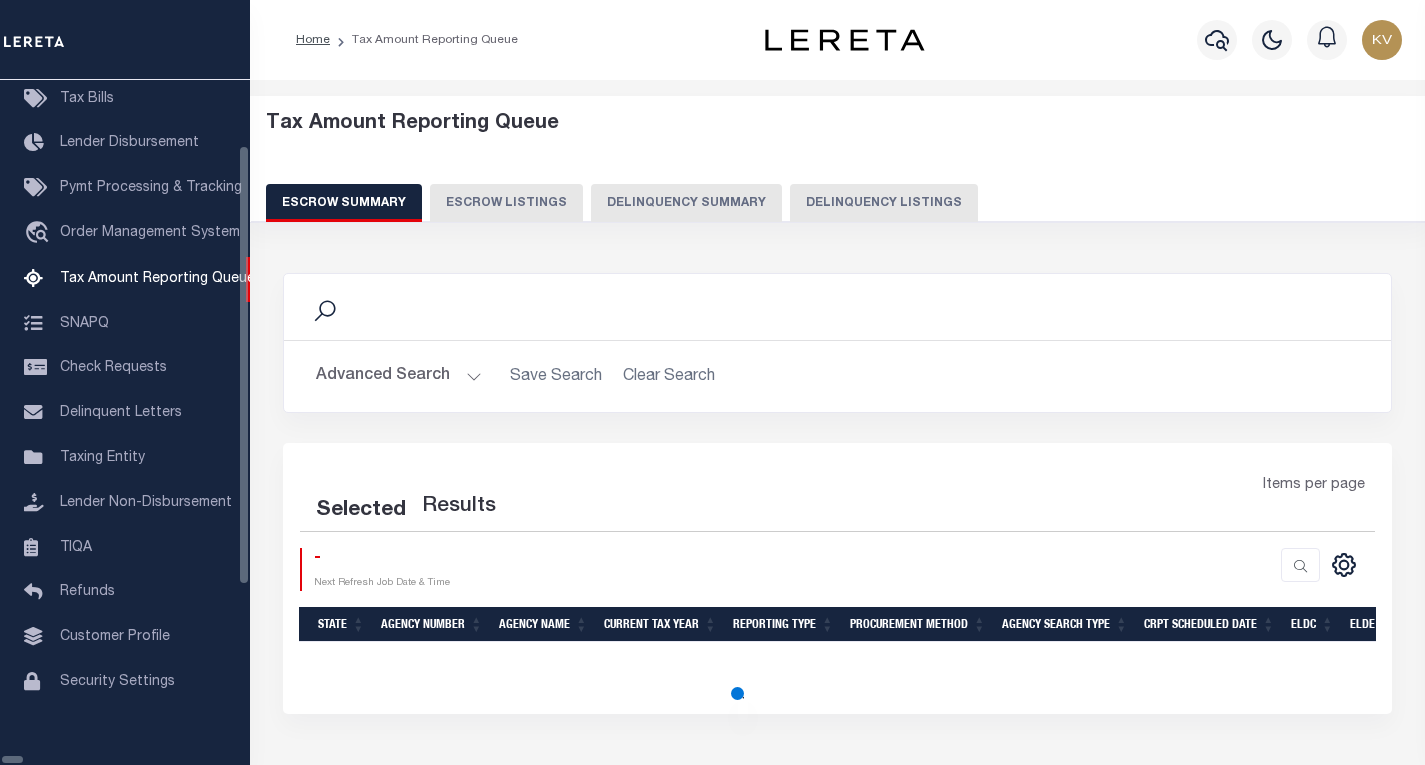 click on "Delinquency Summary" at bounding box center [686, 203] 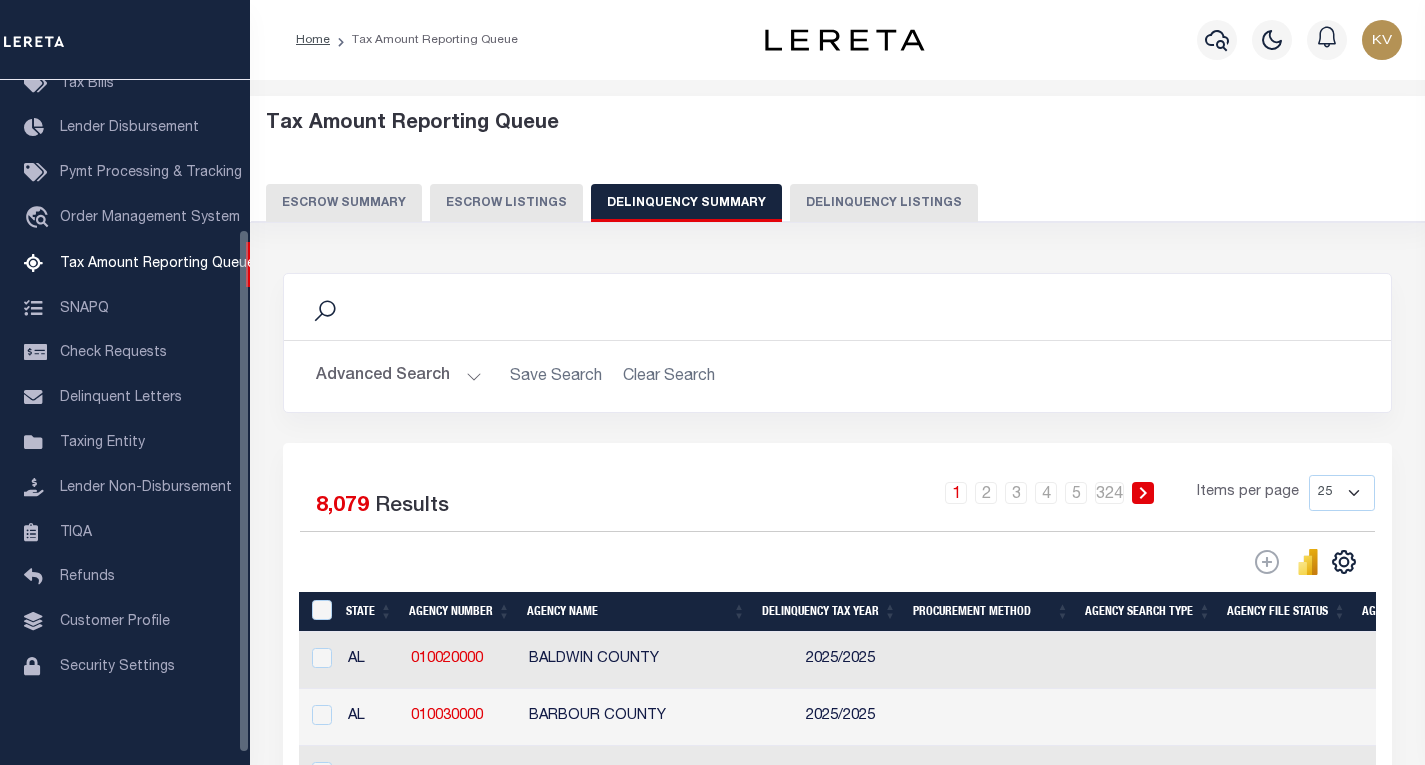 scroll, scrollTop: 194, scrollLeft: 0, axis: vertical 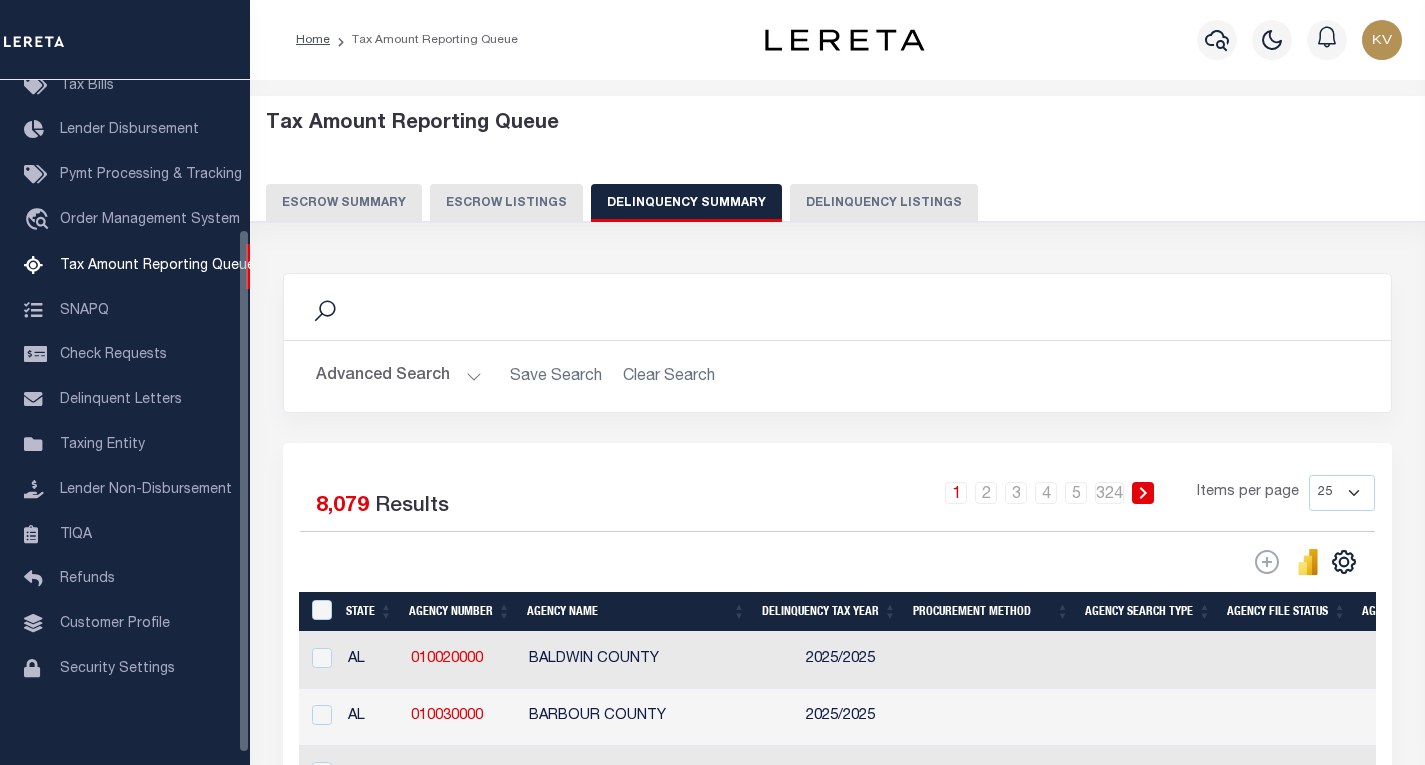 click on "Delinquency Listings" at bounding box center (884, 203) 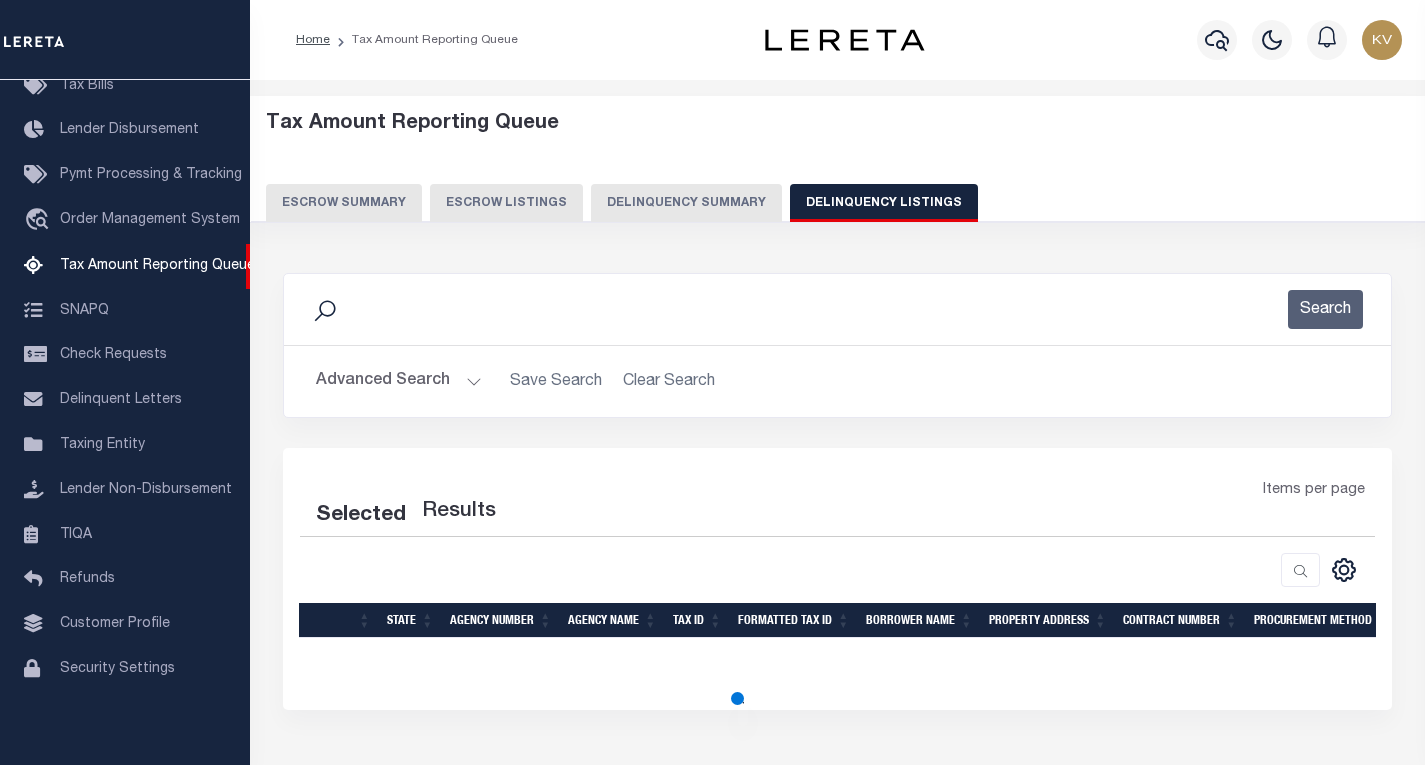 select on "100" 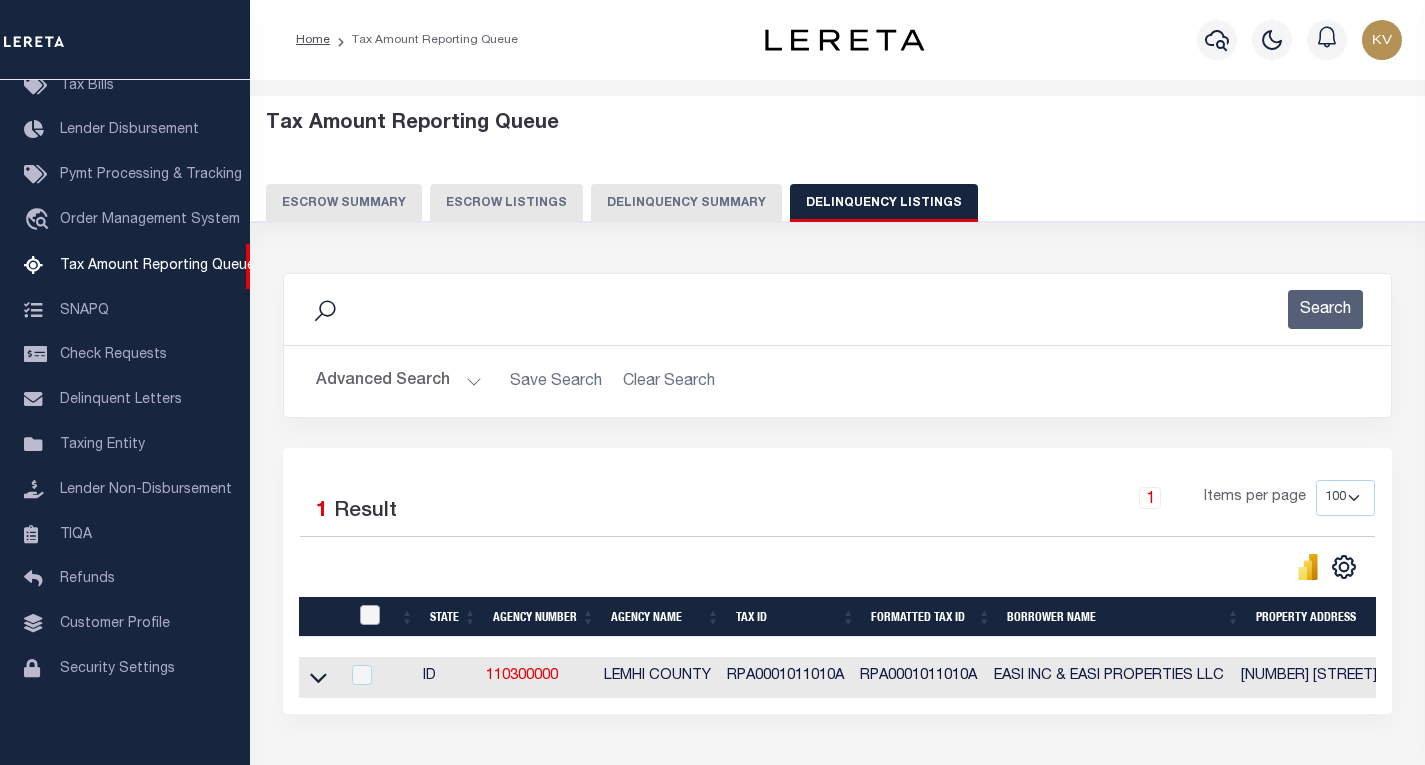click at bounding box center [370, 615] 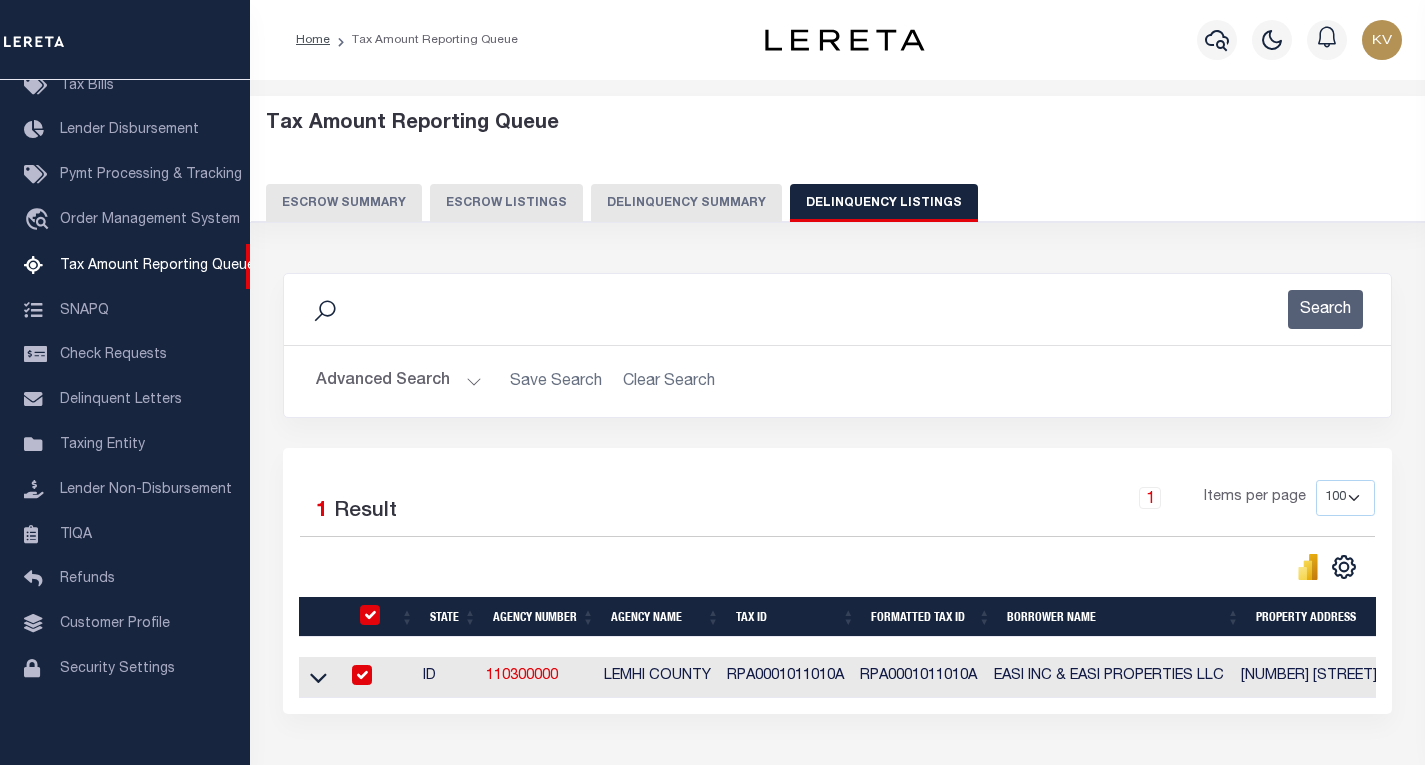 checkbox on "true" 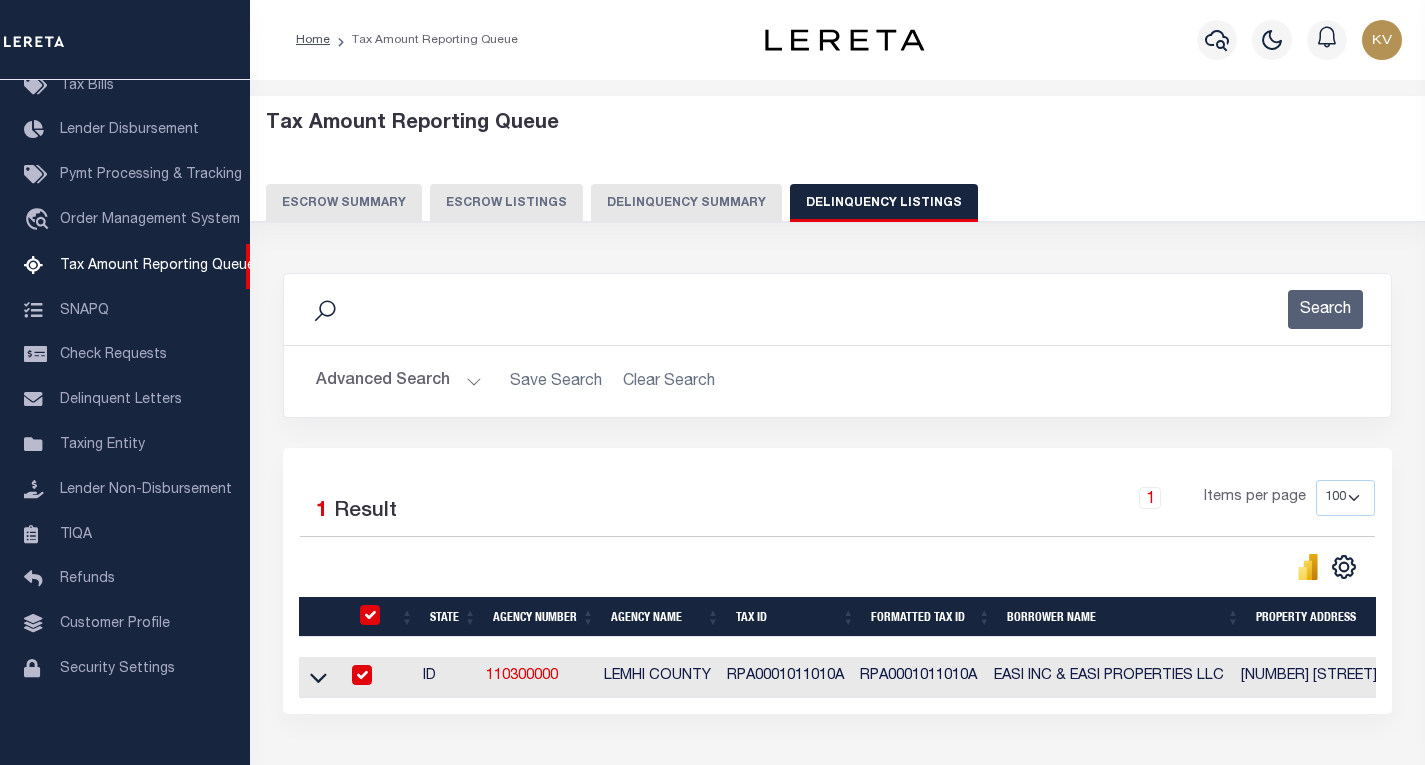 checkbox on "true" 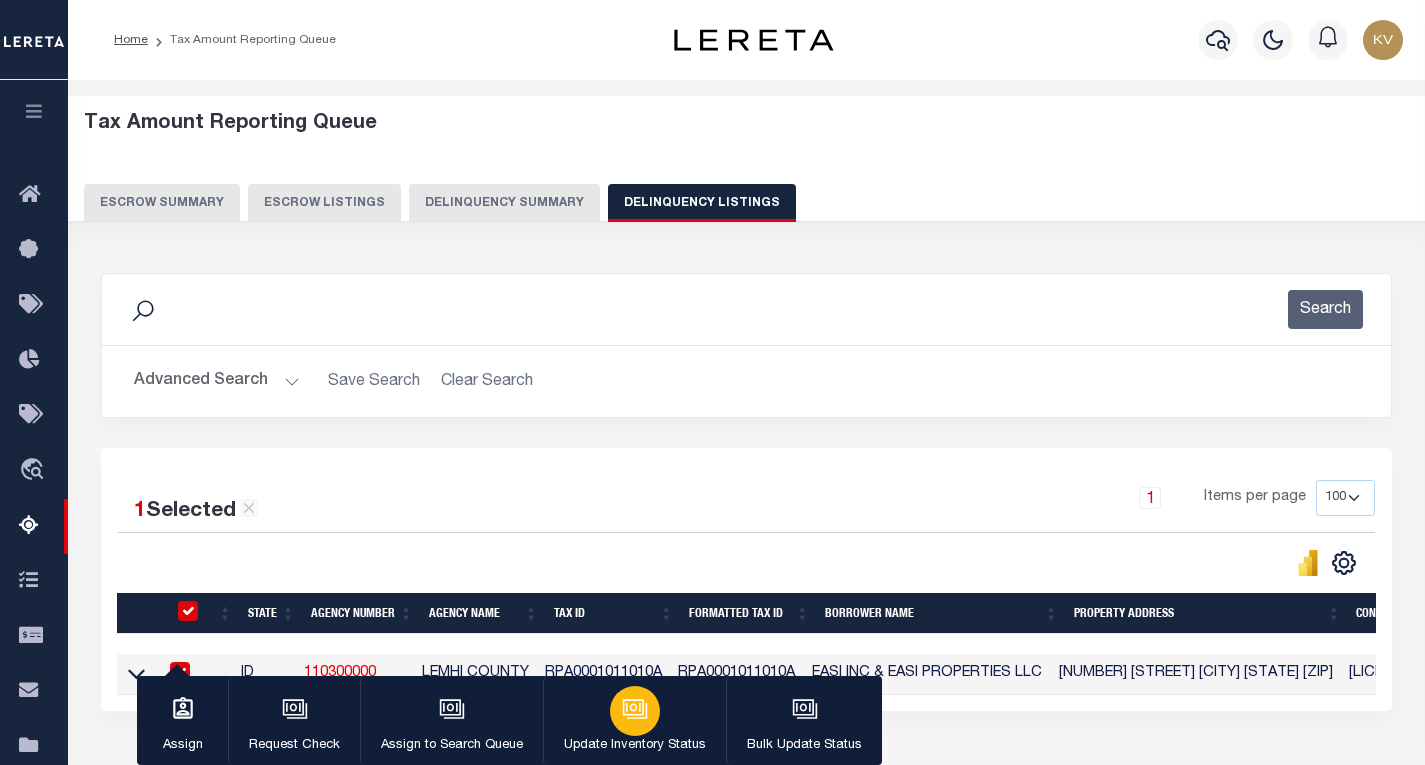 click 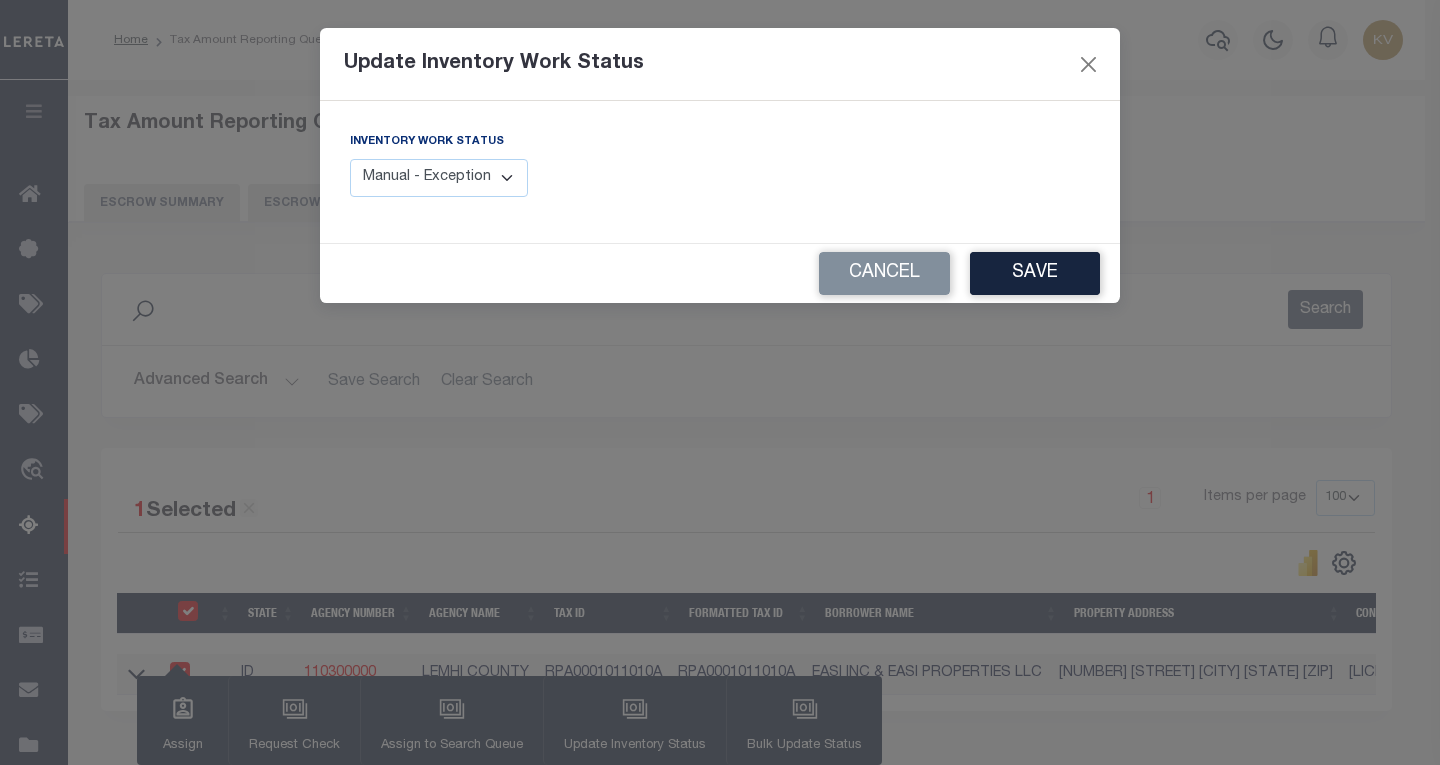 click on "Manual - Exception
Pended - Awaiting Search
Late Add Exception
Completed" at bounding box center [439, 178] 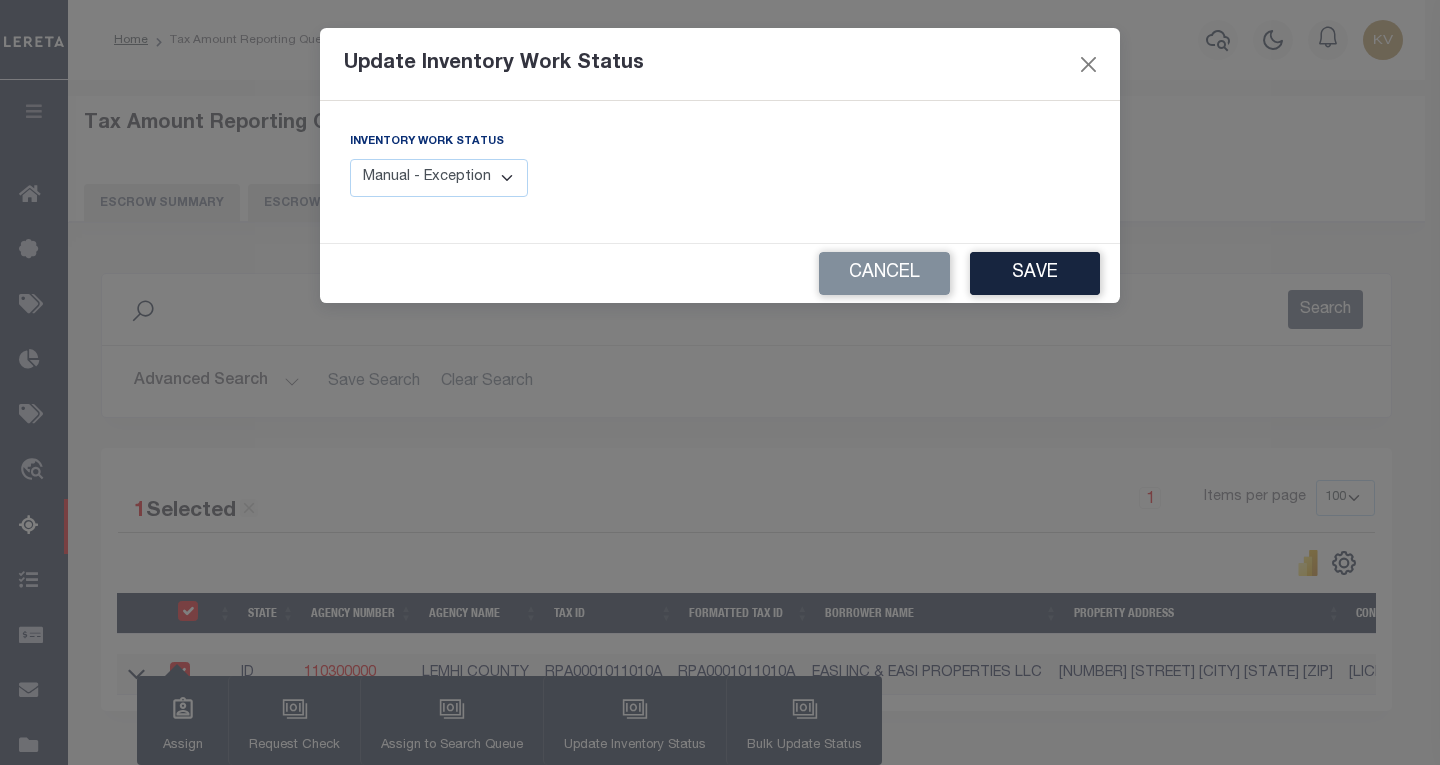 select on "4" 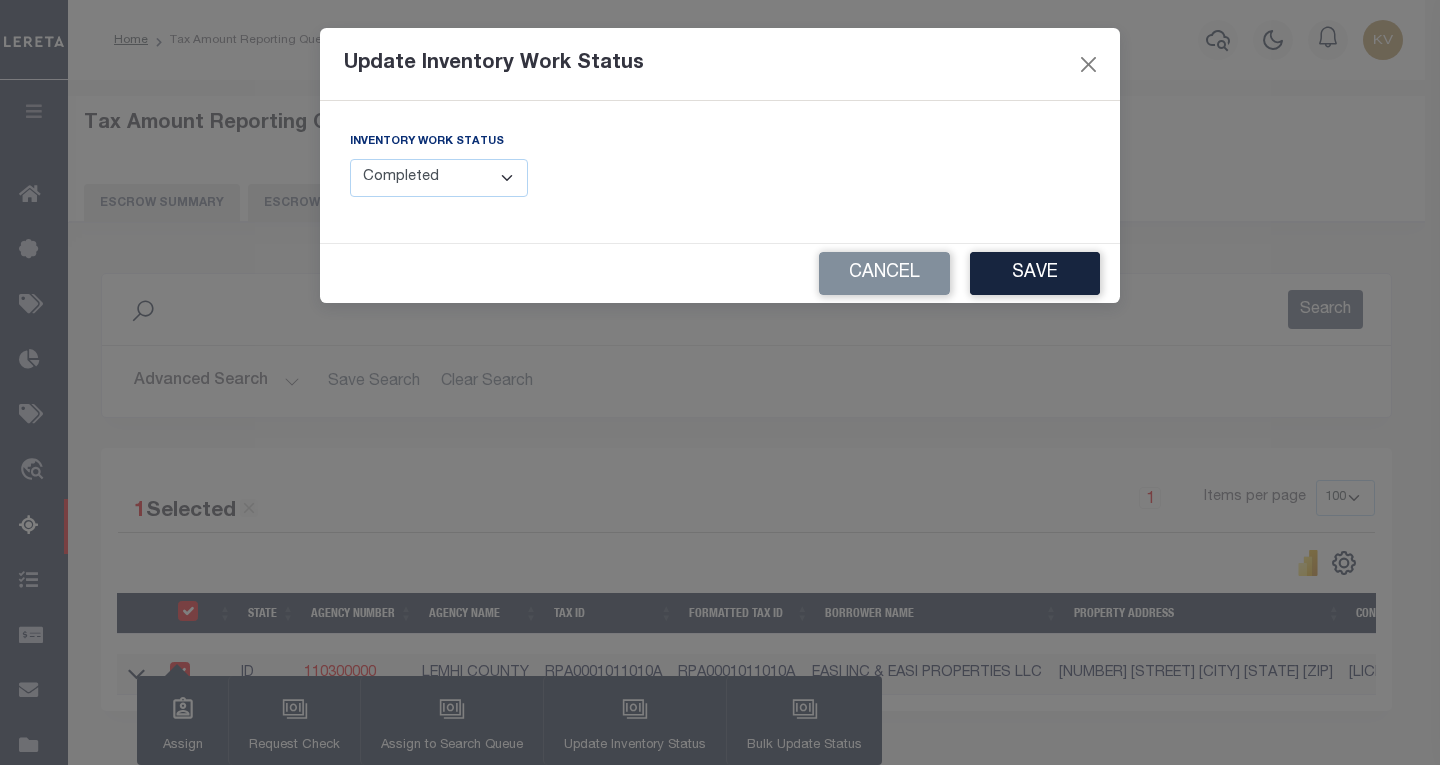 click on "Manual - Exception
Pended - Awaiting Search
Late Add Exception
Completed" at bounding box center (439, 178) 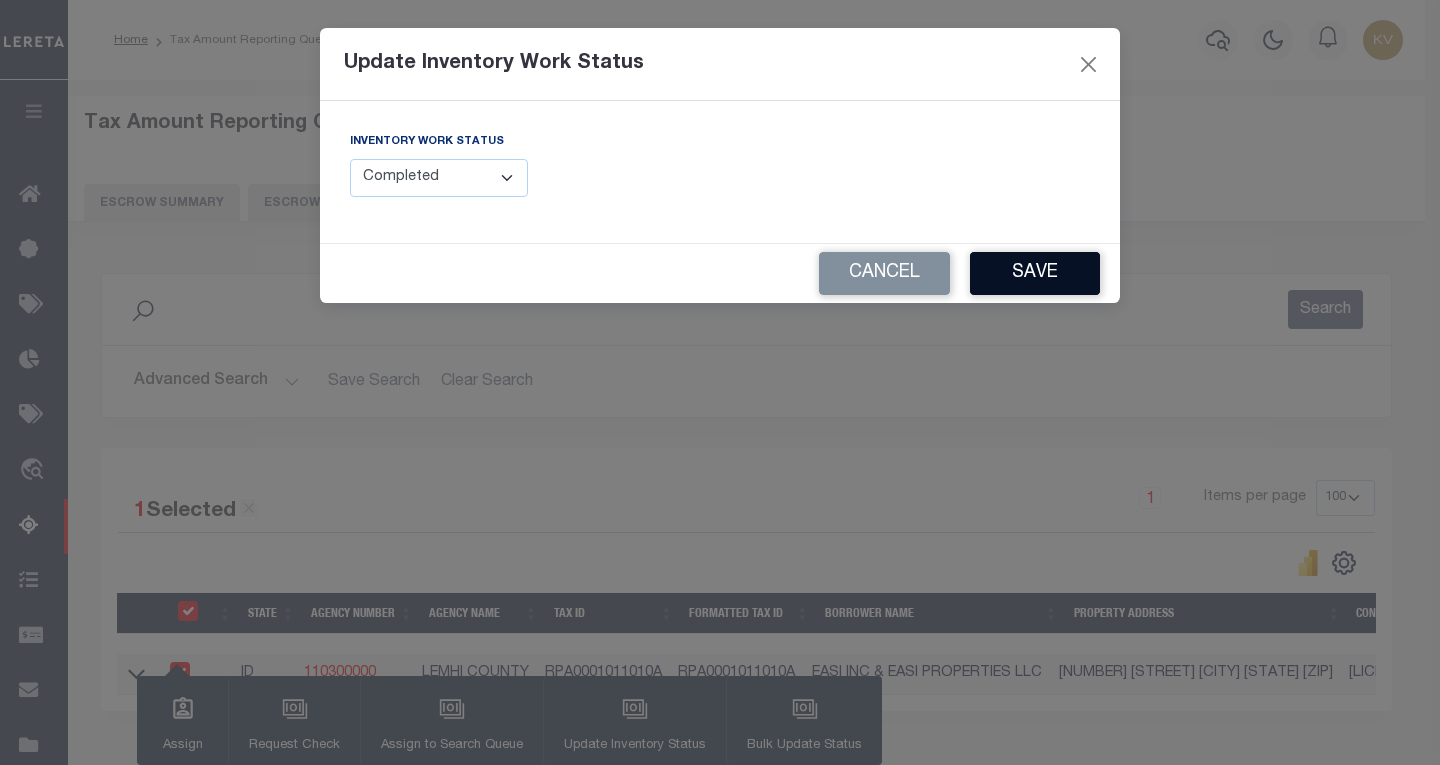 click on "Save" at bounding box center [1035, 273] 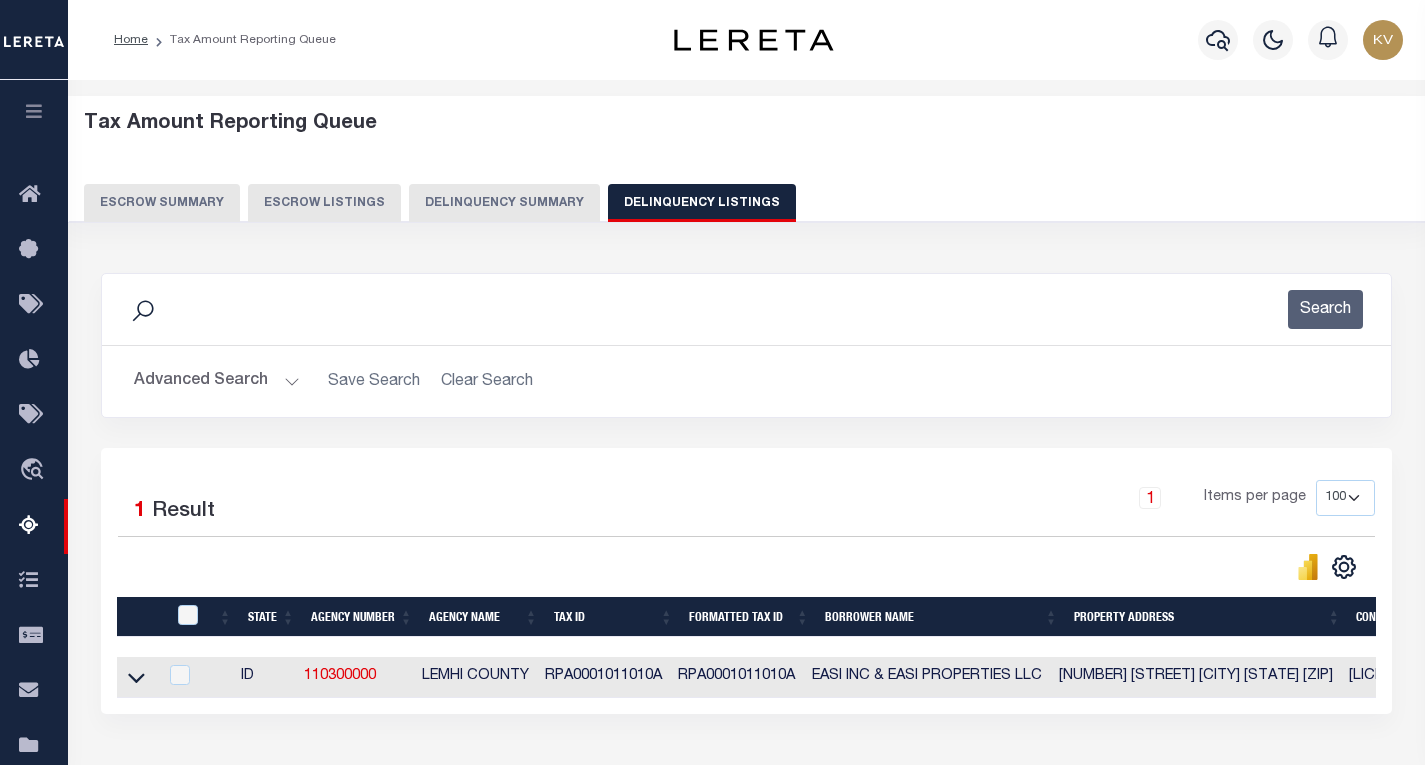 click on "Advanced Search" at bounding box center (217, 381) 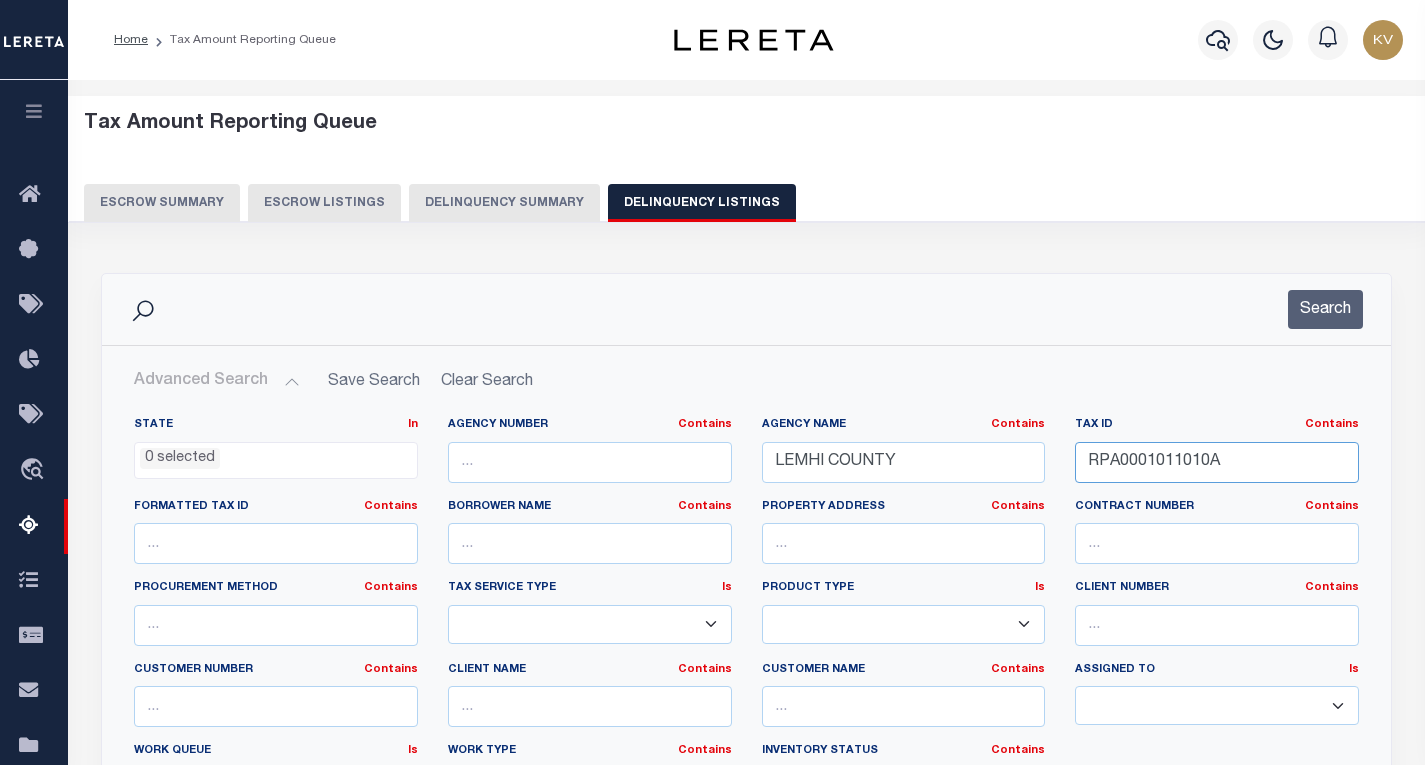 click on "RPA0001011010A" at bounding box center (1217, 462) 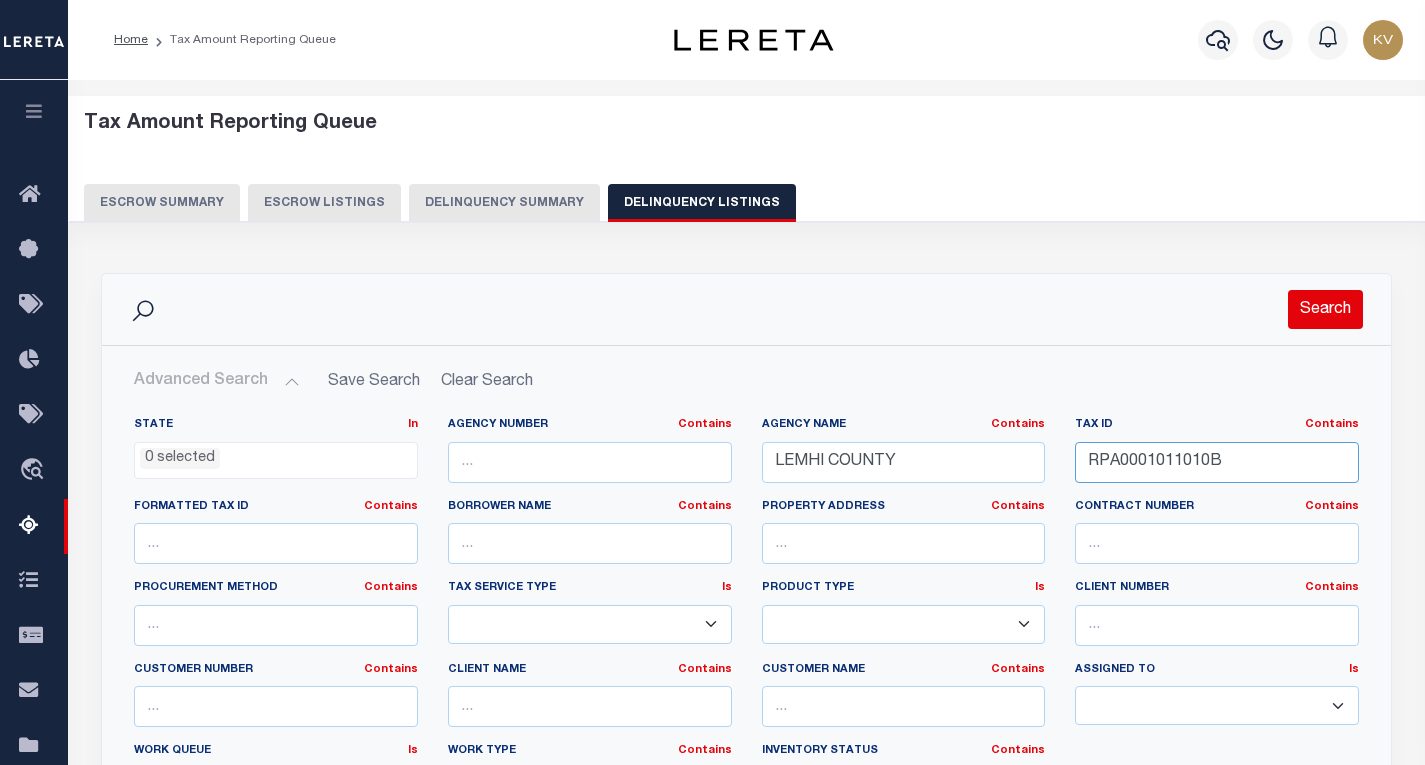 type on "RPA0001011010B" 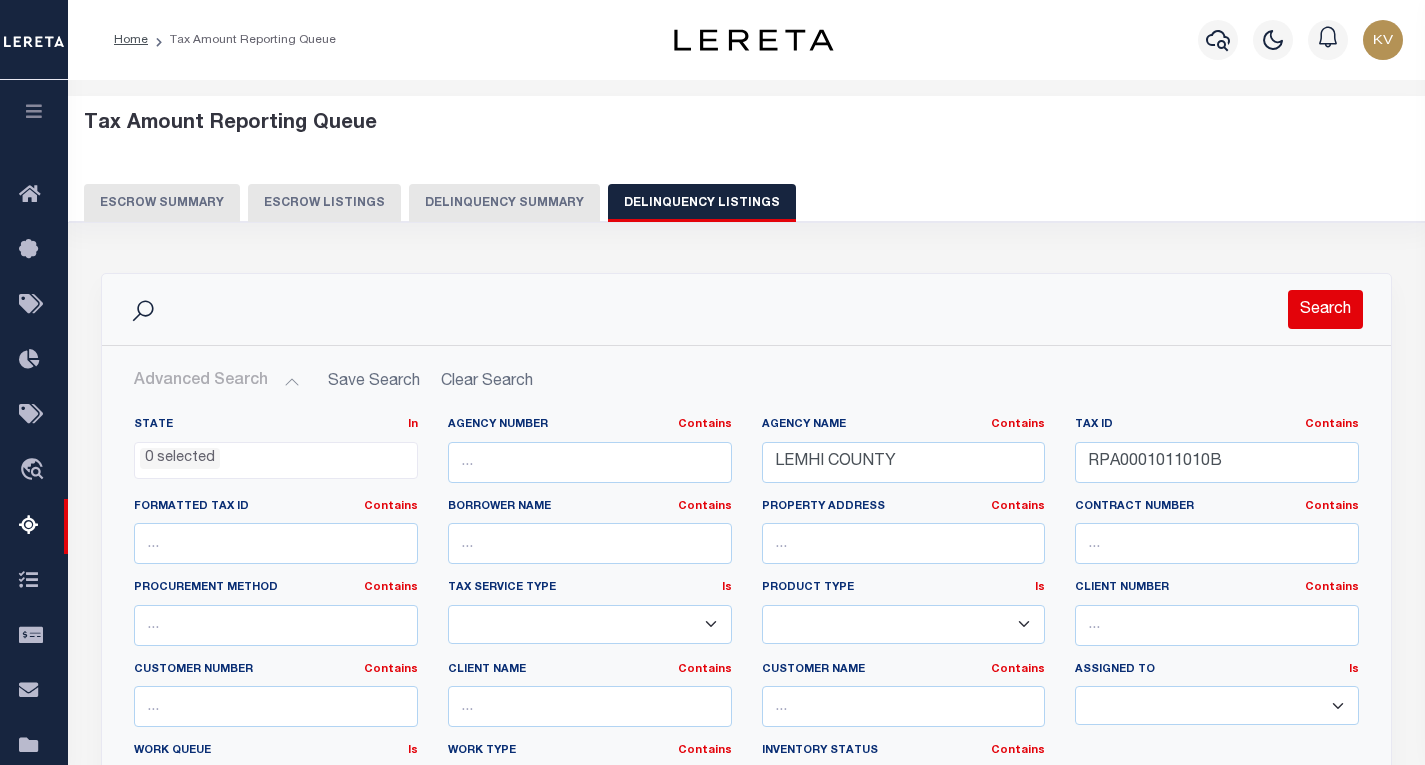 click on "Search" at bounding box center [1325, 309] 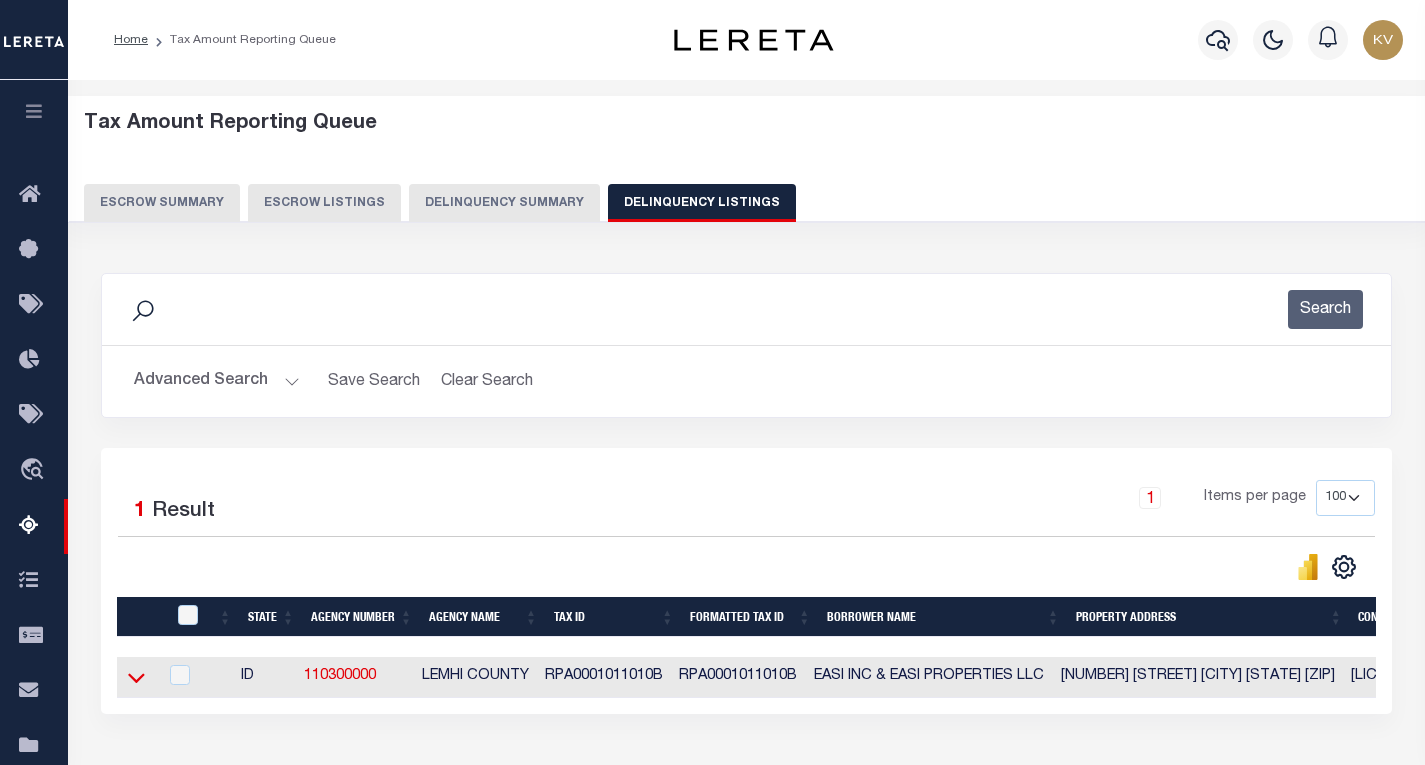 click 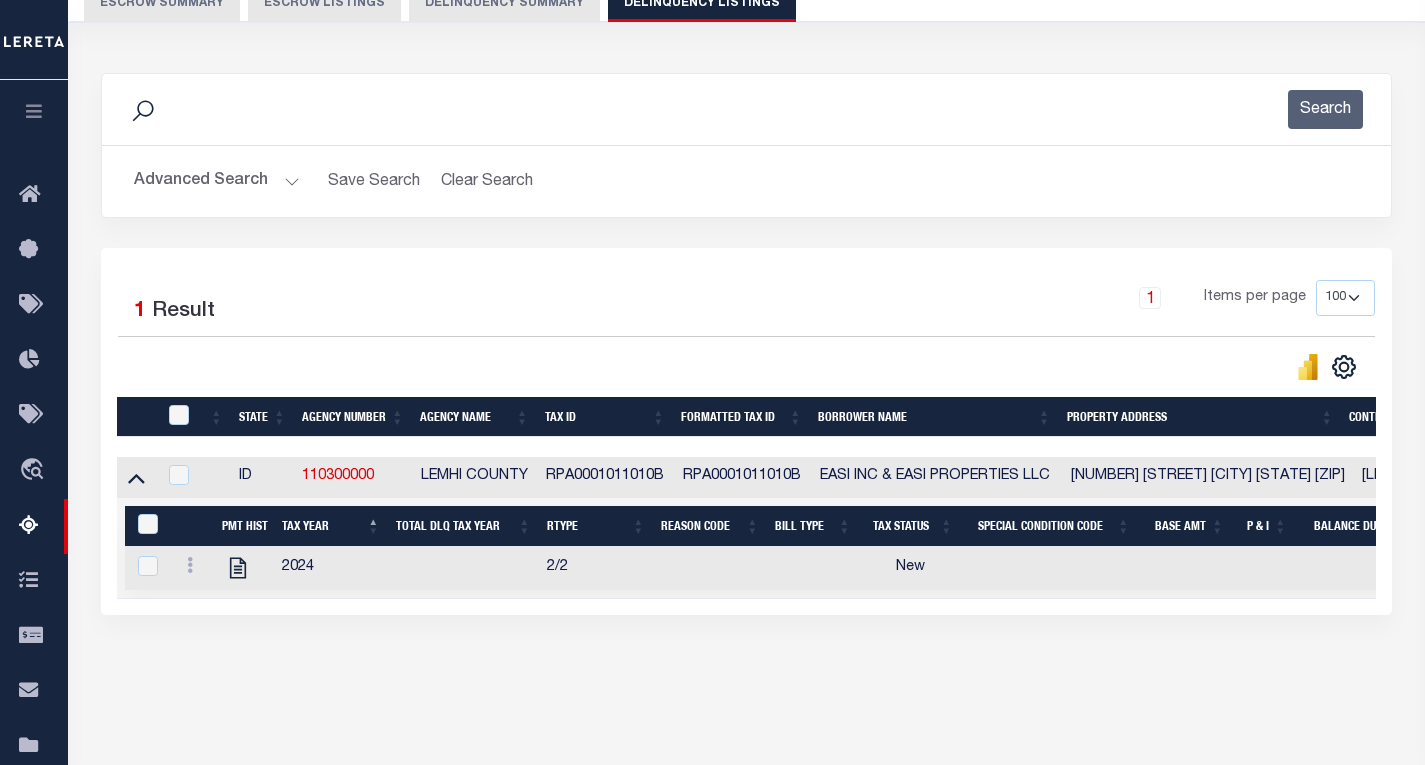 scroll, scrollTop: 295, scrollLeft: 0, axis: vertical 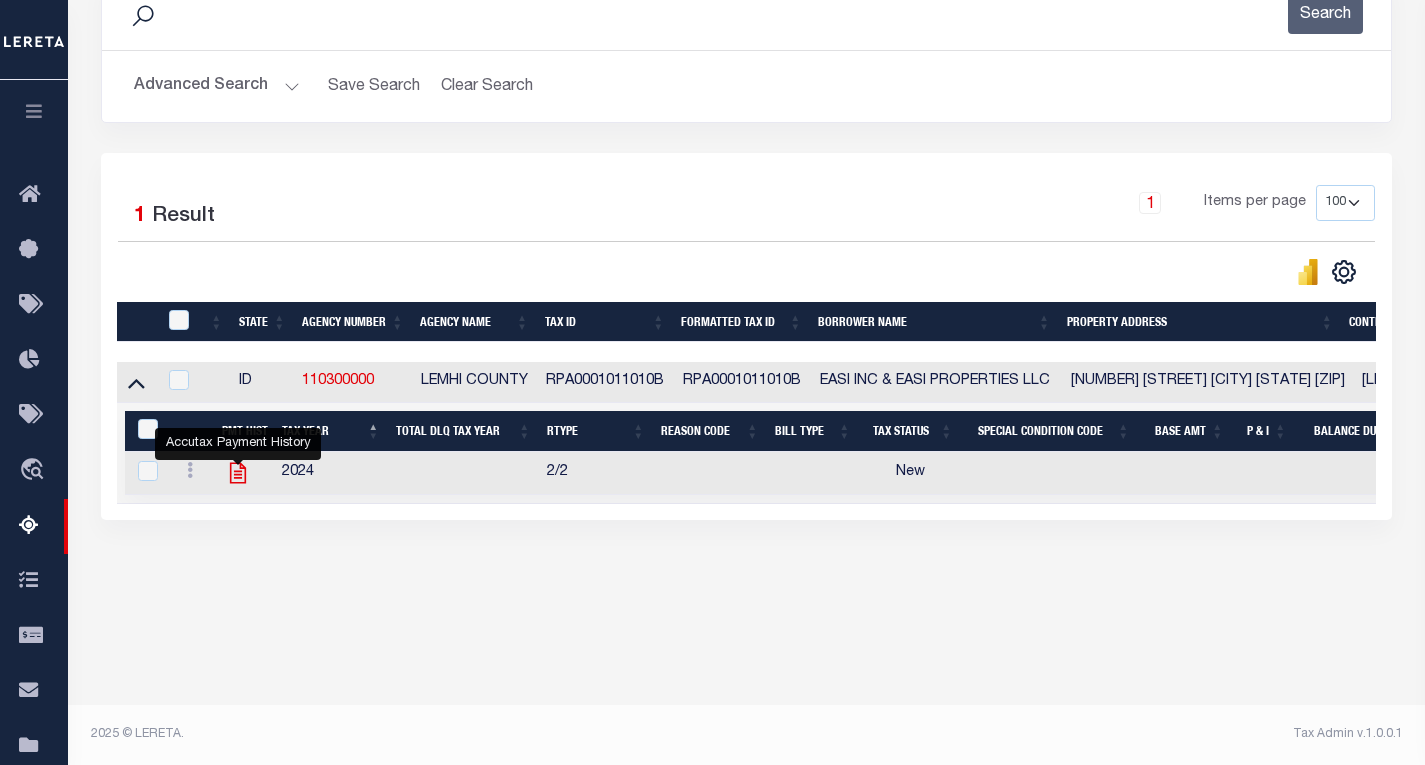 click 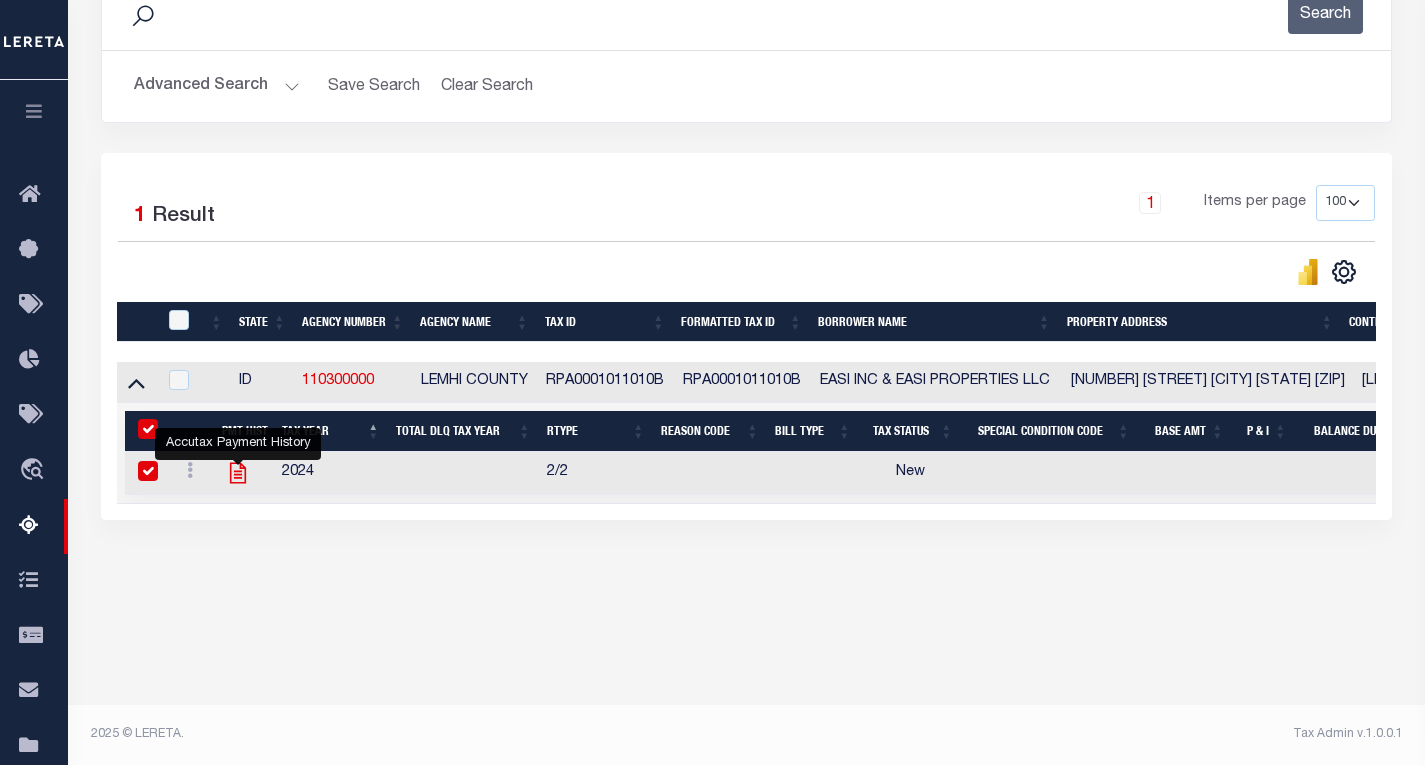 checkbox on "true" 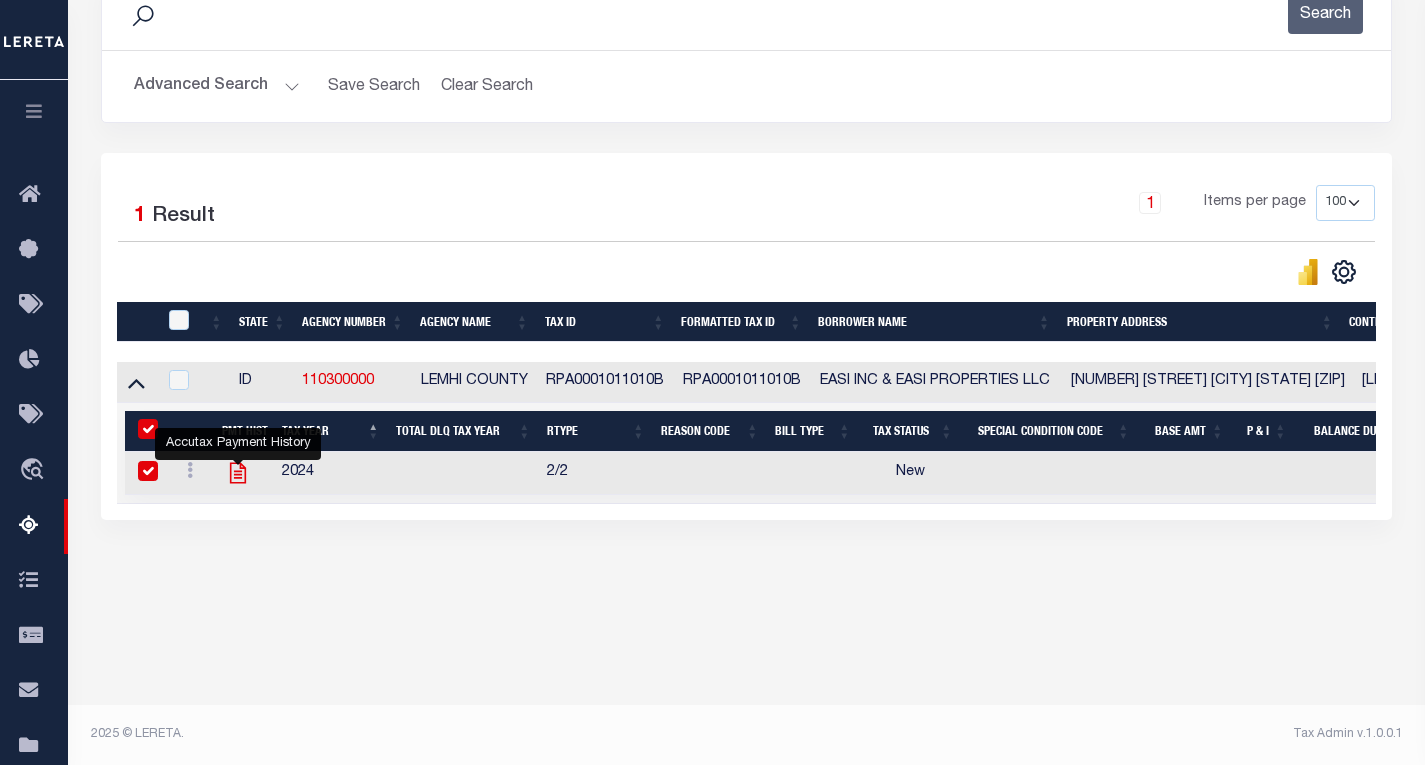 checkbox on "true" 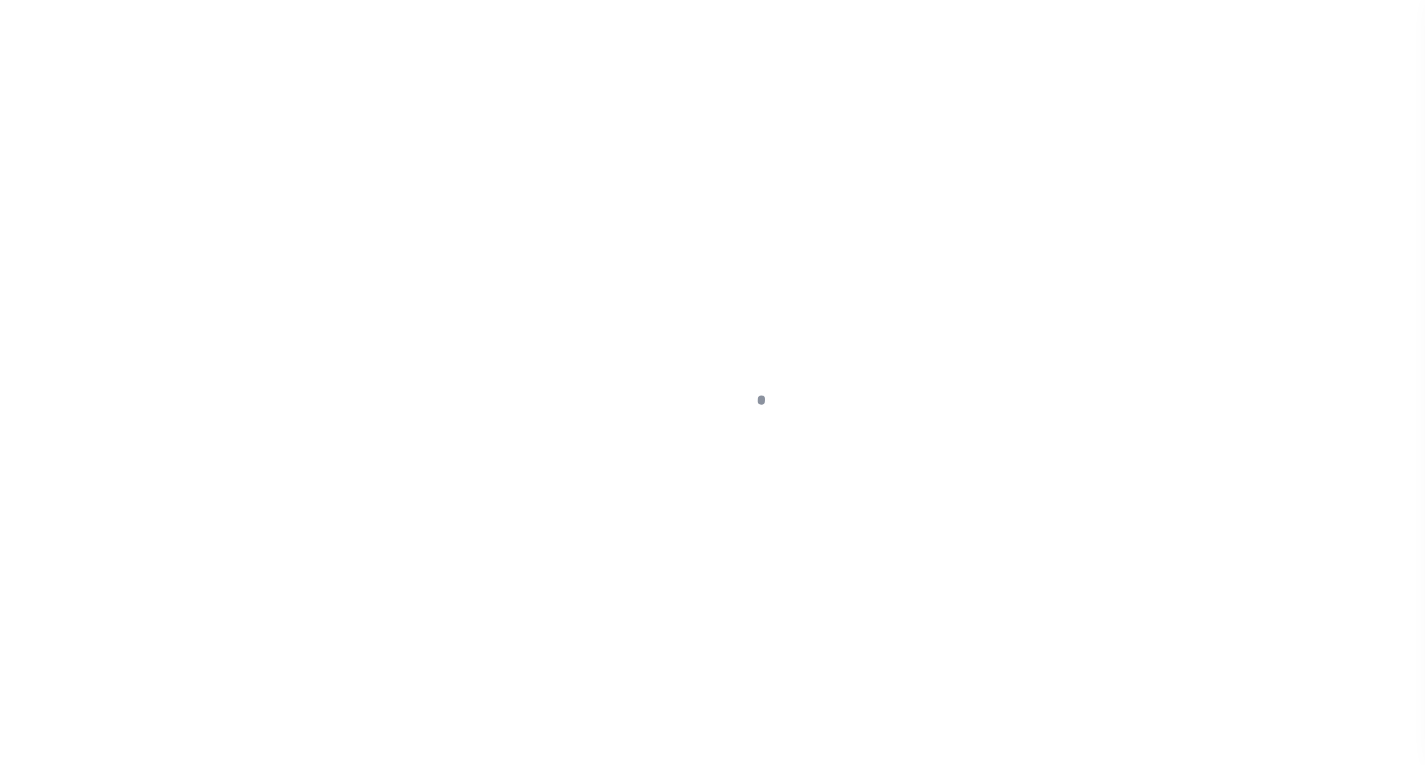 scroll, scrollTop: 0, scrollLeft: 0, axis: both 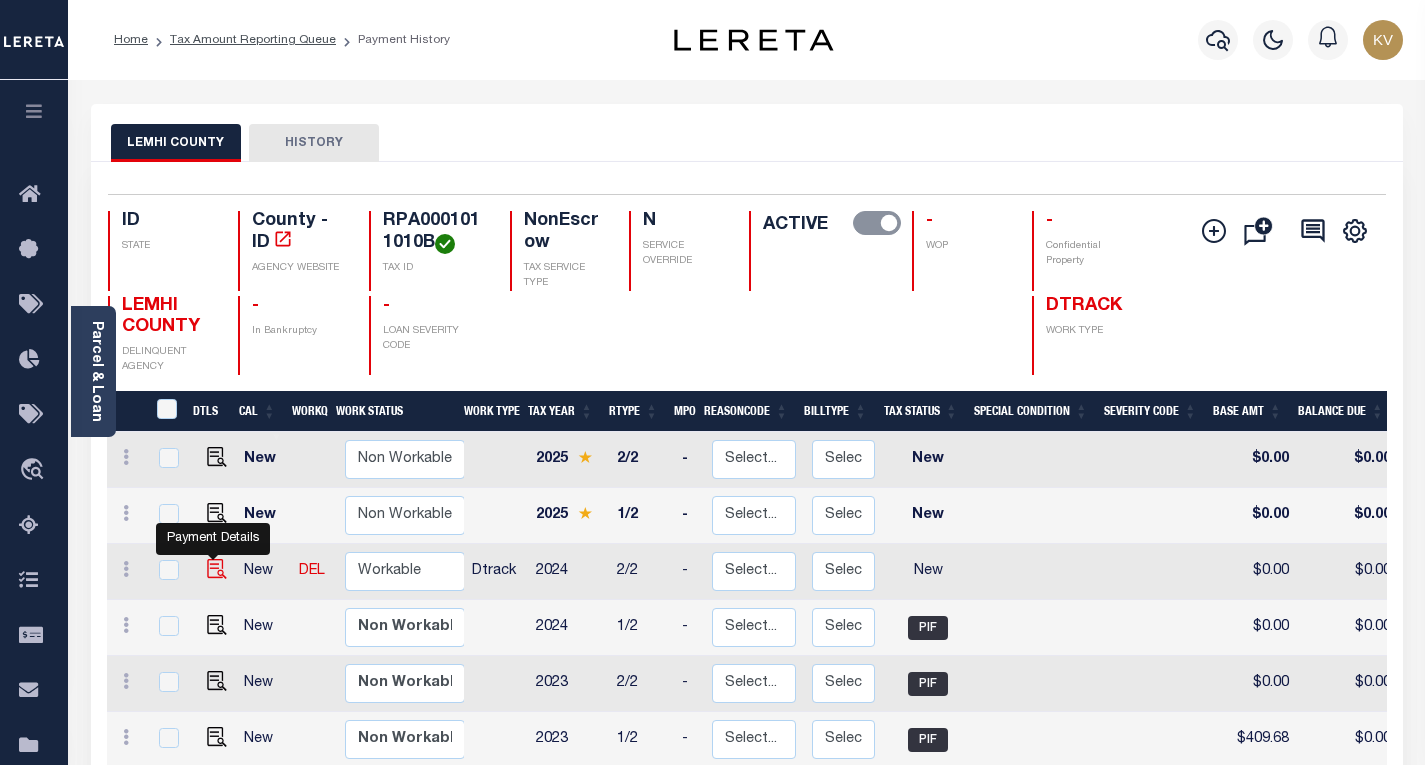 click at bounding box center [217, 569] 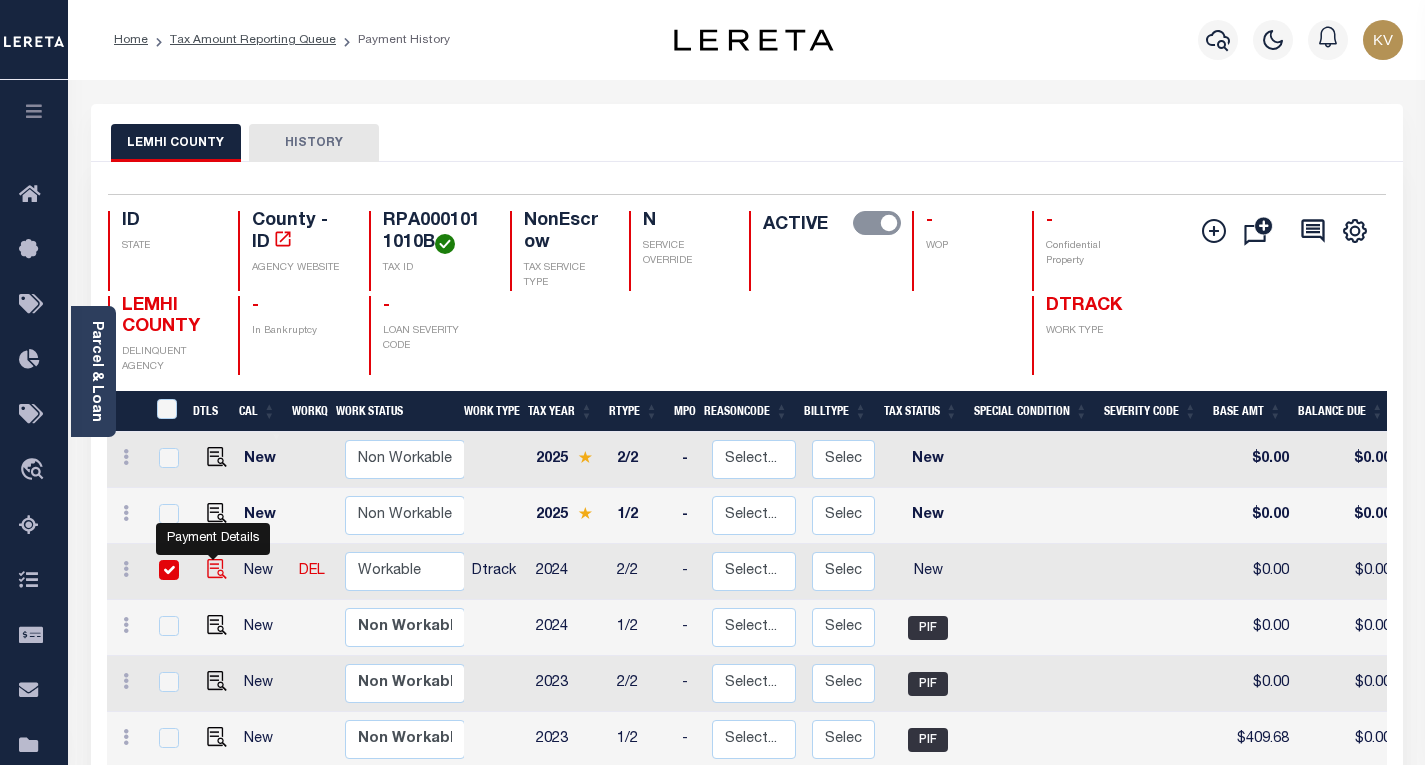 checkbox on "true" 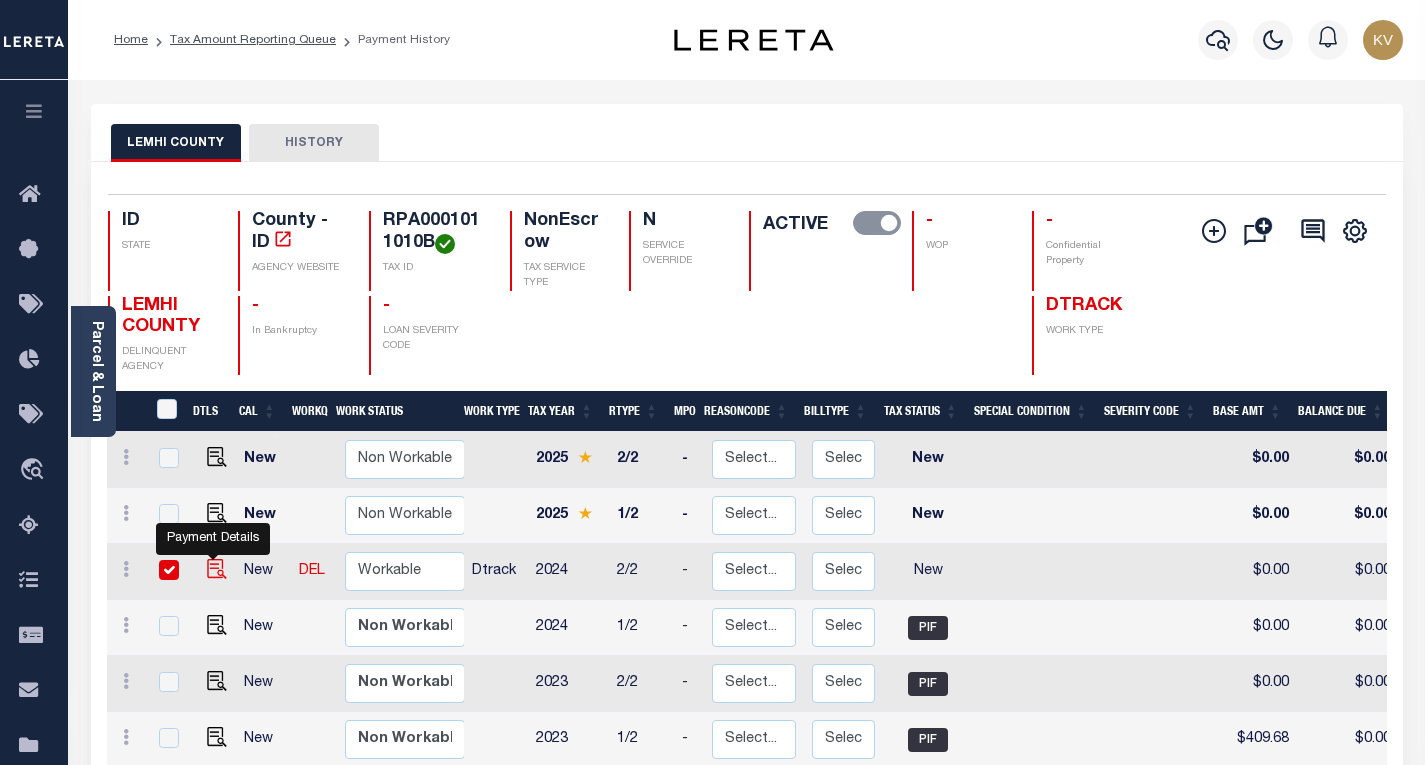 checkbox on "true" 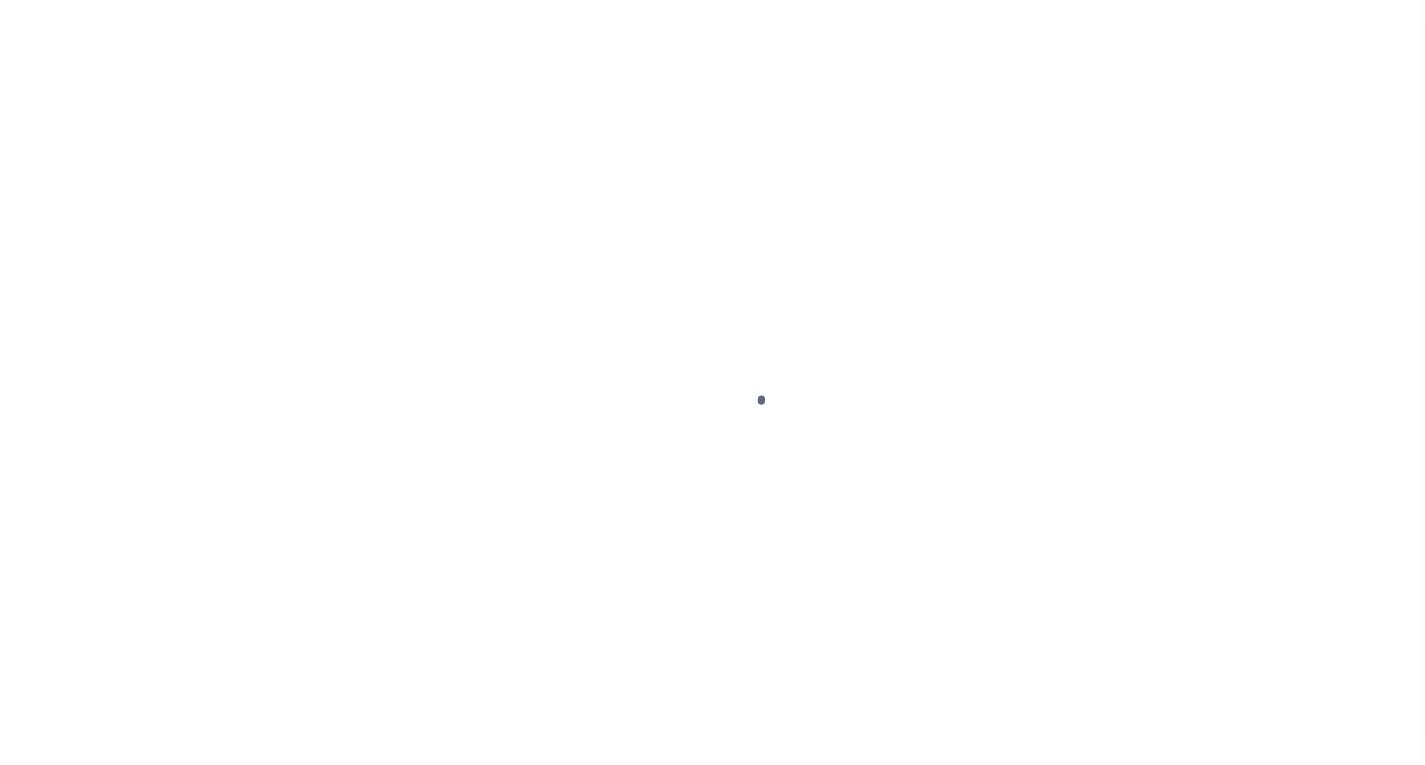 scroll, scrollTop: 0, scrollLeft: 0, axis: both 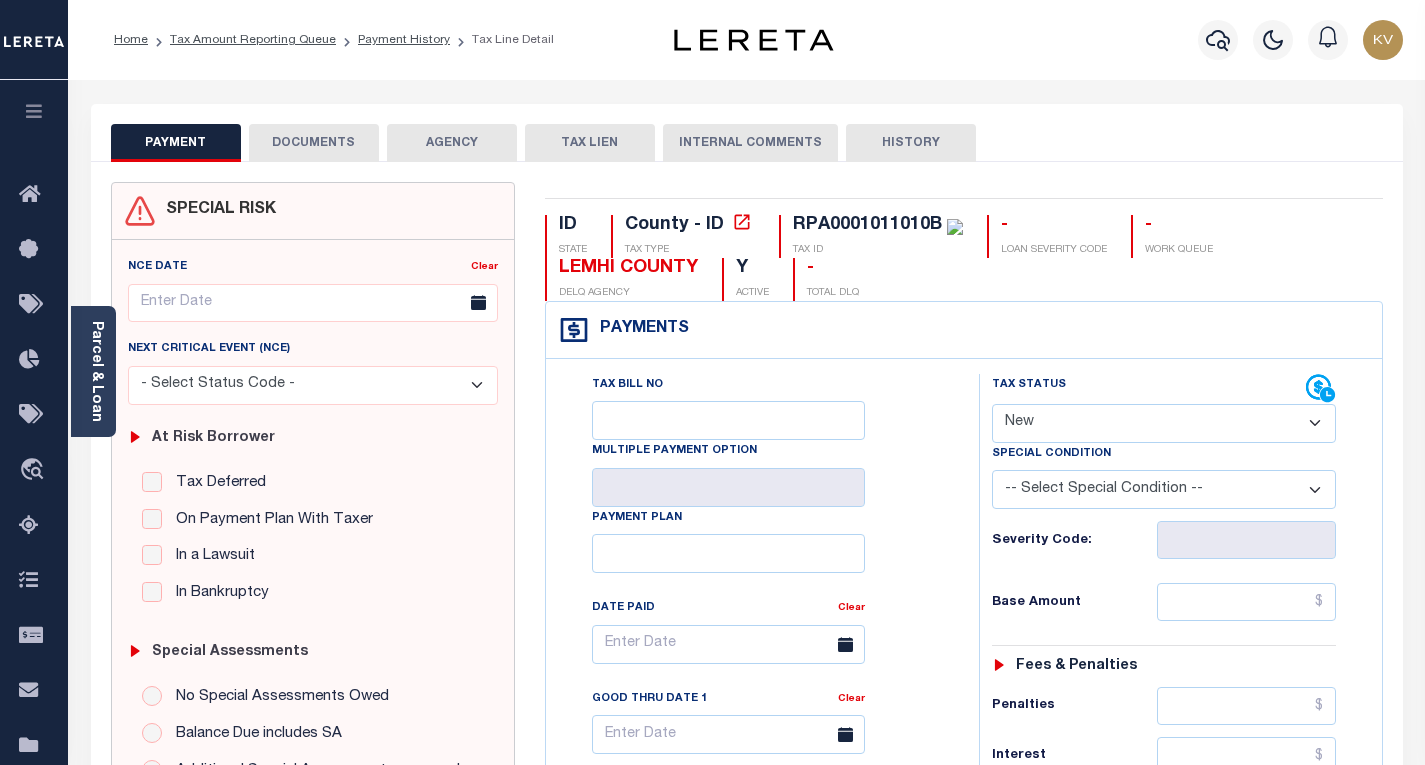 click on "- Select Status Code -
Open
Due/Unpaid
Paid
Incomplete
No Tax Due
Internal Refund Processed
New" at bounding box center [1164, 423] 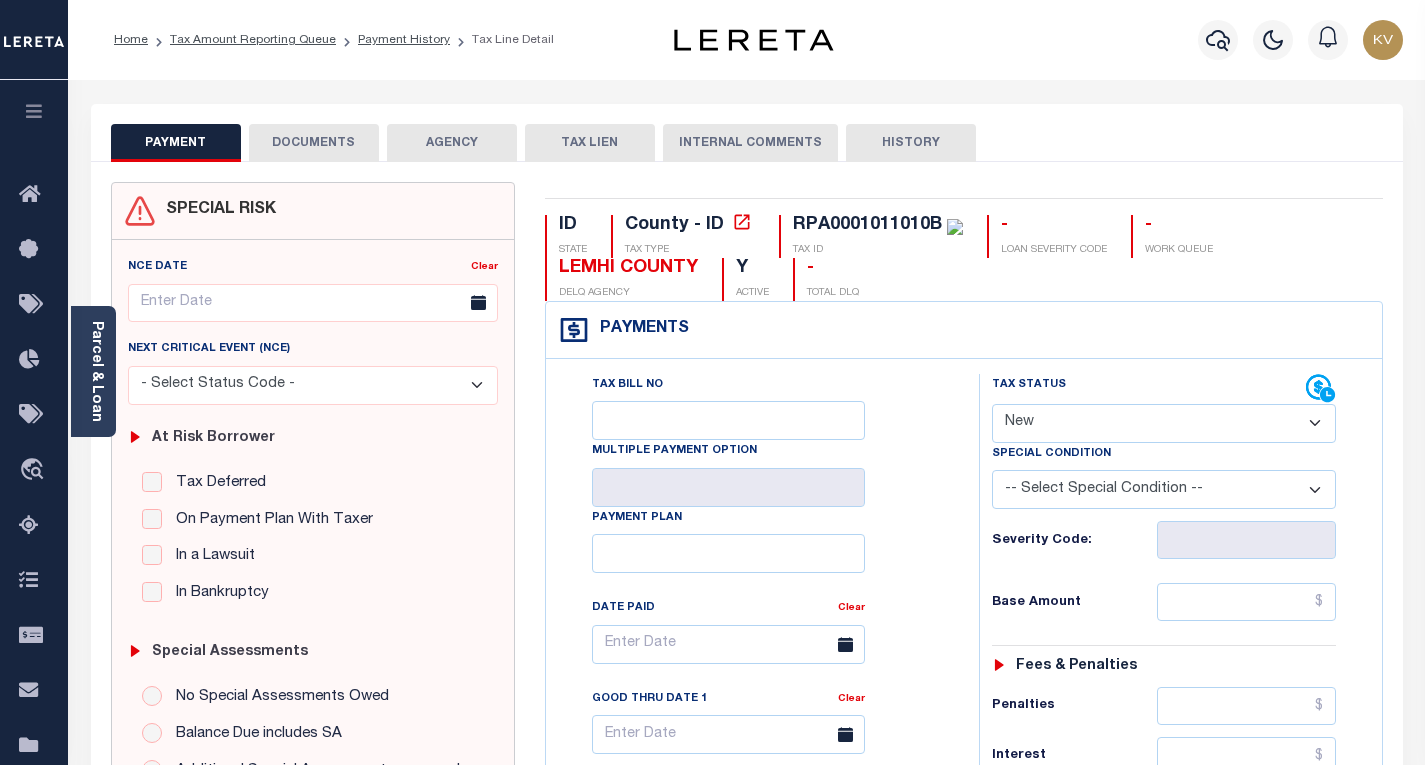 select on "PYD" 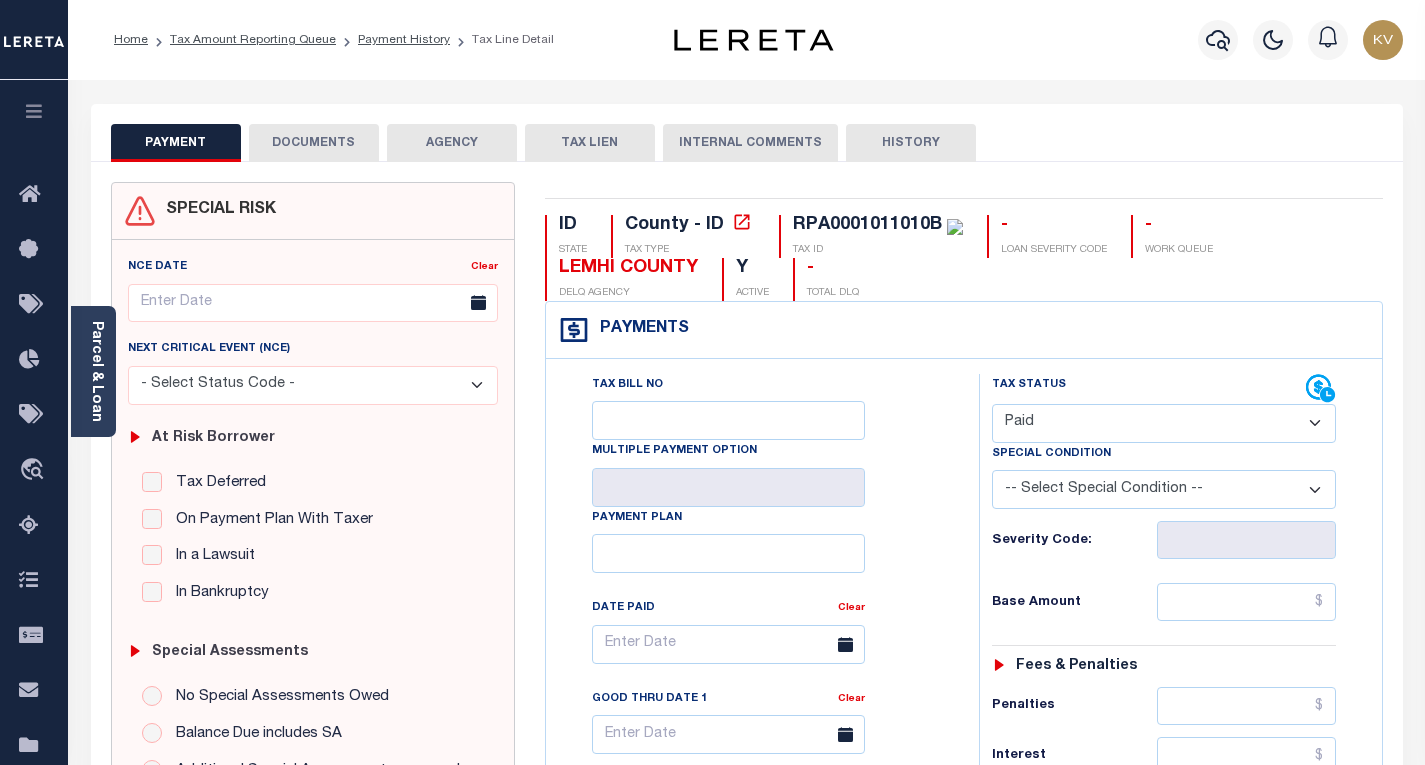 click on "- Select Status Code -
Open
Due/Unpaid
Paid
Incomplete
No Tax Due
Internal Refund Processed
New" at bounding box center (1164, 423) 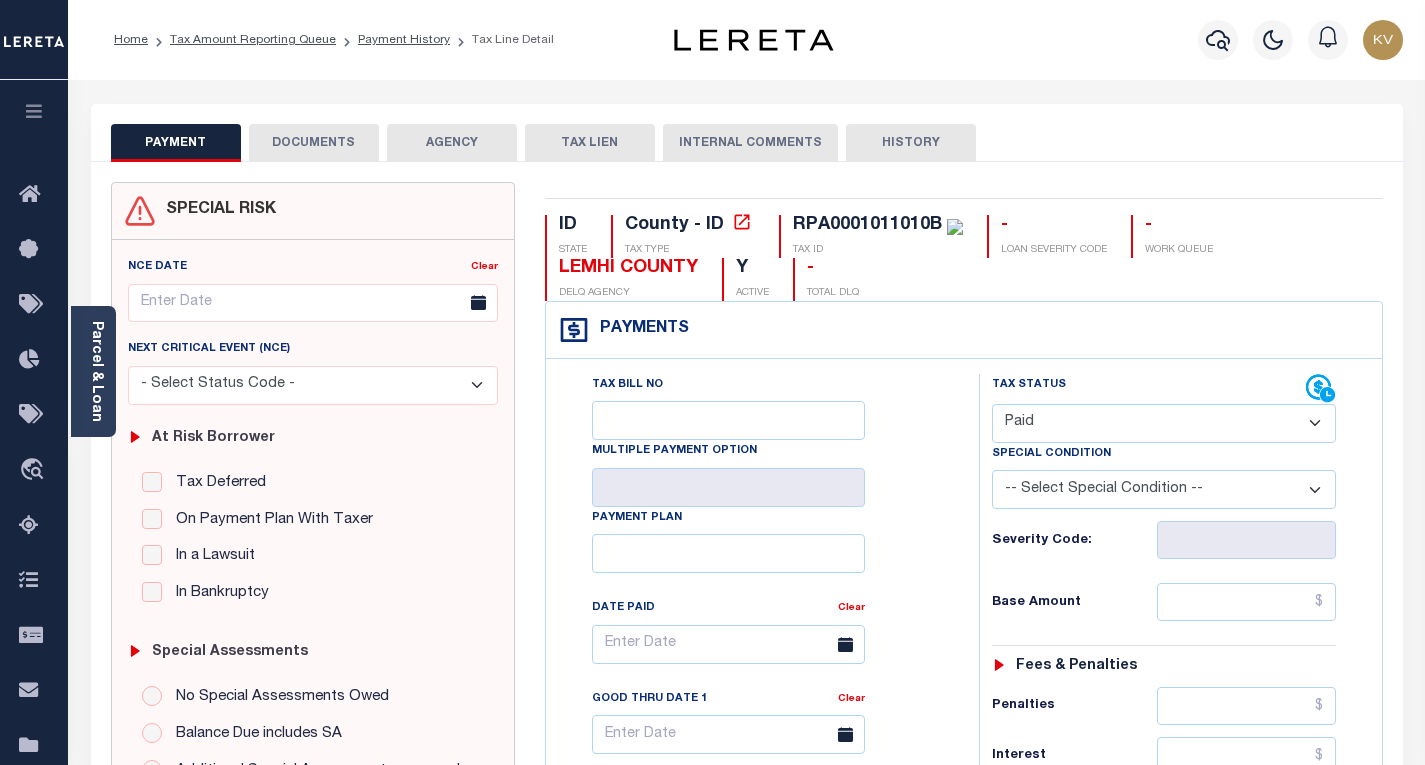 type on "08/01/2025" 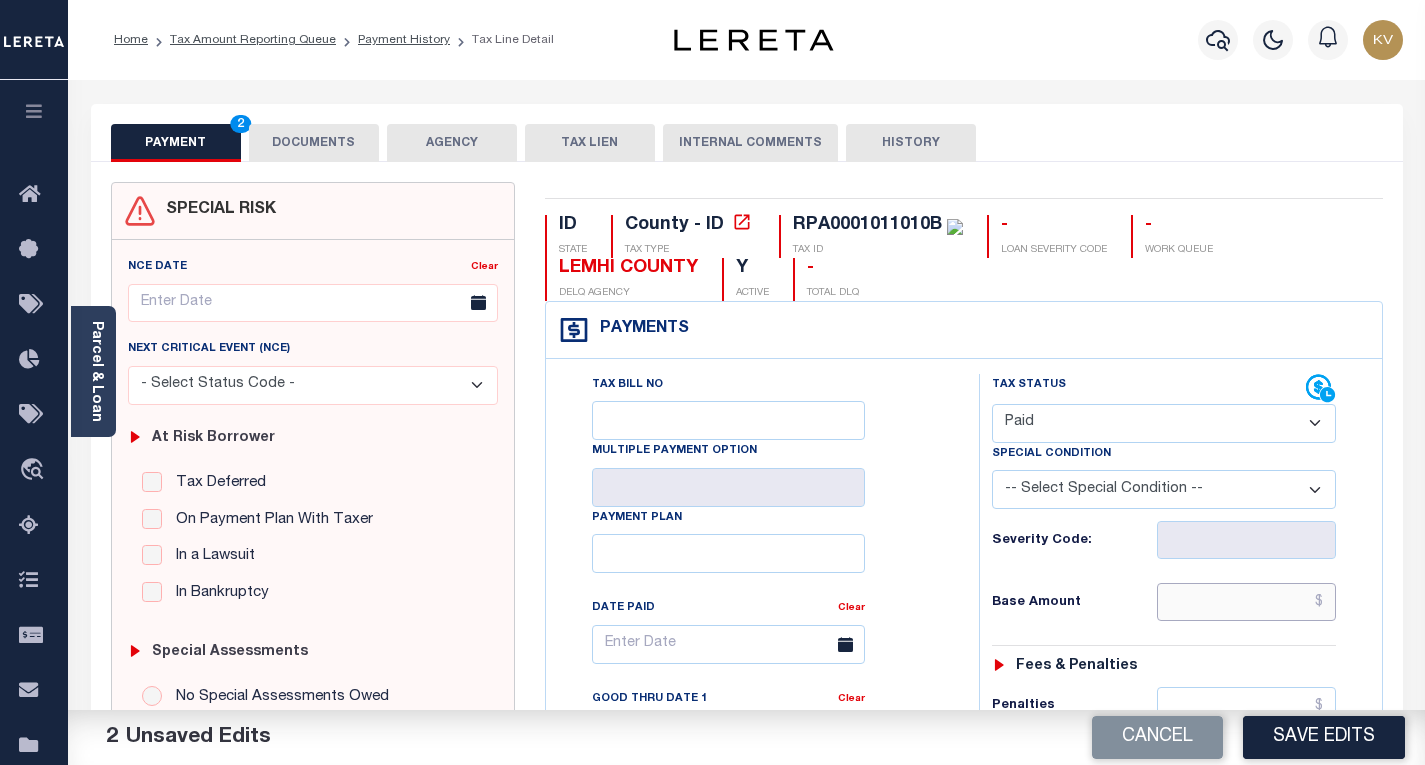 click at bounding box center [1246, 602] 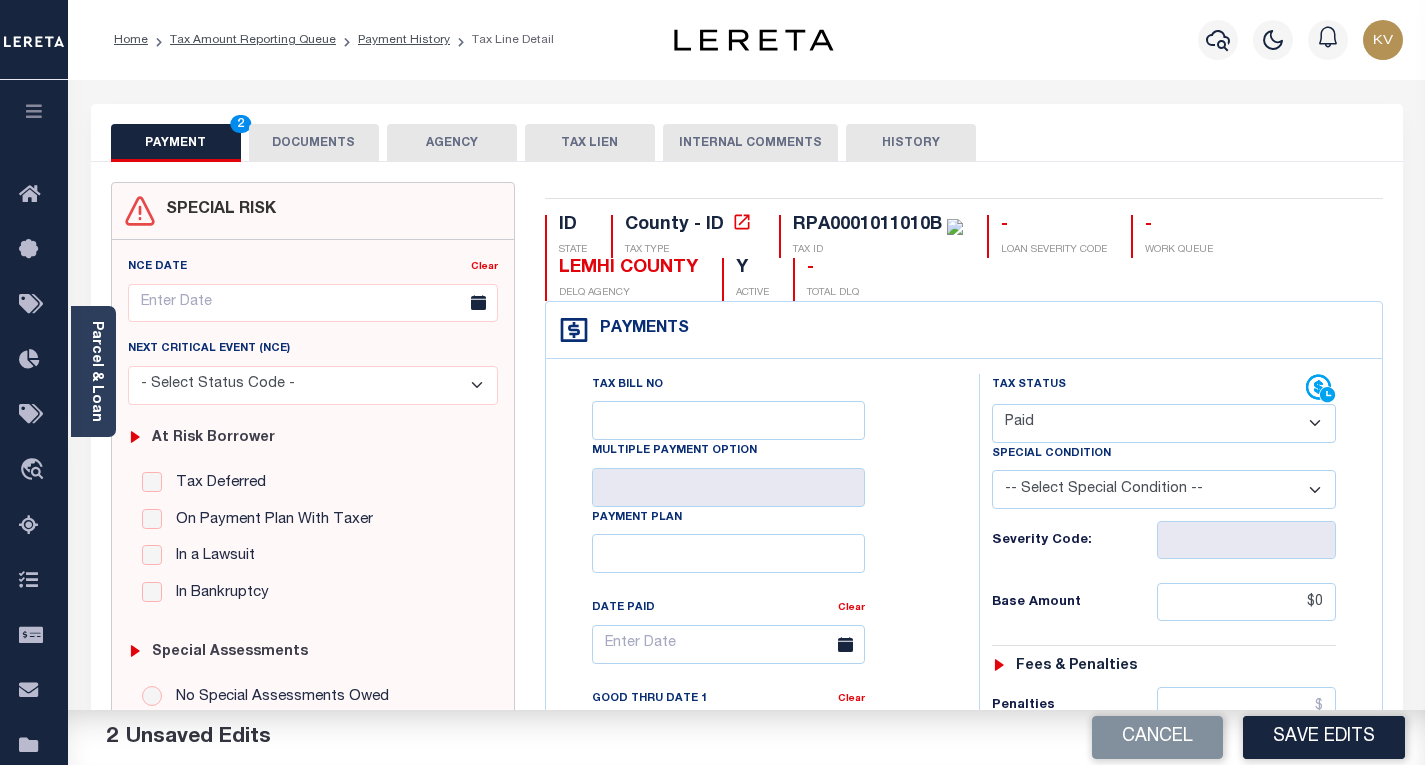 type on "$0.00" 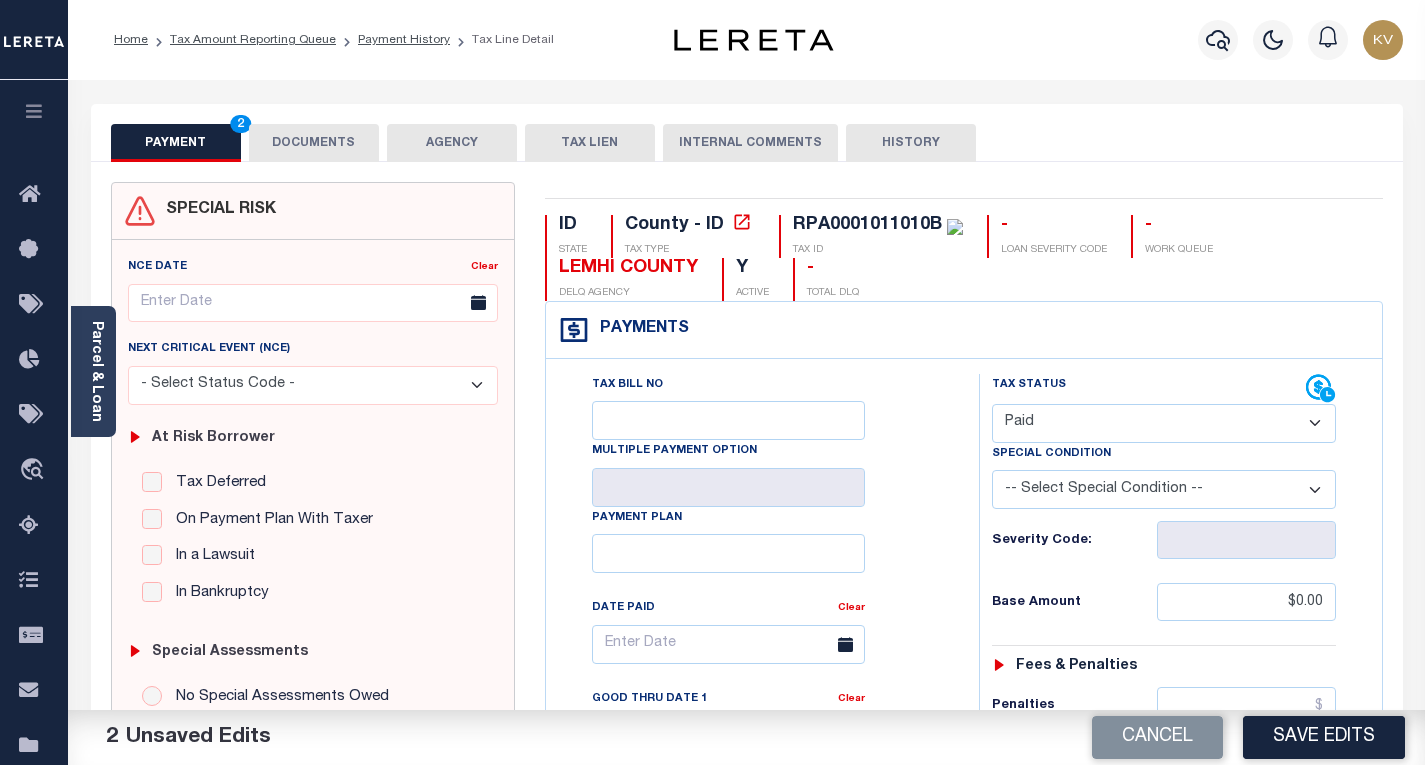 click on "Base Amount
$0.00" at bounding box center (1164, 602) 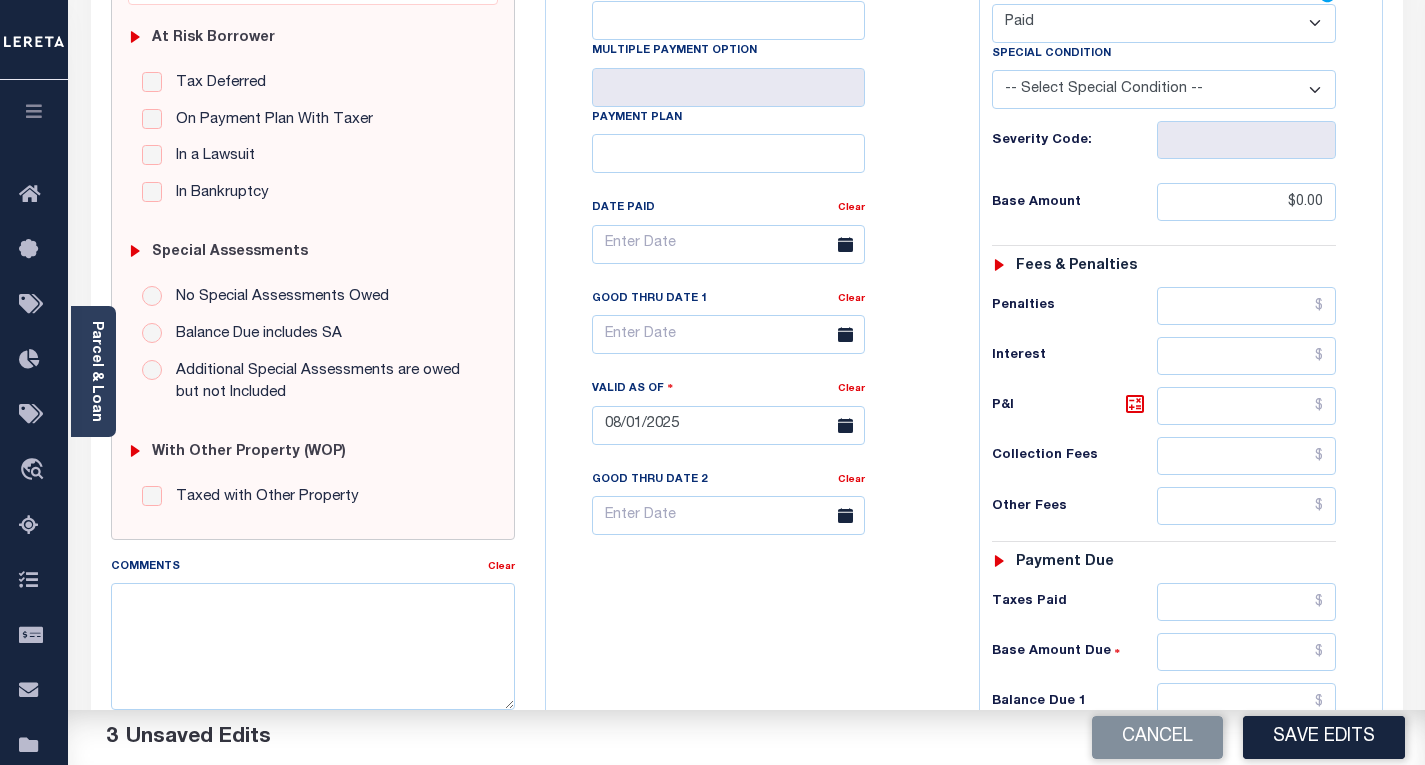 scroll, scrollTop: 600, scrollLeft: 0, axis: vertical 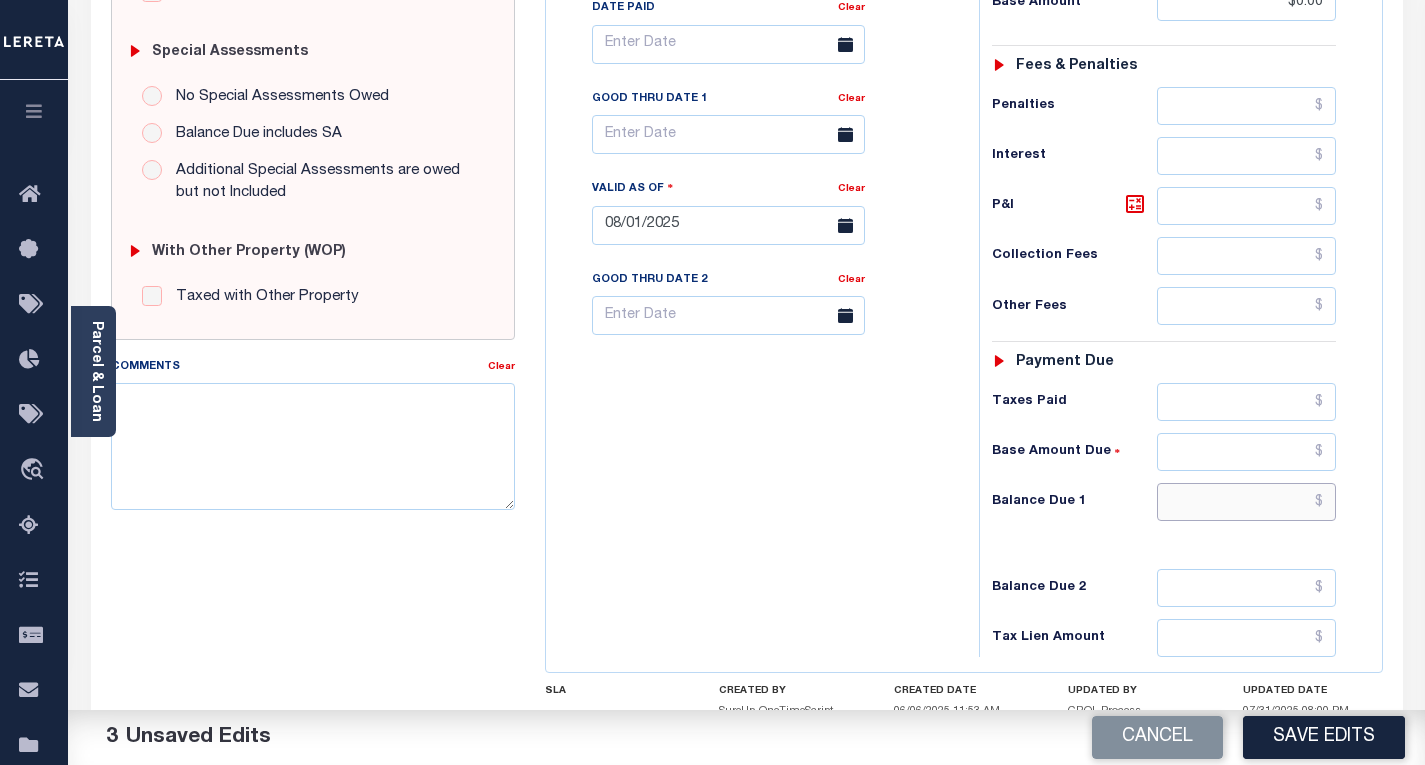 click at bounding box center (1246, 502) 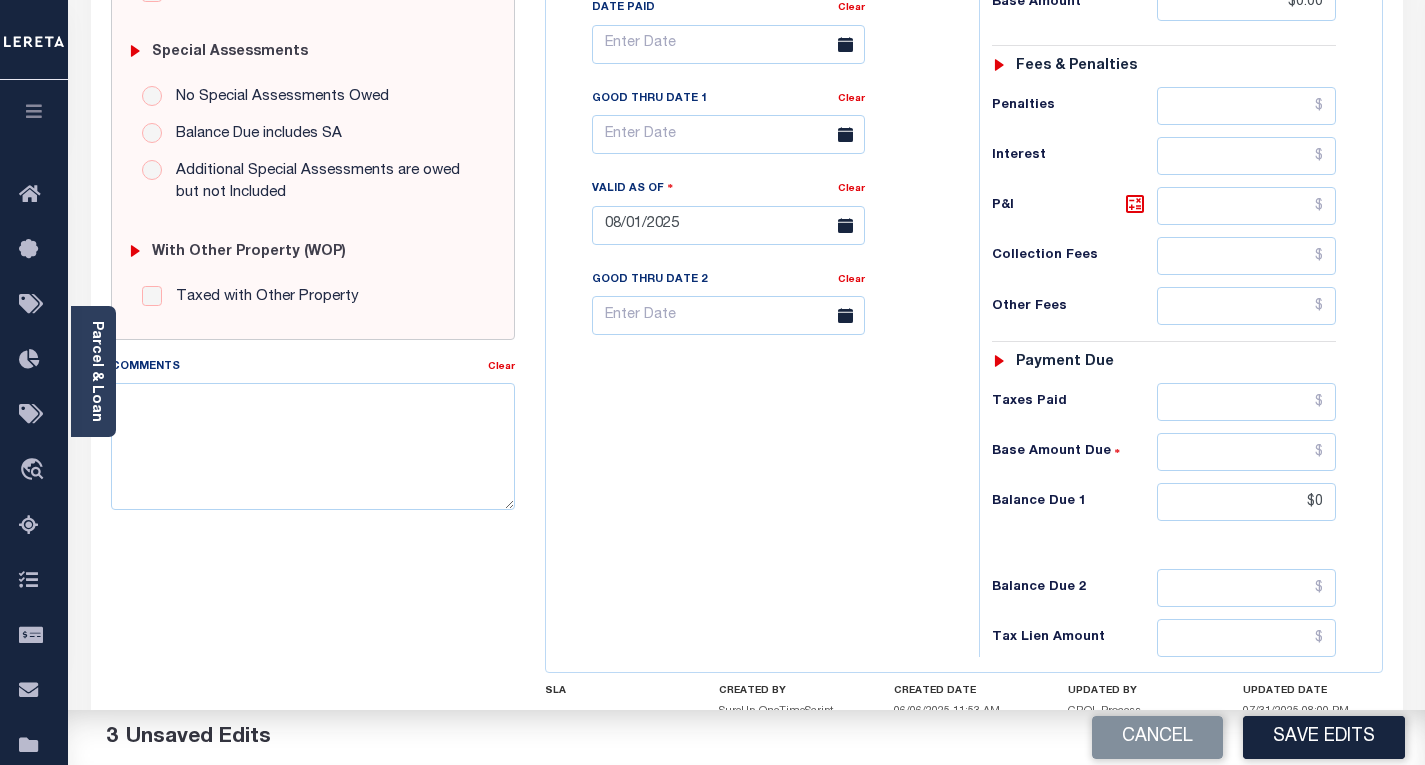type on "$0.00" 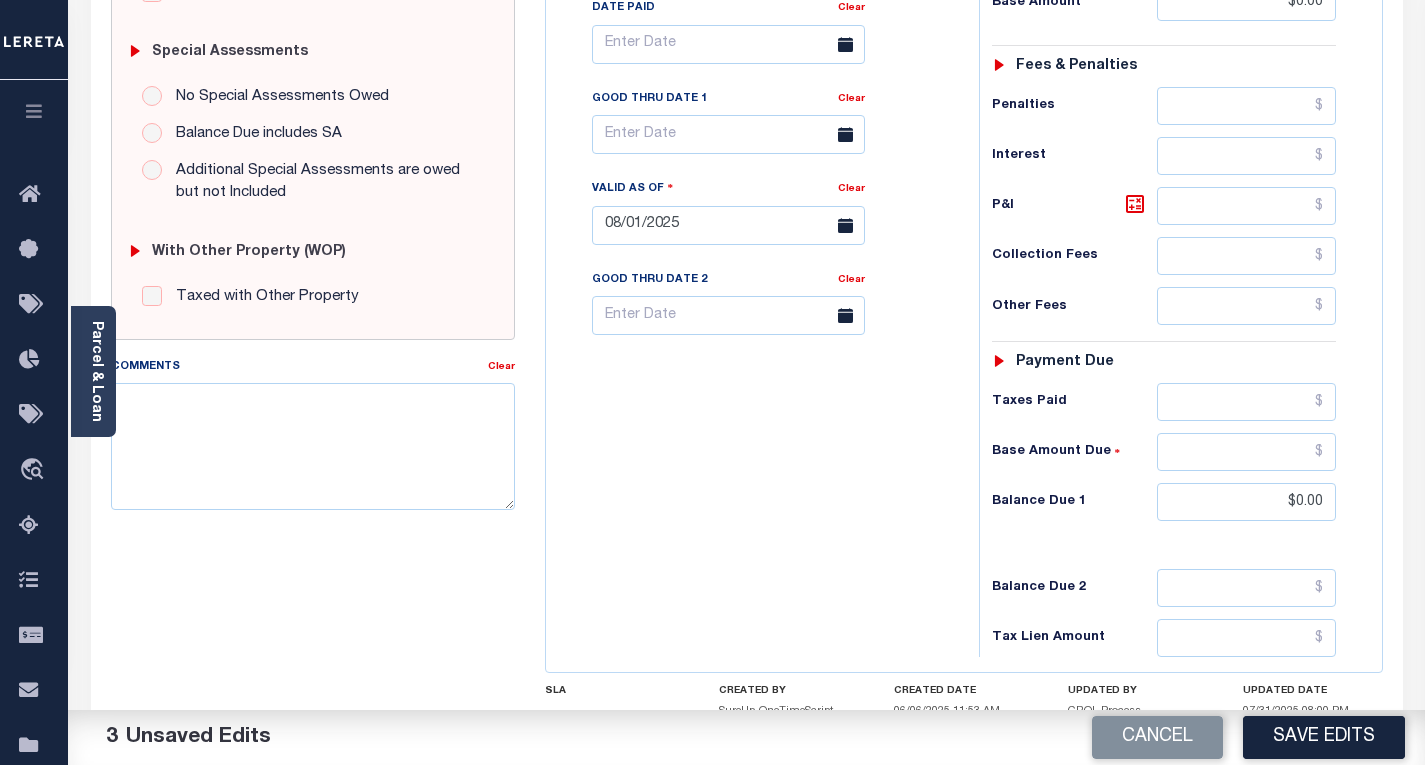click on "Tax Bill No
Multiple Payment Option
Payment Plan
Clear" at bounding box center (757, 215) 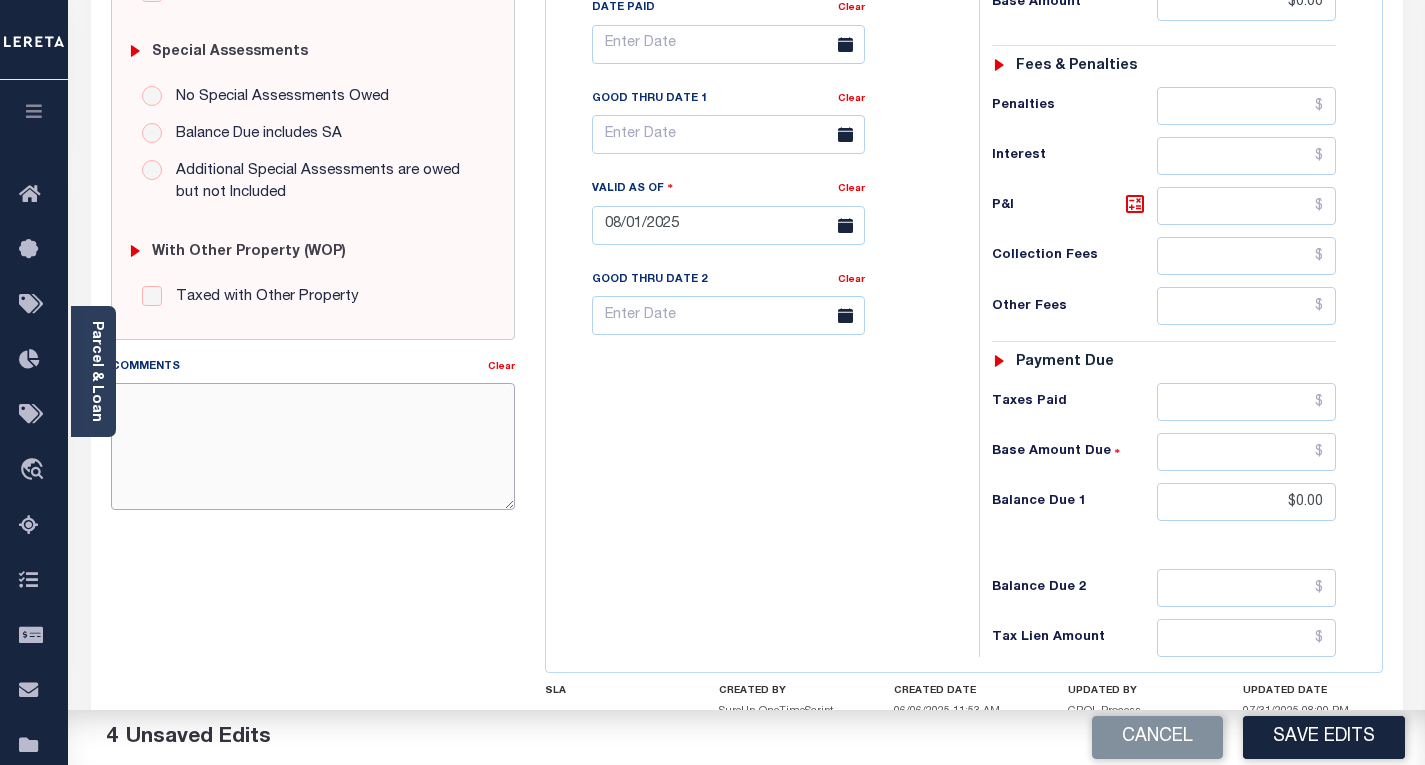 click on "Comments" at bounding box center [313, 446] 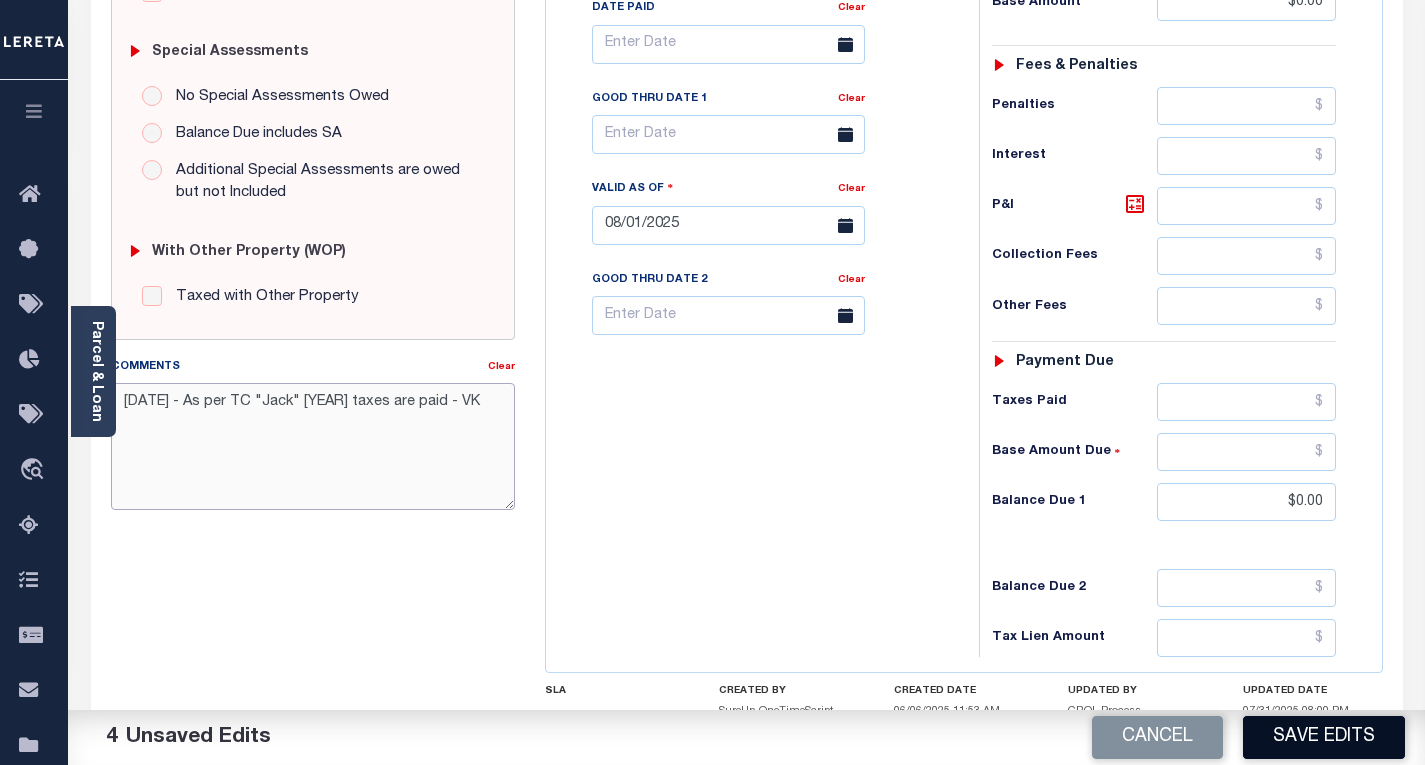 type on "[DATE] - As per TC "Jack" [YEAR] taxes are paid - VK" 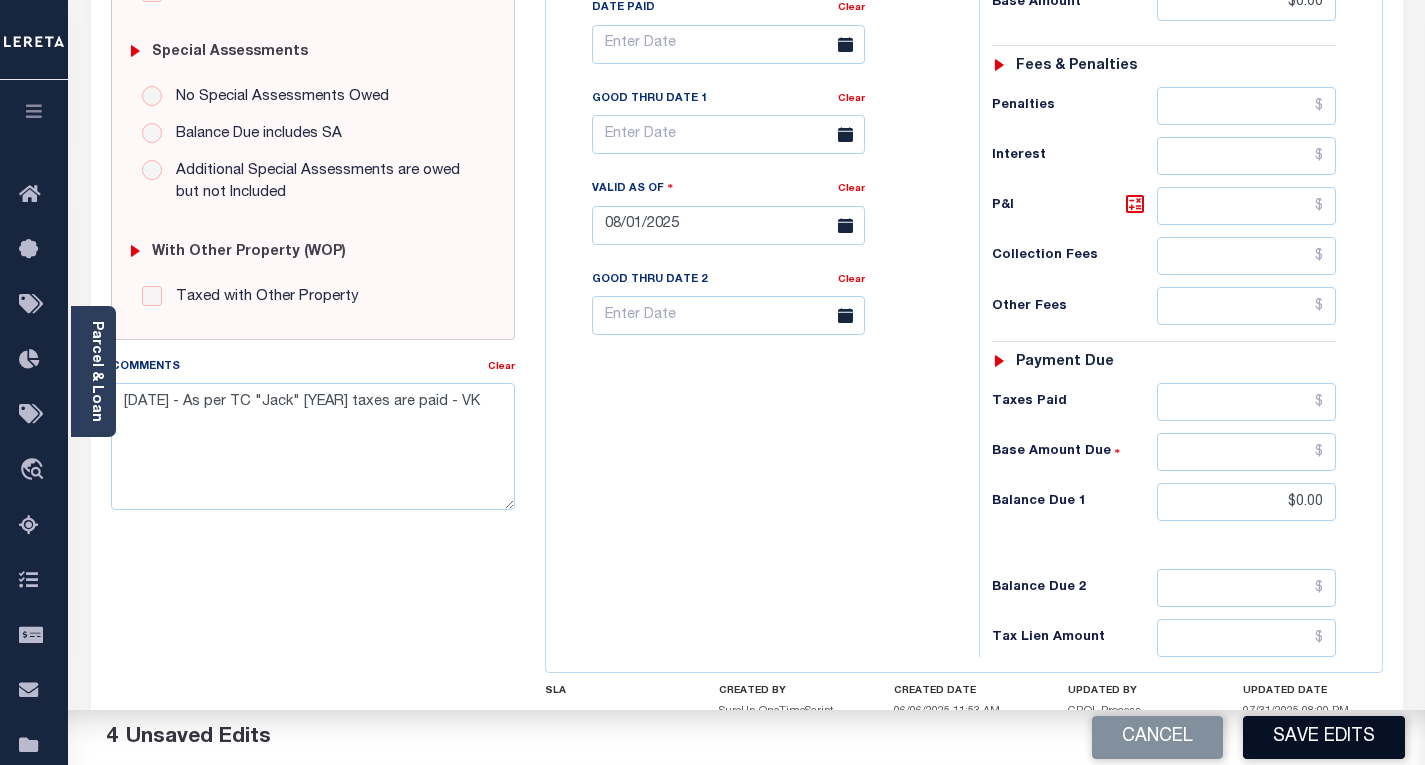click on "Save Edits" at bounding box center [1324, 737] 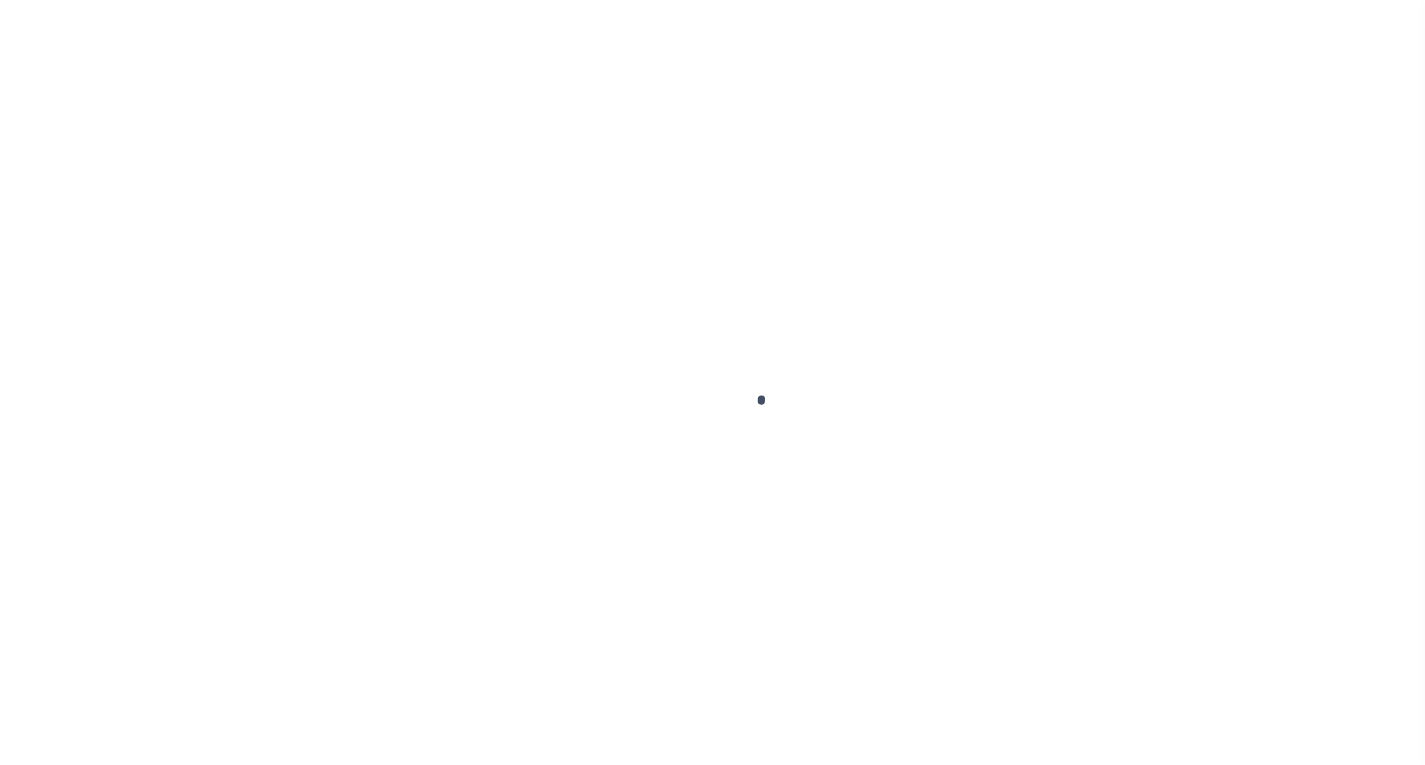 scroll, scrollTop: 0, scrollLeft: 0, axis: both 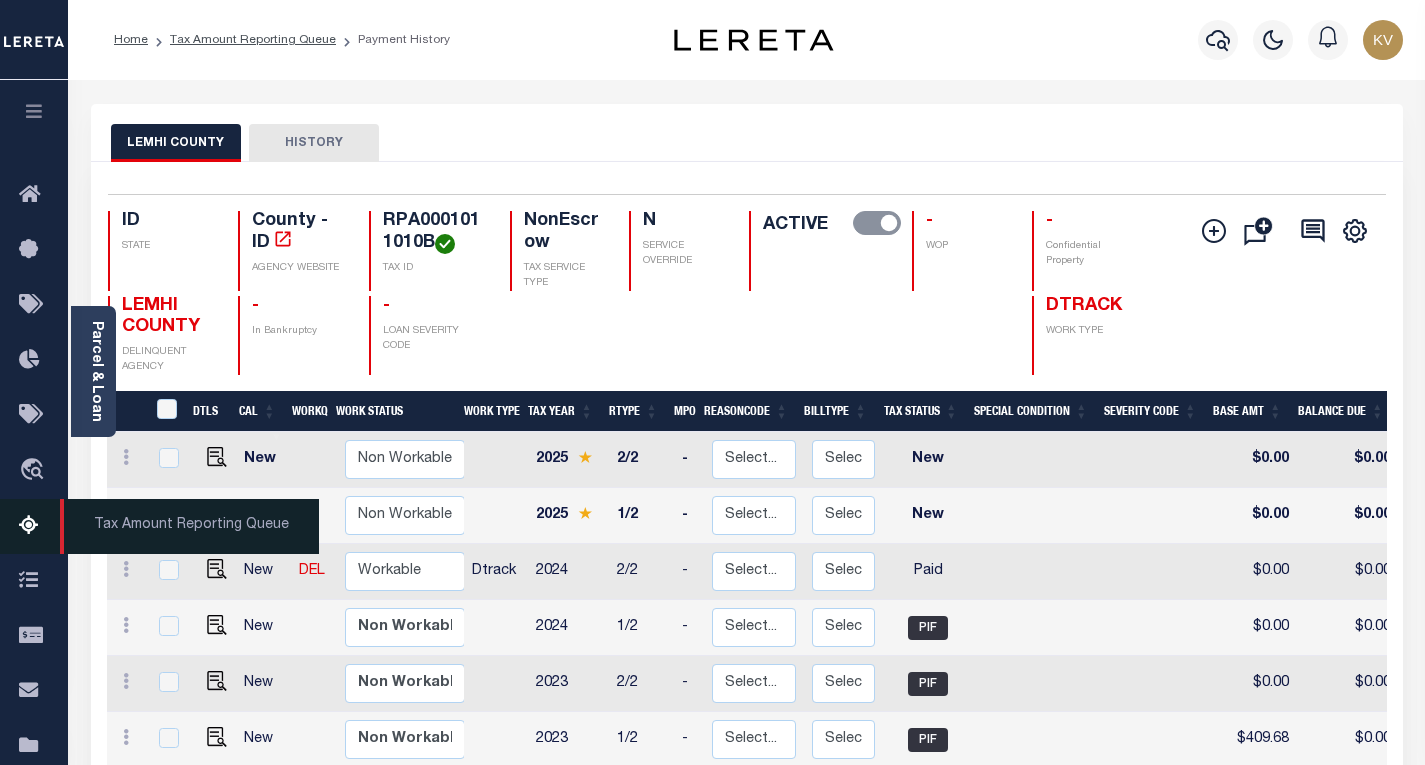 click at bounding box center [35, 526] 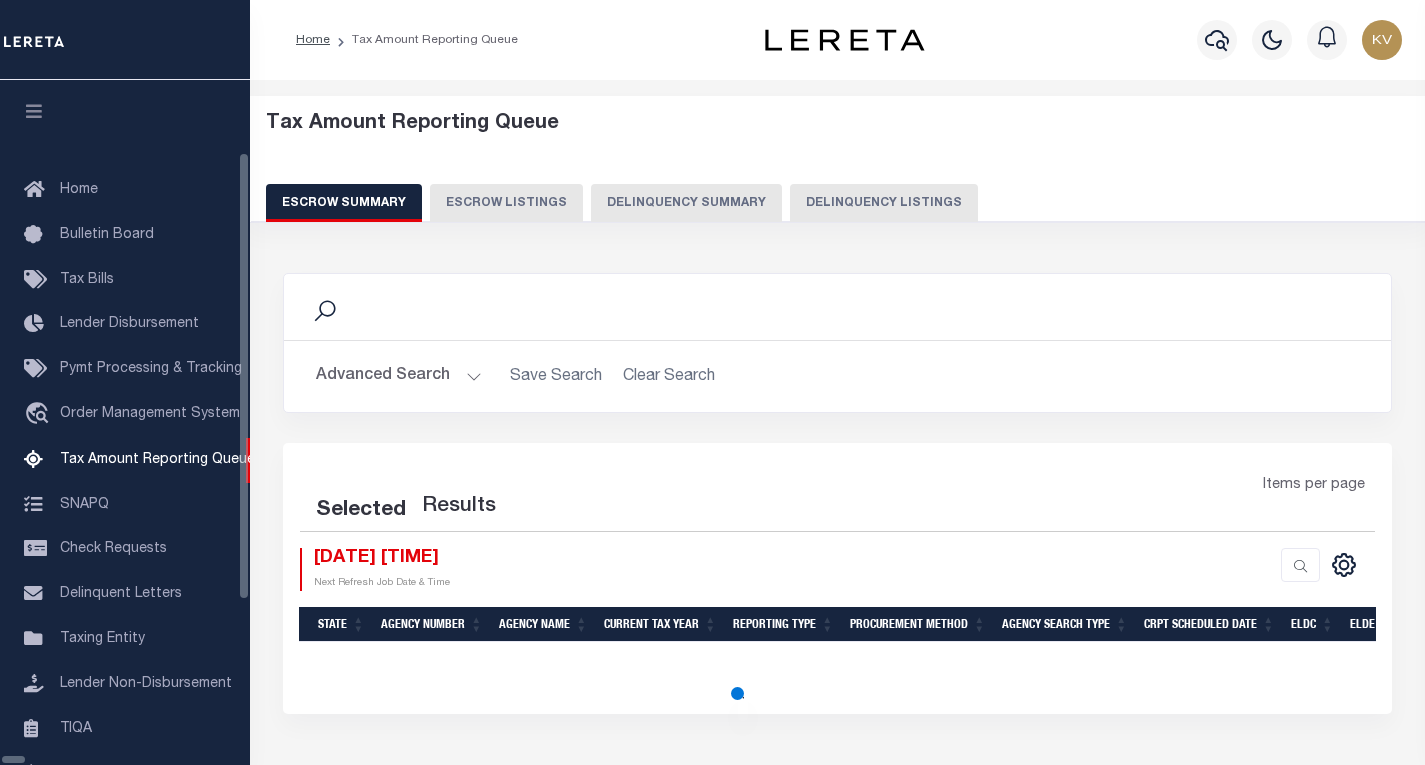 select on "100" 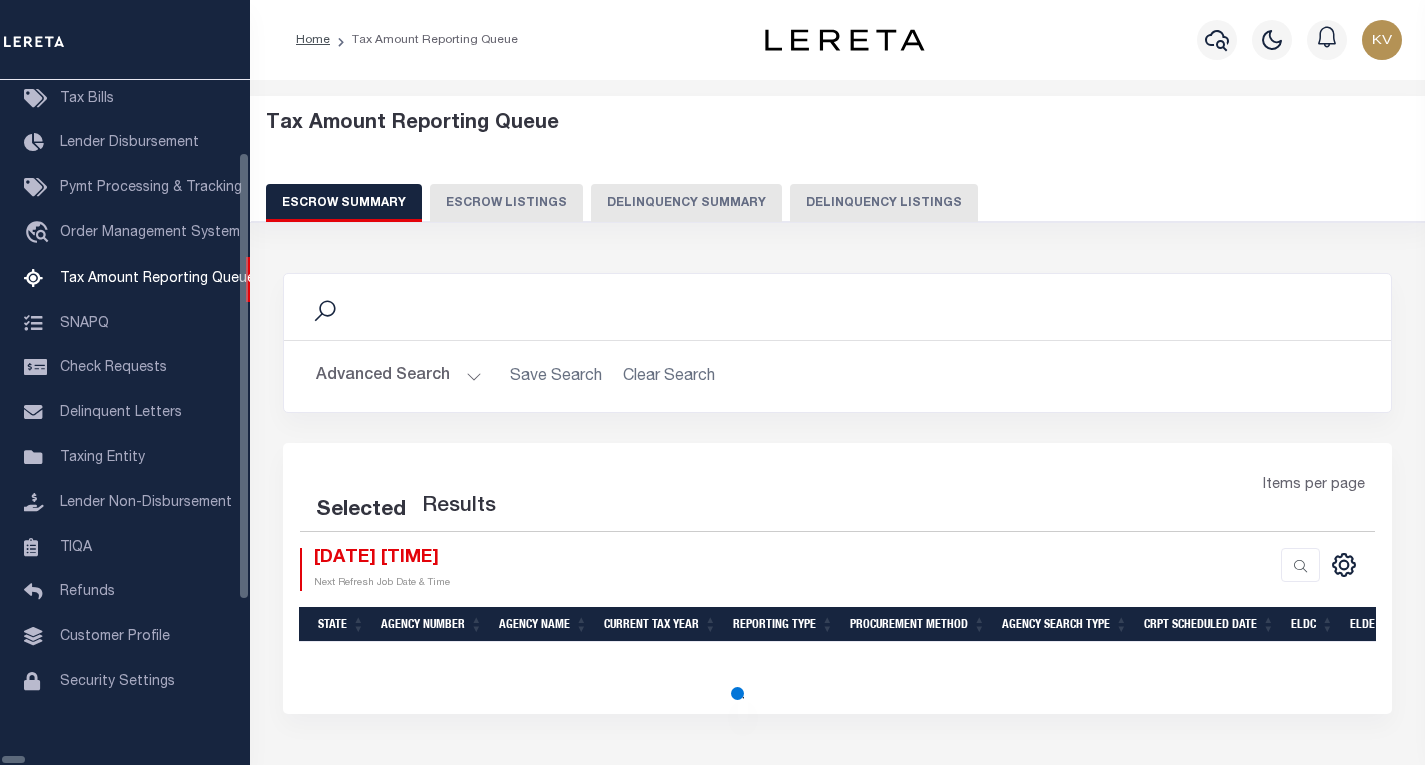 select on "100" 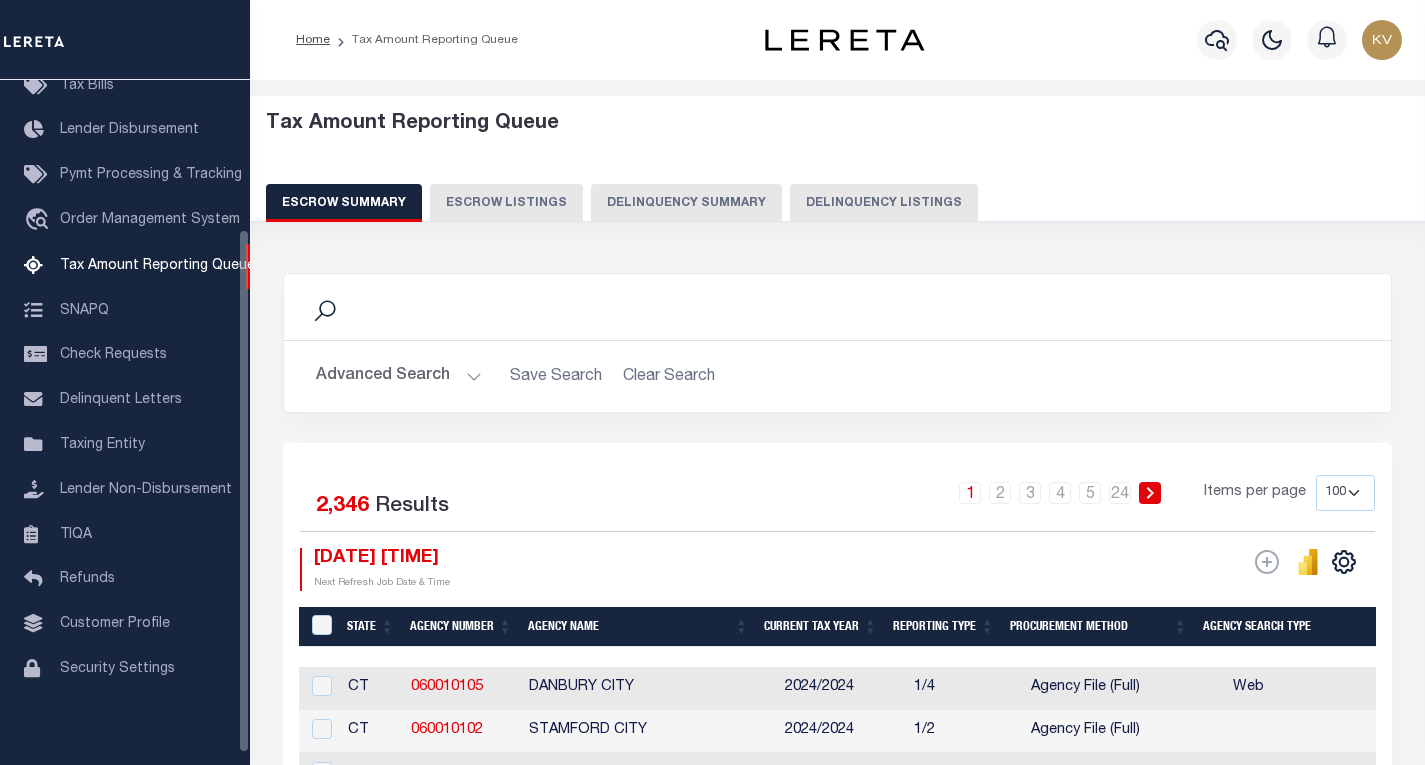 click on "Delinquency Listings" at bounding box center (884, 203) 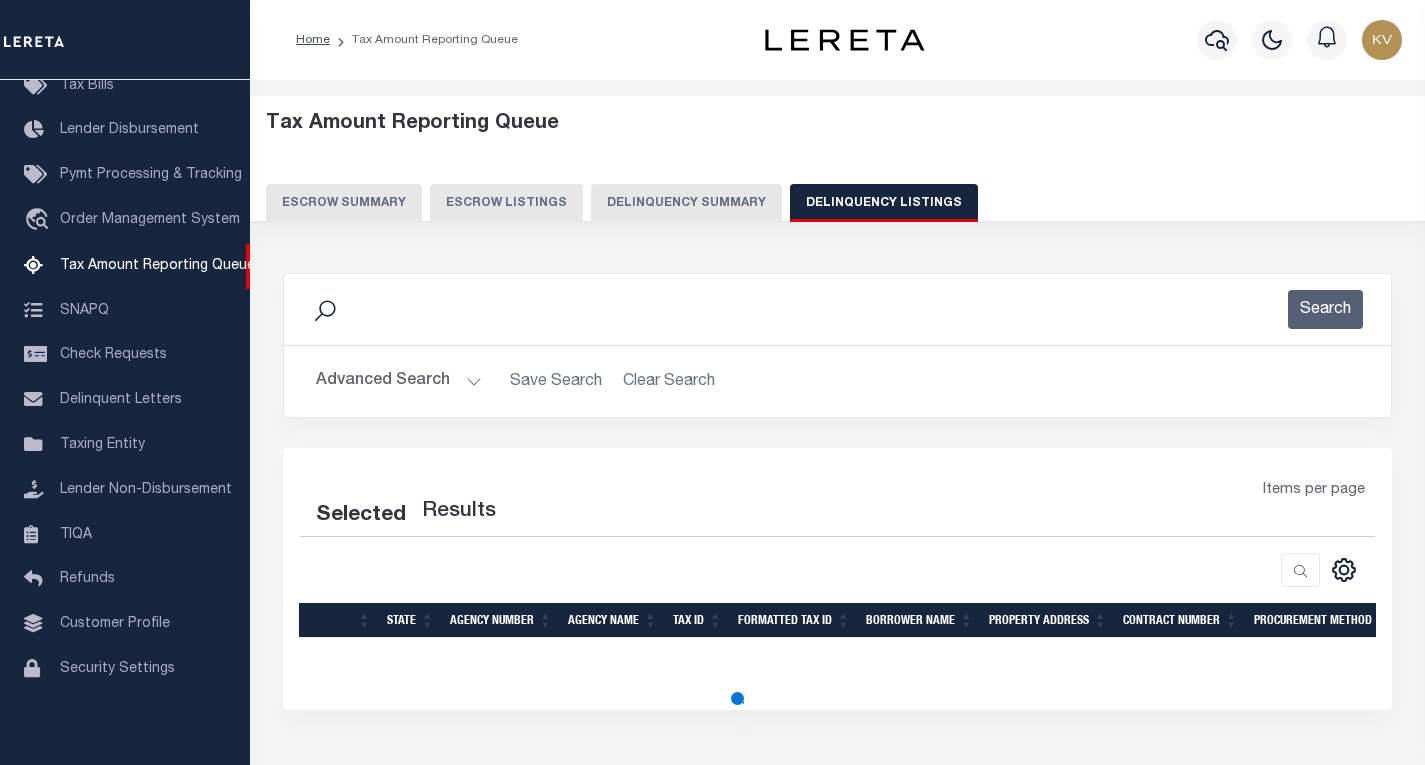 select on "100" 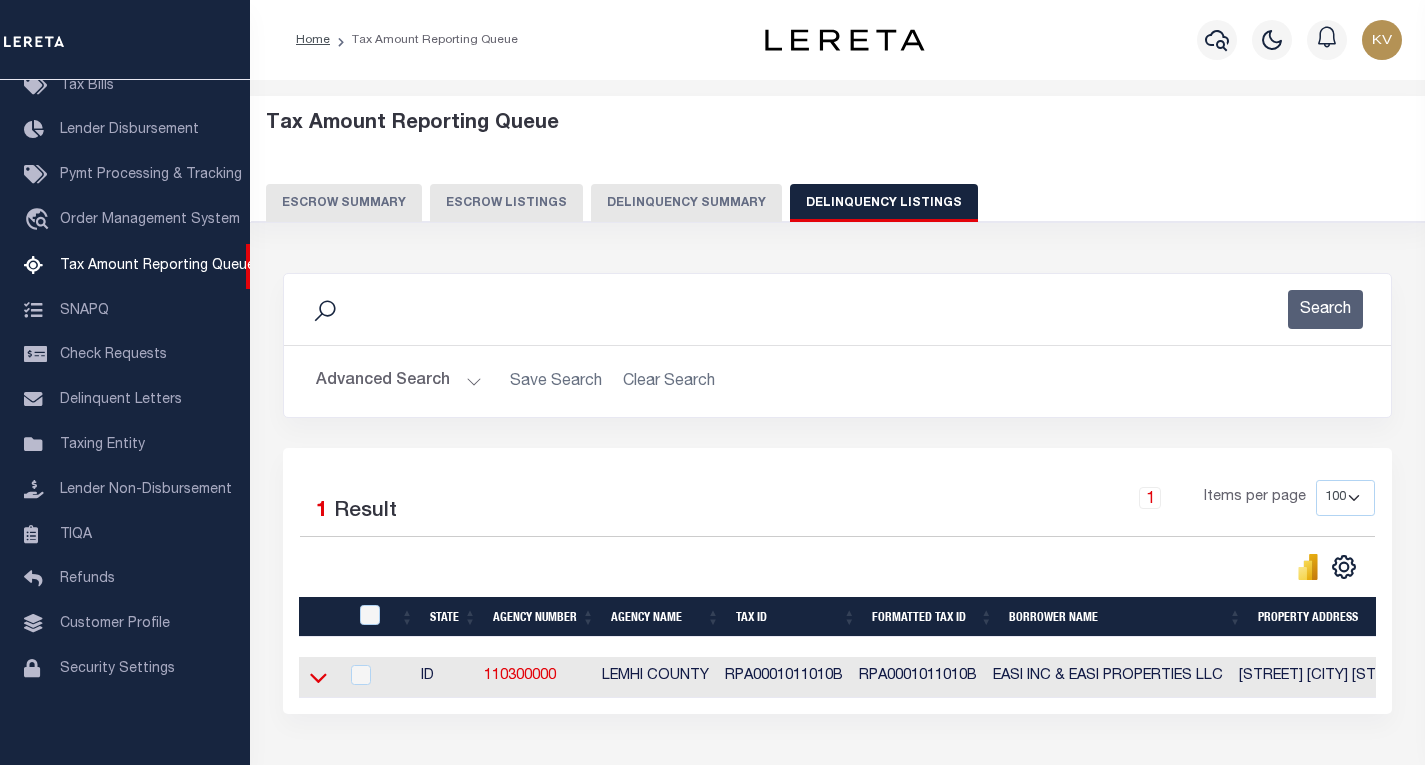 click 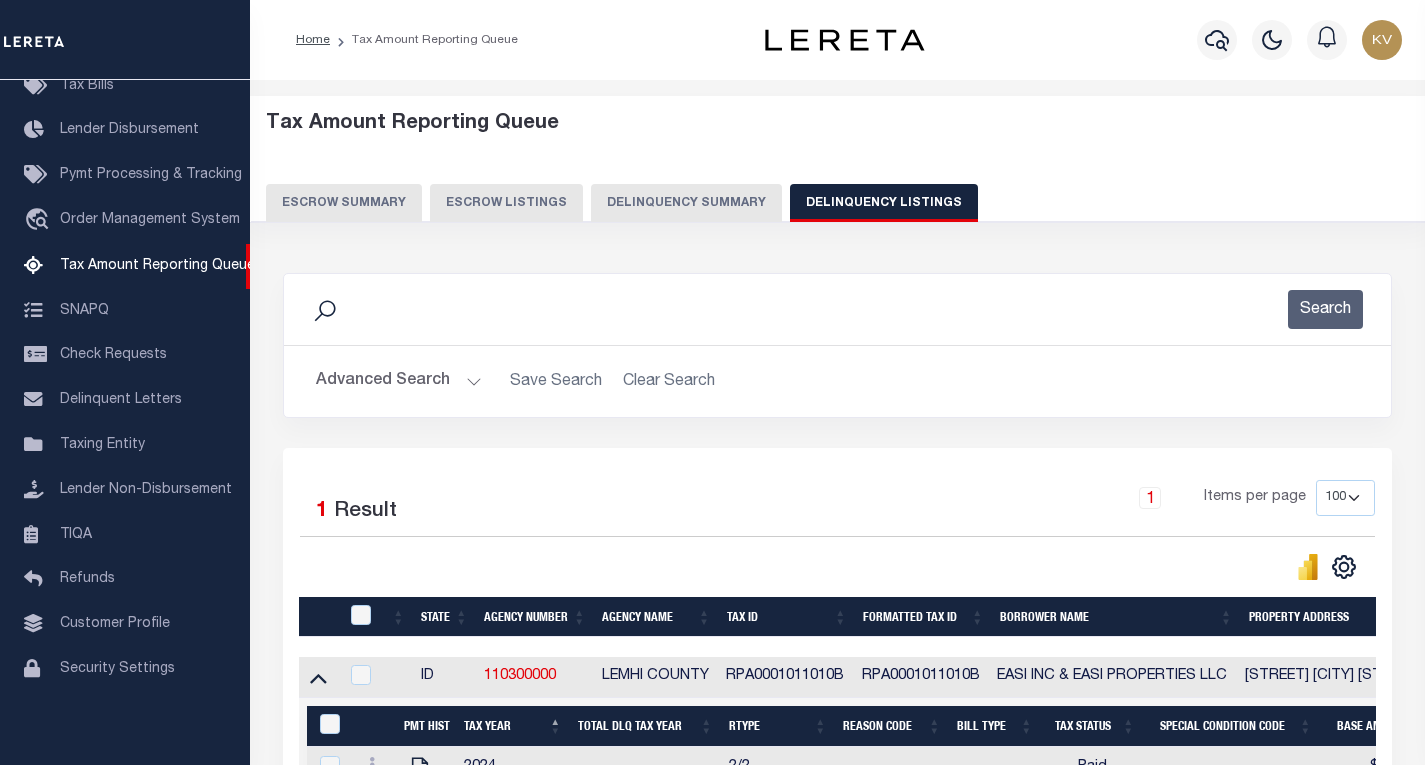 scroll, scrollTop: 248, scrollLeft: 0, axis: vertical 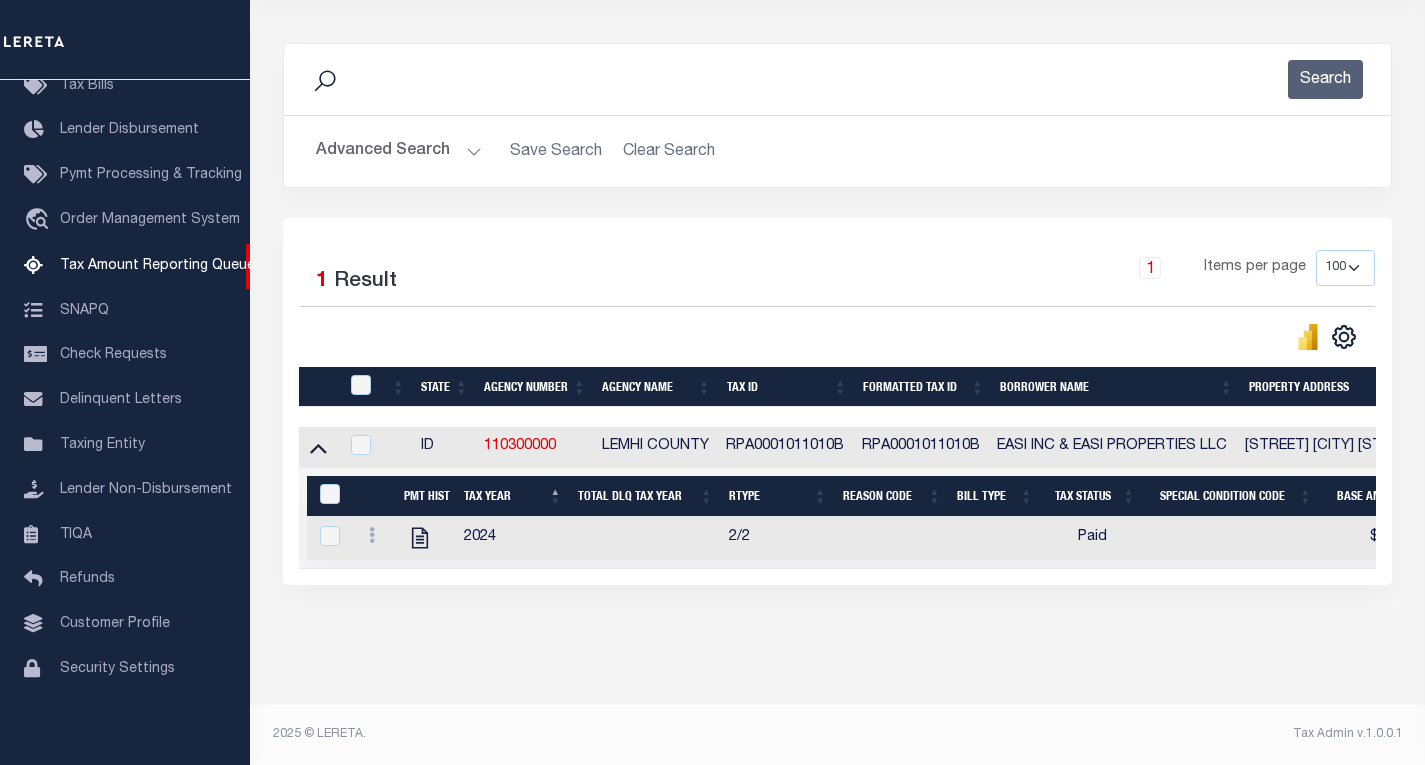 click at bounding box center [362, 386] 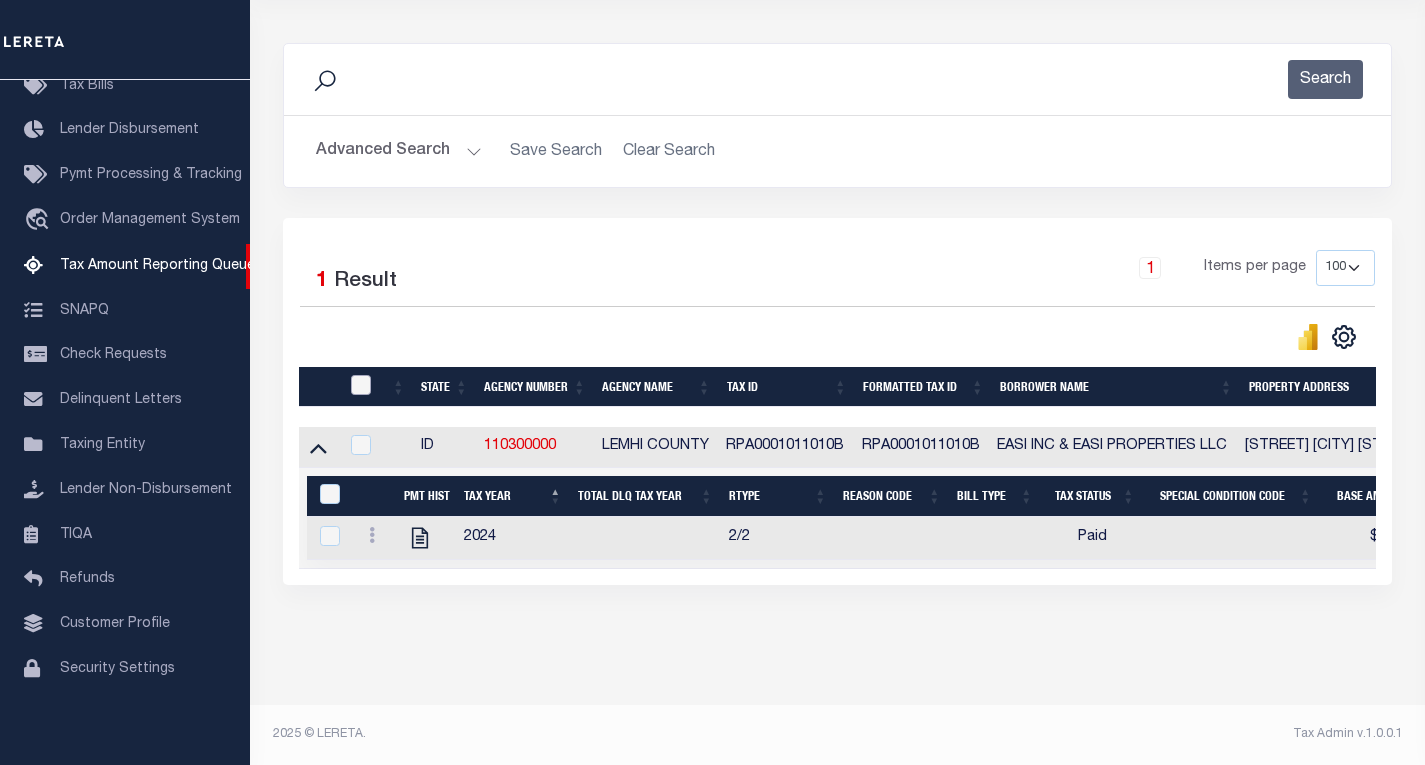 click at bounding box center (361, 385) 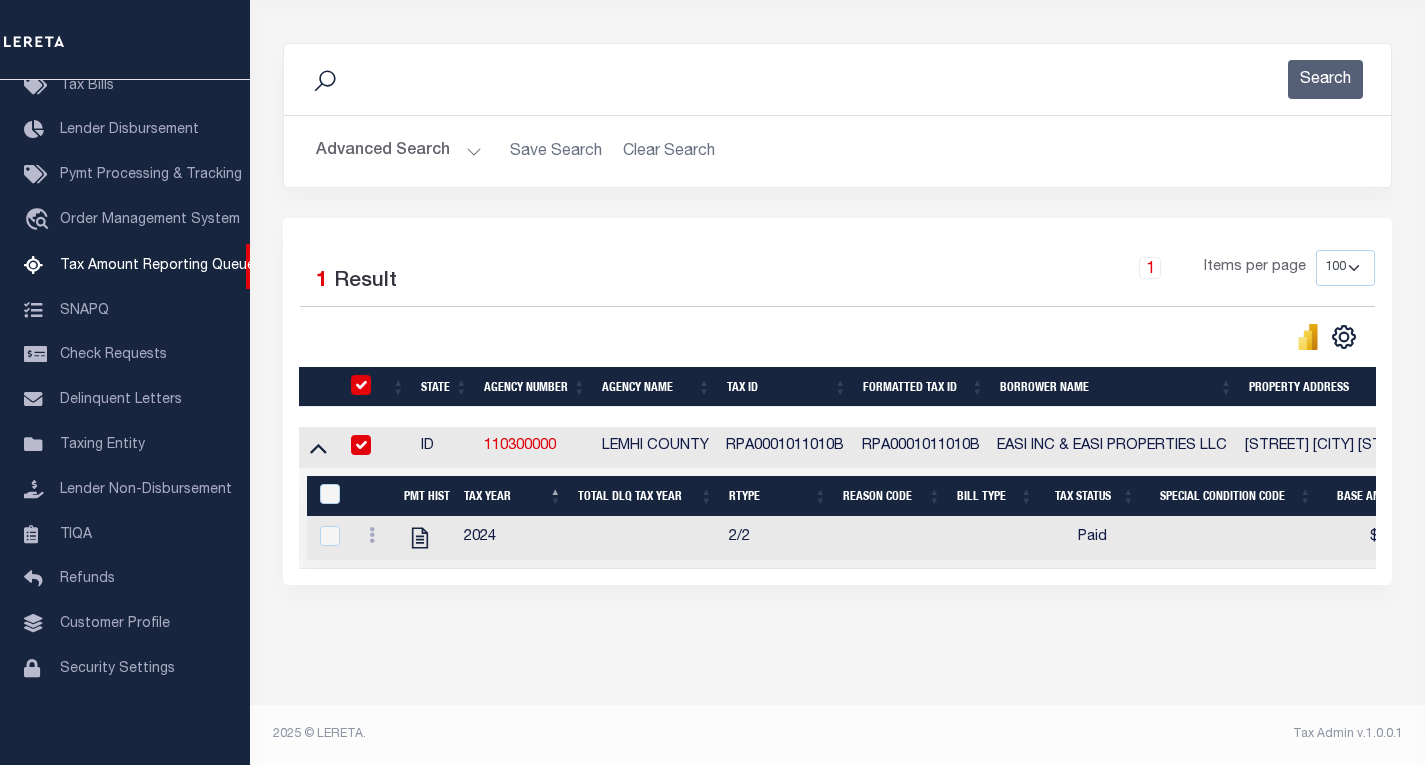 checkbox on "true" 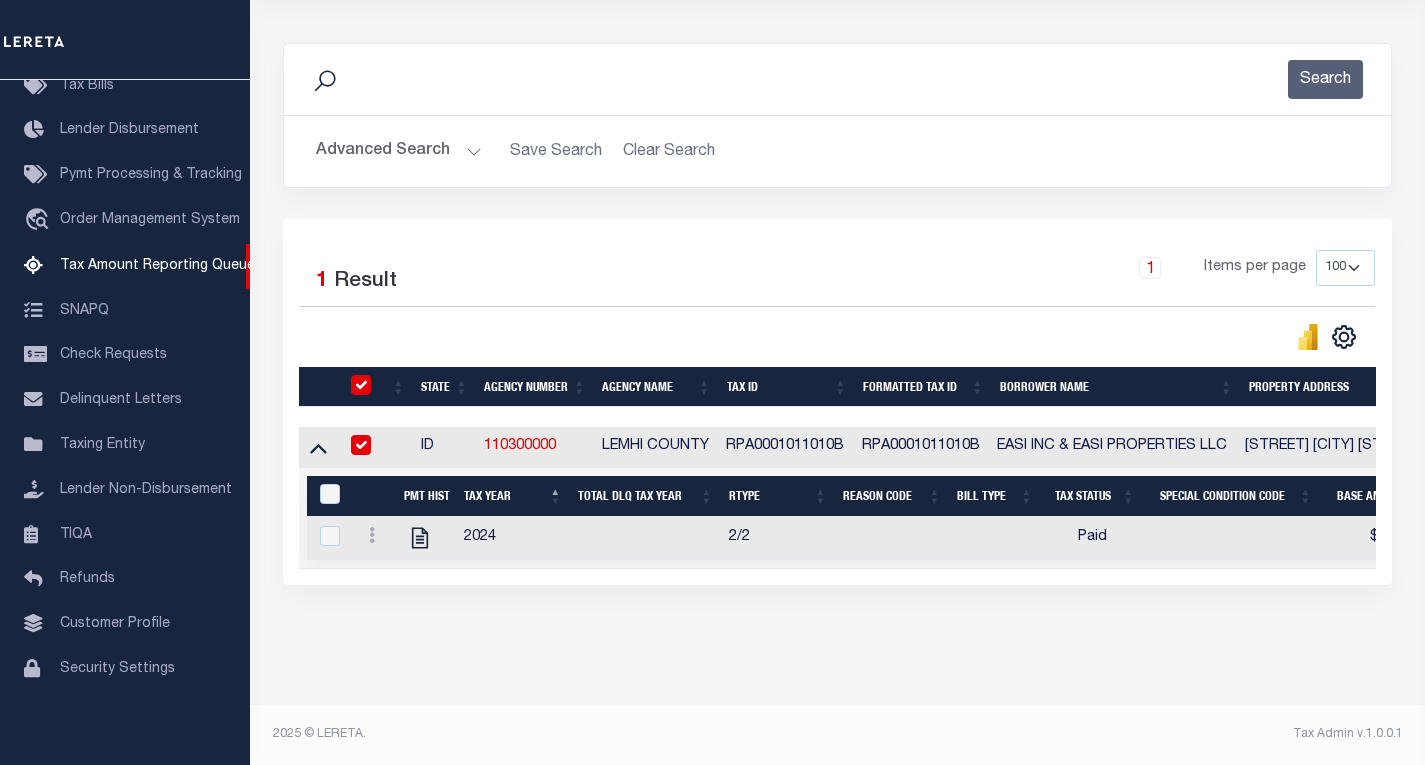 checkbox on "true" 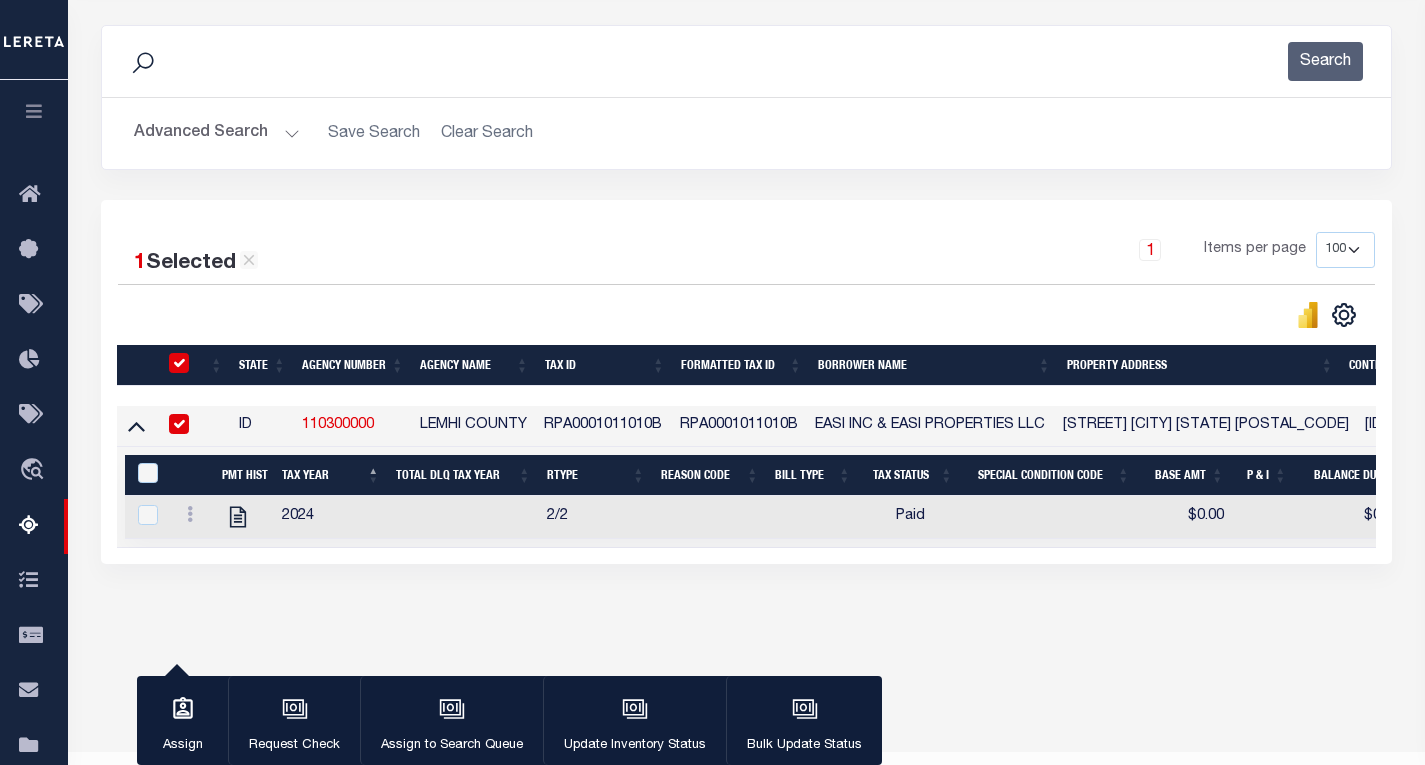 scroll, scrollTop: 245, scrollLeft: 0, axis: vertical 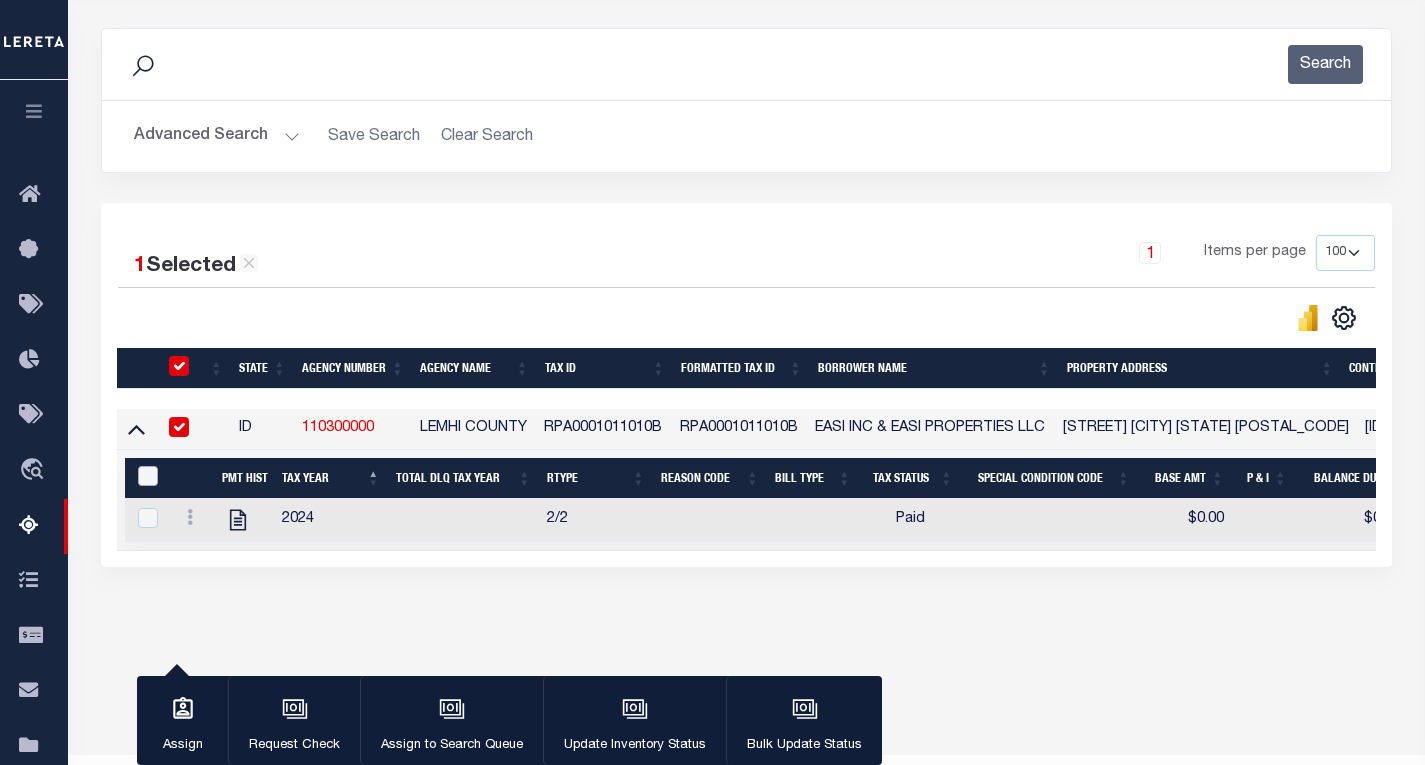 click at bounding box center (148, 476) 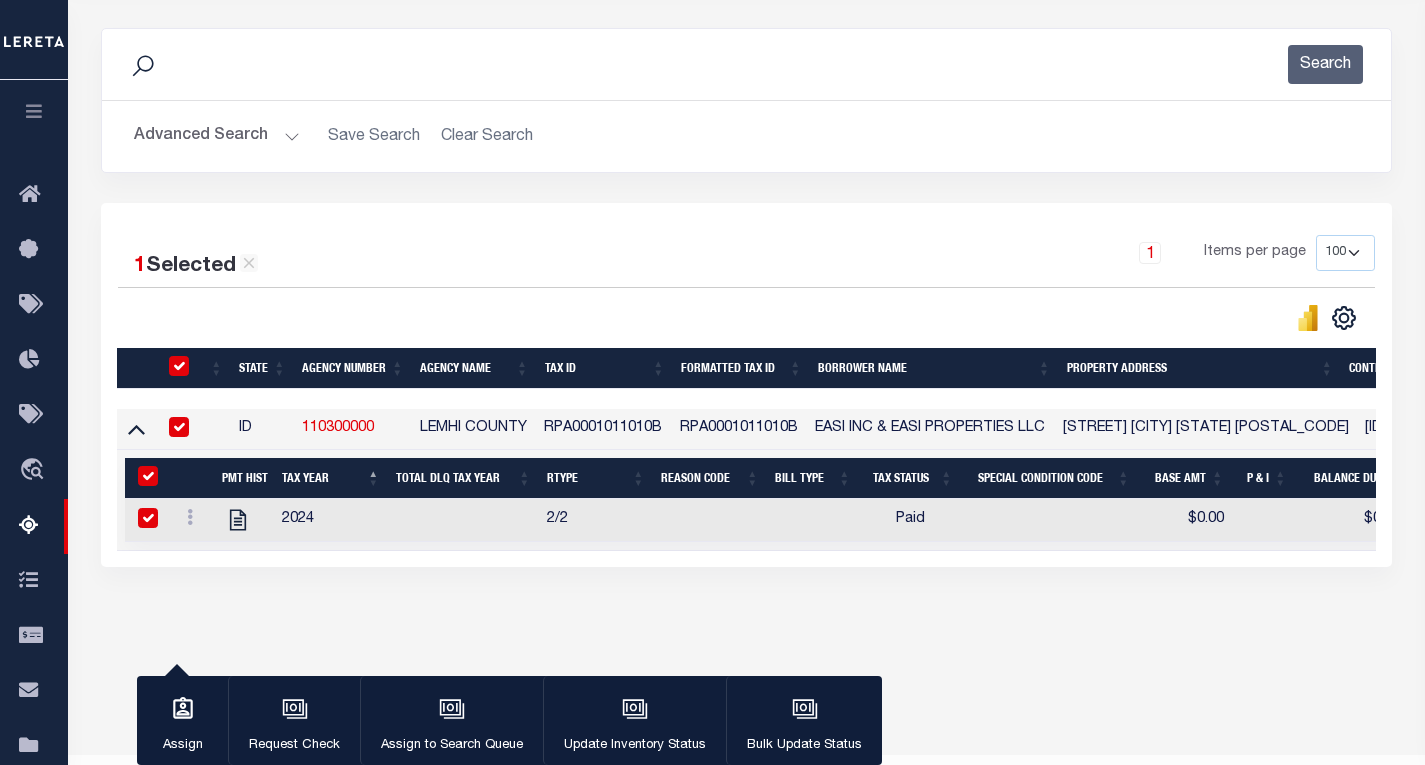 checkbox on "true" 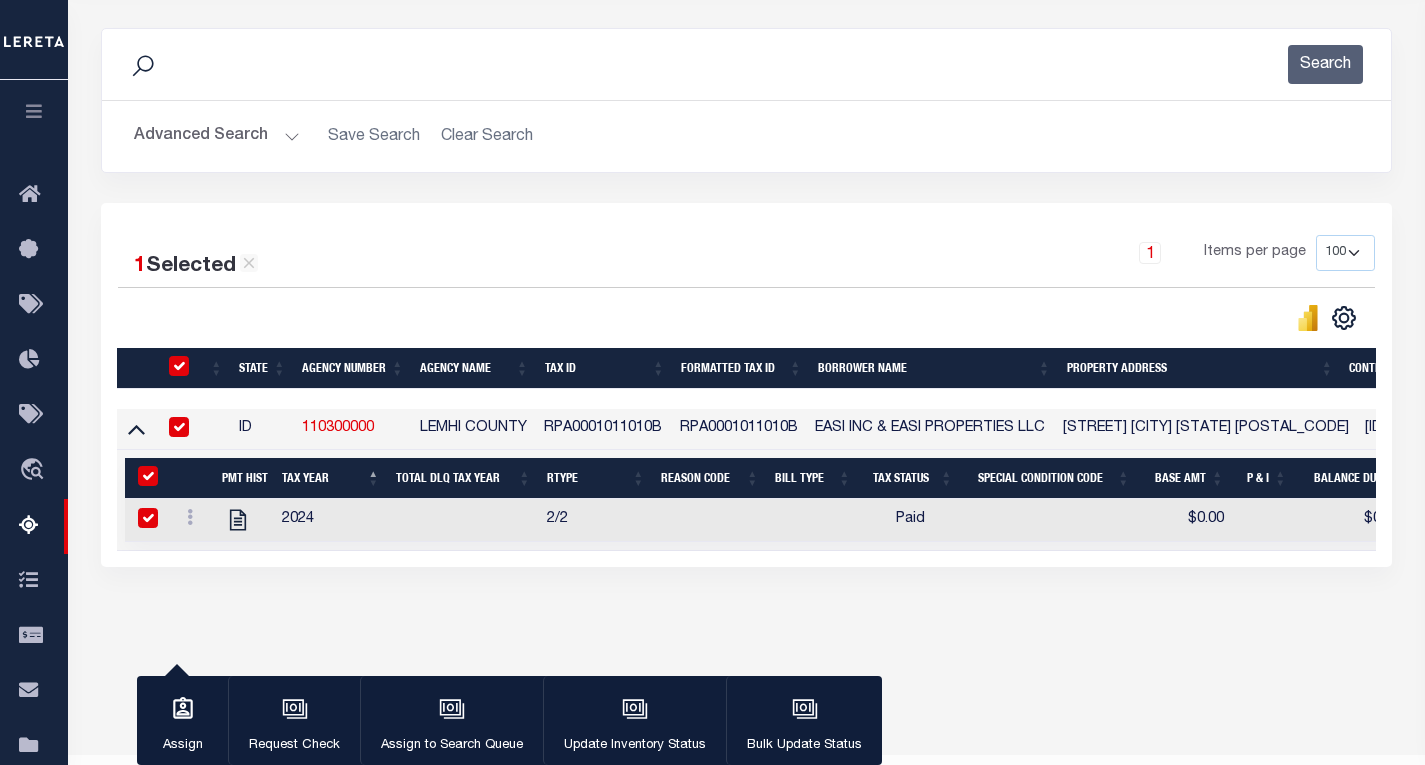 checkbox on "true" 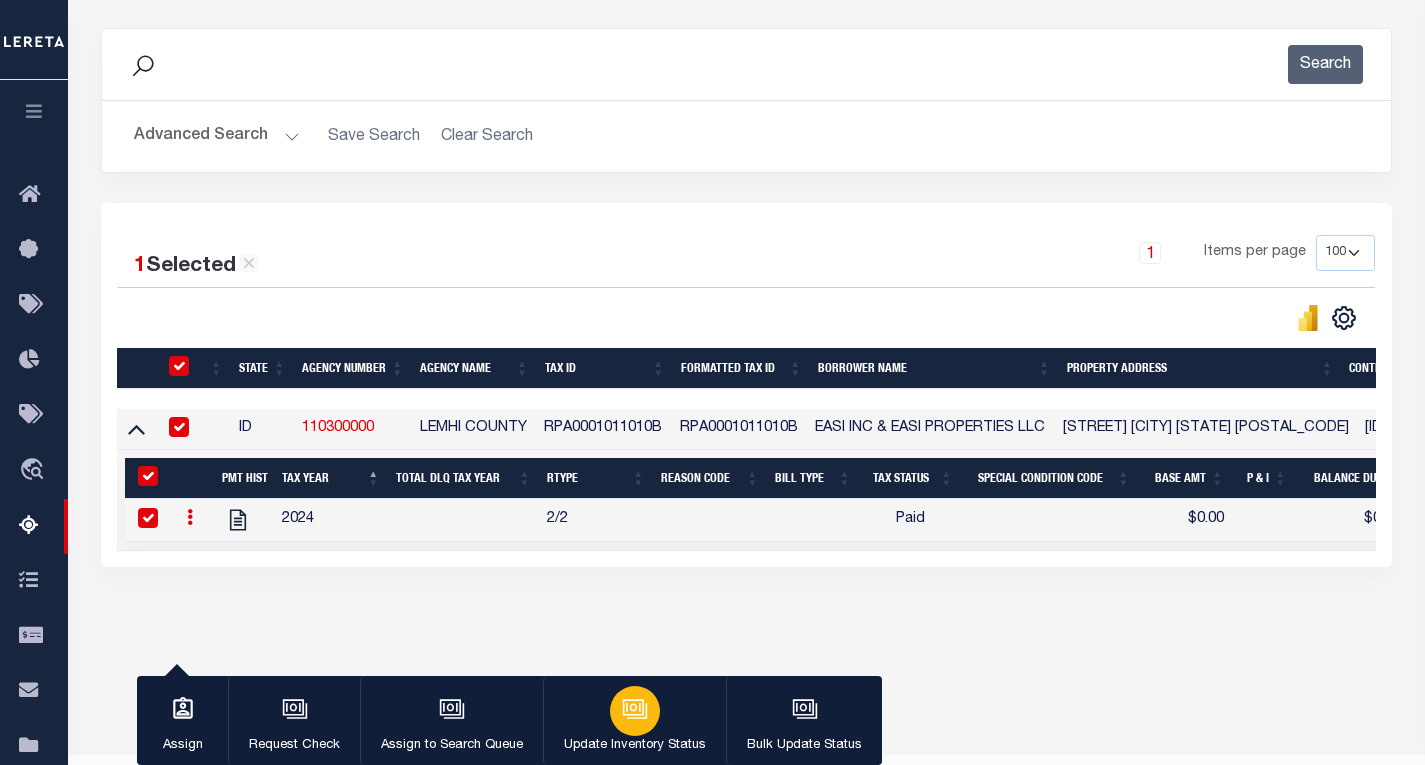 click at bounding box center [635, 711] 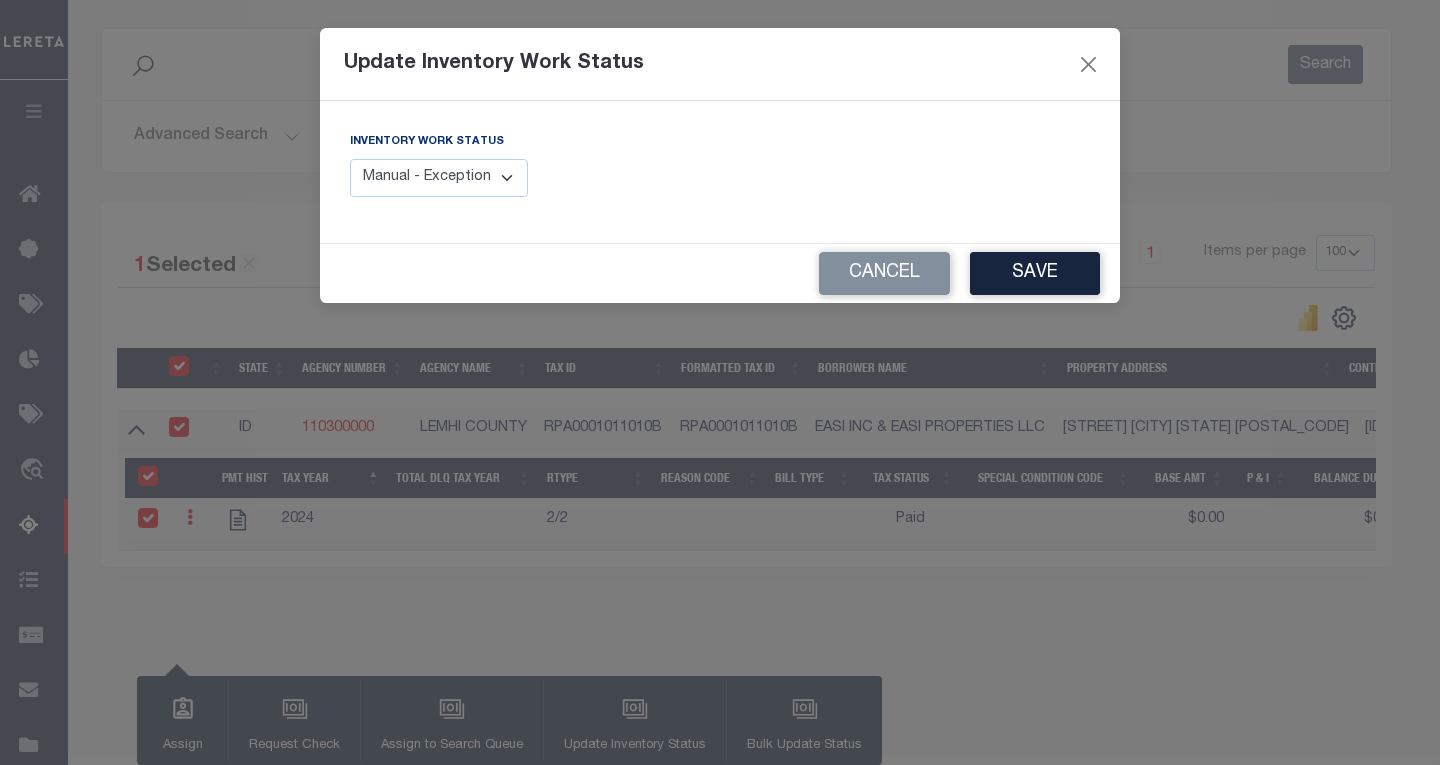 click on "Manual - Exception
Pended - Awaiting Search
Late Add Exception
Completed" at bounding box center [439, 178] 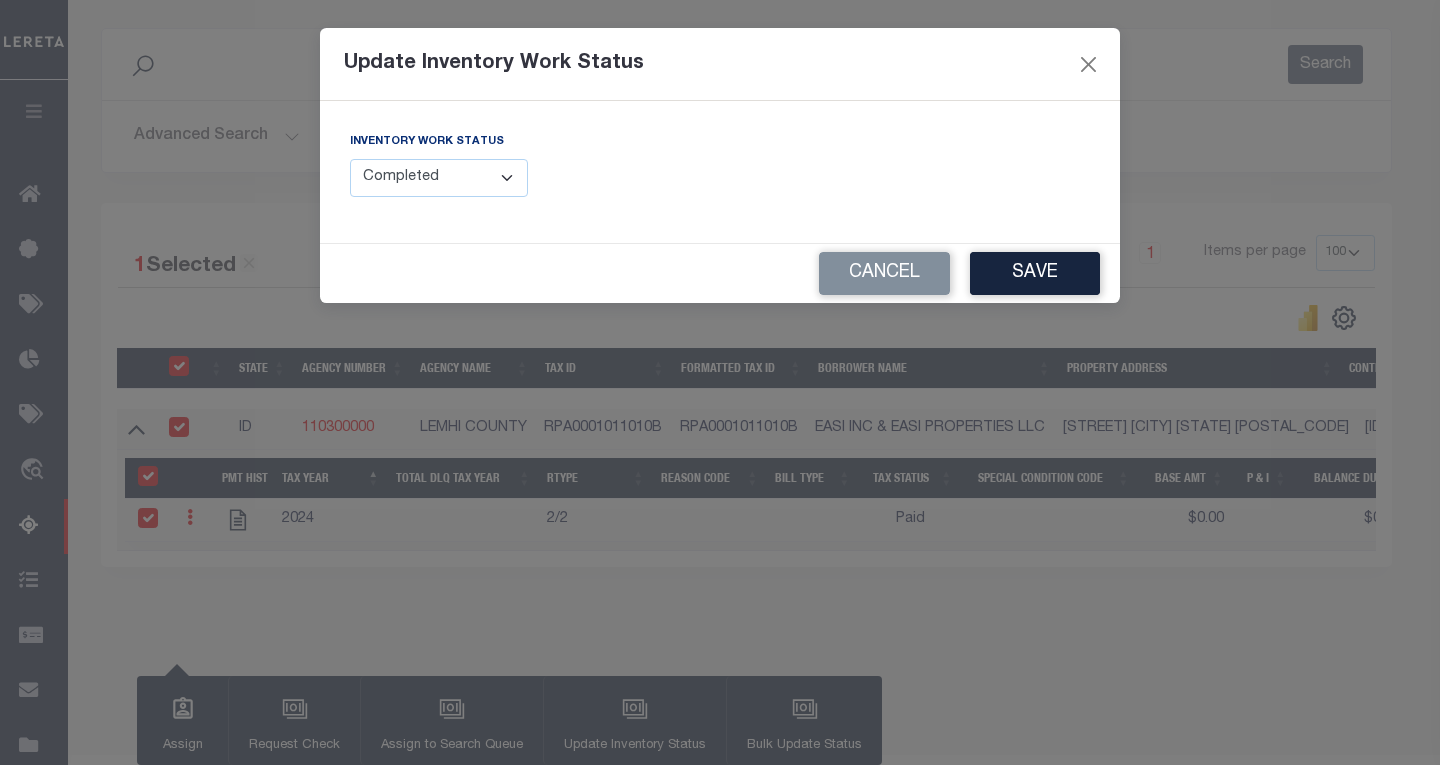 click on "Manual - Exception
Pended - Awaiting Search
Late Add Exception
Completed" at bounding box center [439, 178] 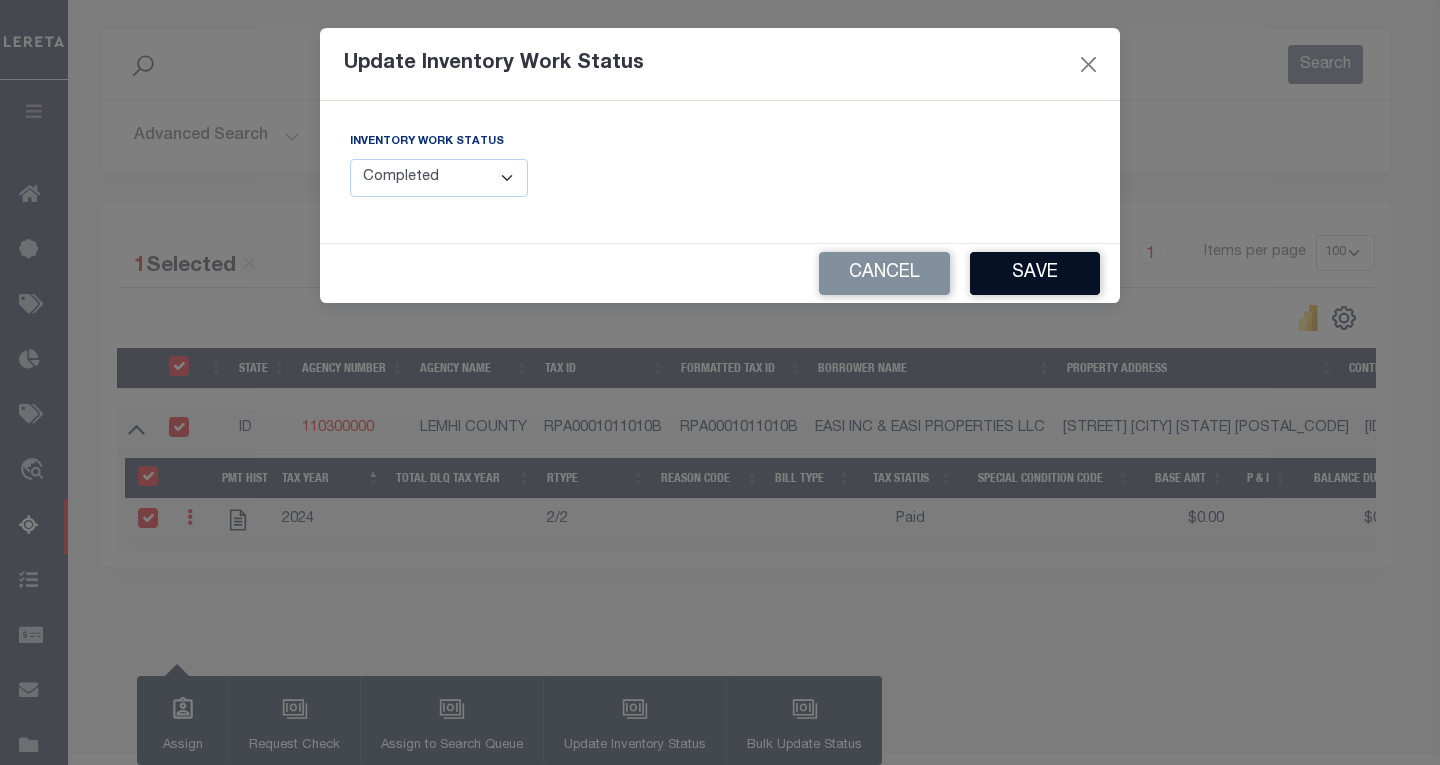 click on "Save" at bounding box center [1035, 273] 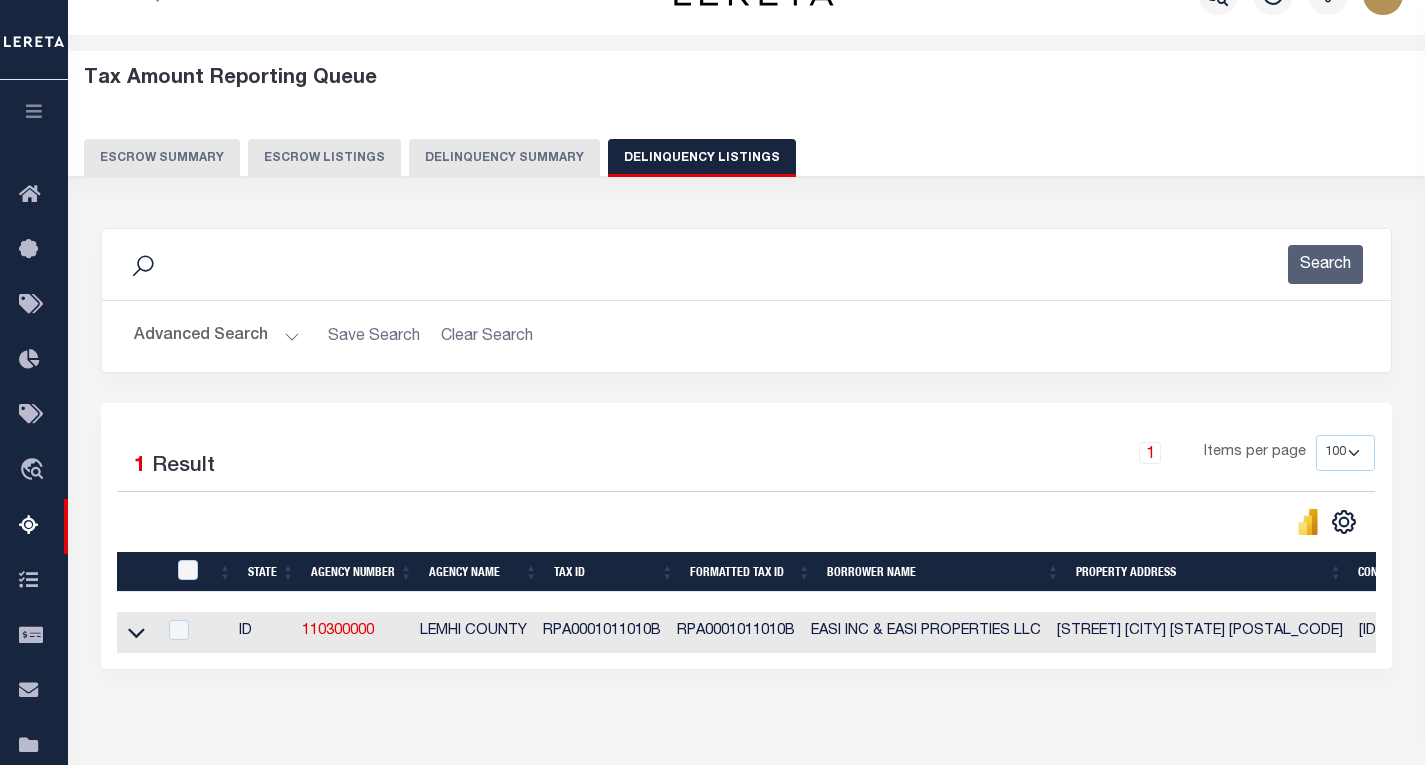 scroll, scrollTop: 0, scrollLeft: 0, axis: both 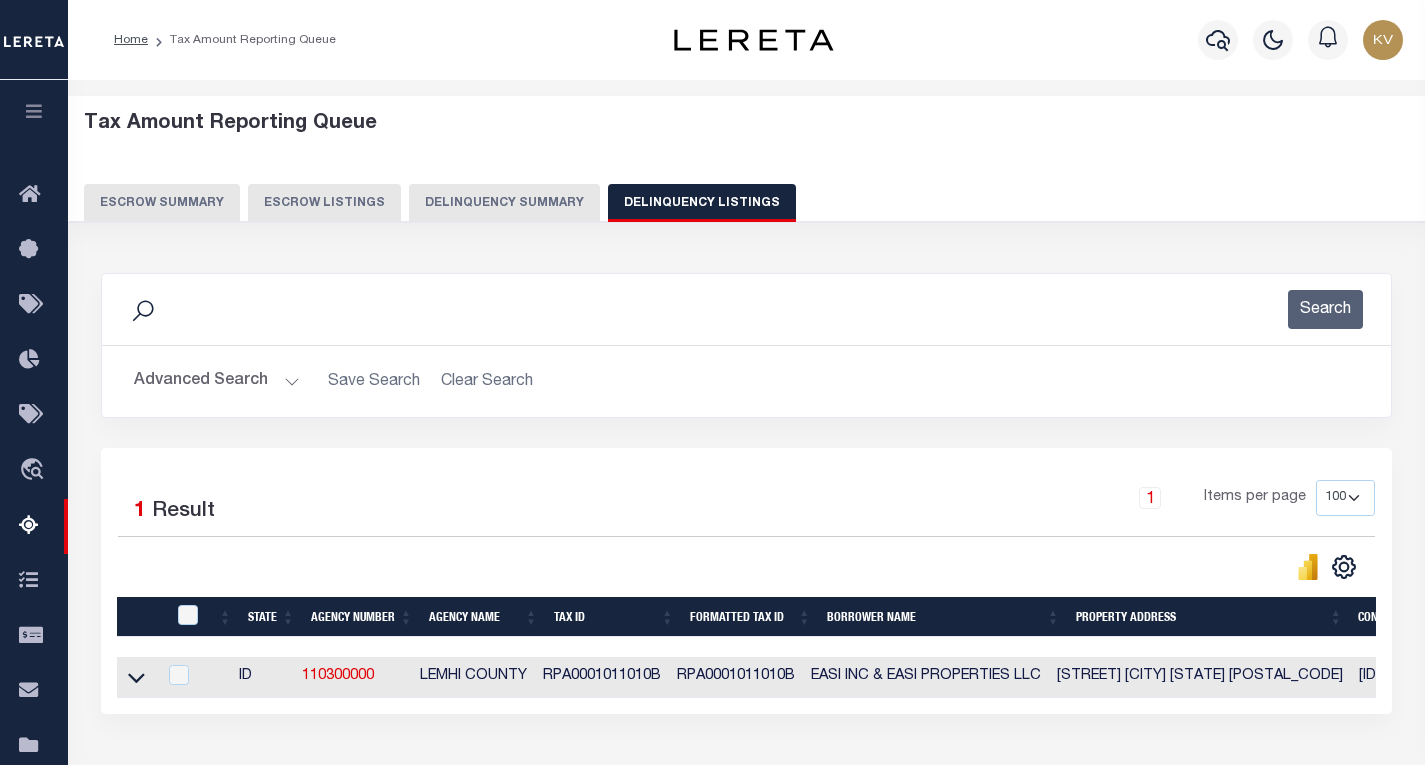 click on "Advanced Search
Save Search Clear Search
tblassign_wrapper_dynamictable_____DefaultSaveFilter
State
In In AK AL AR AZ CA CO CT DC DE FL" at bounding box center [746, 381] 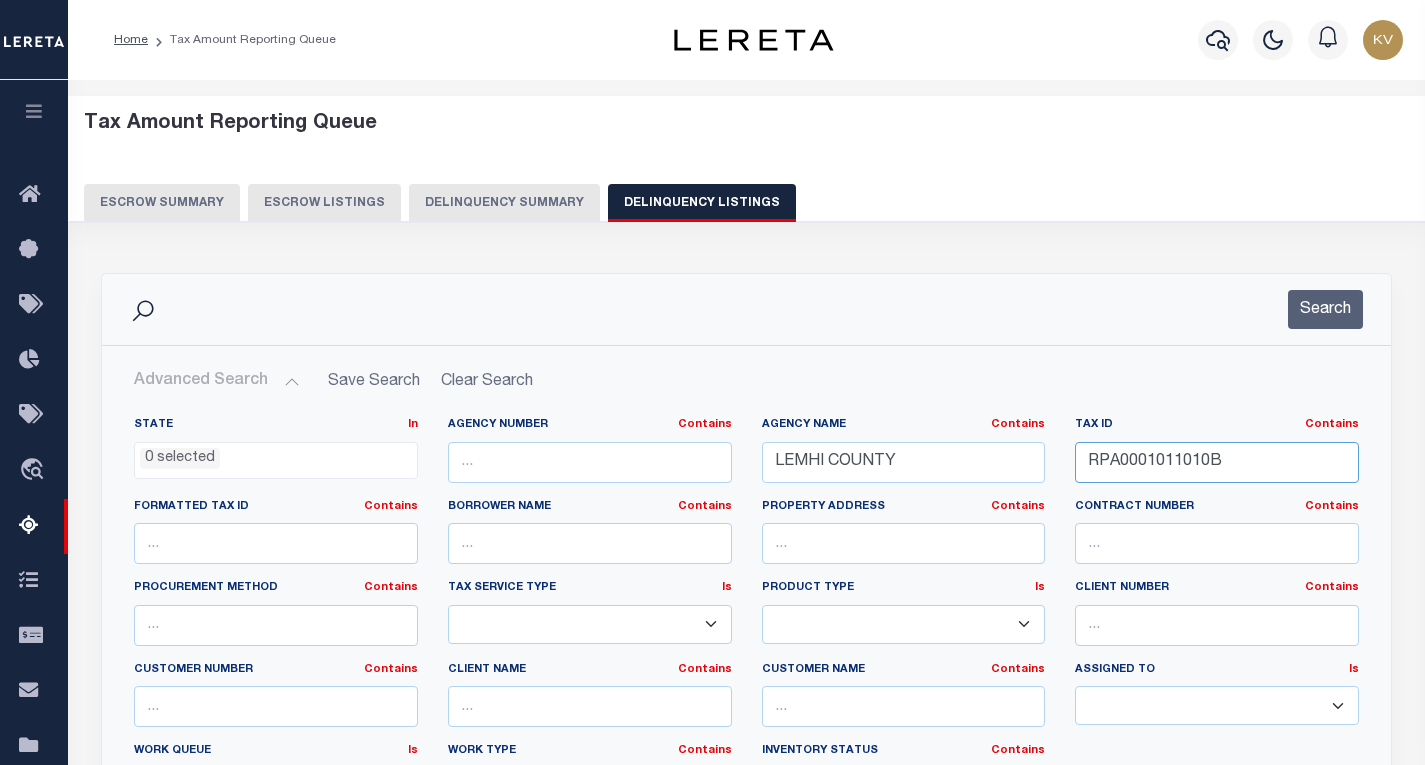 click on "RPA0001011010B" at bounding box center [1217, 462] 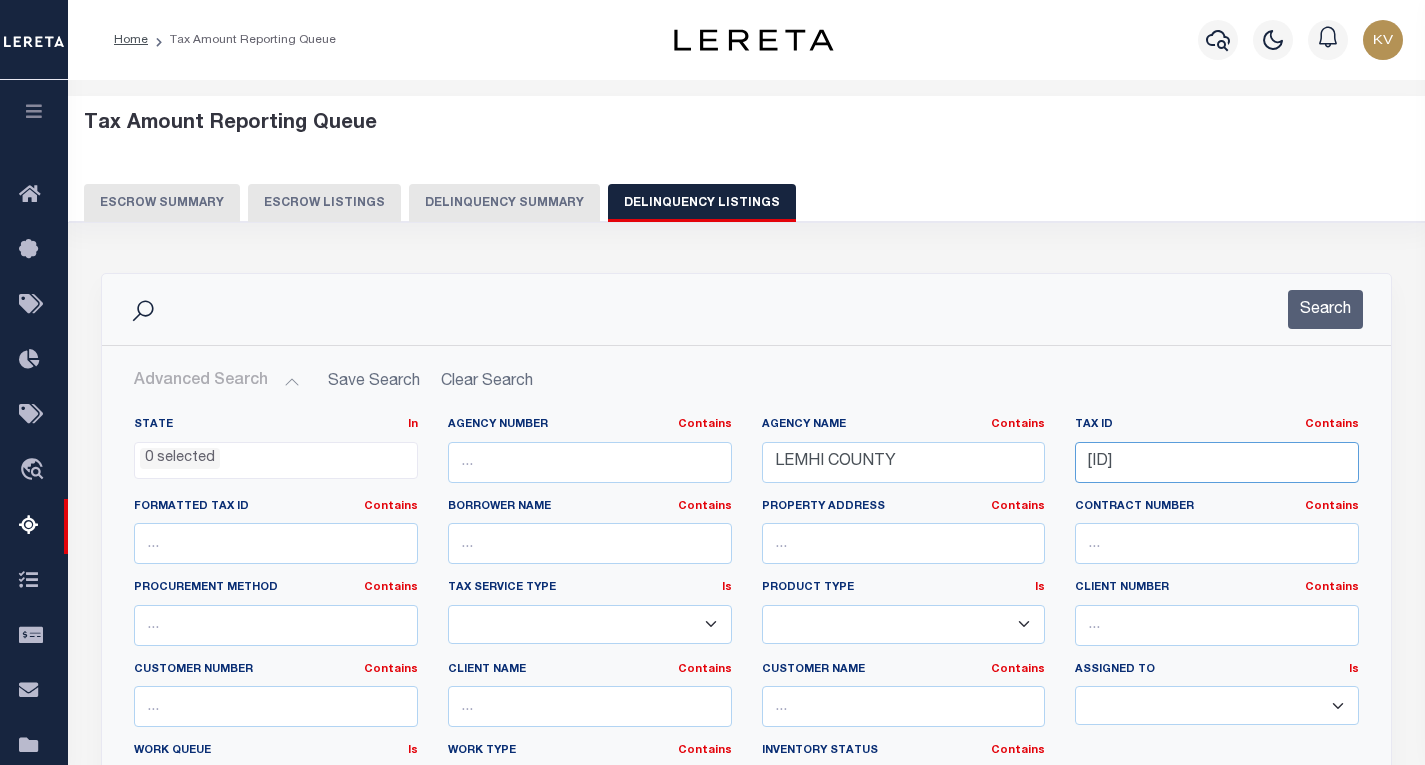 type on "RPA3S07E197825" 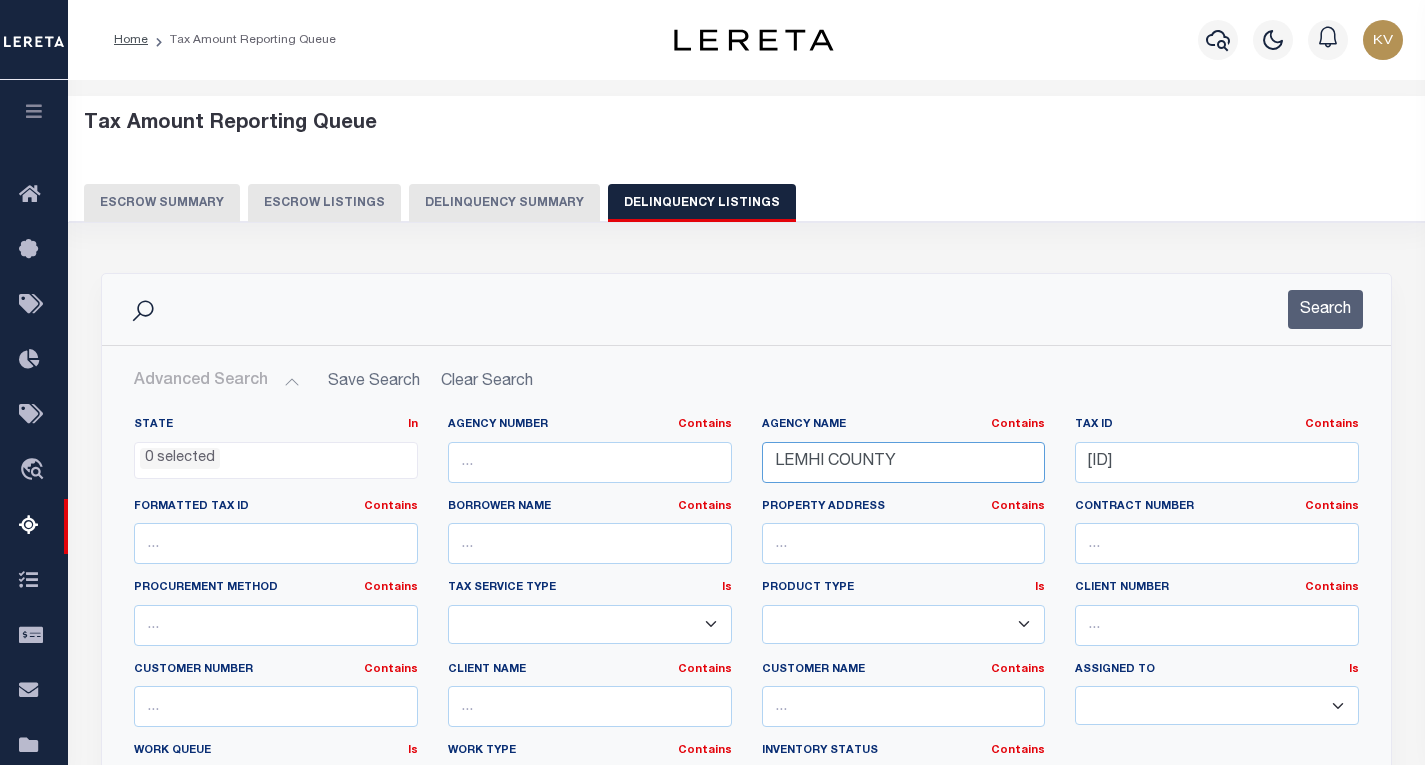 click on "LEMHI COUNTY" at bounding box center [904, 462] 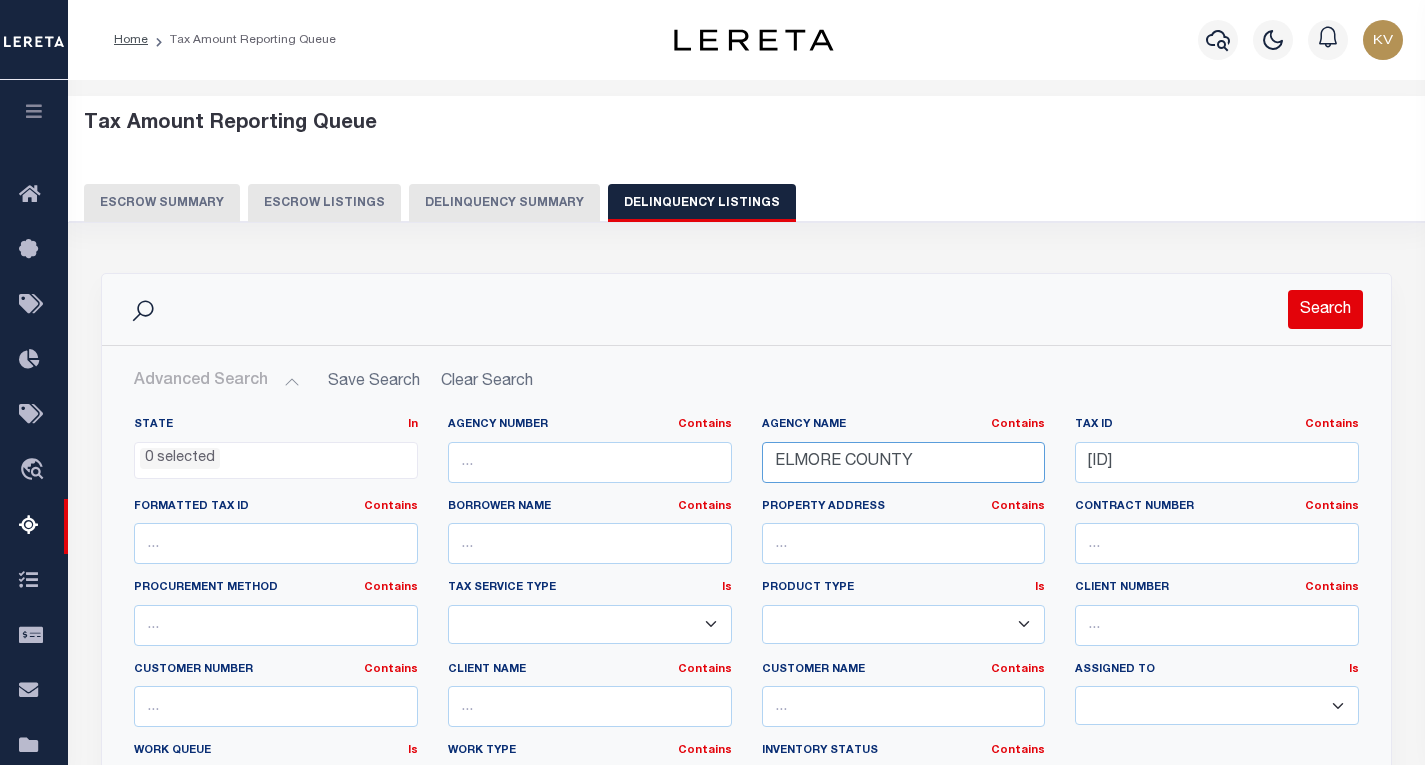 type on "ELMORE COUNTY" 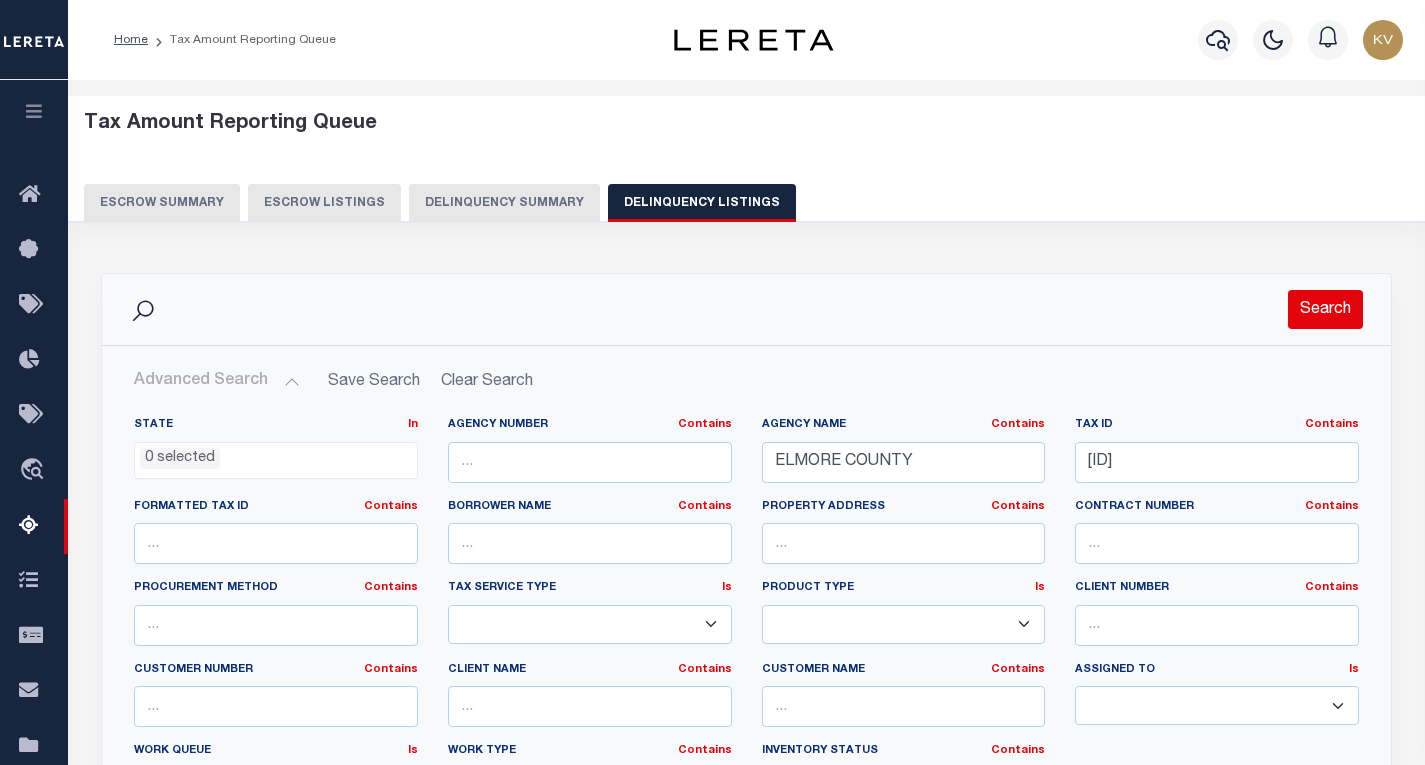 click on "Search" at bounding box center (1325, 309) 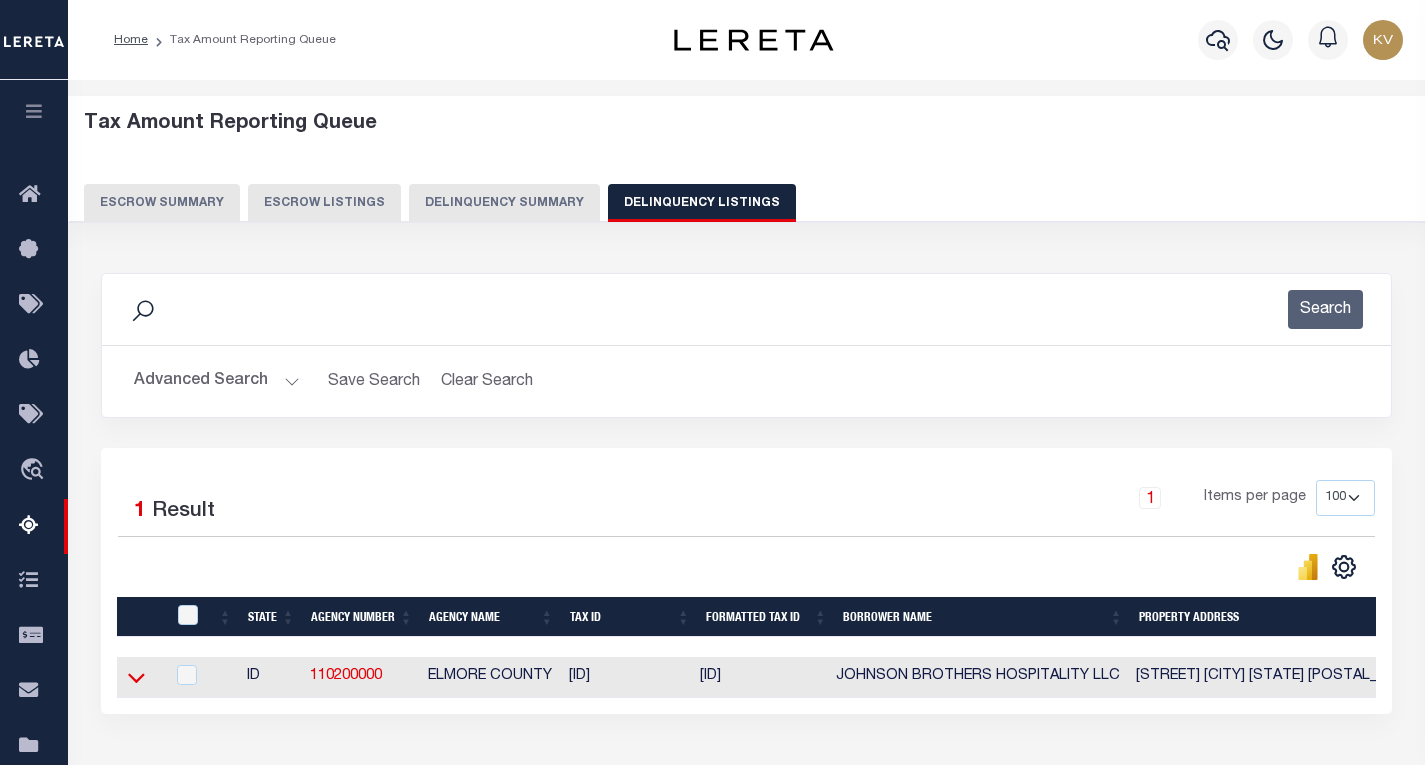 click 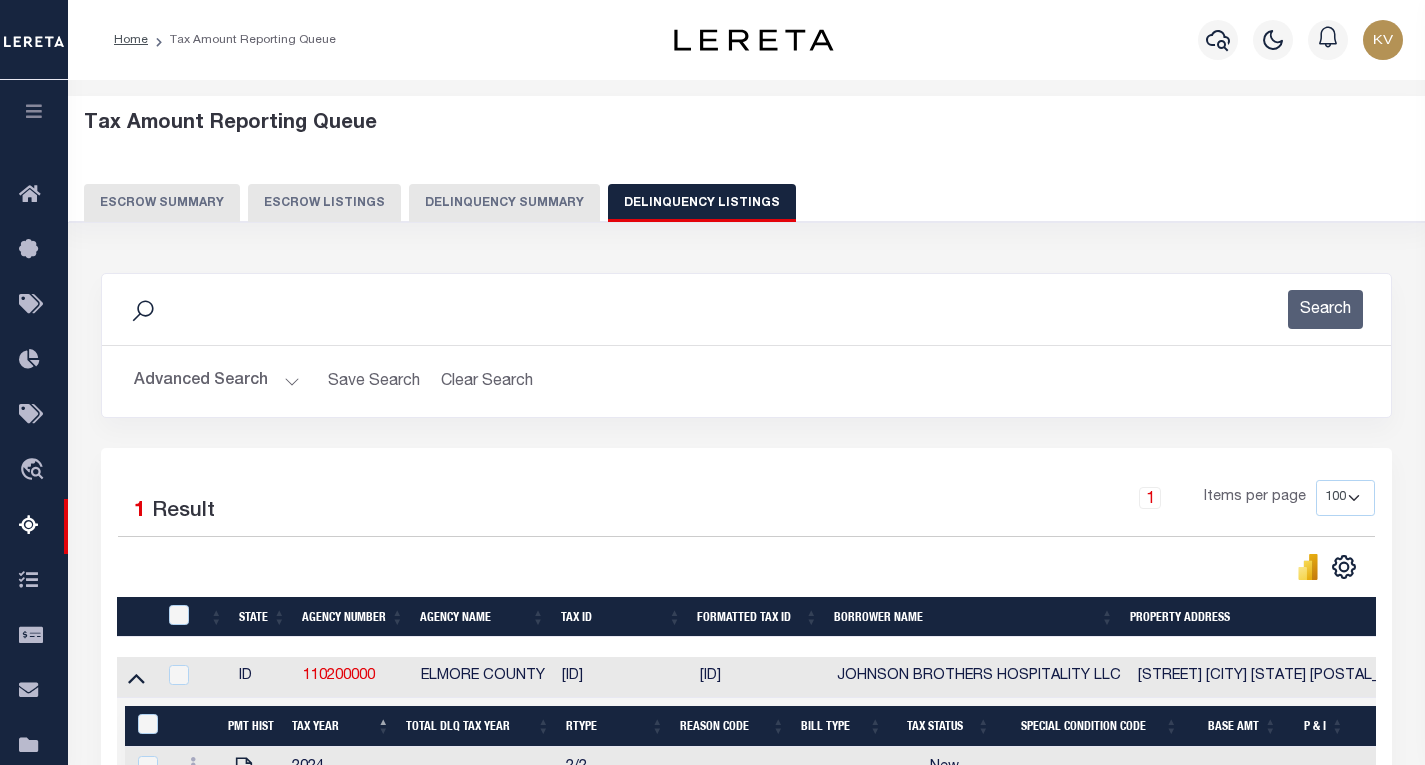 scroll, scrollTop: 200, scrollLeft: 0, axis: vertical 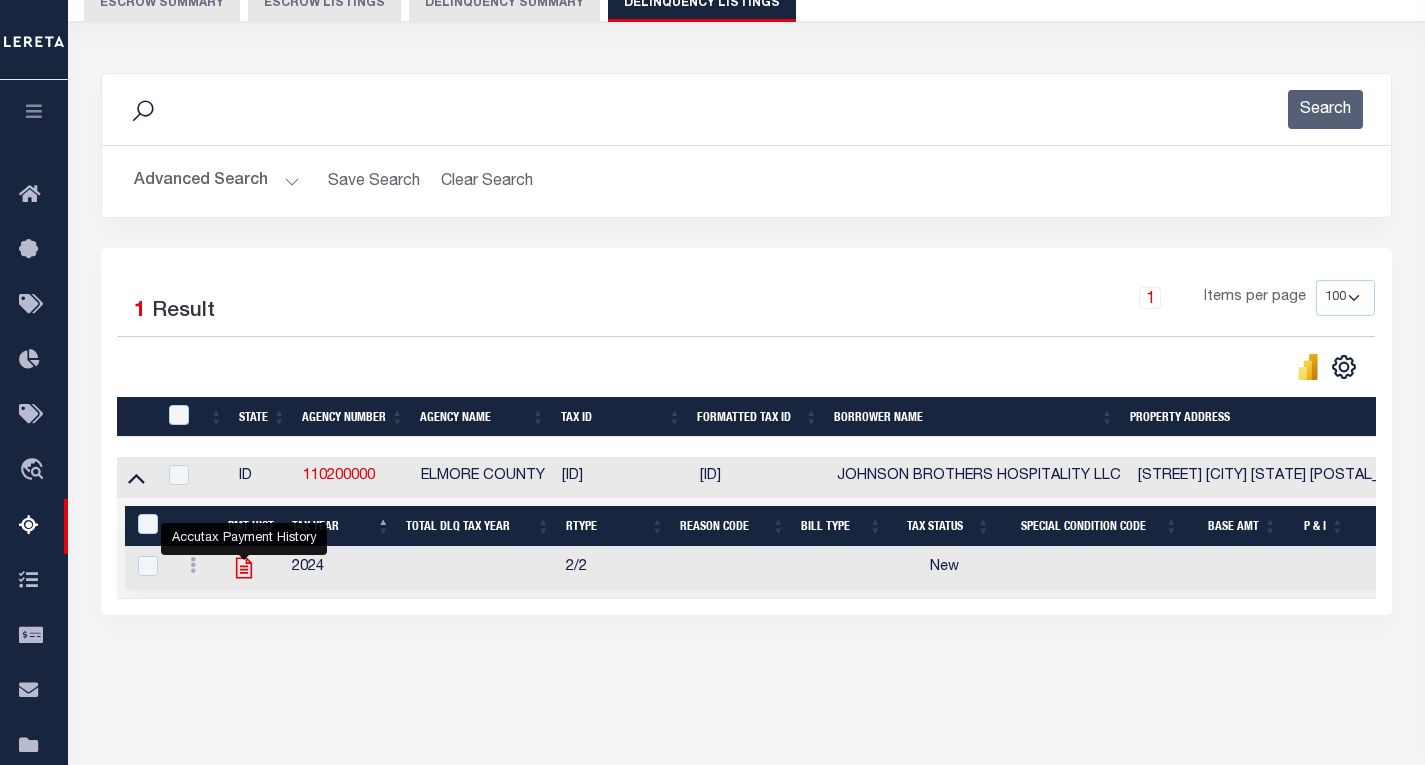click 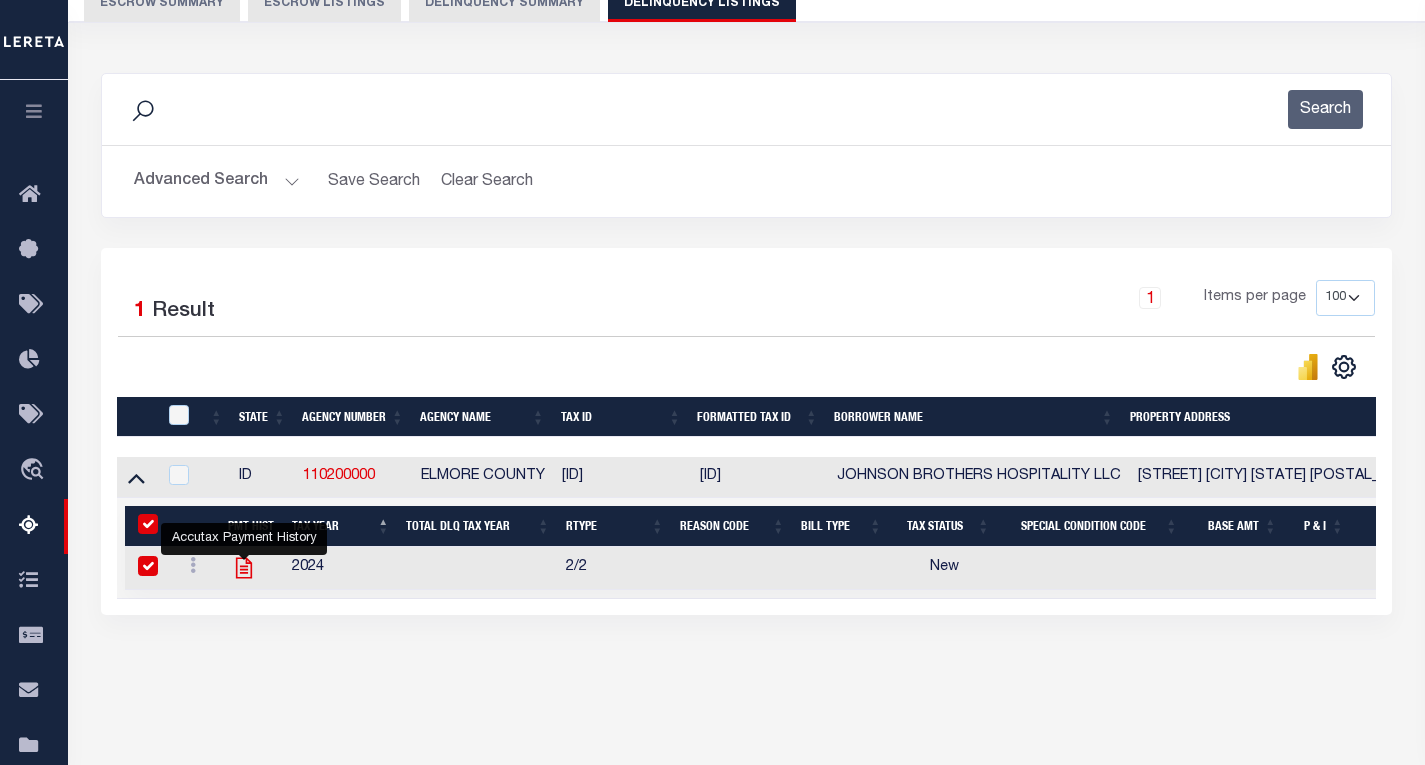 checkbox on "true" 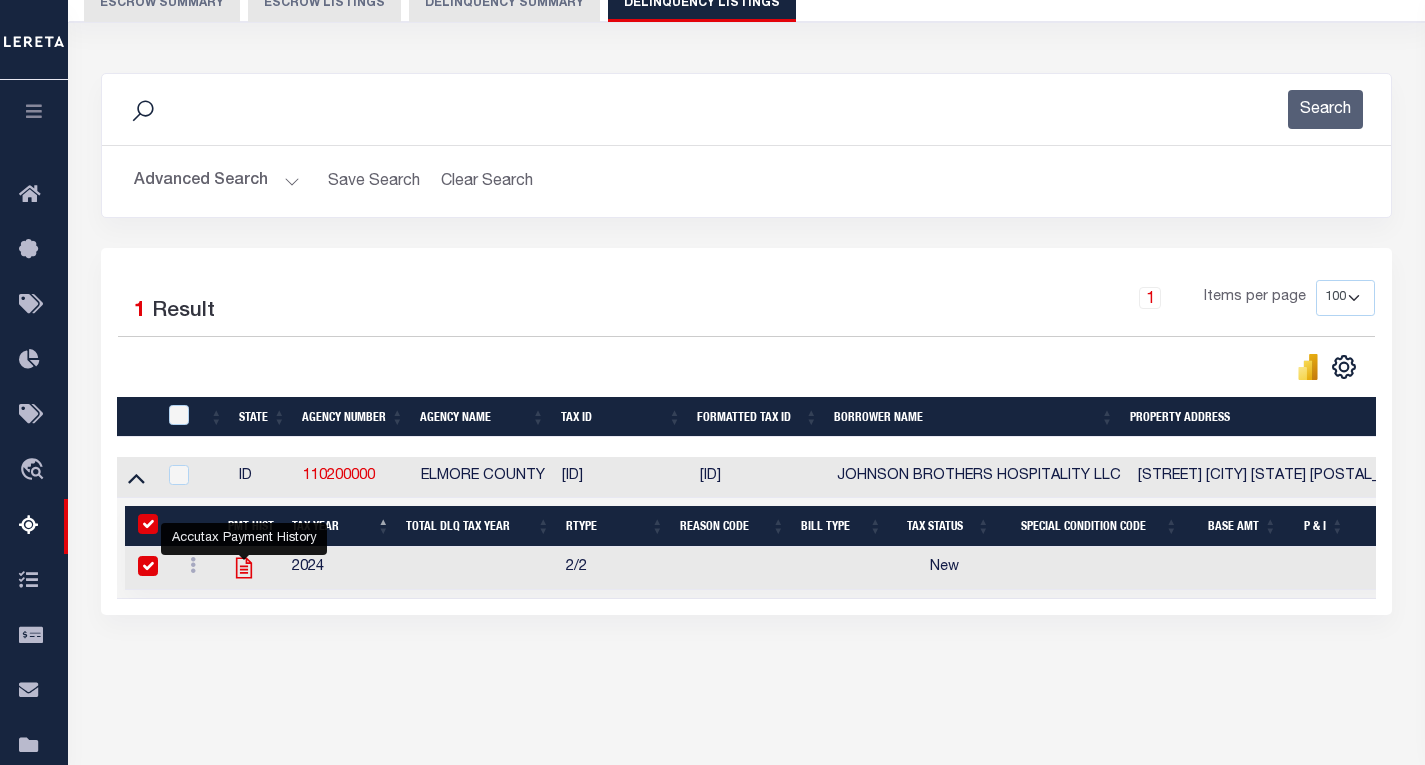 checkbox on "true" 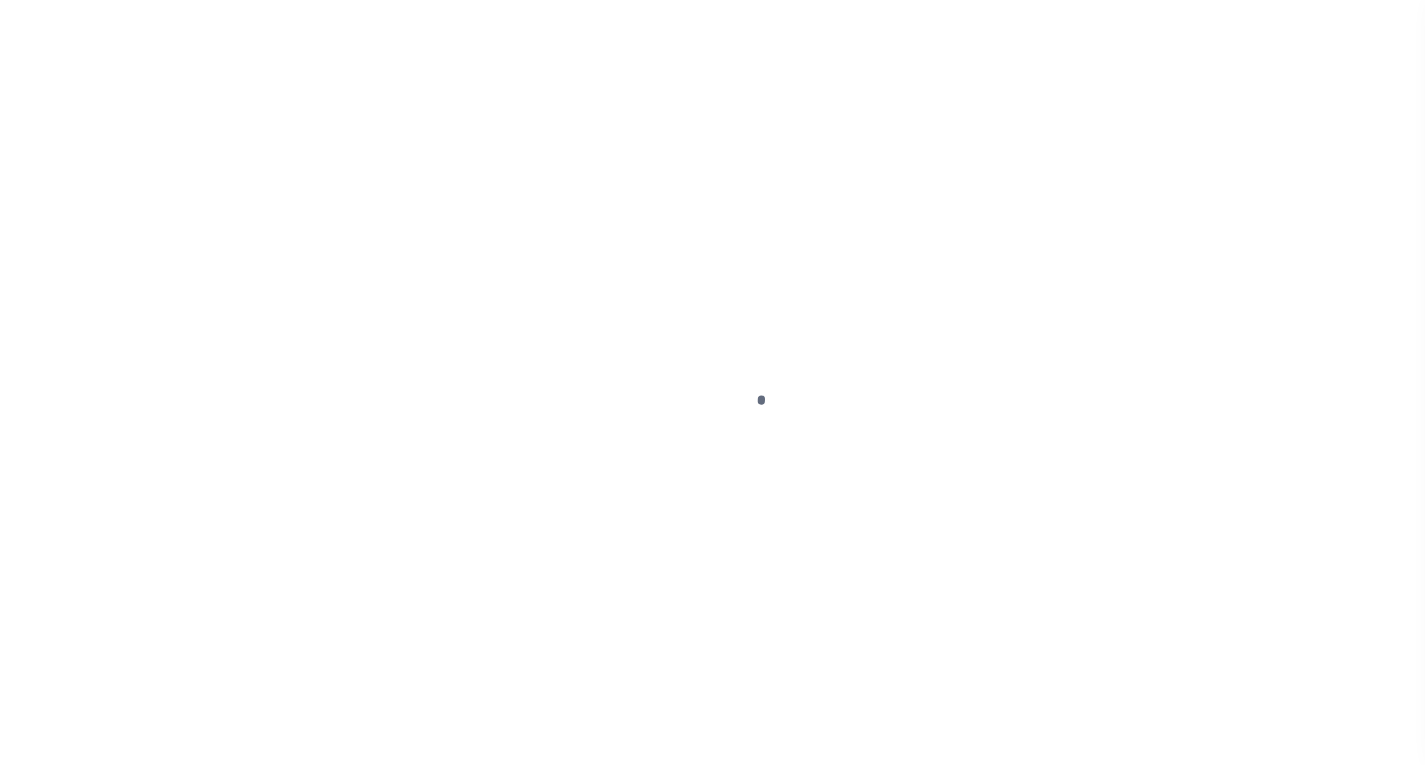 scroll, scrollTop: 0, scrollLeft: 0, axis: both 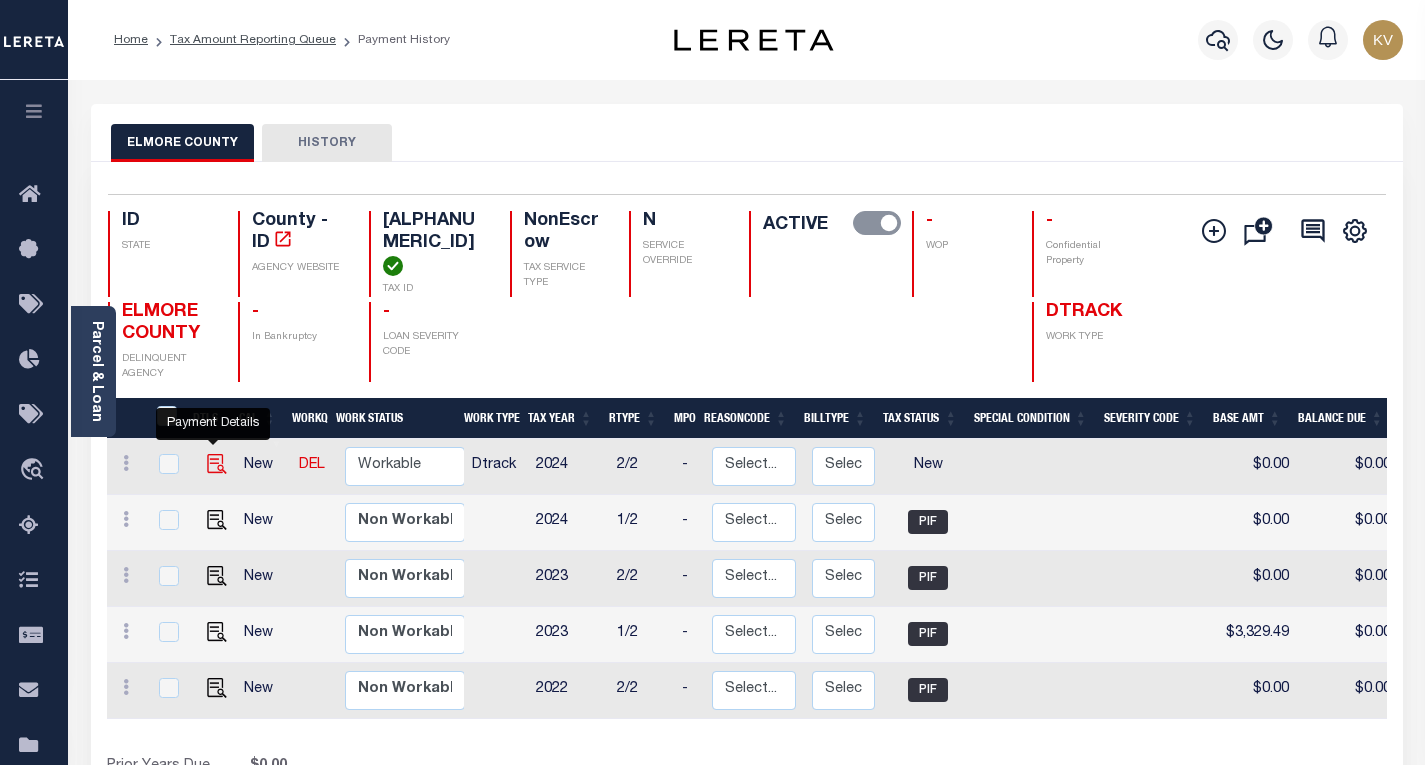 click at bounding box center [217, 464] 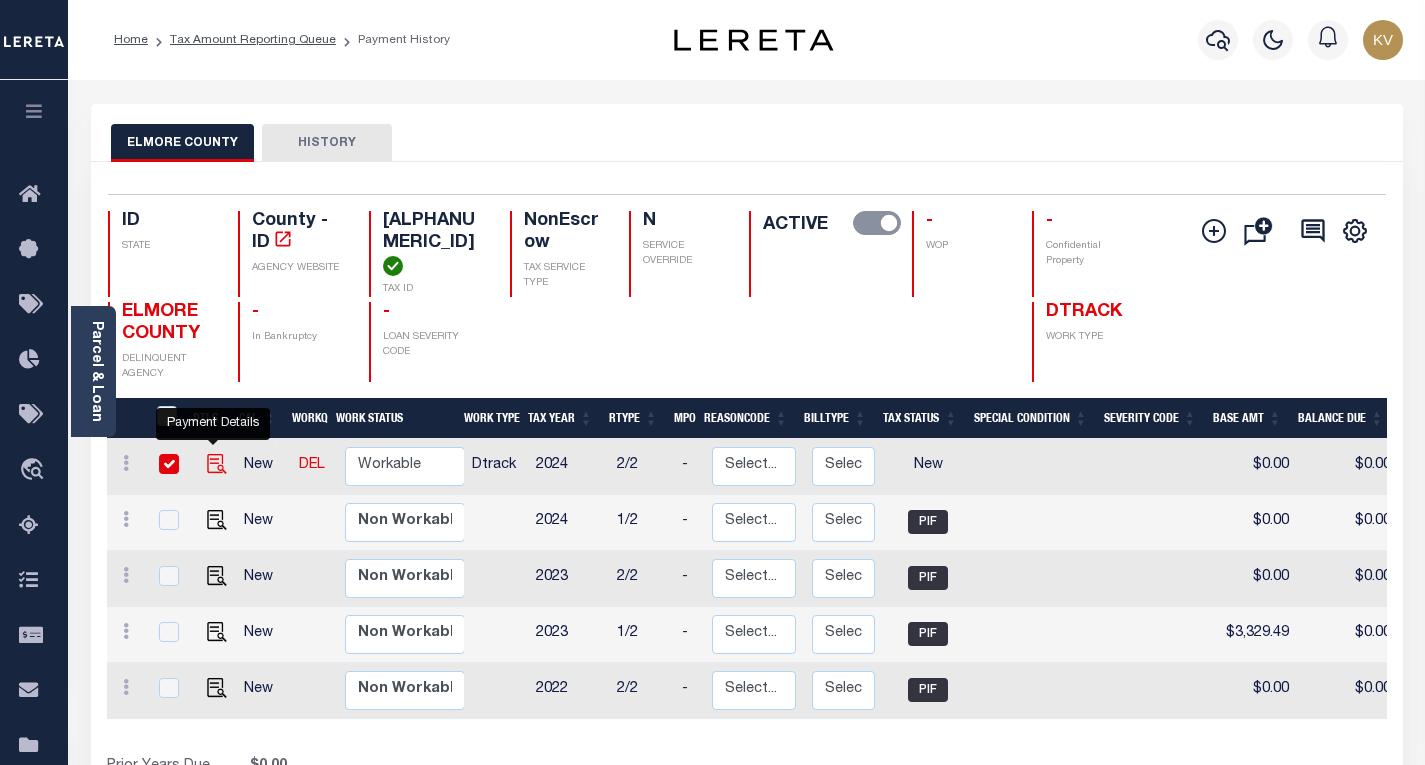 checkbox on "true" 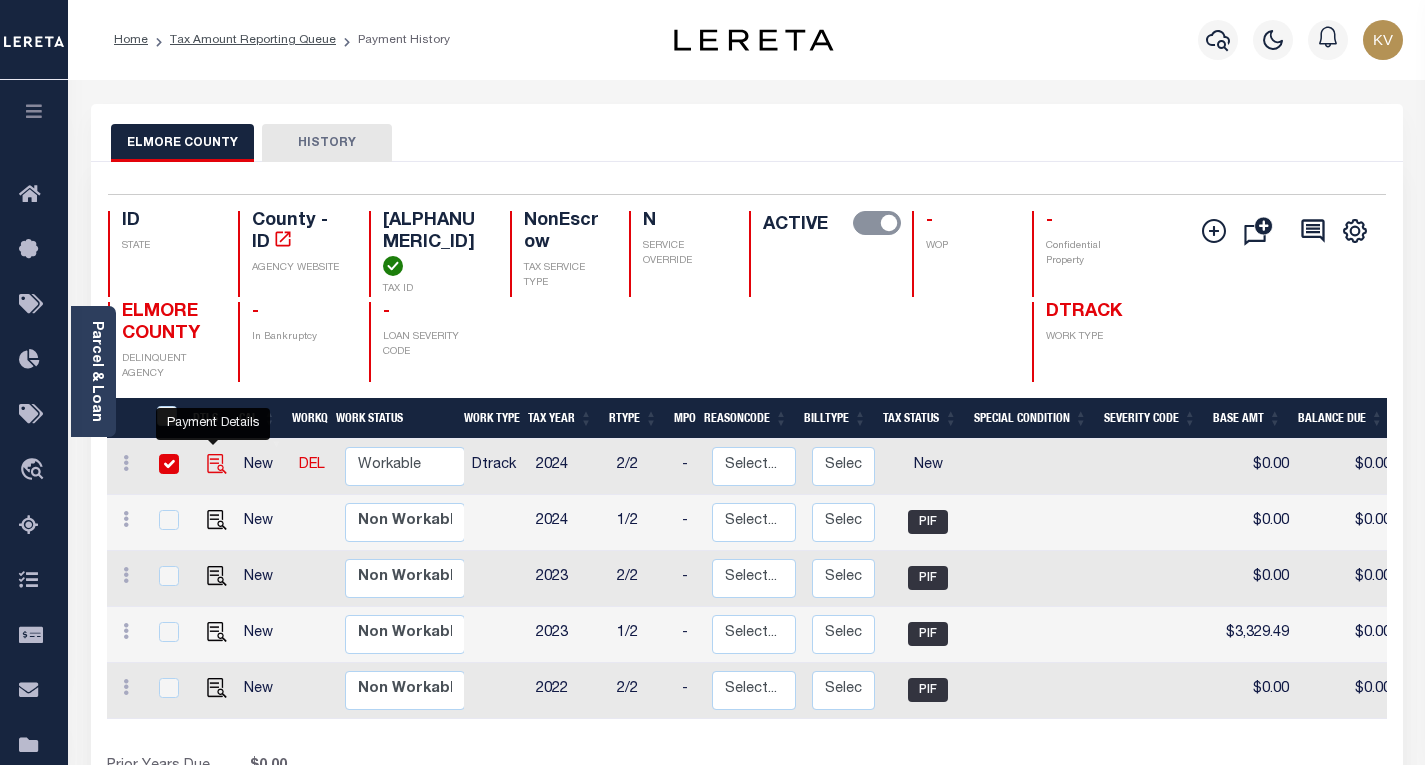 checkbox on "true" 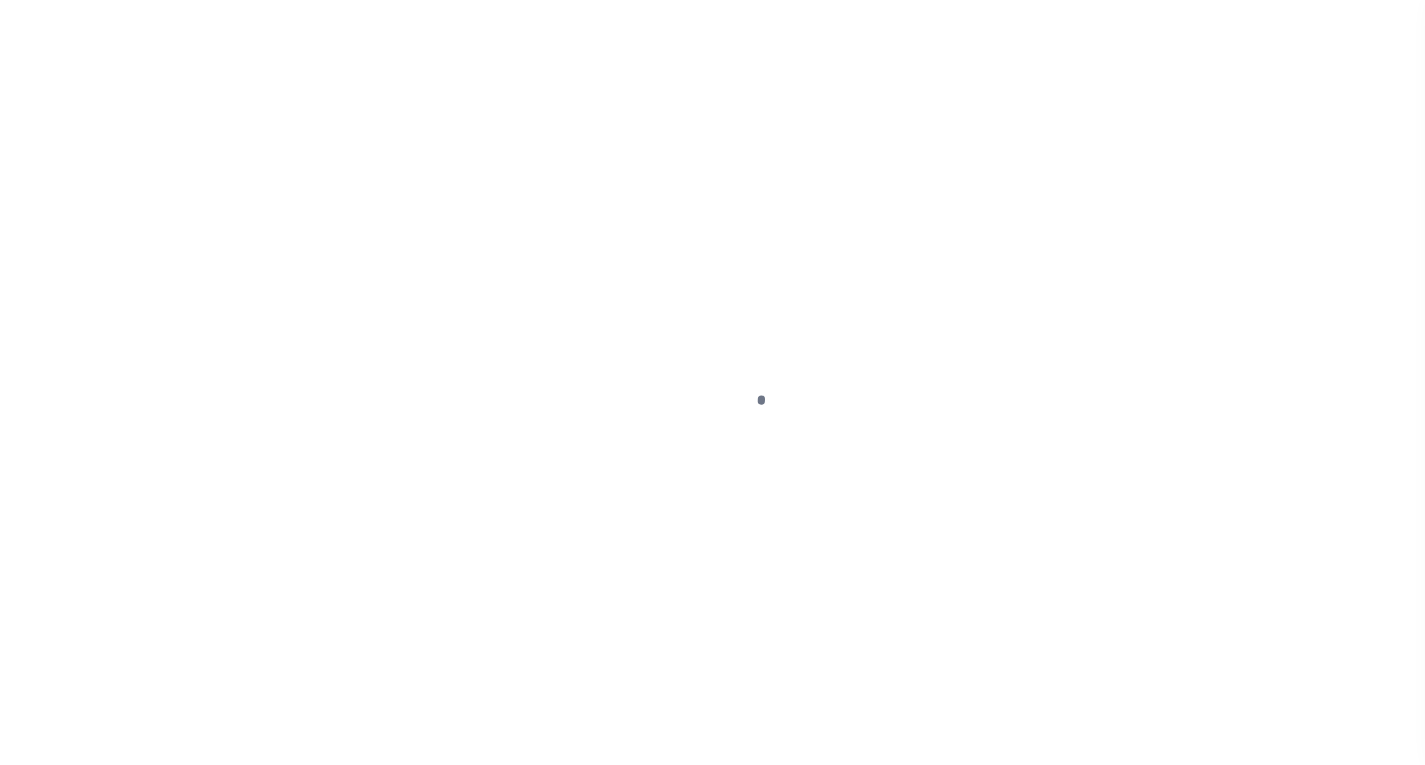 scroll, scrollTop: 0, scrollLeft: 0, axis: both 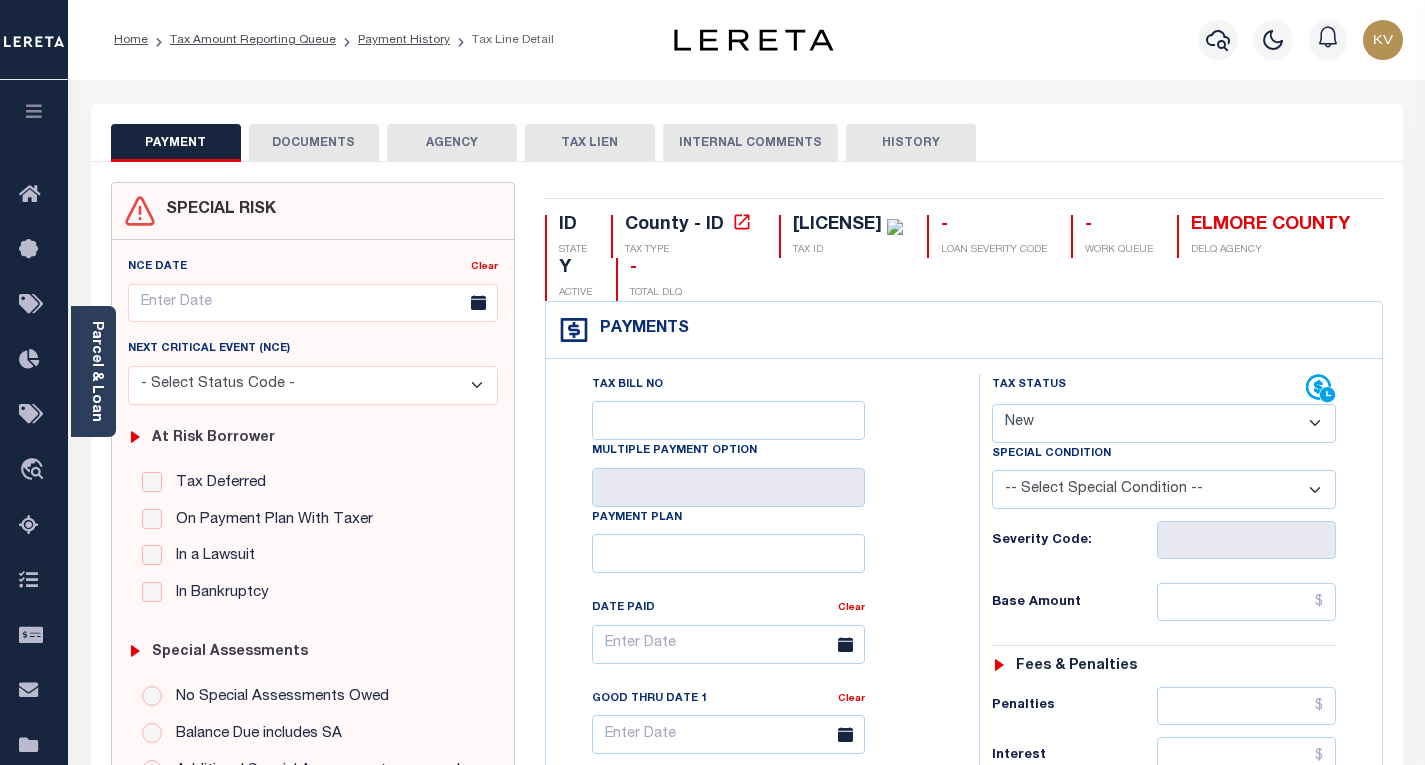 click on "- Select Status Code -
Open
Due/Unpaid
Paid
Incomplete
No Tax Due
Internal Refund Processed
New" at bounding box center [1164, 423] 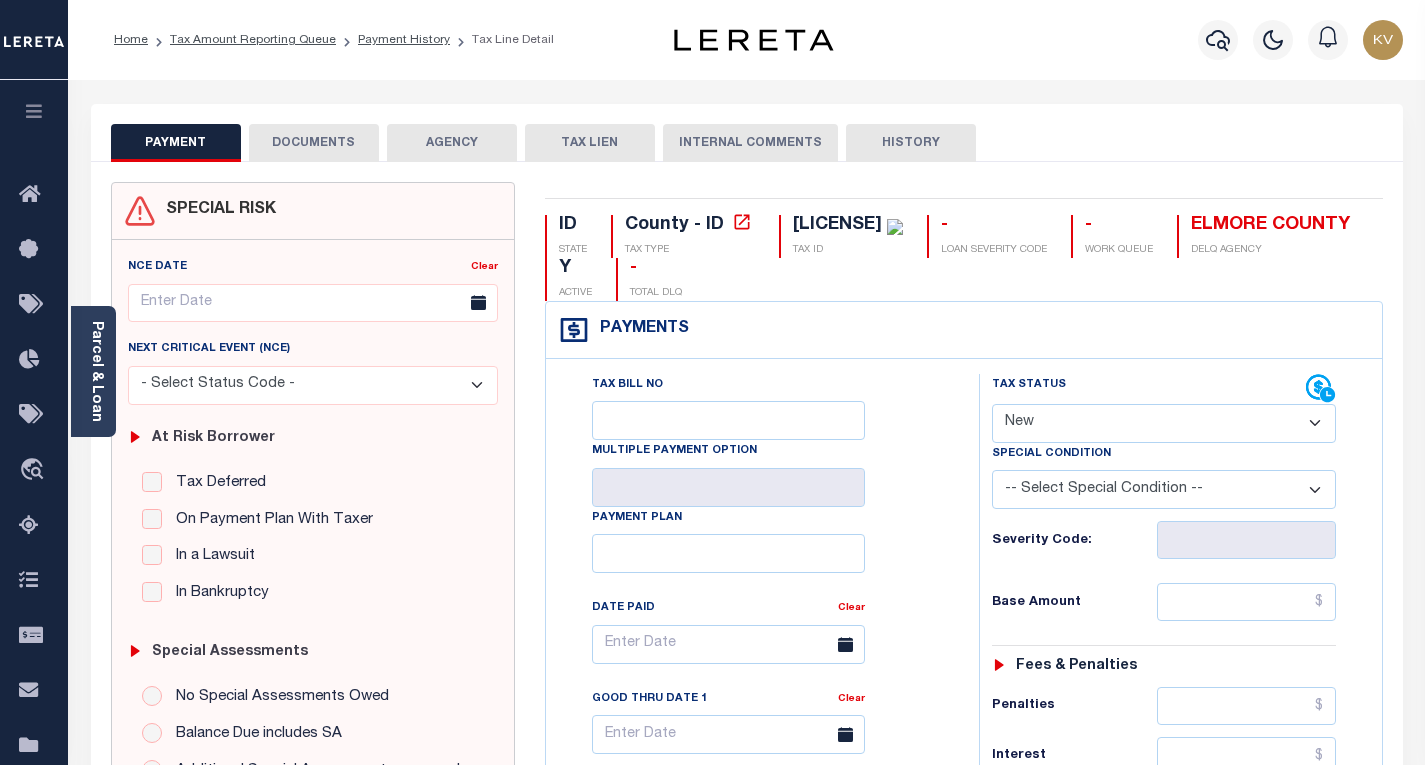 select on "DUE" 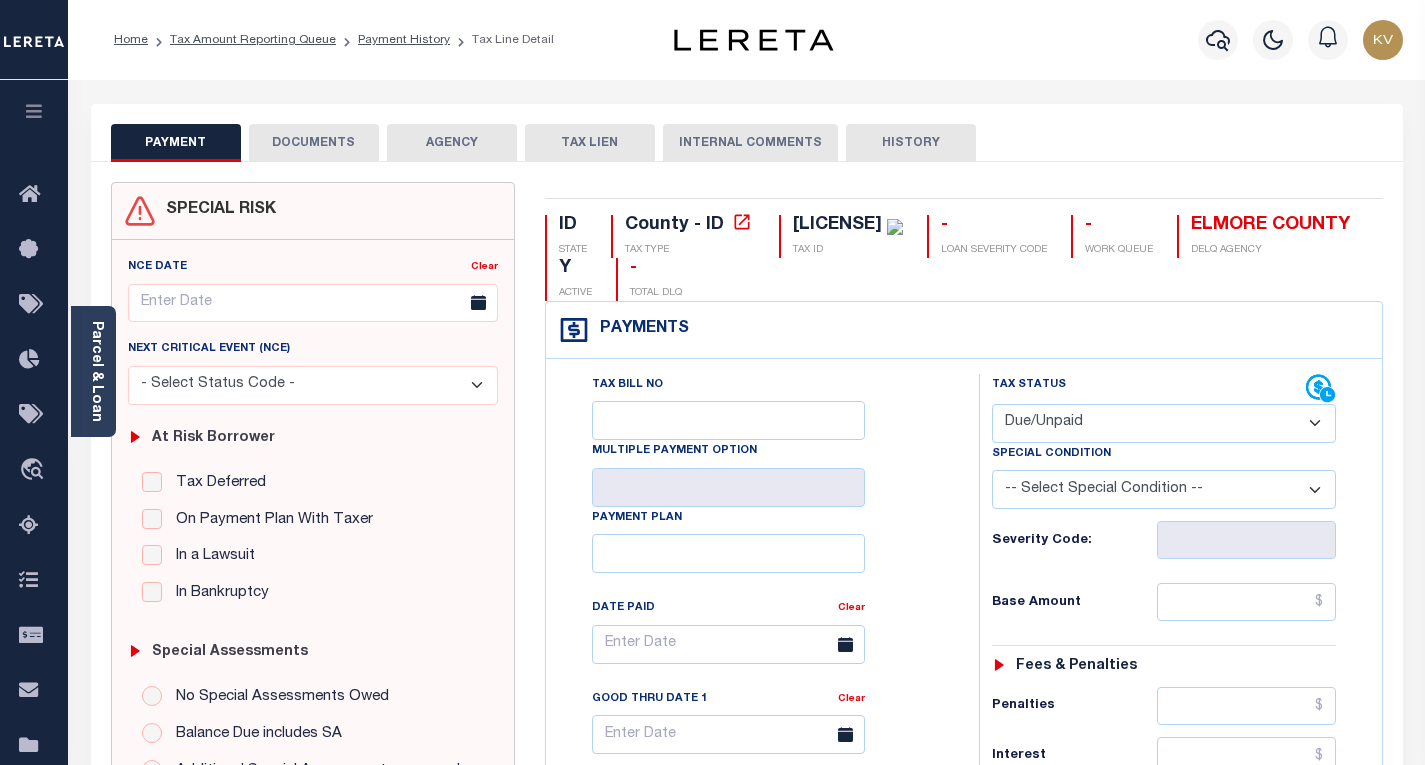 click on "- Select Status Code -
Open
Due/Unpaid
Paid
Incomplete
No Tax Due
Internal Refund Processed
New" at bounding box center (1164, 423) 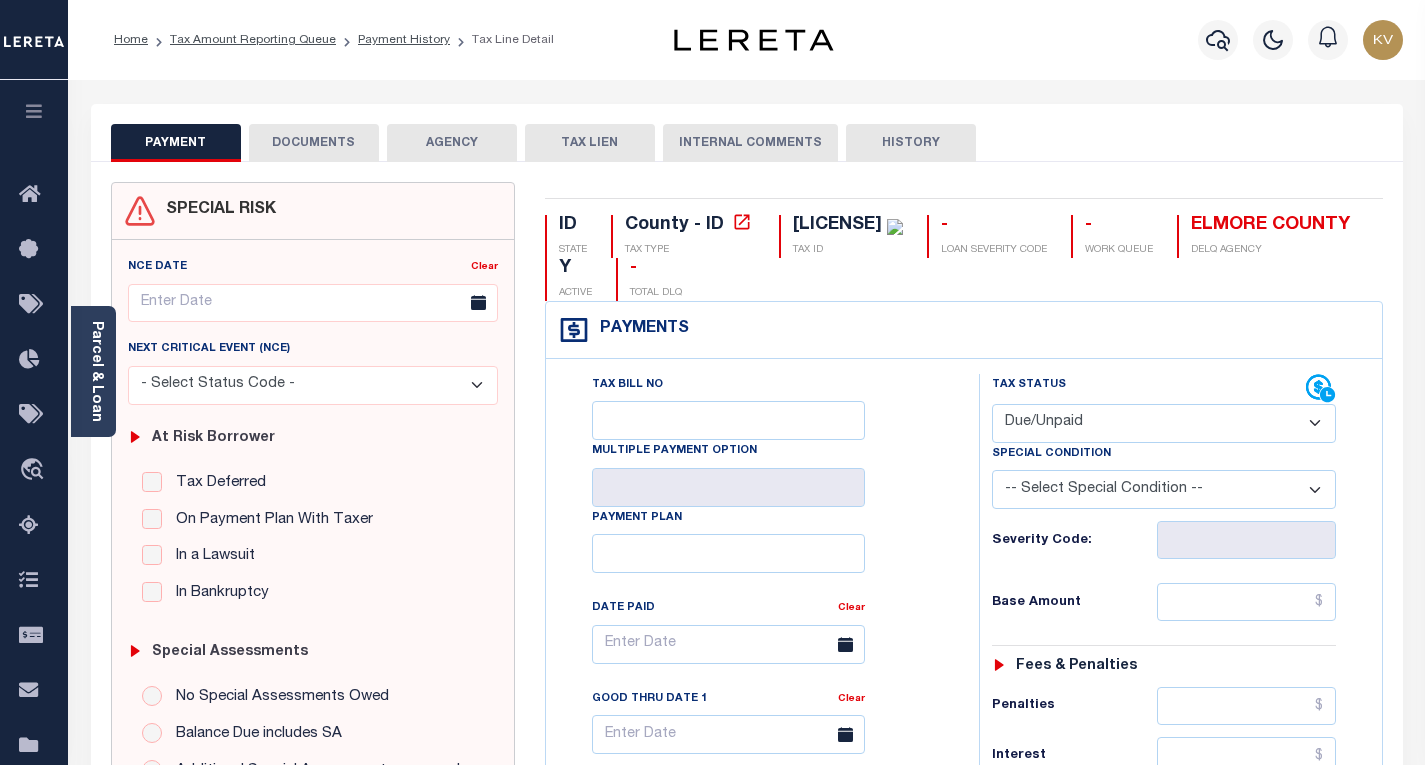 type on "08/01/2025" 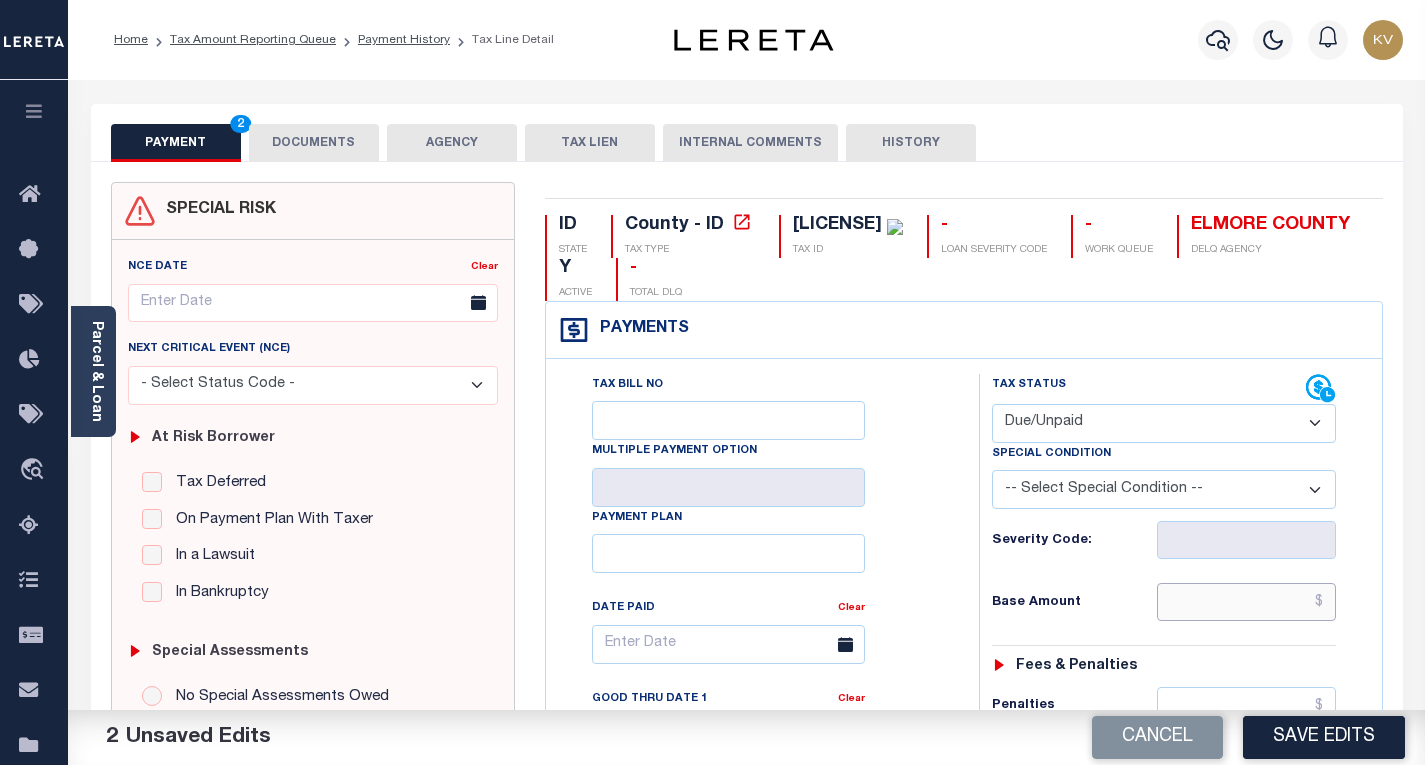 click at bounding box center (1246, 602) 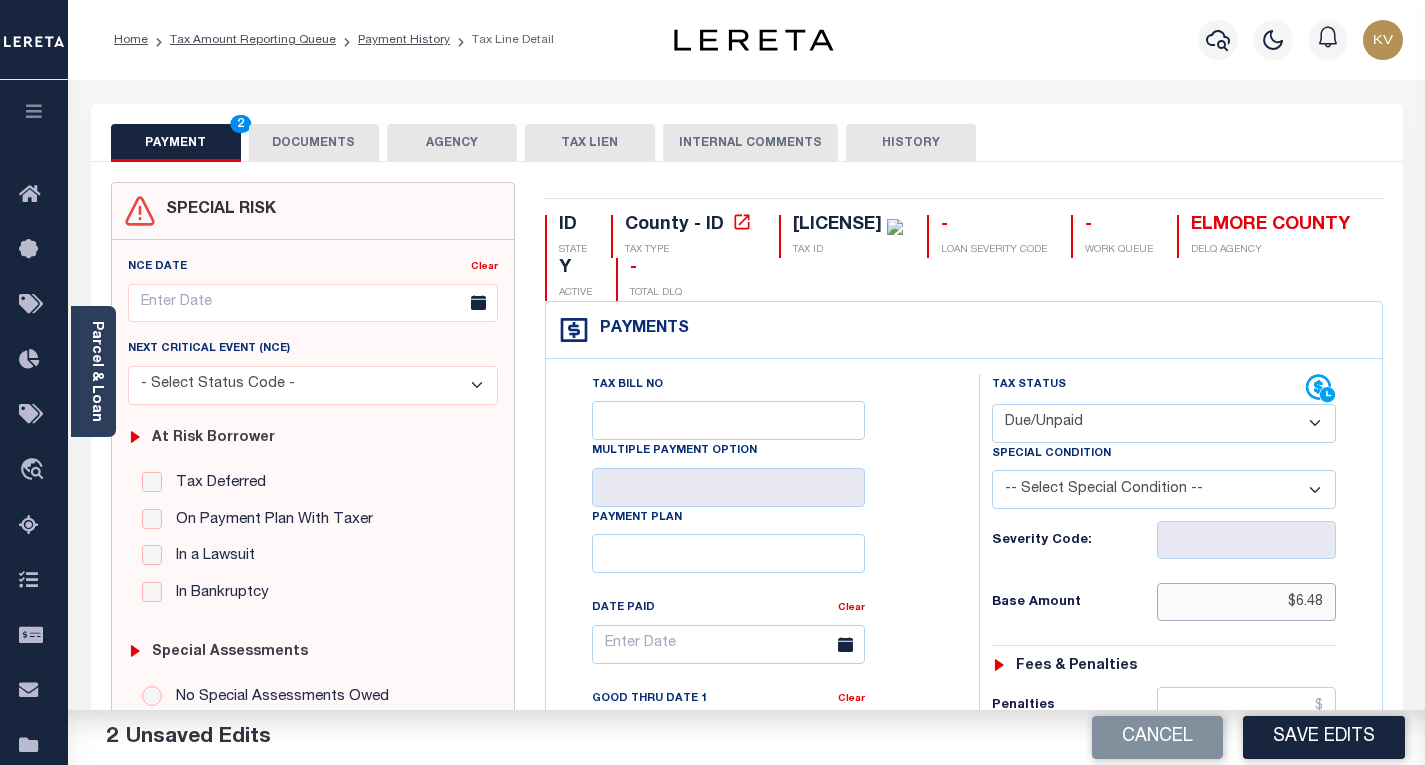 type on "$6.48" 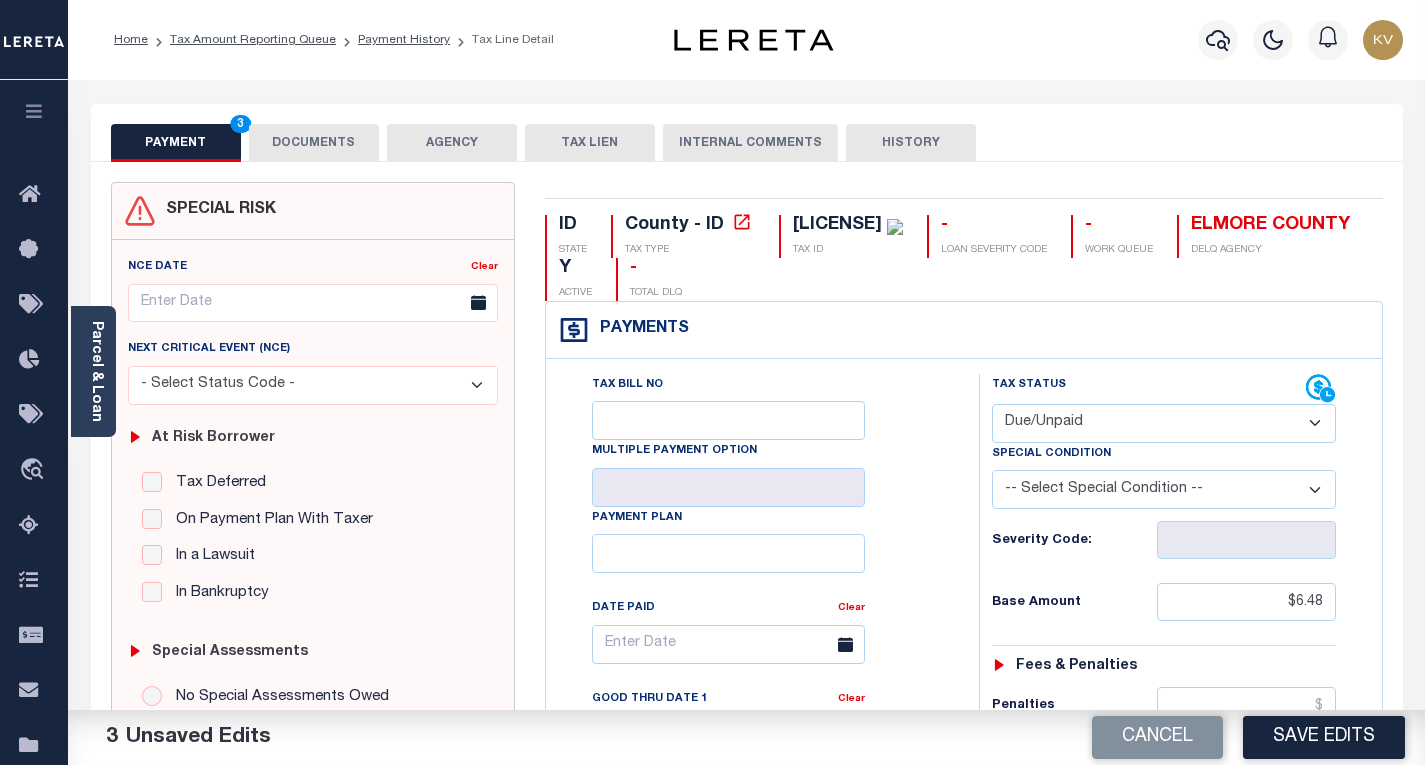 click on "Severity Code:" at bounding box center (1164, 540) 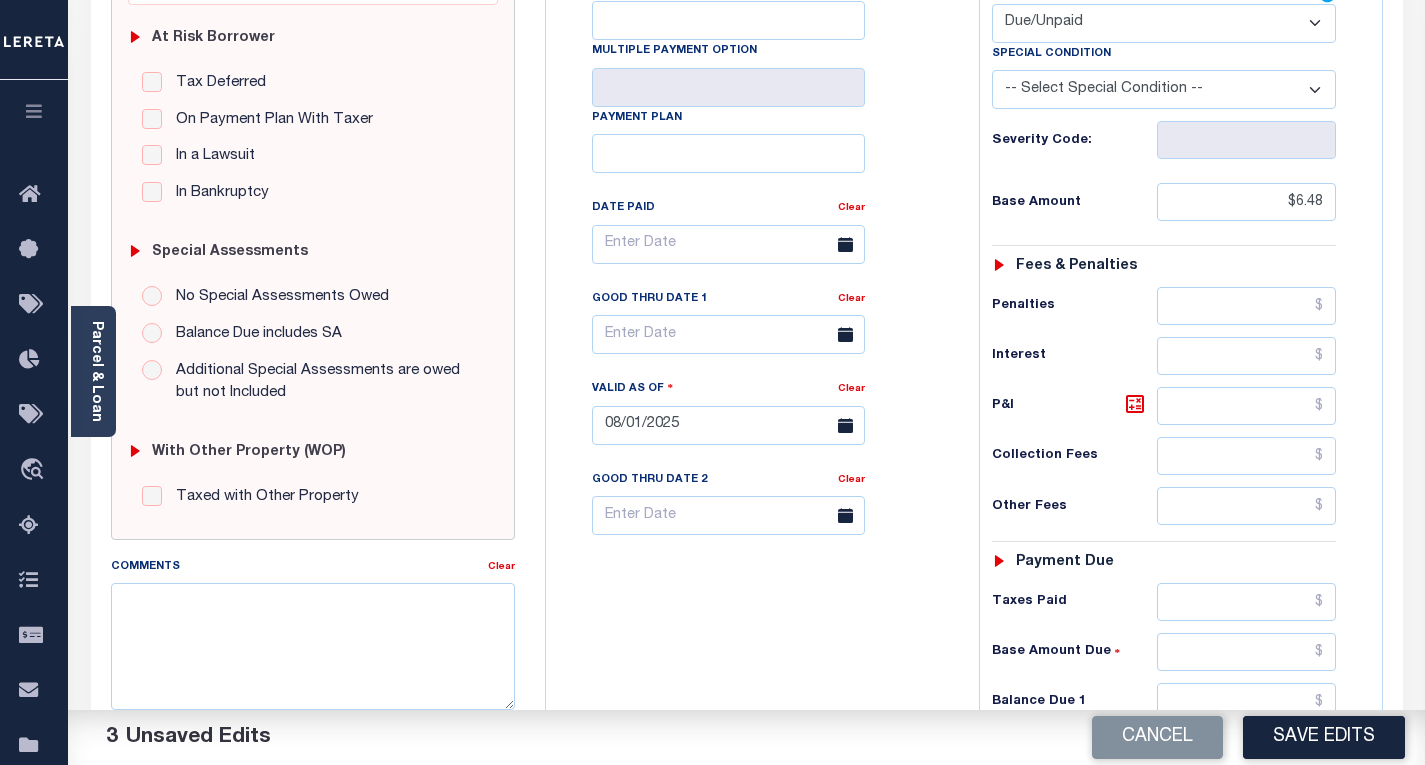 scroll, scrollTop: 500, scrollLeft: 0, axis: vertical 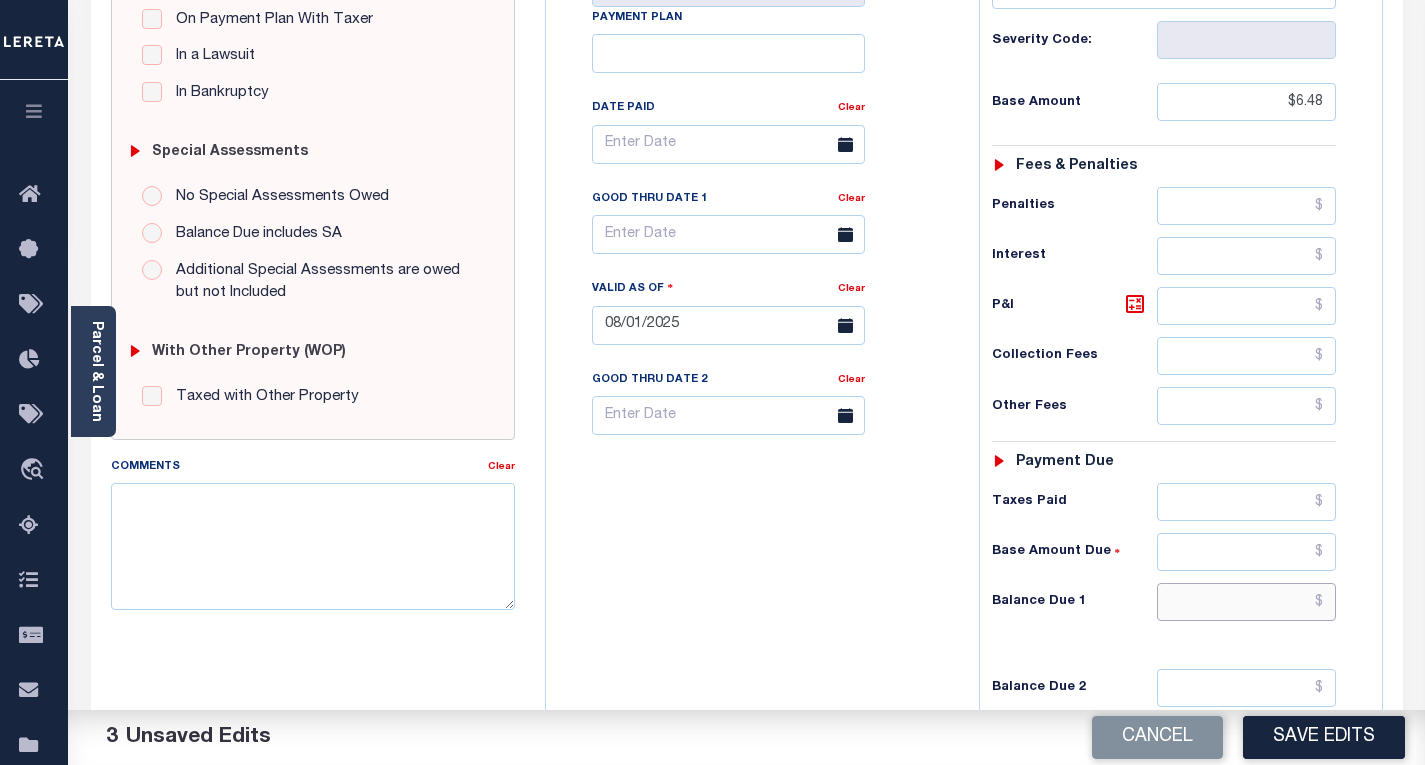 click at bounding box center (1246, 602) 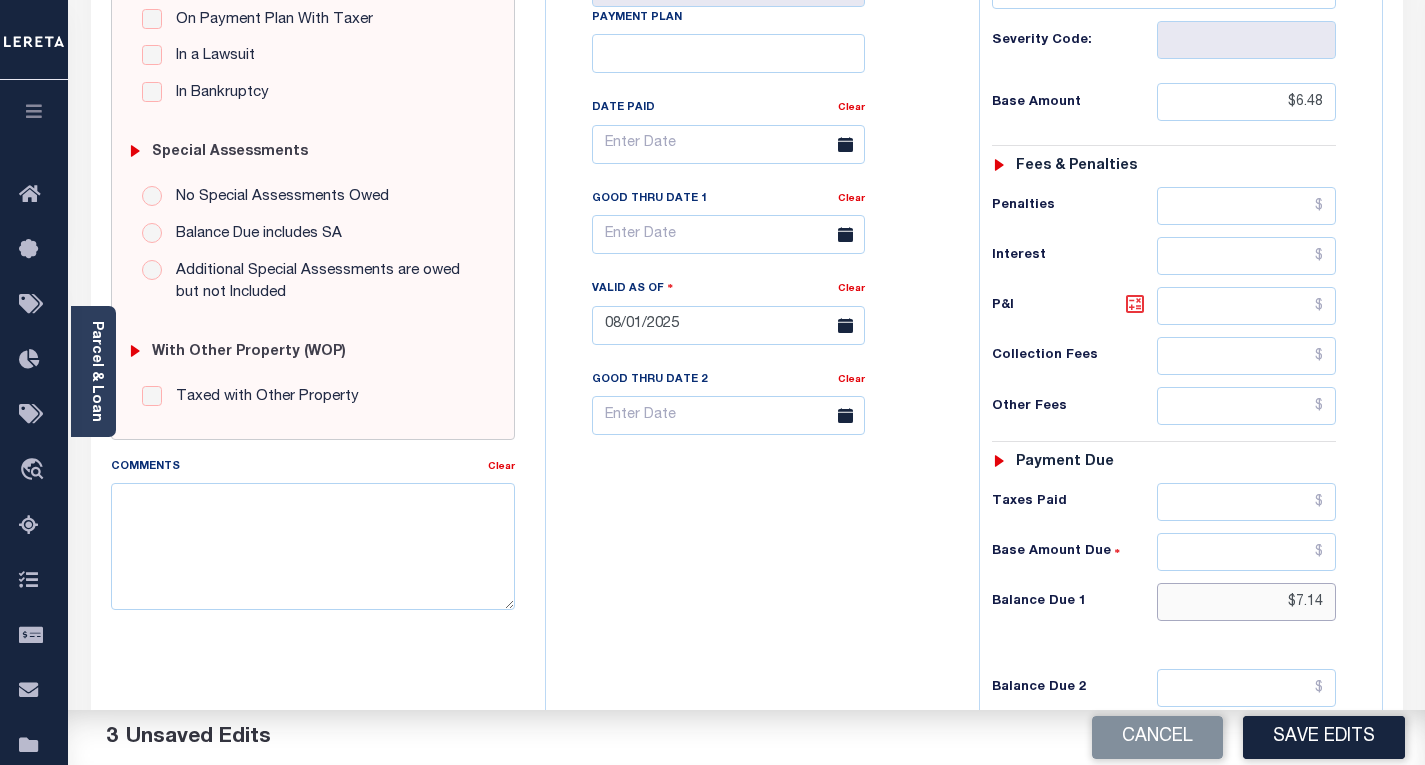type on "$7.14" 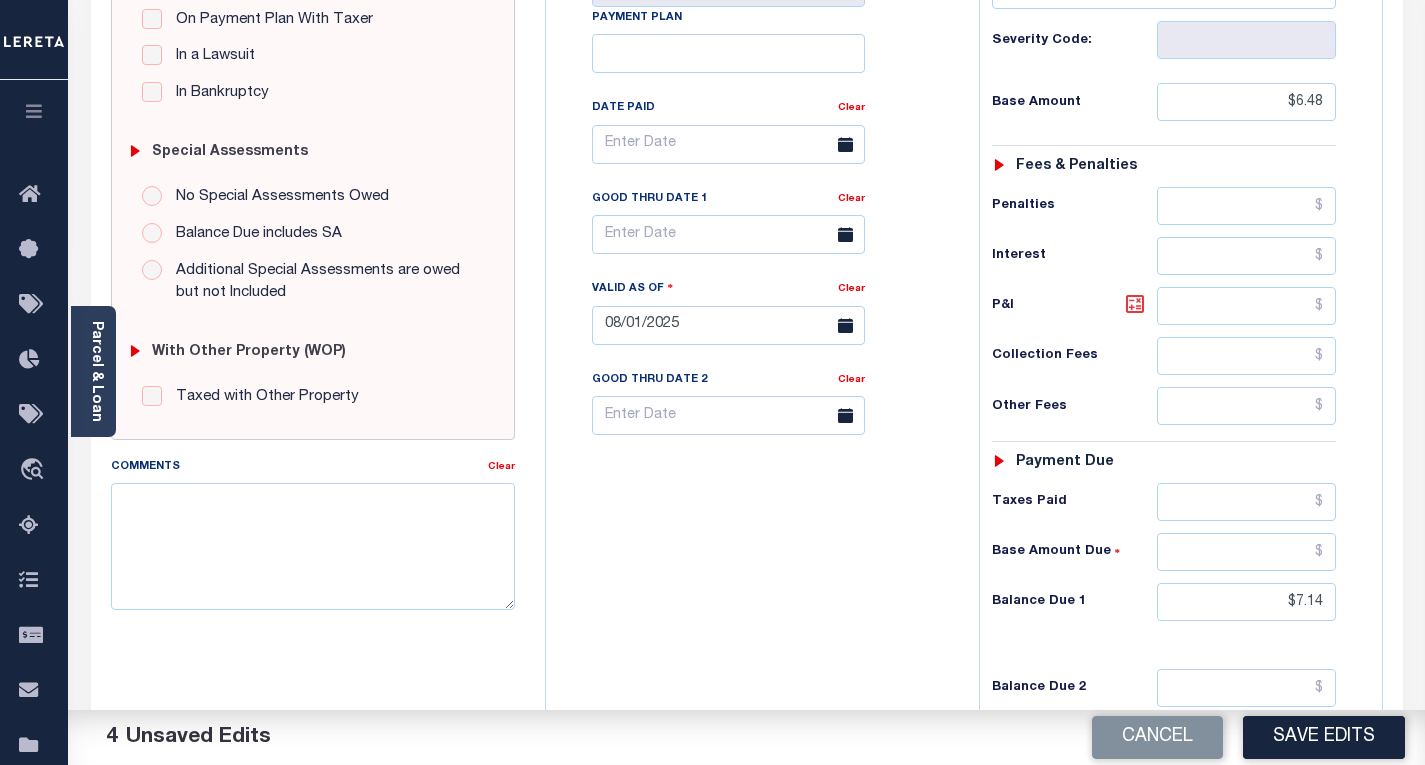 click 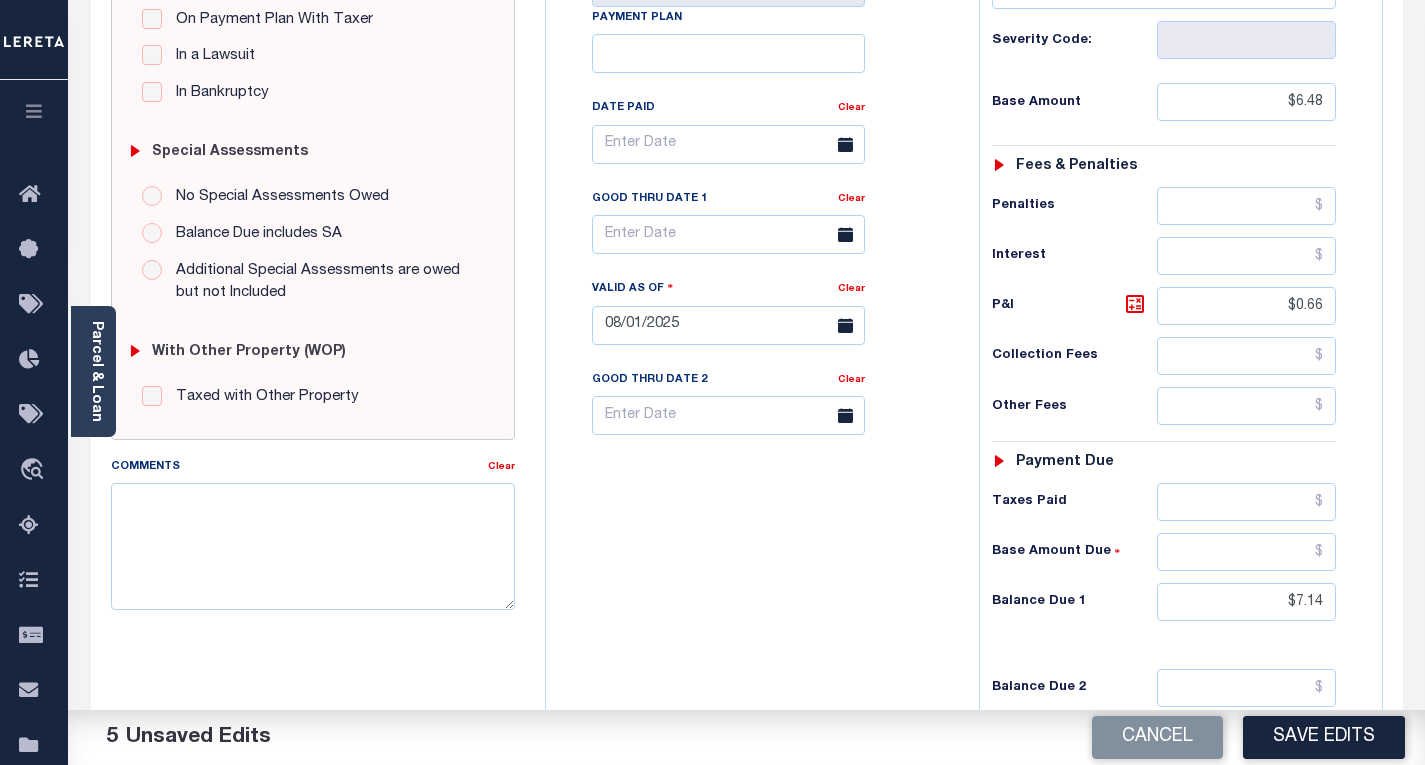 click on "Tax Bill No
Multiple Payment Option
Payment Plan
Clear" at bounding box center (757, 154) 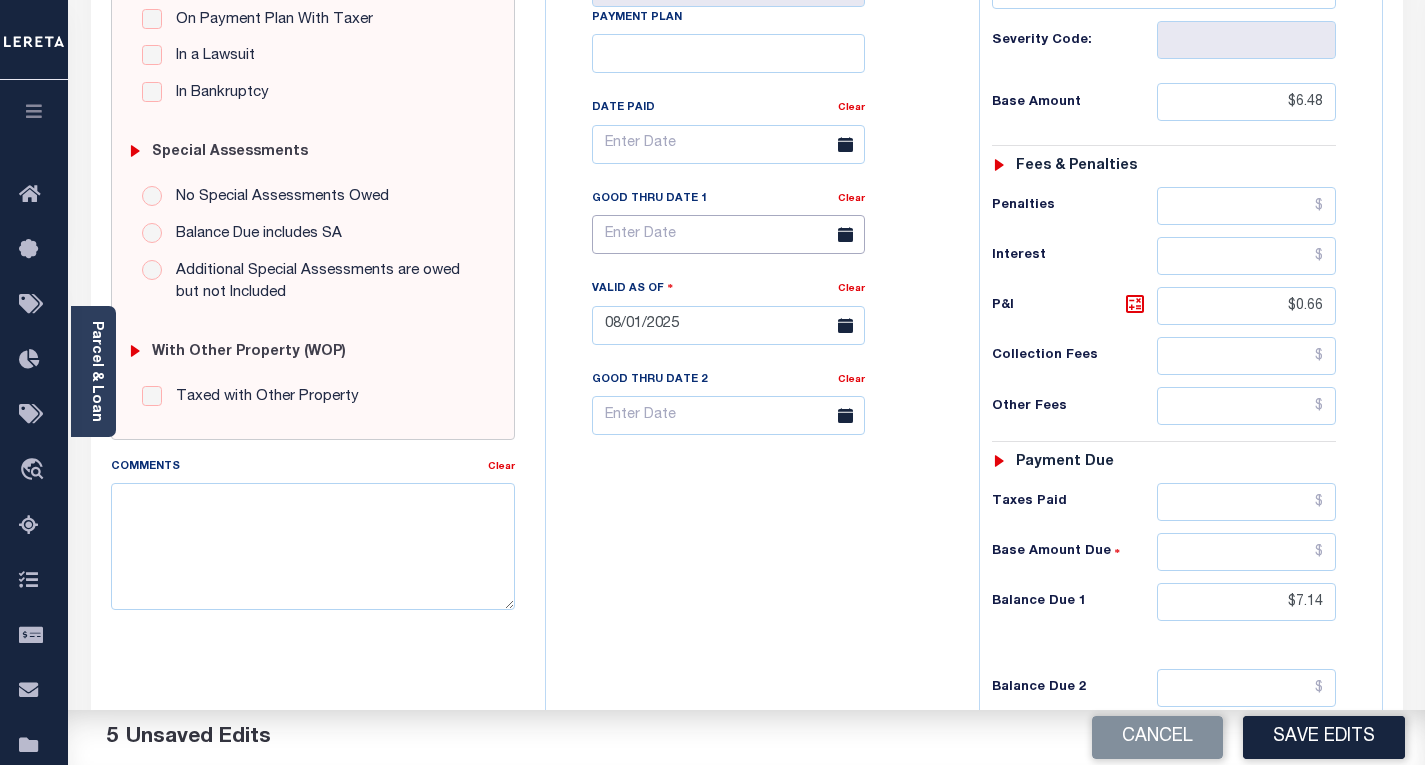 click at bounding box center (728, 234) 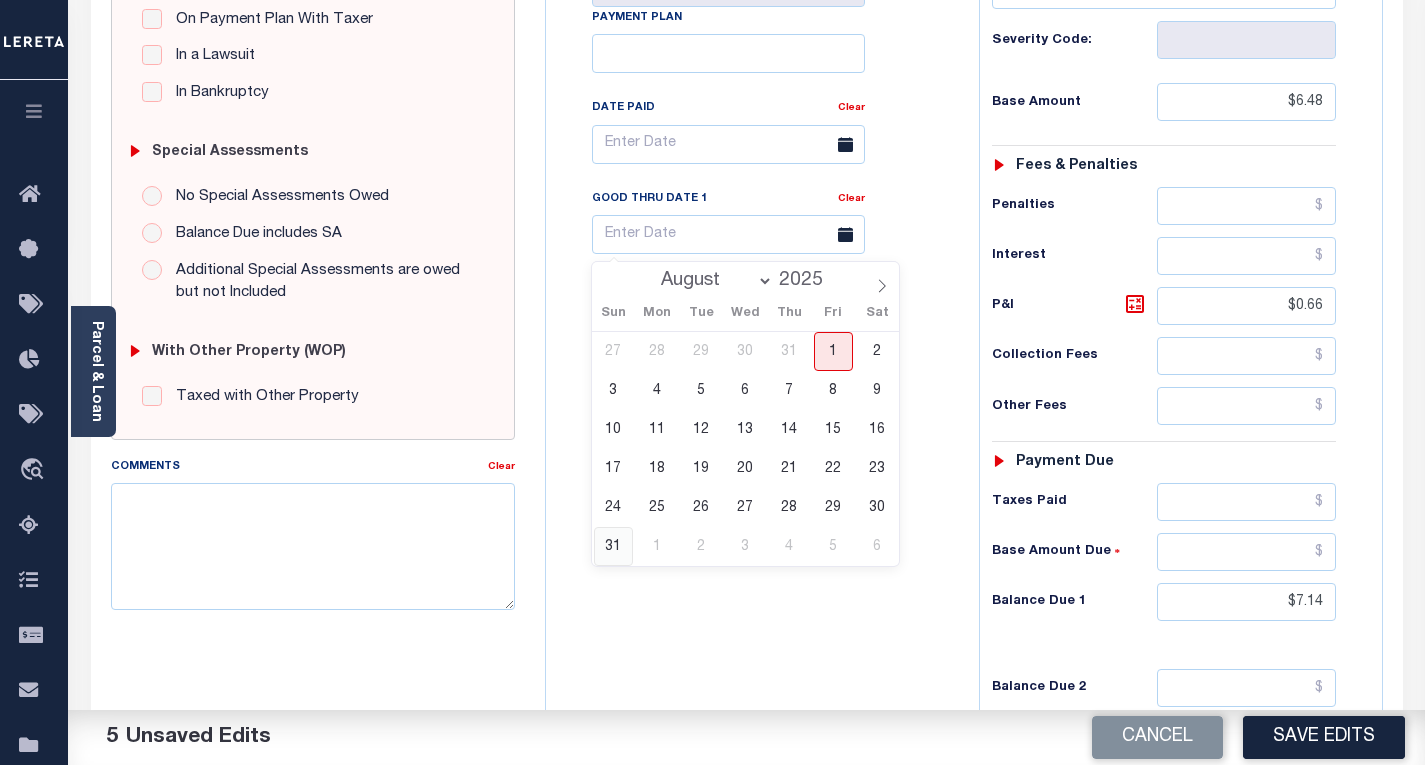 click on "31" at bounding box center (613, 546) 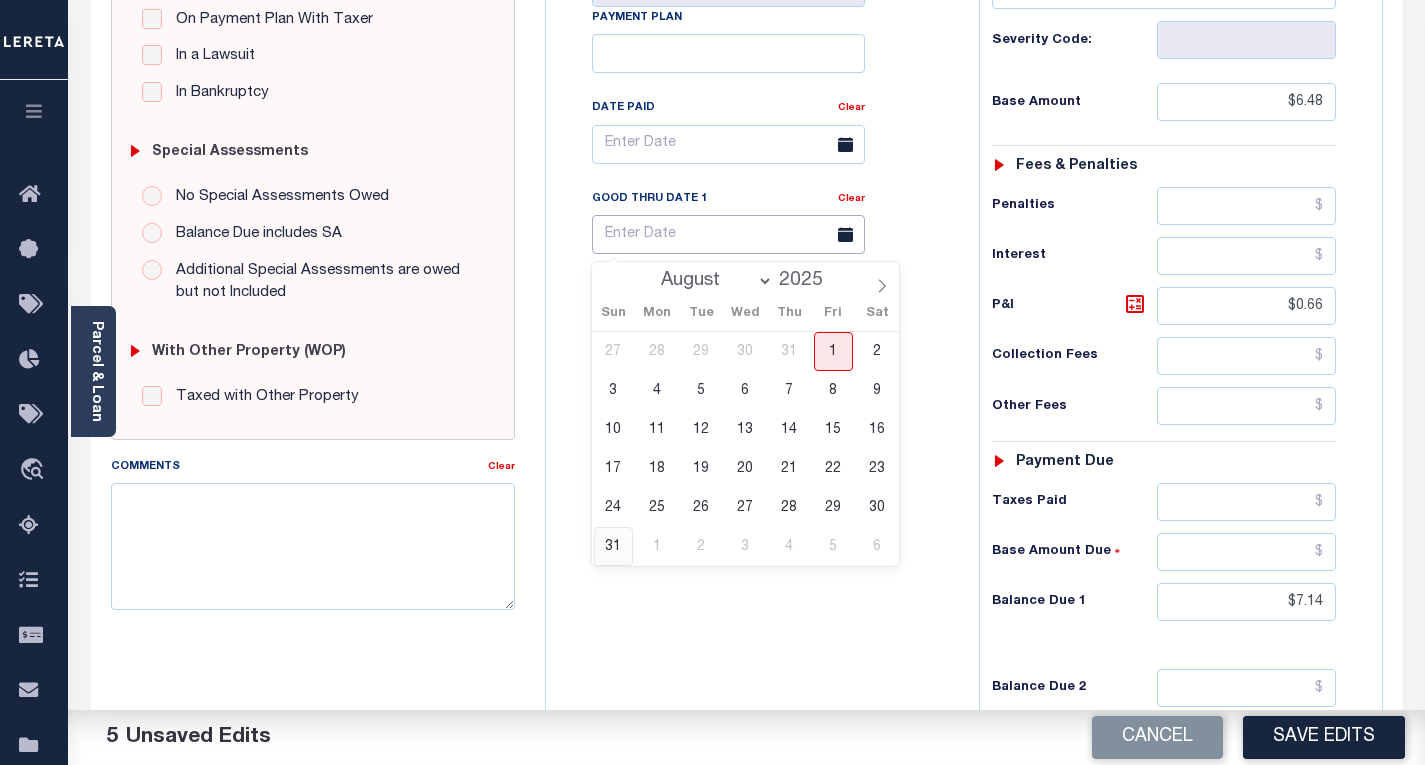 type on "08/31/2025" 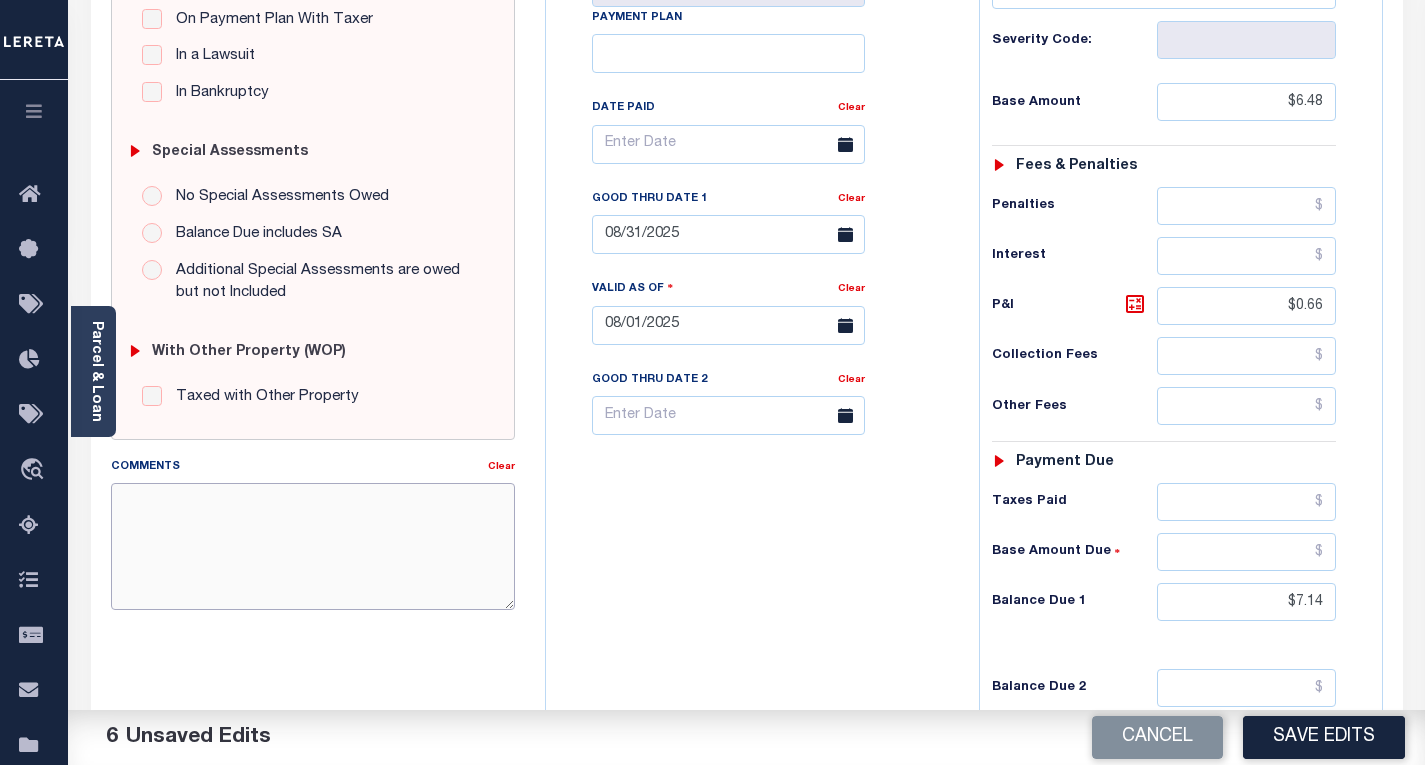 click on "Comments" at bounding box center (313, 546) 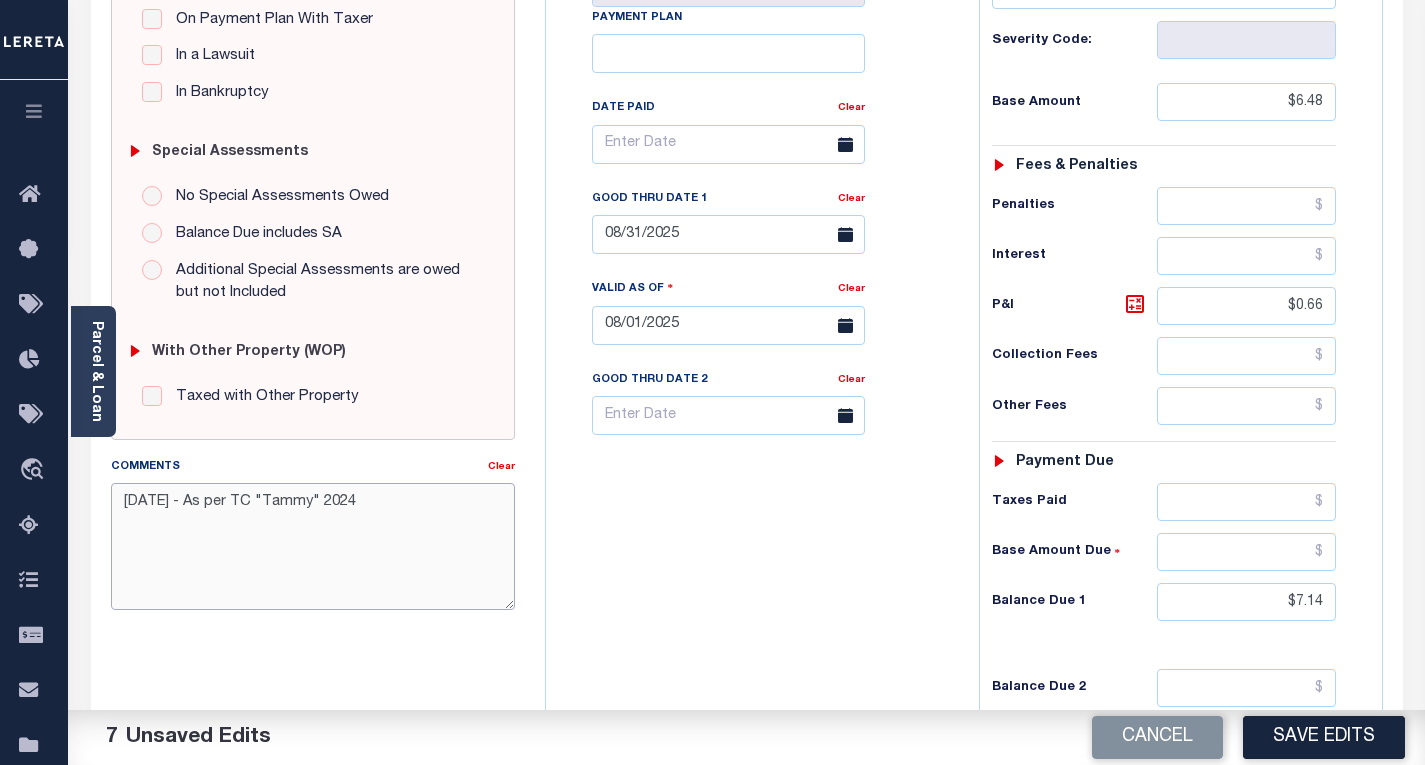 click on "[DATE] - As per TC "Tammy" 2024" at bounding box center (313, 546) 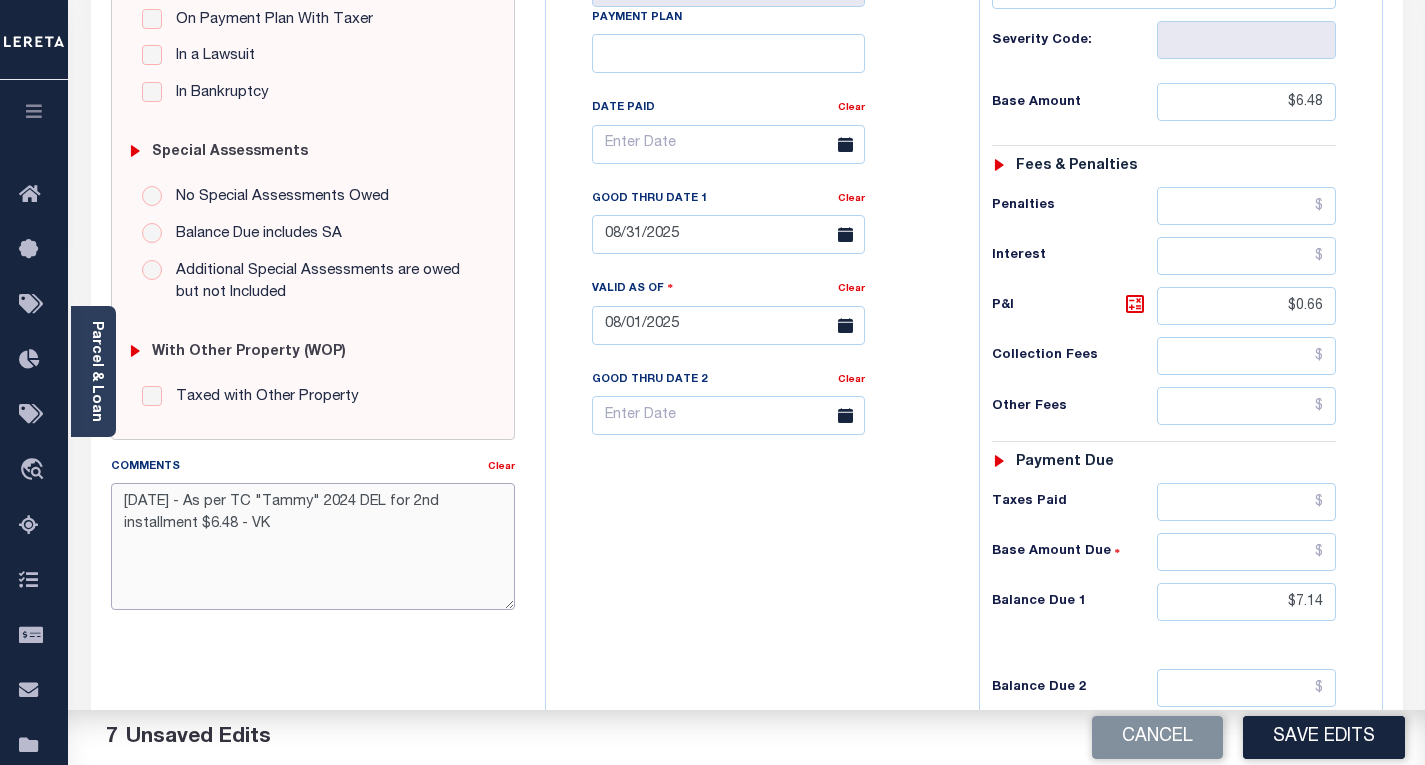 drag, startPoint x: 303, startPoint y: 526, endPoint x: 121, endPoint y: 491, distance: 185.33484 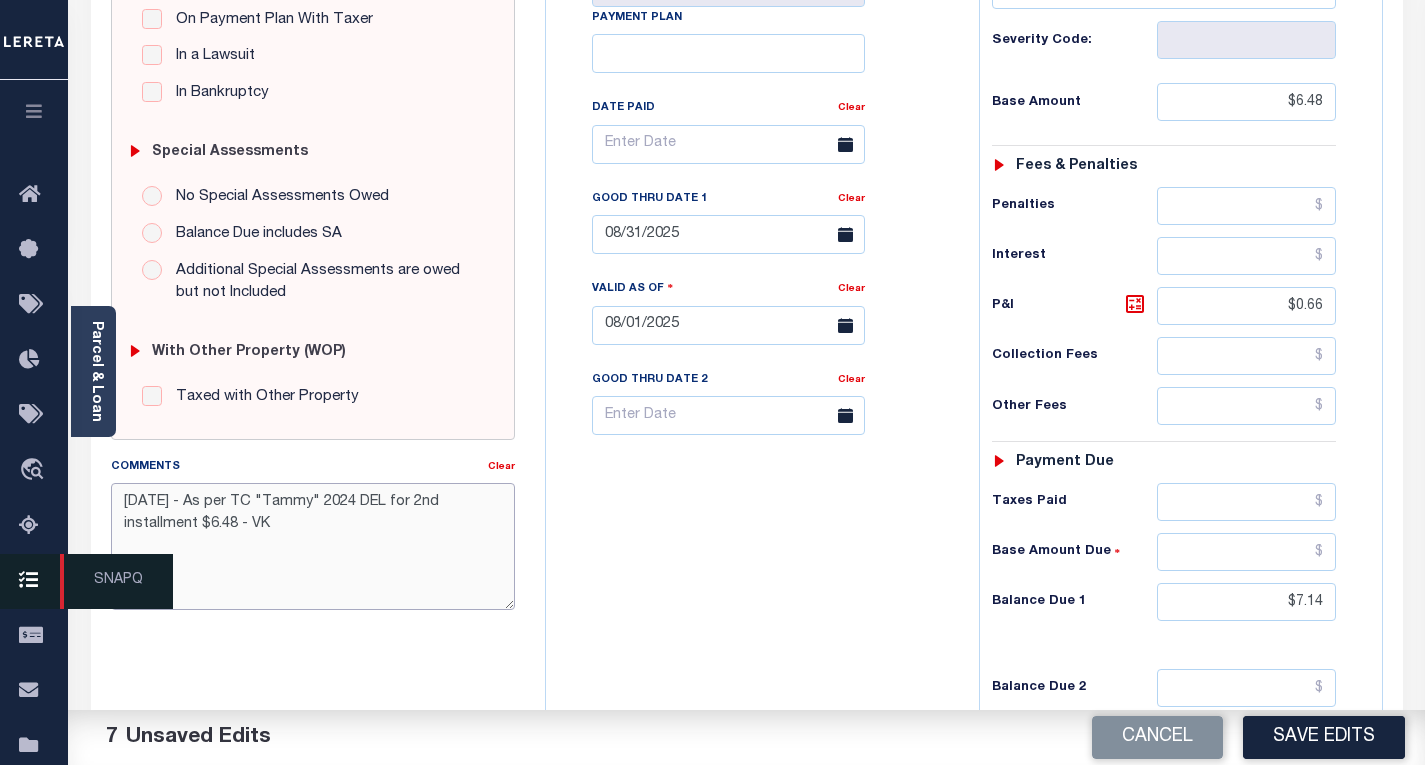 type on "[DATE] - As per TC "Tammy" 2024 DEL for 2nd installment $6.48 - VK" 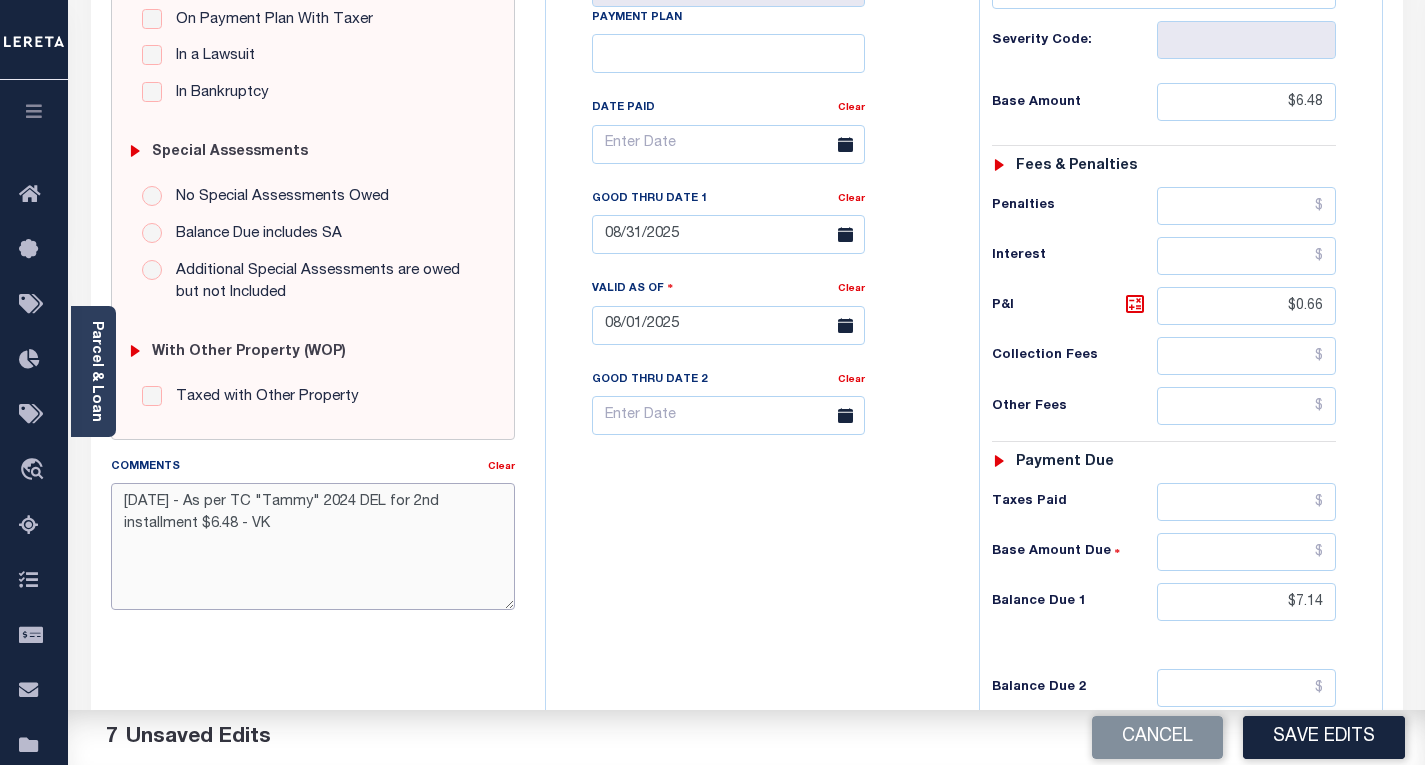 click on "[DATE] - As per TC "Tammy" 2024 DEL for 2nd installment $6.48 - VK" at bounding box center [313, 546] 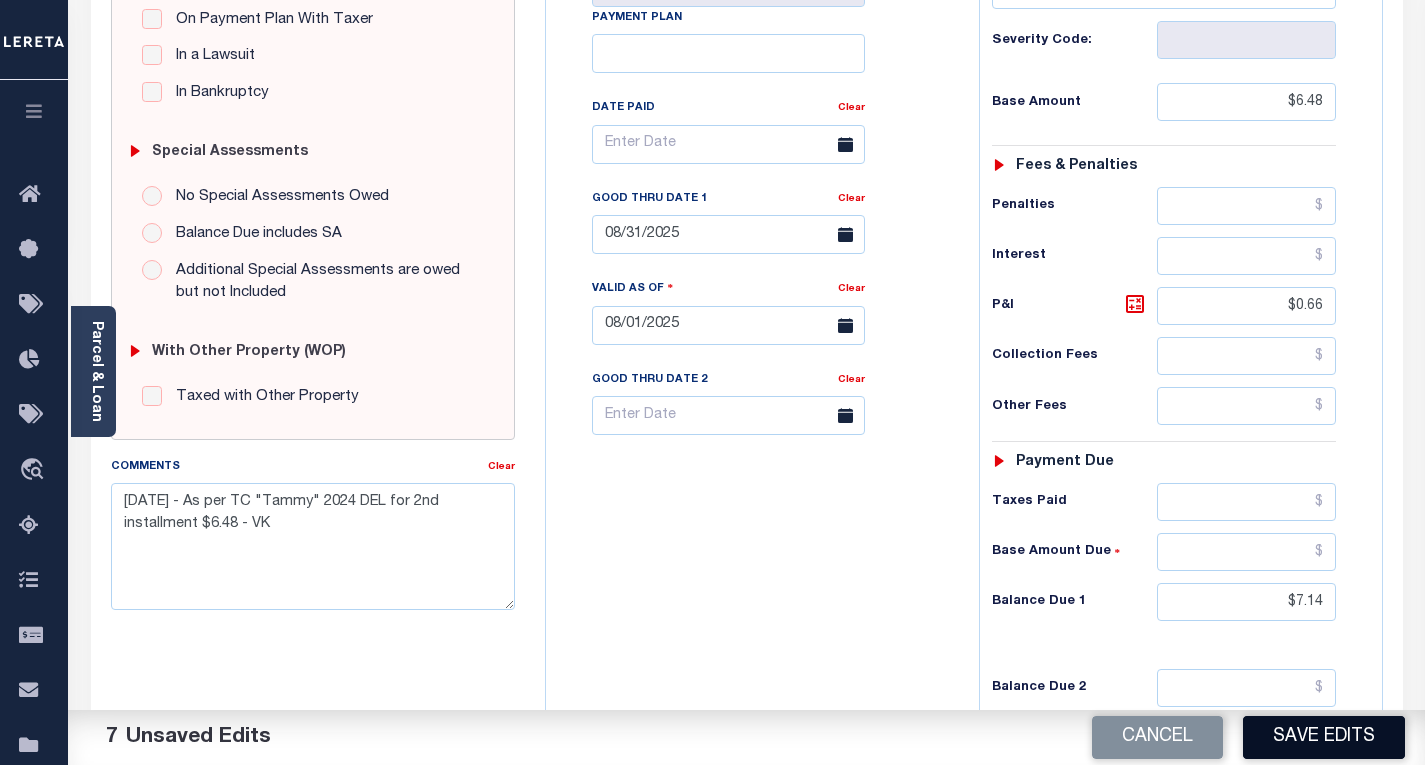 click on "Save Edits" at bounding box center [1324, 737] 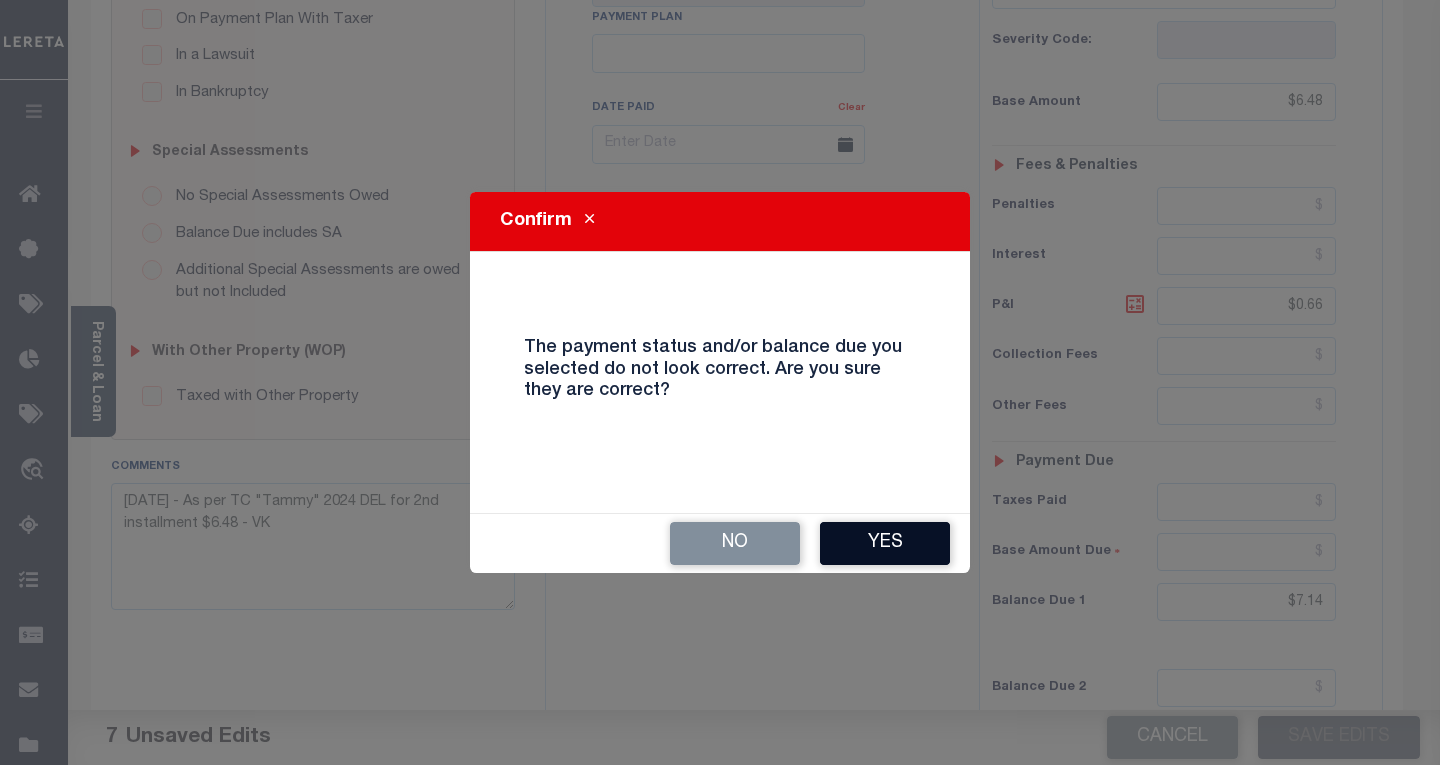 click on "Yes" at bounding box center (885, 543) 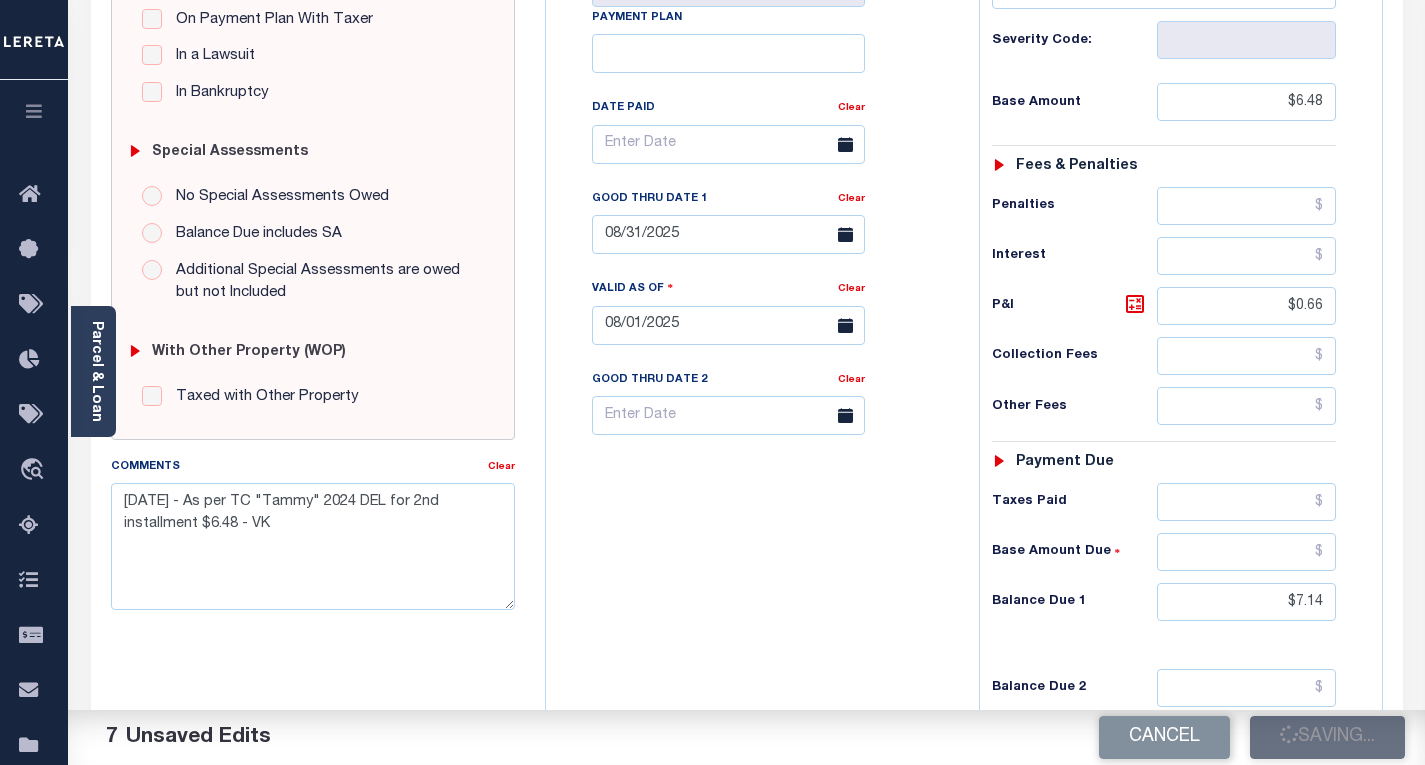 checkbox on "false" 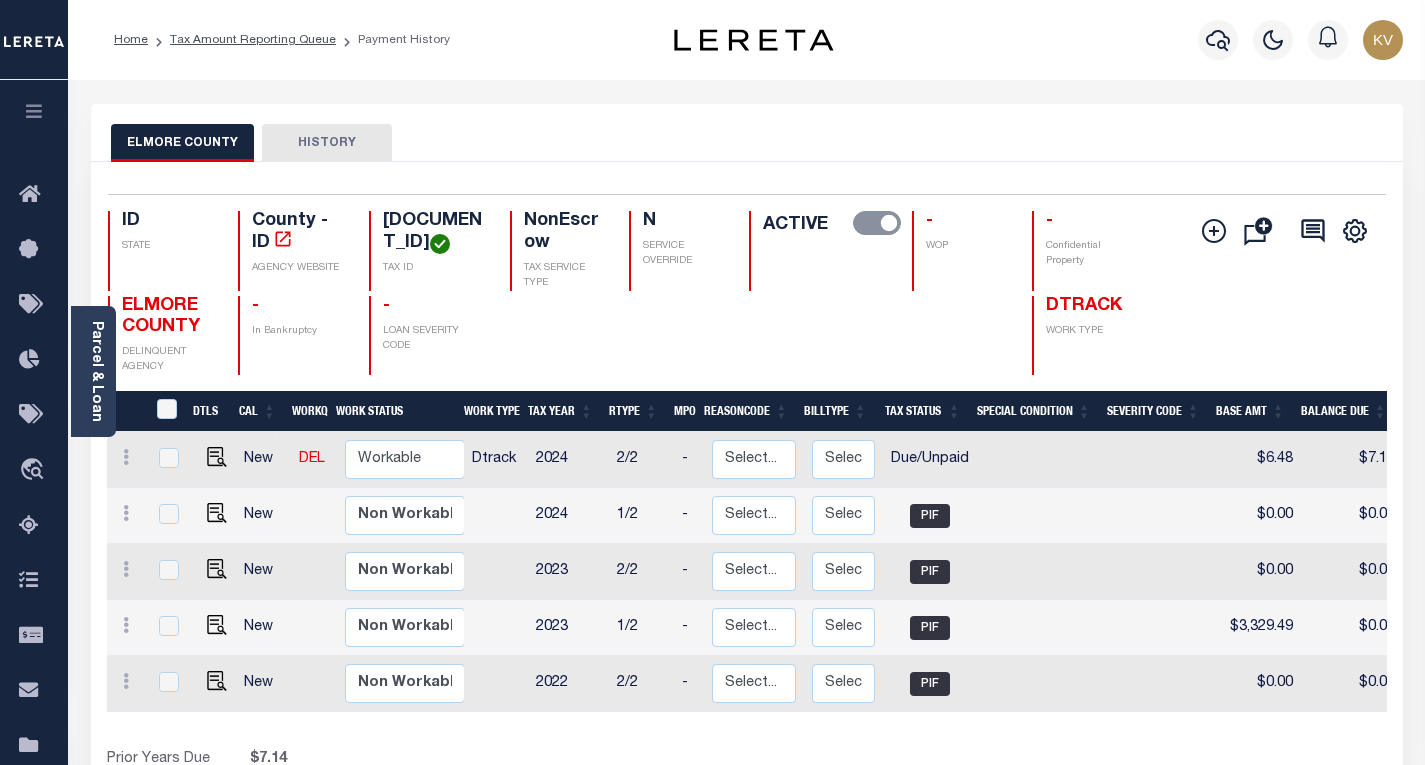 scroll, scrollTop: 100, scrollLeft: 0, axis: vertical 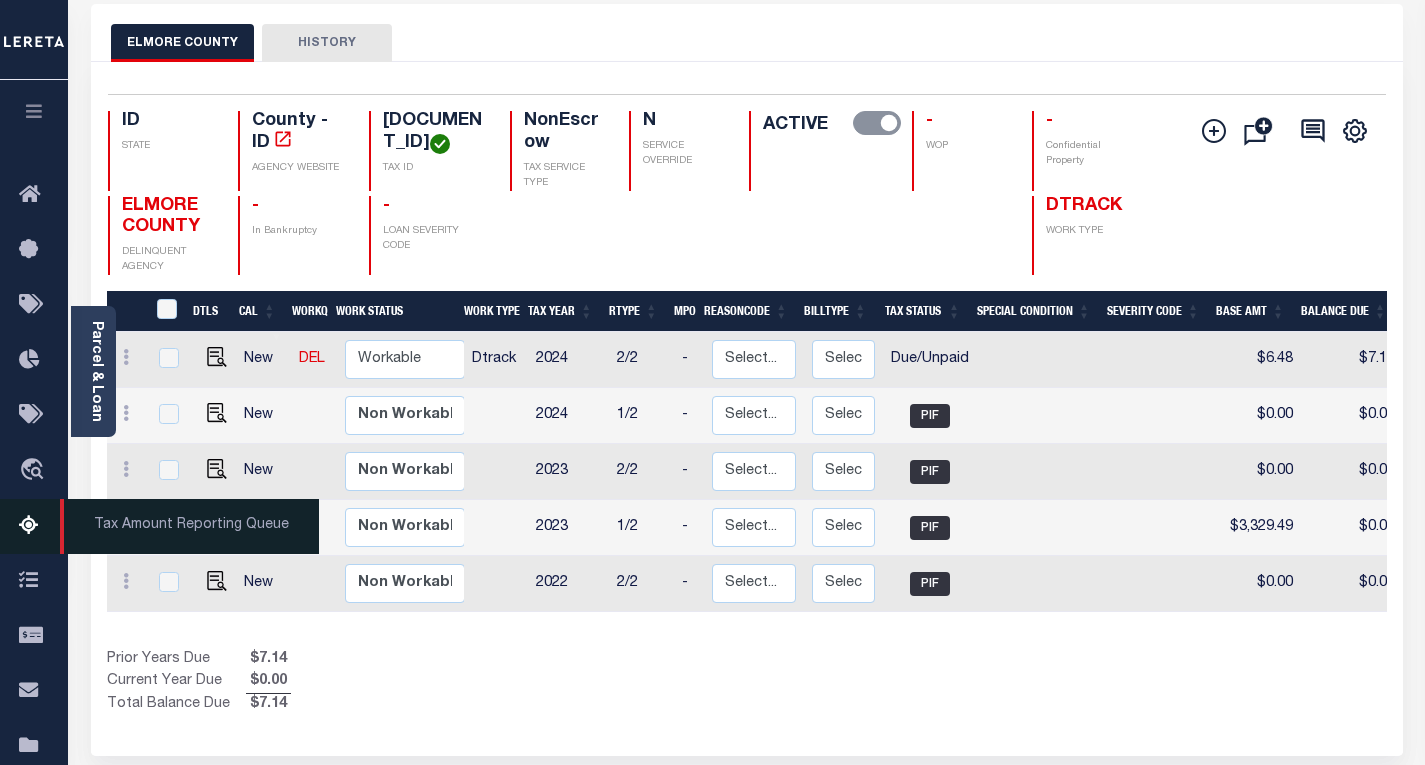 click at bounding box center [35, 526] 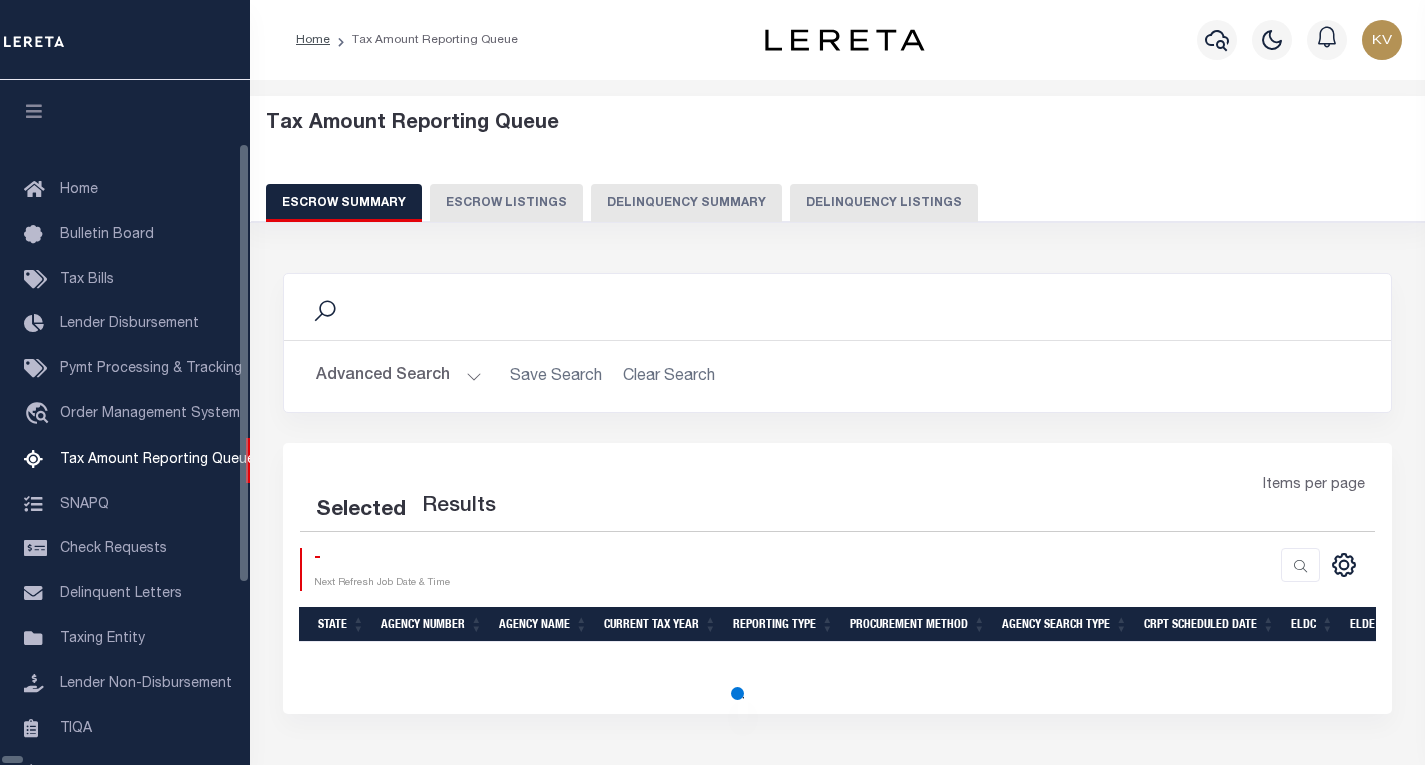 select on "100" 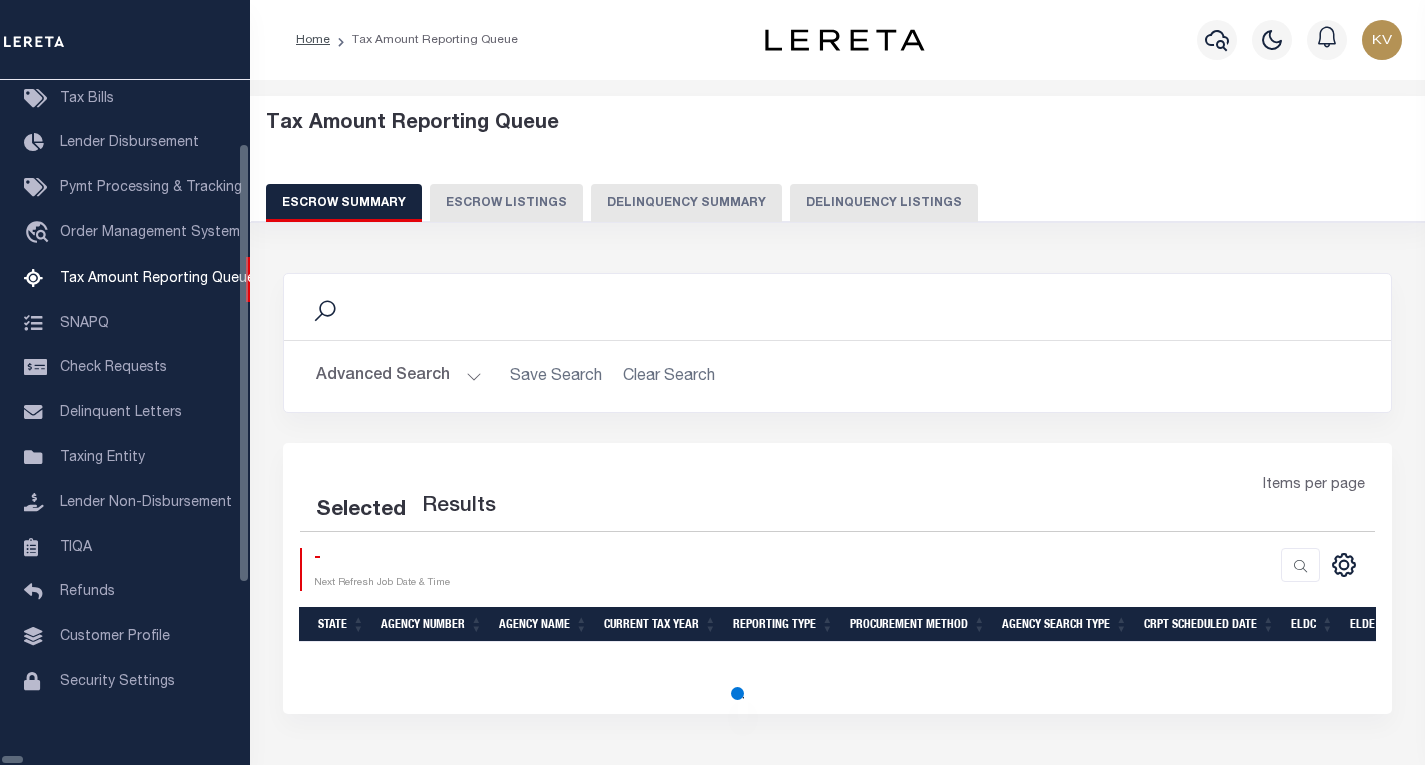 select on "100" 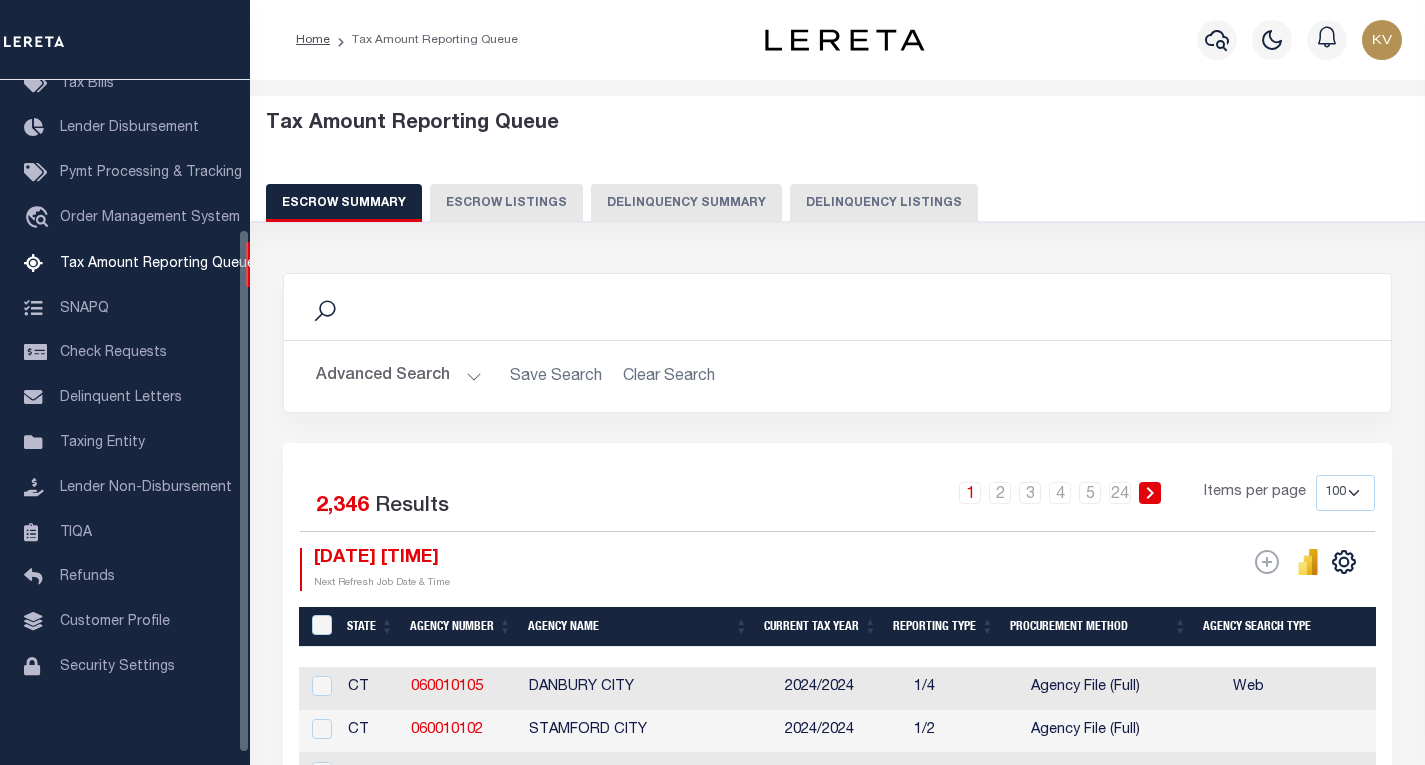 scroll, scrollTop: 194, scrollLeft: 0, axis: vertical 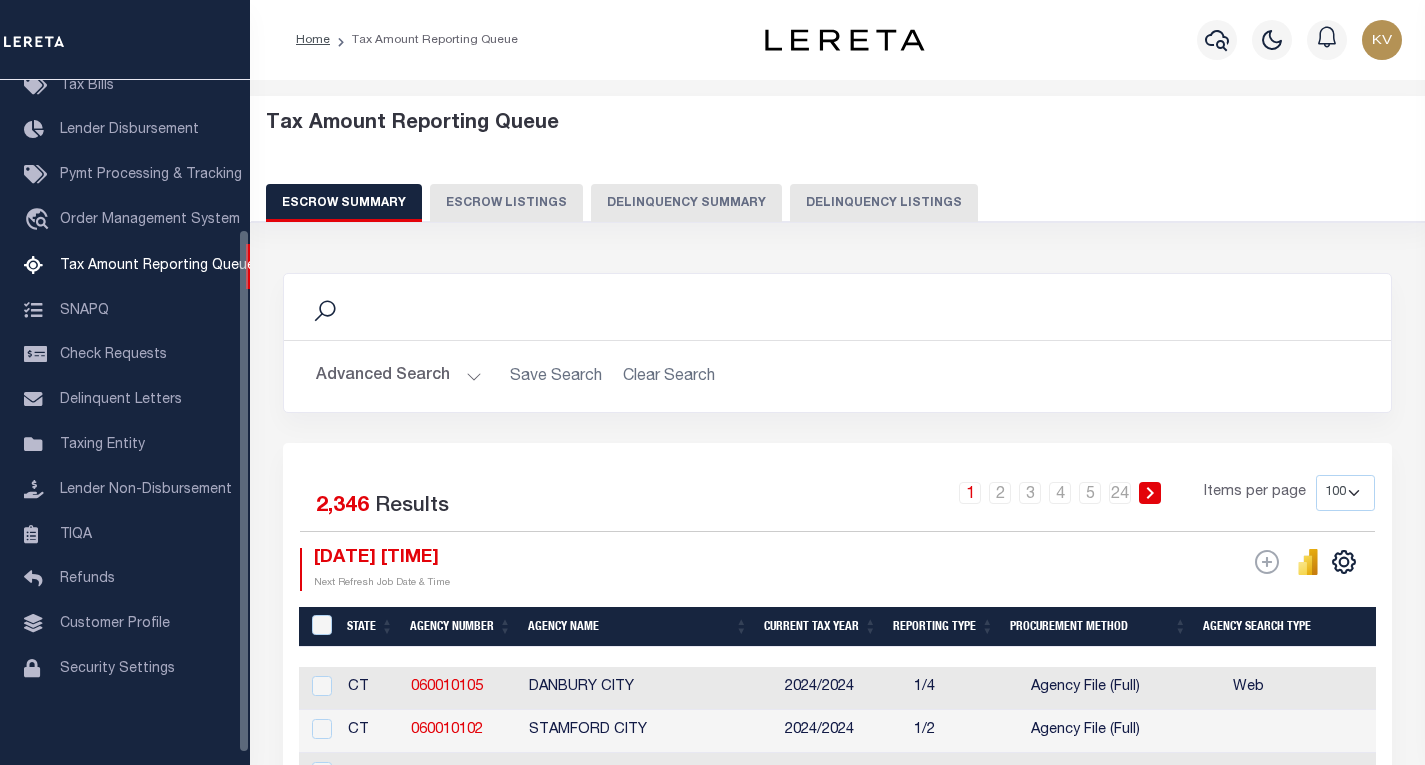click on "Delinquency Listings" at bounding box center [884, 203] 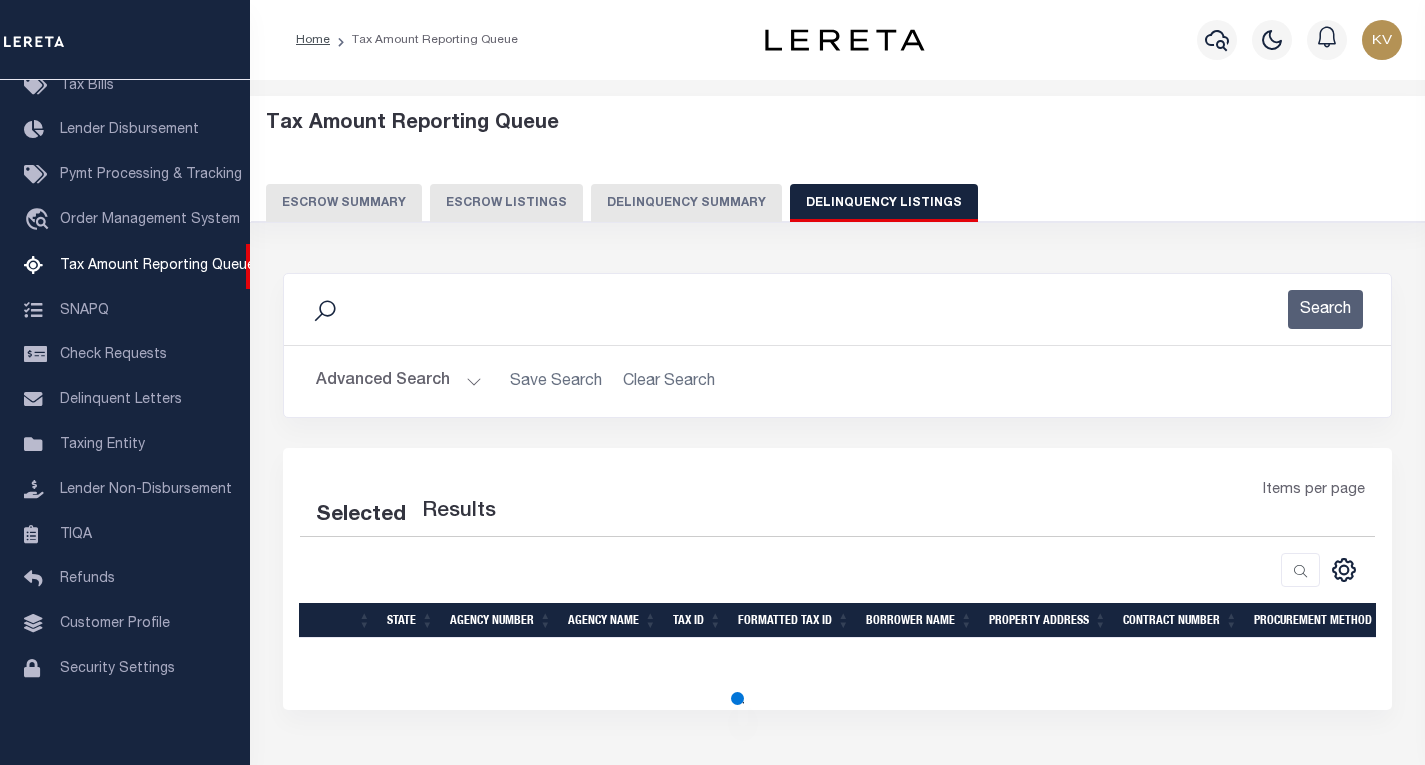 select on "100" 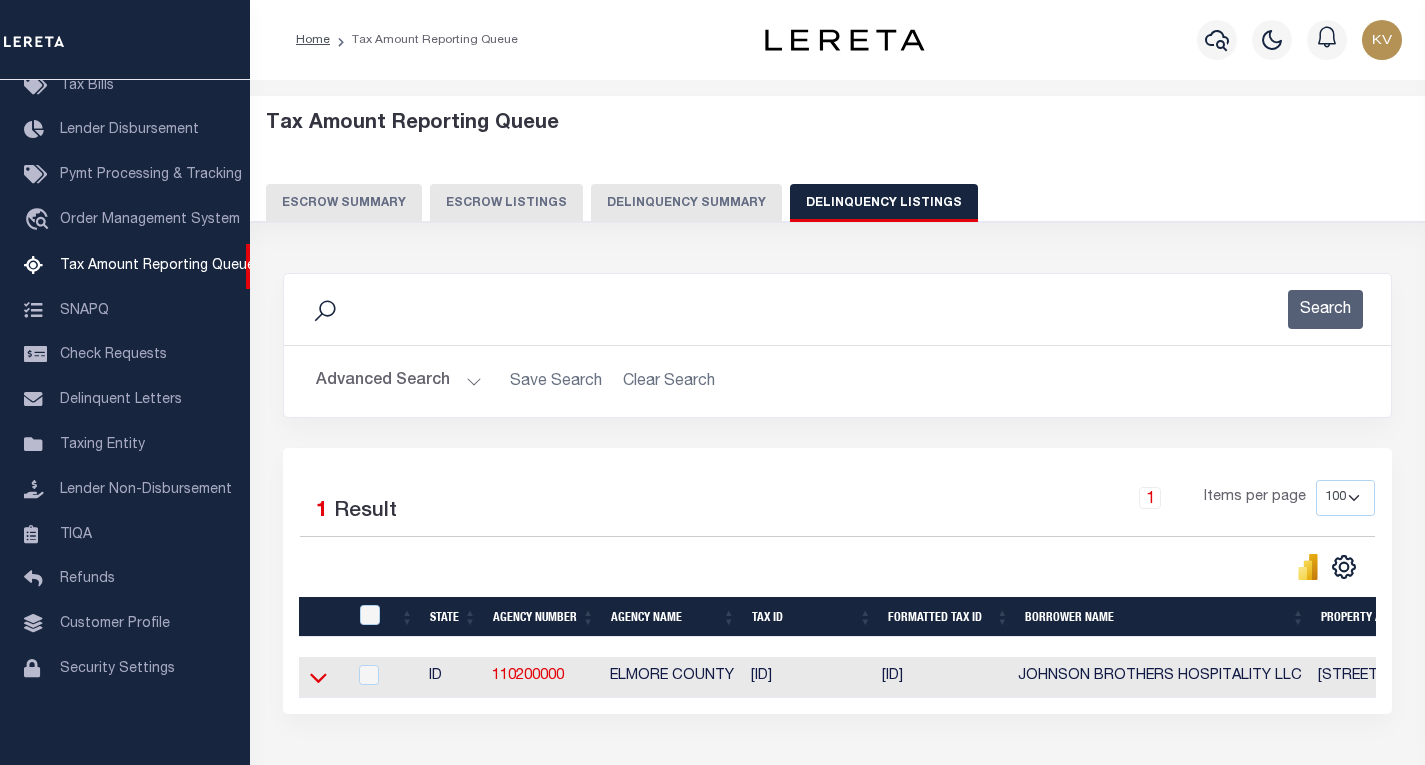 click 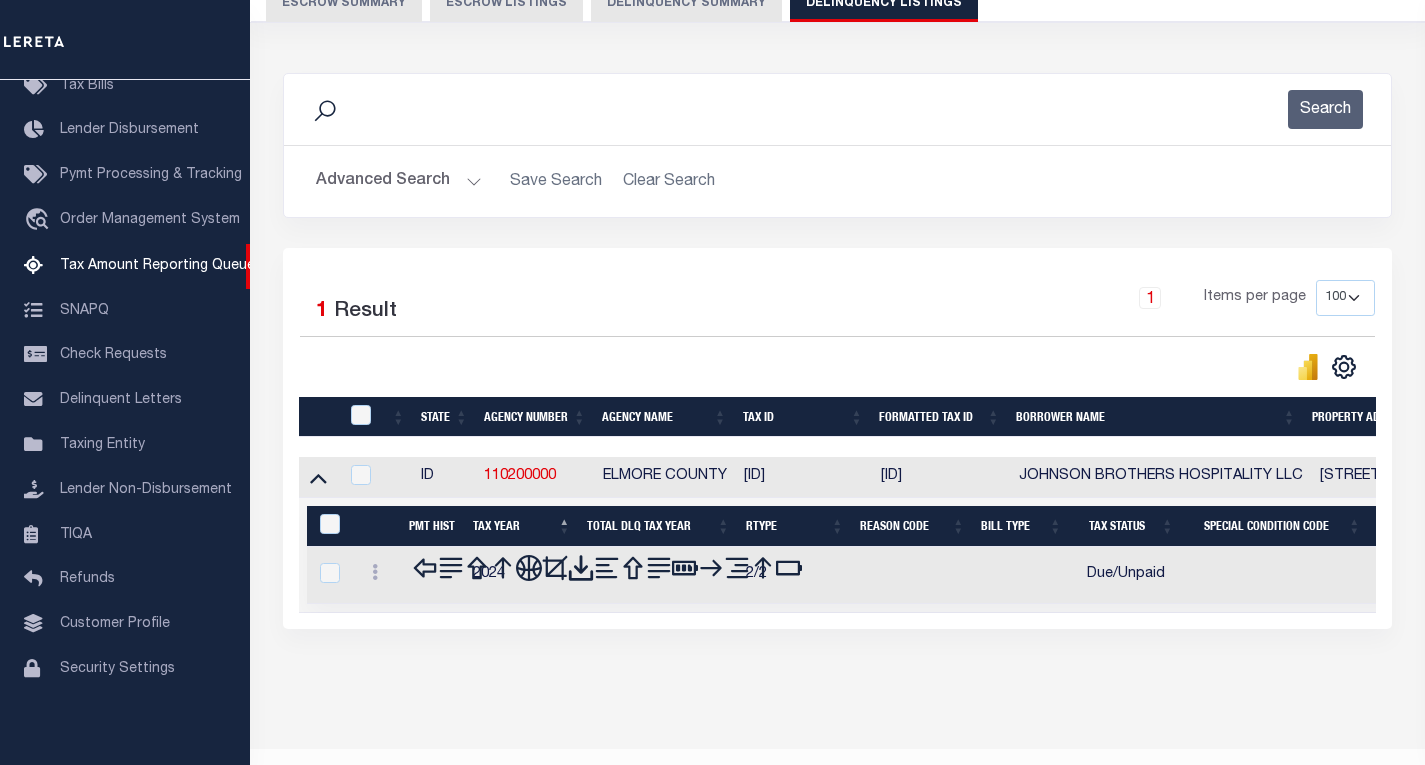 scroll, scrollTop: 248, scrollLeft: 0, axis: vertical 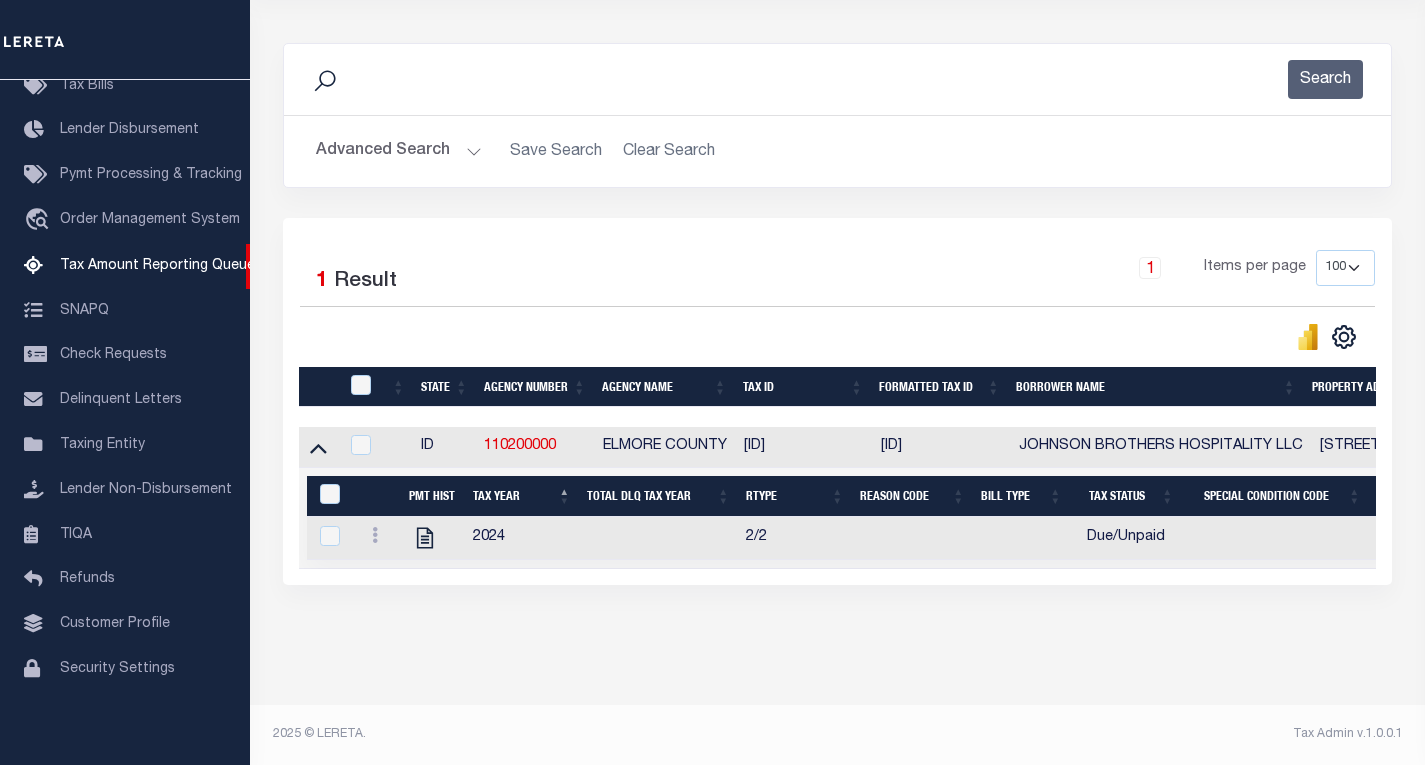 click at bounding box center [362, 386] 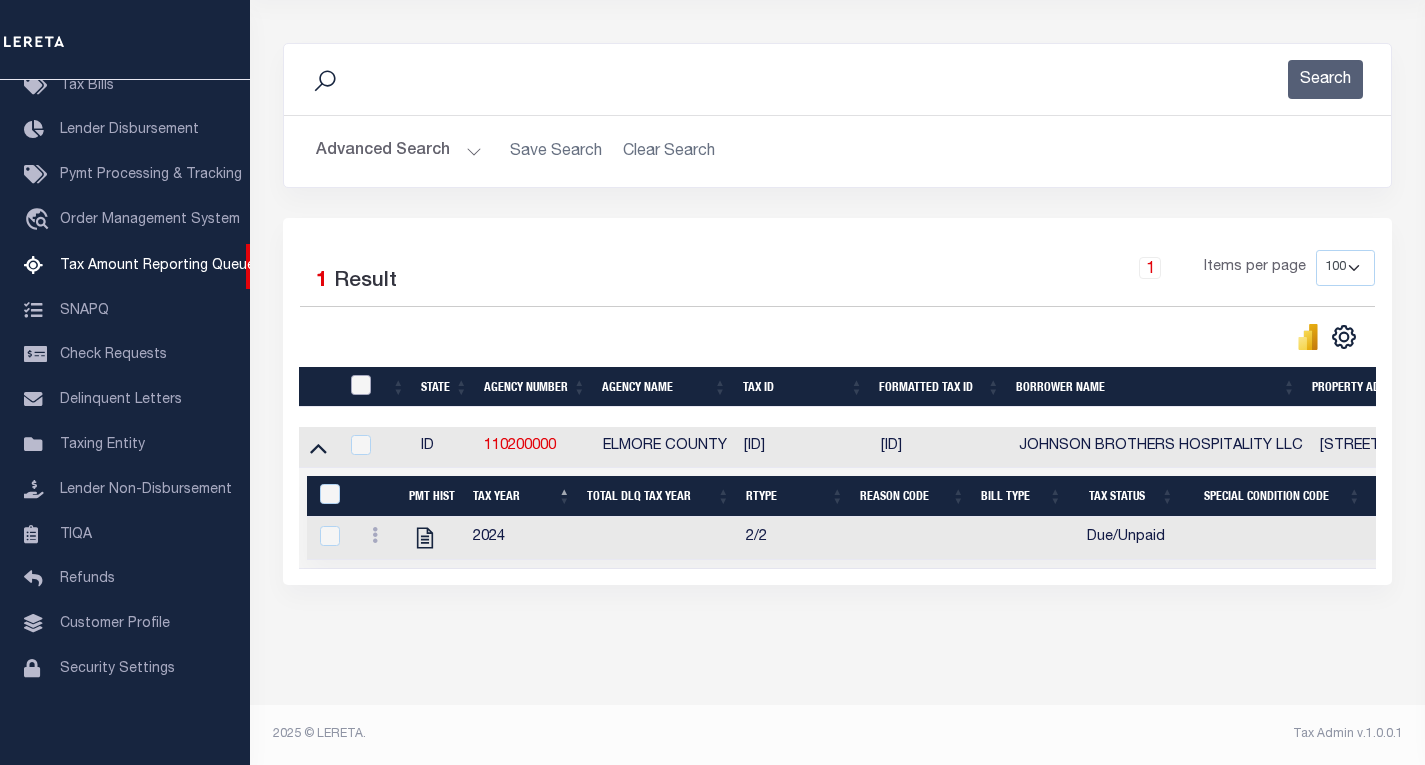 click at bounding box center [361, 385] 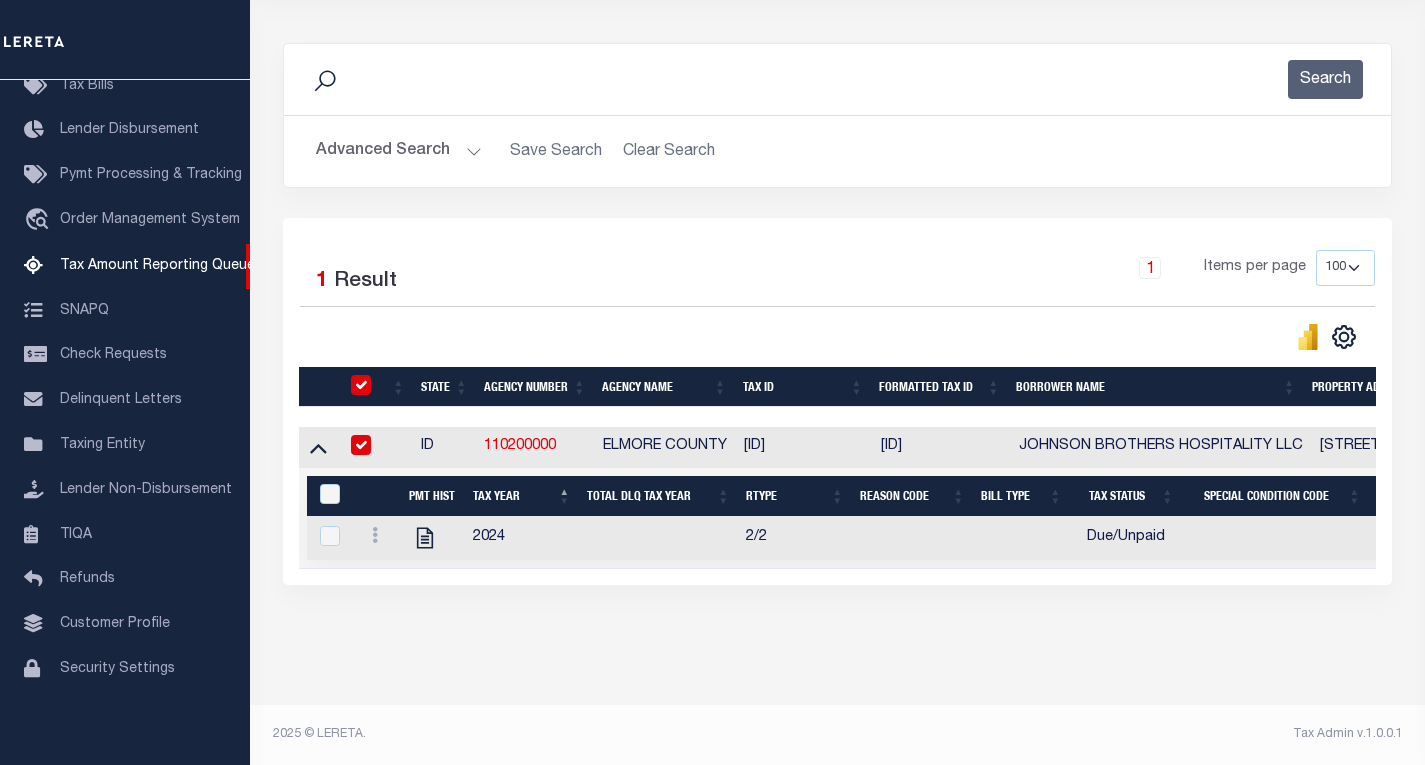 checkbox on "true" 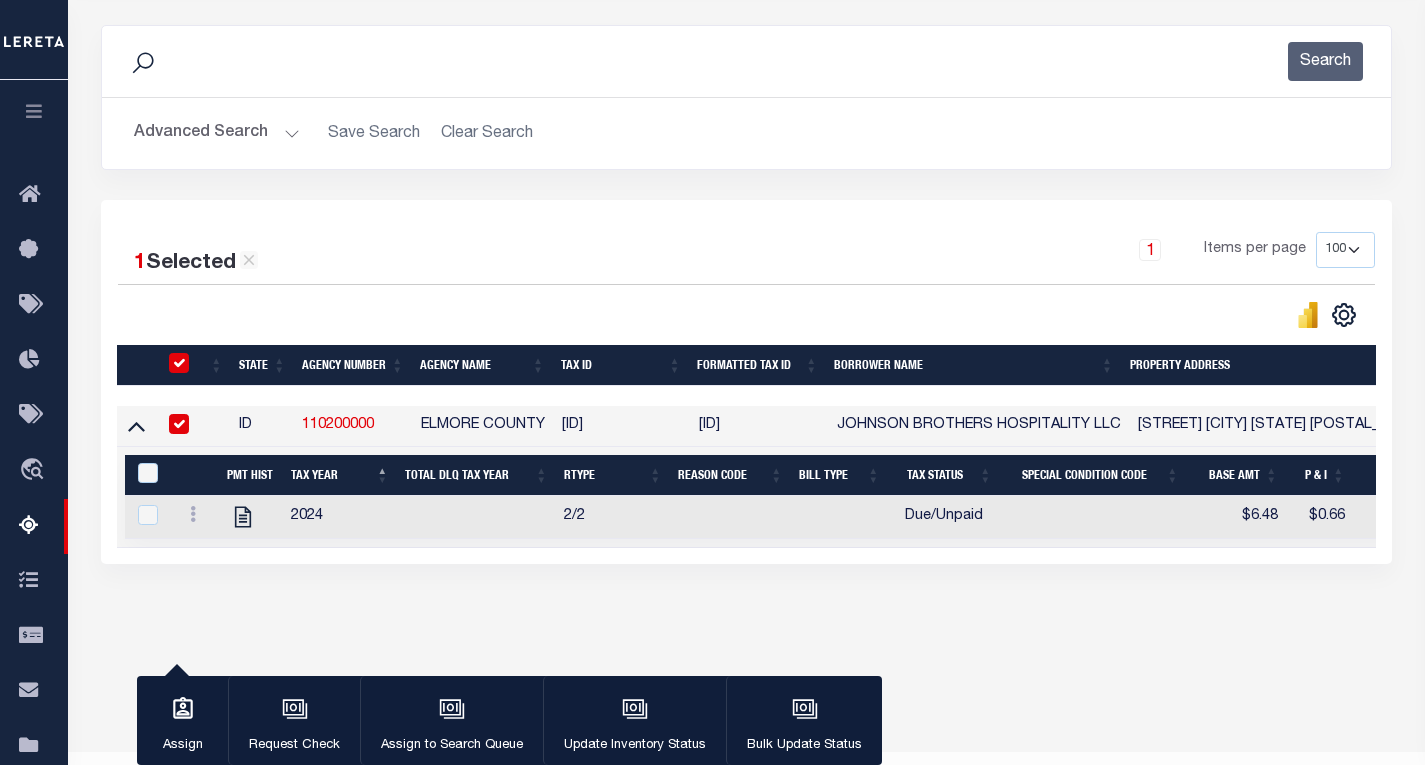 scroll, scrollTop: 245, scrollLeft: 0, axis: vertical 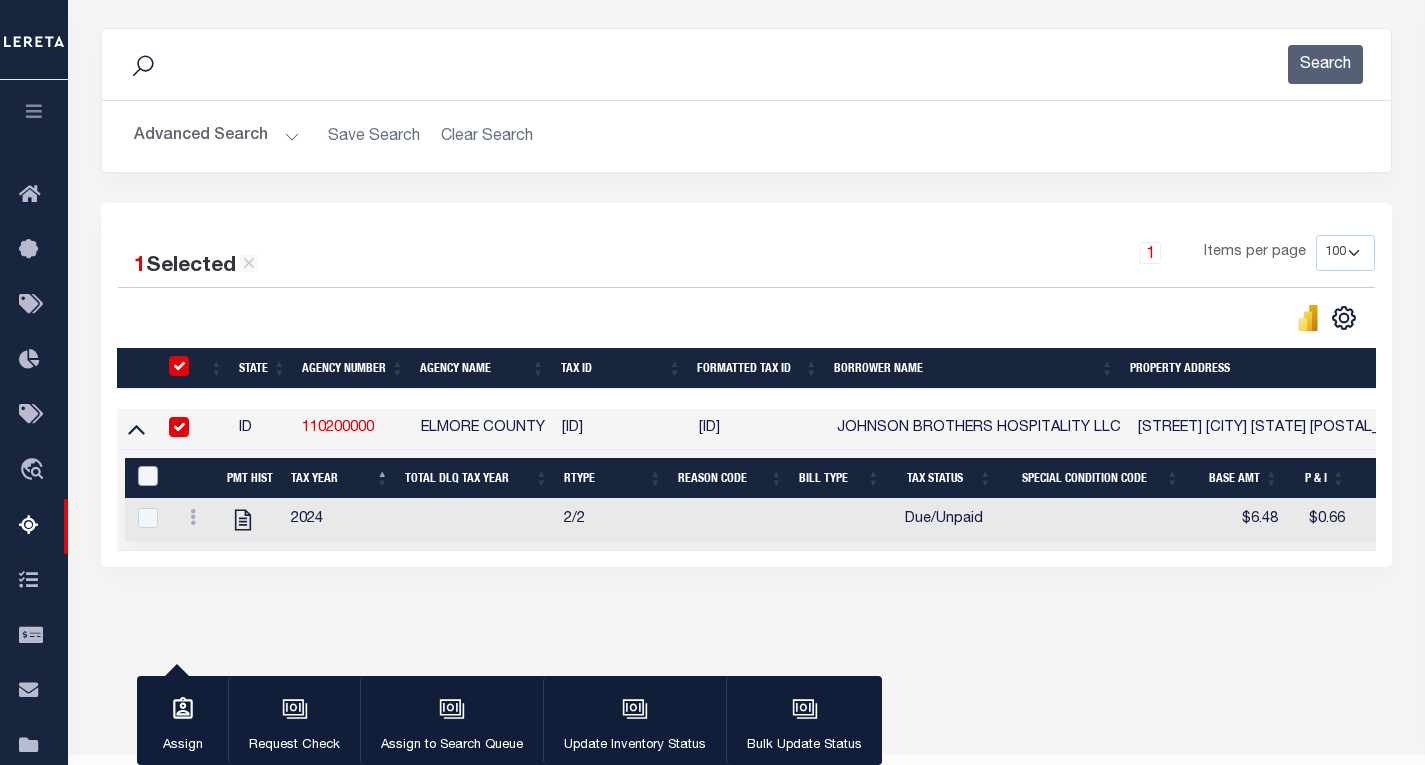 click at bounding box center [148, 476] 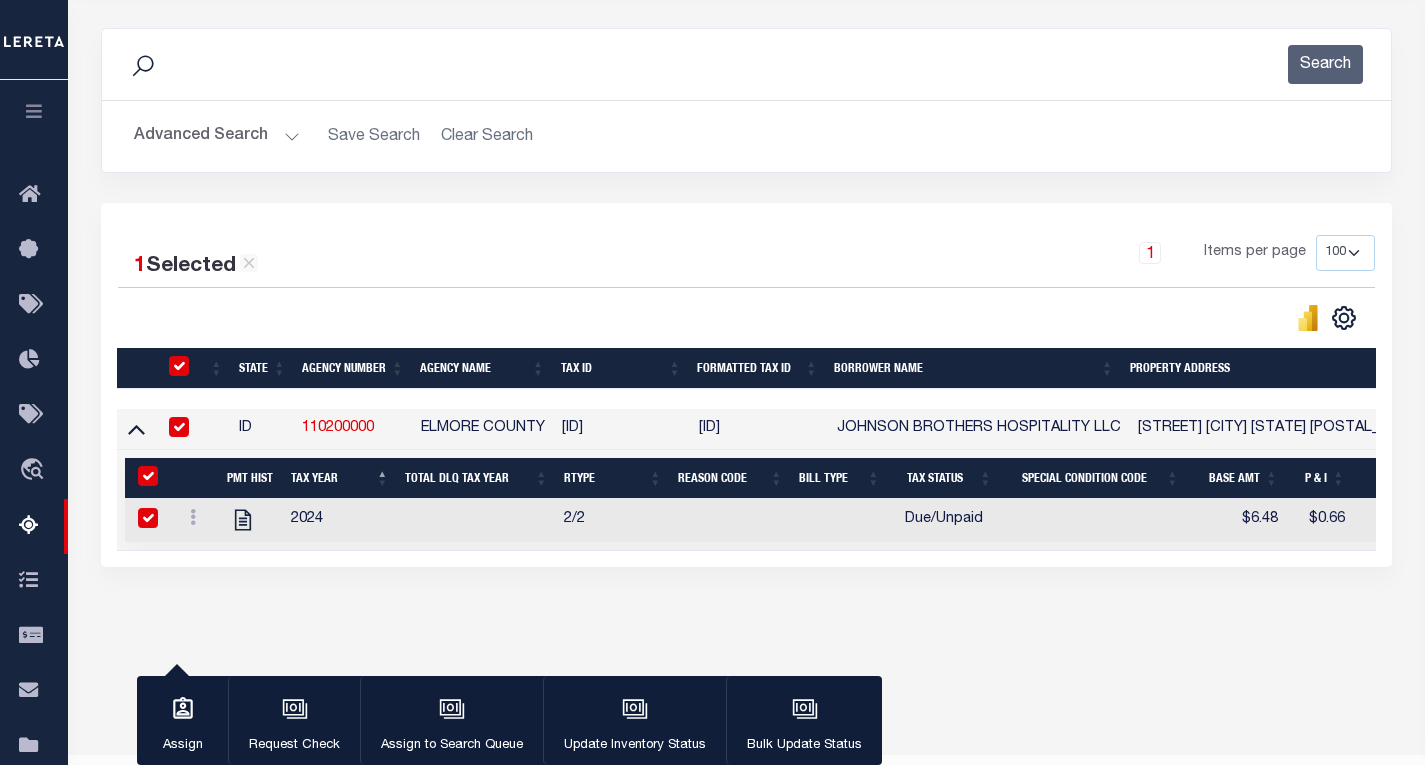 checkbox on "true" 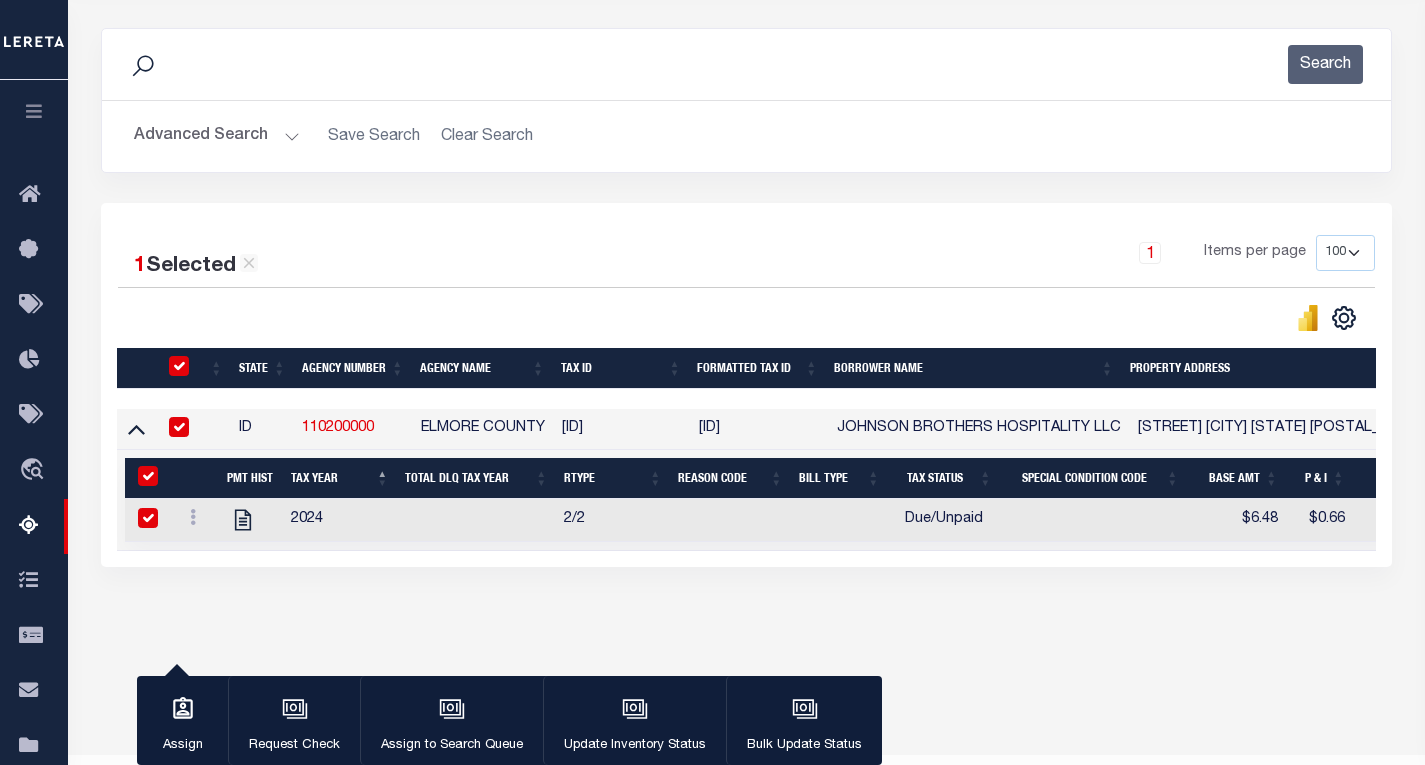 checkbox on "true" 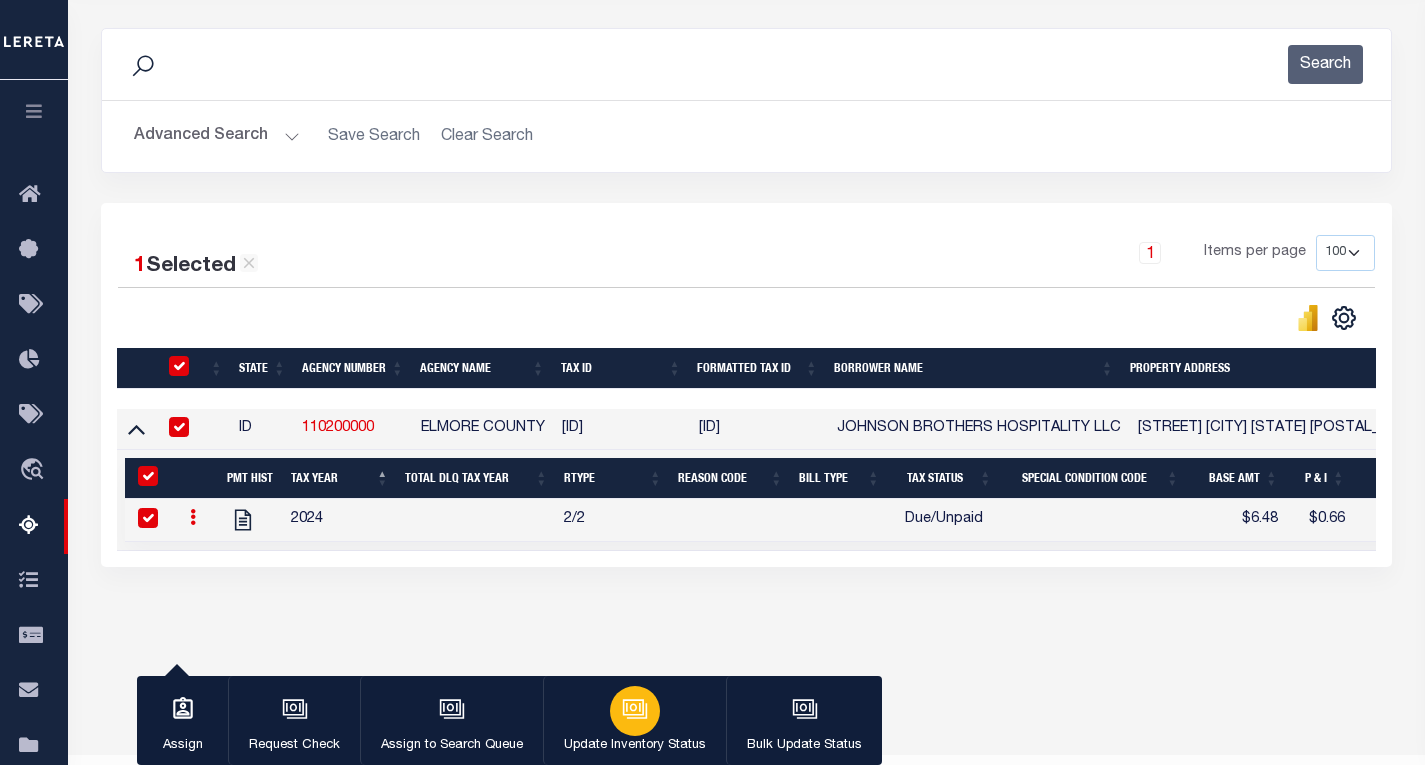 click 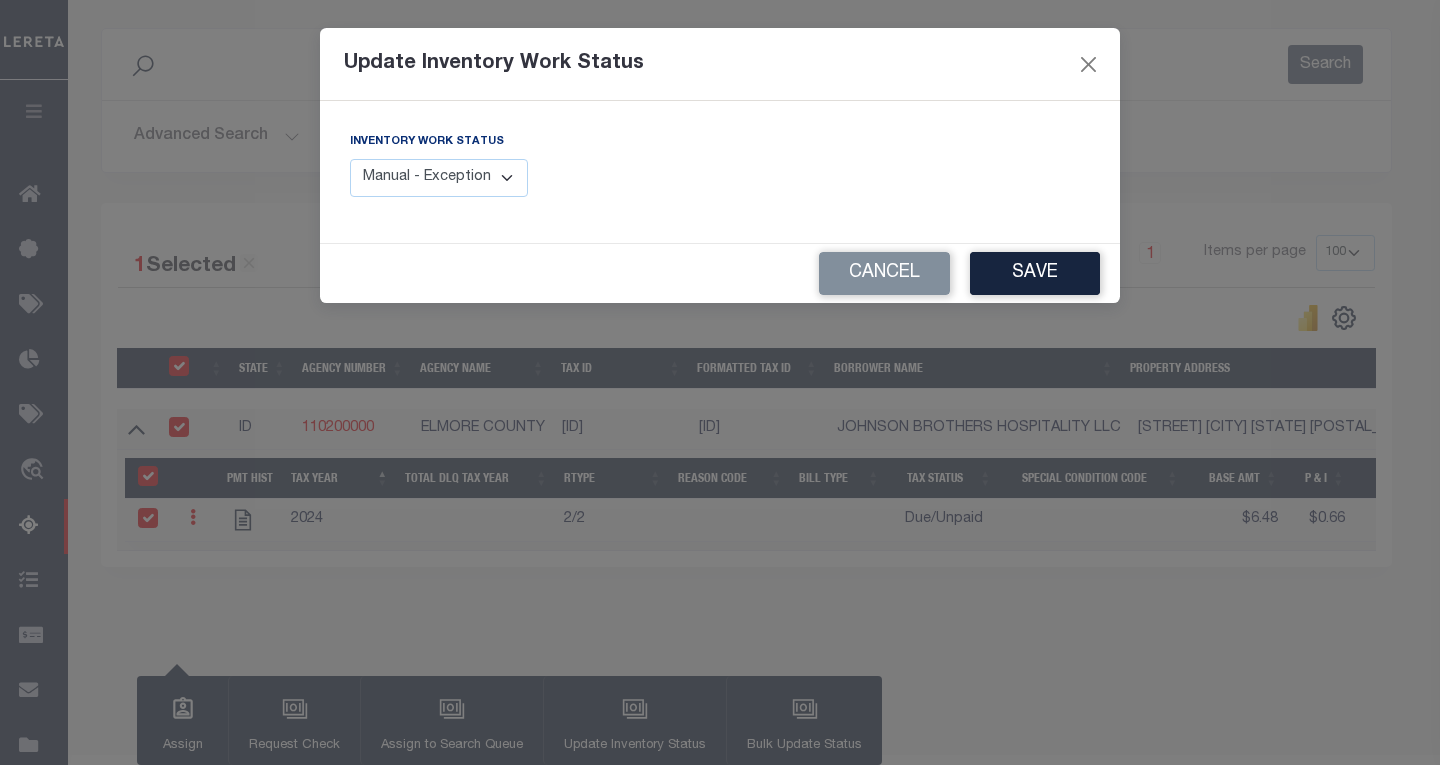 click on "Manual - Exception
Pended - Awaiting Search
Late Add Exception
Completed" at bounding box center [439, 178] 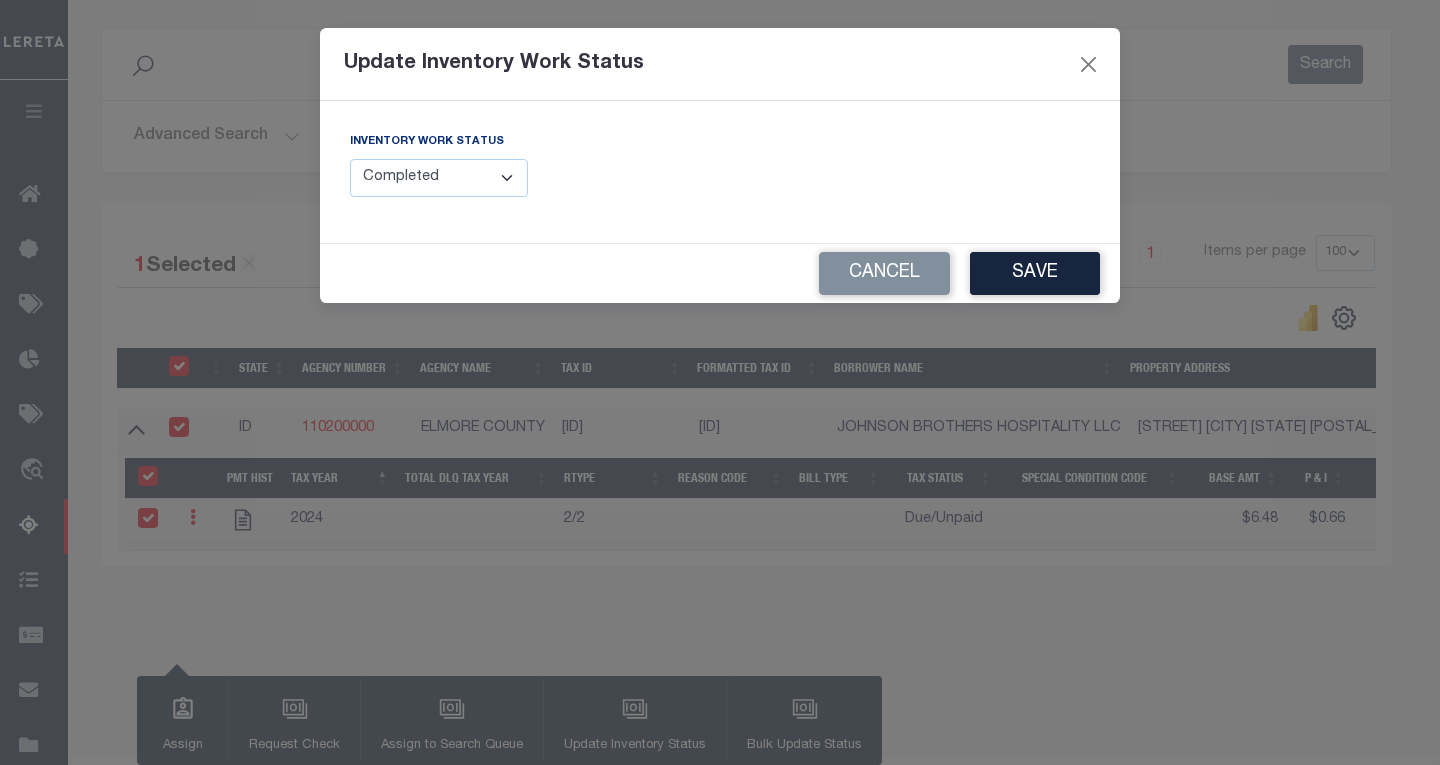 click on "Manual - Exception
Pended - Awaiting Search
Late Add Exception
Completed" at bounding box center [439, 178] 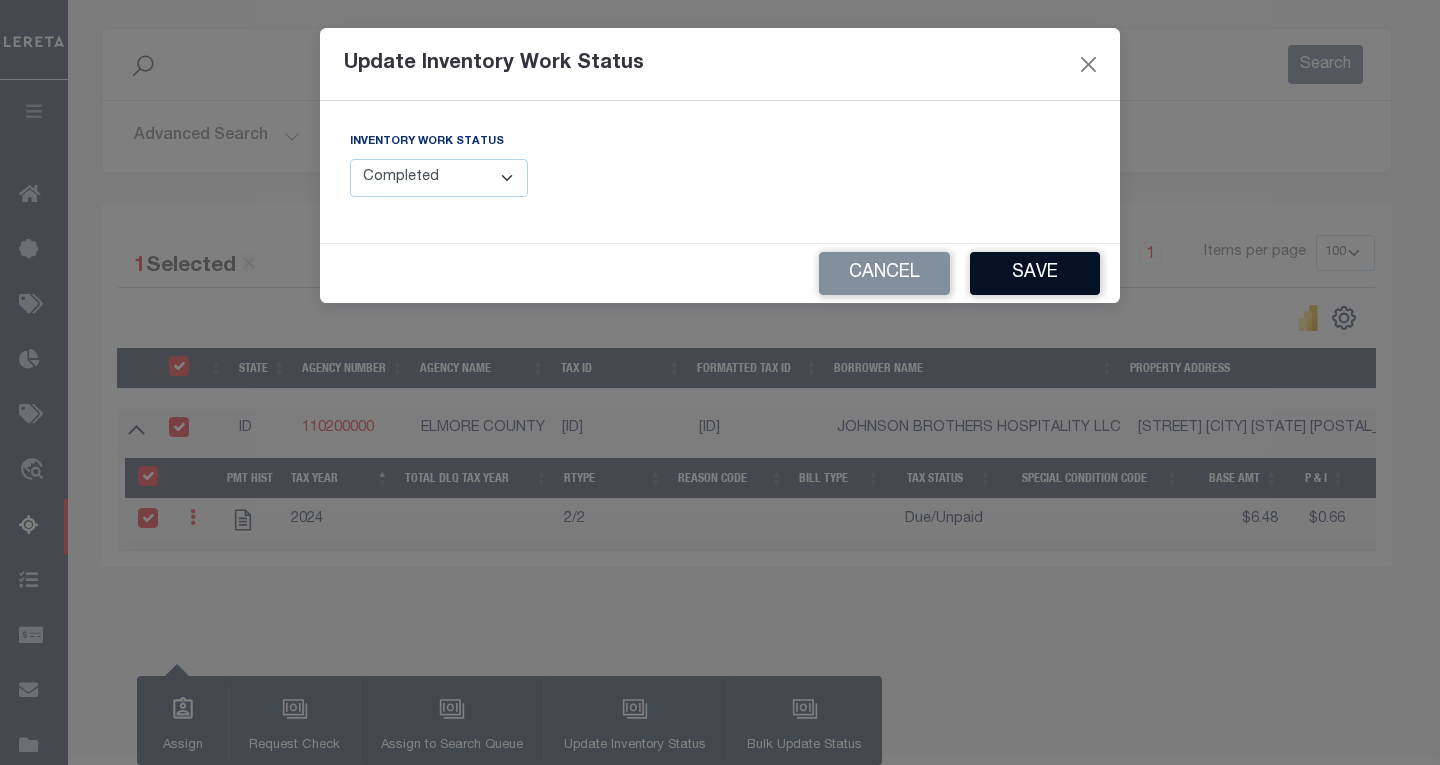 click on "Save" at bounding box center [1035, 273] 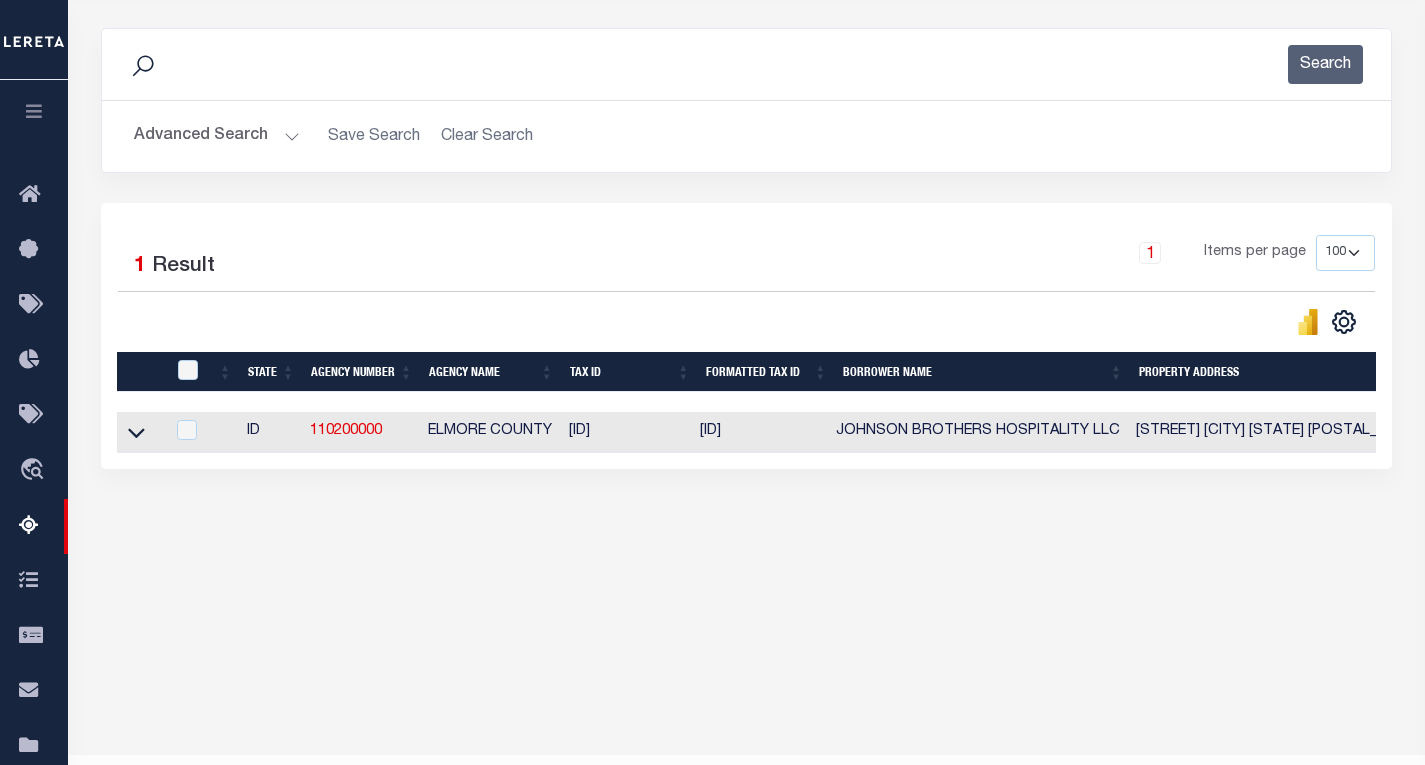 click on "Advanced Search" at bounding box center [217, 136] 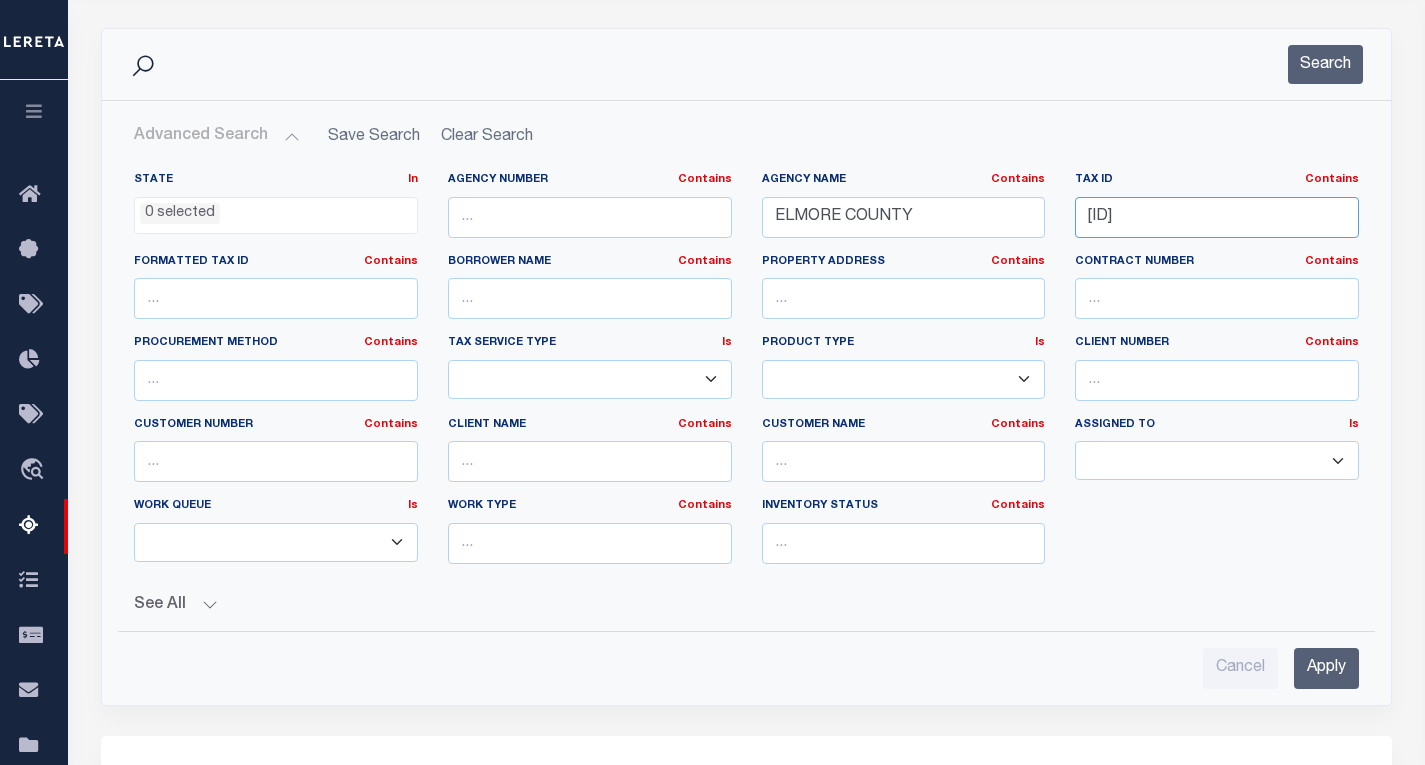 click on "[ID]" at bounding box center (1217, 217) 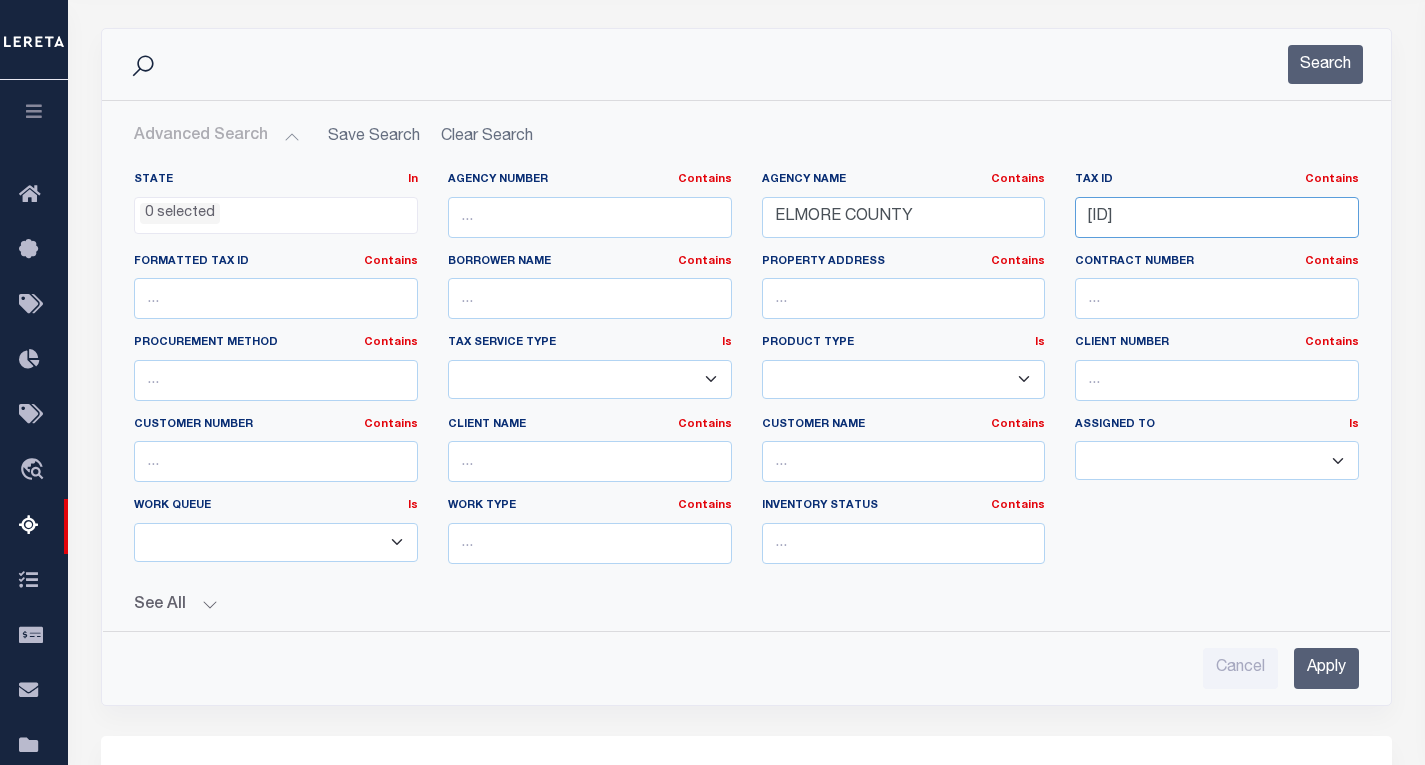 click on "[ID]" at bounding box center [1217, 217] 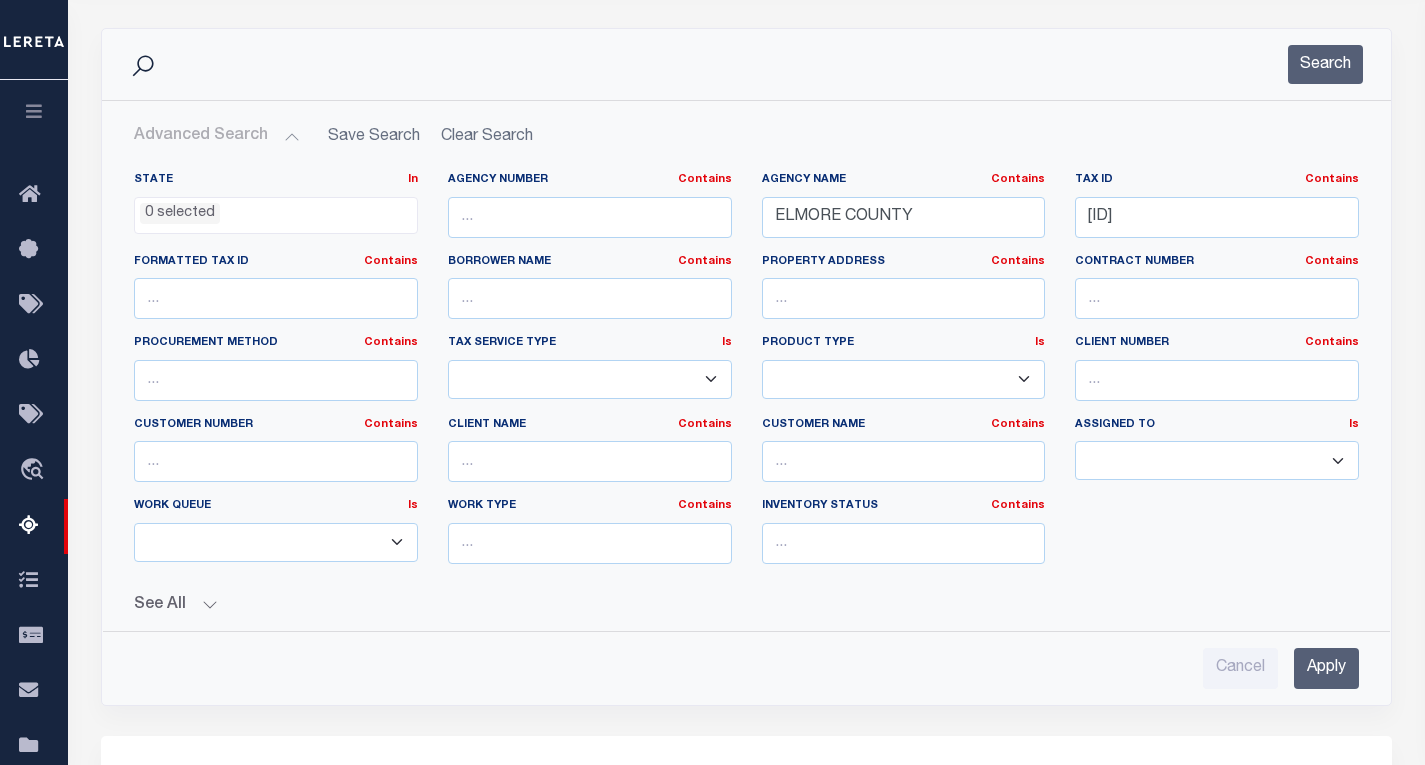 click on "Apply" at bounding box center (1326, 668) 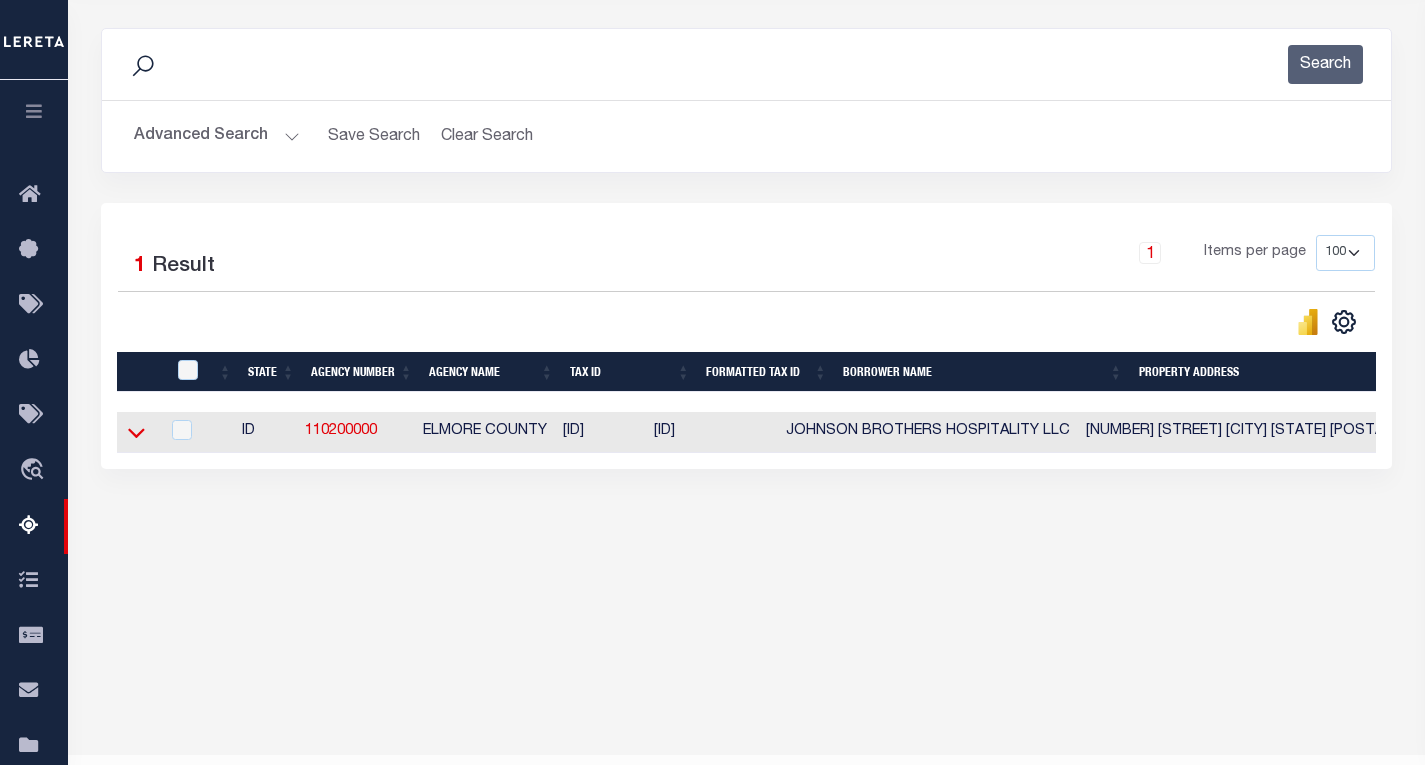 click 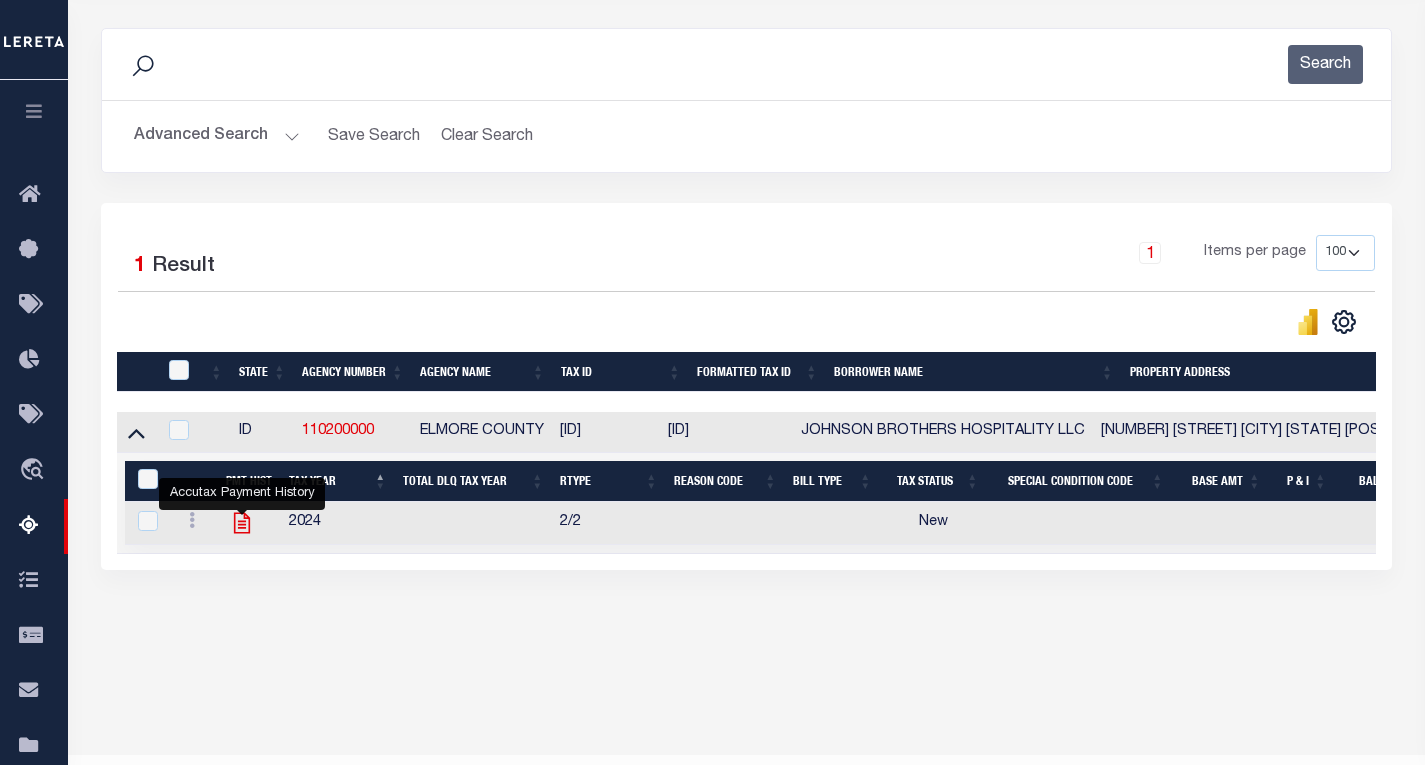click 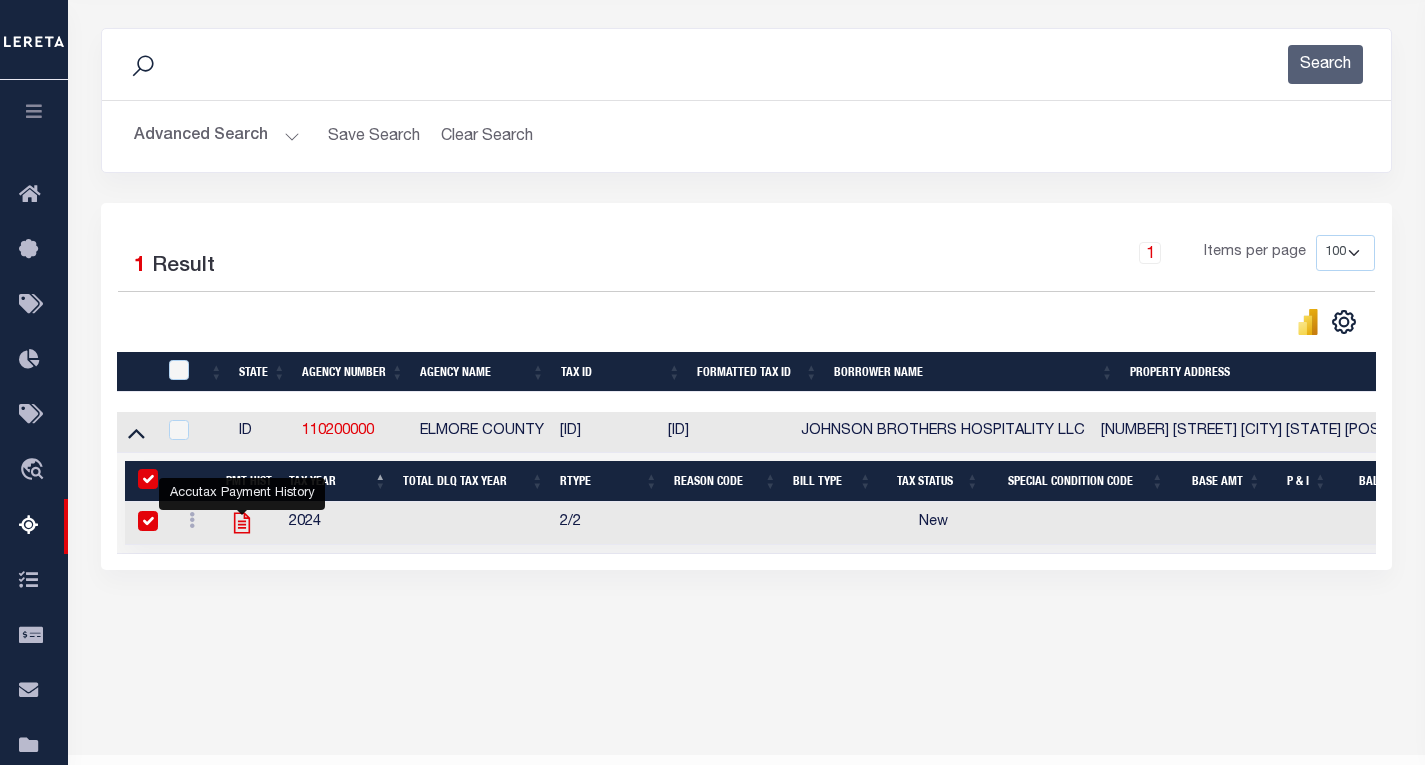 checkbox on "true" 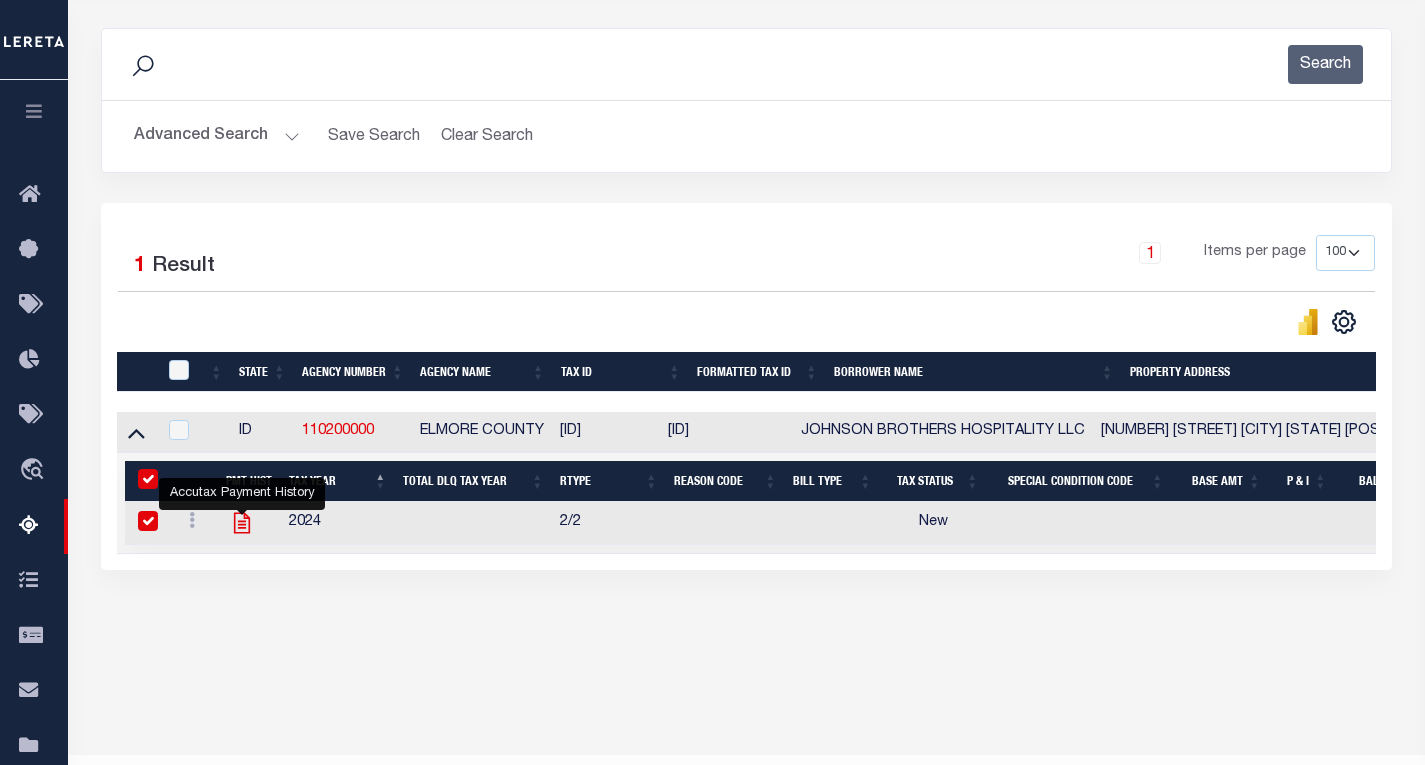 checkbox on "true" 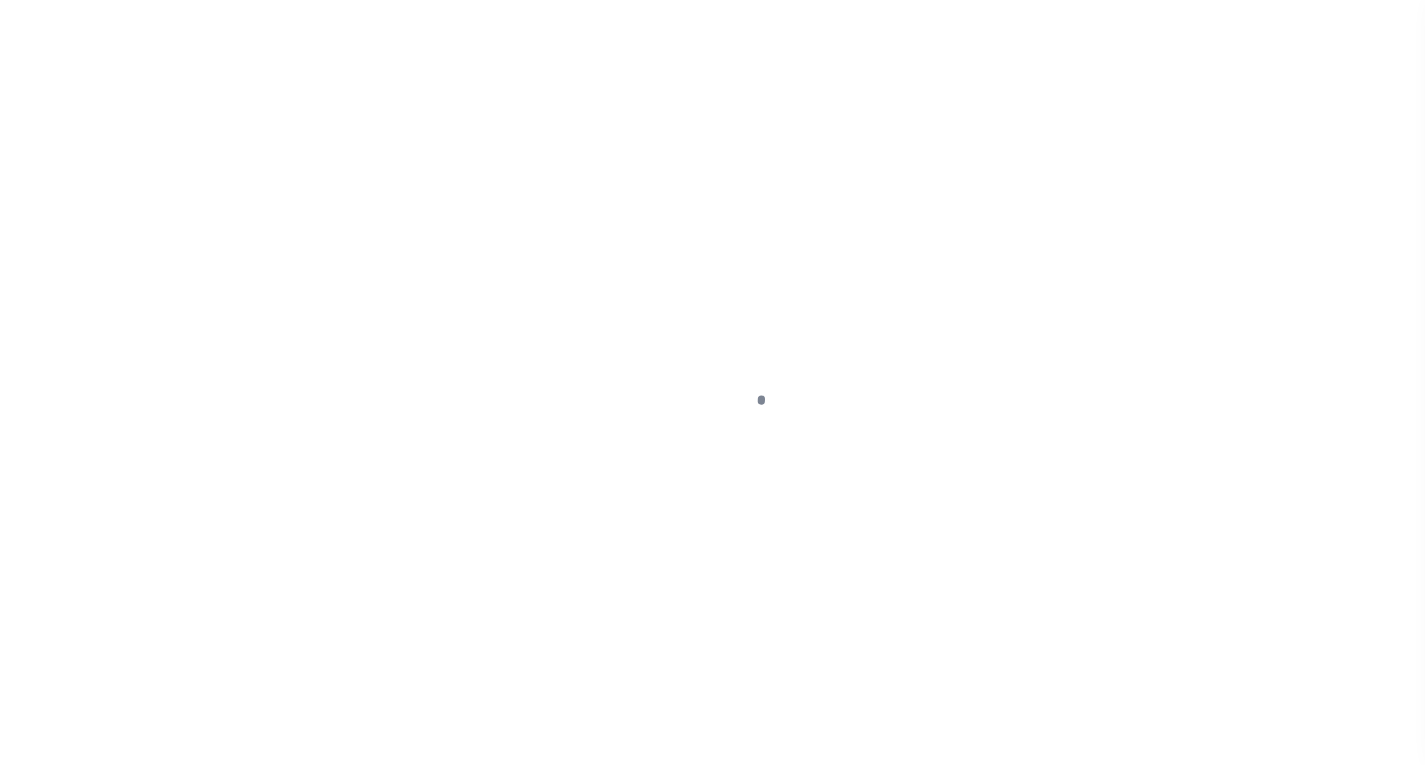 scroll, scrollTop: 0, scrollLeft: 0, axis: both 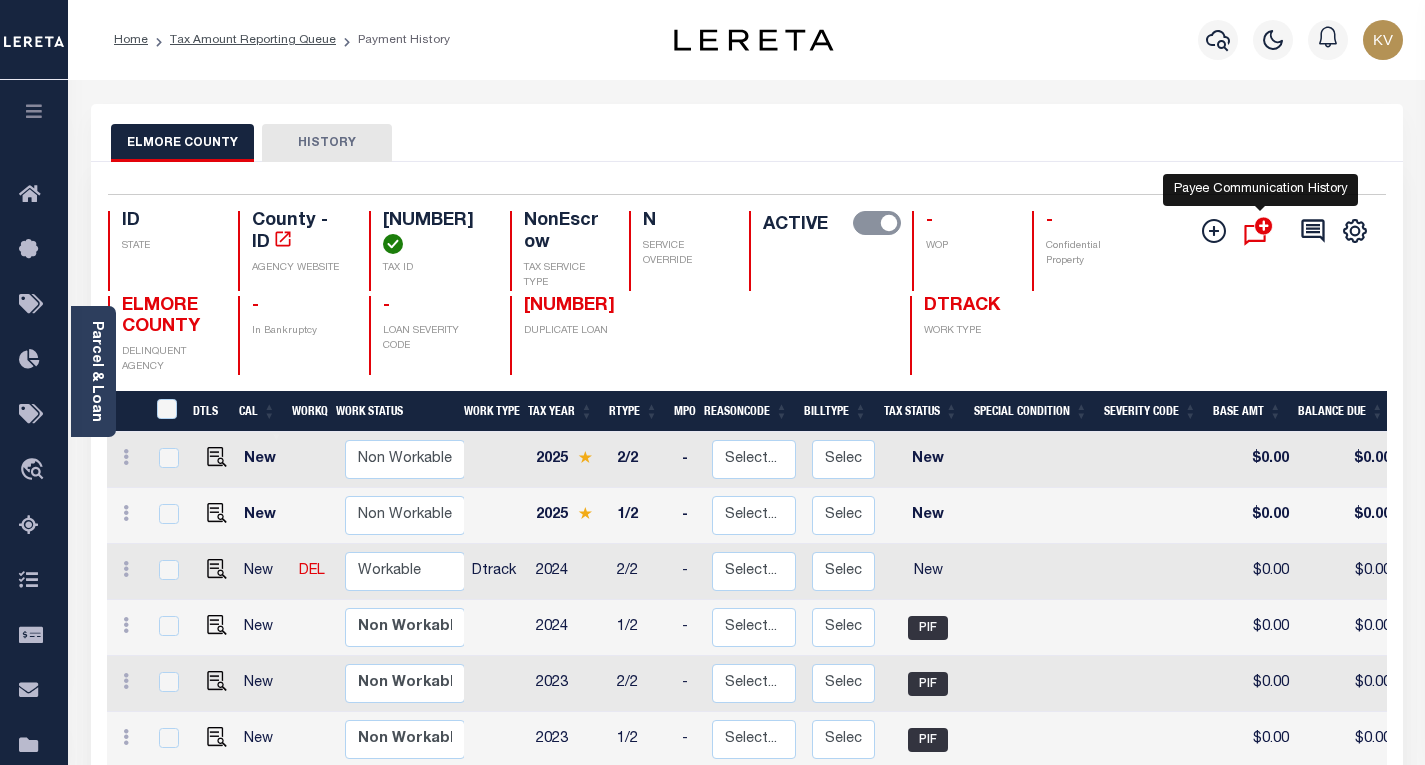click 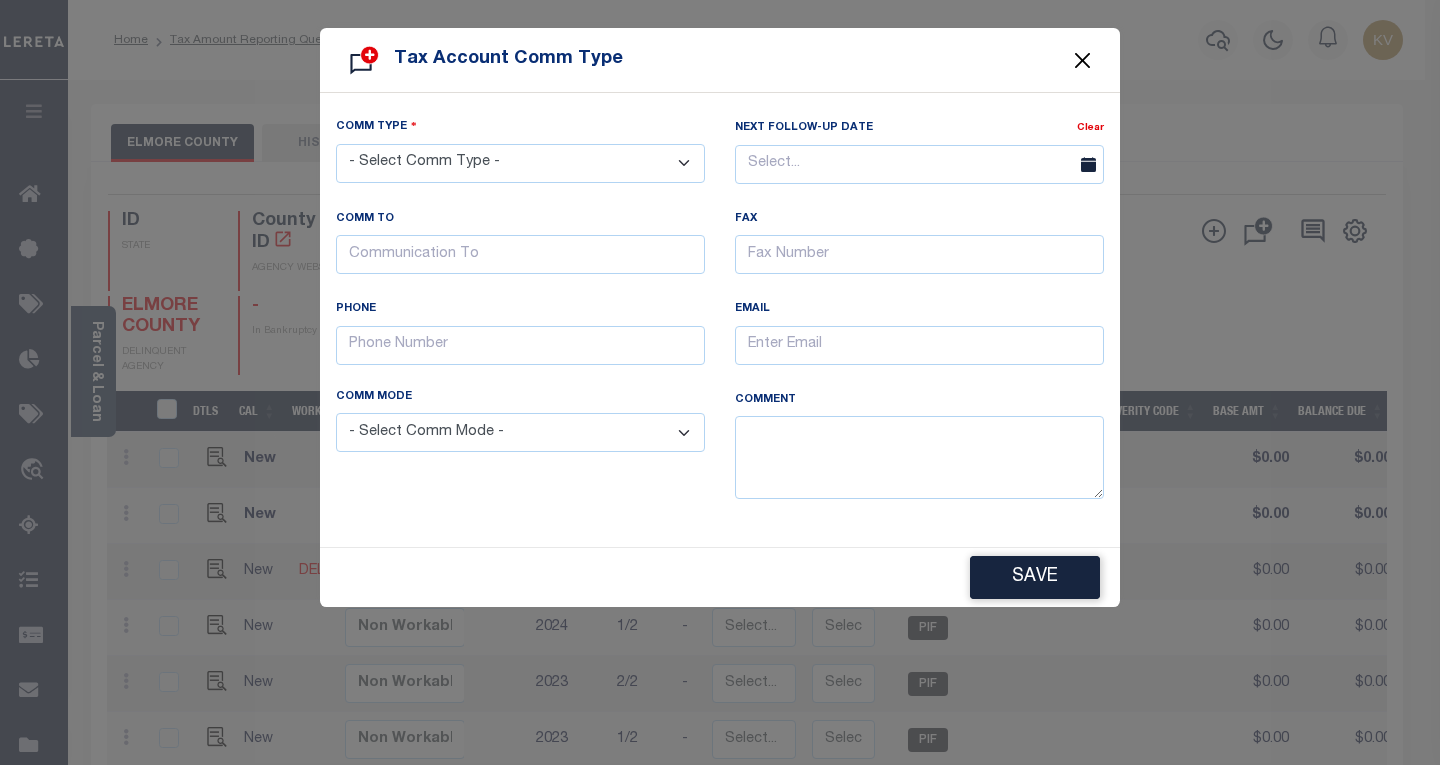 click at bounding box center [1083, 60] 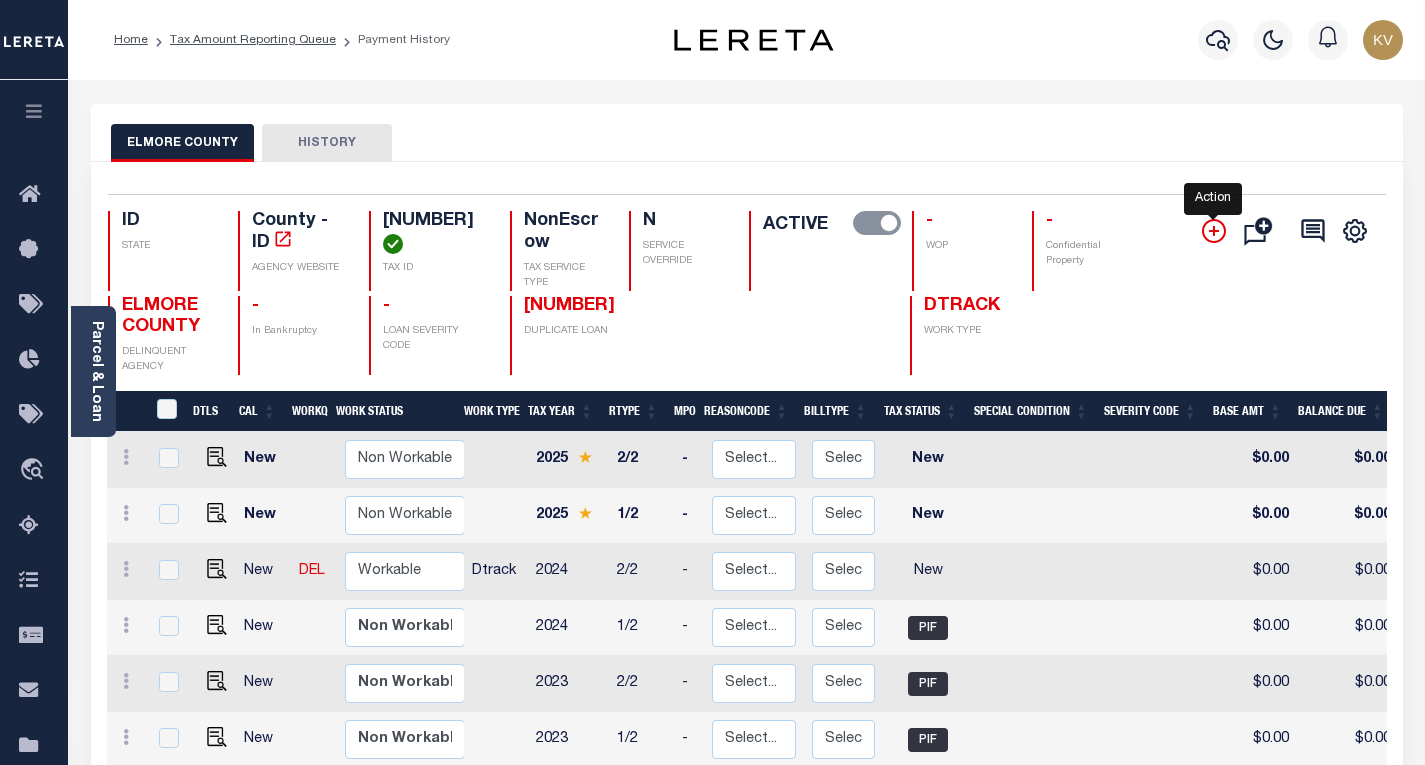 click 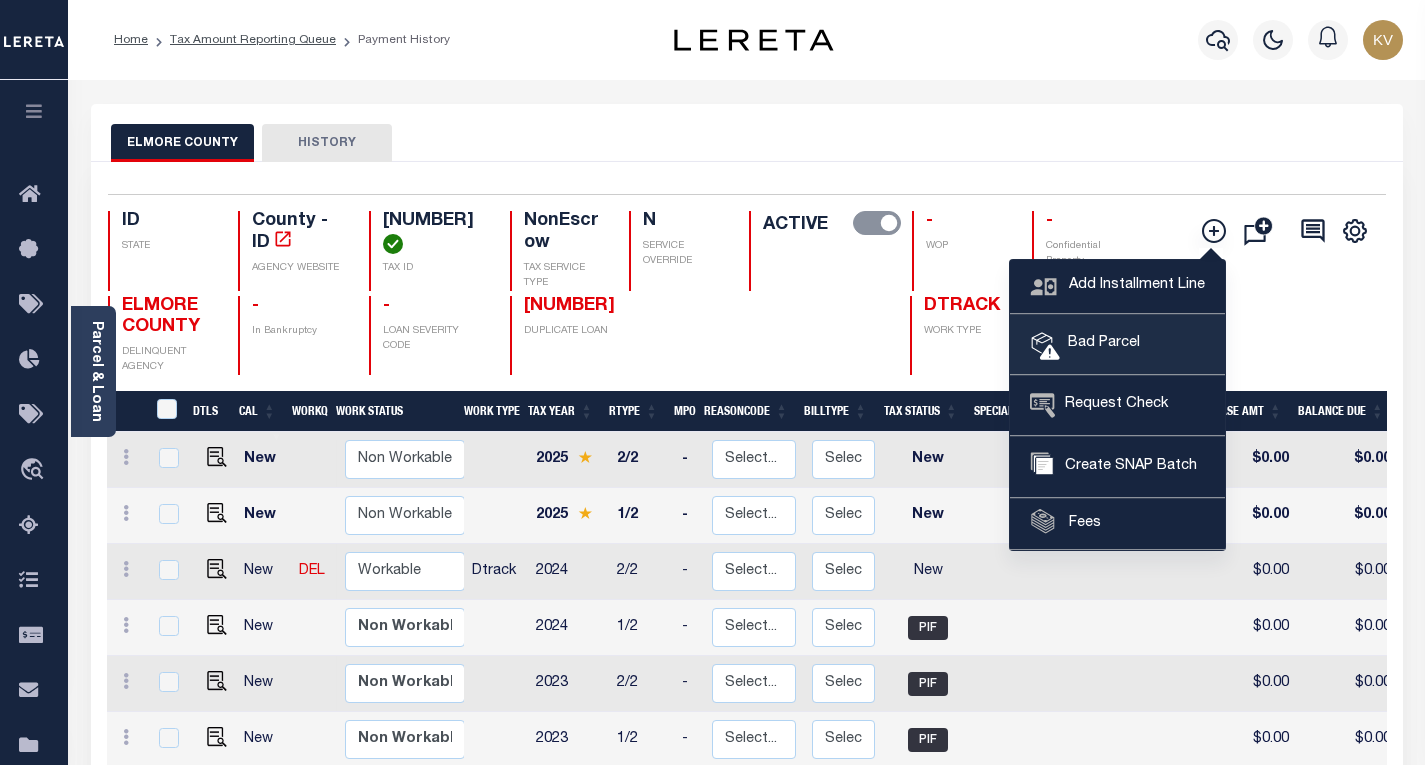 click on "Bad Parcel" at bounding box center (1100, 344) 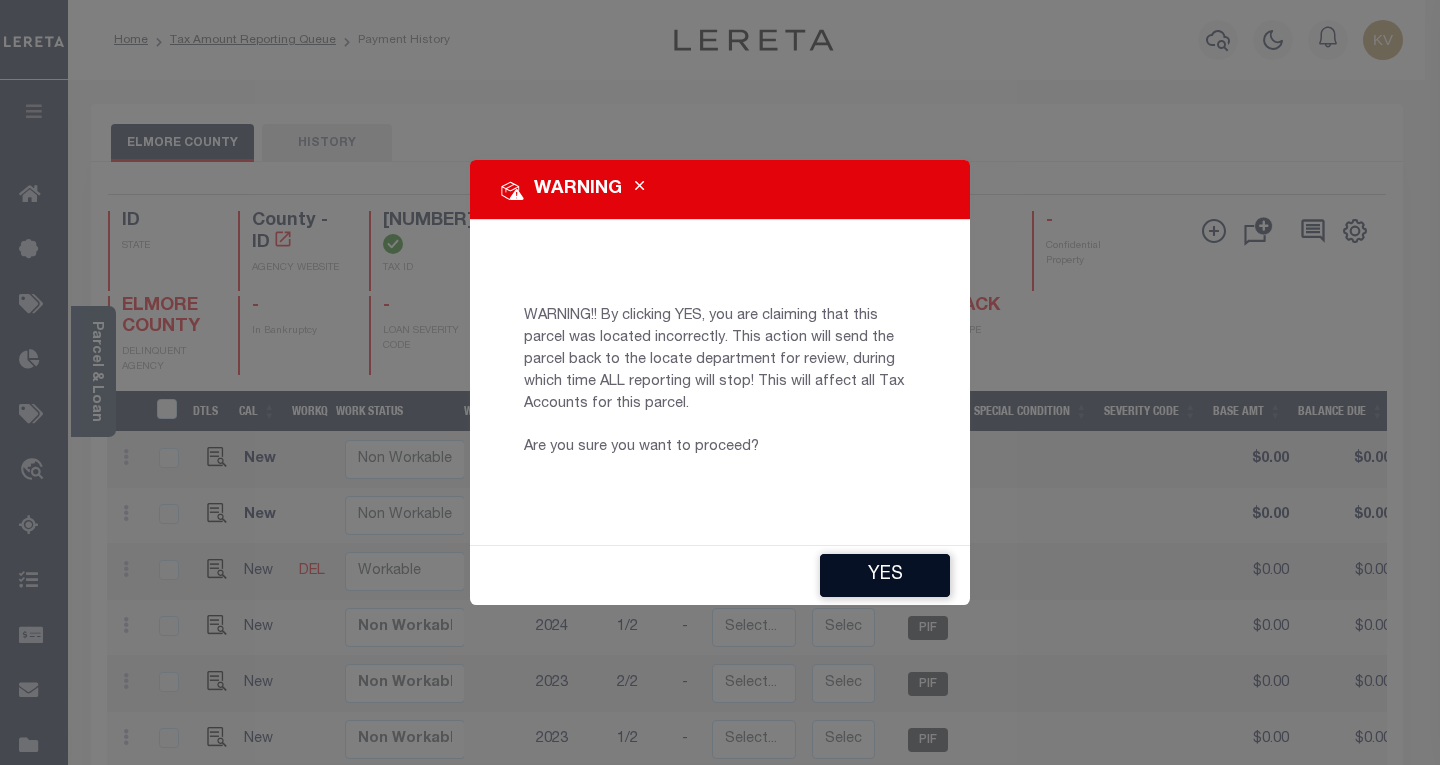 click on "YES" at bounding box center (885, 575) 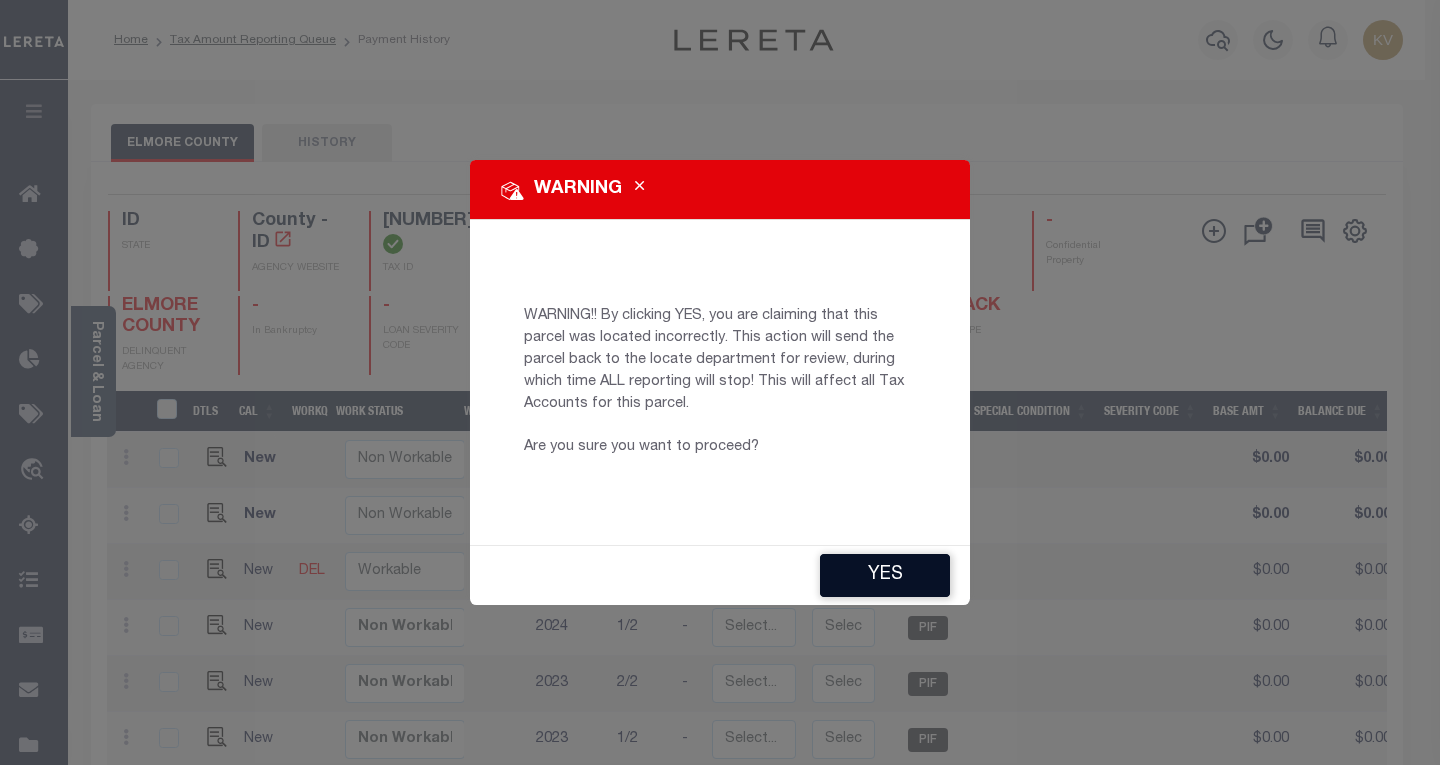 type on "KVignesh-c@[DOMAIN]" 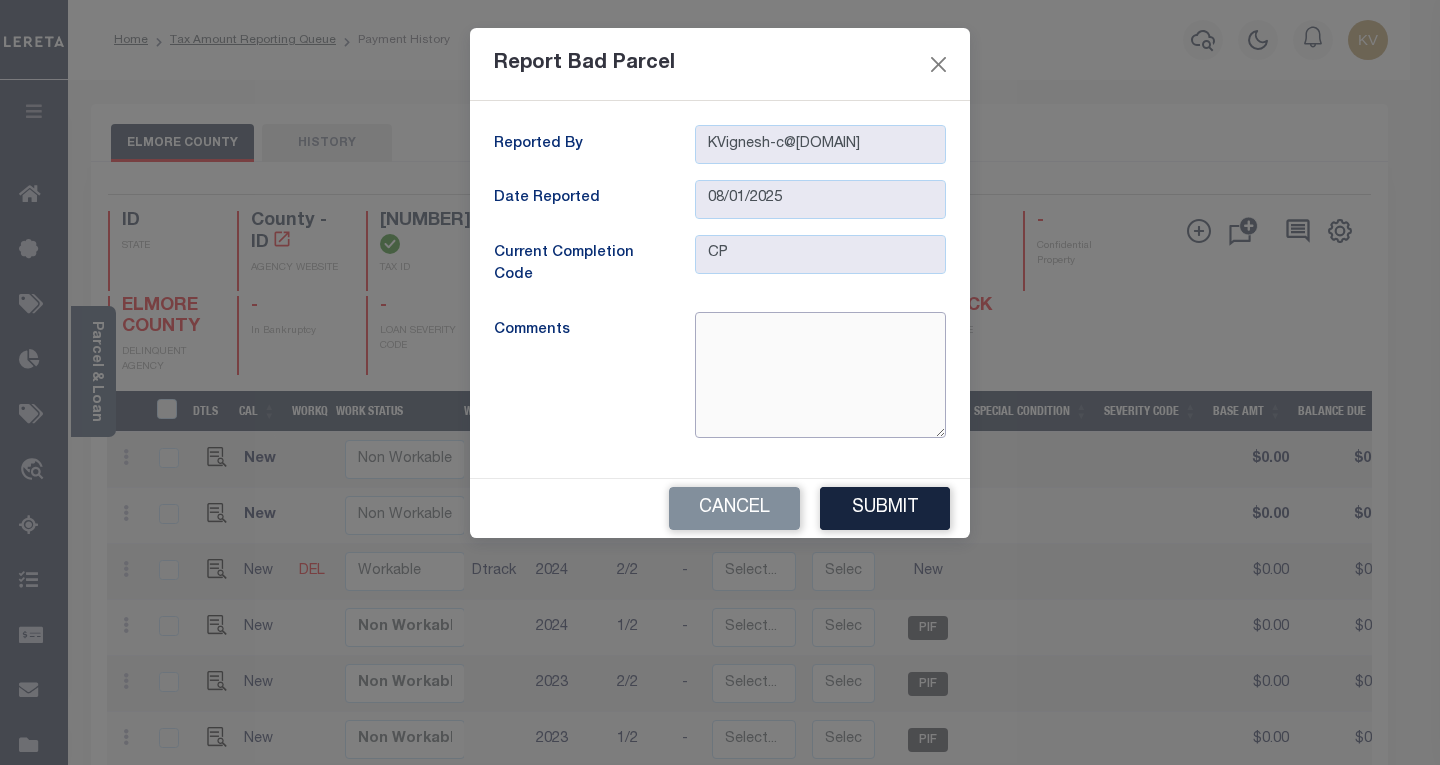 click at bounding box center (820, 375) 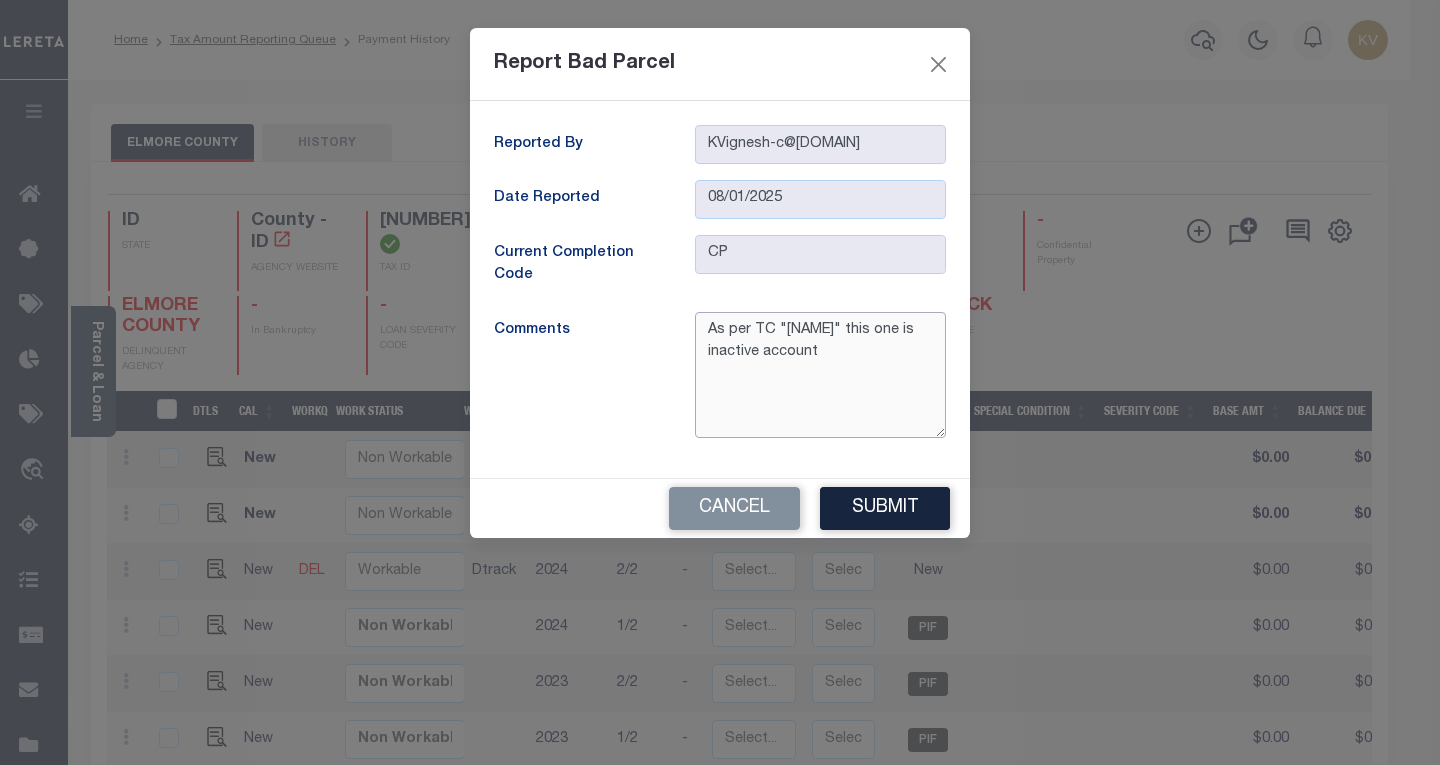drag, startPoint x: 845, startPoint y: 357, endPoint x: 699, endPoint y: 332, distance: 148.12495 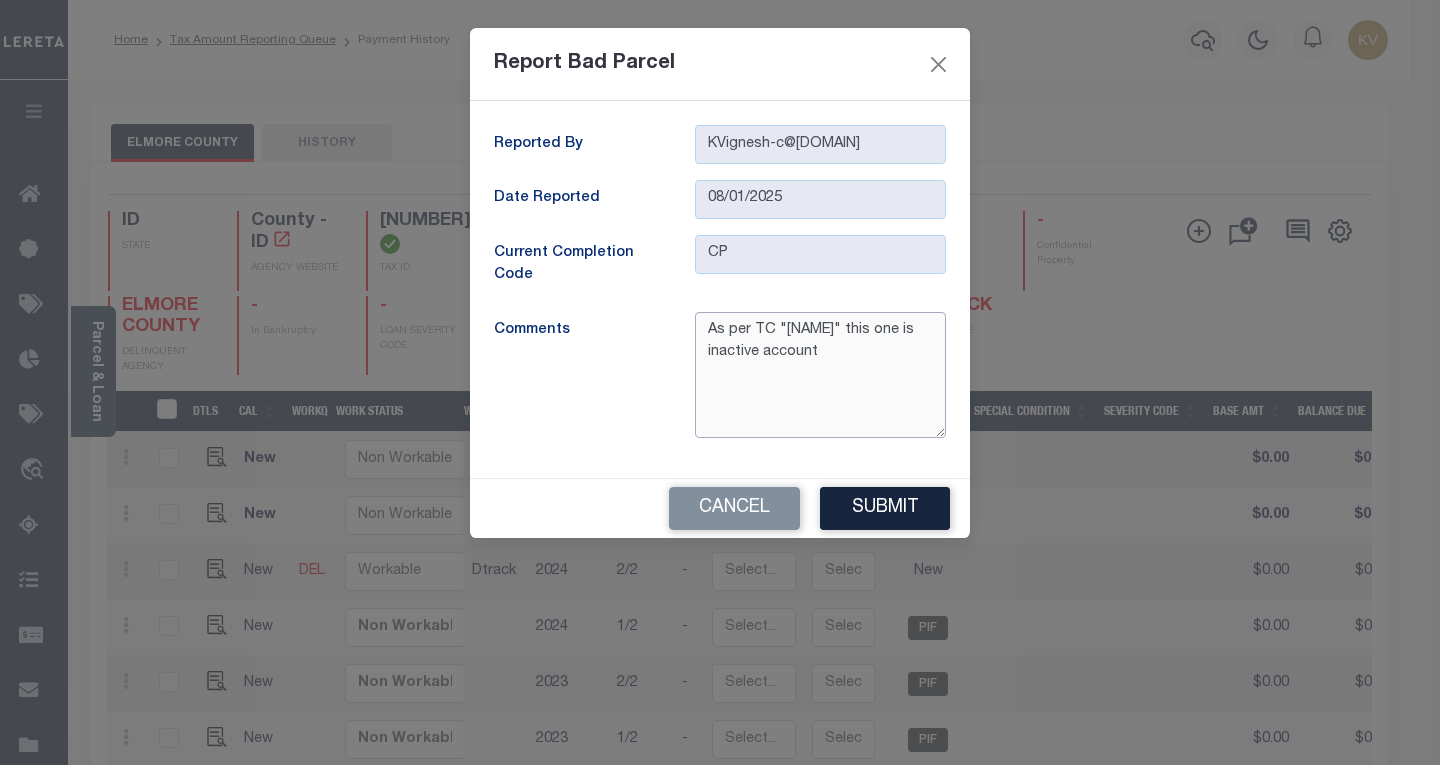 click on "As per TC "[NAME]" this one is inactive account" at bounding box center (820, 375) 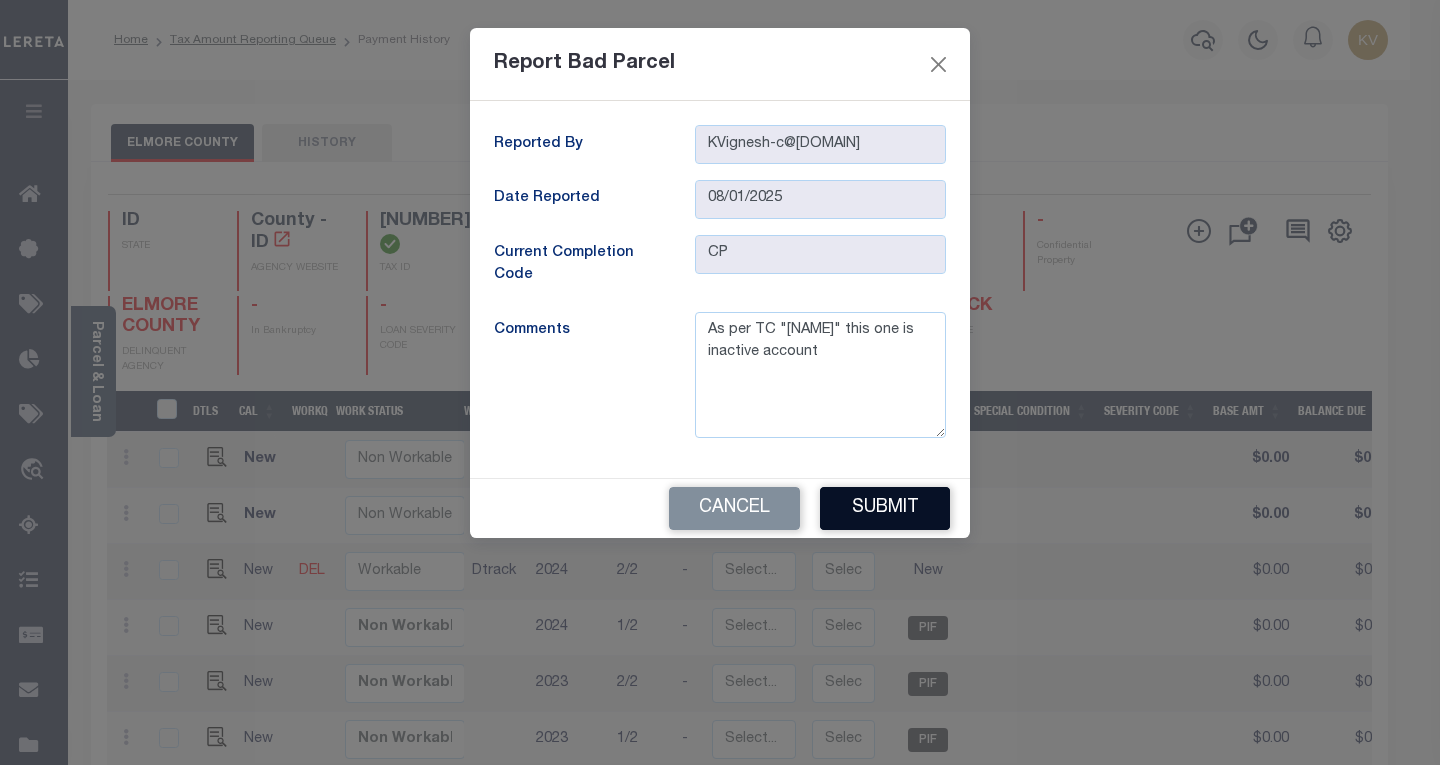 click on "Submit" at bounding box center [885, 508] 